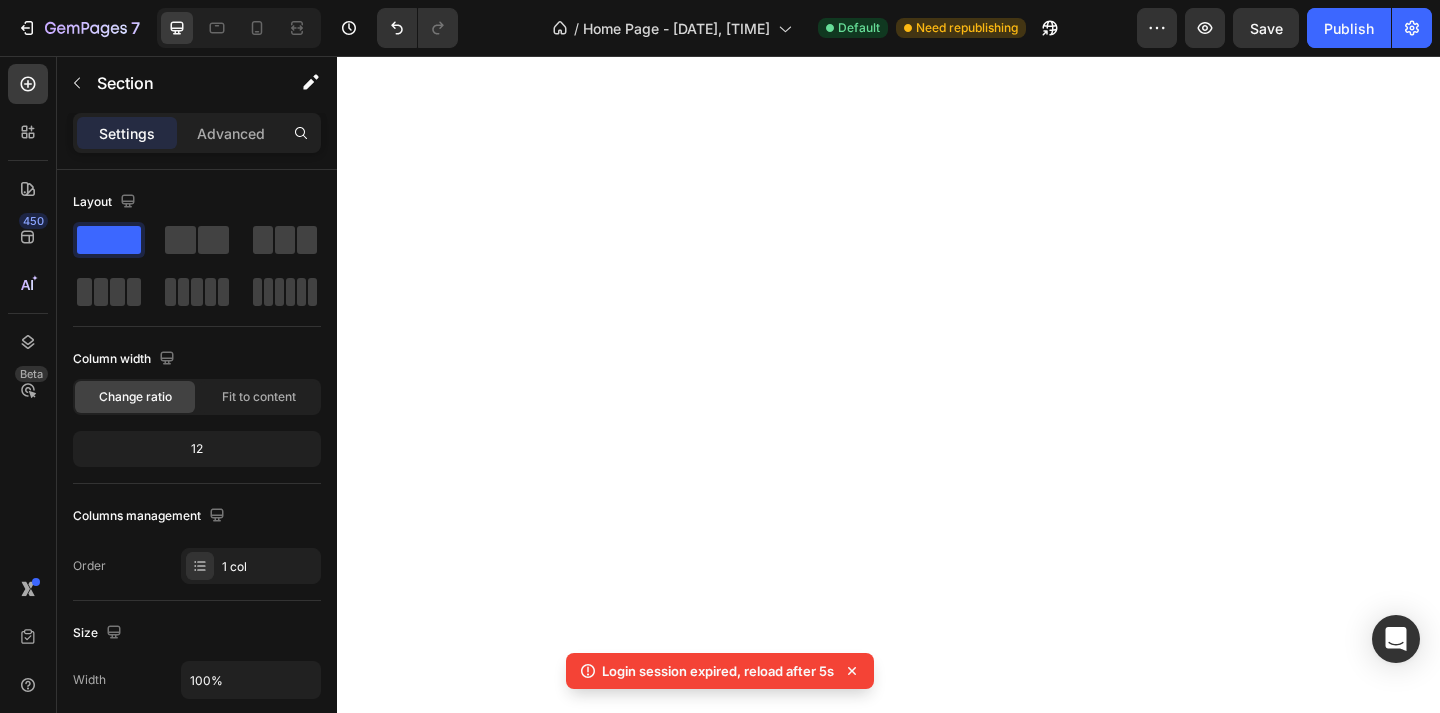 scroll, scrollTop: 0, scrollLeft: 0, axis: both 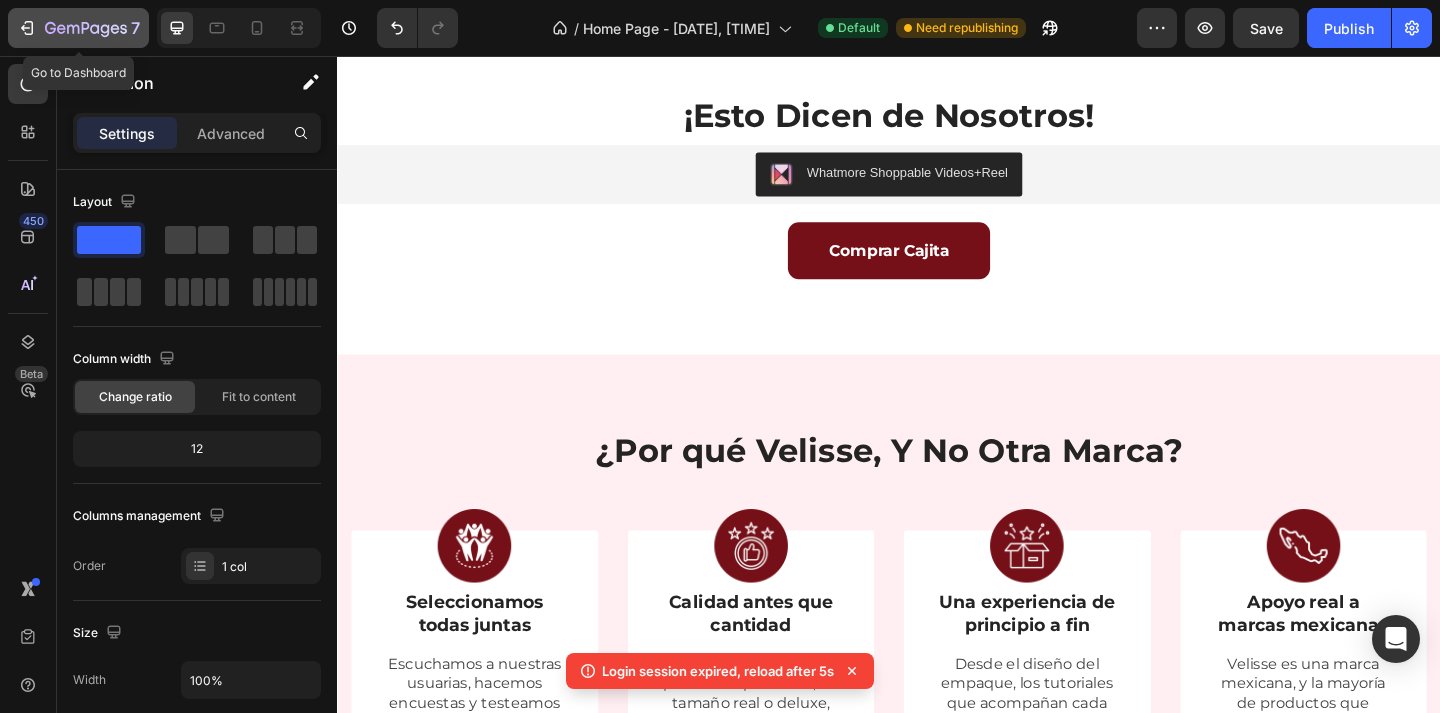 click 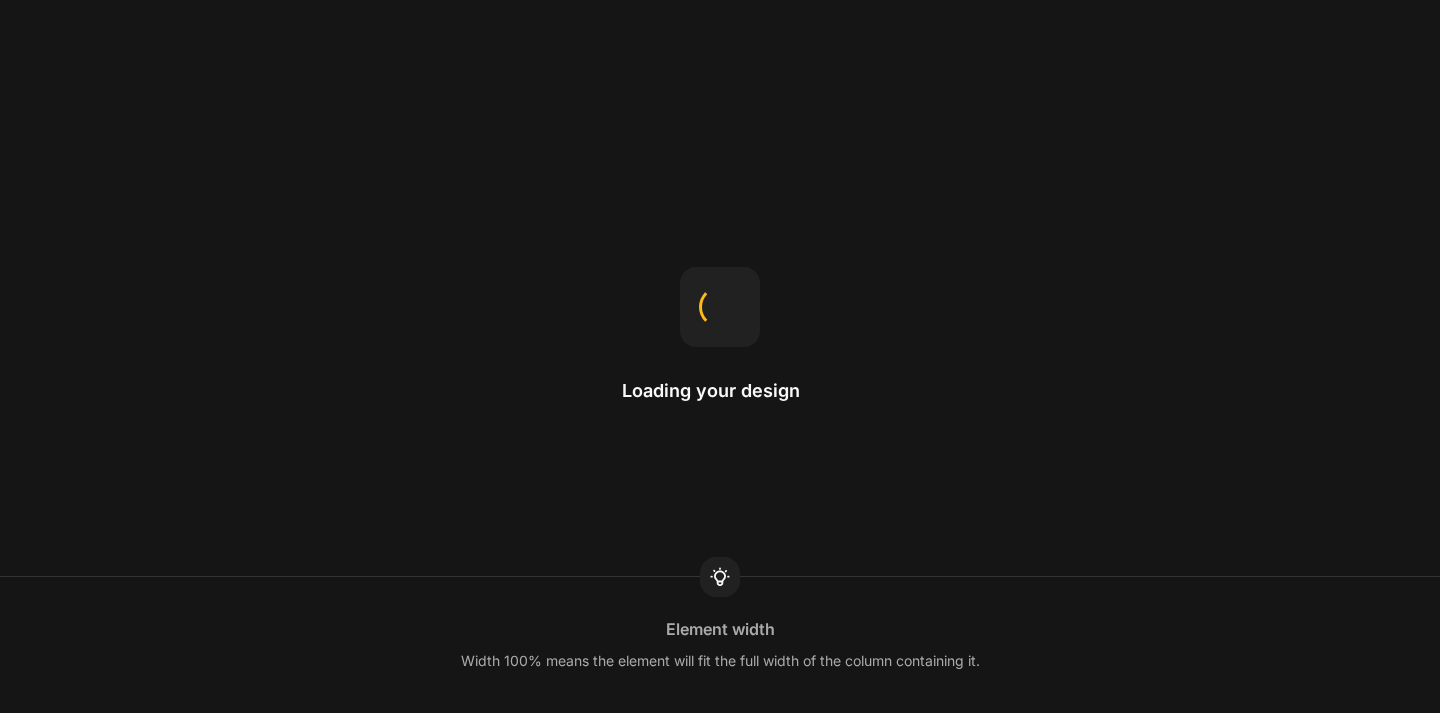 scroll, scrollTop: 0, scrollLeft: 0, axis: both 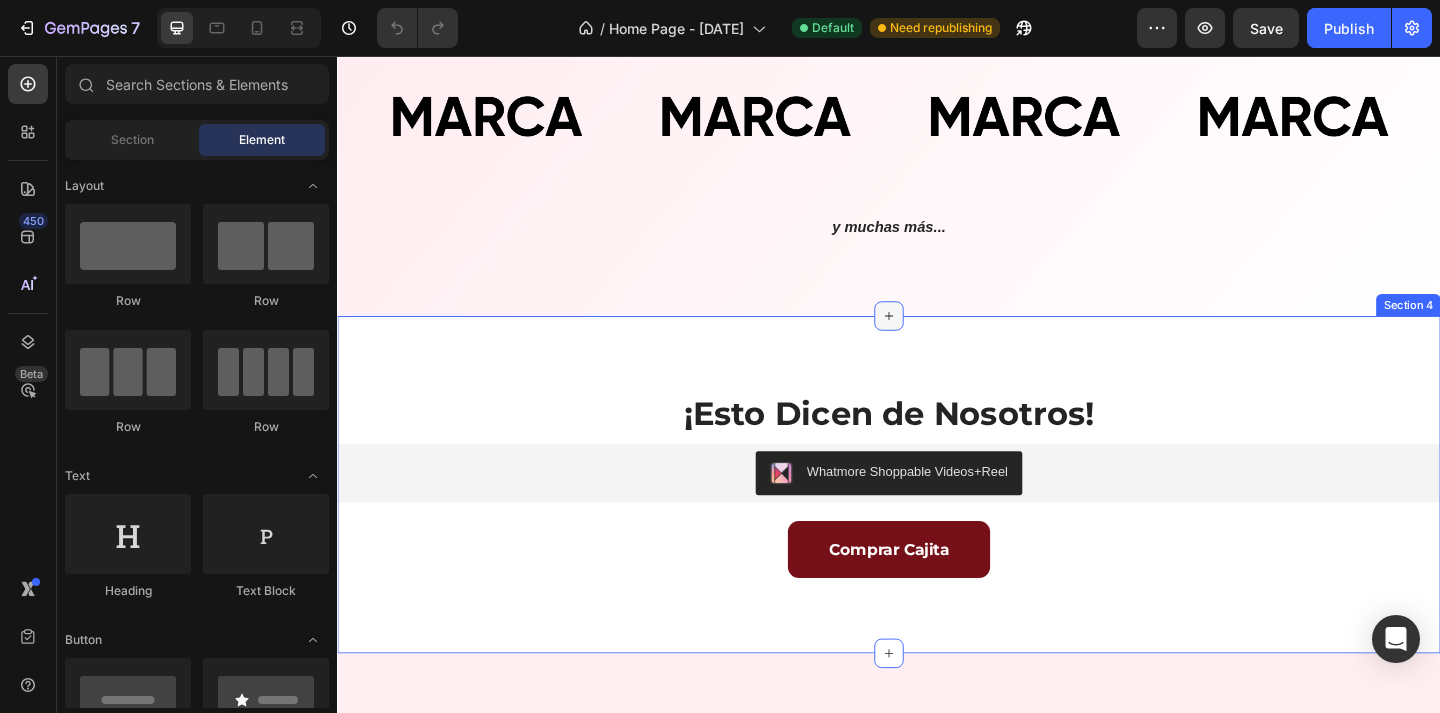 click 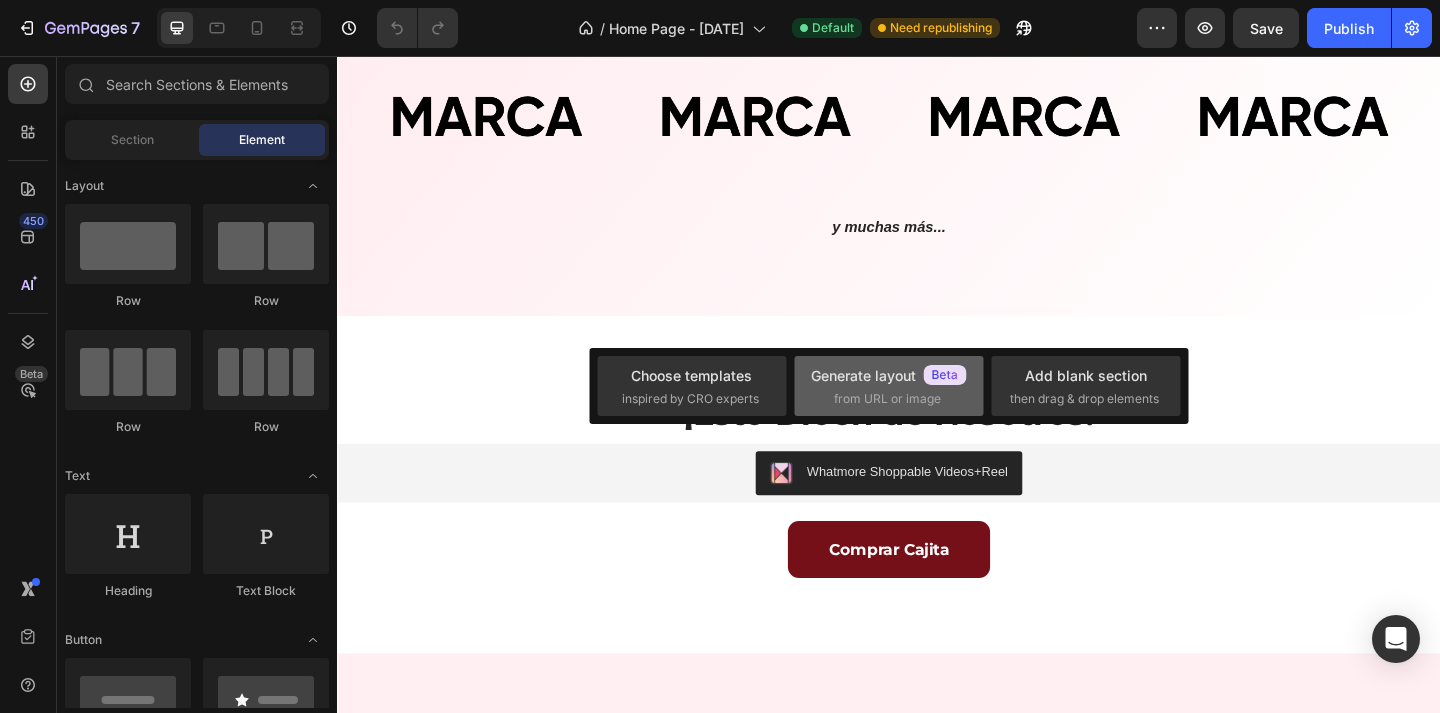 click on "from URL or image" at bounding box center (887, 399) 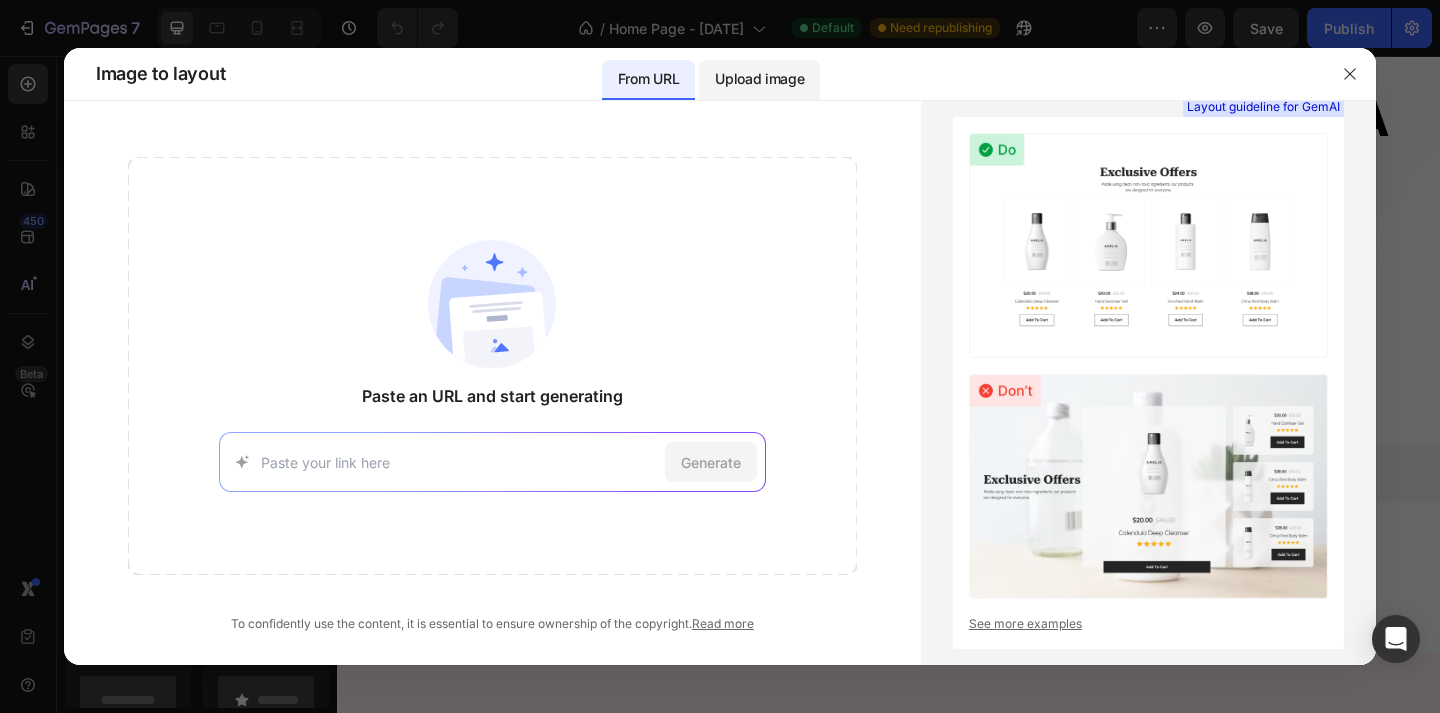 click on "Upload image" at bounding box center [759, 79] 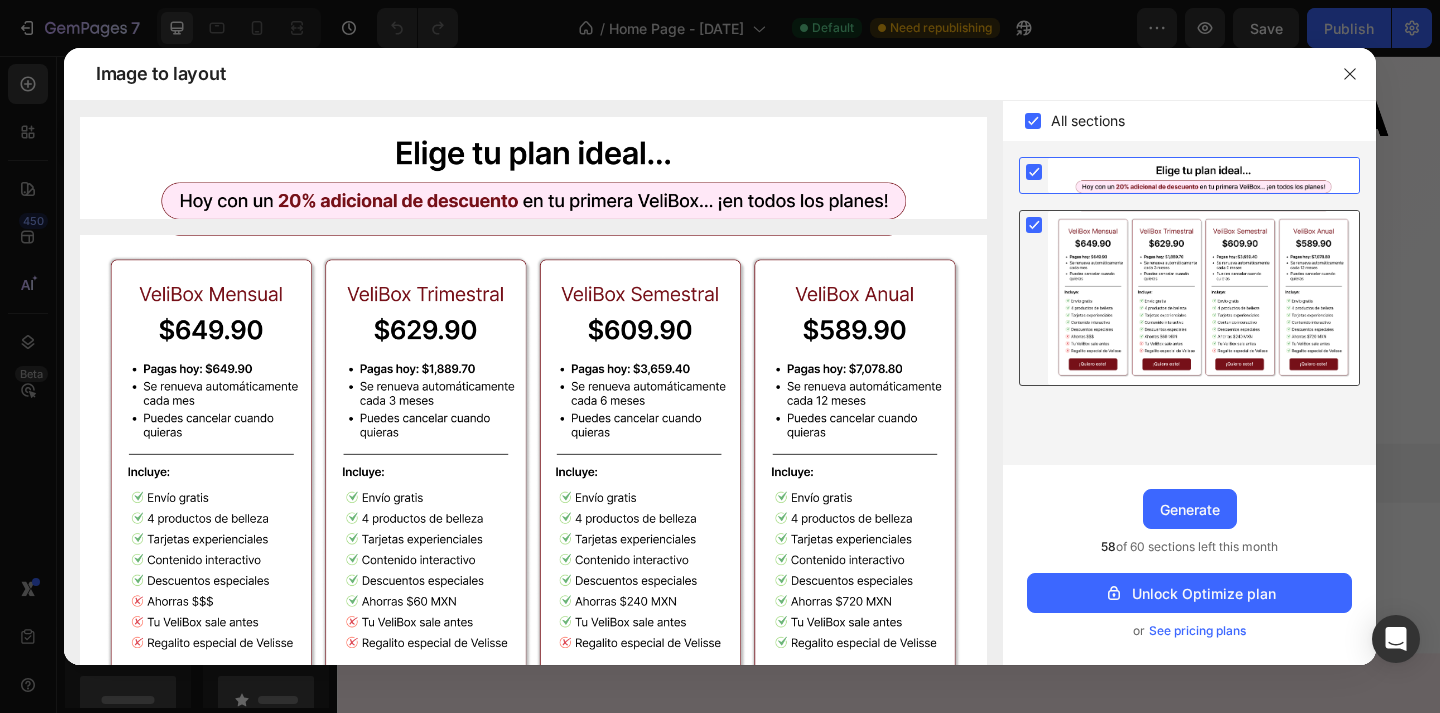 click at bounding box center (1203, 298) 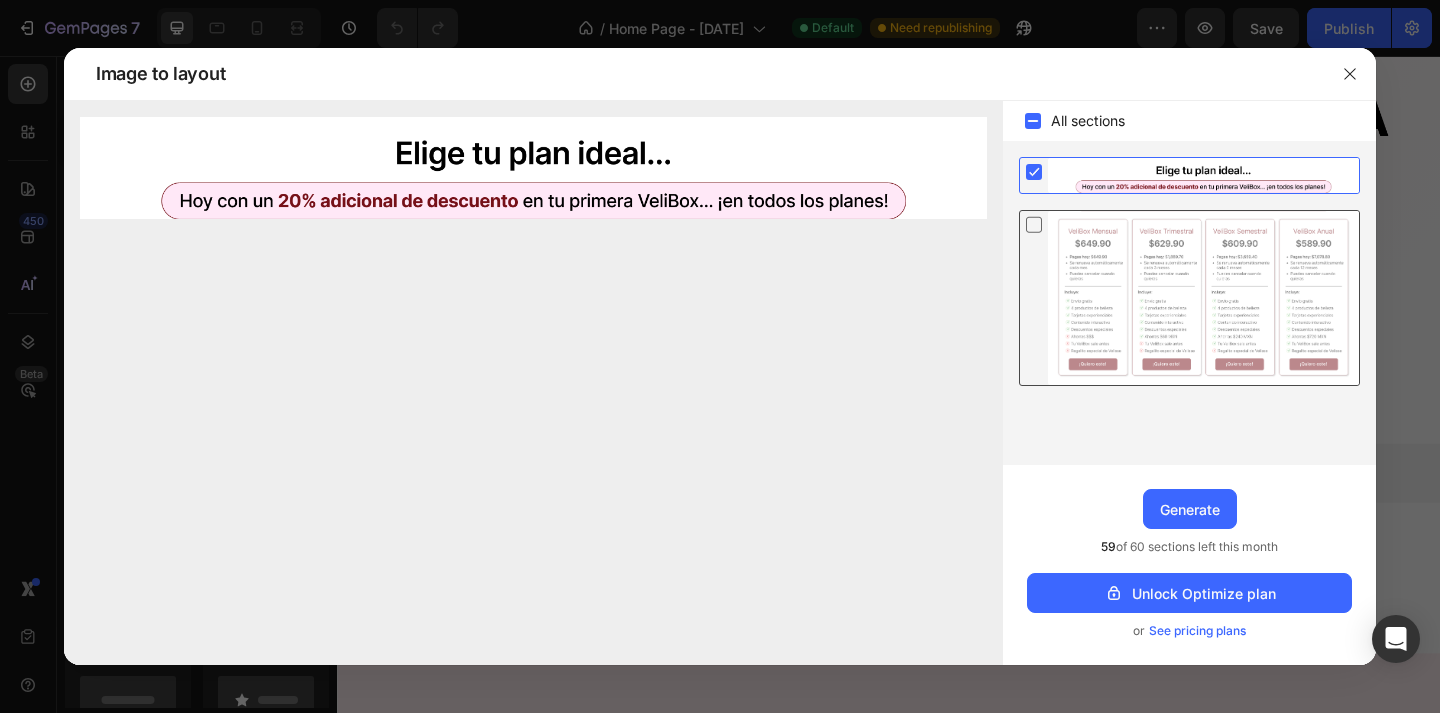 click at bounding box center [1203, 298] 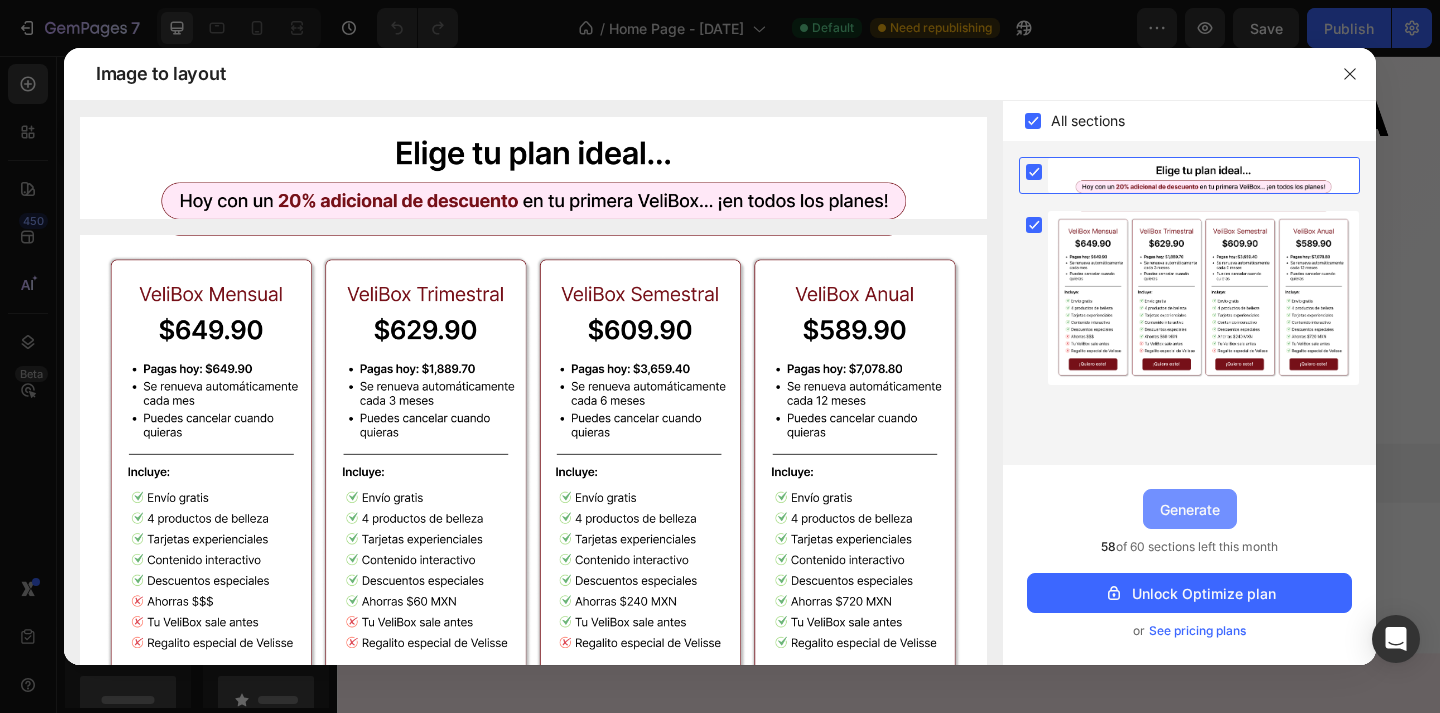 click on "Generate" at bounding box center [1190, 509] 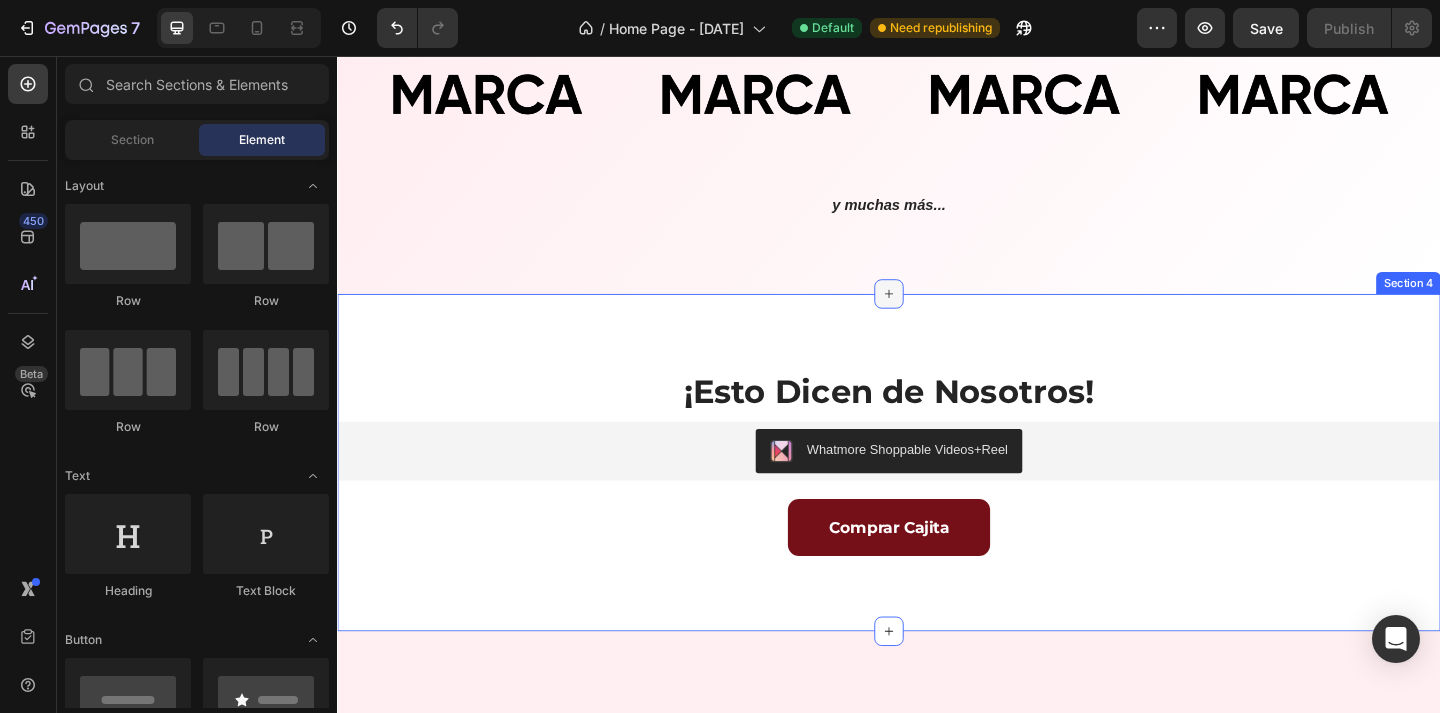 scroll, scrollTop: 1546, scrollLeft: 0, axis: vertical 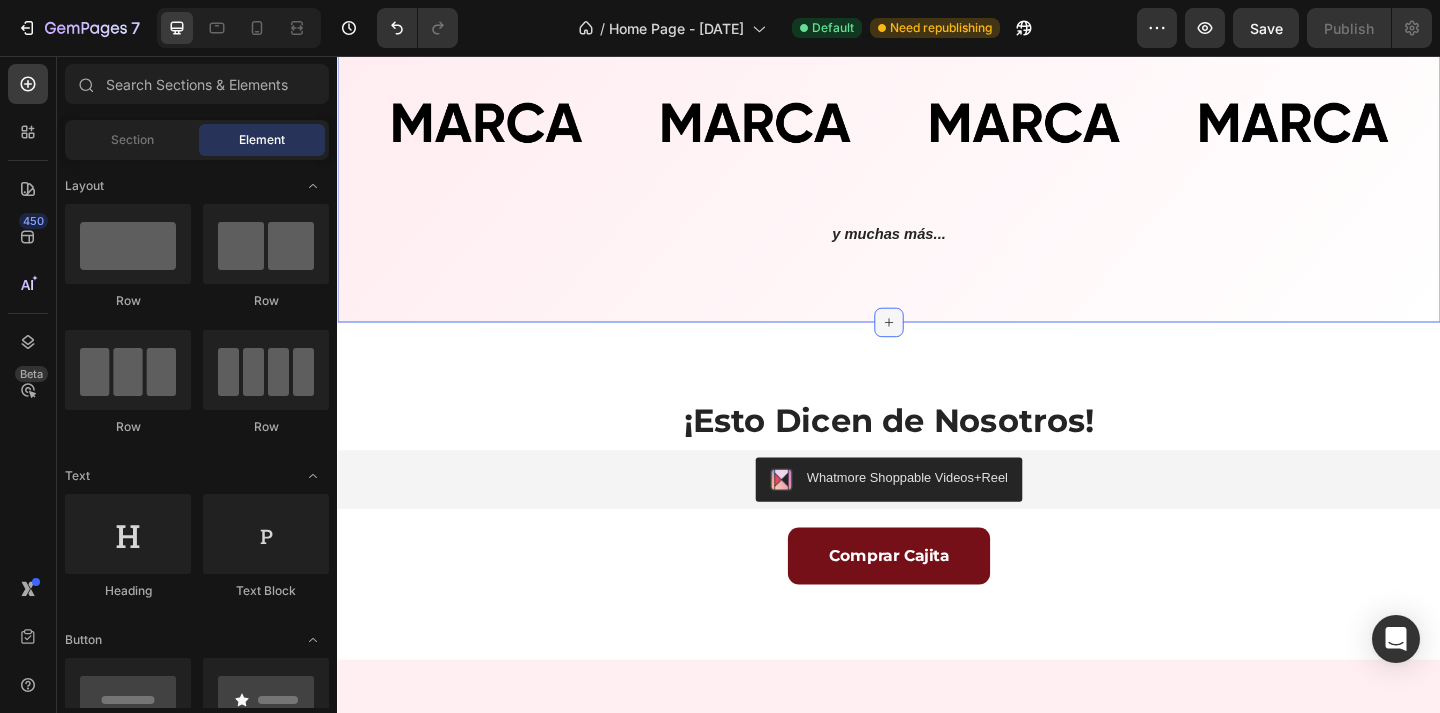 click 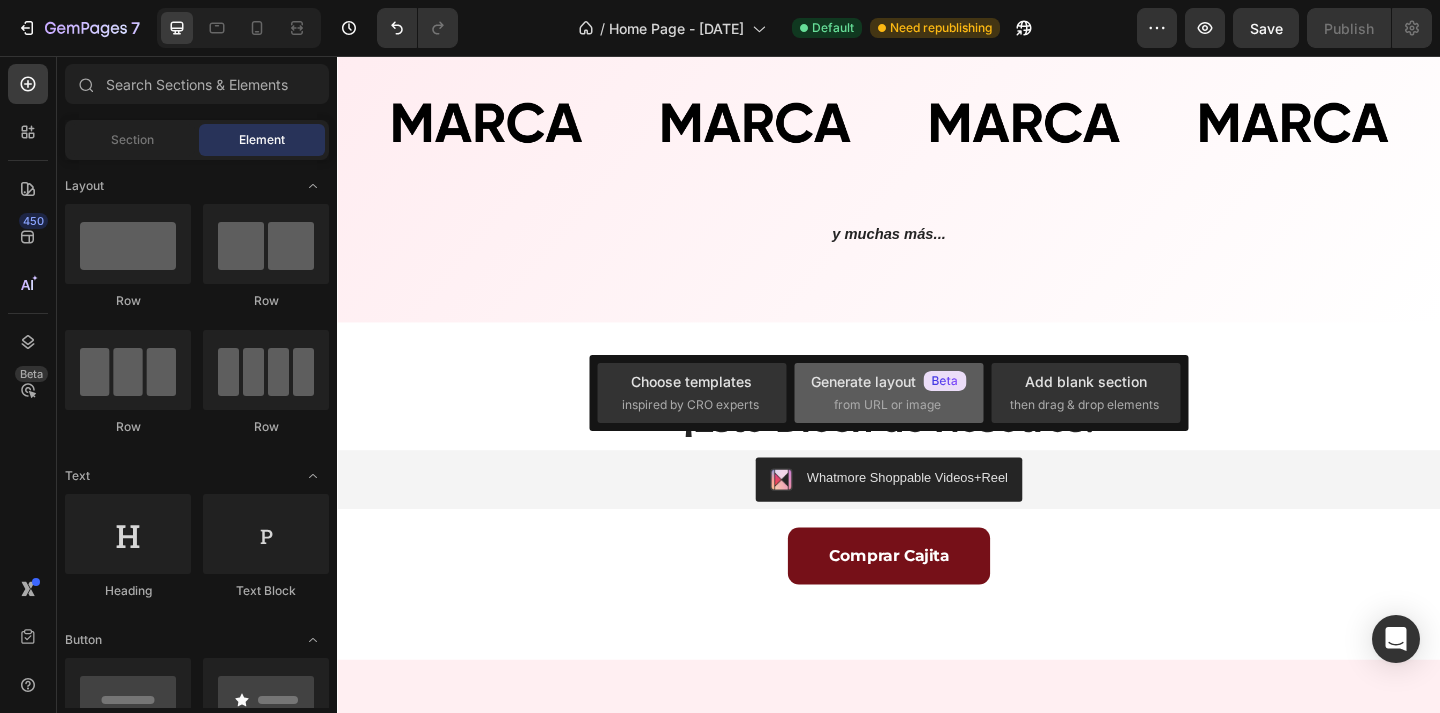 click on "from URL or image" at bounding box center [887, 405] 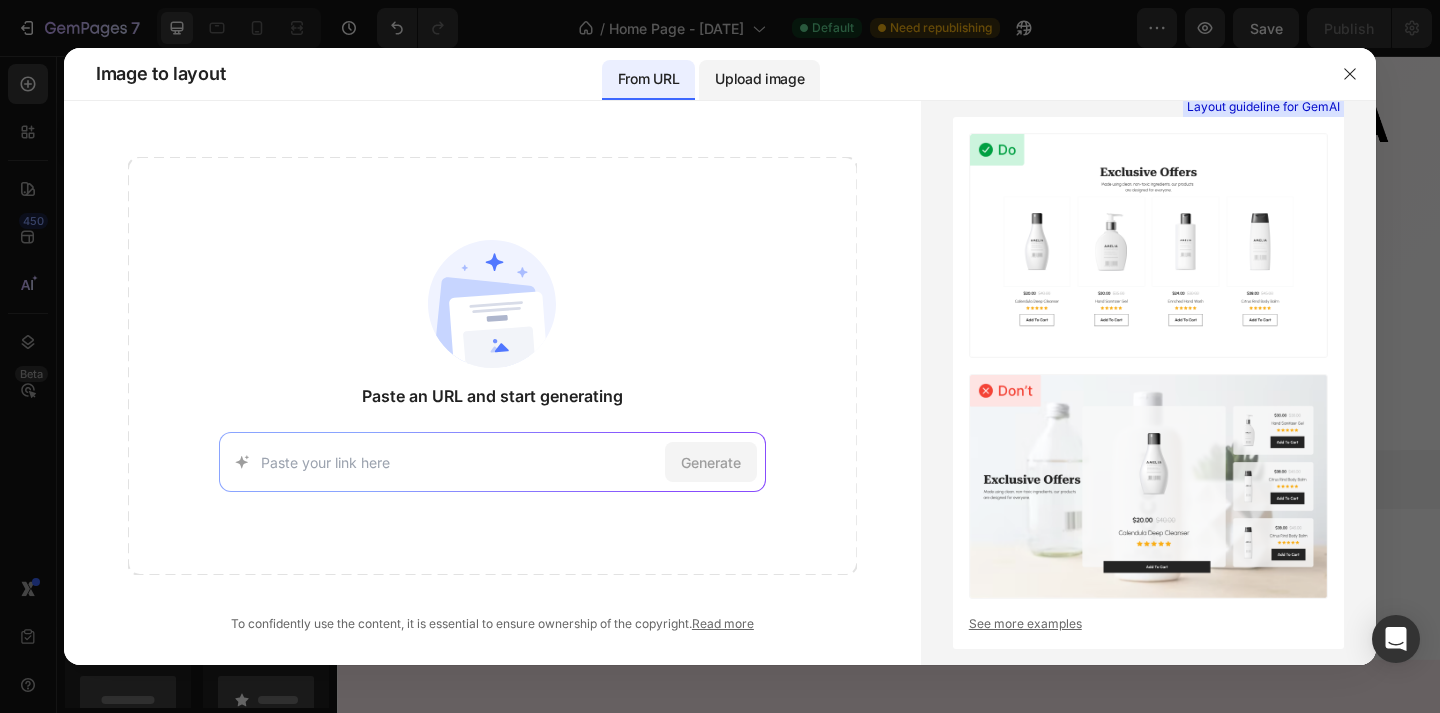 click on "Upload image" at bounding box center [759, 79] 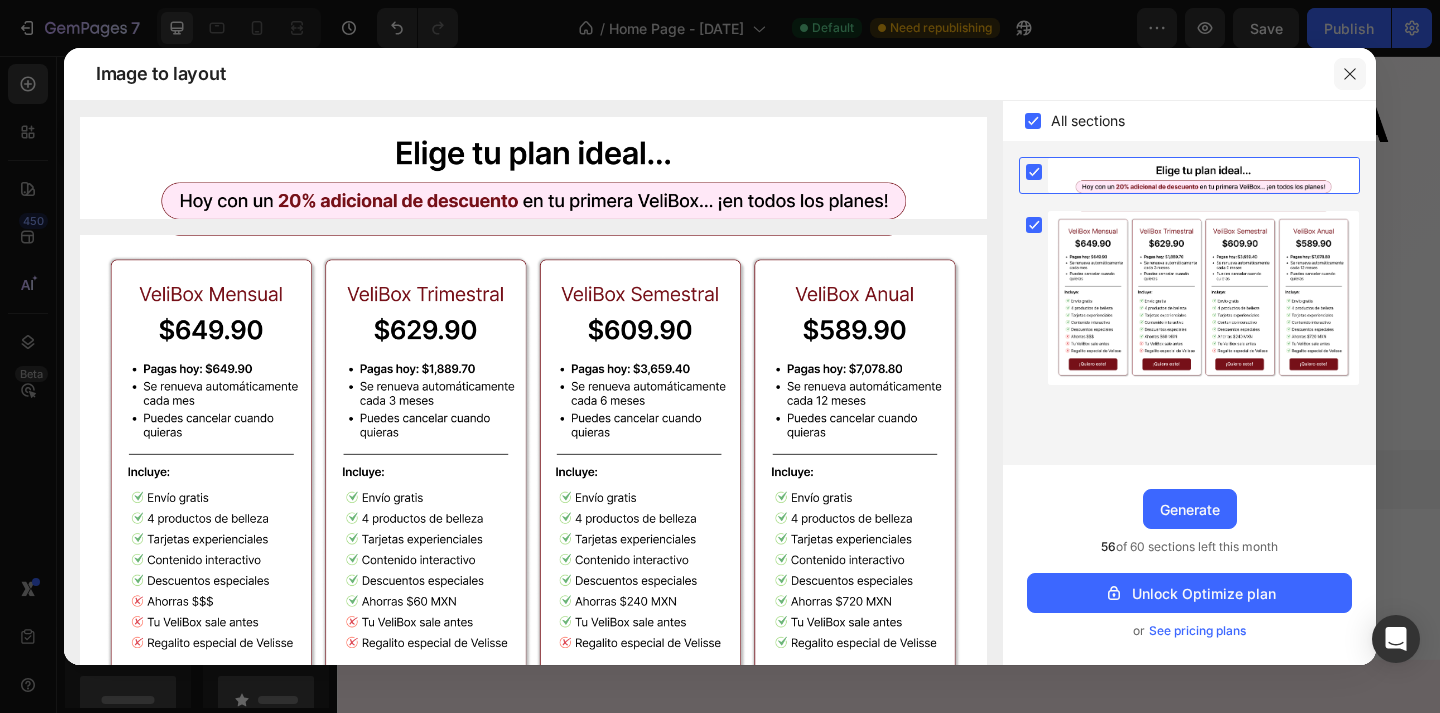 click 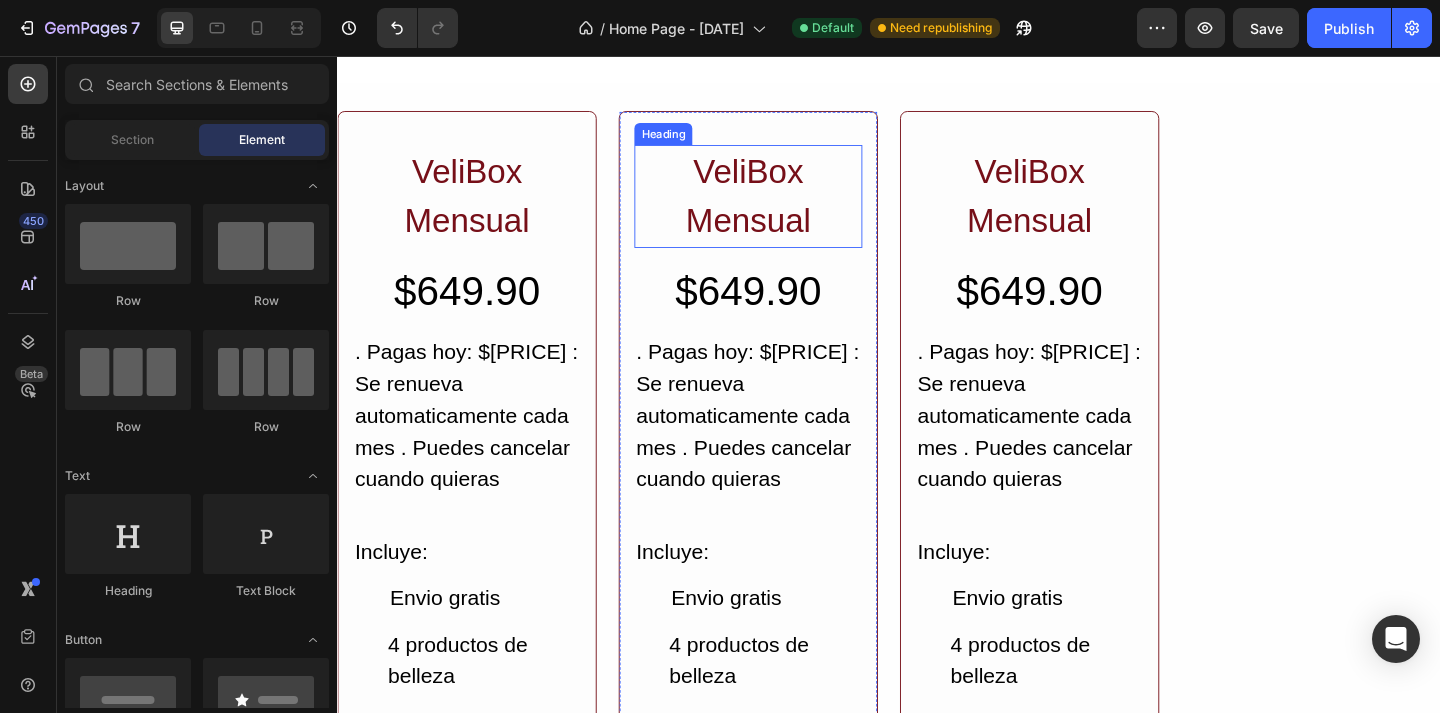 scroll, scrollTop: 4662, scrollLeft: 0, axis: vertical 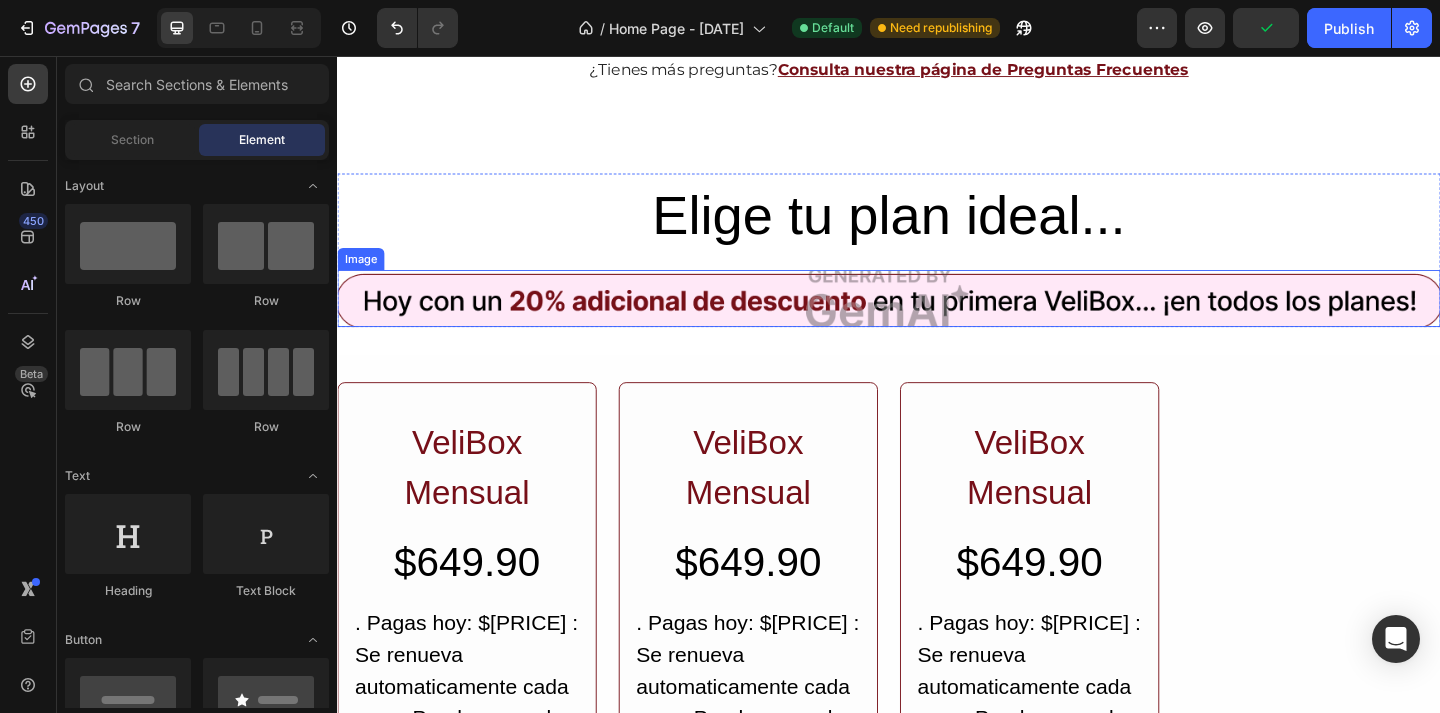 click at bounding box center [937, 320] 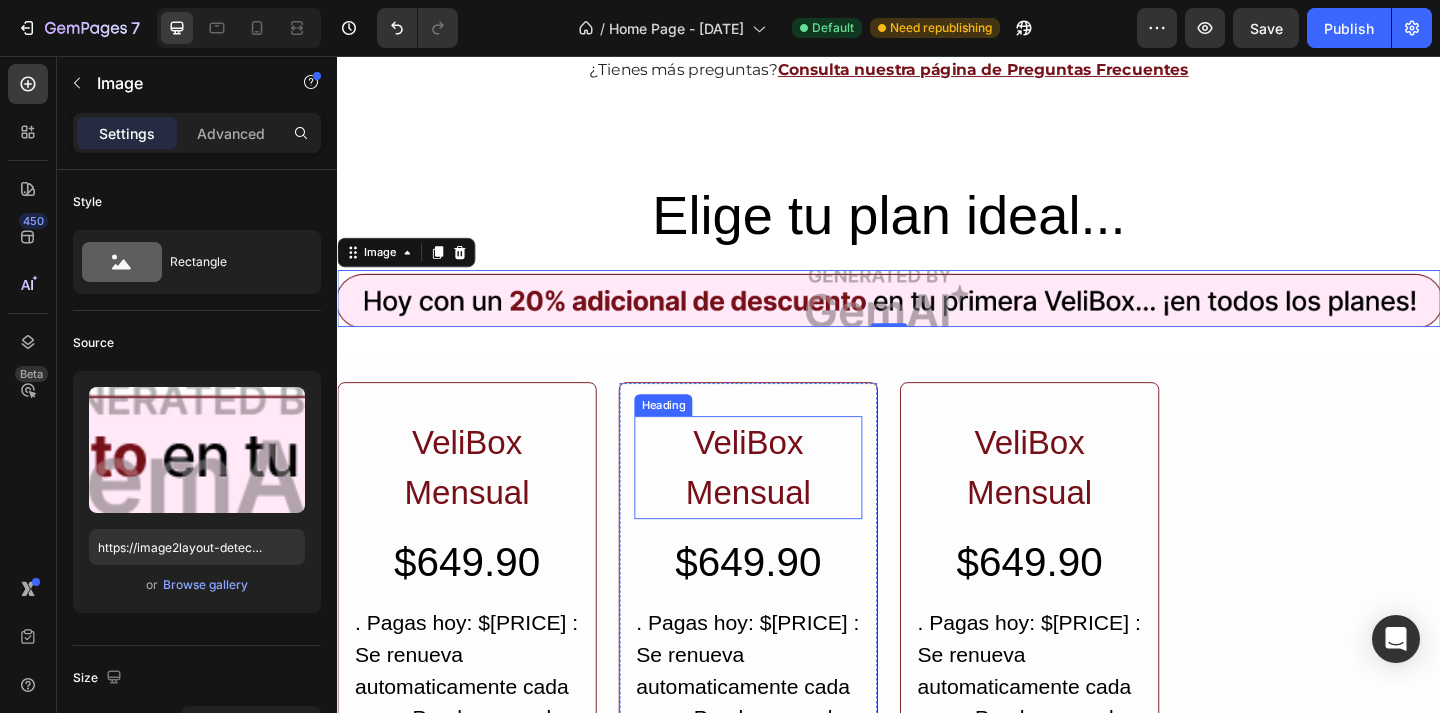 scroll, scrollTop: 4976, scrollLeft: 0, axis: vertical 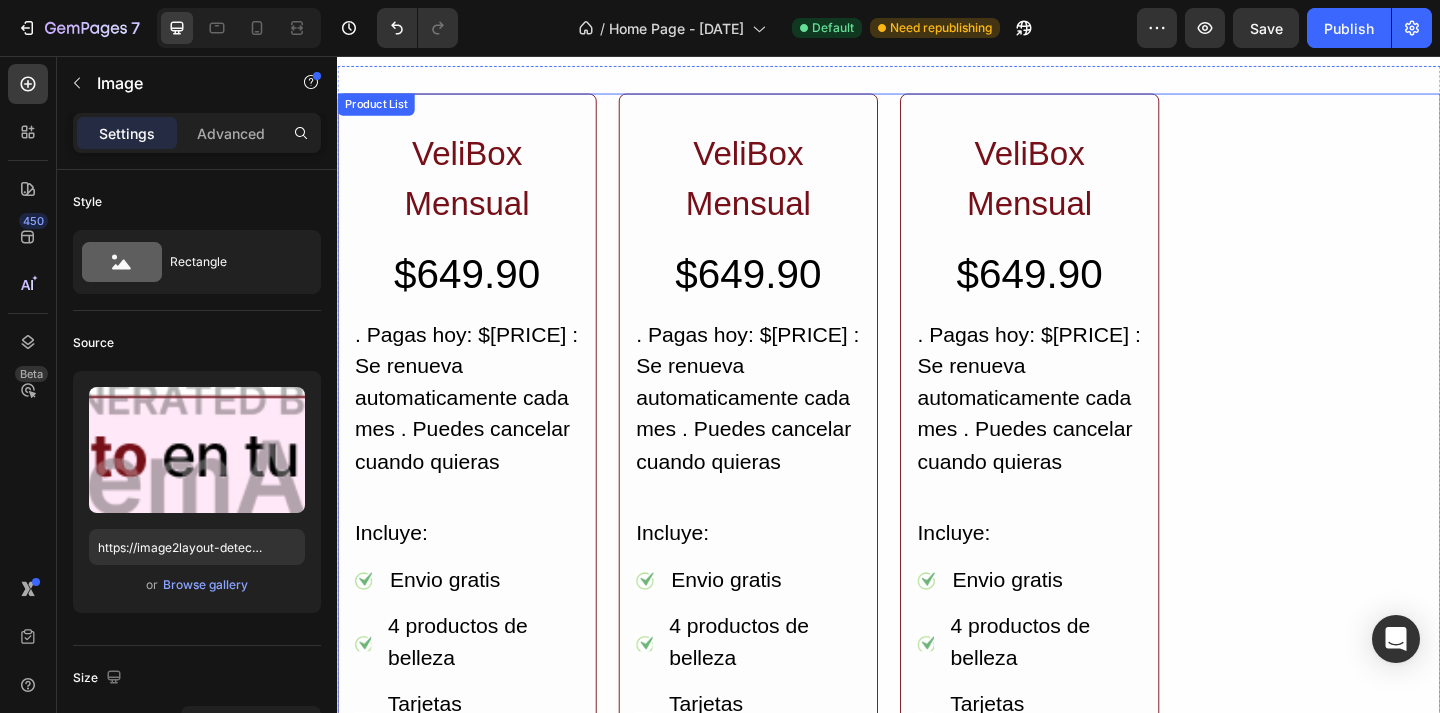 click on "VeliBox Mensual Heading $649.90 Heading . Pagas hoy: $649.90 : Se renueva automaticamente cada mes . Puedes cancelar cuando quieras Text Block Incluye: Text Block     Icon Envio gratis Text Block     Icon 4 productos de belleza Text Block     Icon Tarjetas experienciales Text Block     Icon Contenido interactivo Text Block     Icon Descuentos especiales Text Block     Icon Ahorras $$$ Text Block     Icon Tu VeliBox sale antes Text Block     Icon Regalito especial de Velisse Text Block Advanced list jQuiero este! Add to Cart Row Product List VeliBox Mensual Heading $649.90 Heading . Pagas hoy: $649.90 : Se renueva automaticamente cada mes . Puedes cancelar cuando quieras Text Block Incluye: Text Block     Icon Envio gratis Text Block     Icon 4 productos de belleza Text Block     Icon Tarjetas experienciales Text Block     Icon Contenido interactivo Text Block     Icon Descuentos especiales Text Block     Icon Ahorras $$$ Text Block     Icon Tu VeliBox sale antes Text Block     Icon Text Block Advanced list" at bounding box center [937, 703] 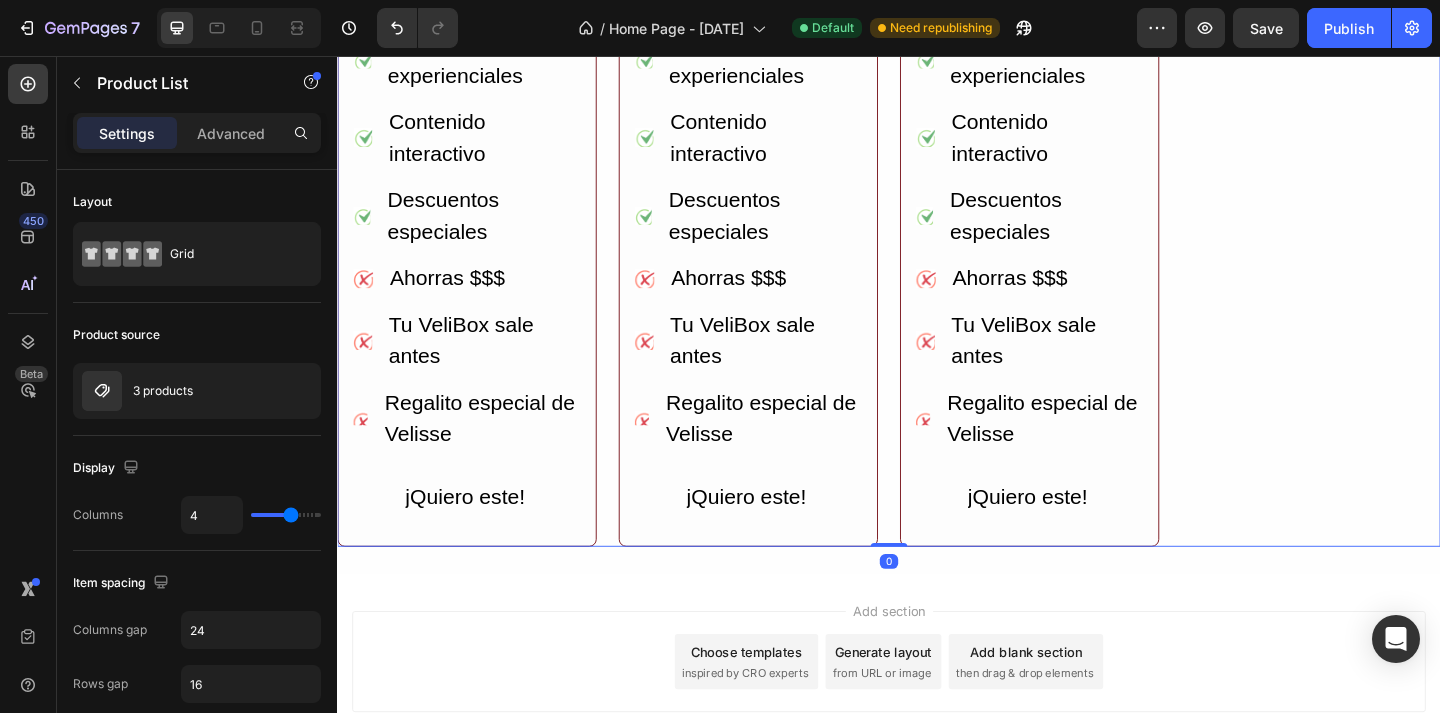 scroll, scrollTop: 5832, scrollLeft: 0, axis: vertical 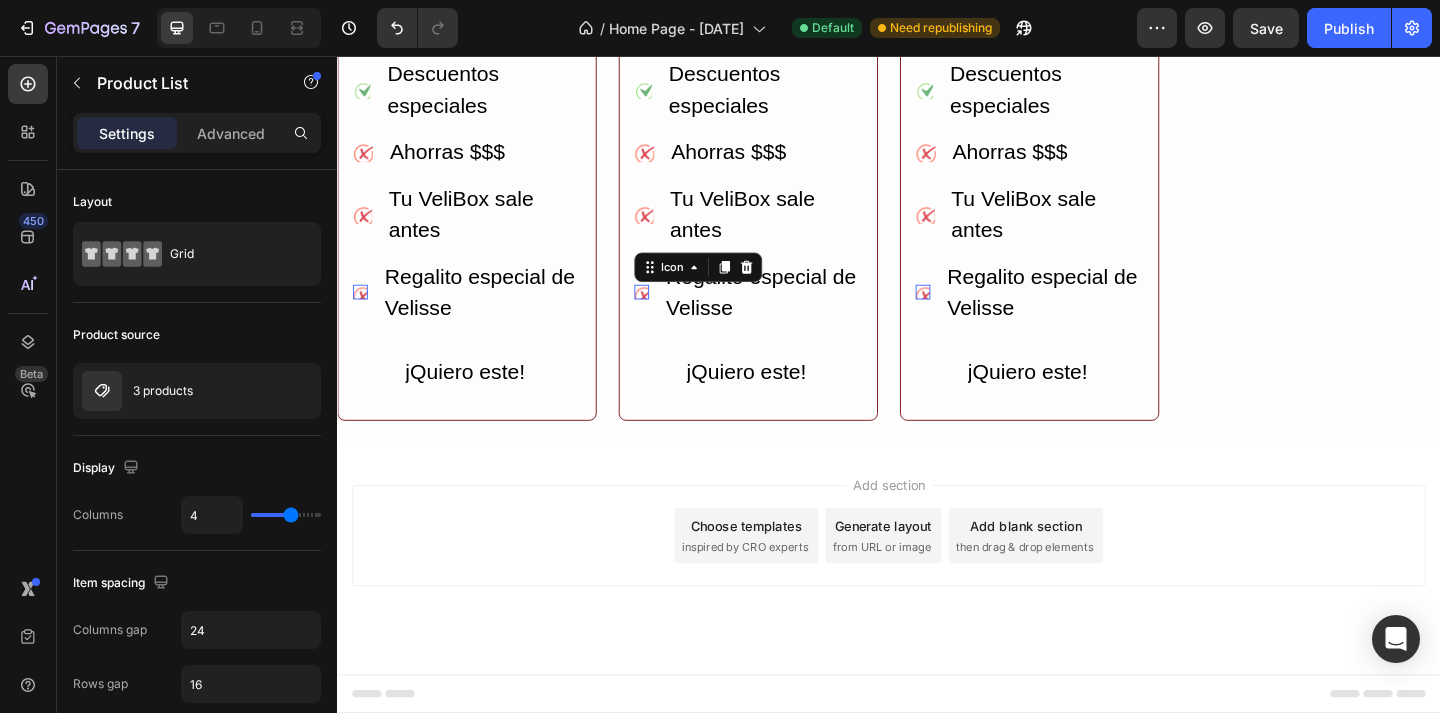 click 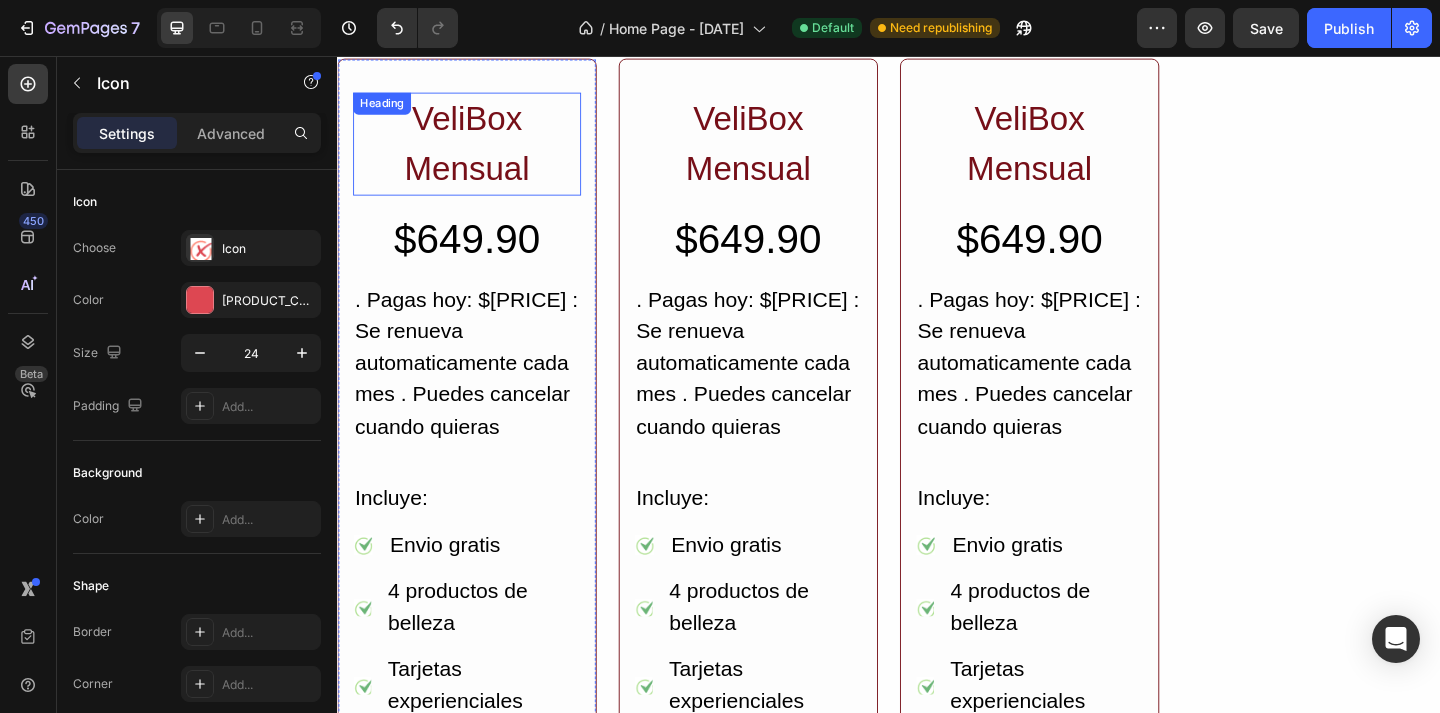 scroll, scrollTop: 4894, scrollLeft: 0, axis: vertical 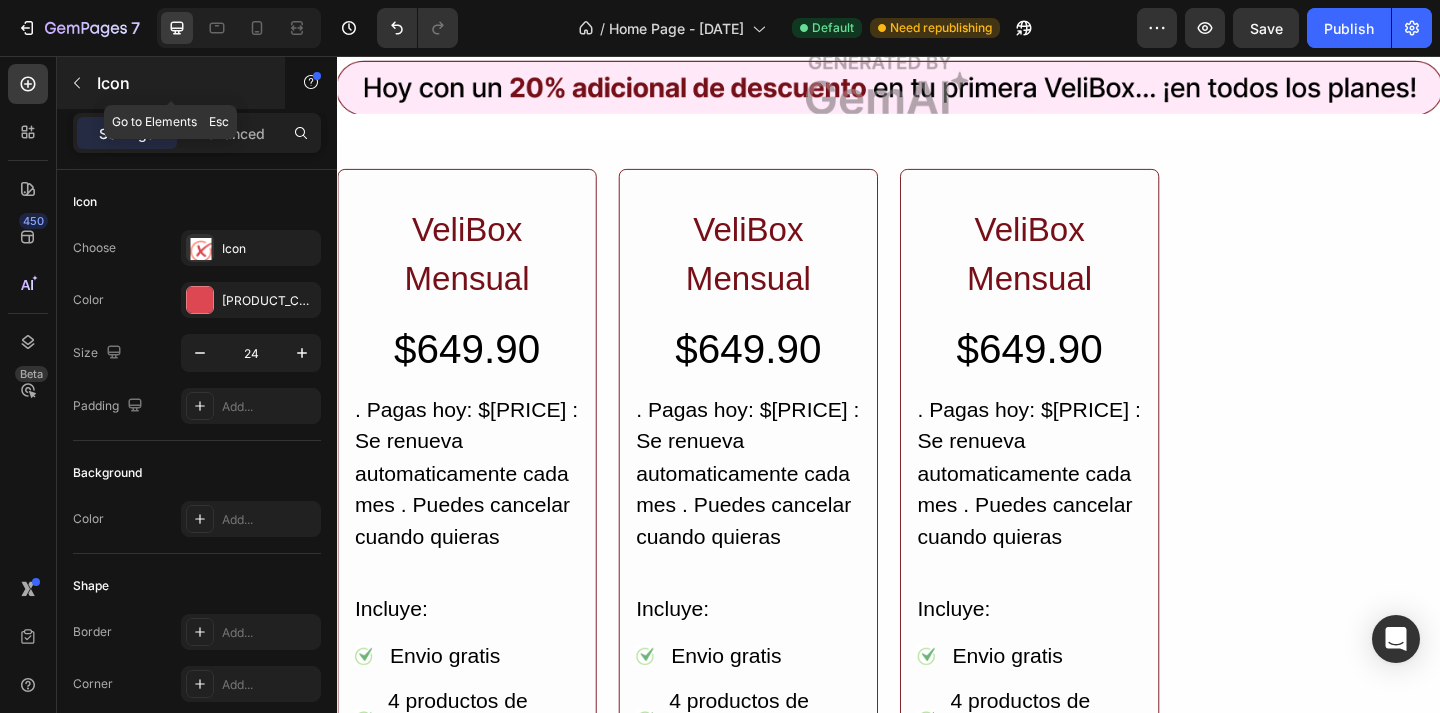 click 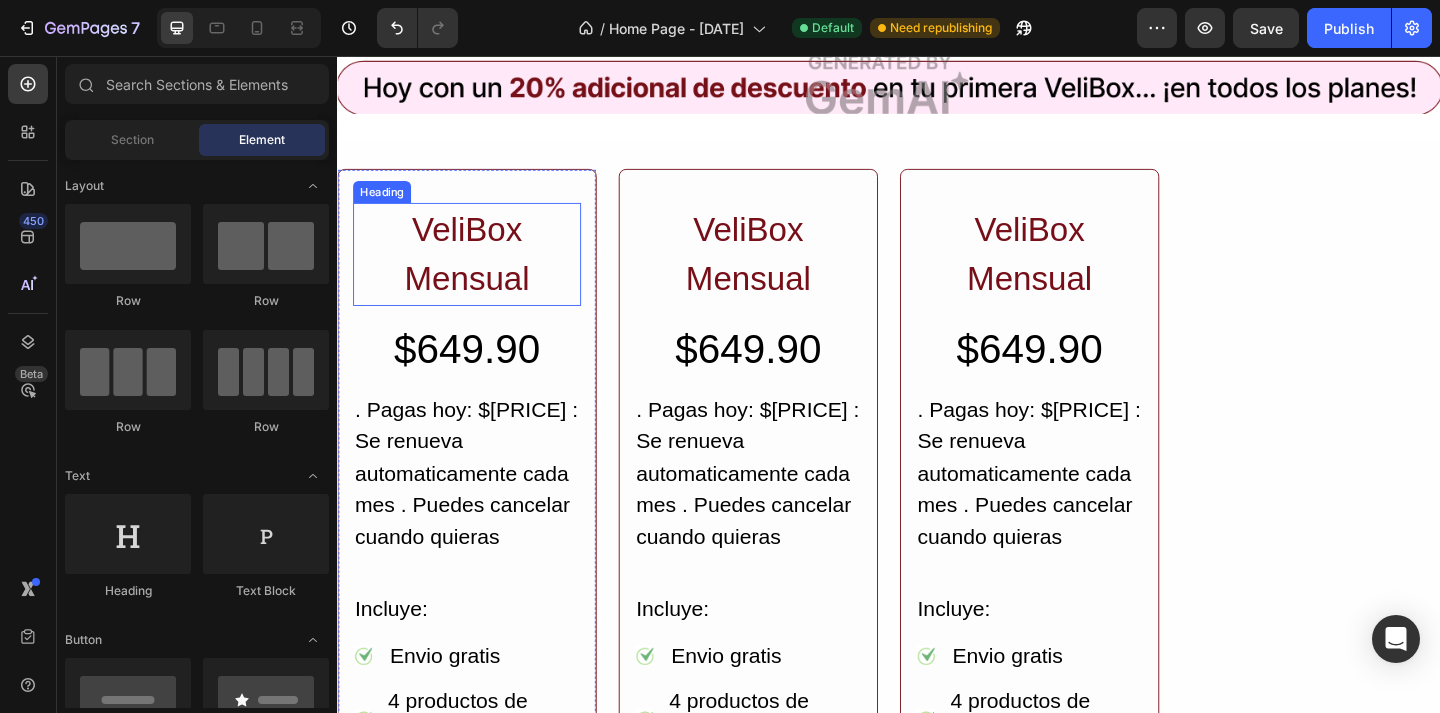 scroll, scrollTop: 4721, scrollLeft: 0, axis: vertical 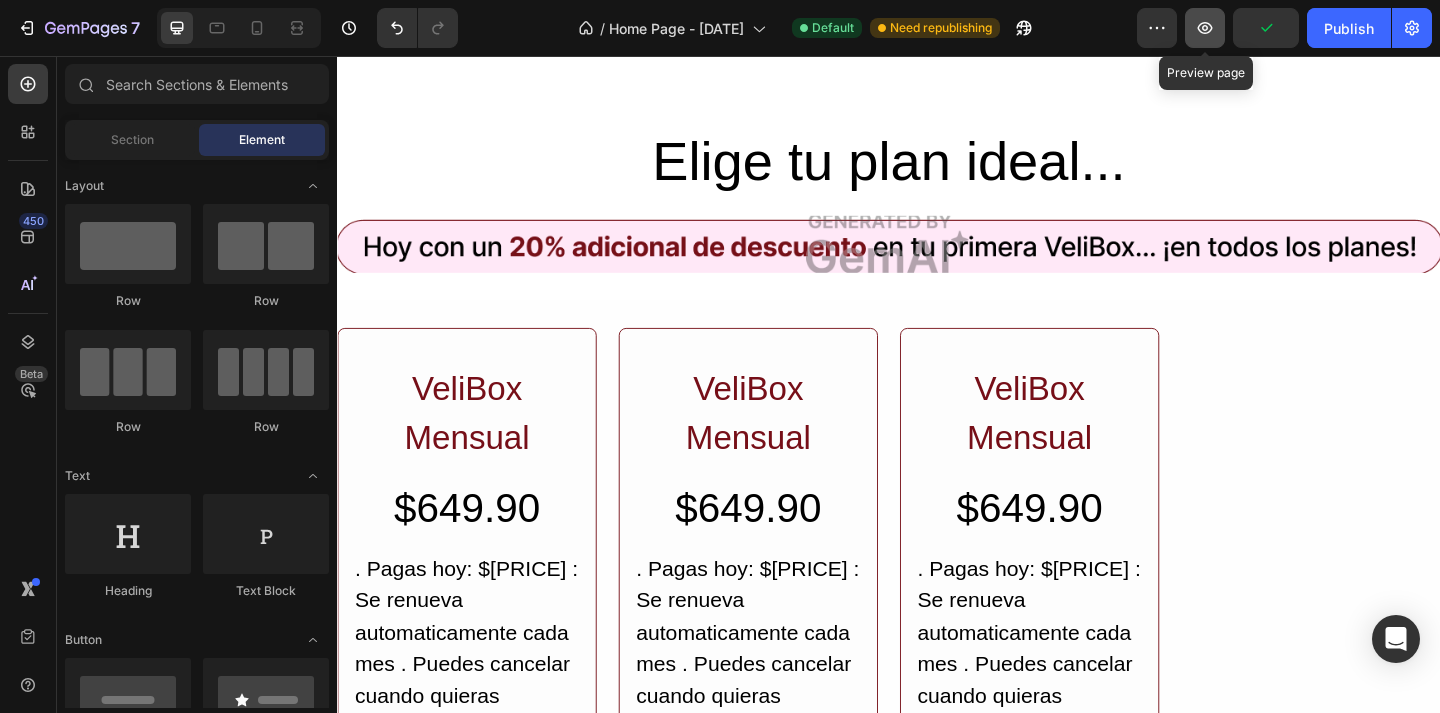 click 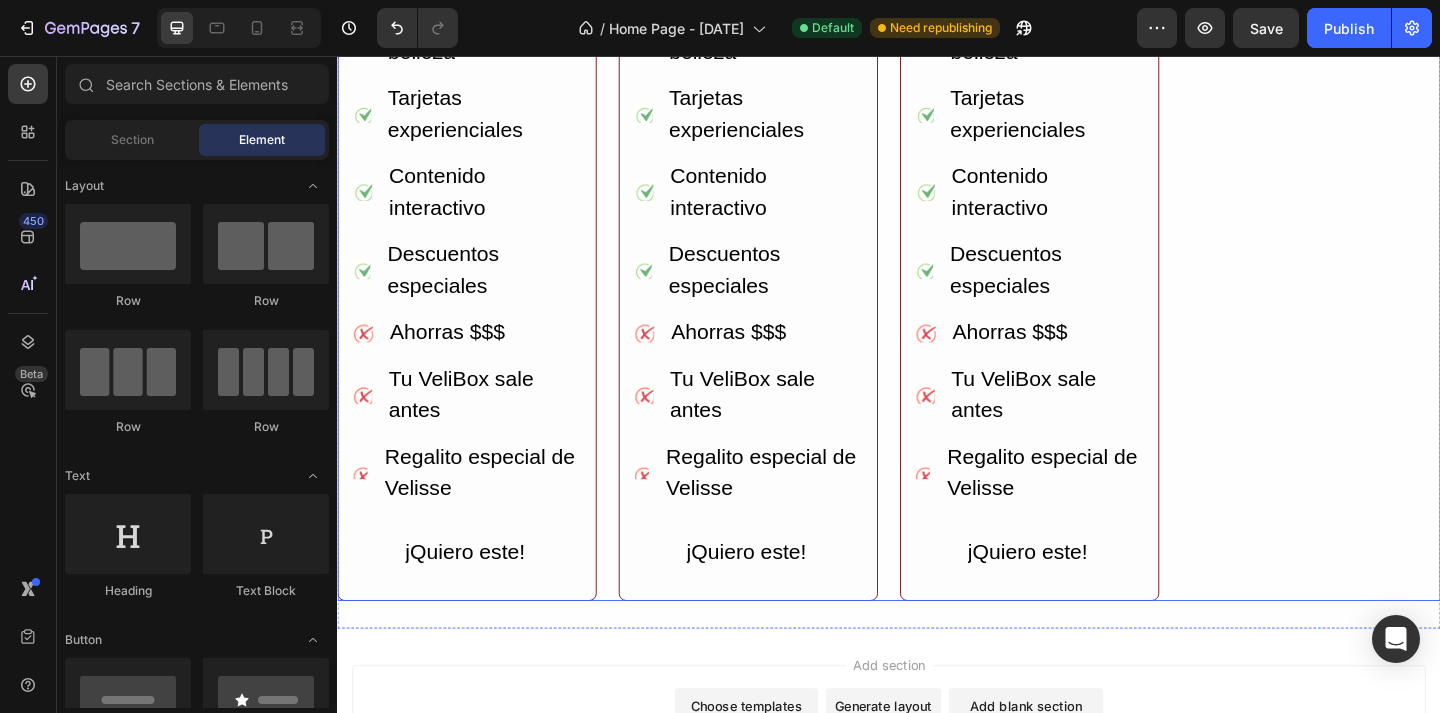 scroll, scrollTop: 5832, scrollLeft: 0, axis: vertical 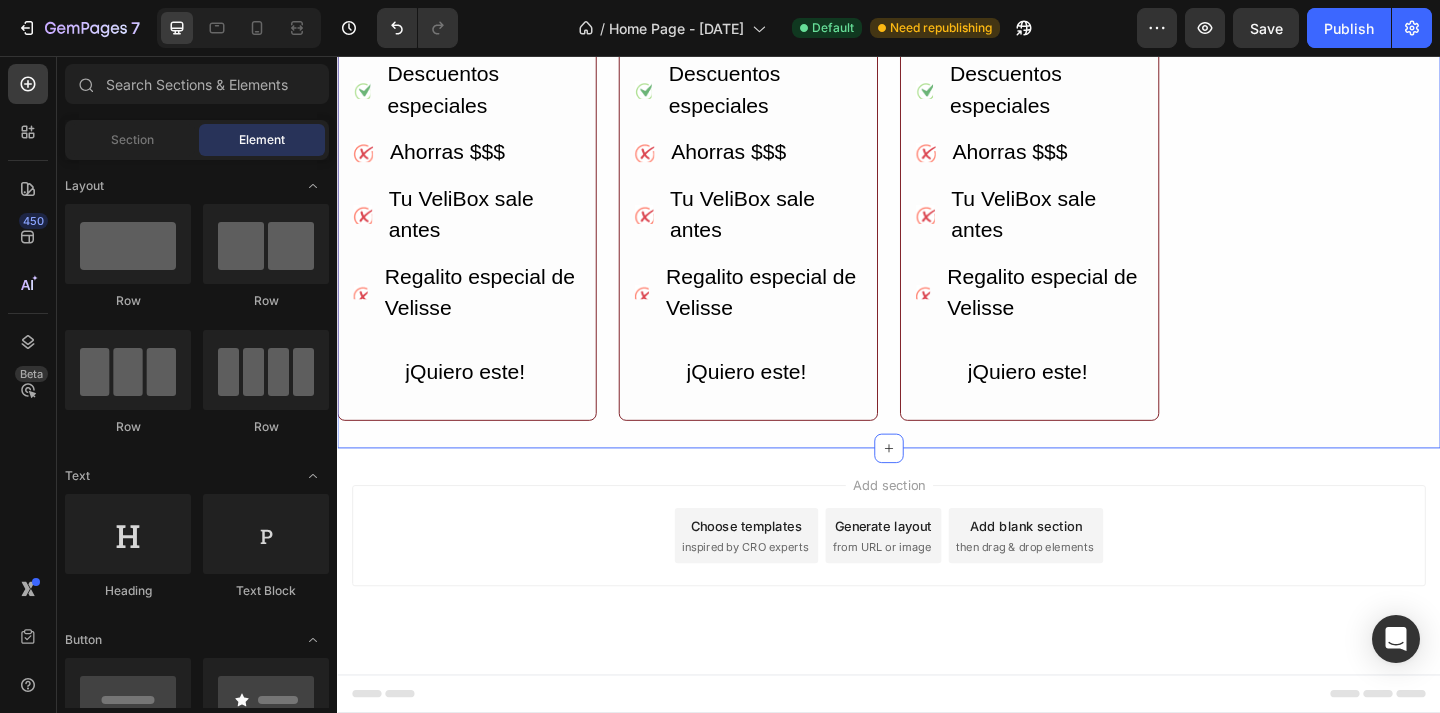 click on "VeliBox Mensual Heading $649.90 Heading . Pagas hoy: $649.90 : Se renueva automaticamente cada mes . Puedes cancelar cuando quieras Text Block Incluye: Text Block     Icon Envio gratis Text Block     Icon 4 productos de belleza Text Block     Icon Tarjetas experienciales Text Block     Icon Contenido interactivo Text Block     Icon Descuentos especiales Text Block     Icon Ahorras $$$ Text Block     Icon Tu VeliBox sale antes Text Block     Icon Regalito especial de Velisse Text Block Advanced list jQuiero este! Add to Cart Row Product List VeliBox Mensual Heading $649.90 Heading . Pagas hoy: $649.90 : Se renueva automaticamente cada mes . Puedes cancelar cuando quieras Text Block Incluye: Text Block     Icon Envio gratis Text Block     Icon 4 productos de belleza Text Block     Icon Tarjetas experienciales Text Block     Icon Contenido interactivo Text Block     Icon Descuentos especiales Text Block     Icon Ahorras $$$ Text Block     Icon Tu VeliBox sale antes Text Block     Icon Text Block Advanced list" at bounding box center [937, -153] 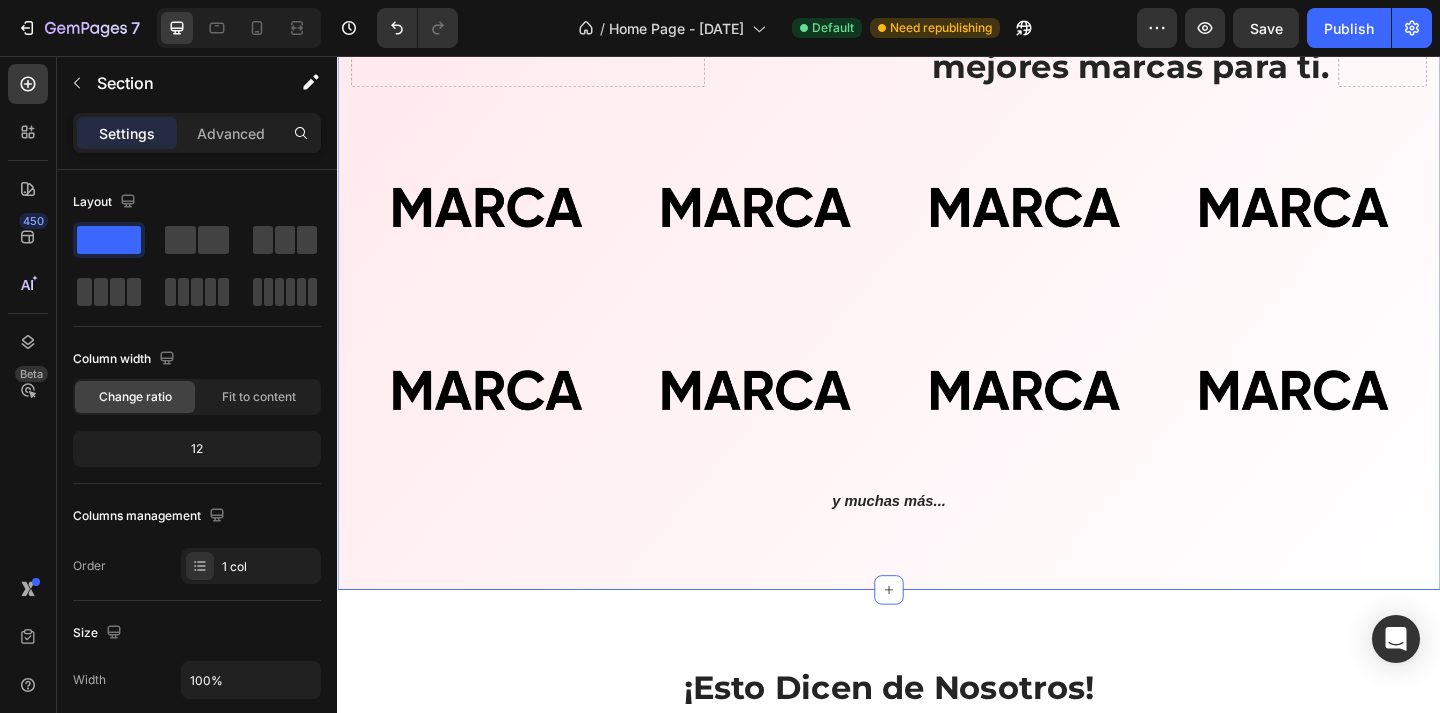scroll, scrollTop: 1588, scrollLeft: 0, axis: vertical 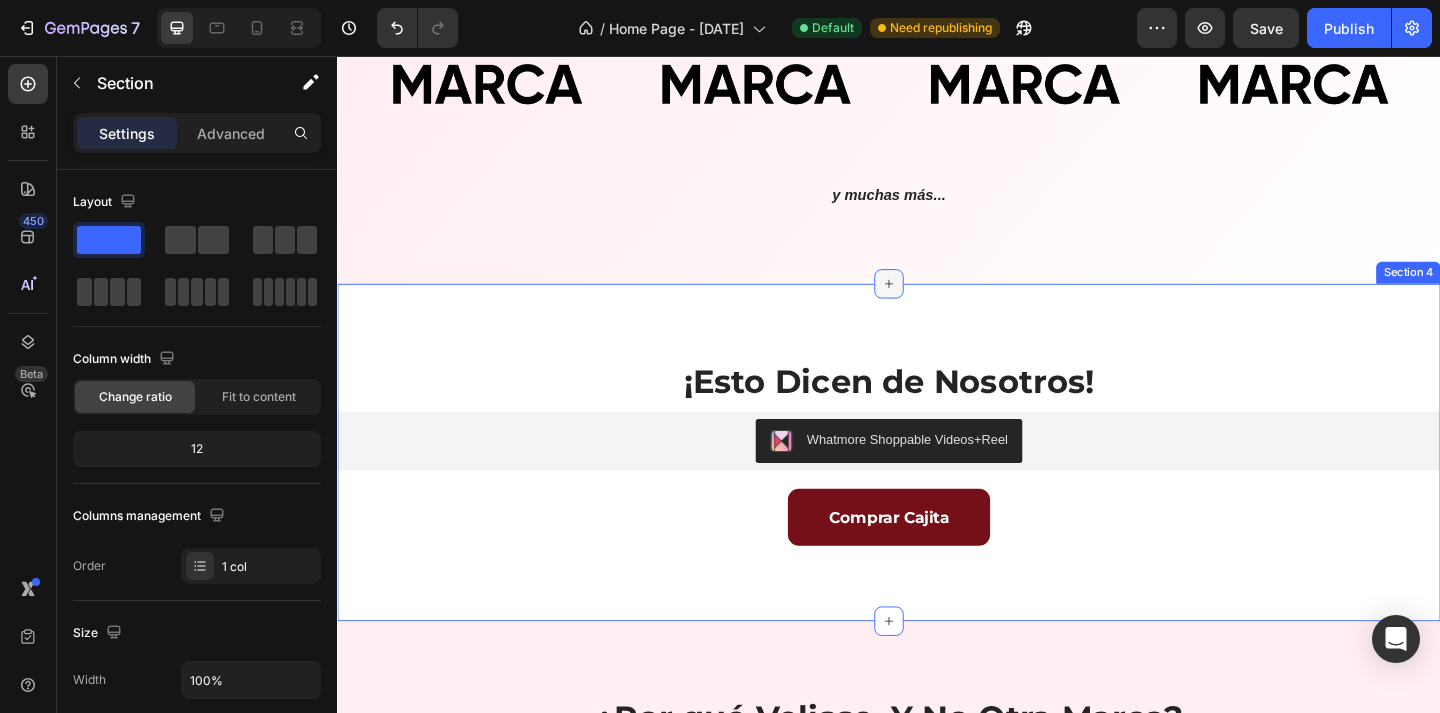 click at bounding box center [937, 304] 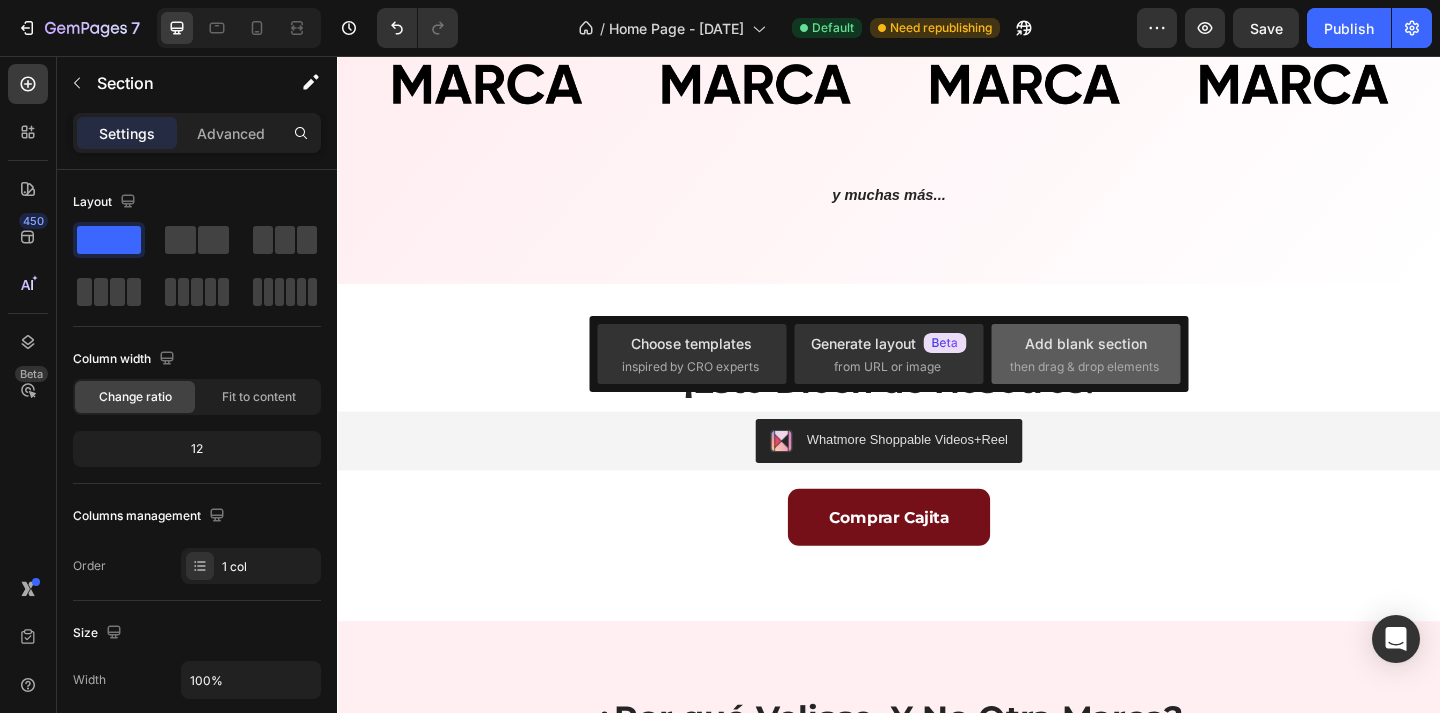 click on "then drag & drop elements" at bounding box center [1084, 367] 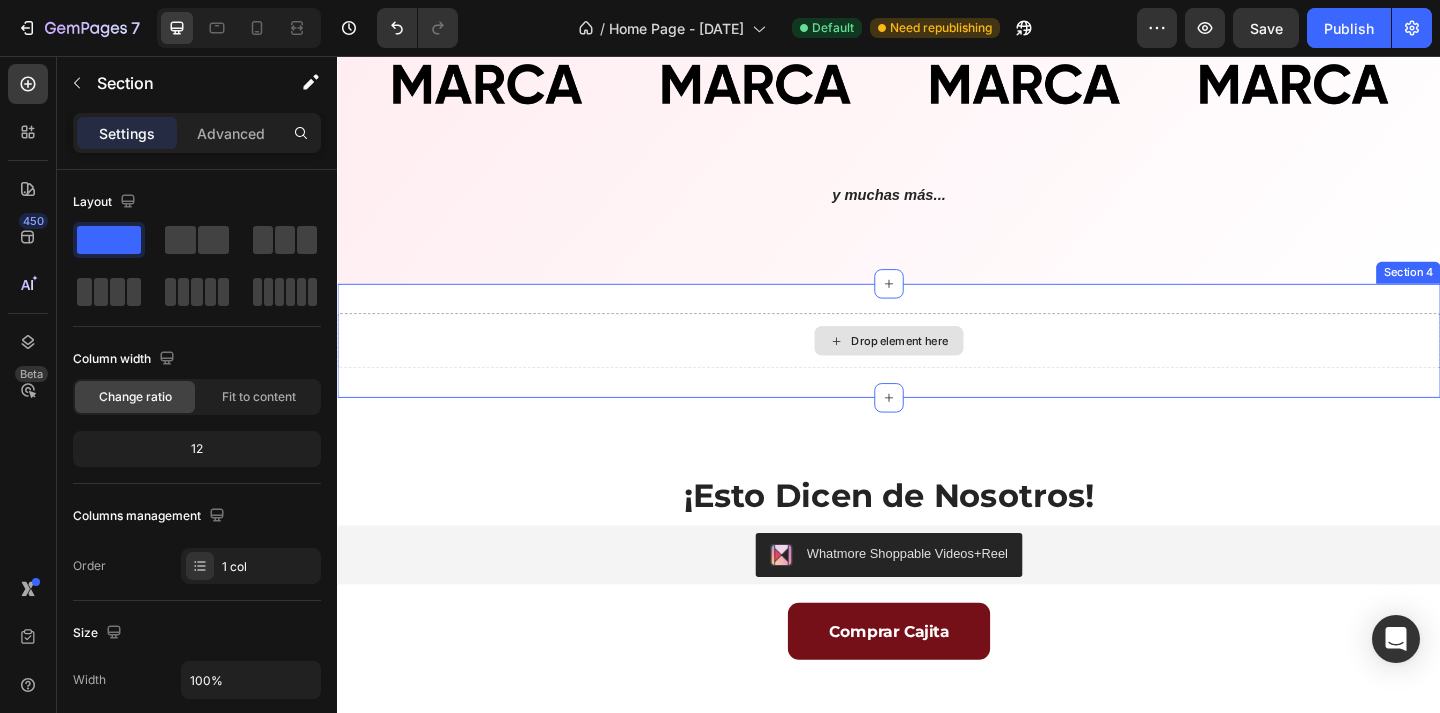 drag, startPoint x: 448, startPoint y: 295, endPoint x: 803, endPoint y: 380, distance: 365.03424 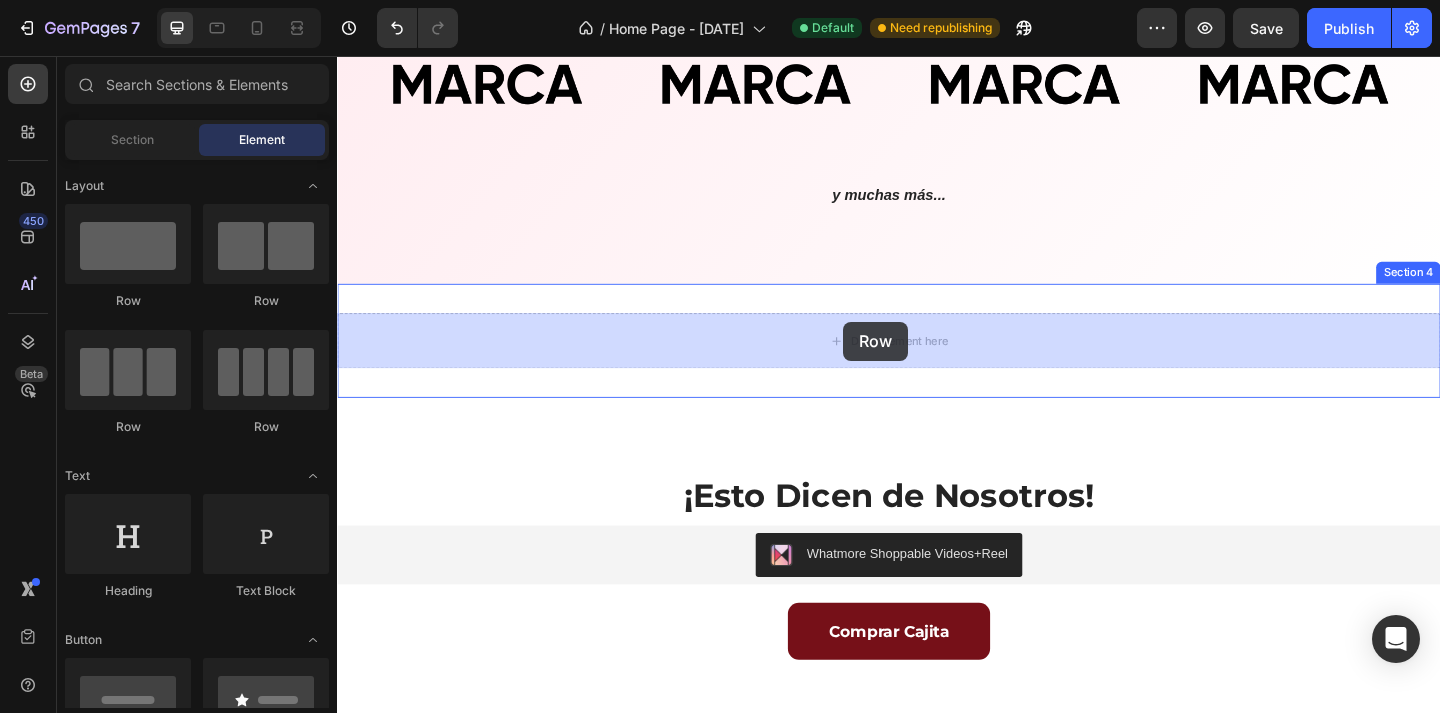 drag, startPoint x: 447, startPoint y: 310, endPoint x: 888, endPoint y: 345, distance: 442.38672 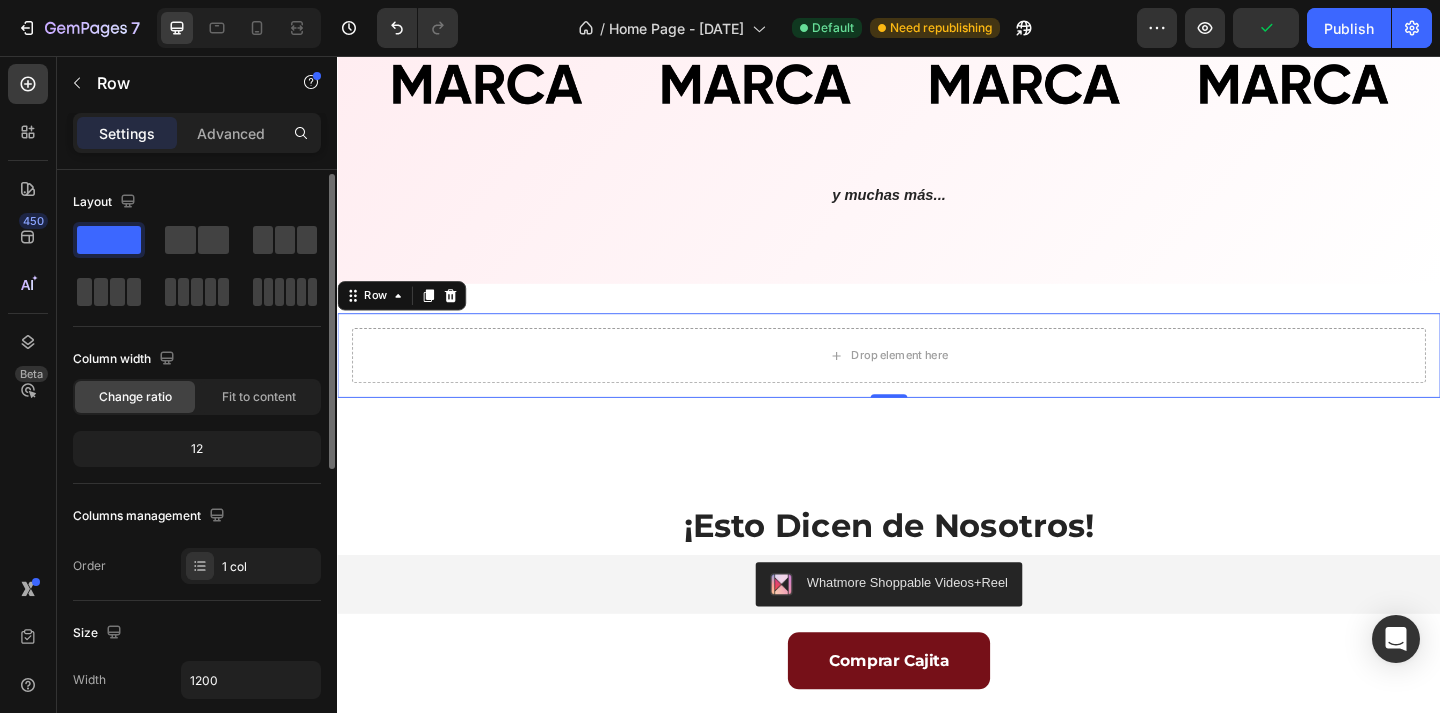 scroll, scrollTop: 29, scrollLeft: 0, axis: vertical 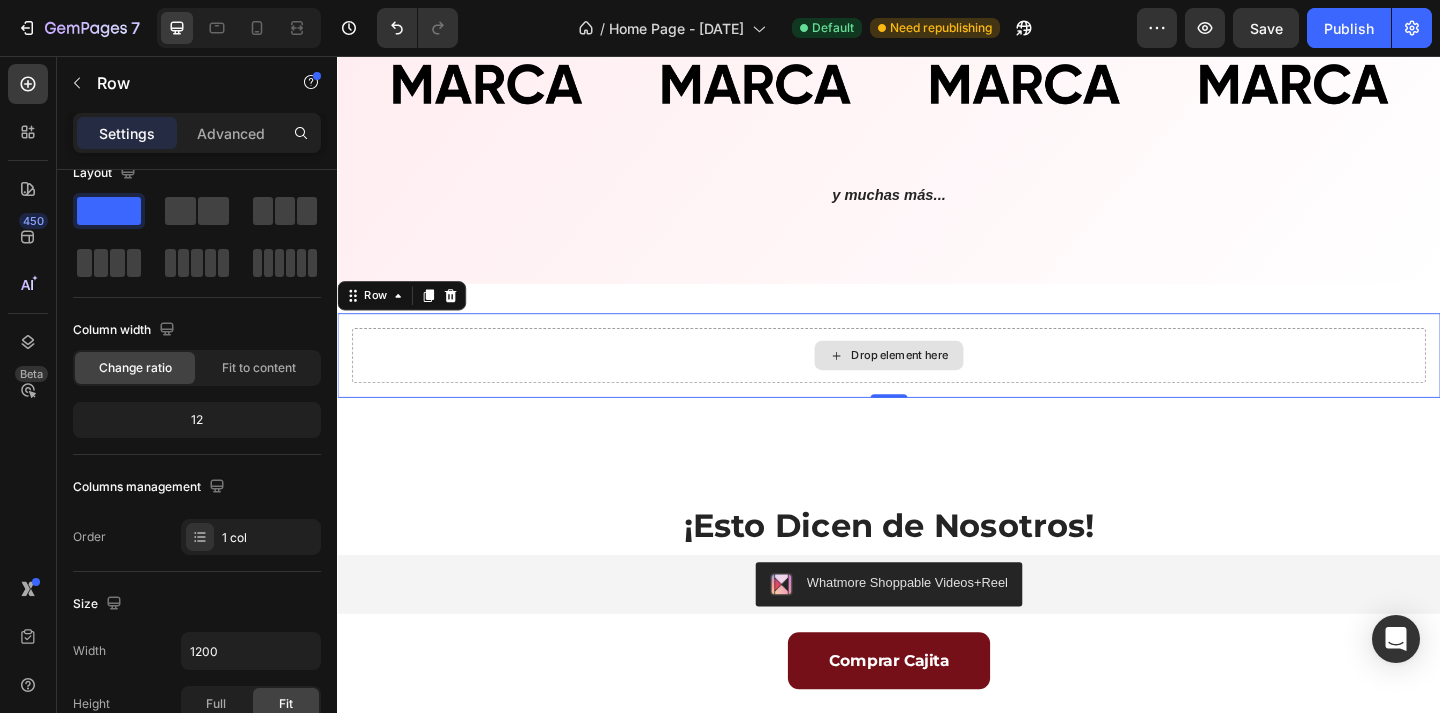drag, startPoint x: 437, startPoint y: 269, endPoint x: 907, endPoint y: 378, distance: 482.47385 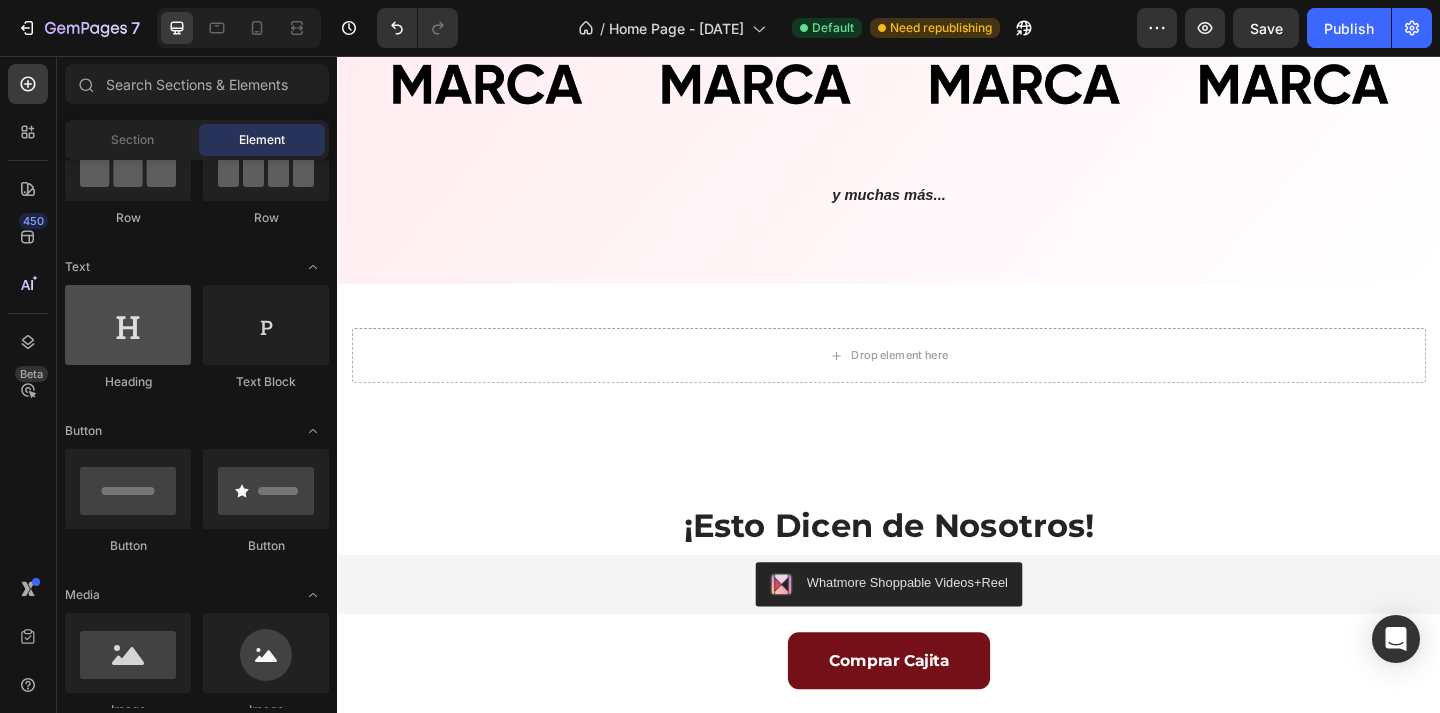 scroll, scrollTop: 0, scrollLeft: 0, axis: both 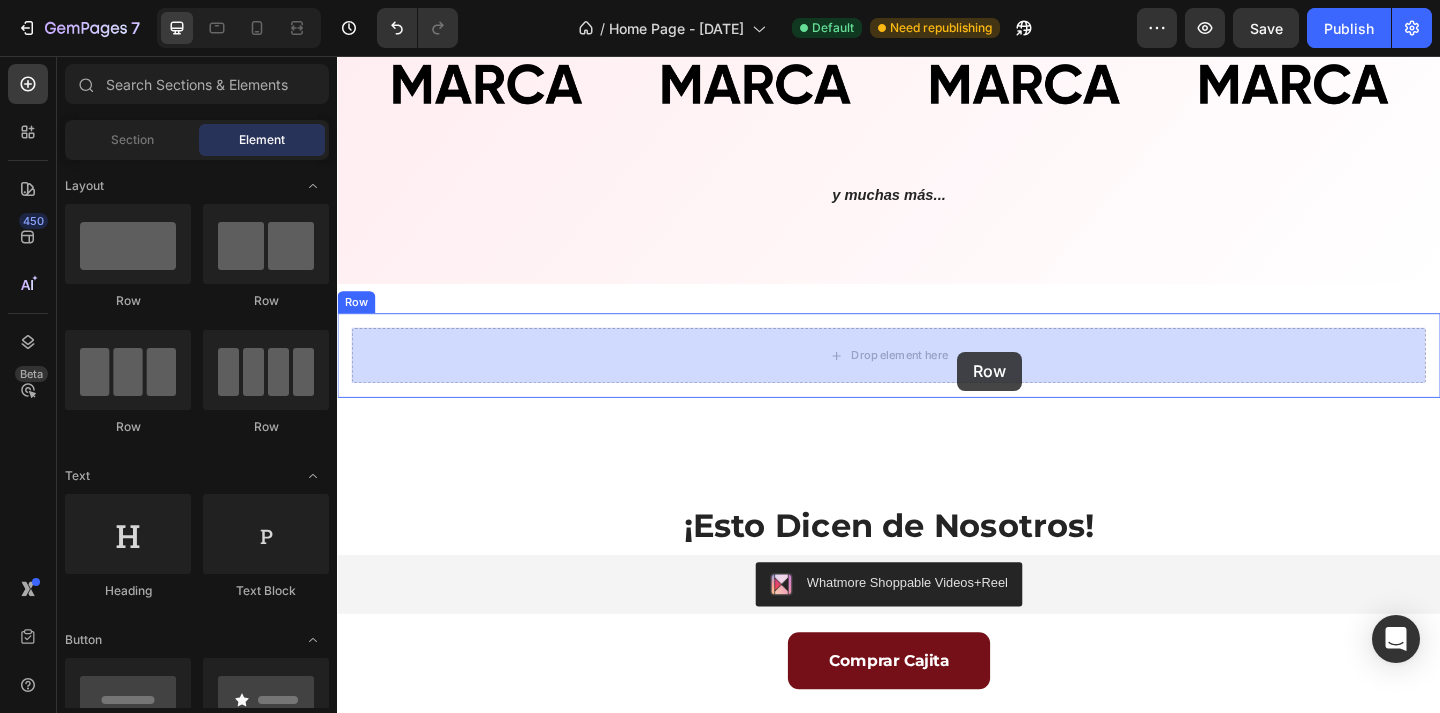drag, startPoint x: 460, startPoint y: 314, endPoint x: 1012, endPoint y: 378, distance: 555.69775 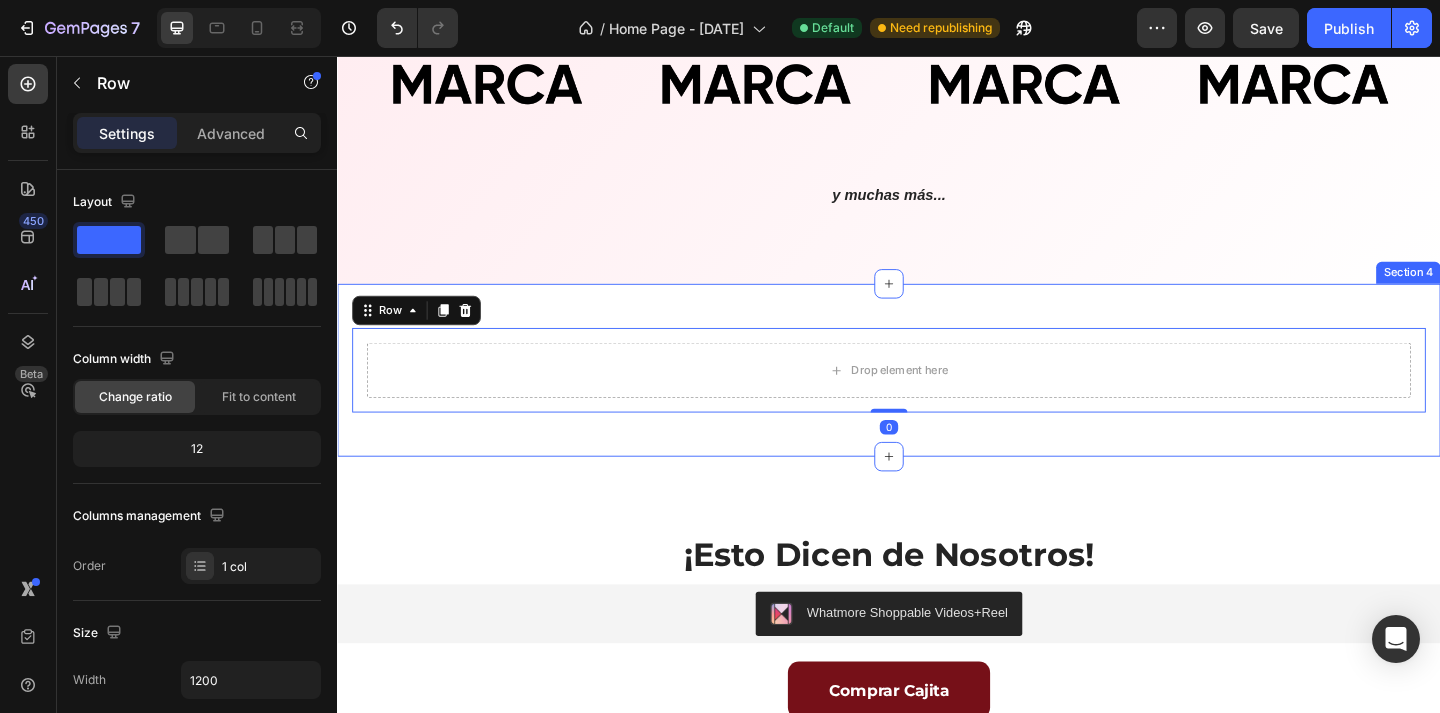 click on "Drop element here Row   0 Row Section 4" at bounding box center (937, 398) 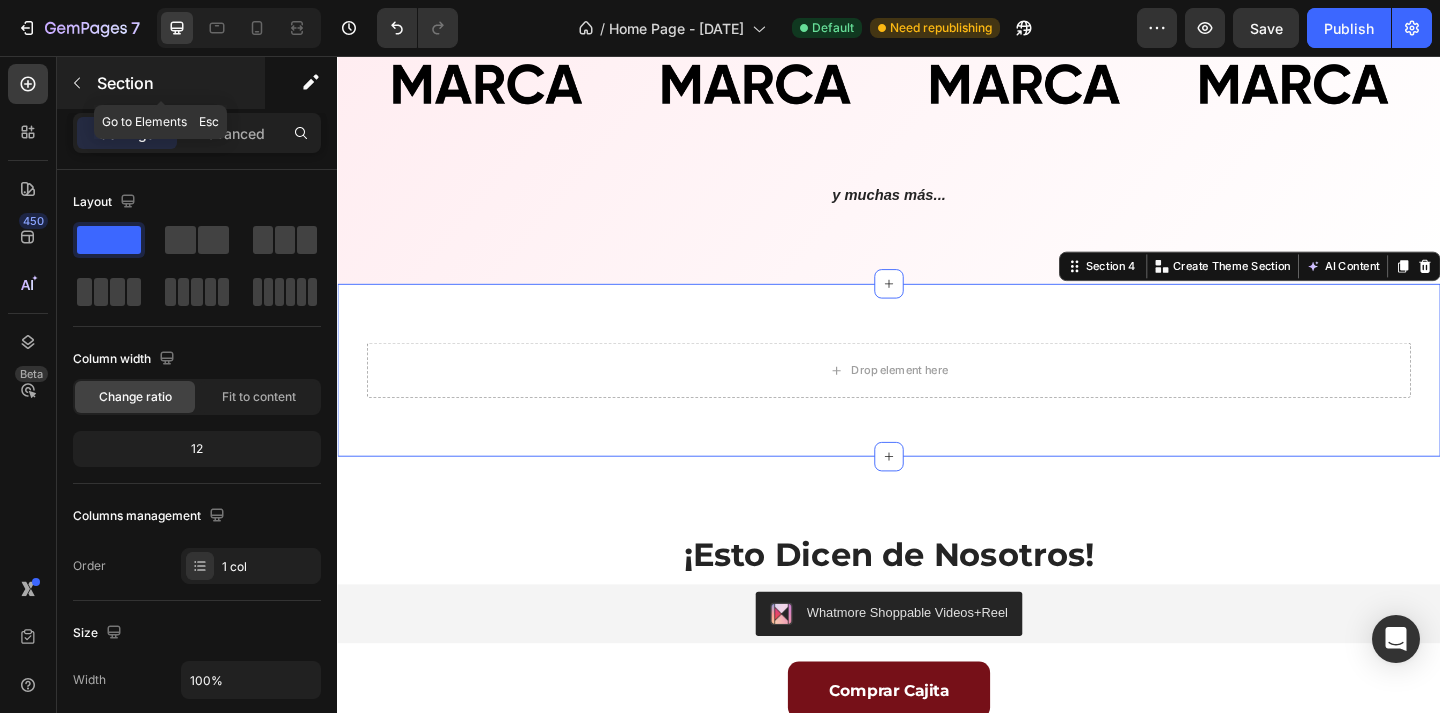 click 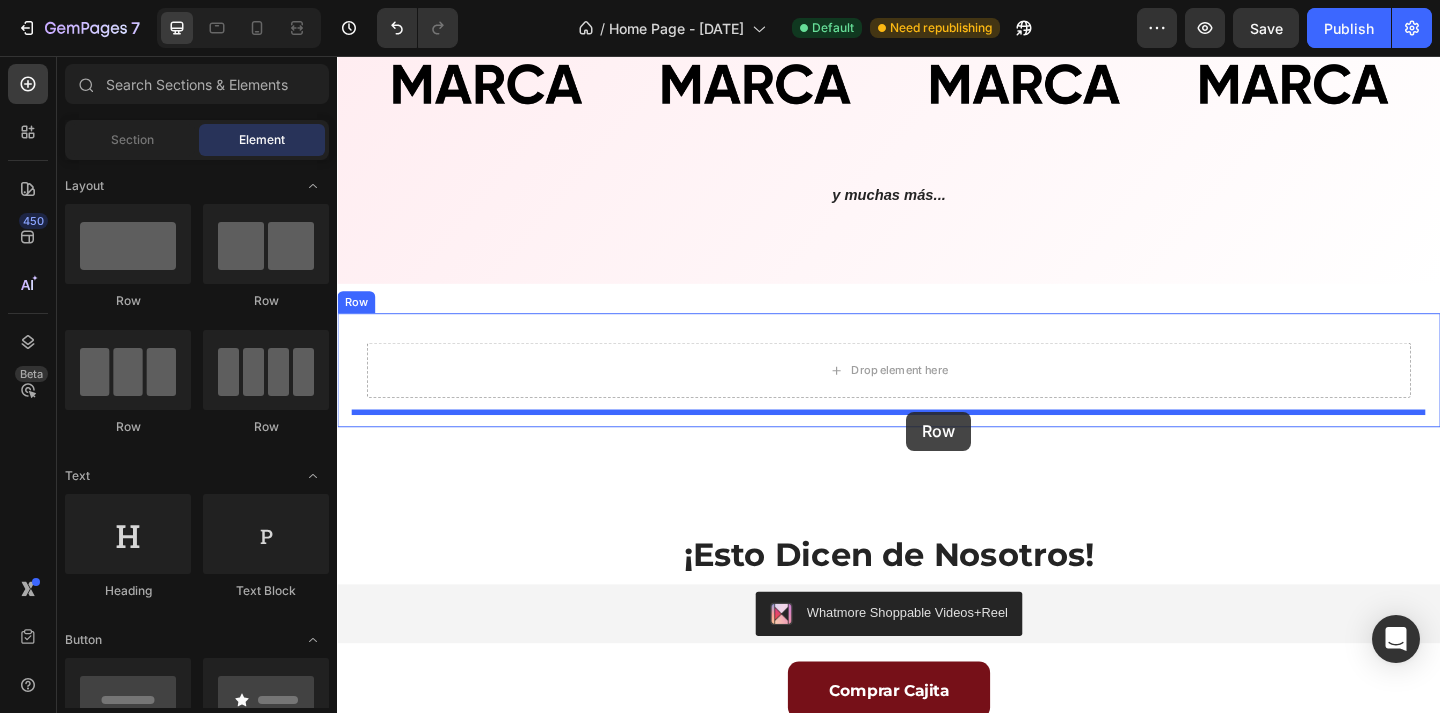 drag, startPoint x: 482, startPoint y: 312, endPoint x: 955, endPoint y: 441, distance: 490.27542 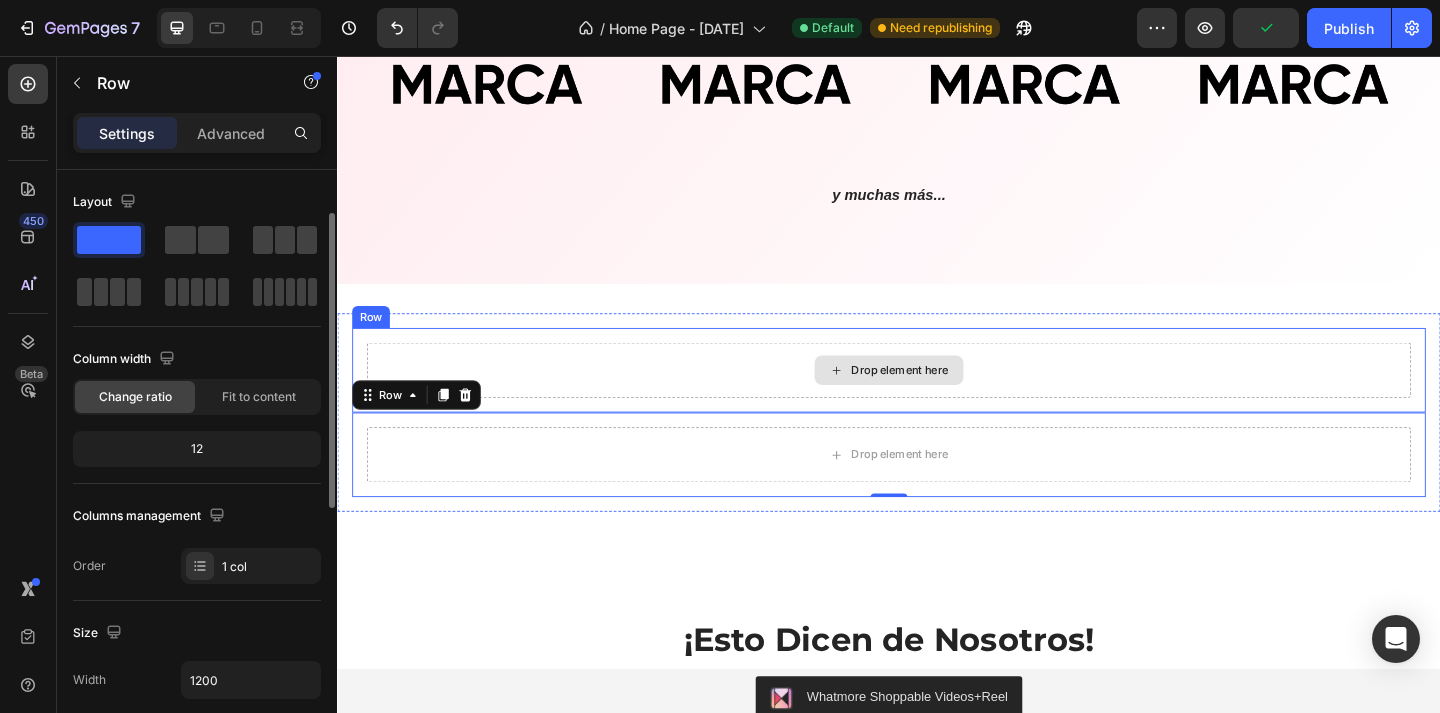 click on "Drop element here" at bounding box center [937, 398] 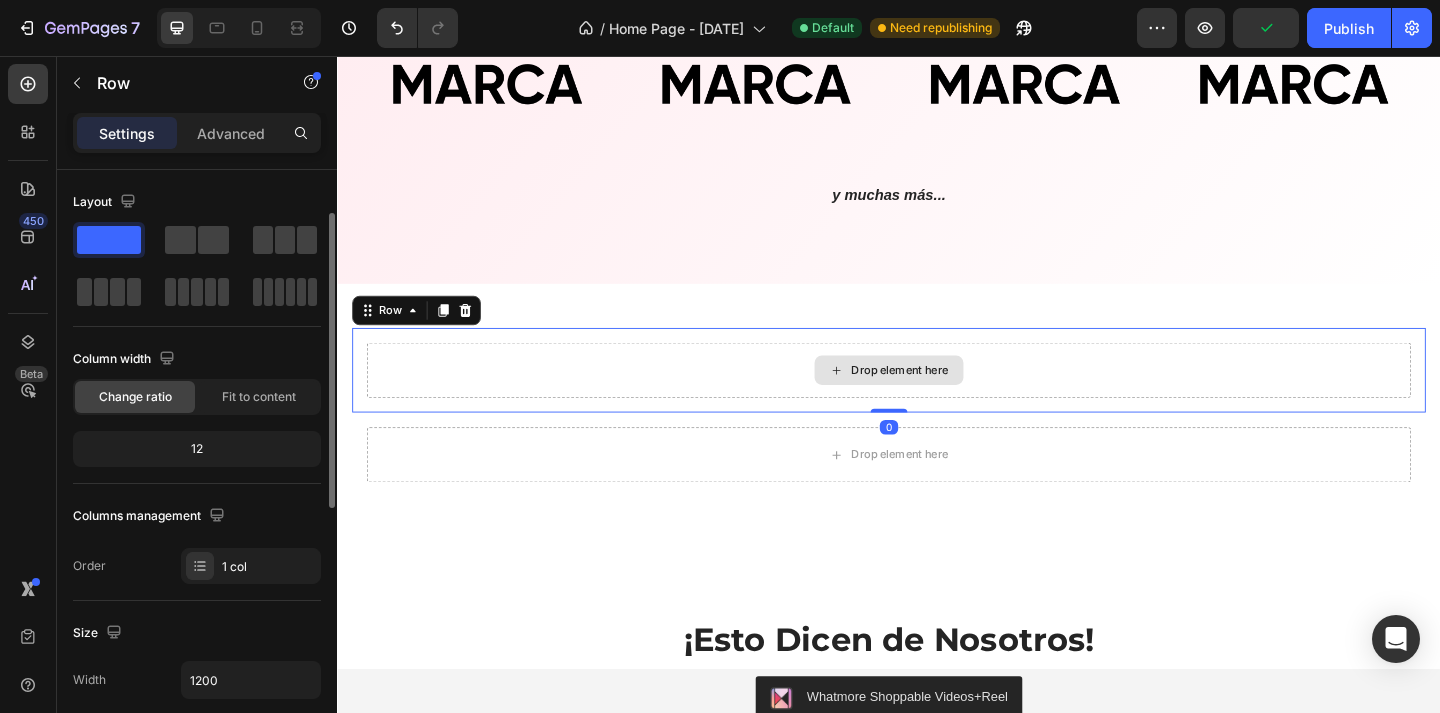 scroll, scrollTop: 29, scrollLeft: 0, axis: vertical 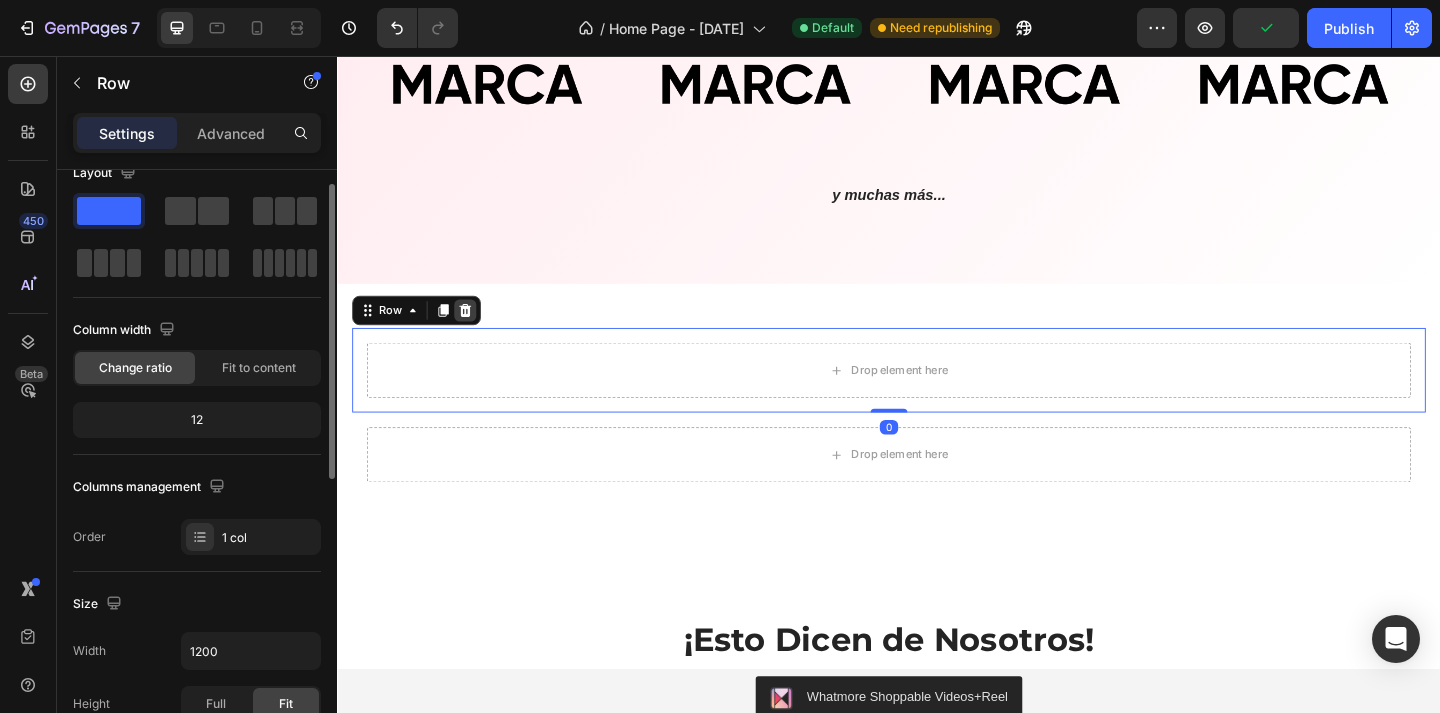 click 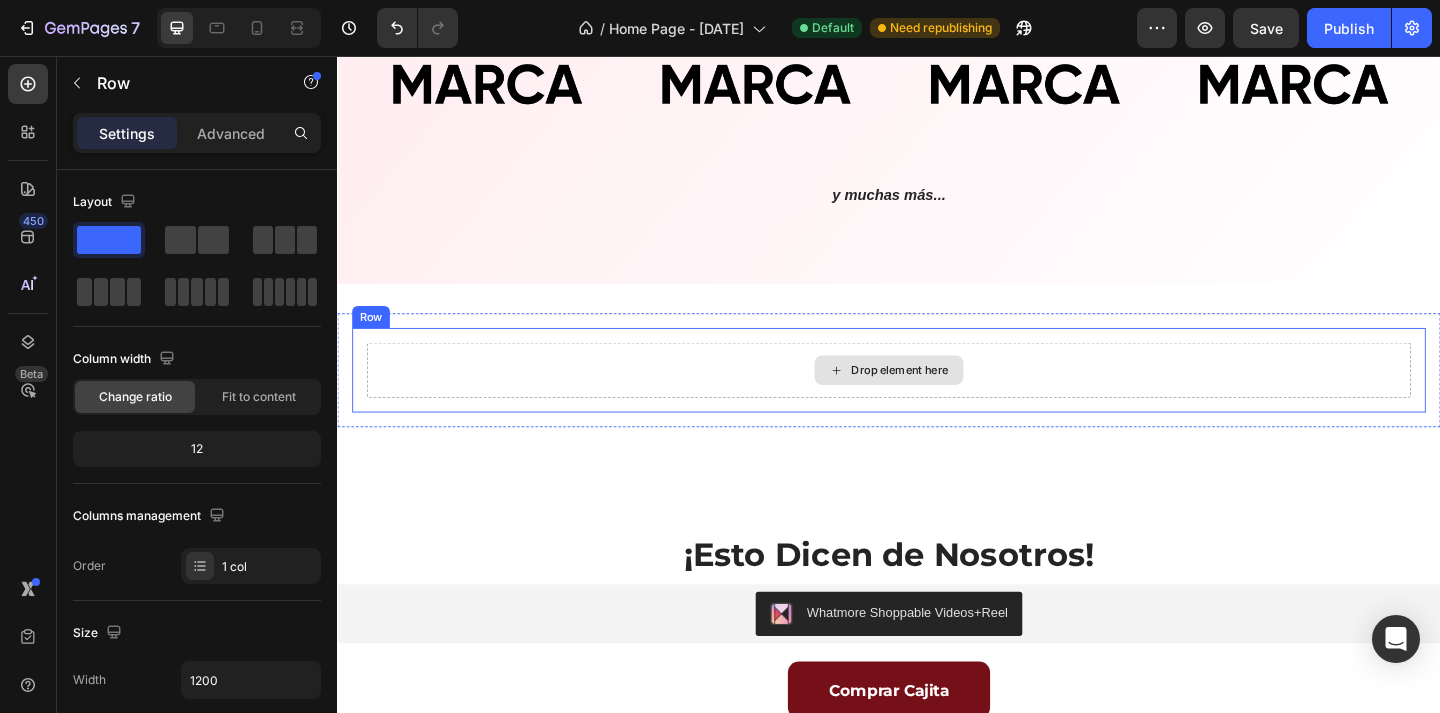 click on "Drop element here" at bounding box center [937, 398] 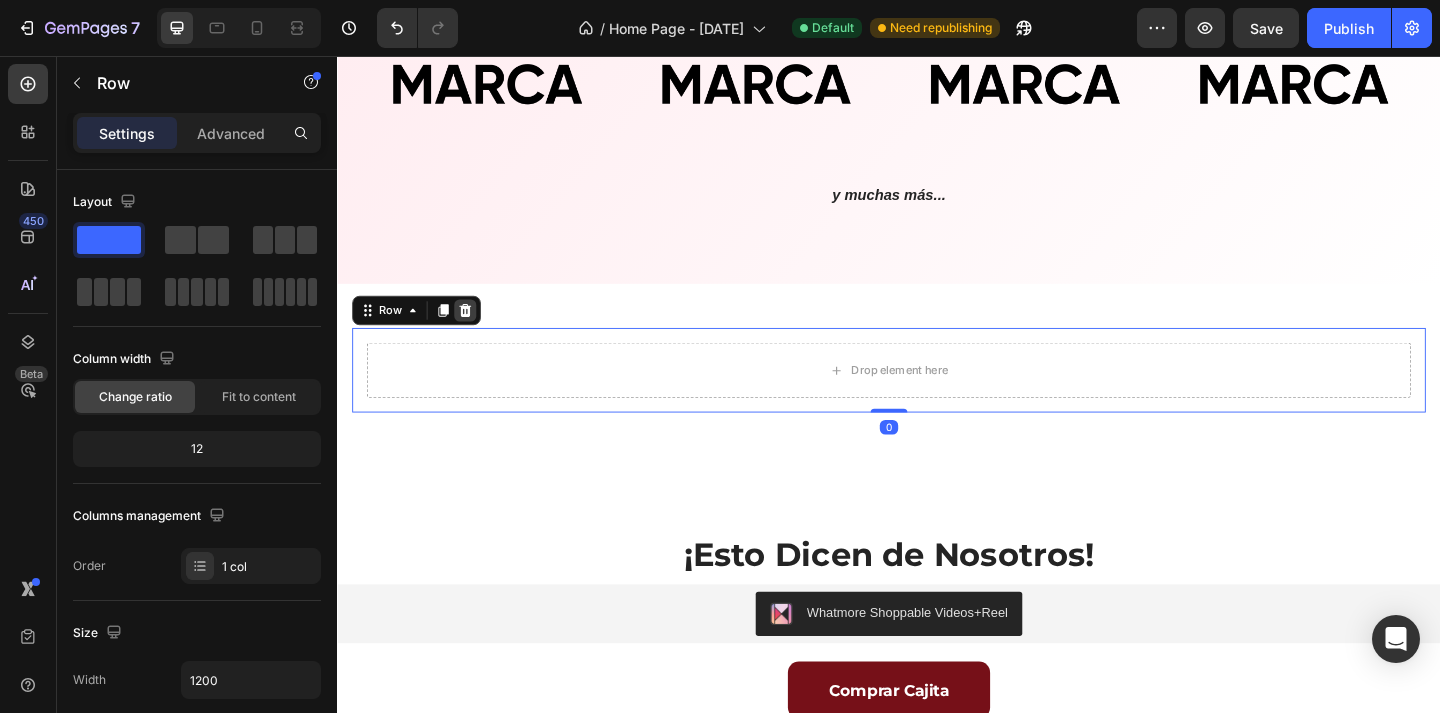 click at bounding box center (476, 333) 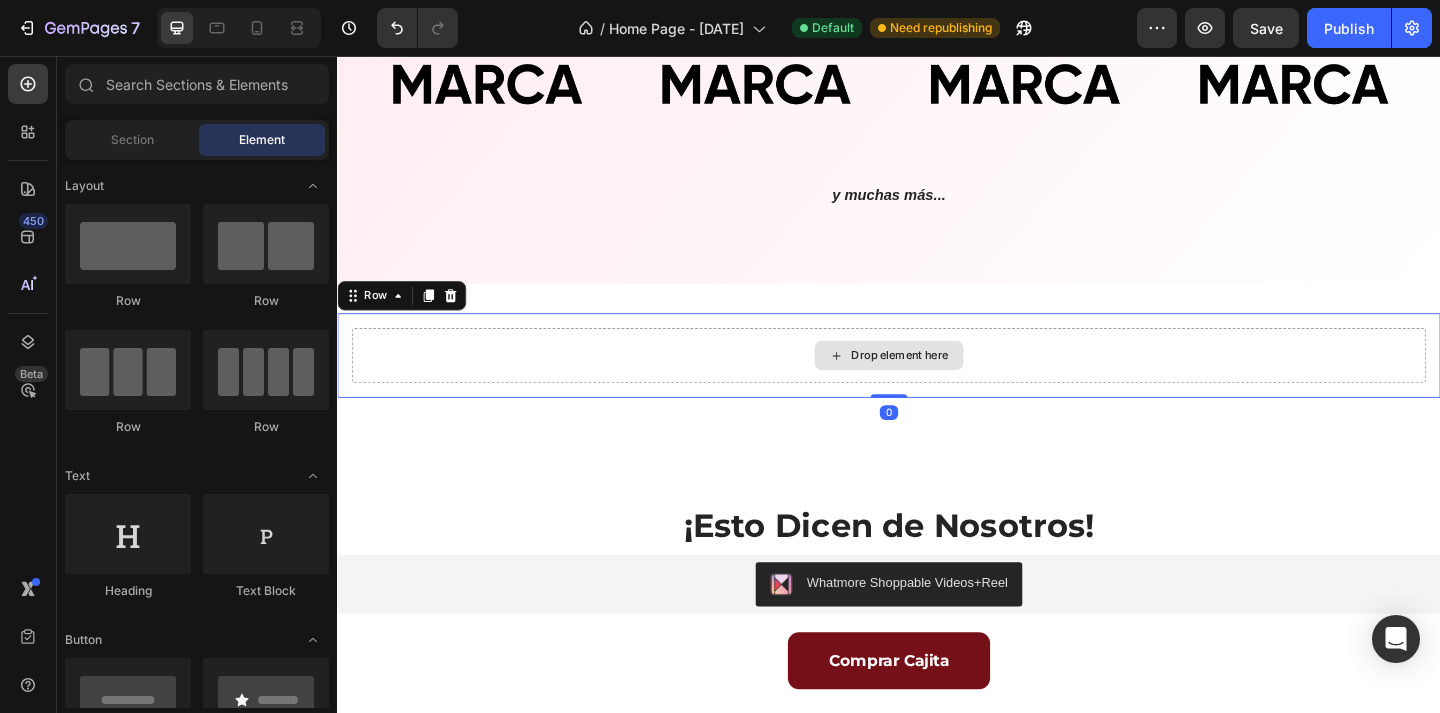 click on "Drop element here" at bounding box center (937, 382) 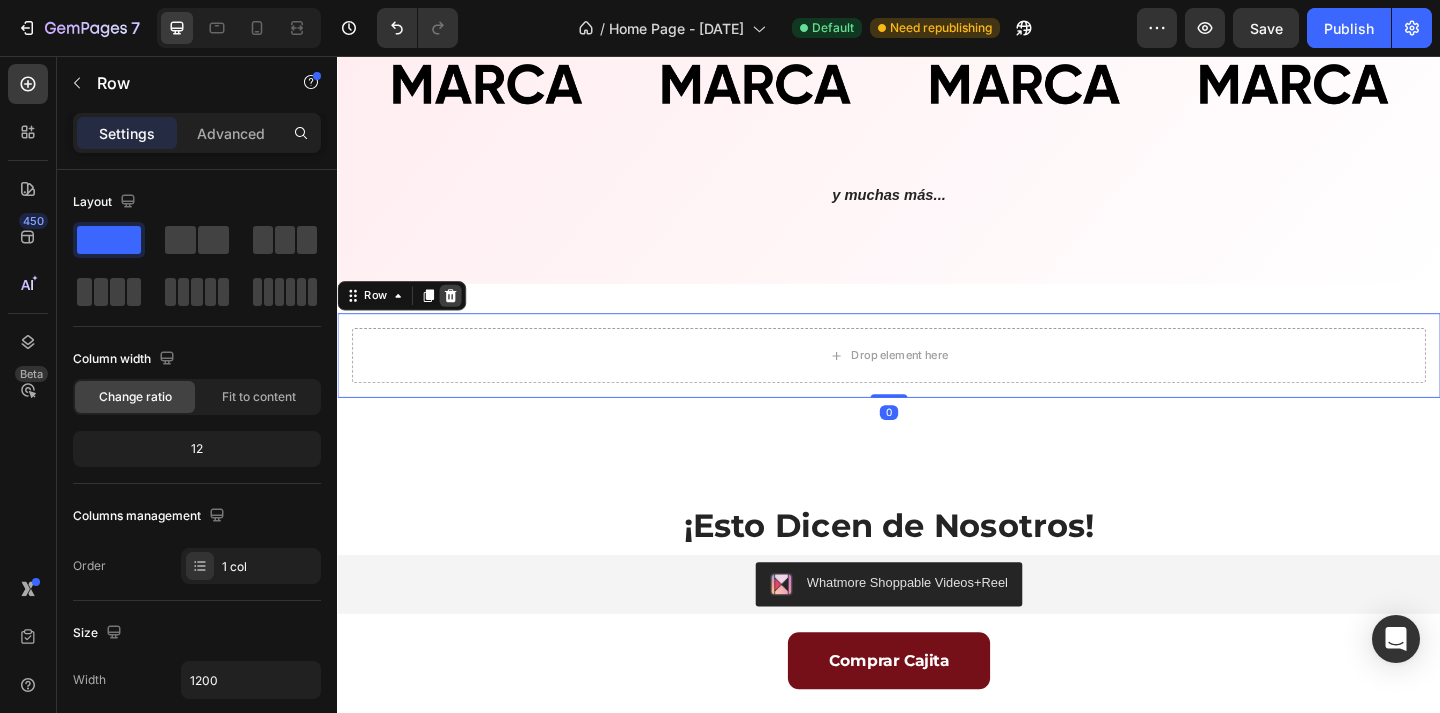 click 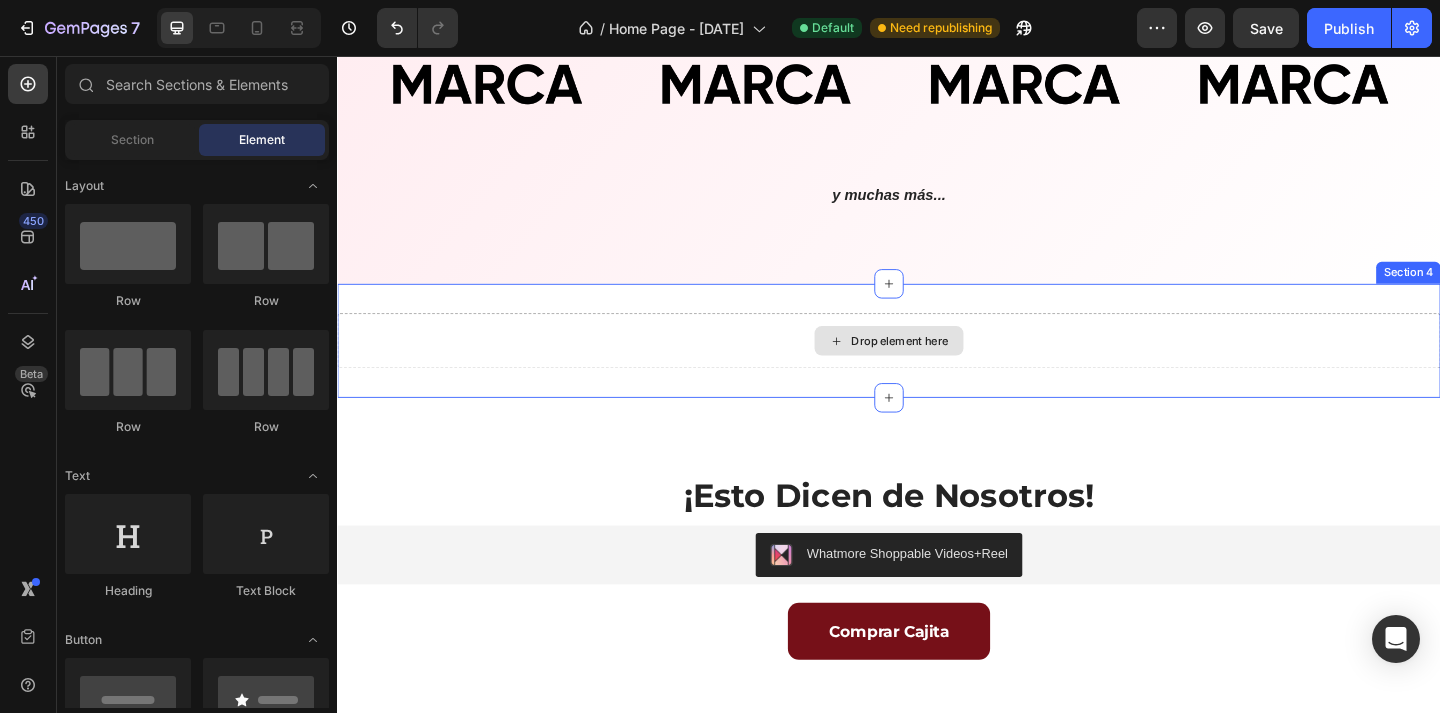 click on "Drop element here" at bounding box center (937, 366) 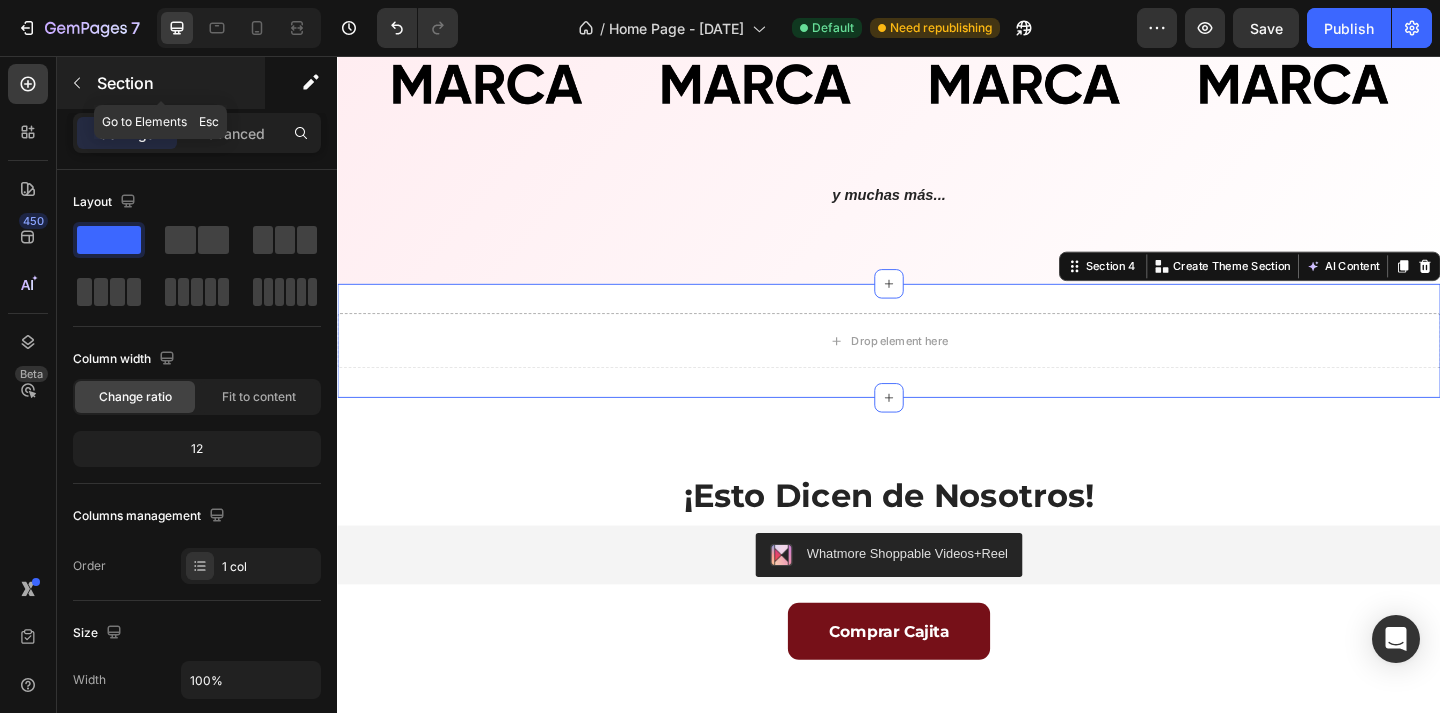 click at bounding box center (77, 83) 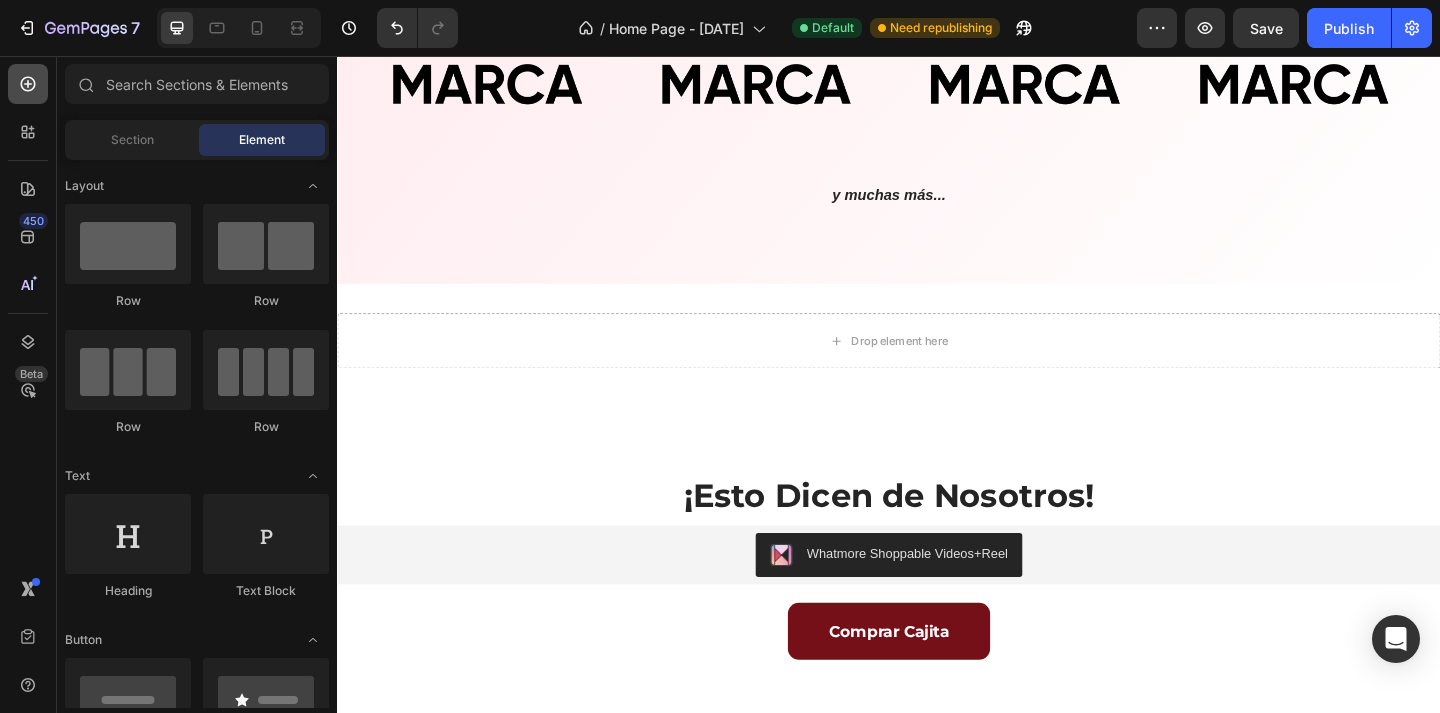 click 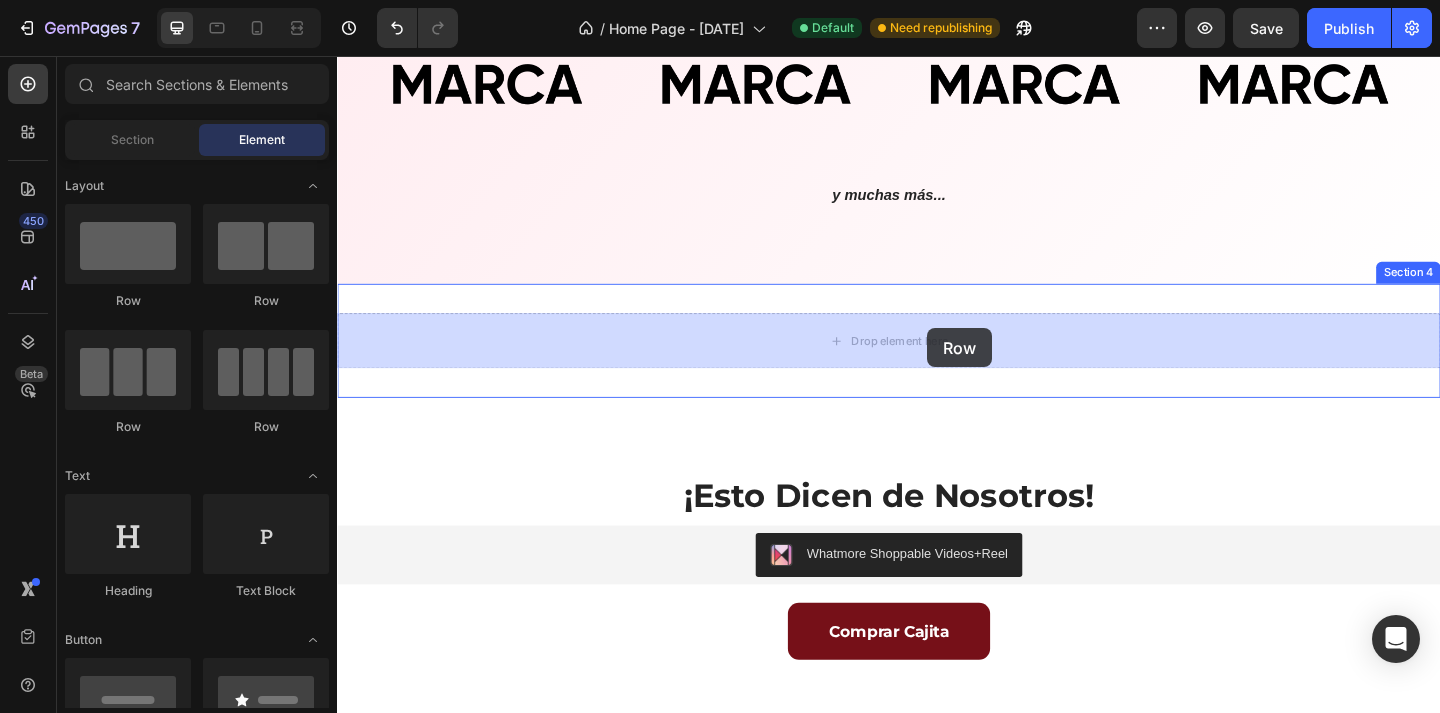 drag, startPoint x: 479, startPoint y: 298, endPoint x: 979, endPoint y: 352, distance: 502.90753 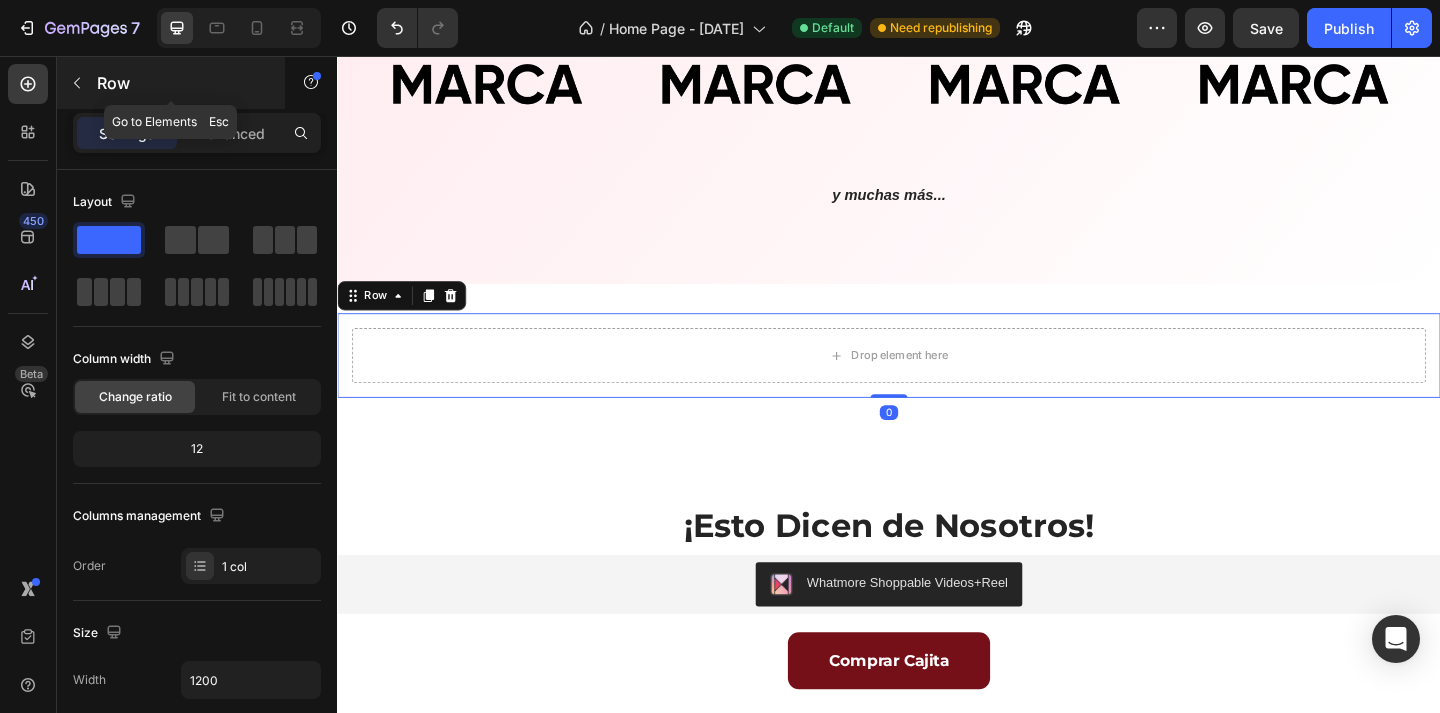 click on "Row" at bounding box center (171, 83) 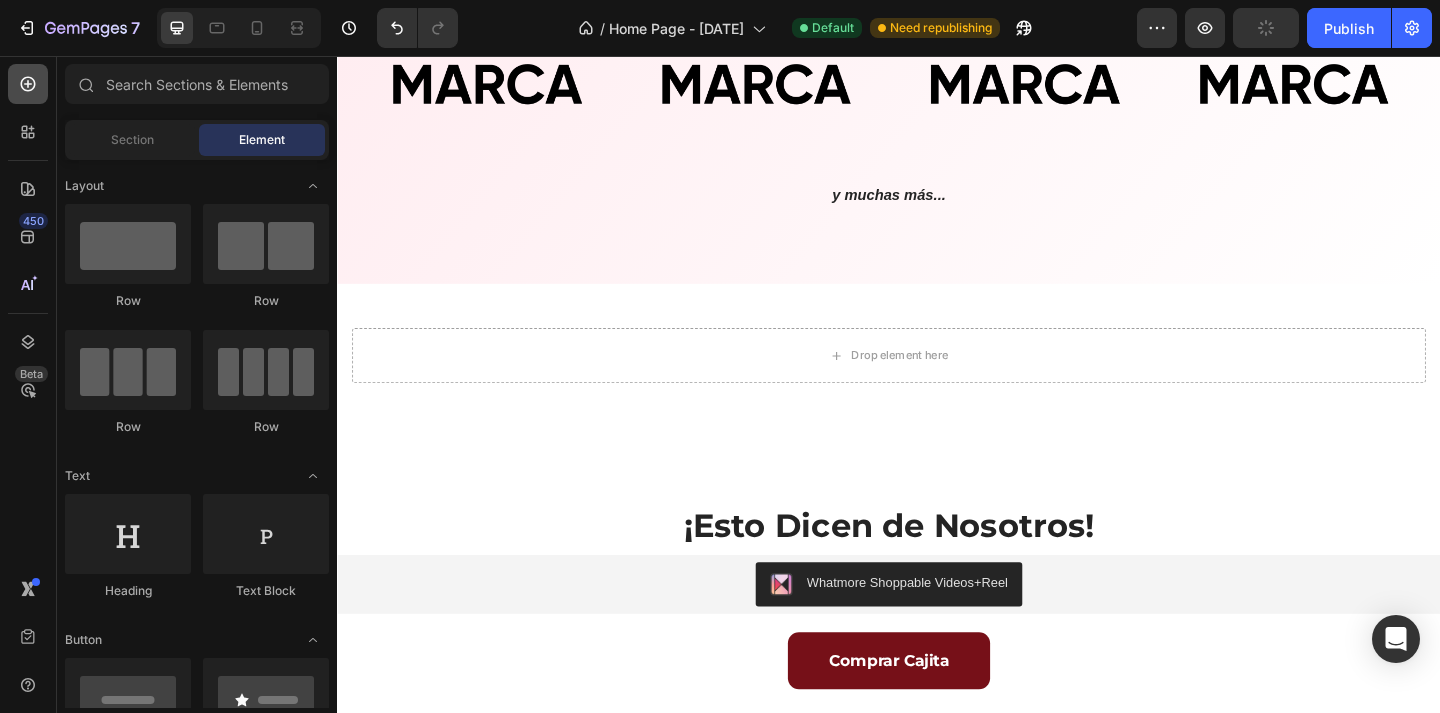 click 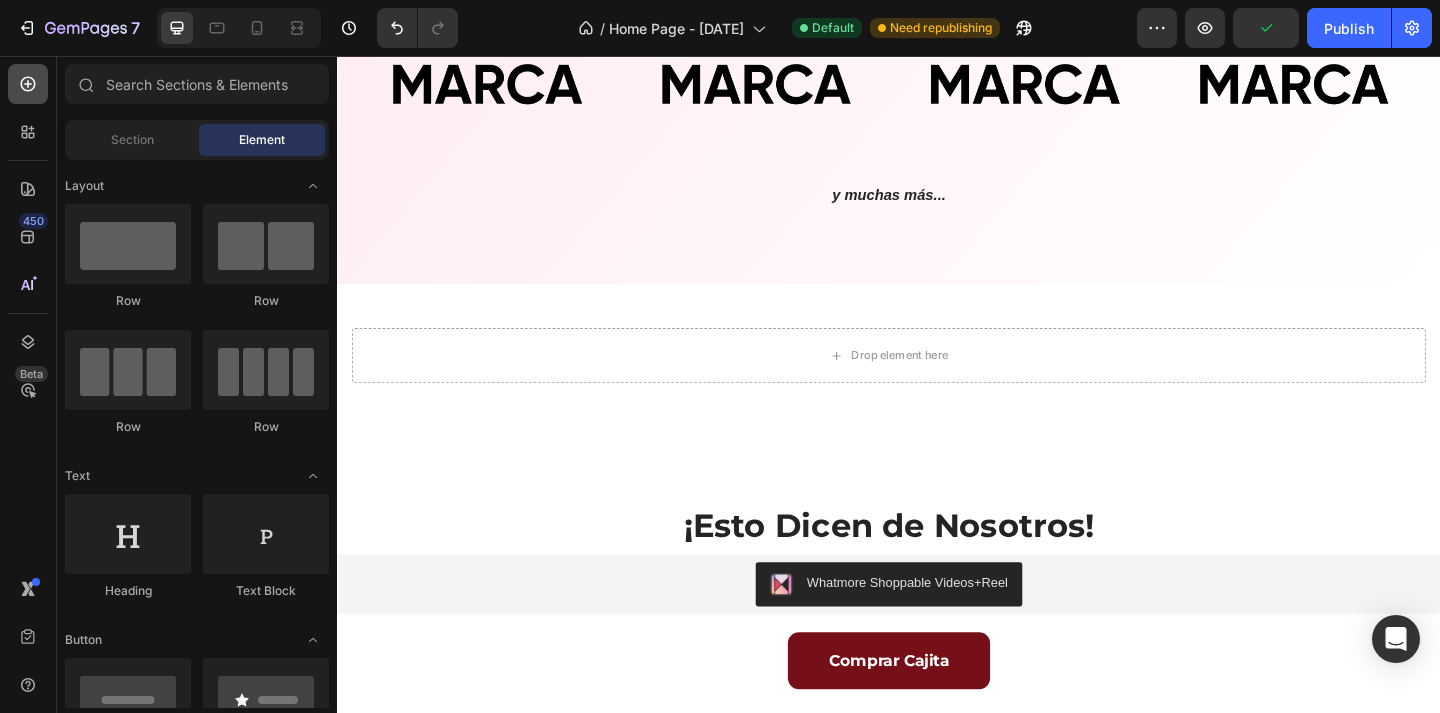 click 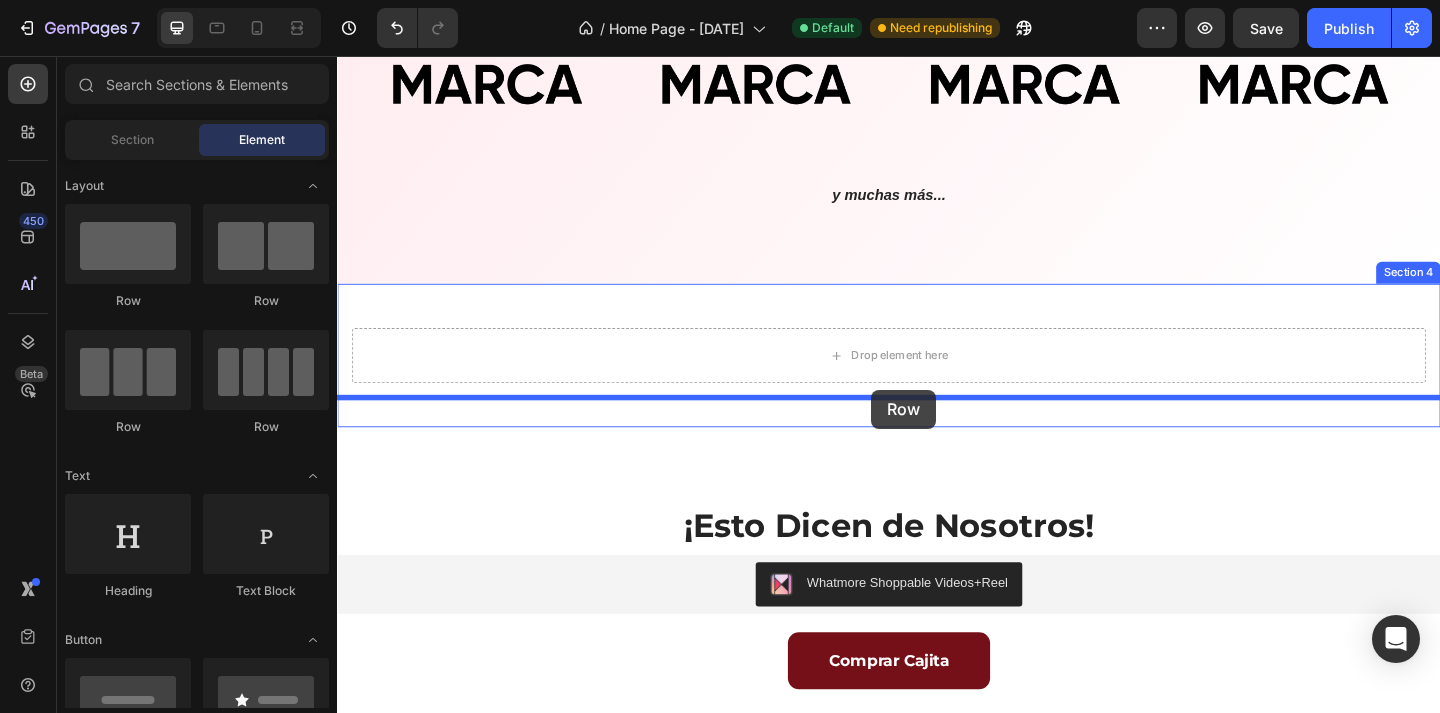 drag, startPoint x: 434, startPoint y: 313, endPoint x: 918, endPoint y: 419, distance: 495.4715 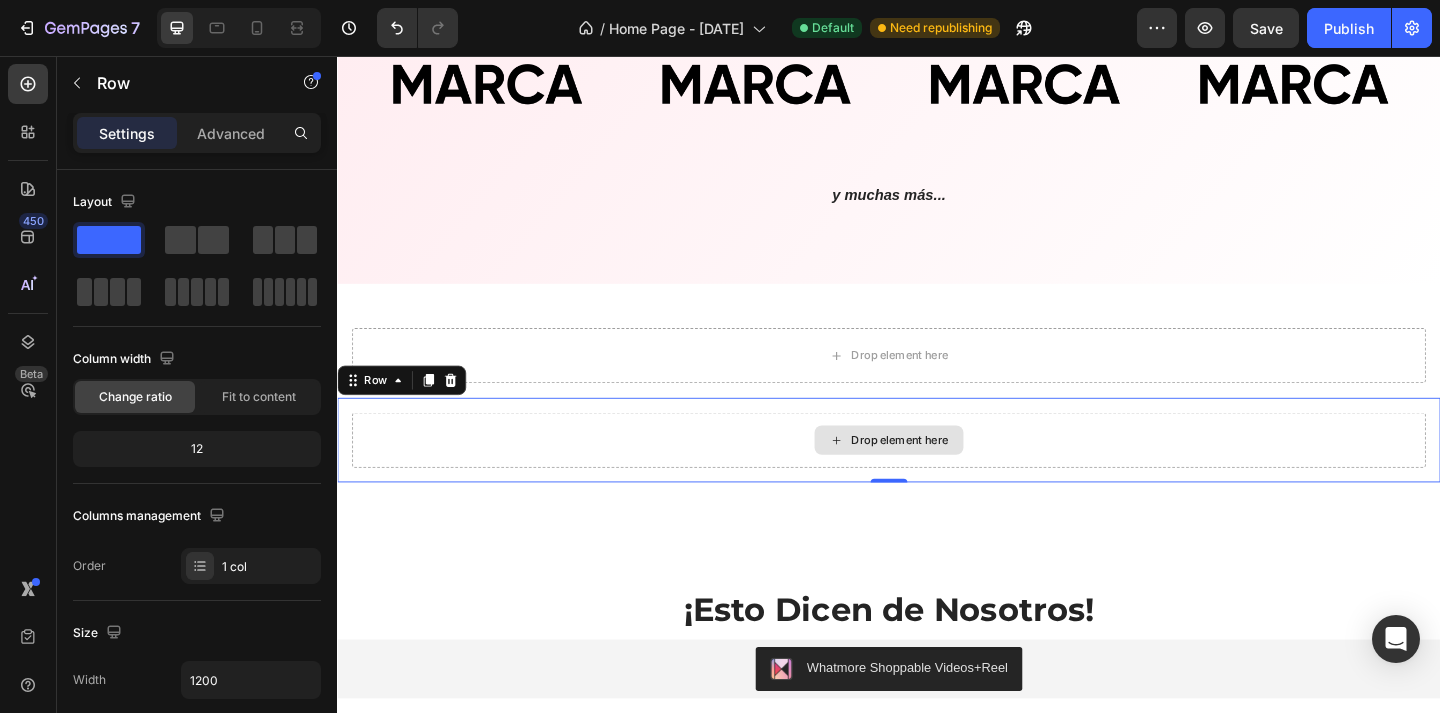 drag, startPoint x: 428, startPoint y: 344, endPoint x: 959, endPoint y: 476, distance: 547.1608 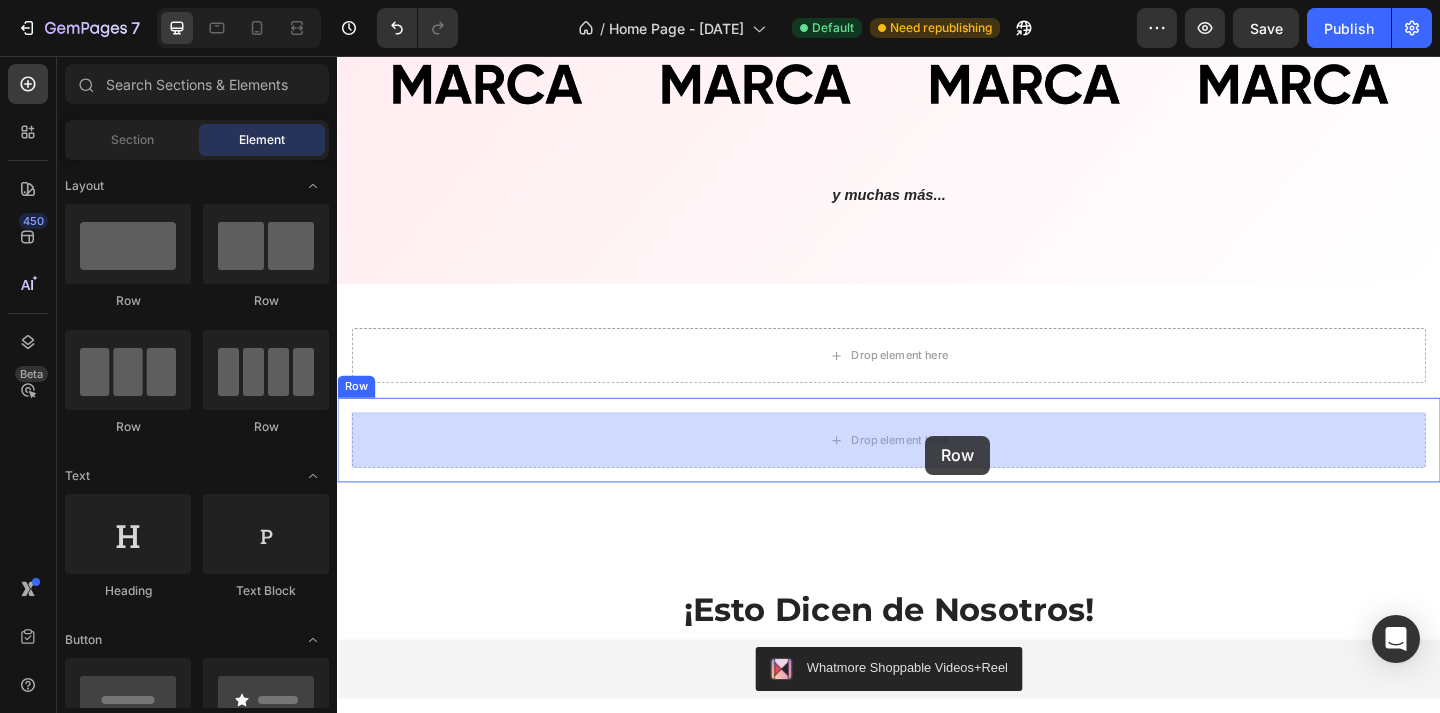 drag, startPoint x: 570, startPoint y: 440, endPoint x: 977, endPoint y: 469, distance: 408.03186 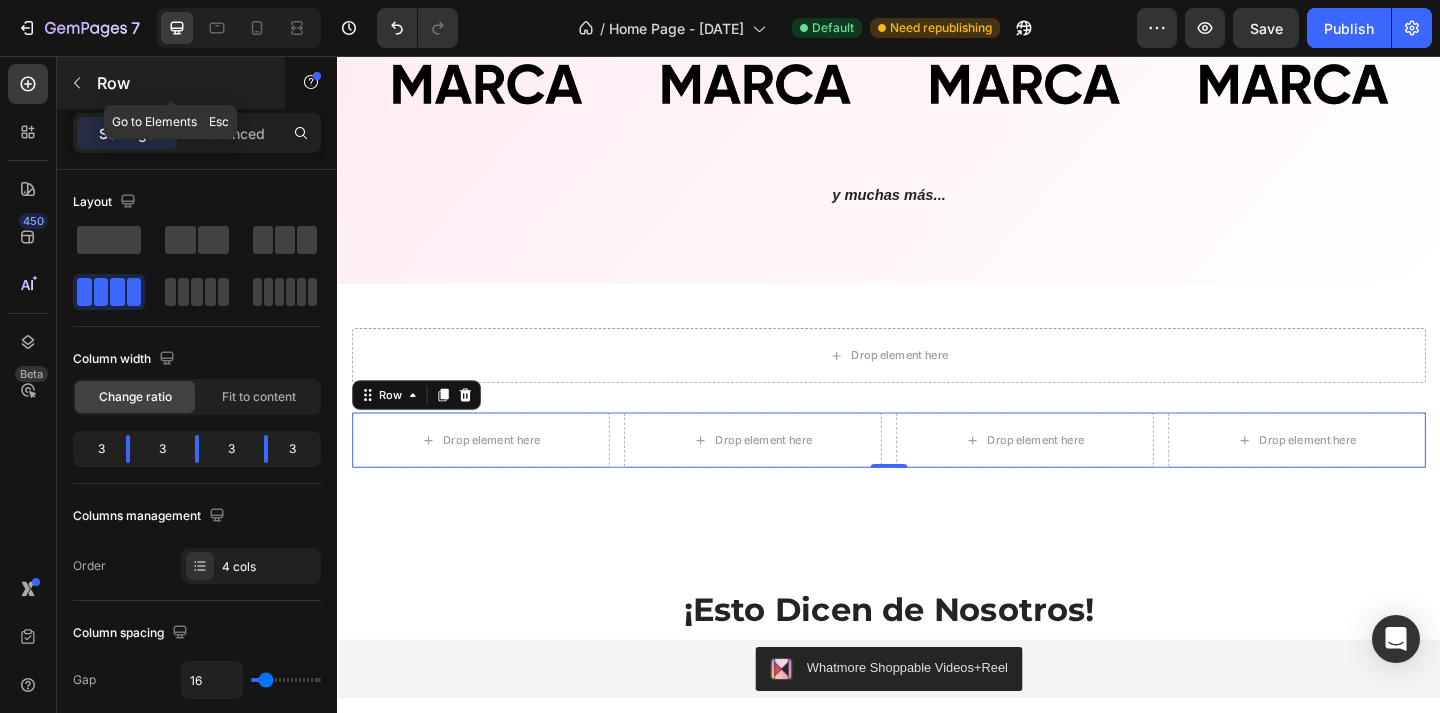 click 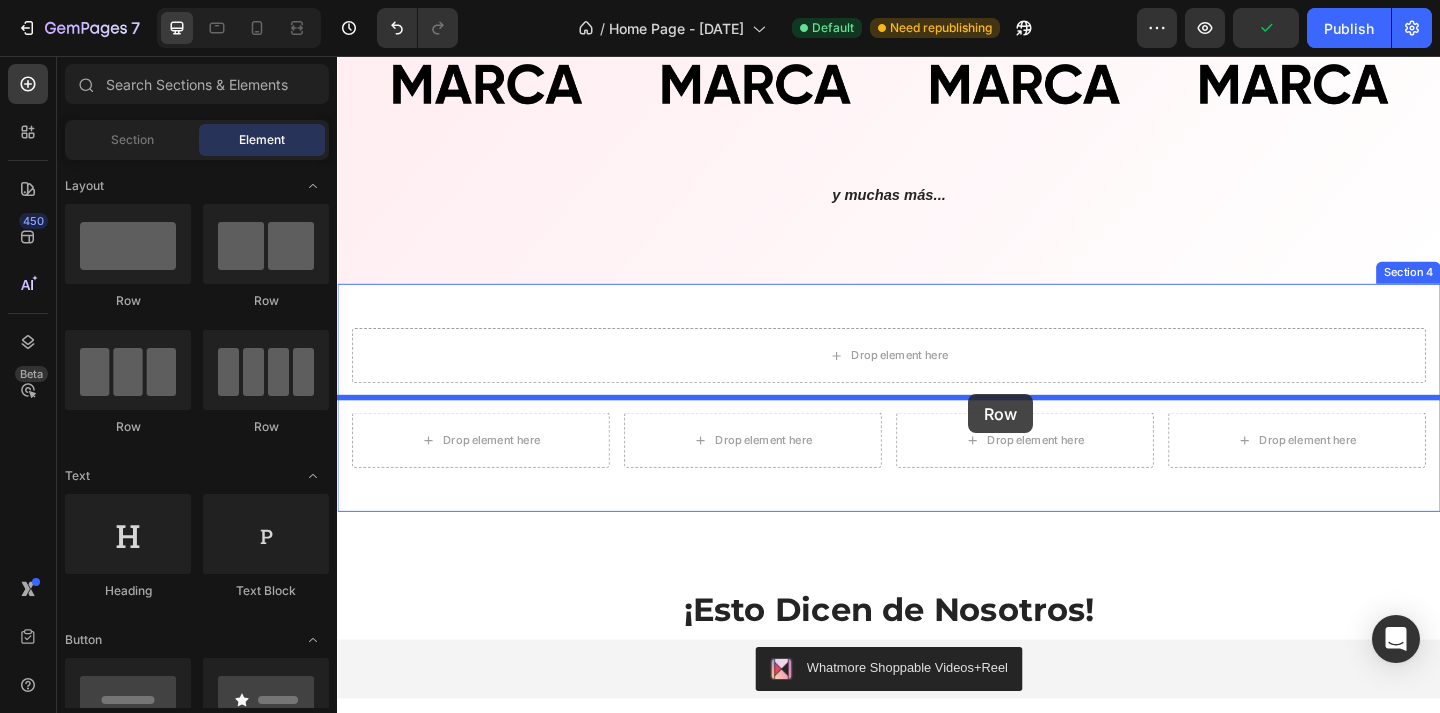 drag, startPoint x: 485, startPoint y: 310, endPoint x: 1023, endPoint y: 423, distance: 549.739 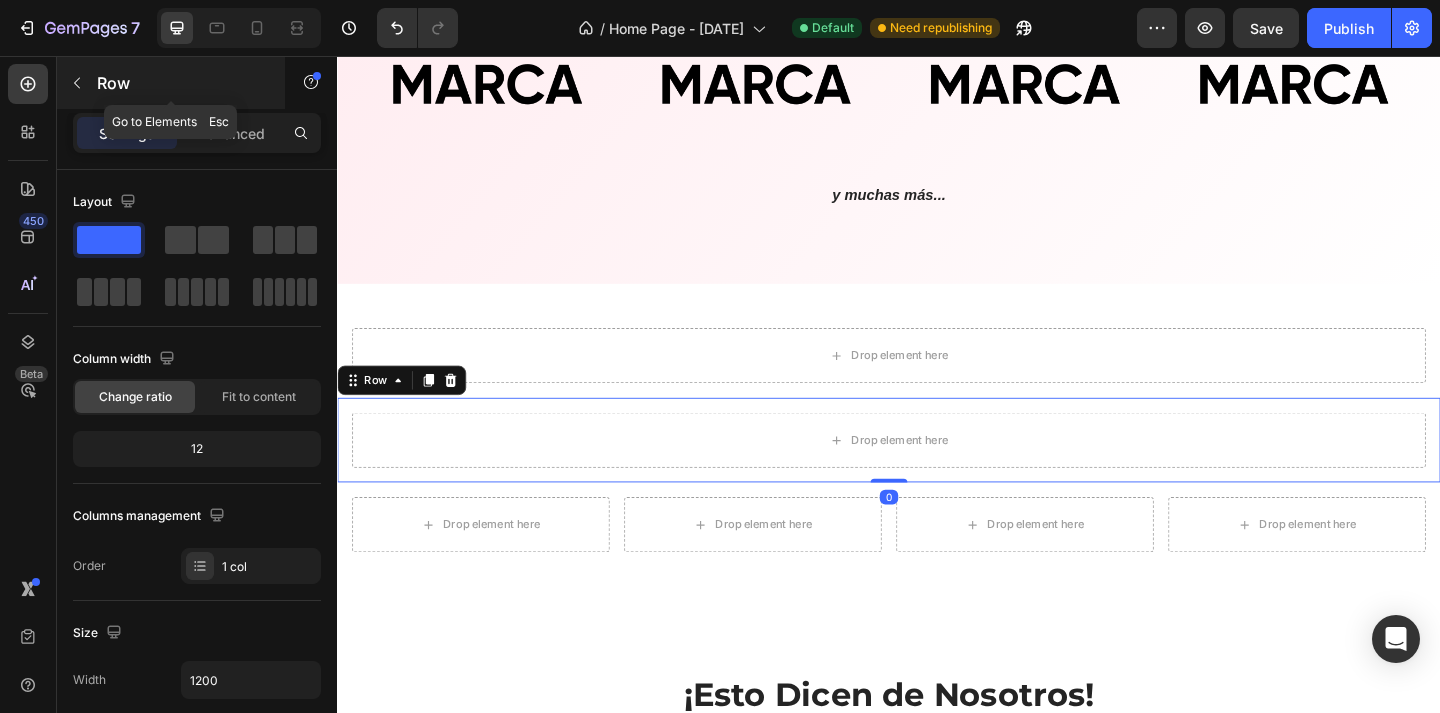 click 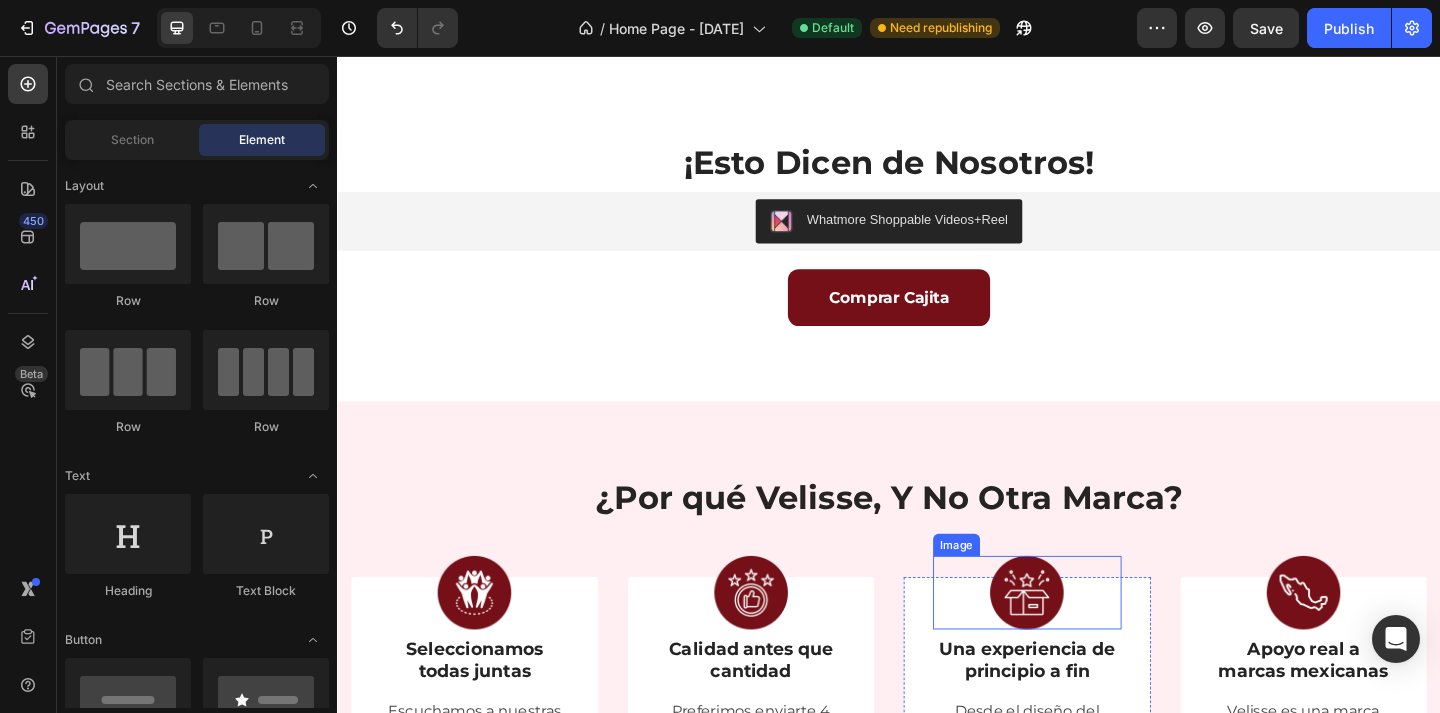 scroll, scrollTop: 1564, scrollLeft: 0, axis: vertical 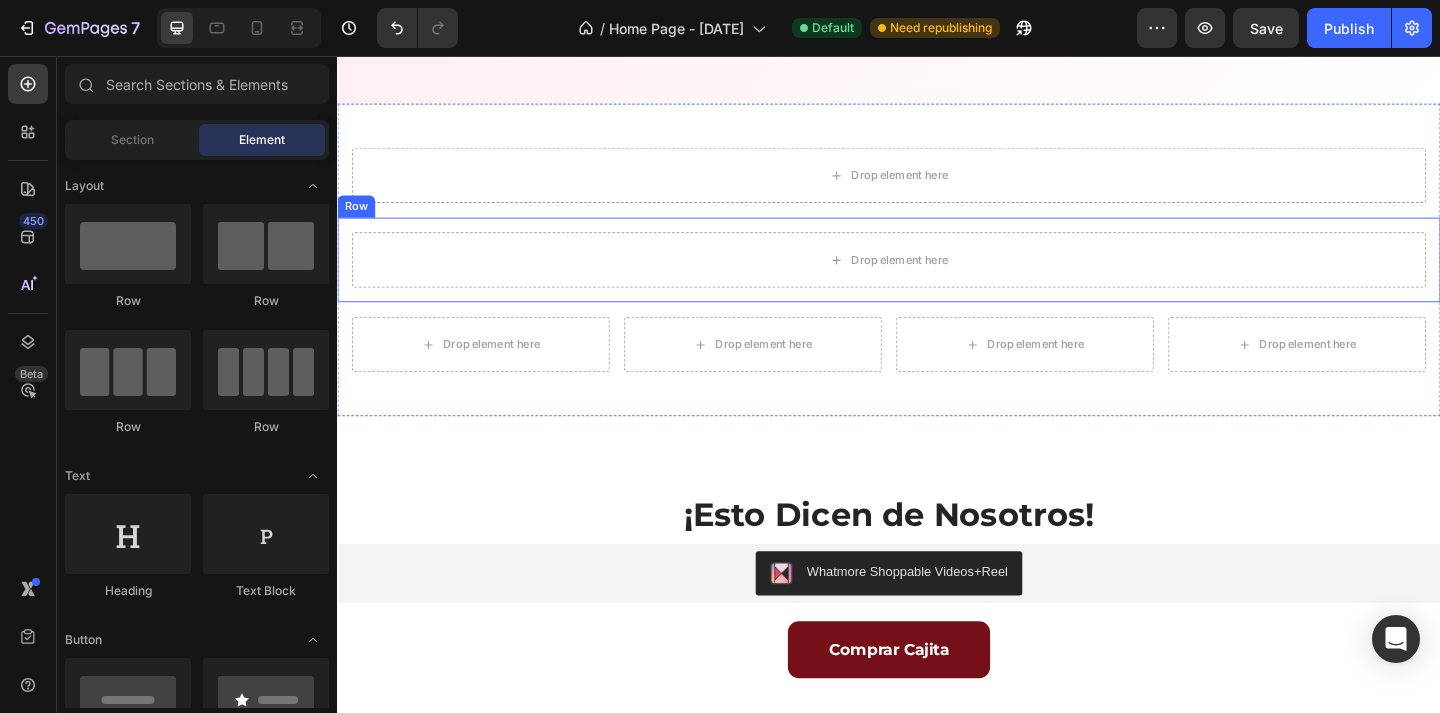 drag, startPoint x: 1020, startPoint y: 319, endPoint x: 1029, endPoint y: 467, distance: 148.27339 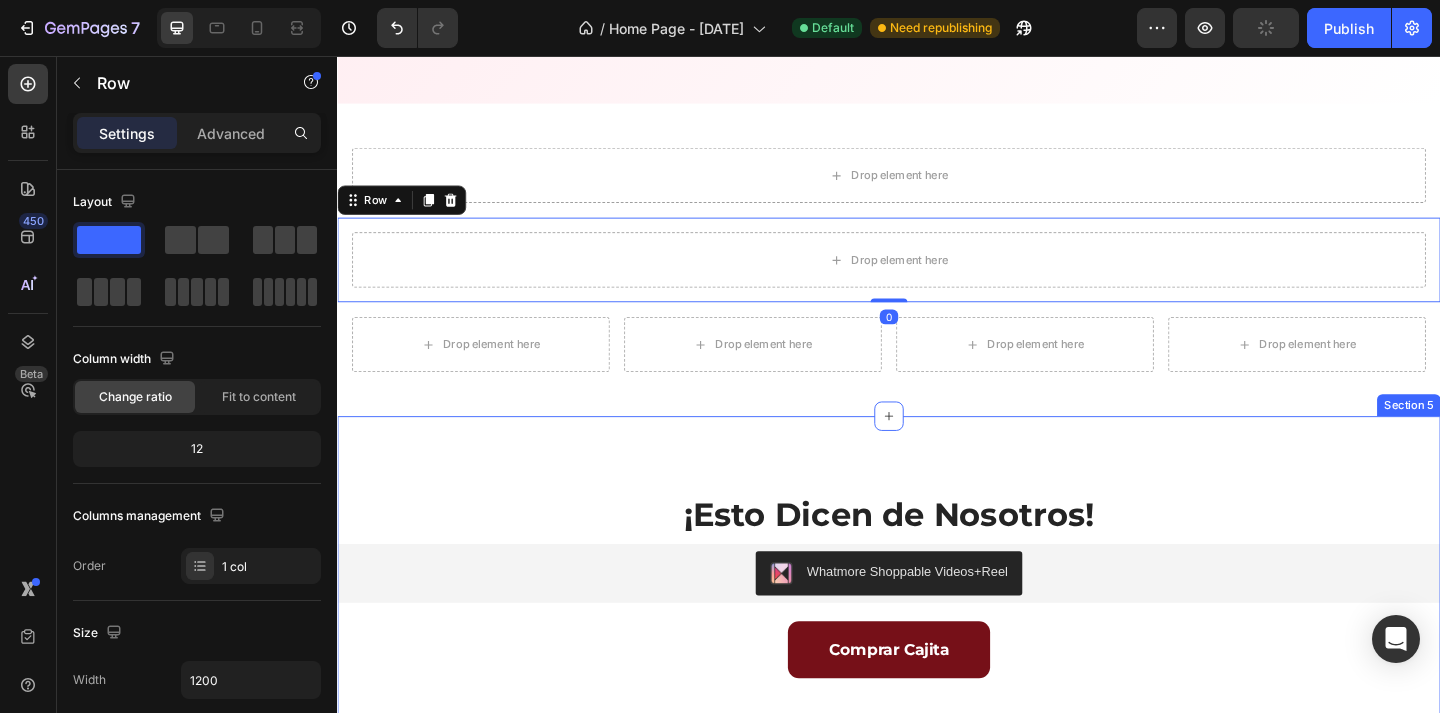 scroll, scrollTop: 1348, scrollLeft: 0, axis: vertical 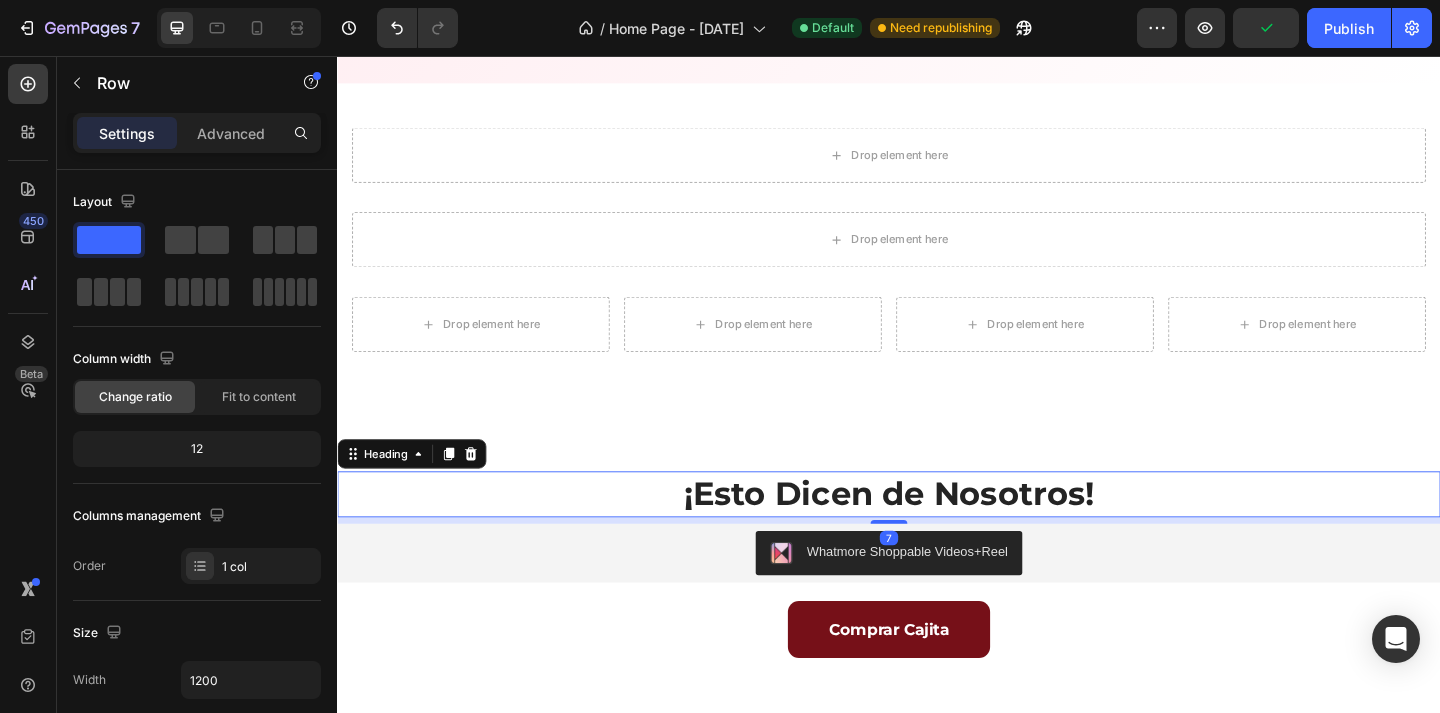 click on "¡Esto Dicen de Nosotros!" at bounding box center (937, 533) 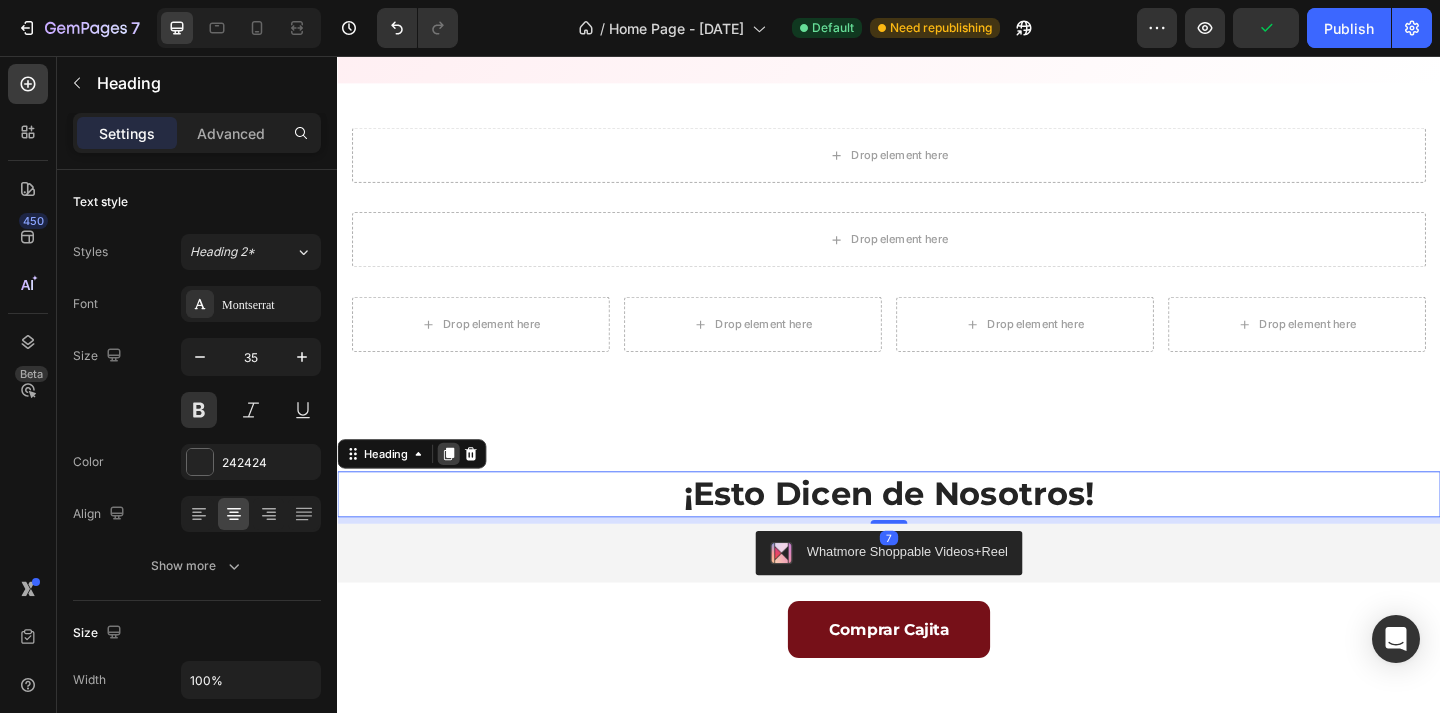 click 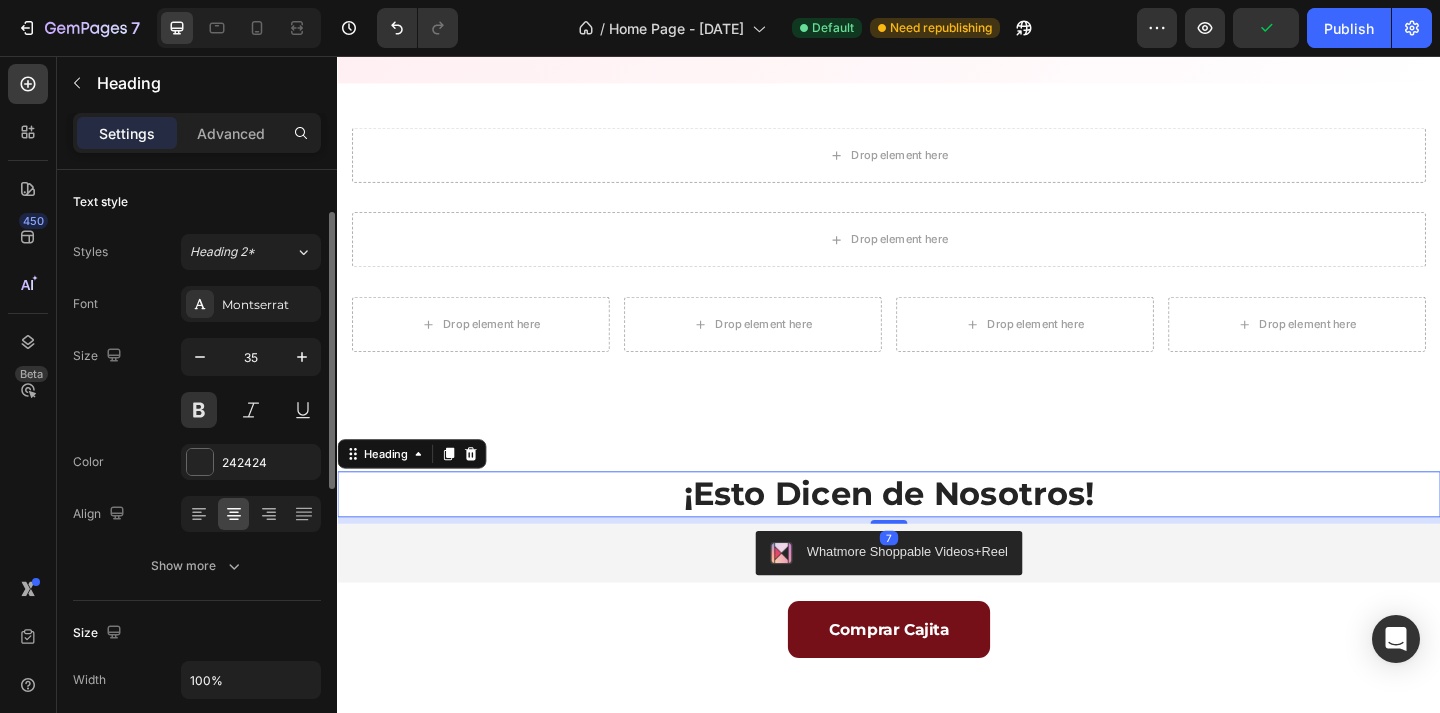 scroll, scrollTop: 29, scrollLeft: 0, axis: vertical 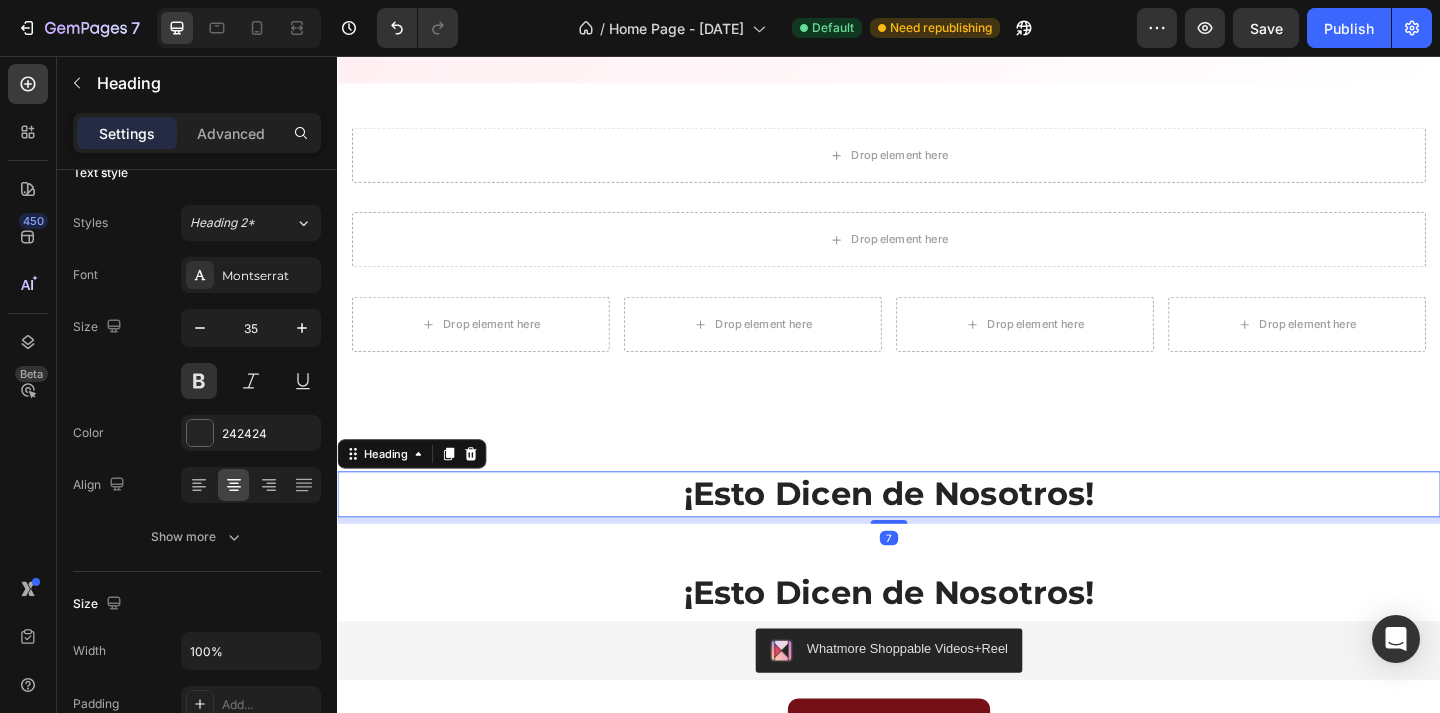 click on "¡Esto Dicen de Nosotros!" at bounding box center (937, 533) 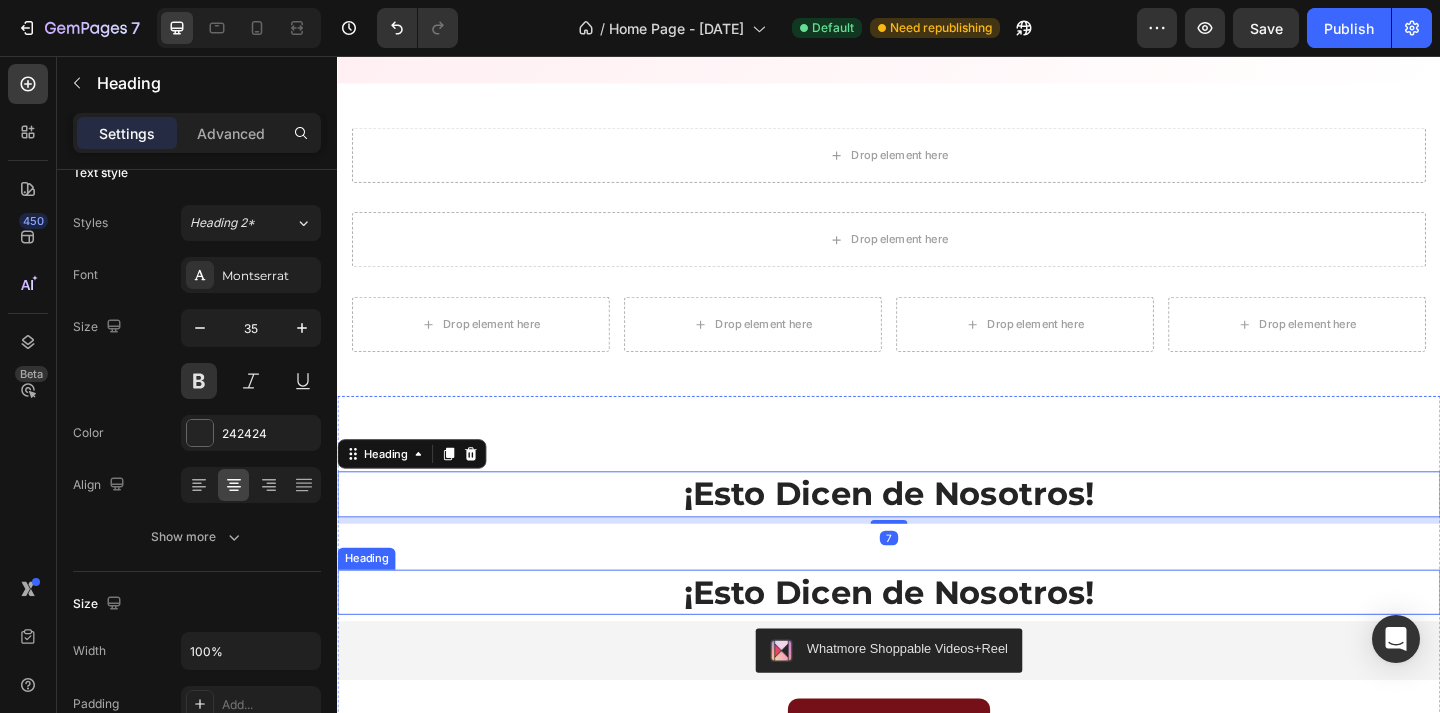 click on "¡Esto Dicen de Nosotros!" at bounding box center (937, 640) 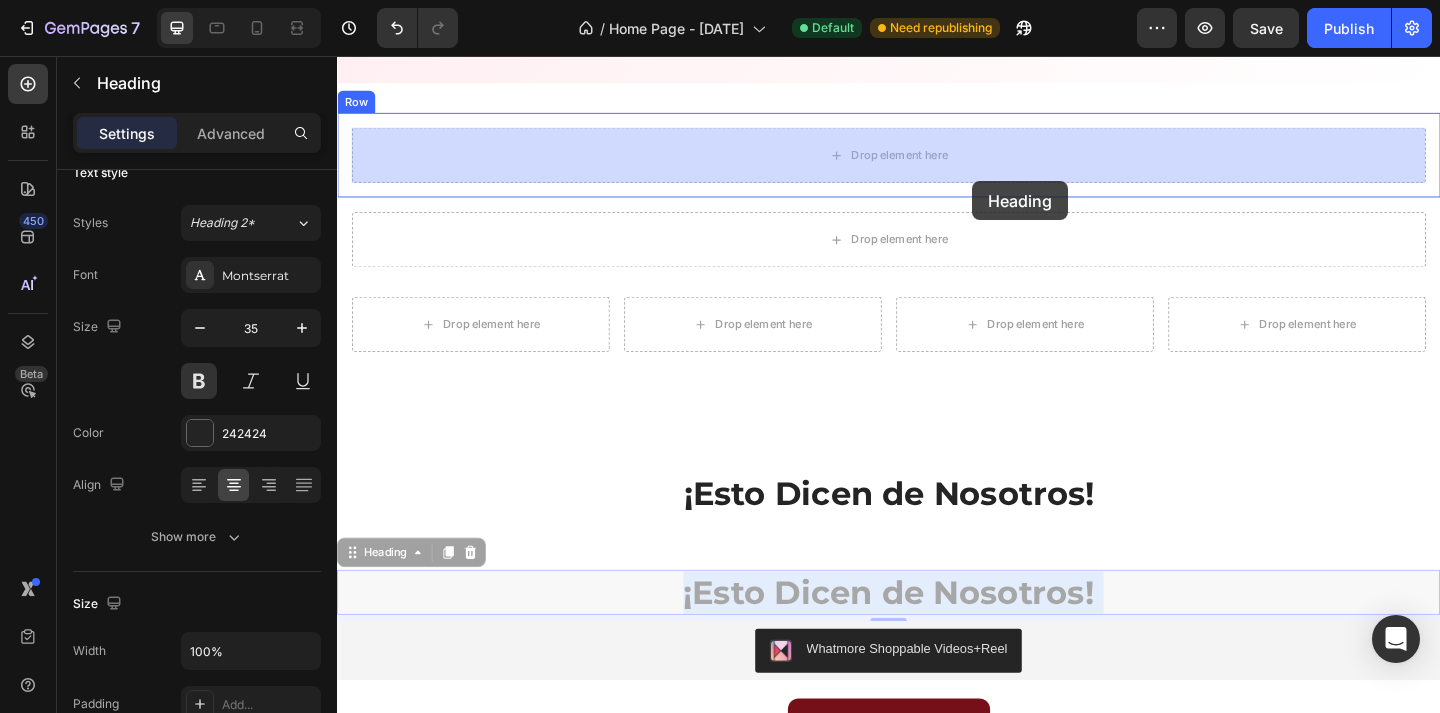 drag, startPoint x: 871, startPoint y: 638, endPoint x: 1028, endPoint y: 192, distance: 472.8266 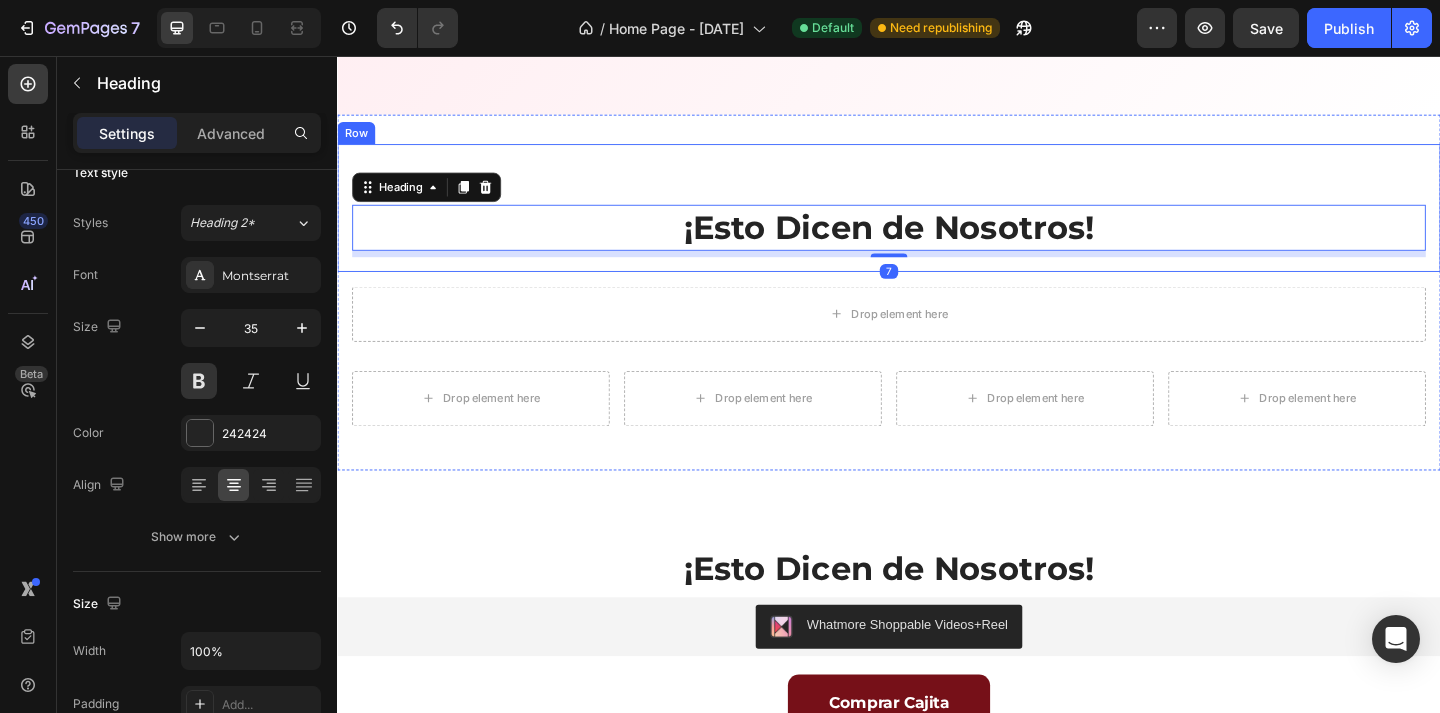 scroll, scrollTop: 1286, scrollLeft: 0, axis: vertical 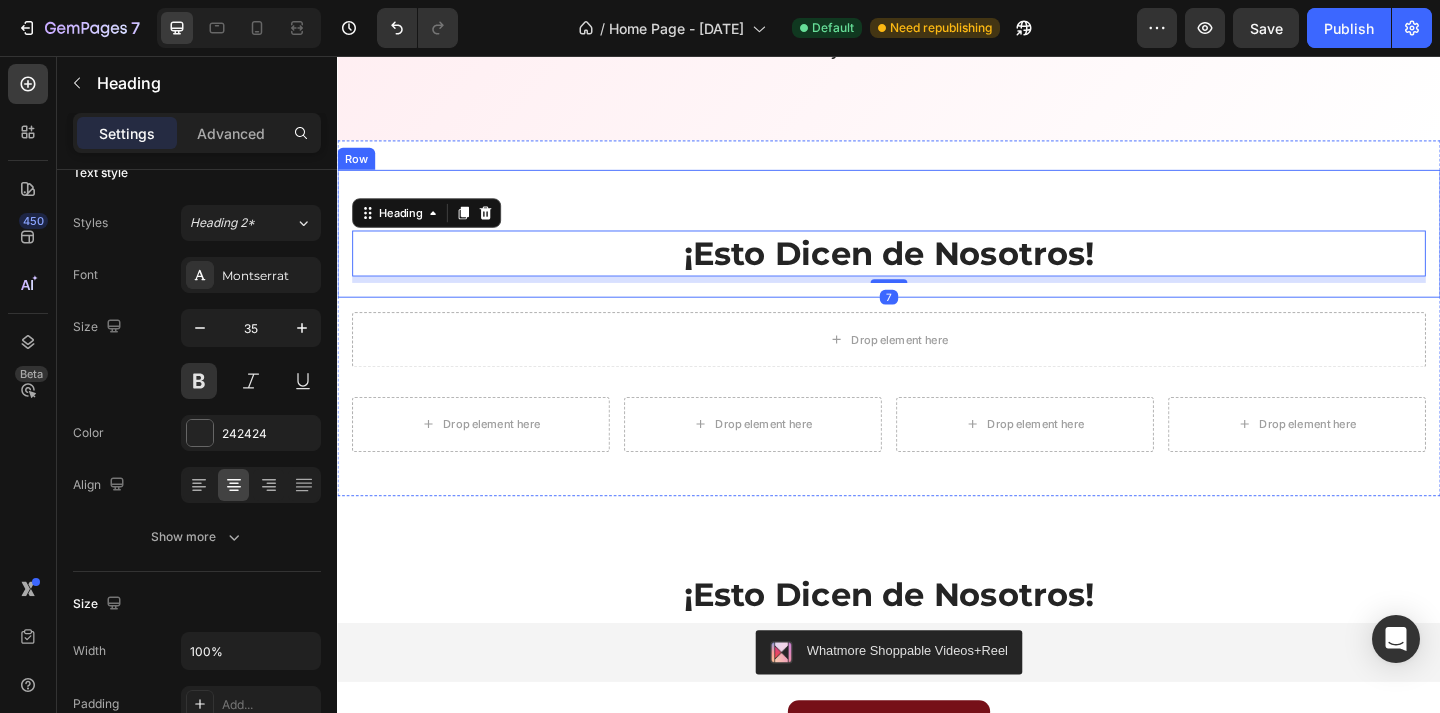 click on "¡Esto Dicen de Nosotros! Heading   7" at bounding box center (937, 249) 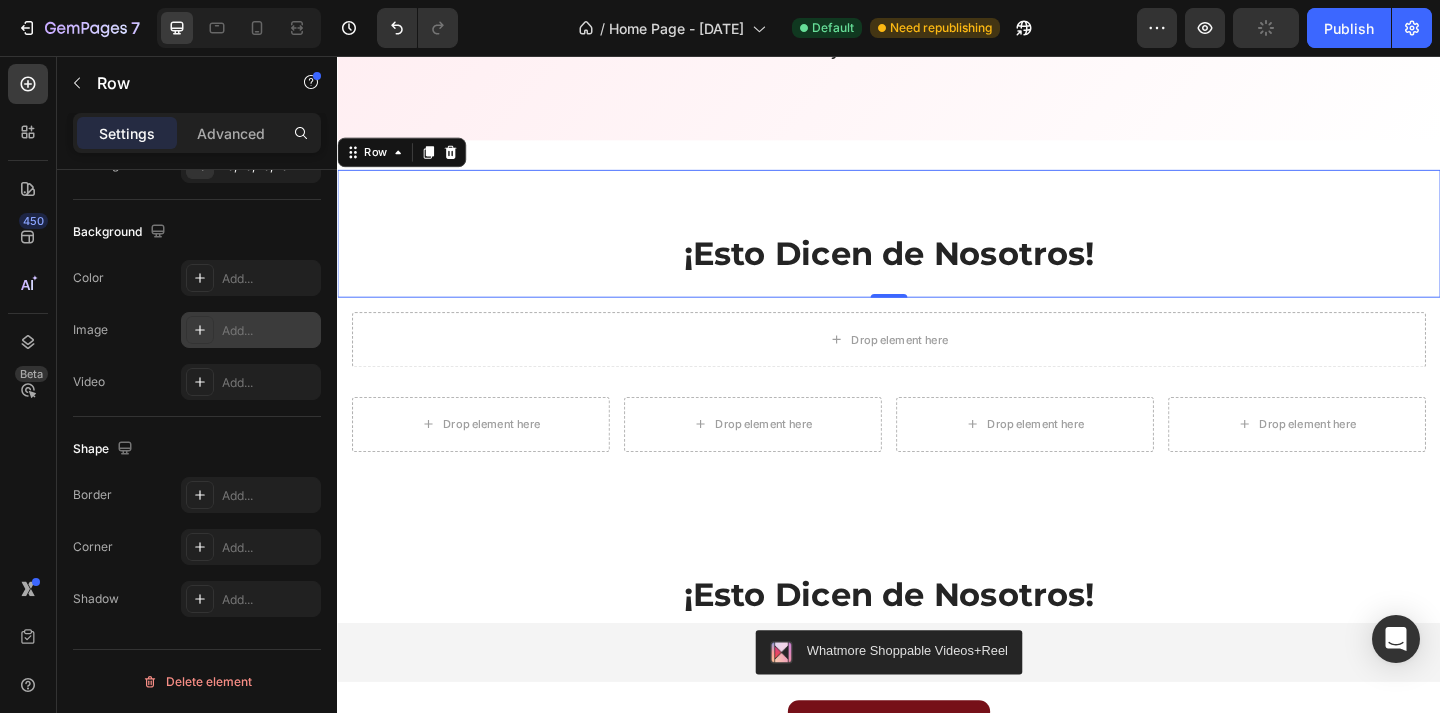 scroll, scrollTop: 0, scrollLeft: 0, axis: both 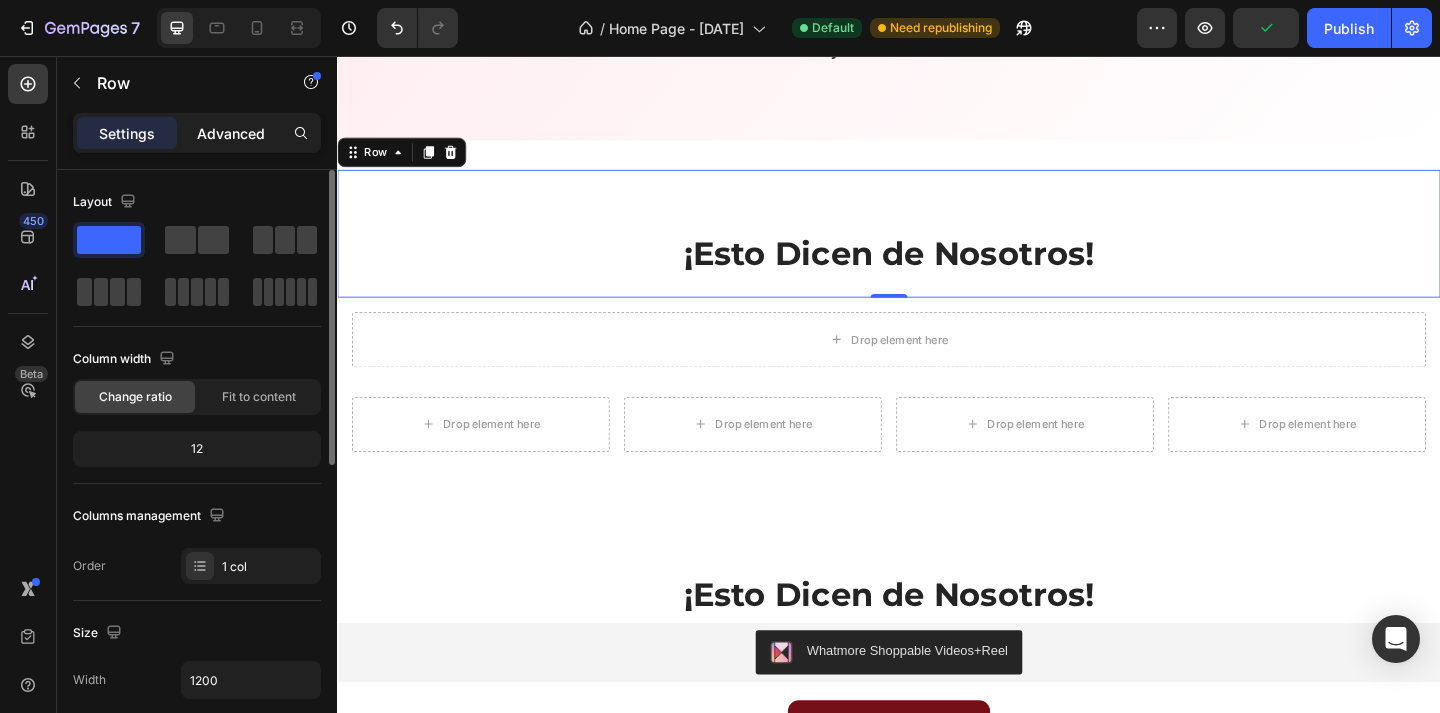 click on "Advanced" at bounding box center (231, 133) 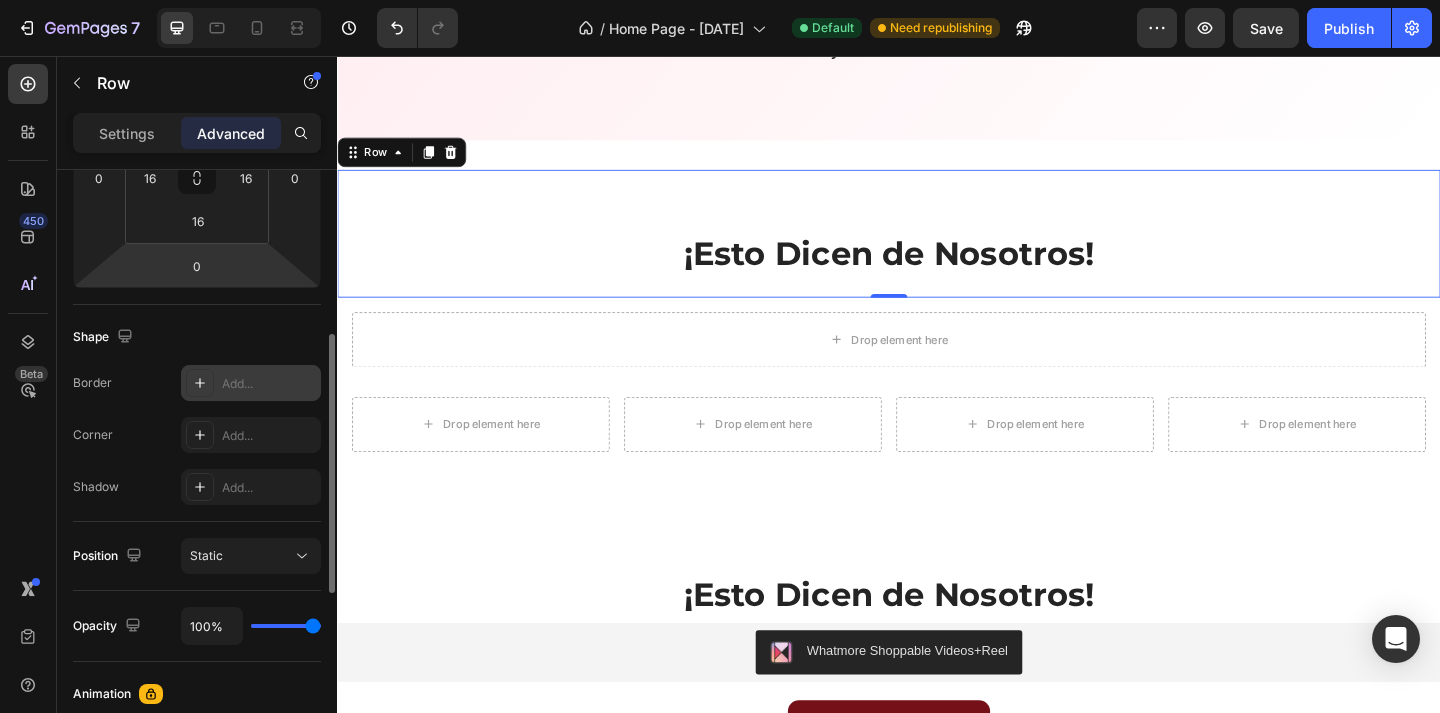 scroll, scrollTop: 607, scrollLeft: 0, axis: vertical 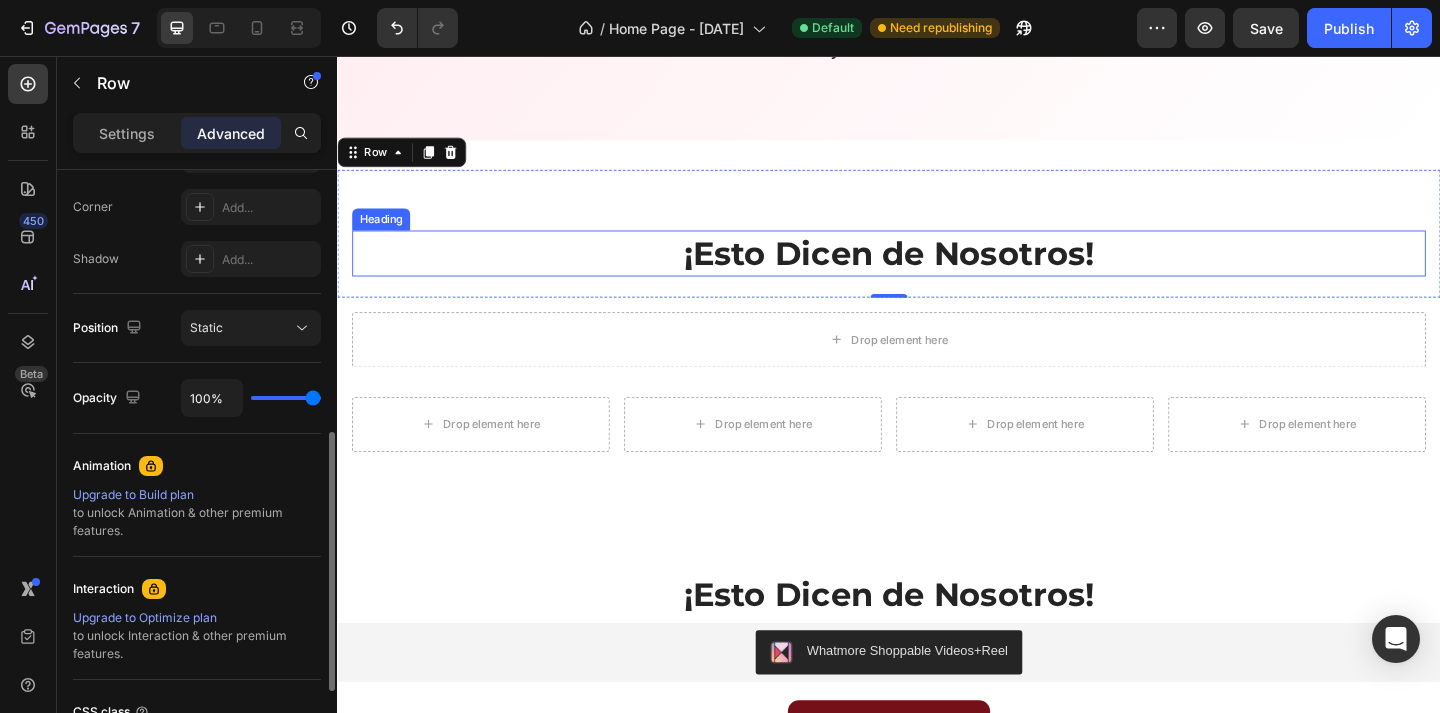 click on "¡Esto Dicen de Nosotros!" at bounding box center [937, 271] 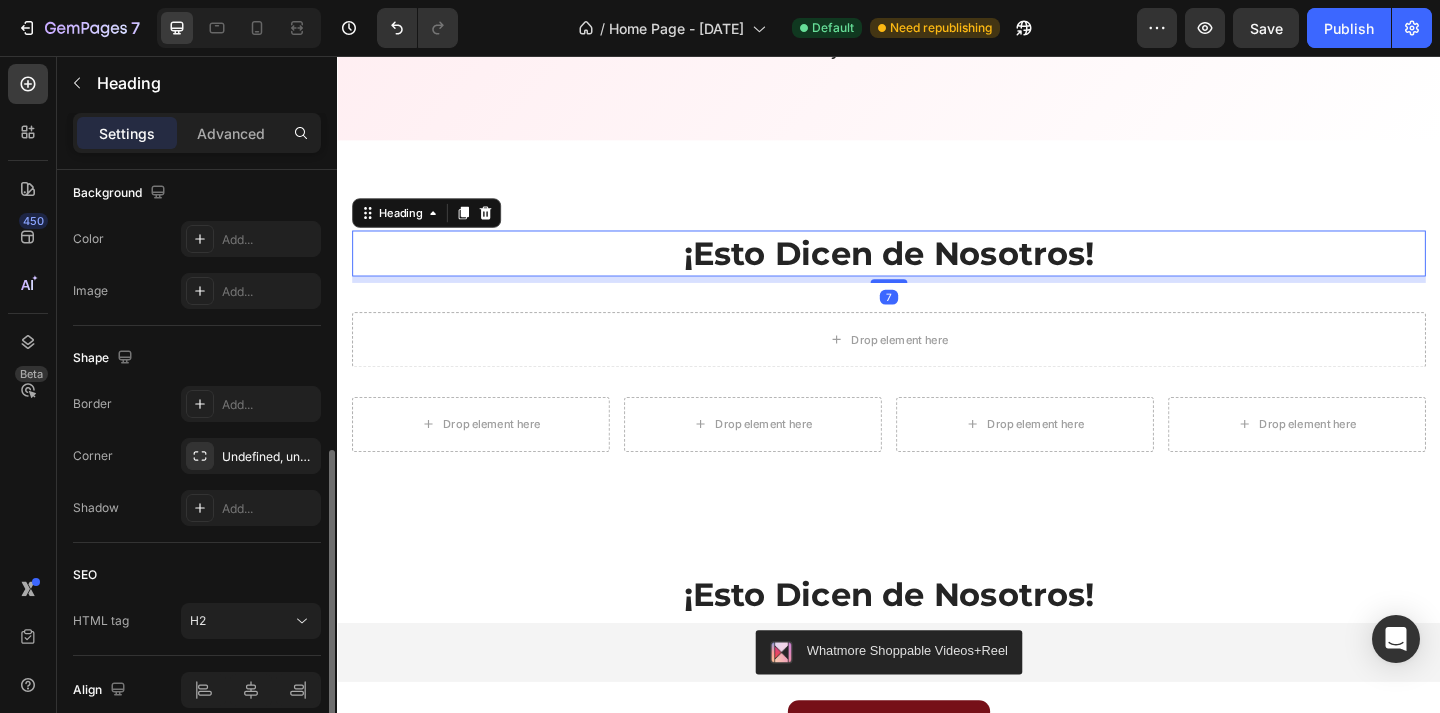 scroll, scrollTop: 0, scrollLeft: 0, axis: both 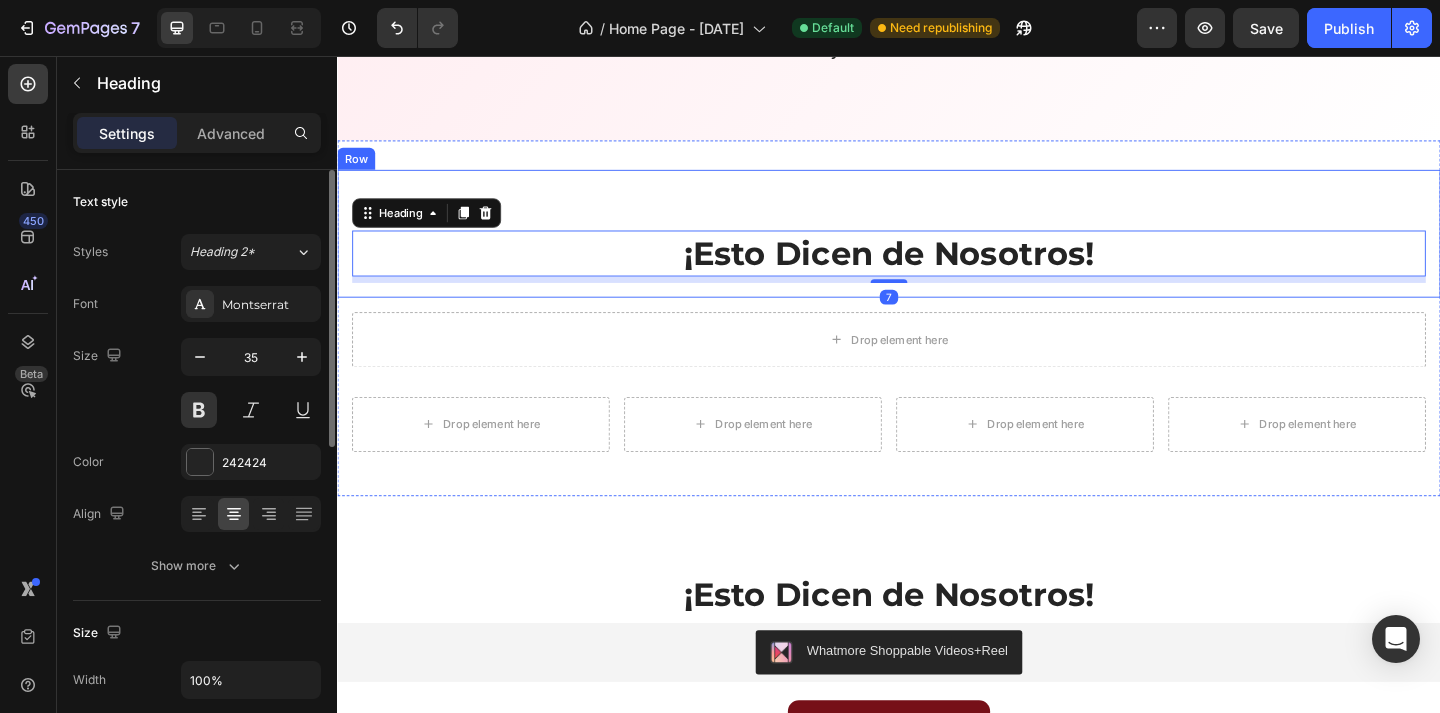 click on "¡Esto Dicen de Nosotros! Heading   7" at bounding box center (937, 249) 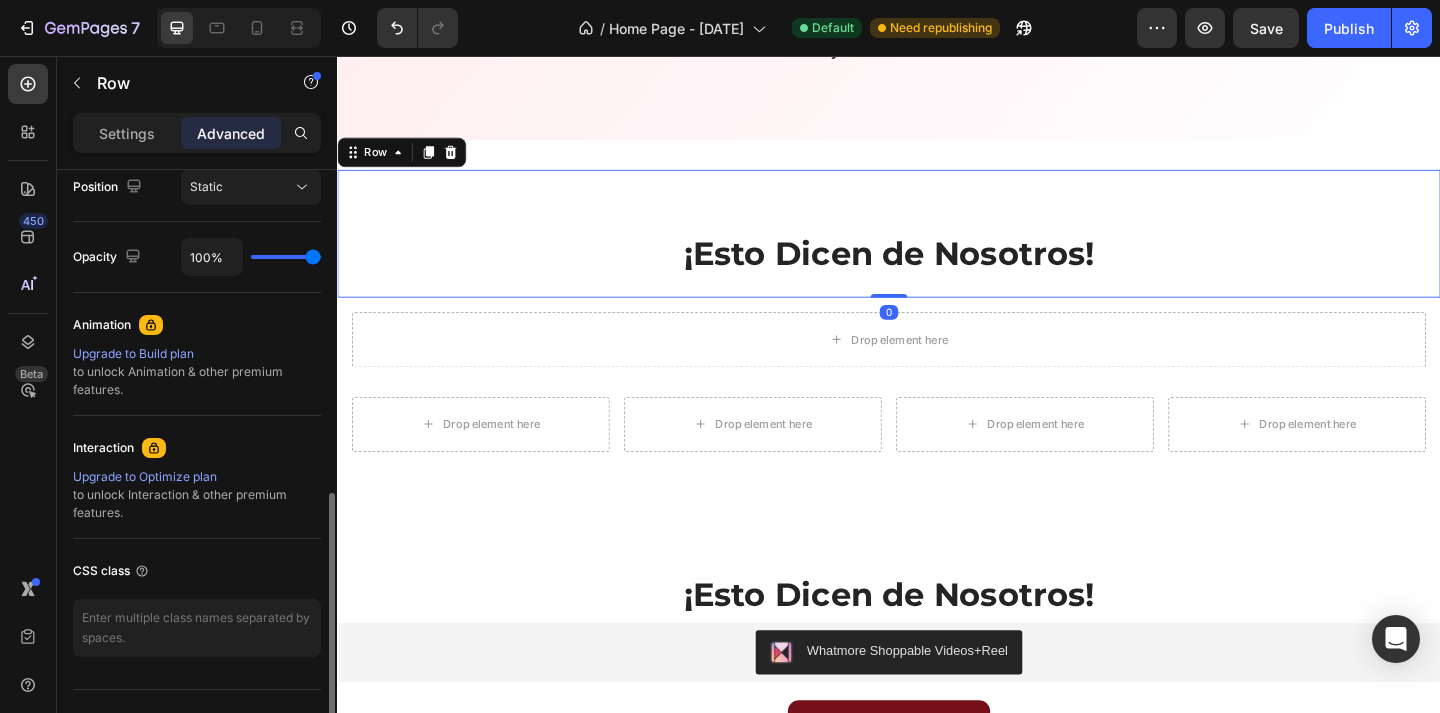 scroll, scrollTop: 788, scrollLeft: 0, axis: vertical 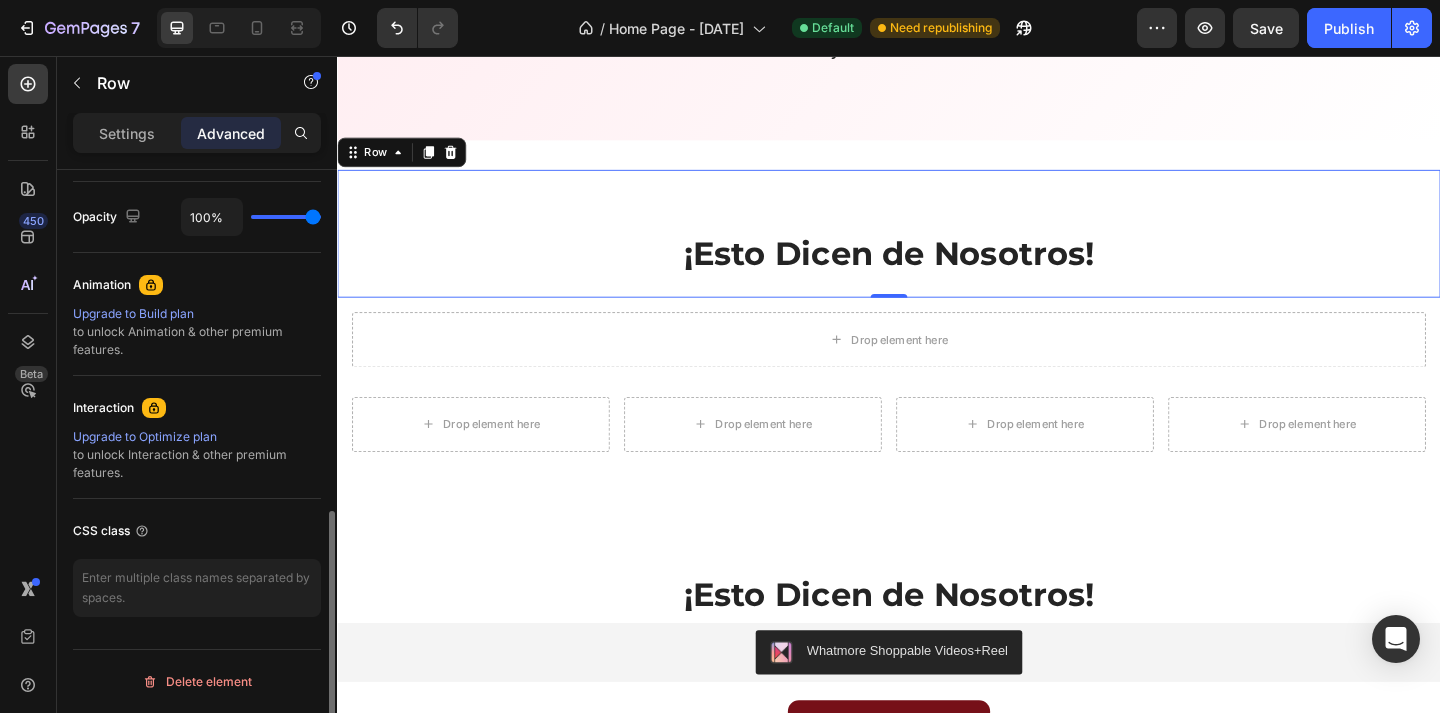 click on "Settings Advanced" at bounding box center [197, 141] 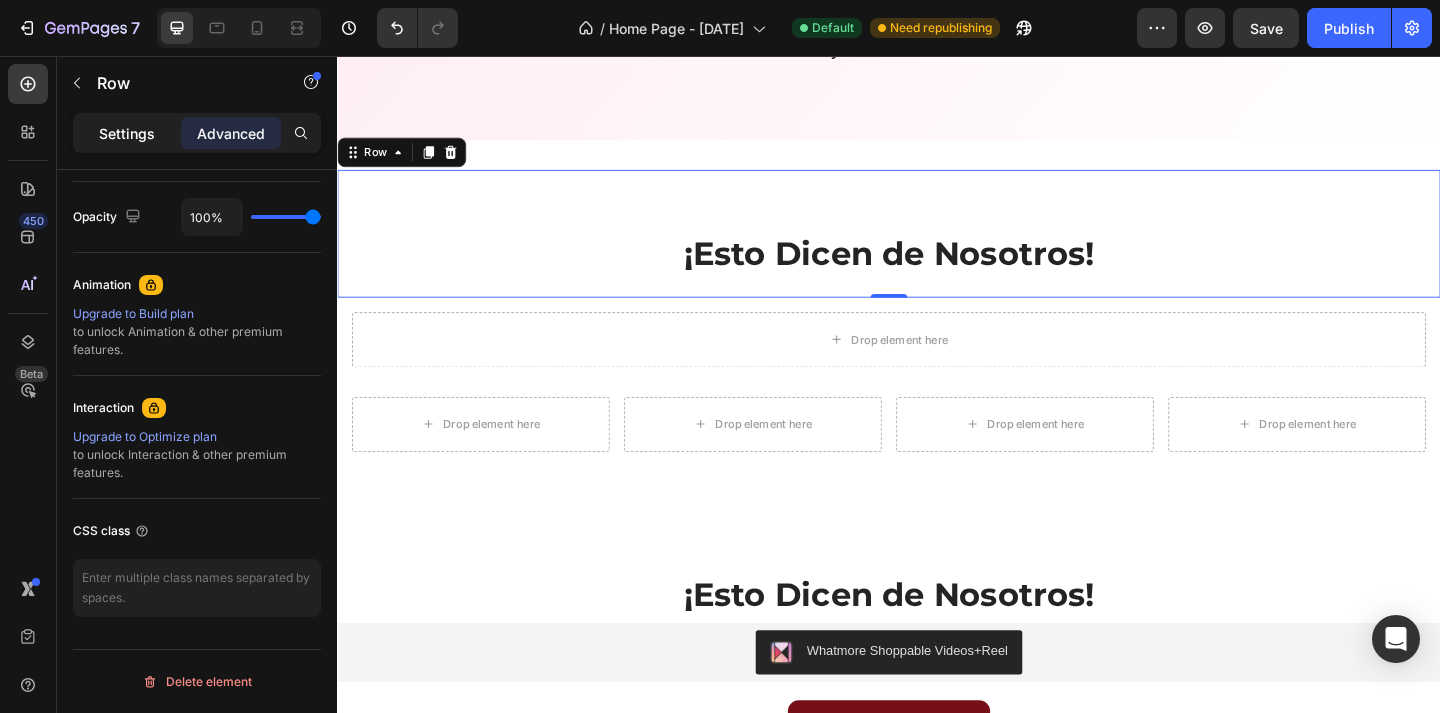 click on "Settings" at bounding box center [127, 133] 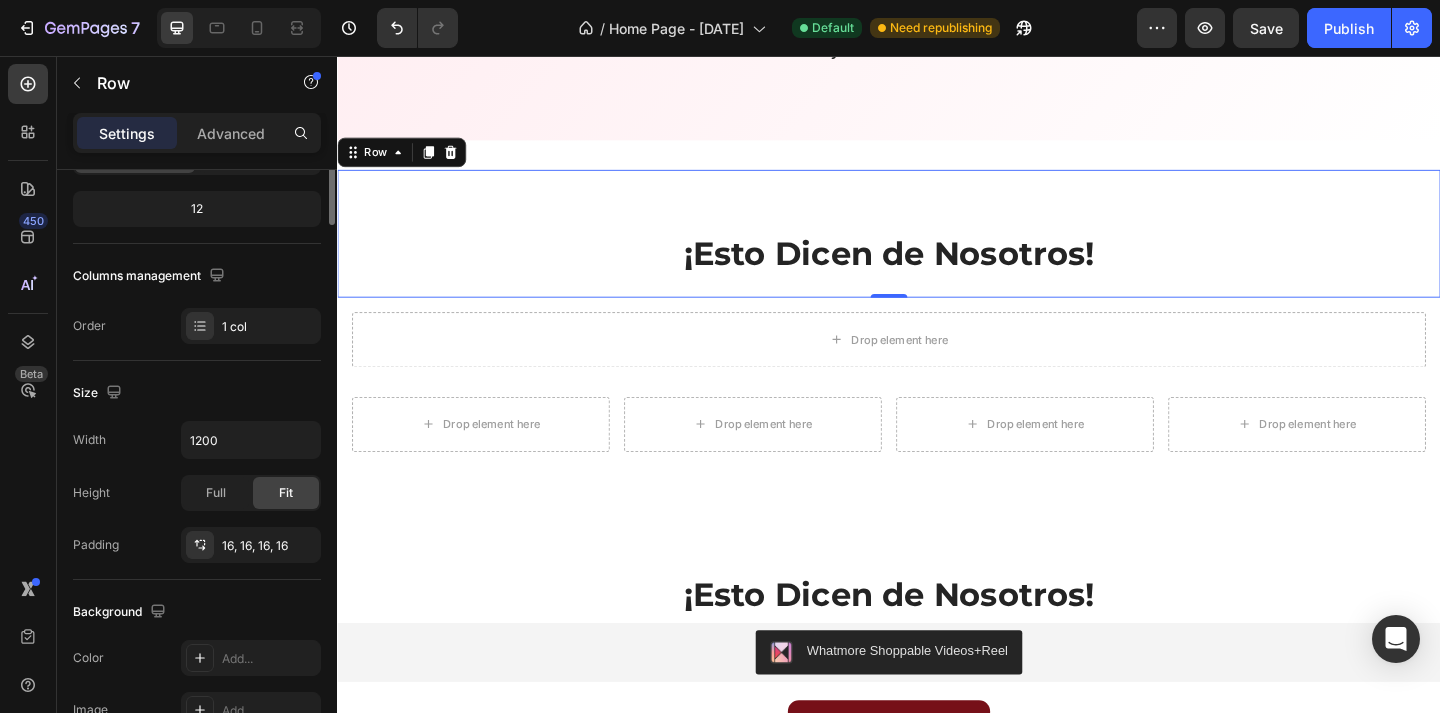 scroll, scrollTop: 0, scrollLeft: 0, axis: both 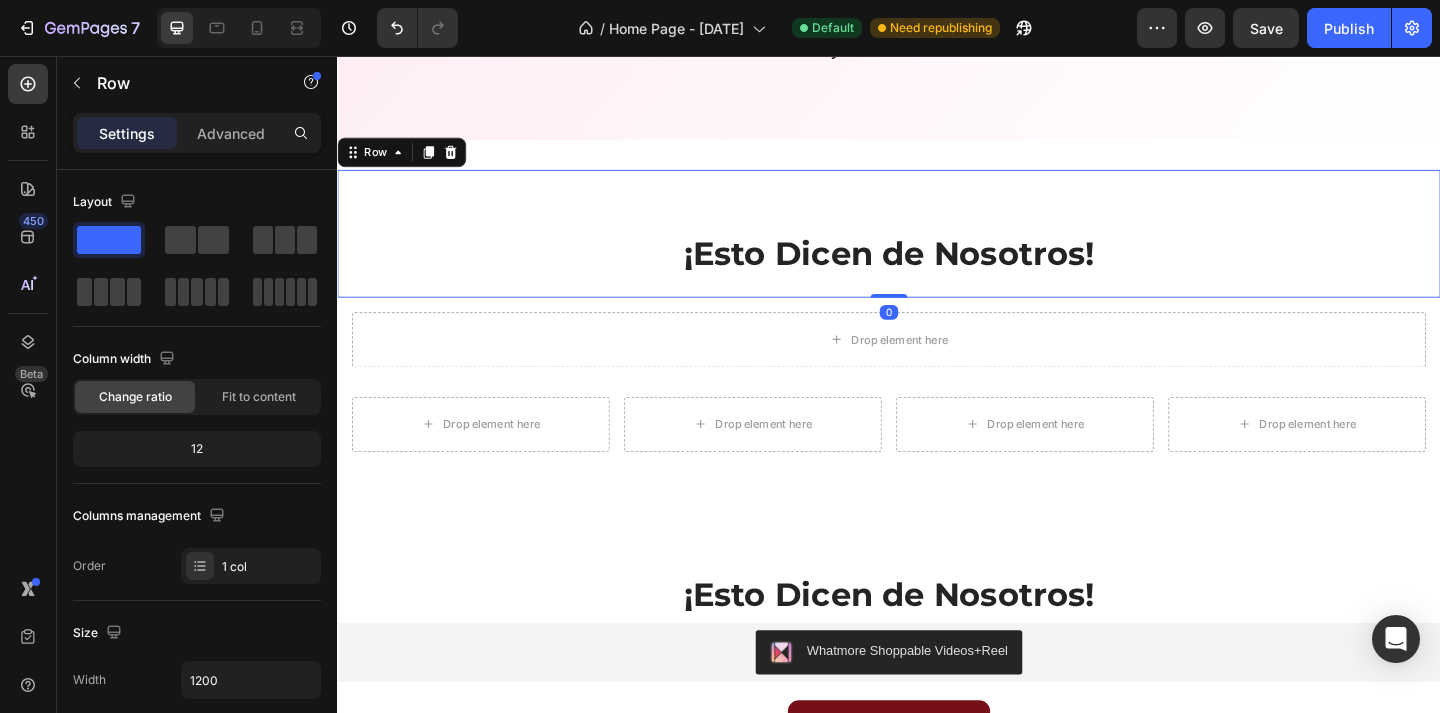 drag, startPoint x: 950, startPoint y: 313, endPoint x: 950, endPoint y: 271, distance: 42 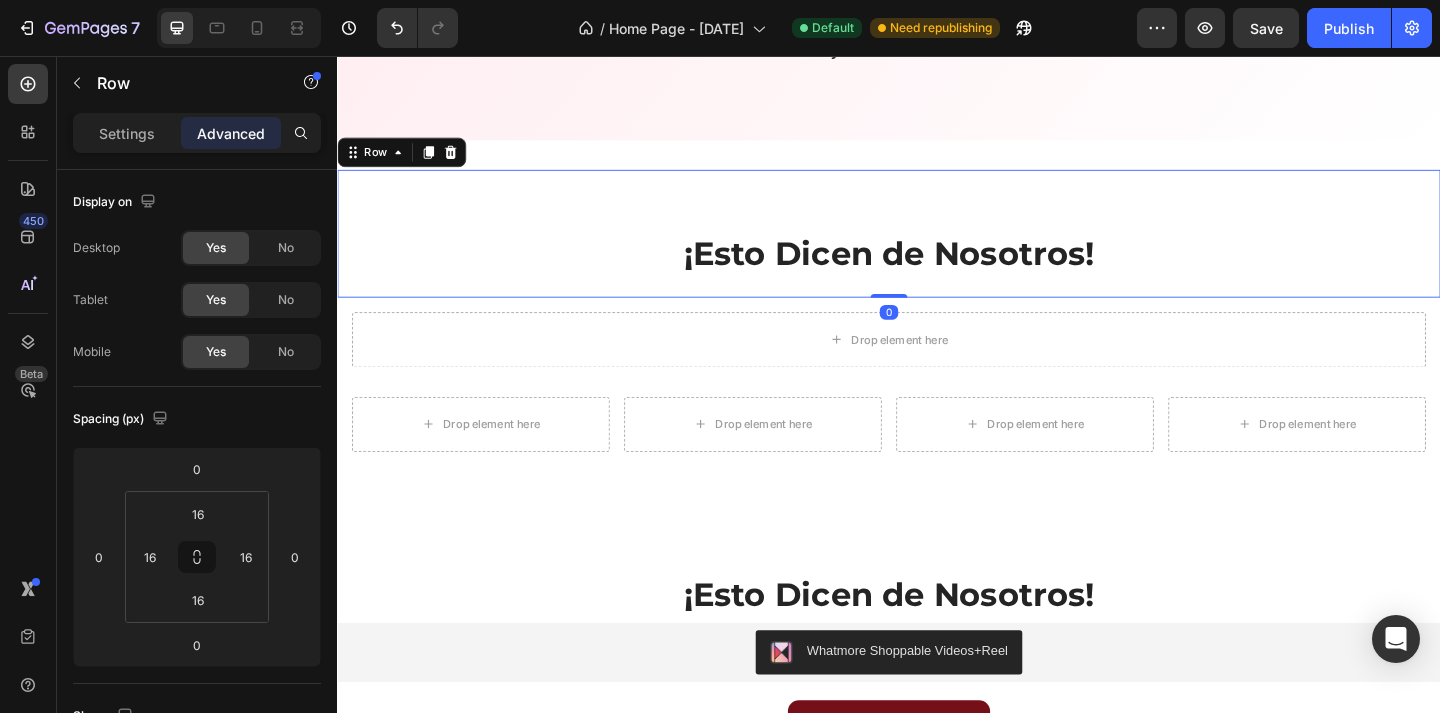 click on "¡Esto Dicen de Nosotros! Heading" at bounding box center [937, 249] 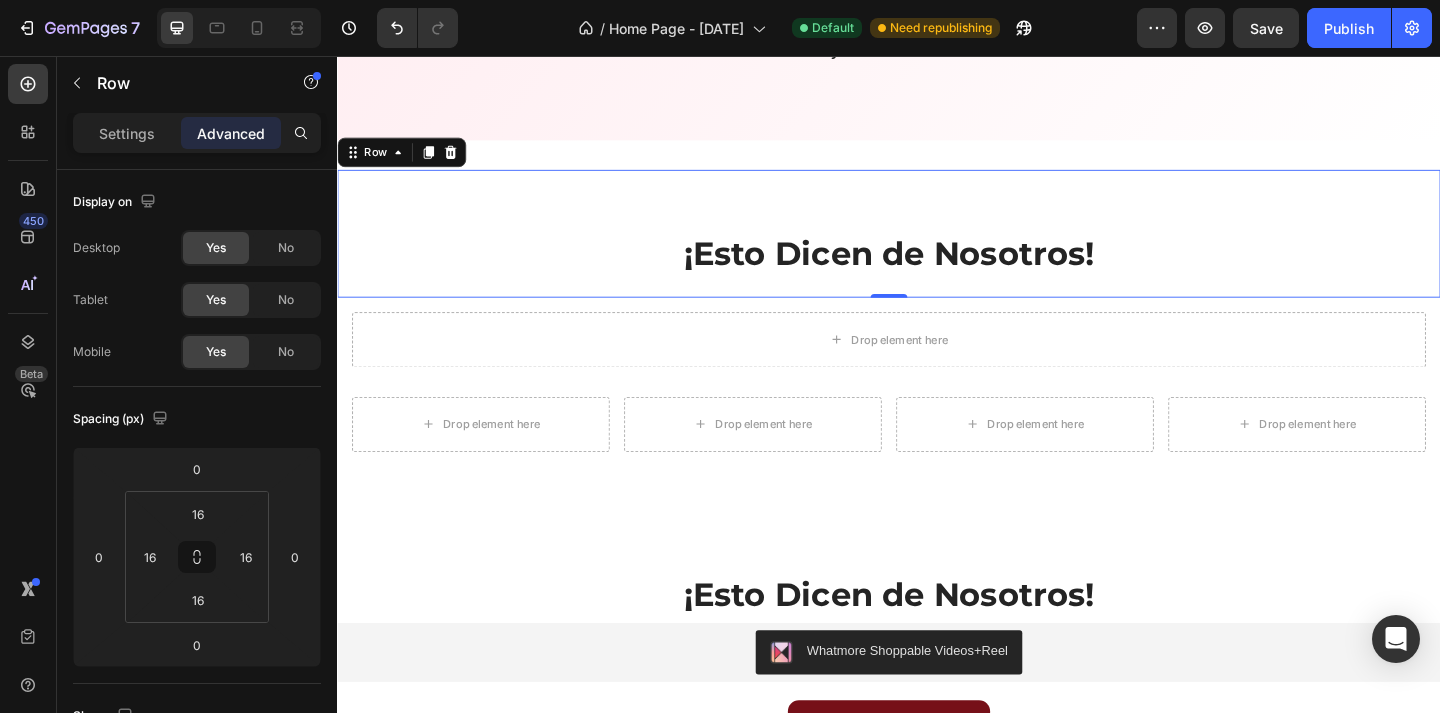 click on "¡Esto Dicen de Nosotros! Heading" at bounding box center (937, 249) 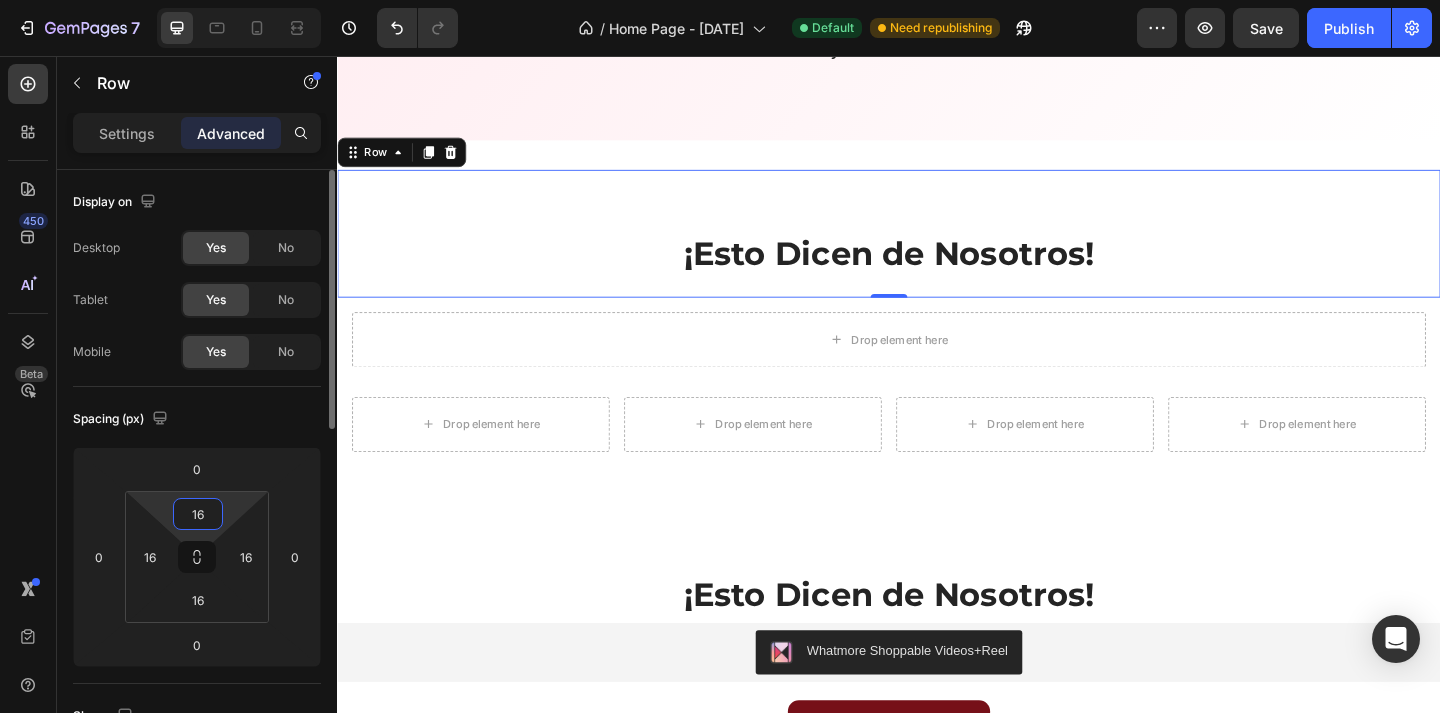click on "16" at bounding box center (198, 514) 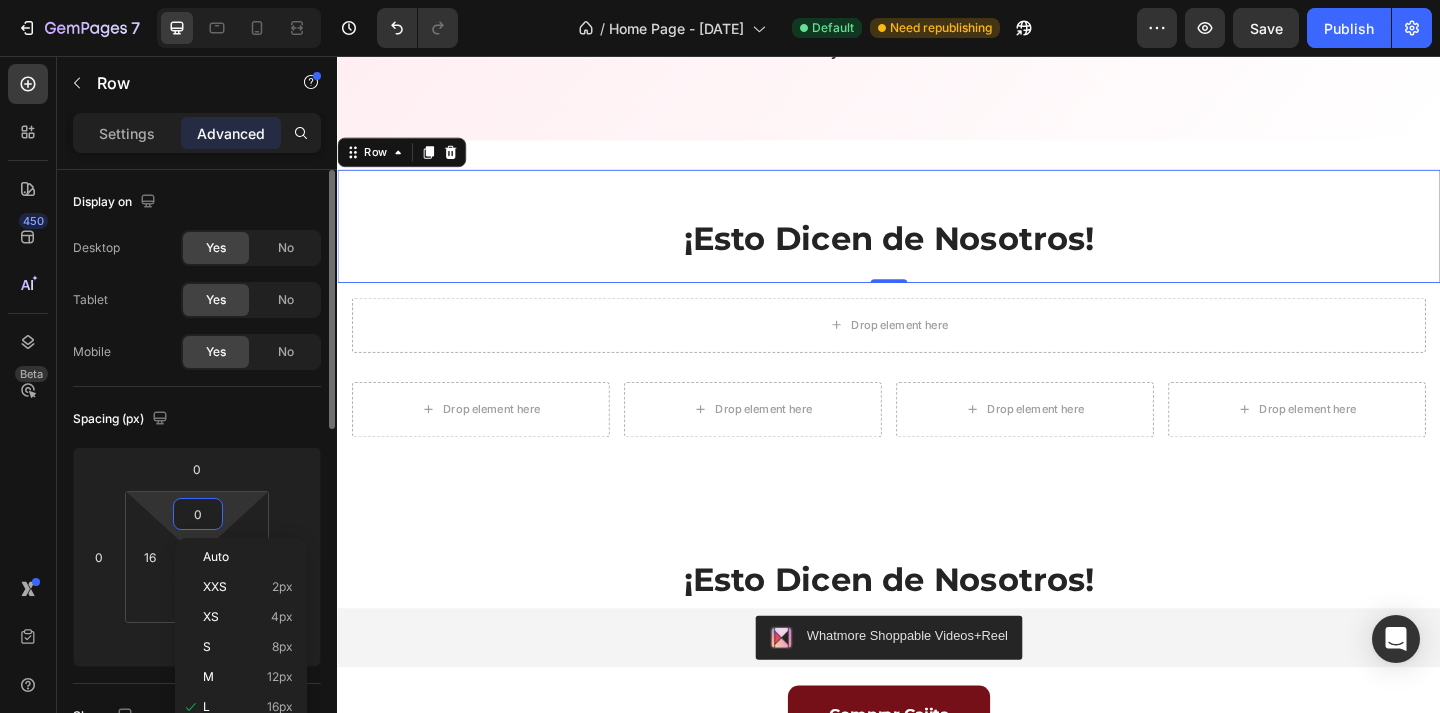 type on "0" 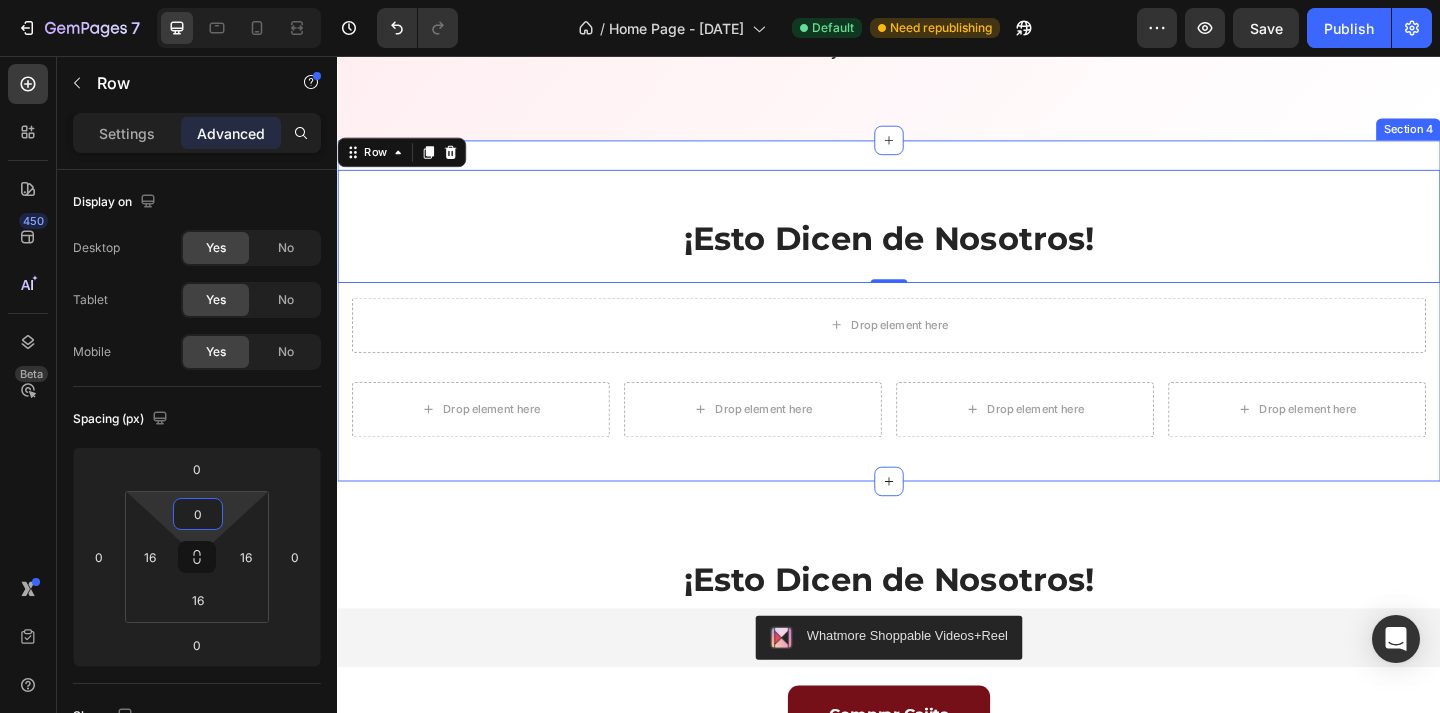 click on "¡Esto Dicen de Nosotros! Heading Row   0
Drop element here Row
Drop element here
Drop element here
Drop element here
Drop element here Row Row Section 4" at bounding box center [937, 333] 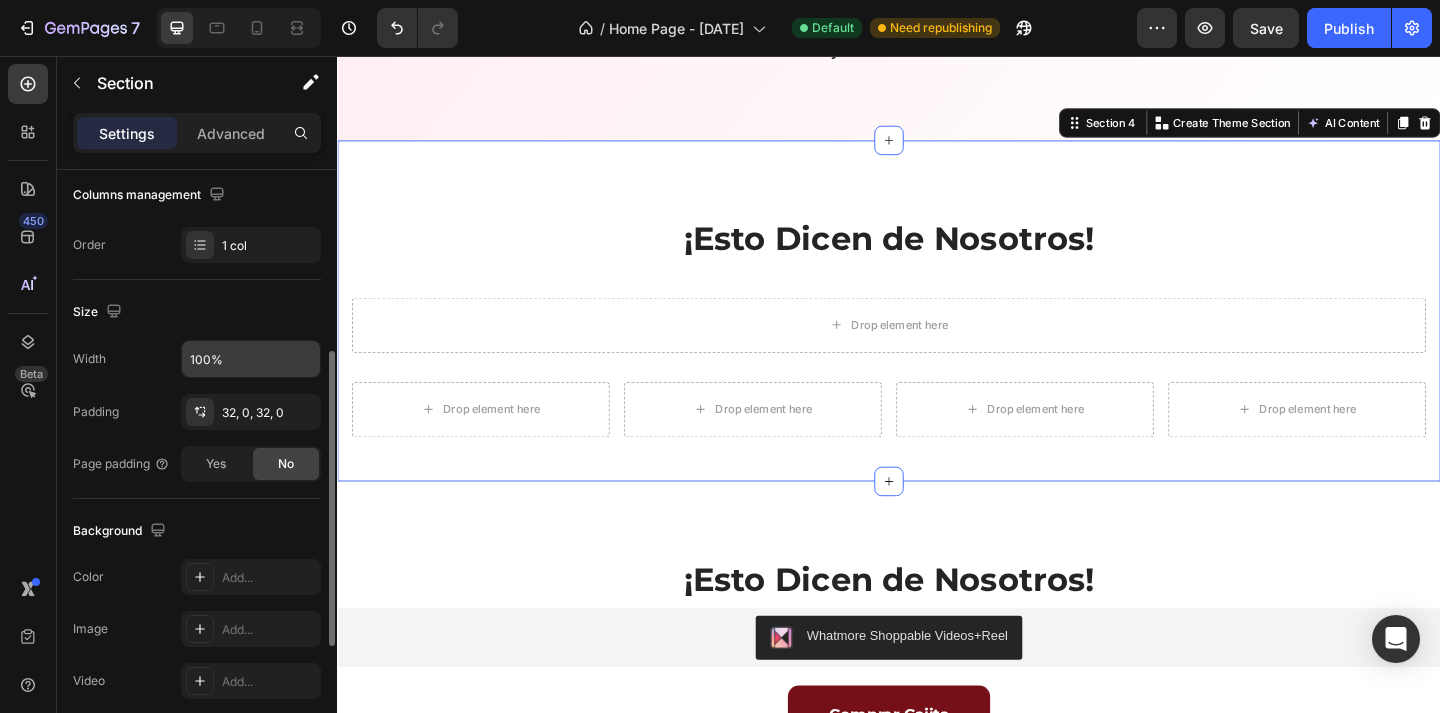 scroll, scrollTop: 539, scrollLeft: 0, axis: vertical 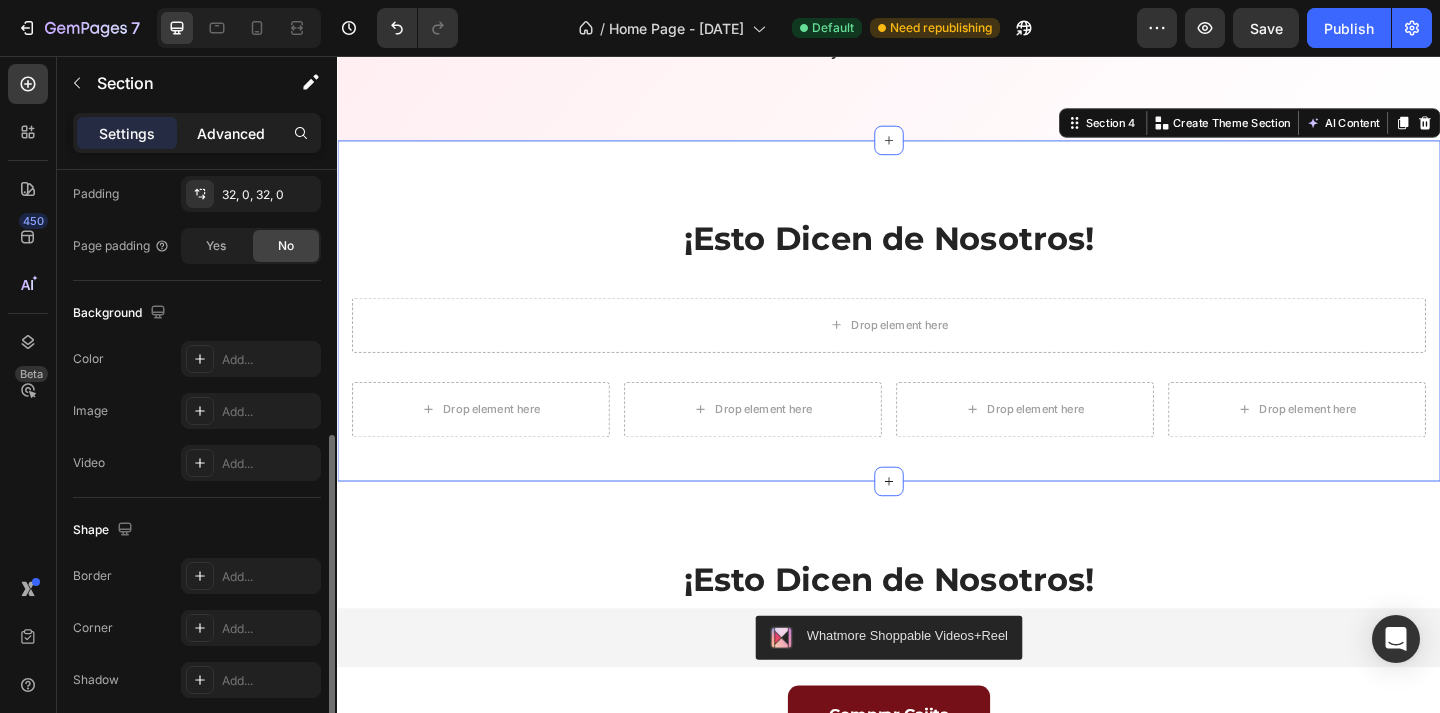 click on "Advanced" at bounding box center (231, 133) 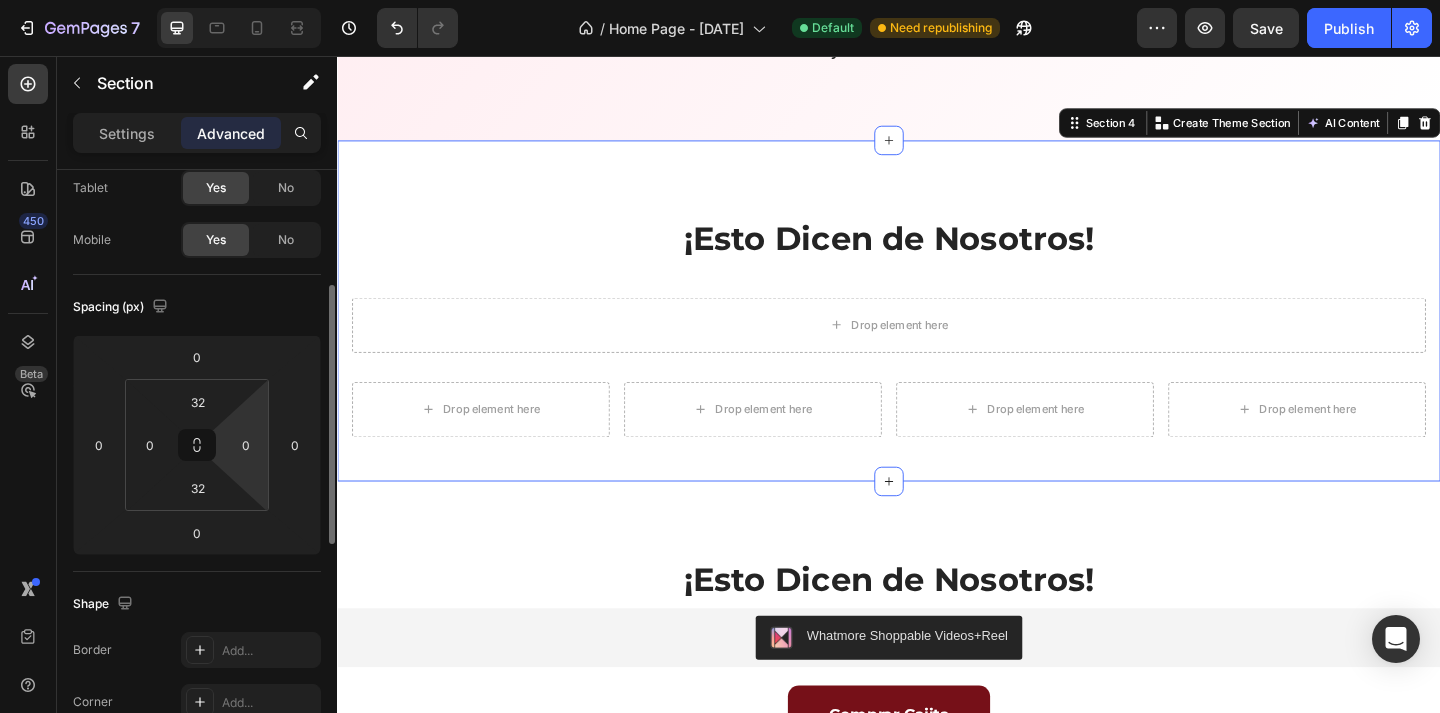 scroll, scrollTop: 159, scrollLeft: 0, axis: vertical 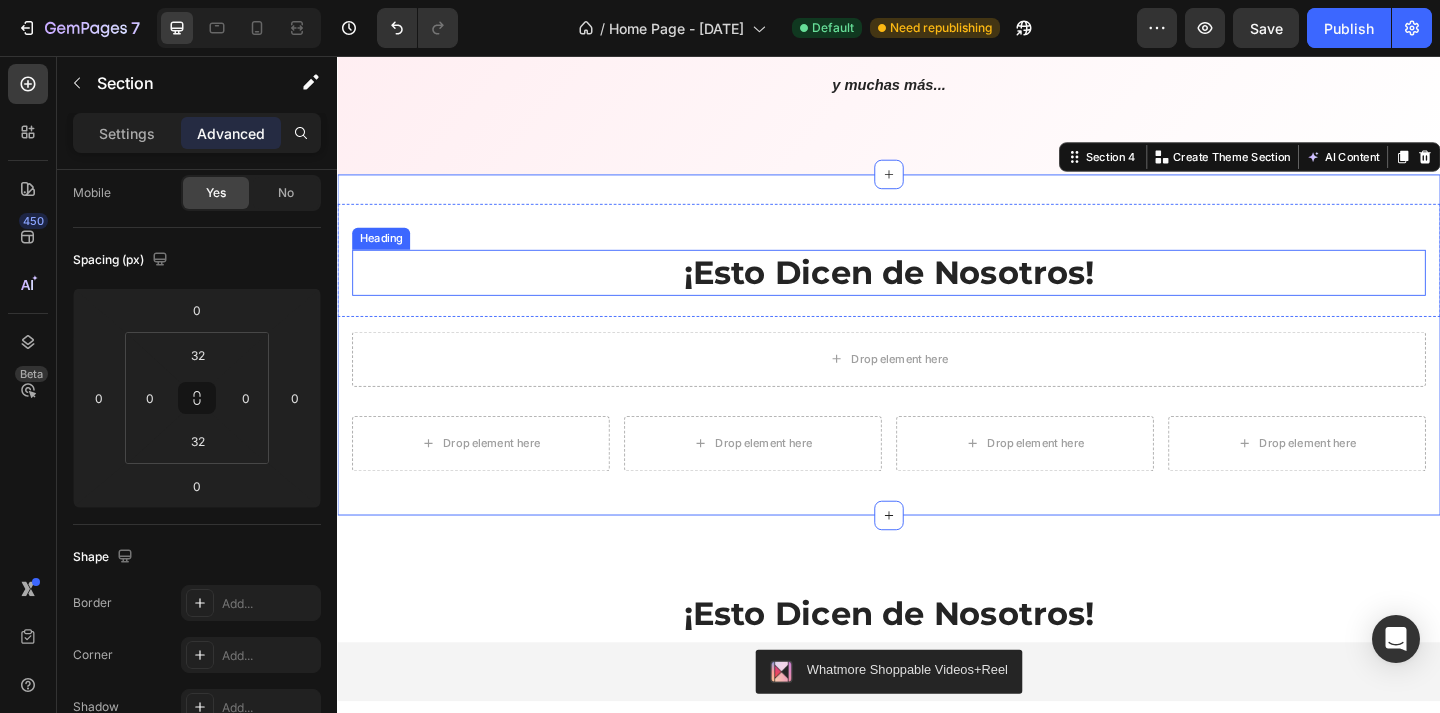 click on "¡Esto Dicen de Nosotros!" at bounding box center [937, 292] 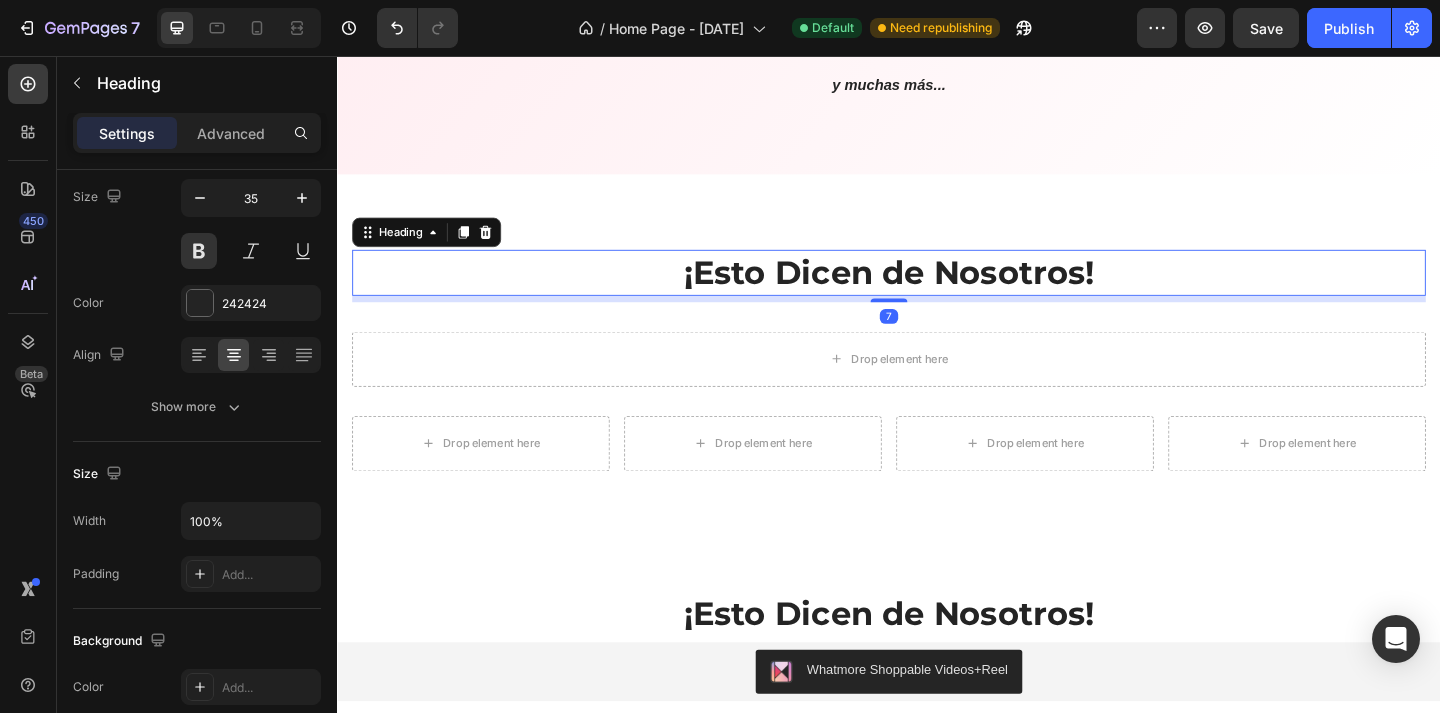 scroll, scrollTop: 0, scrollLeft: 0, axis: both 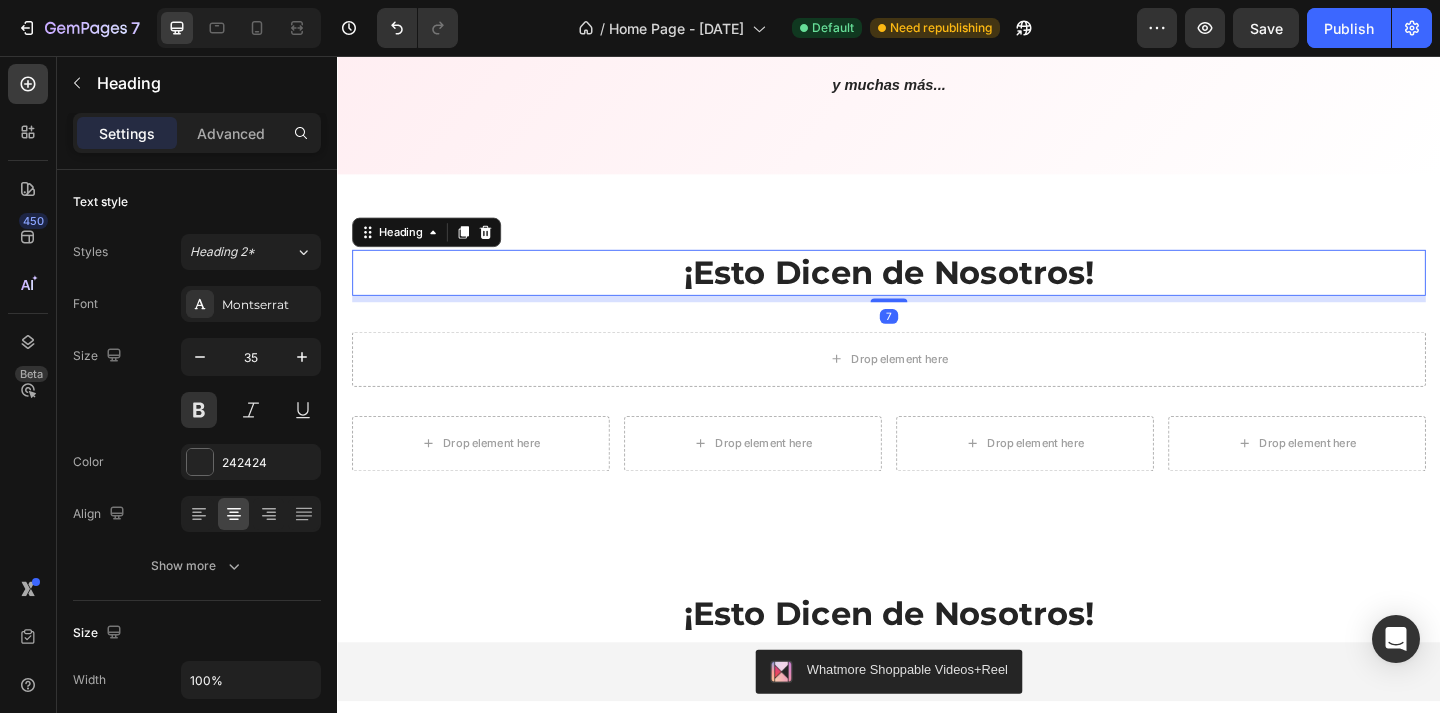 click on "¡Esto Dicen de Nosotros!" at bounding box center (937, 292) 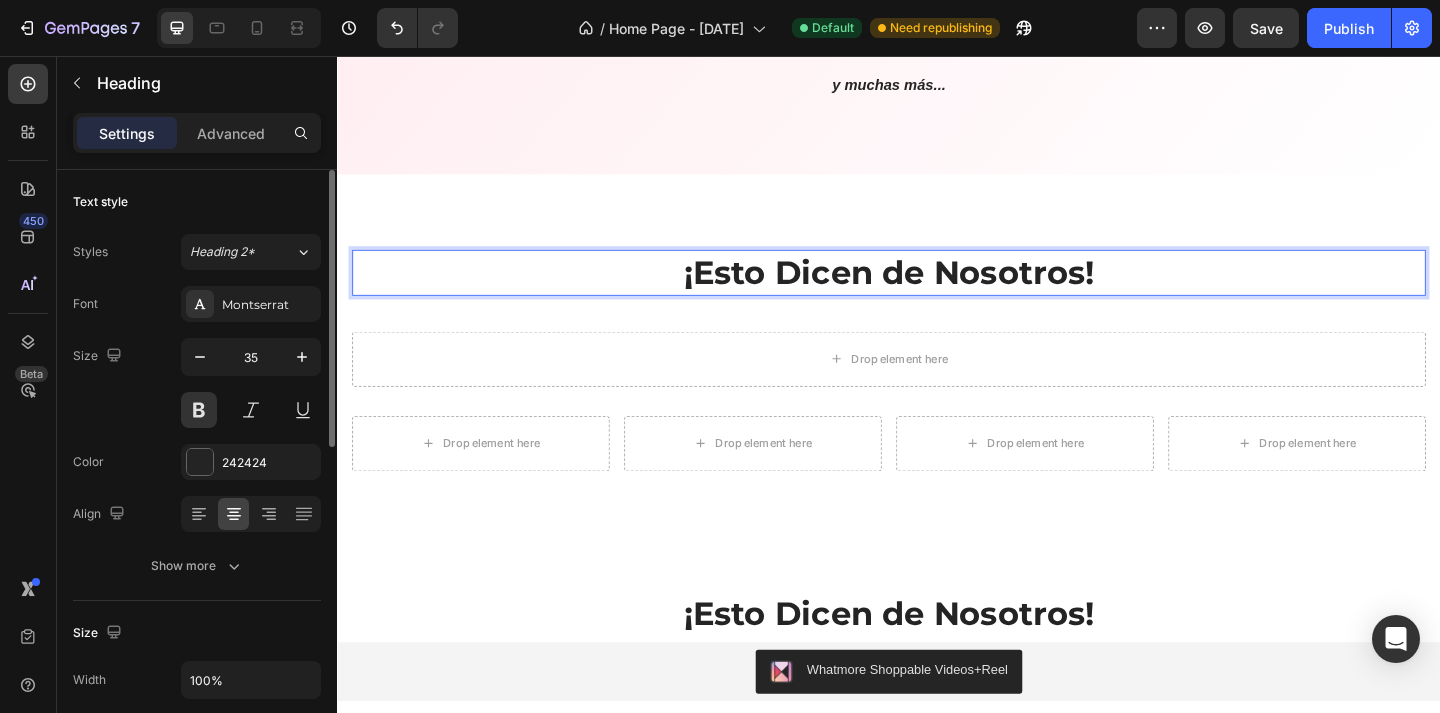click on "¡Esto Dicen de Nosotros!" at bounding box center (937, 292) 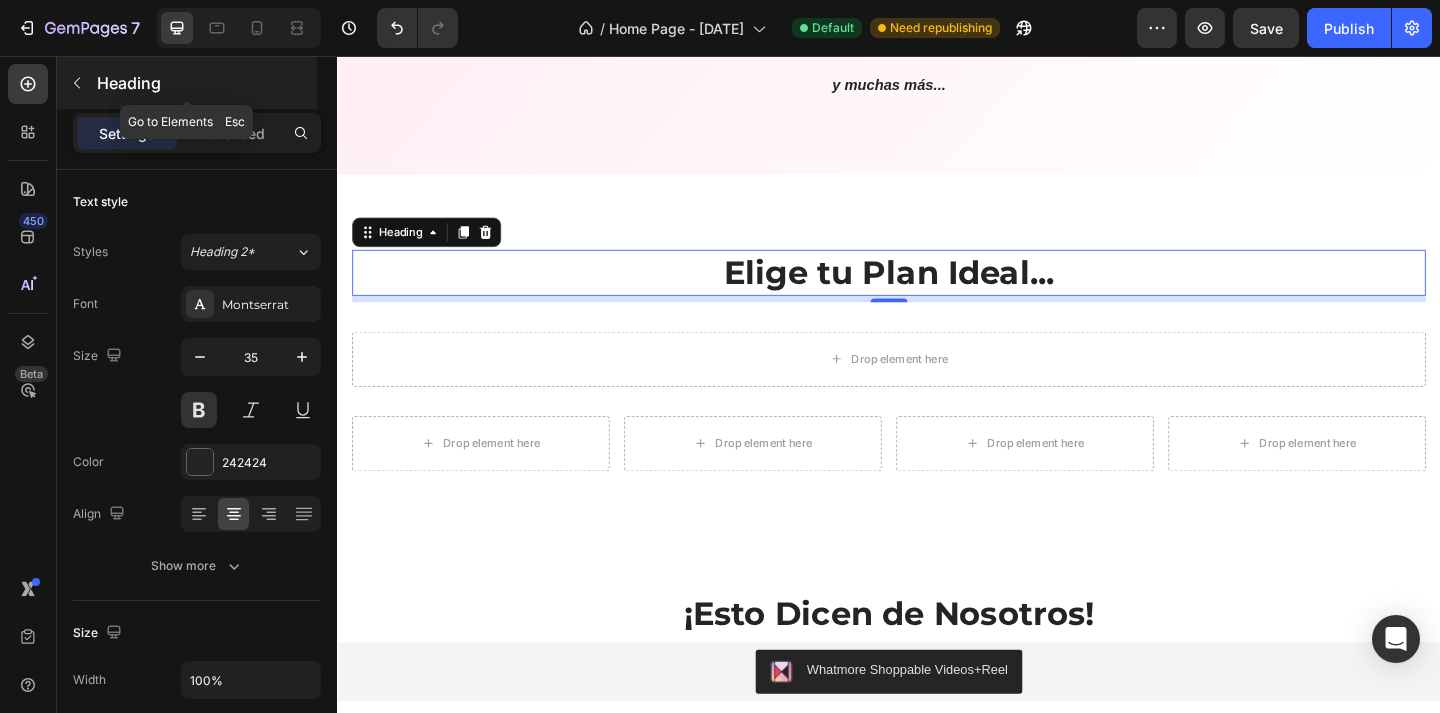 click at bounding box center (77, 83) 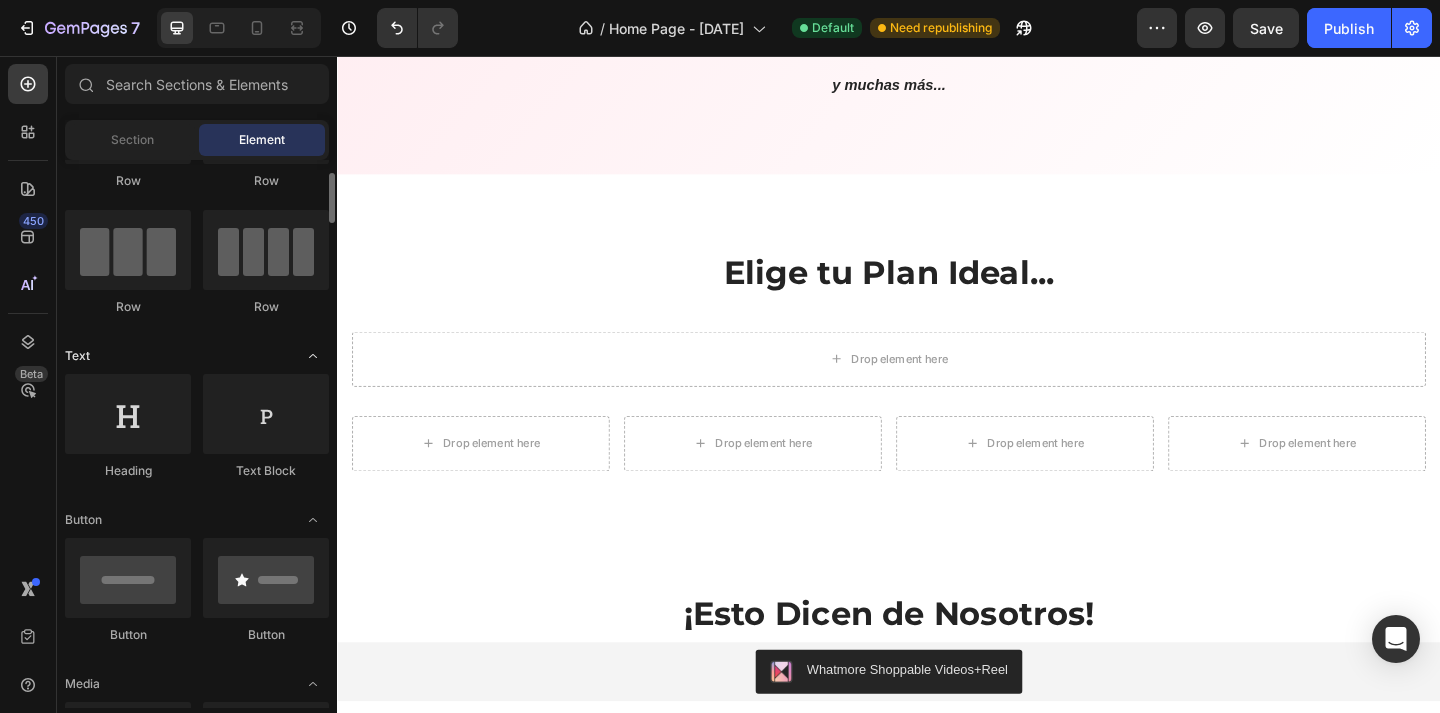 scroll, scrollTop: 122, scrollLeft: 0, axis: vertical 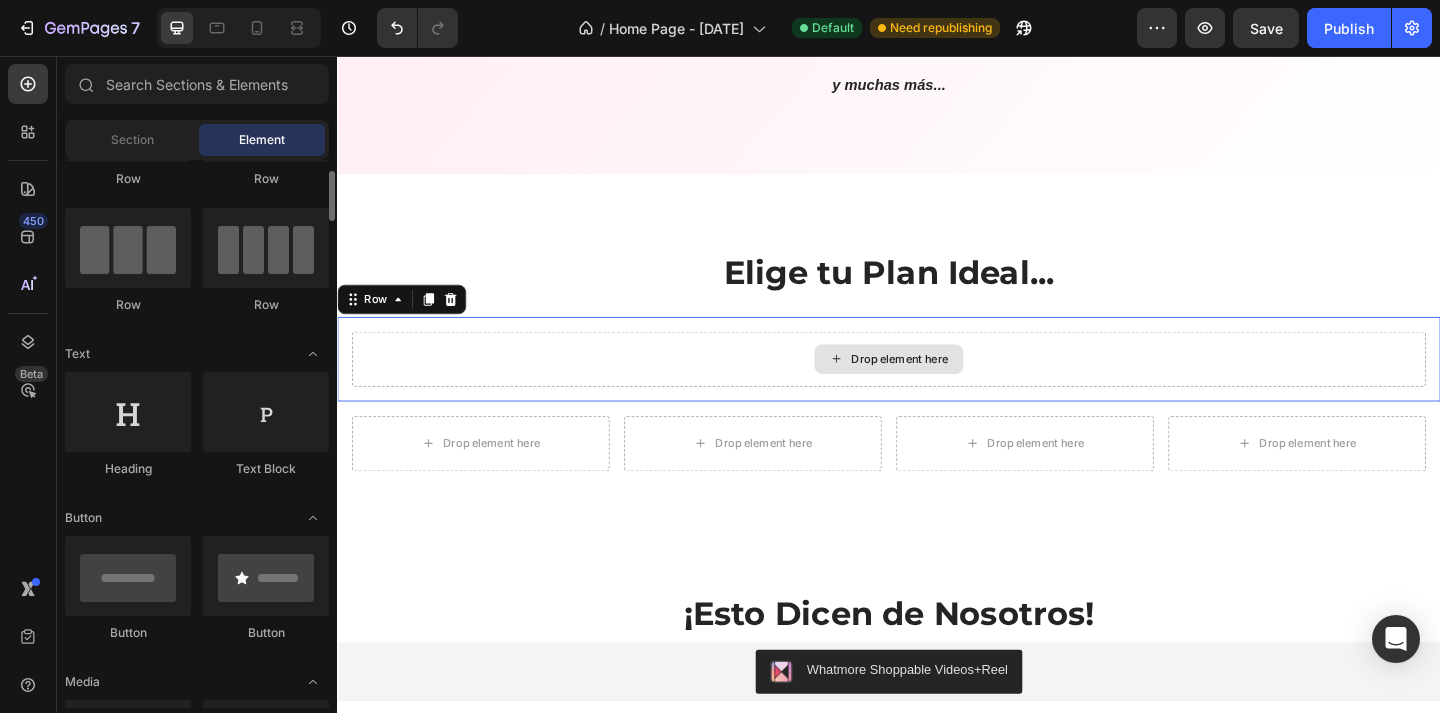 click on "Drop element here" at bounding box center [937, 386] 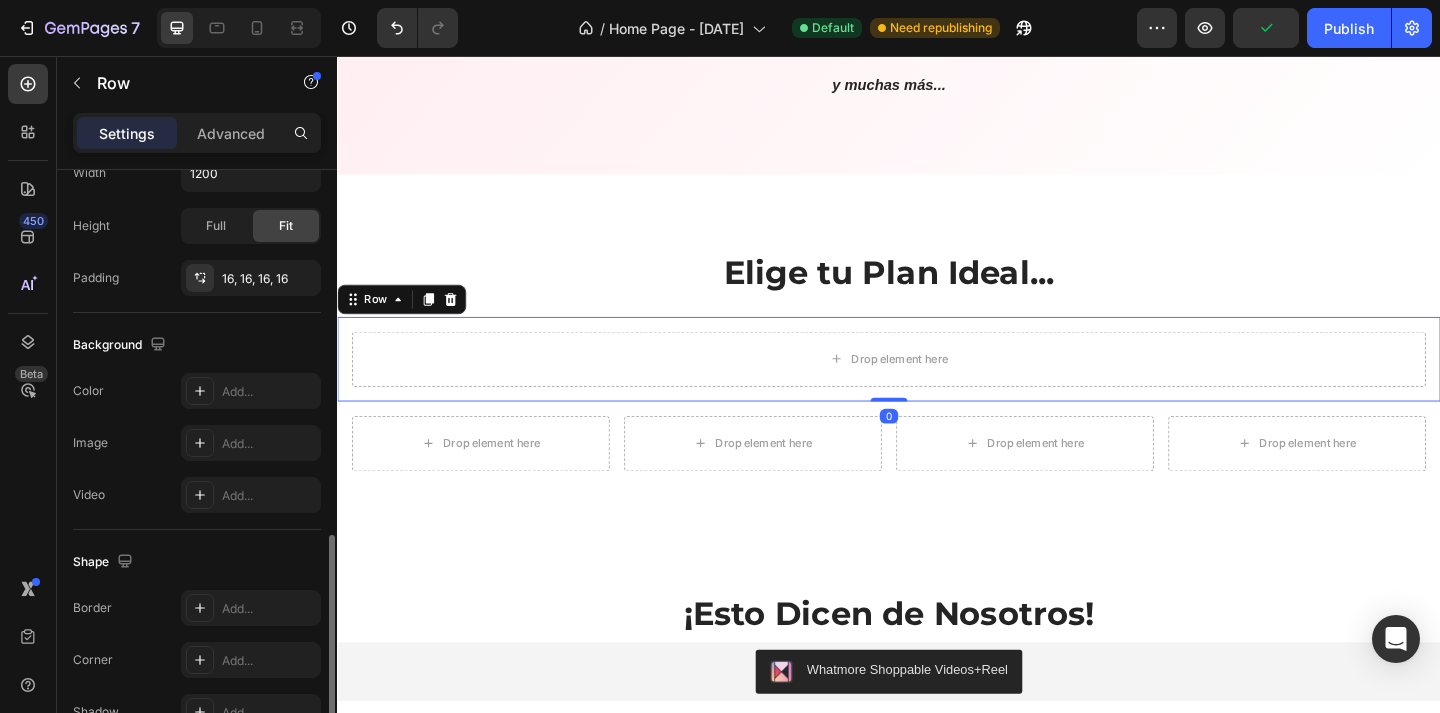 scroll, scrollTop: 620, scrollLeft: 0, axis: vertical 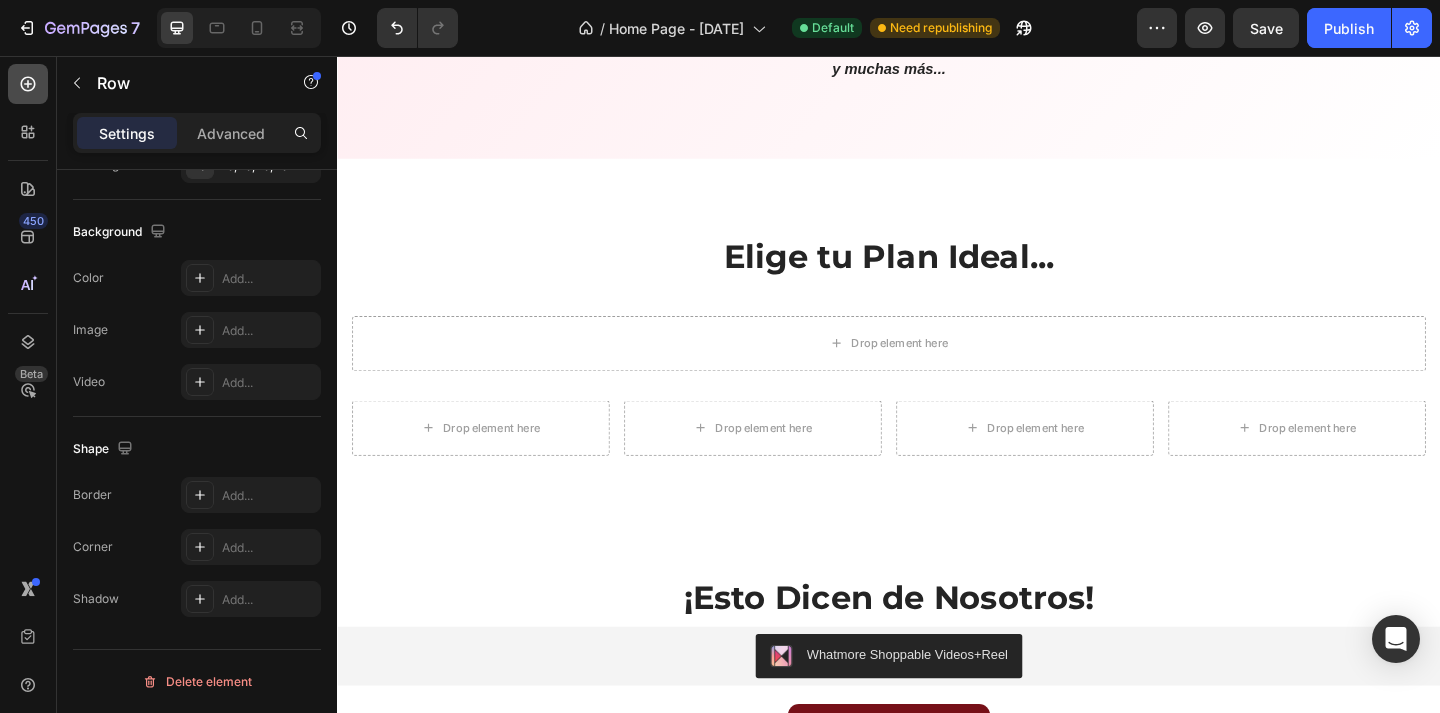 click 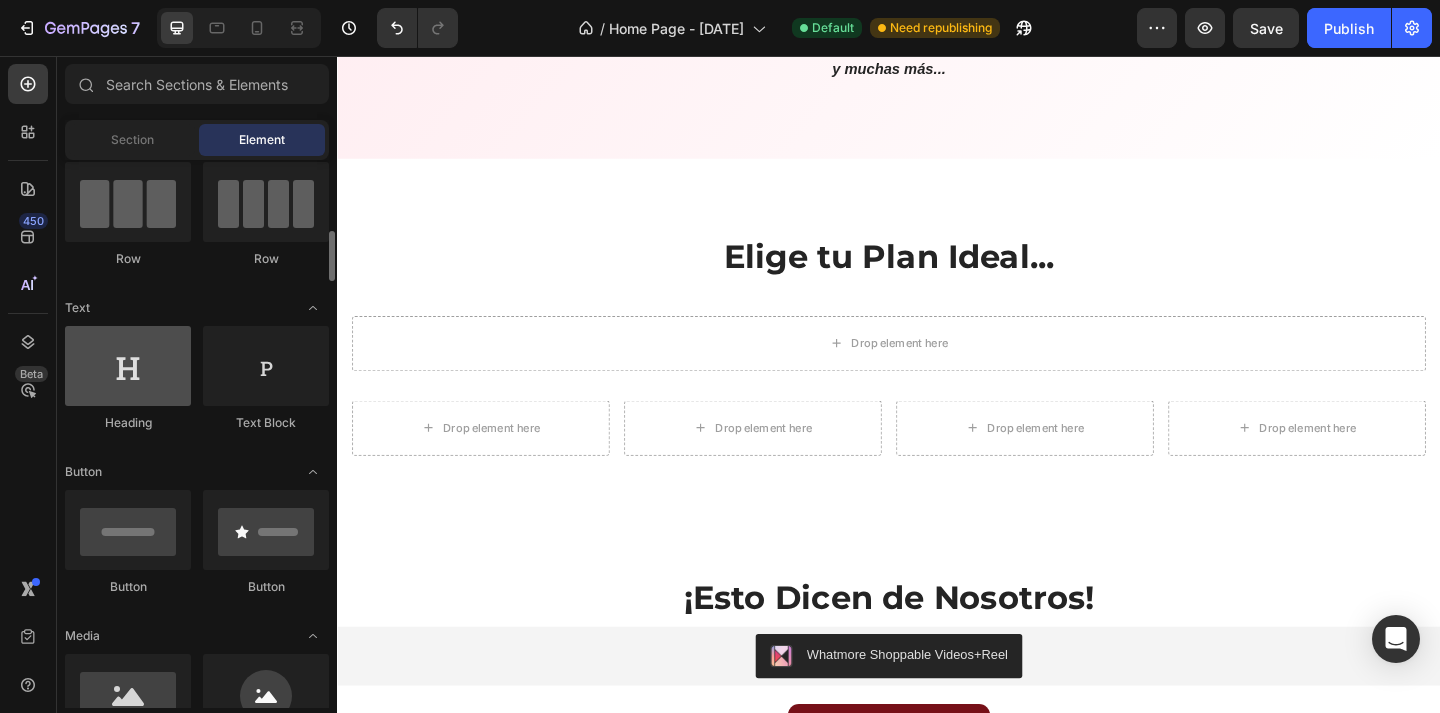 scroll, scrollTop: 231, scrollLeft: 0, axis: vertical 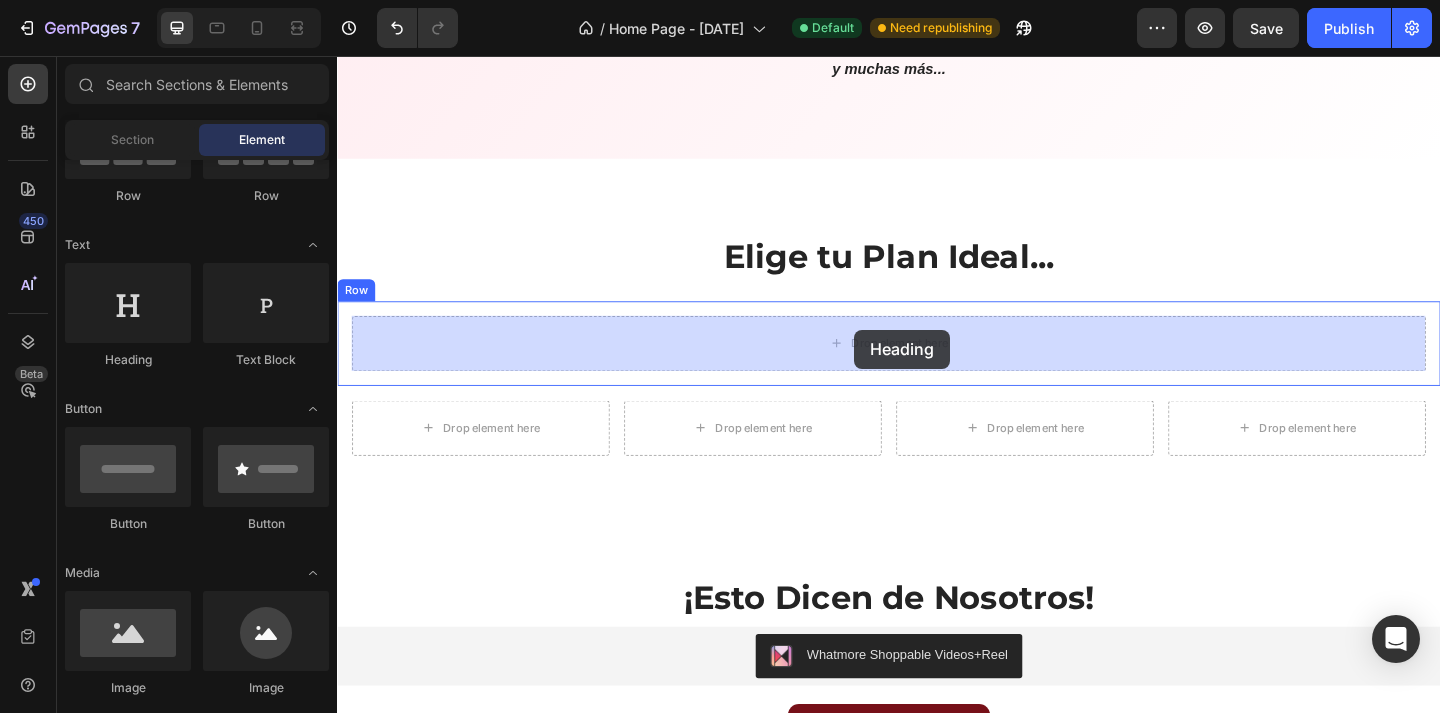 drag, startPoint x: 487, startPoint y: 368, endPoint x: 898, endPoint y: 355, distance: 411.20554 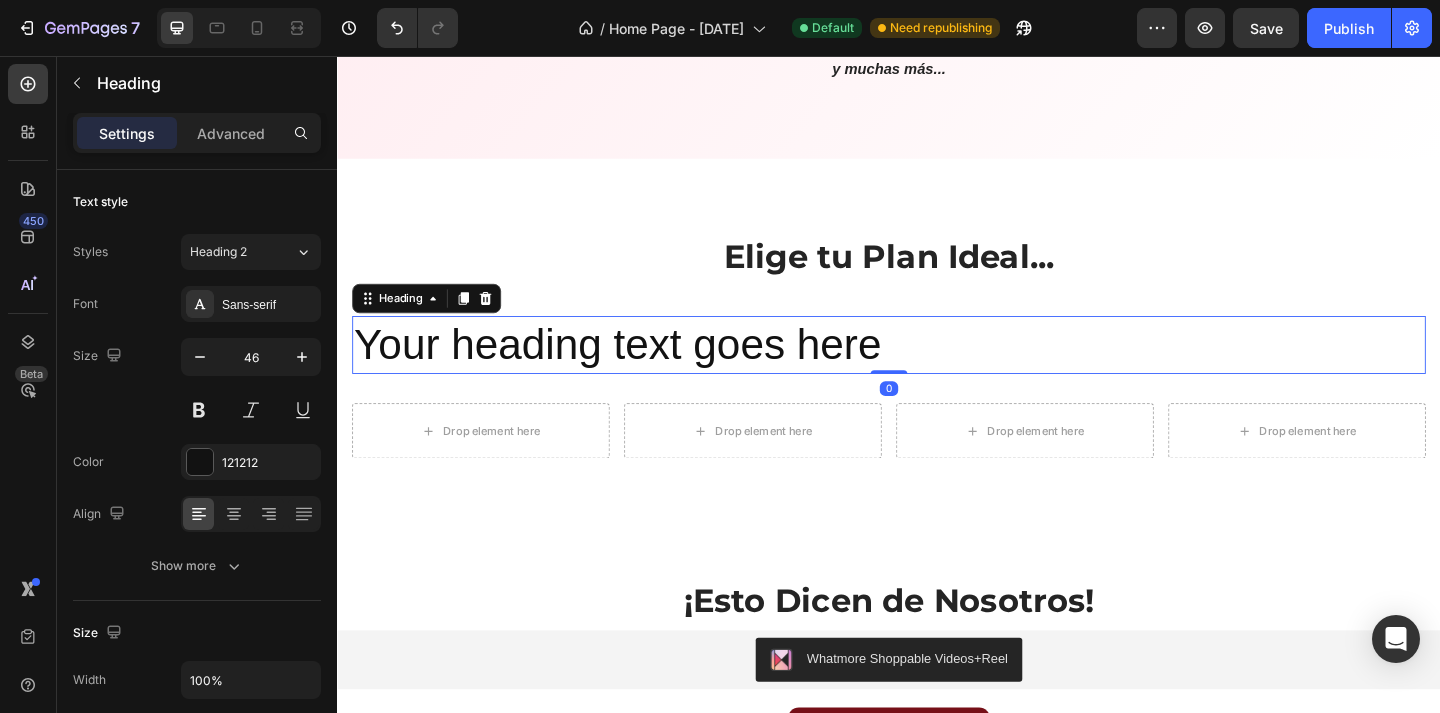 click on "Your heading text goes here" at bounding box center (937, 371) 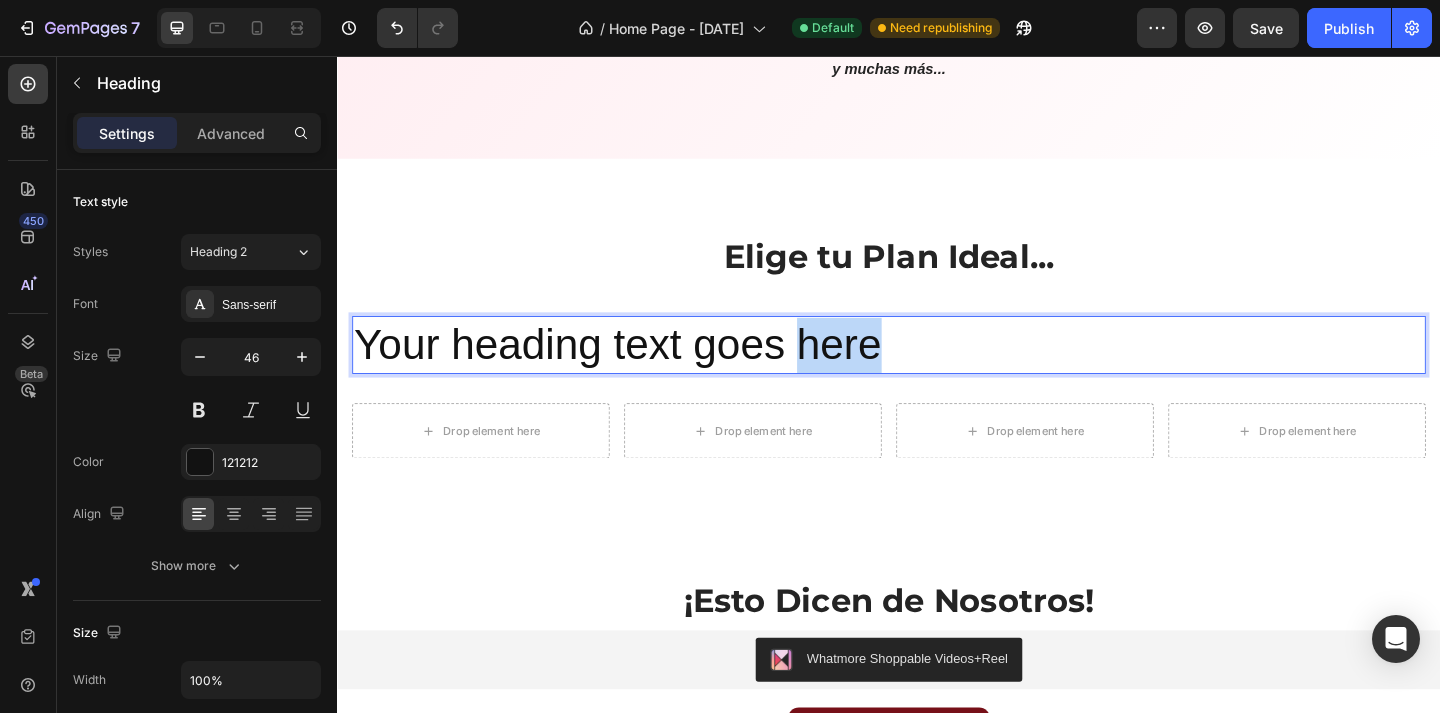 click on "Your heading text goes here" at bounding box center (937, 371) 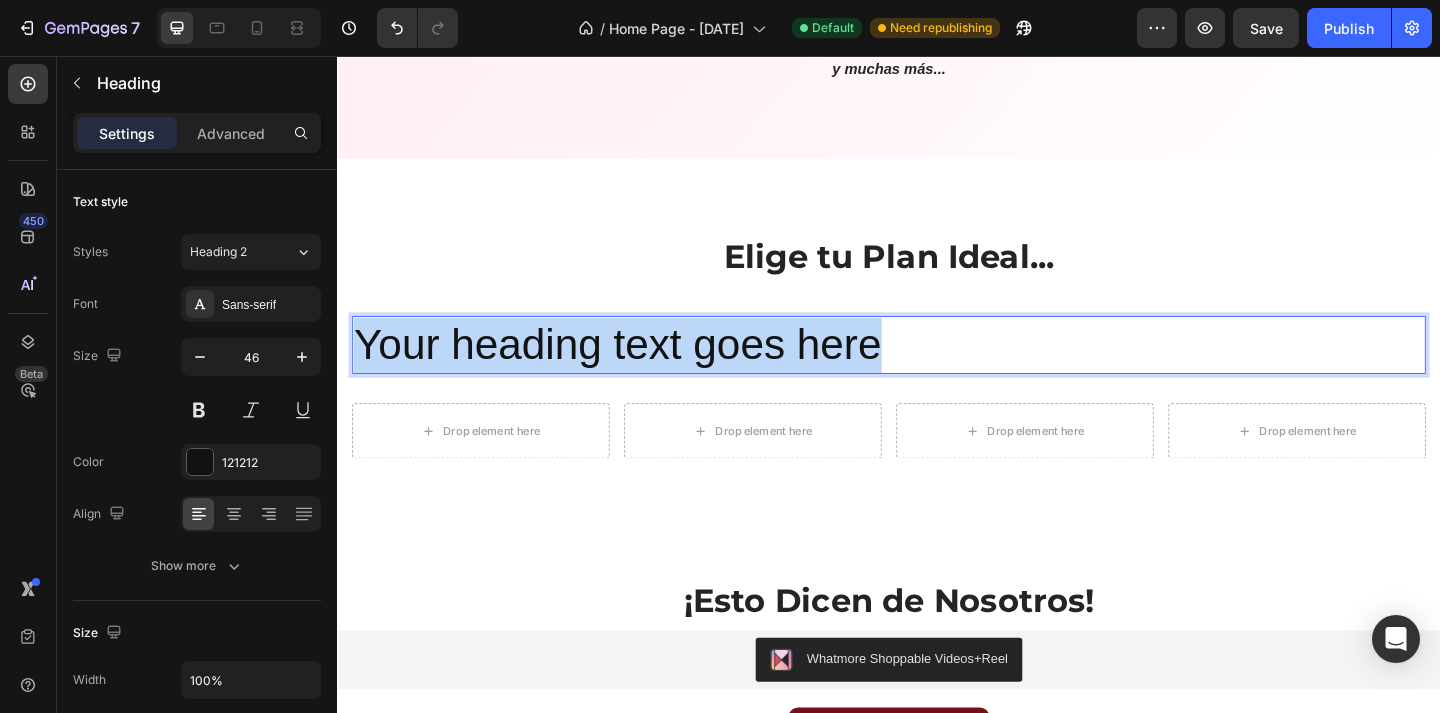 click on "Your heading text goes here" at bounding box center (937, 371) 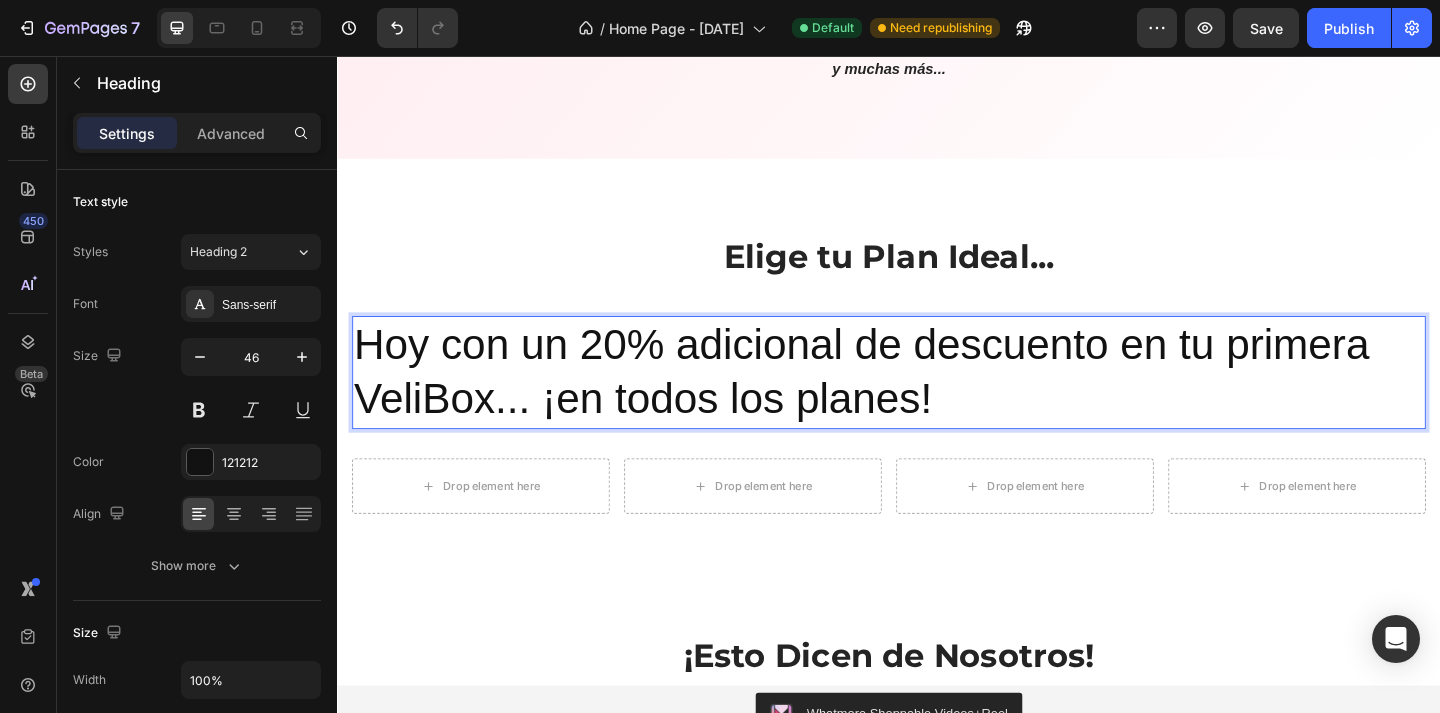 click on "Hoy con un 20% adicional de descuento en tu primera VeliBox... ¡en todos los planes!" at bounding box center (937, 401) 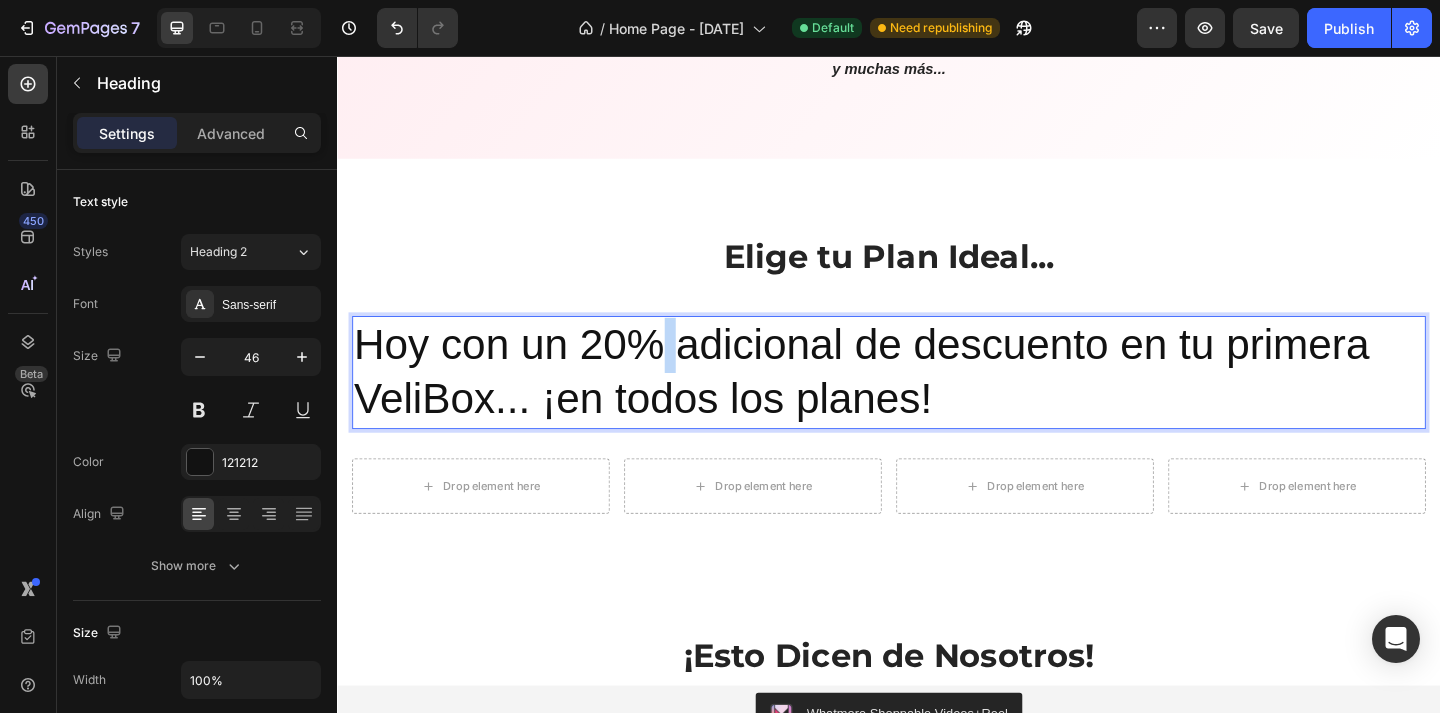 click on "Hoy con un 20% adicional de descuento en tu primera VeliBox... ¡en todos los planes!" at bounding box center (937, 401) 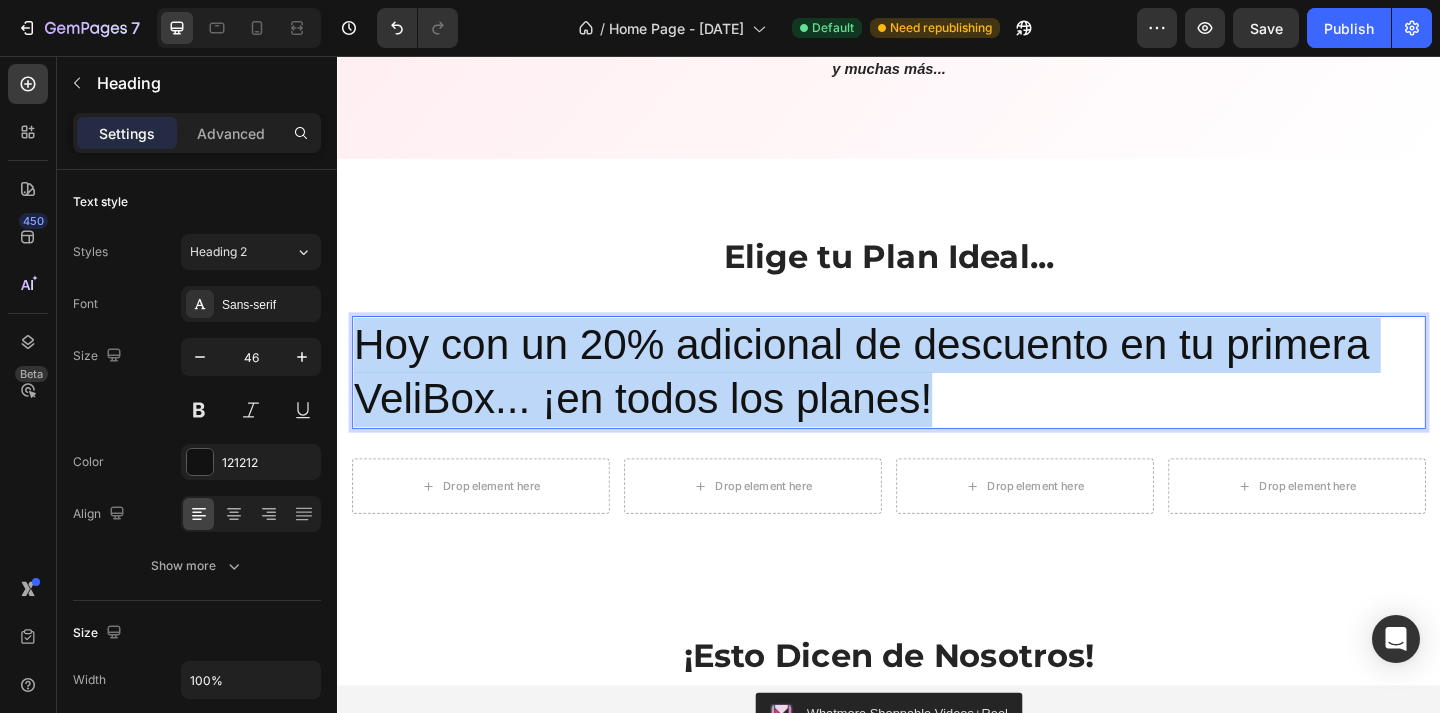 click on "Hoy con un 20% adicional de descuento en tu primera VeliBox... ¡en todos los planes!" at bounding box center (937, 401) 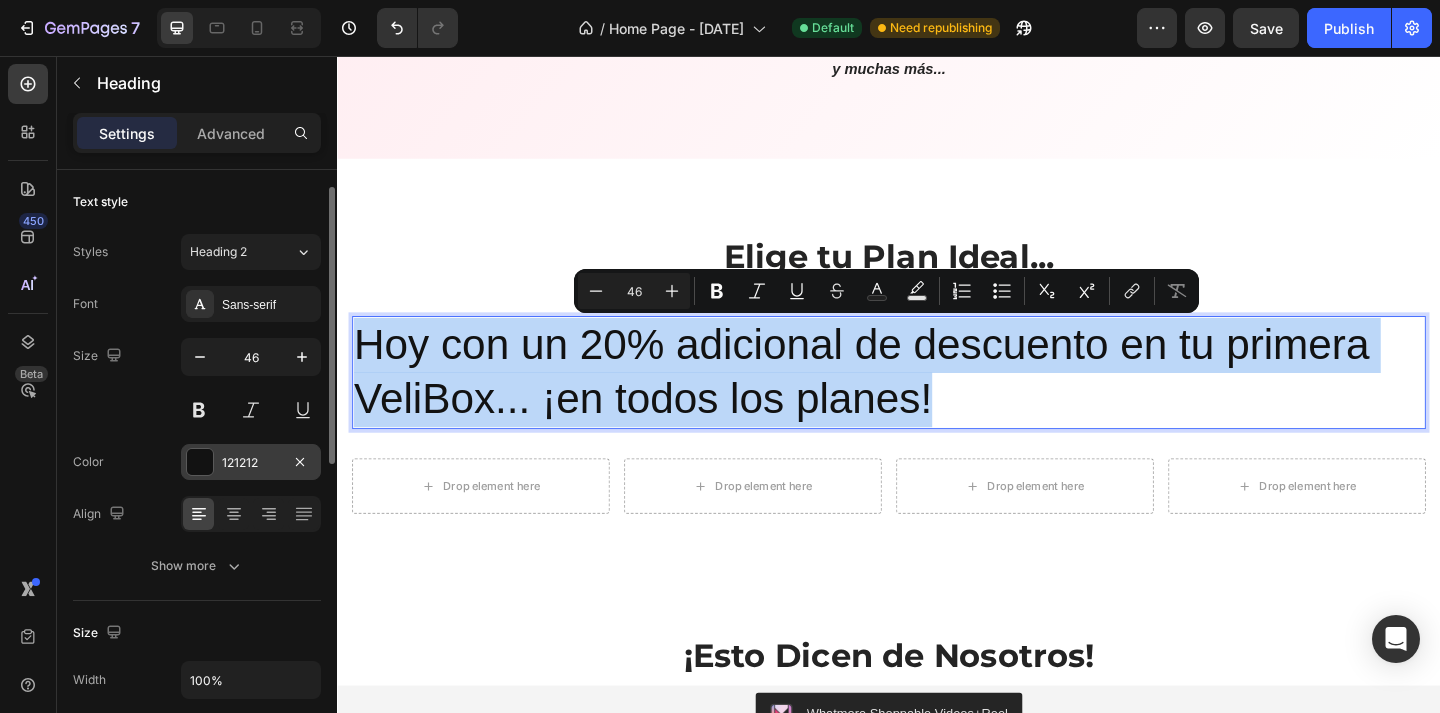 scroll, scrollTop: 67, scrollLeft: 0, axis: vertical 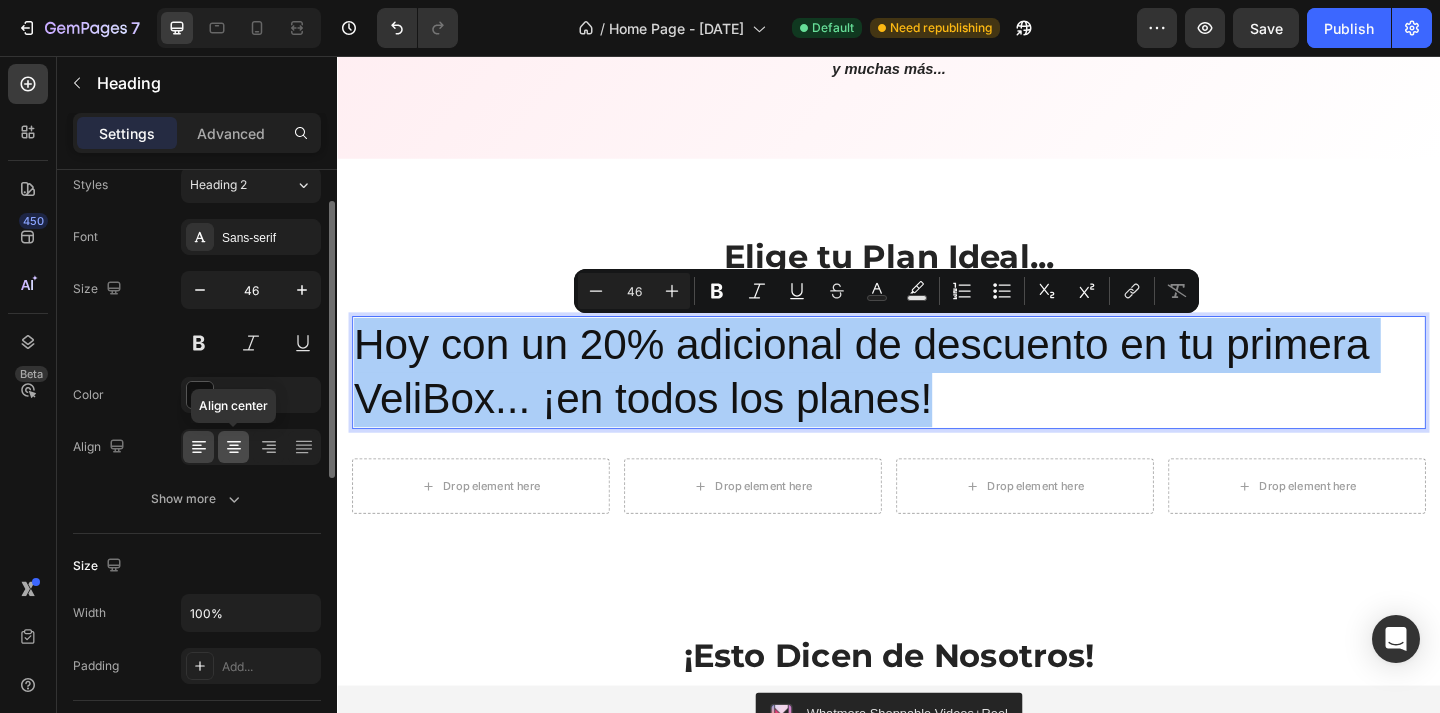 click 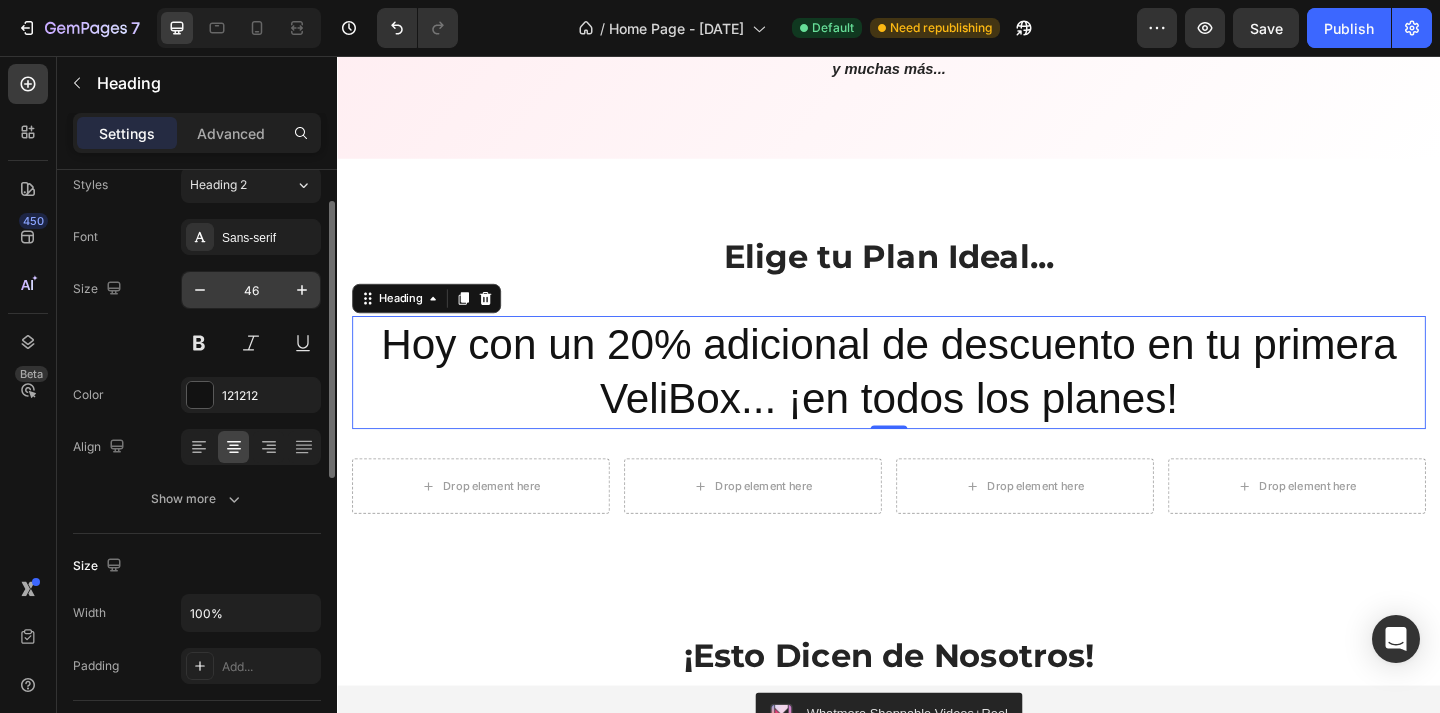 click on "46" at bounding box center [251, 290] 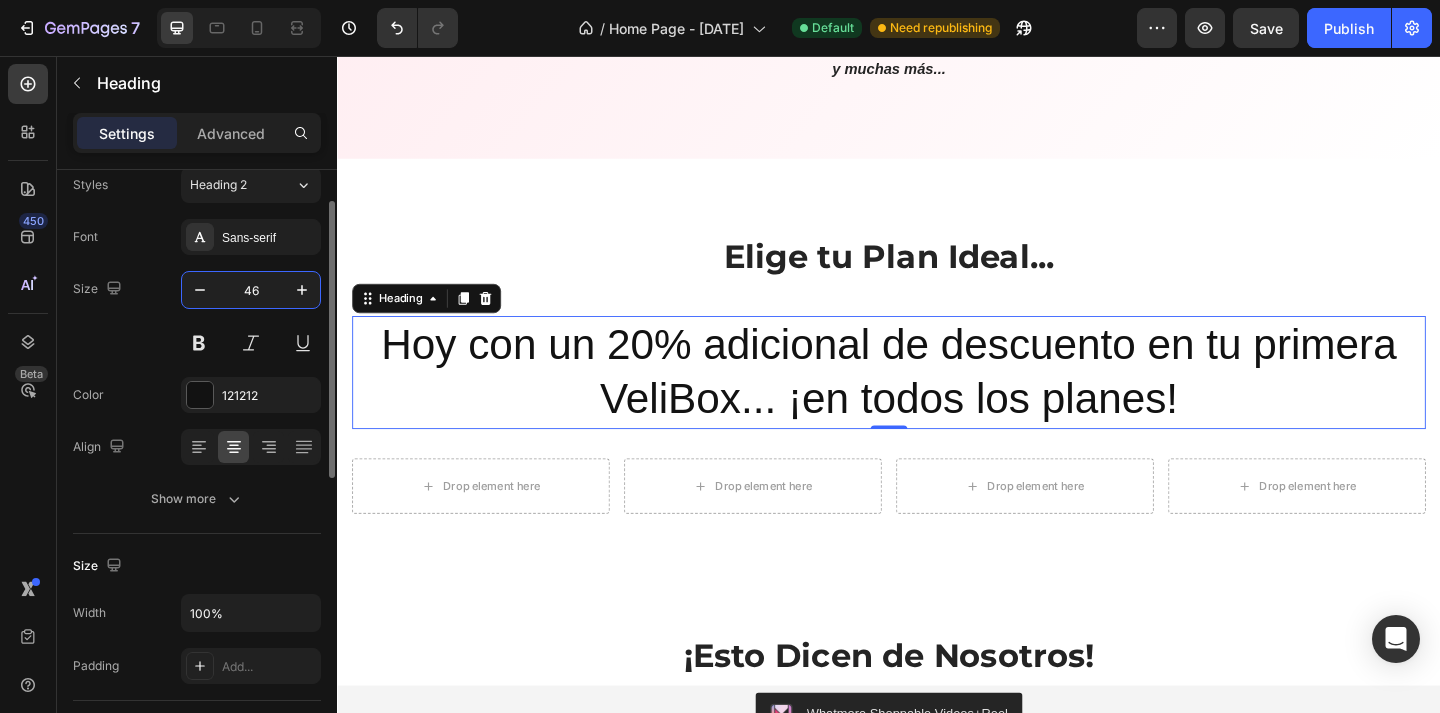 click on "46" at bounding box center (251, 290) 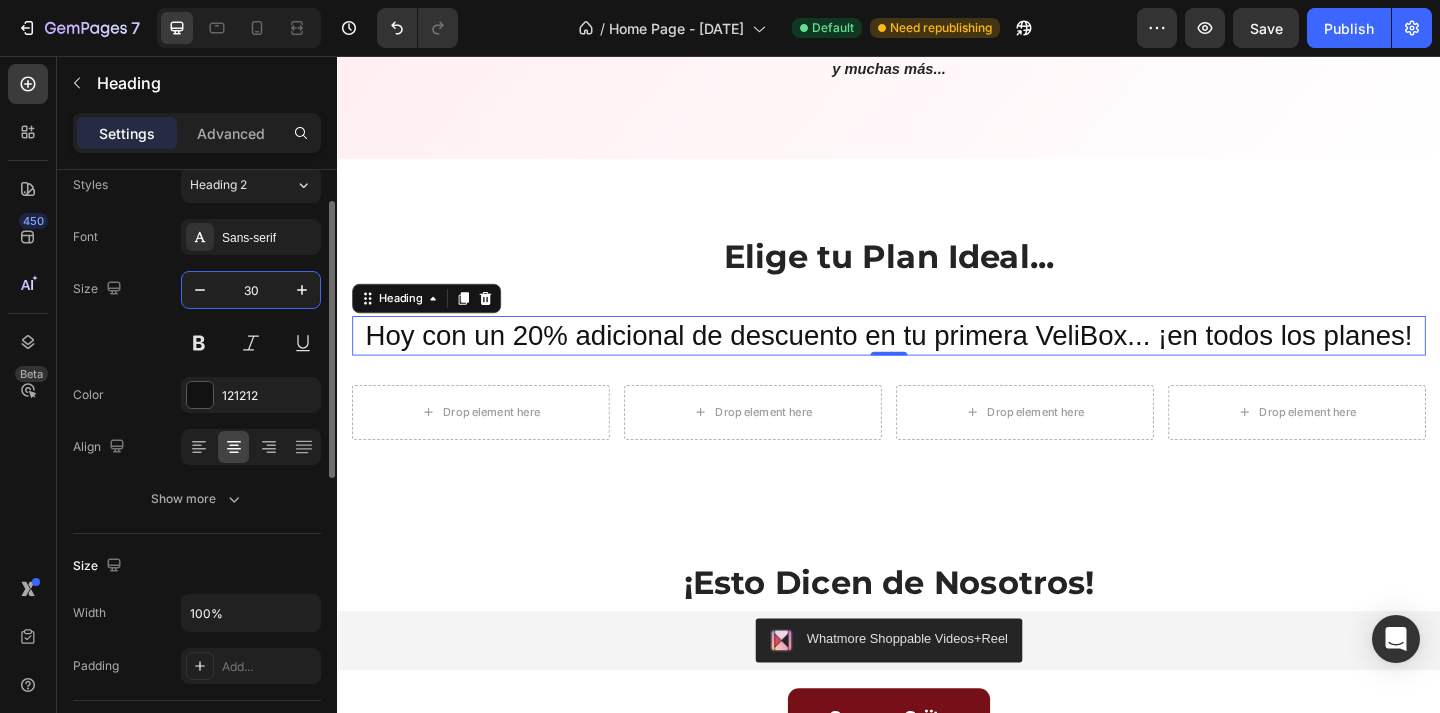 type on "30" 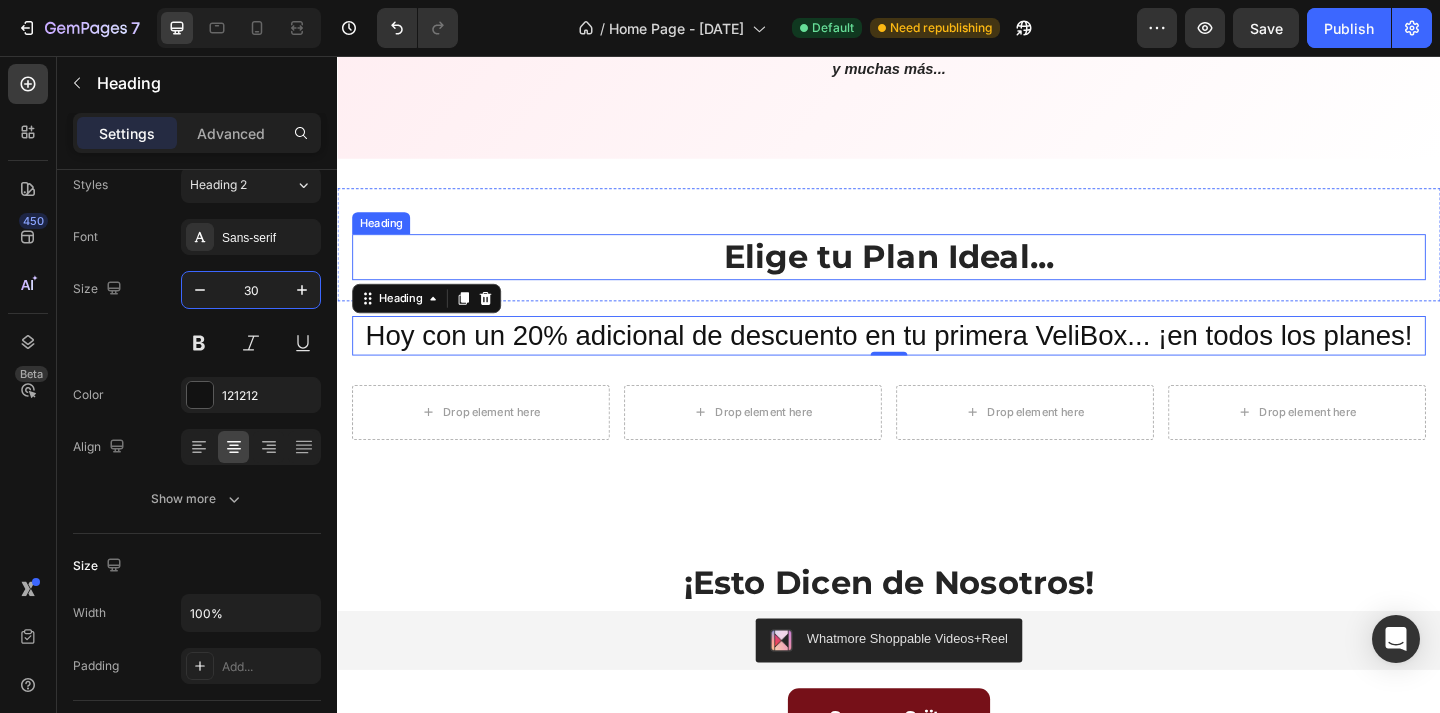 click on "Elige tu Plan Ideal..." at bounding box center [937, 275] 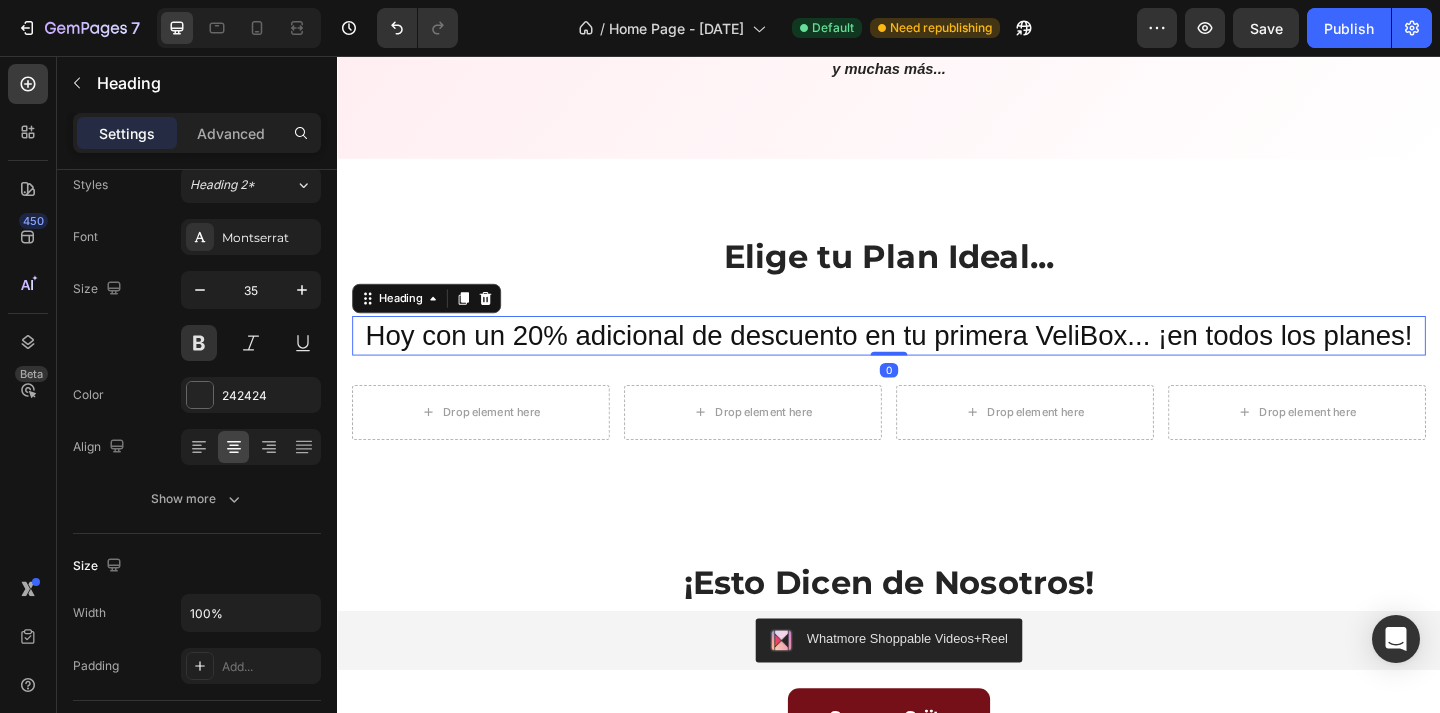 click on "Hoy con un 20% adicional de descuento en tu primera VeliBox... ¡en todos los planes!" at bounding box center (937, 360) 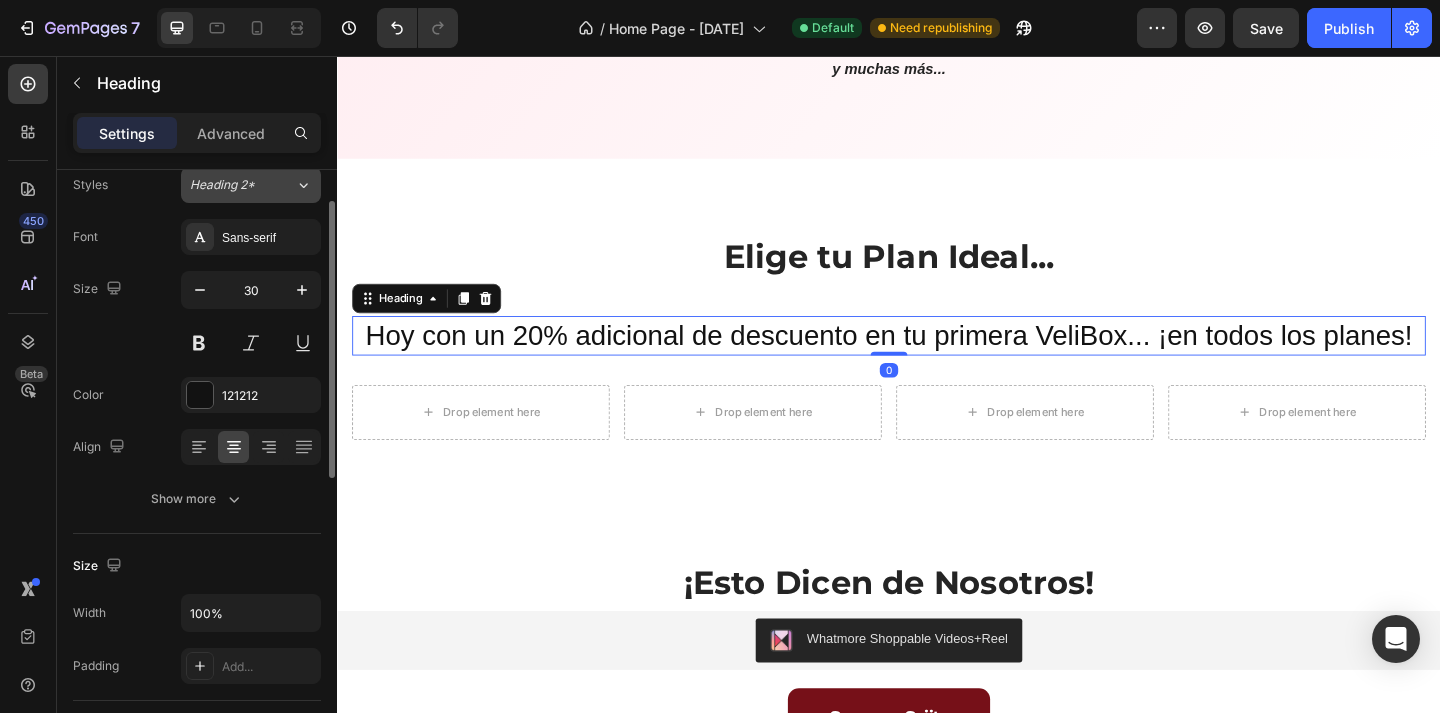 click on "Heading 2*" 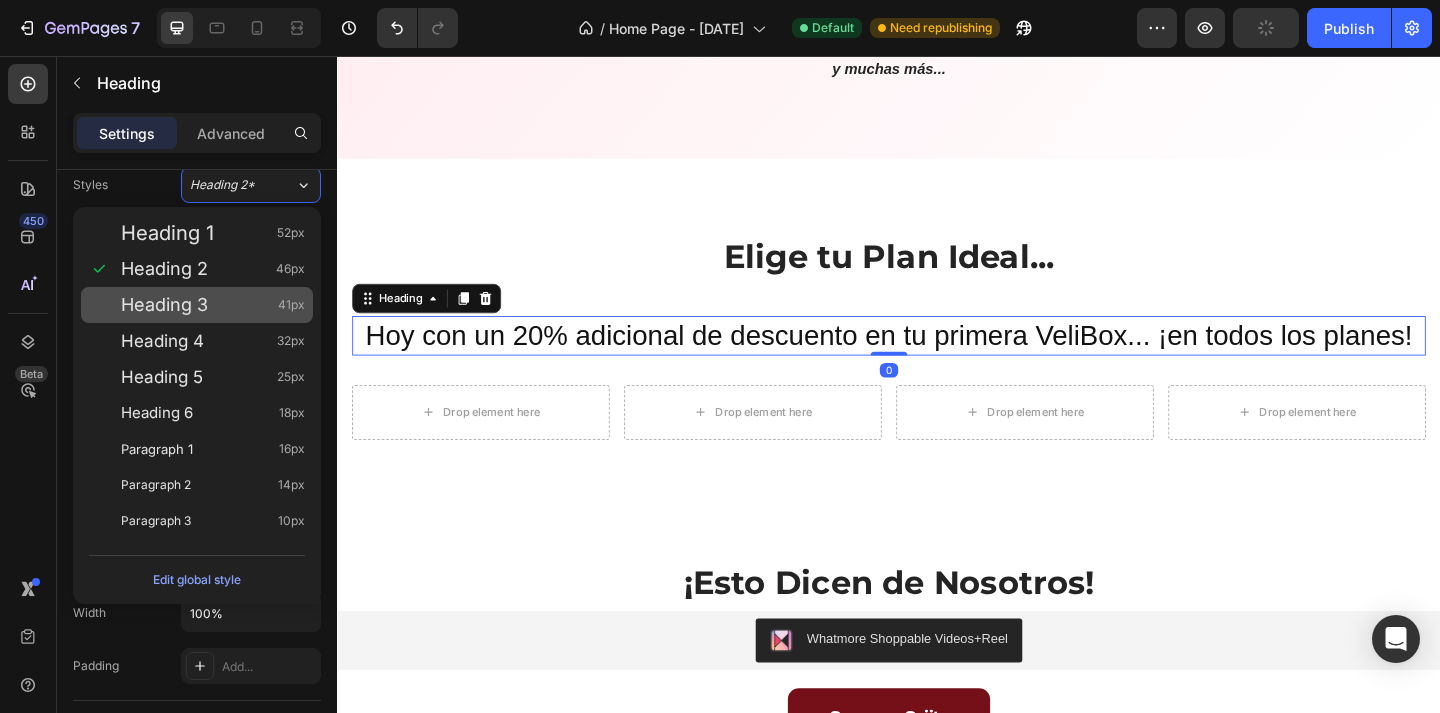 click on "Heading 3 41px" at bounding box center (213, 305) 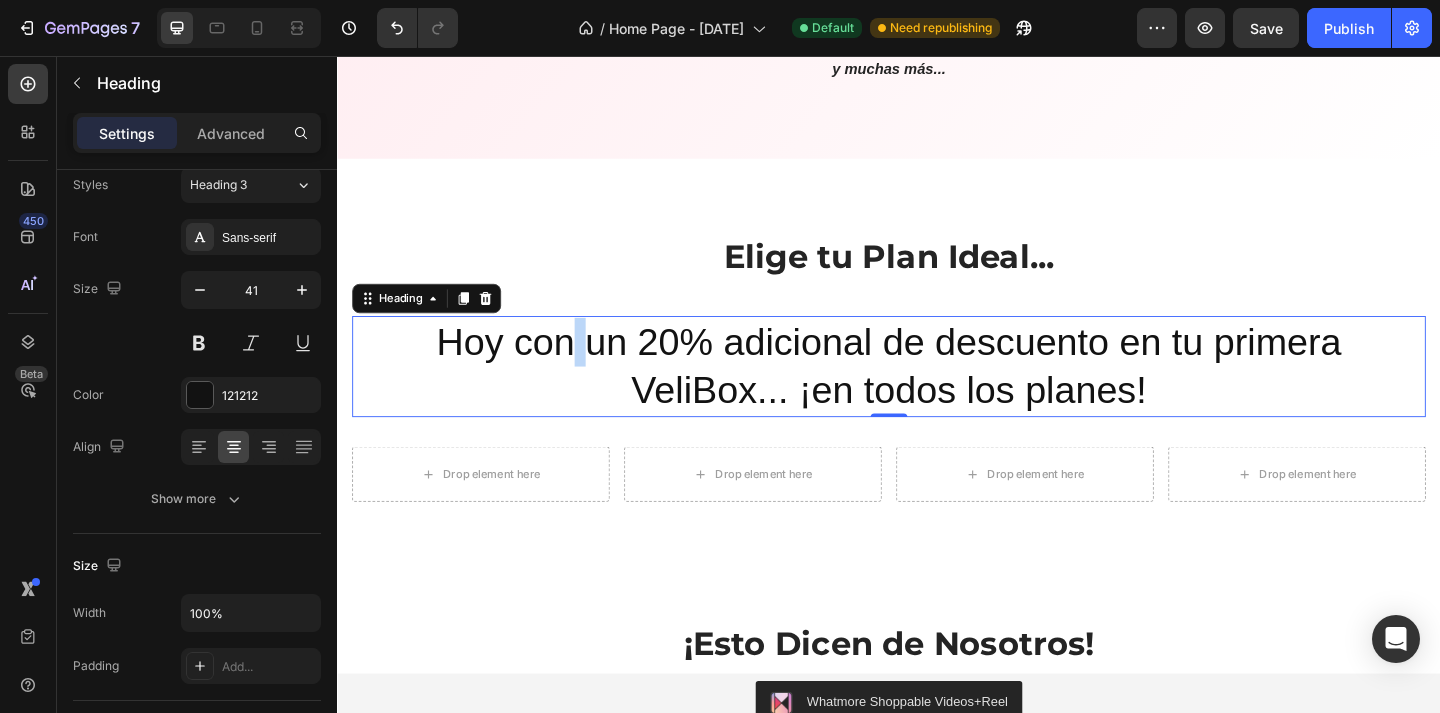 click on "Hoy con un 20% adicional de descuento en tu primera VeliBox... ¡en todos los planes!" at bounding box center [937, 394] 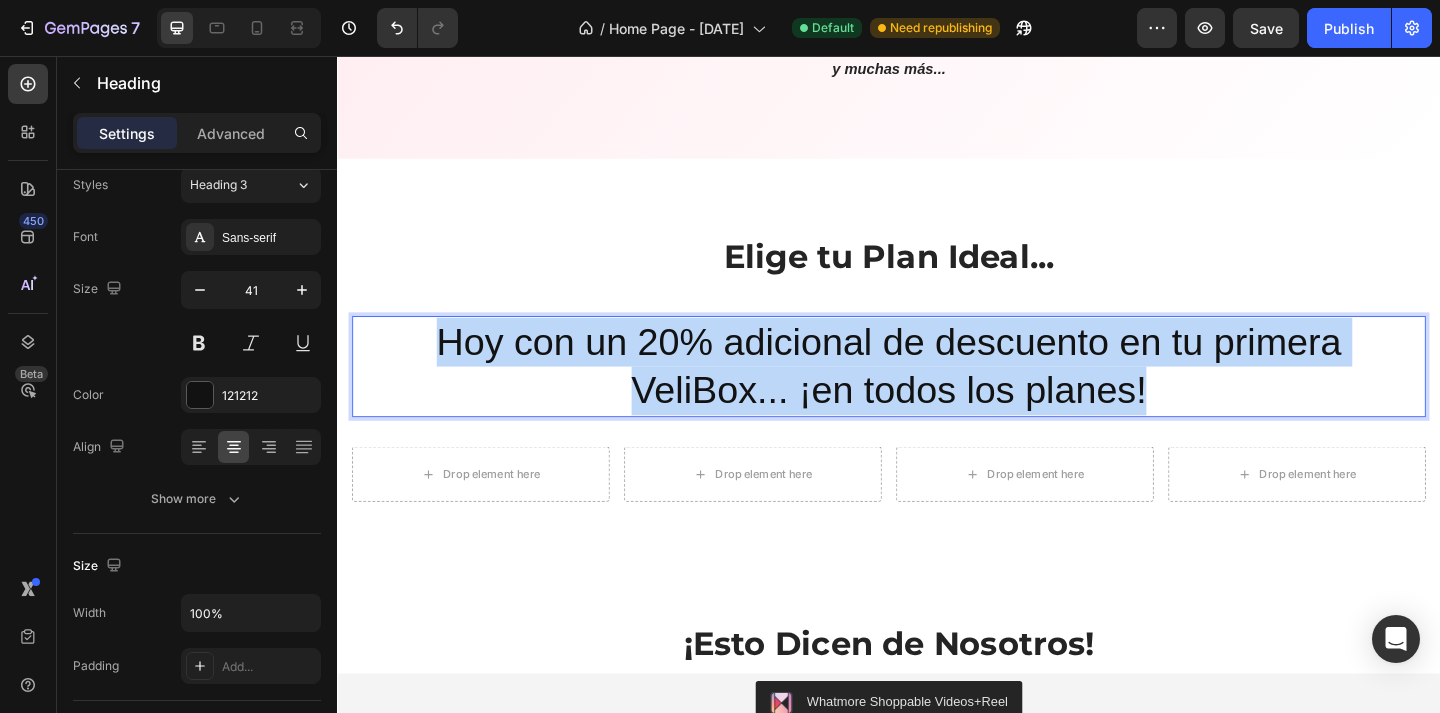 click on "Hoy con un 20% adicional de descuento en tu primera VeliBox... ¡en todos los planes!" at bounding box center (937, 394) 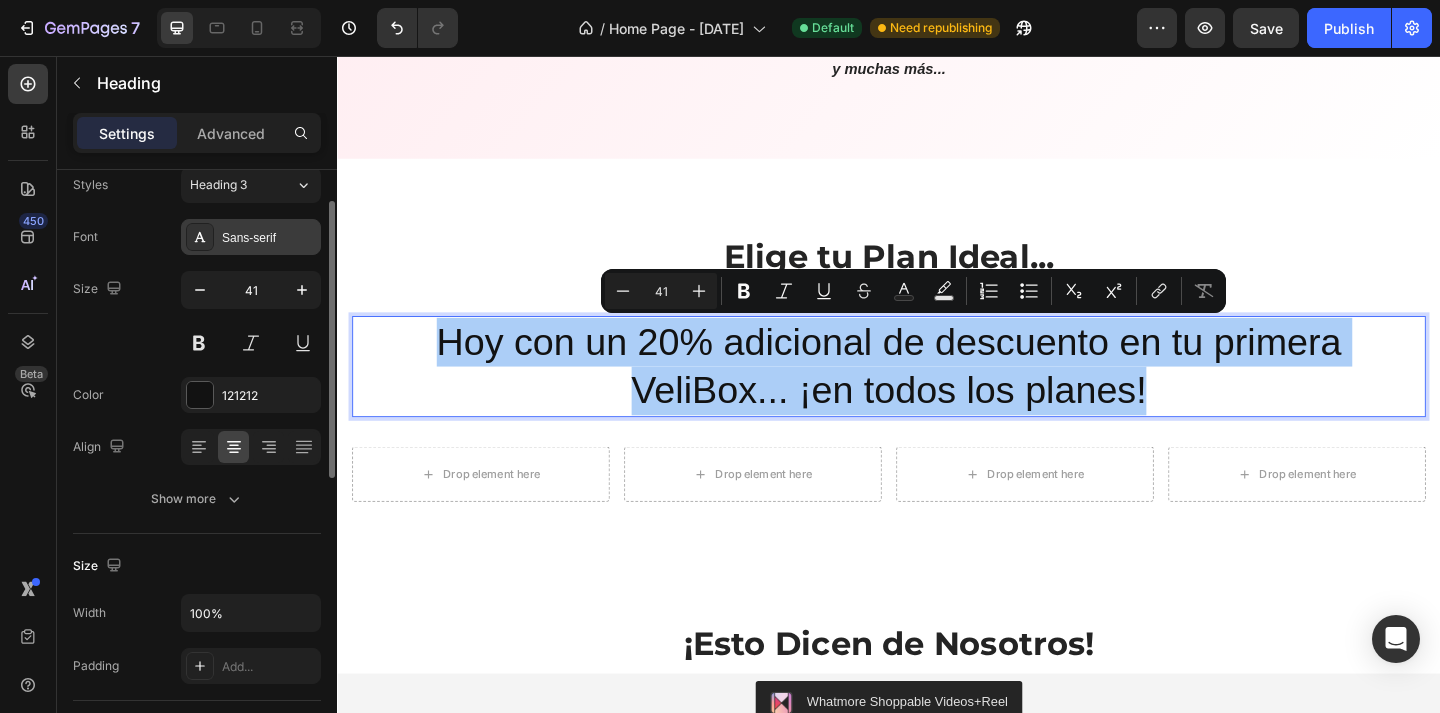 click on "Sans-serif" at bounding box center [269, 238] 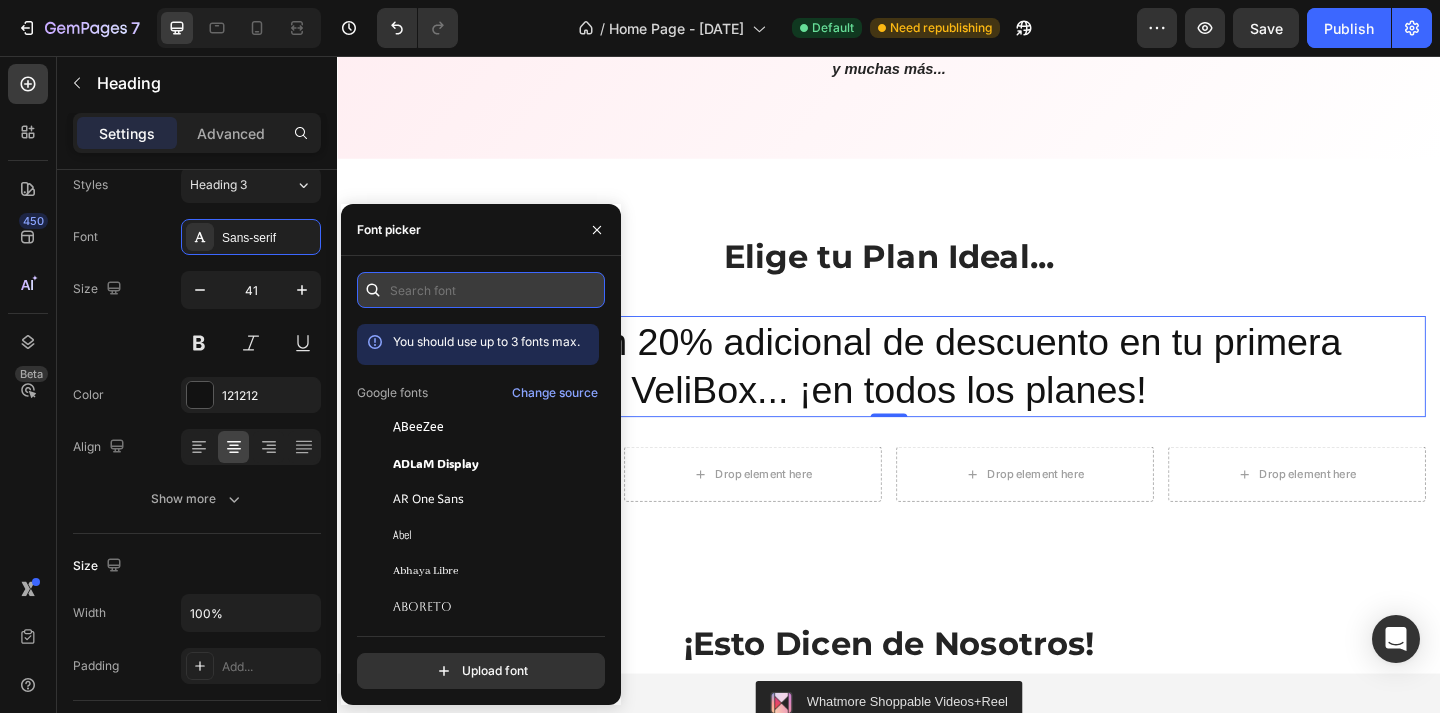 click at bounding box center (481, 290) 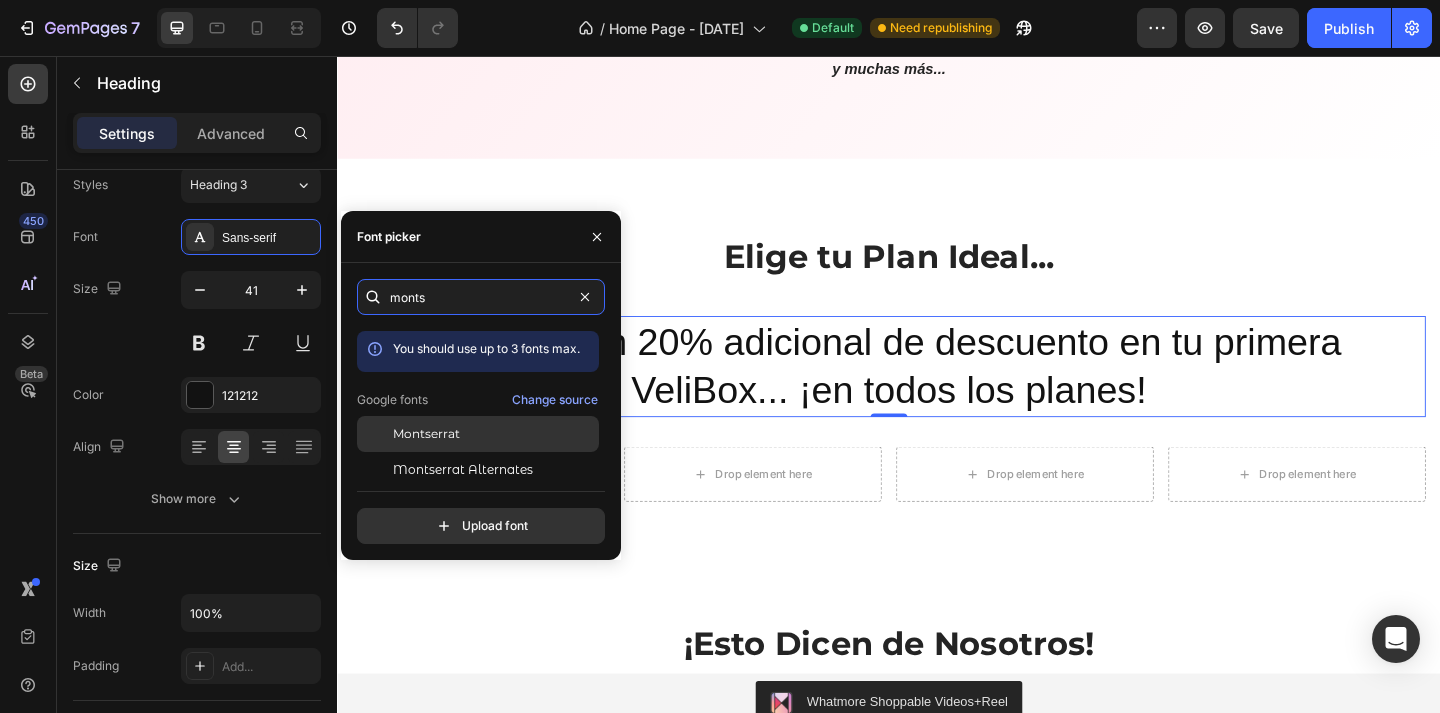 type on "monts" 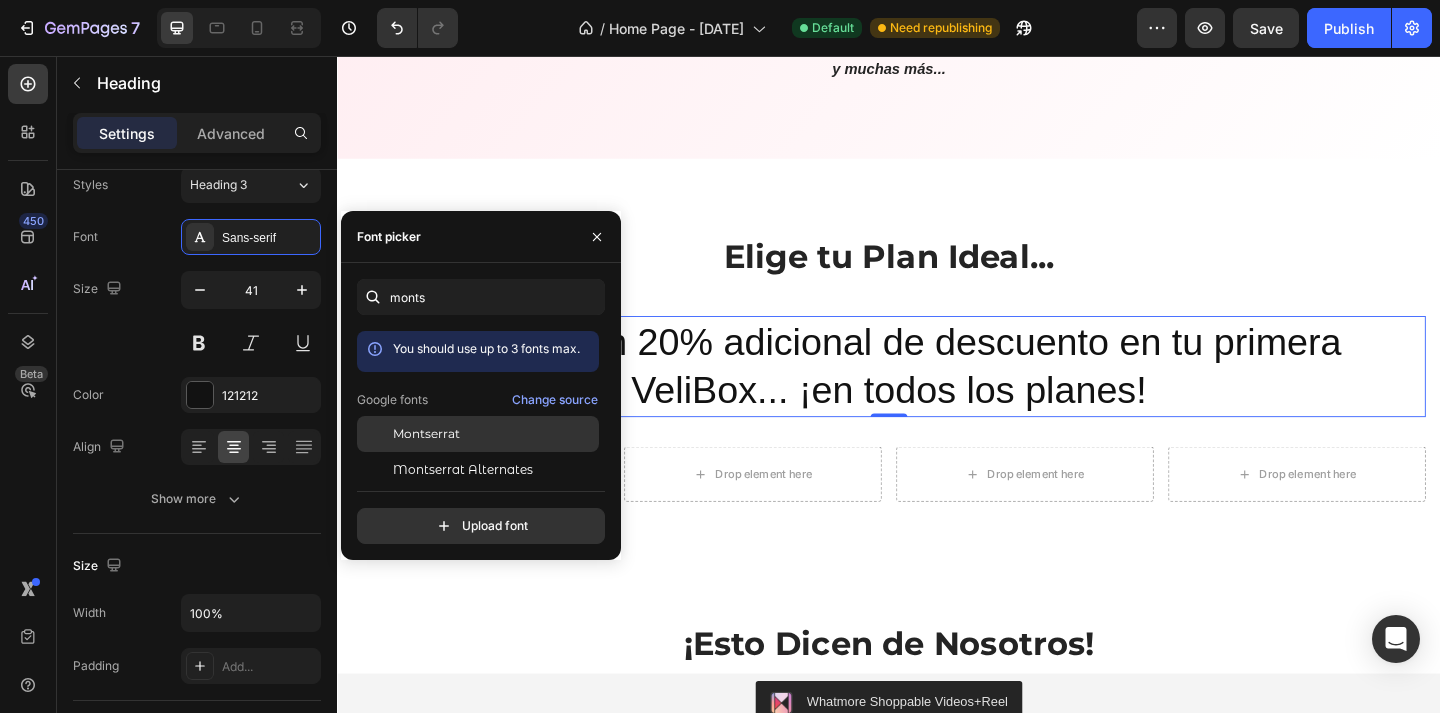 click on "Montserrat" at bounding box center (494, 434) 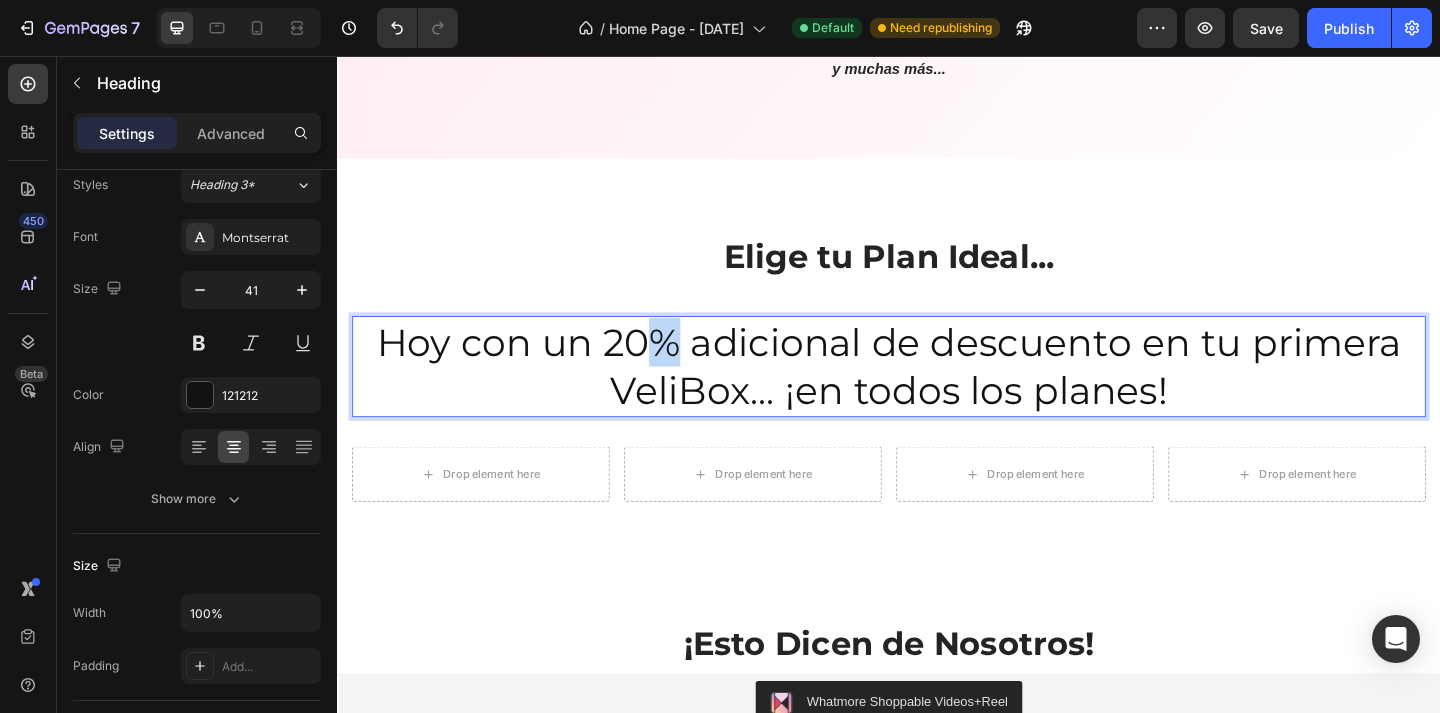 click on "Hoy con un 20% adicional de descuento en tu primera VeliBox... ¡en todos los planes!" at bounding box center (937, 394) 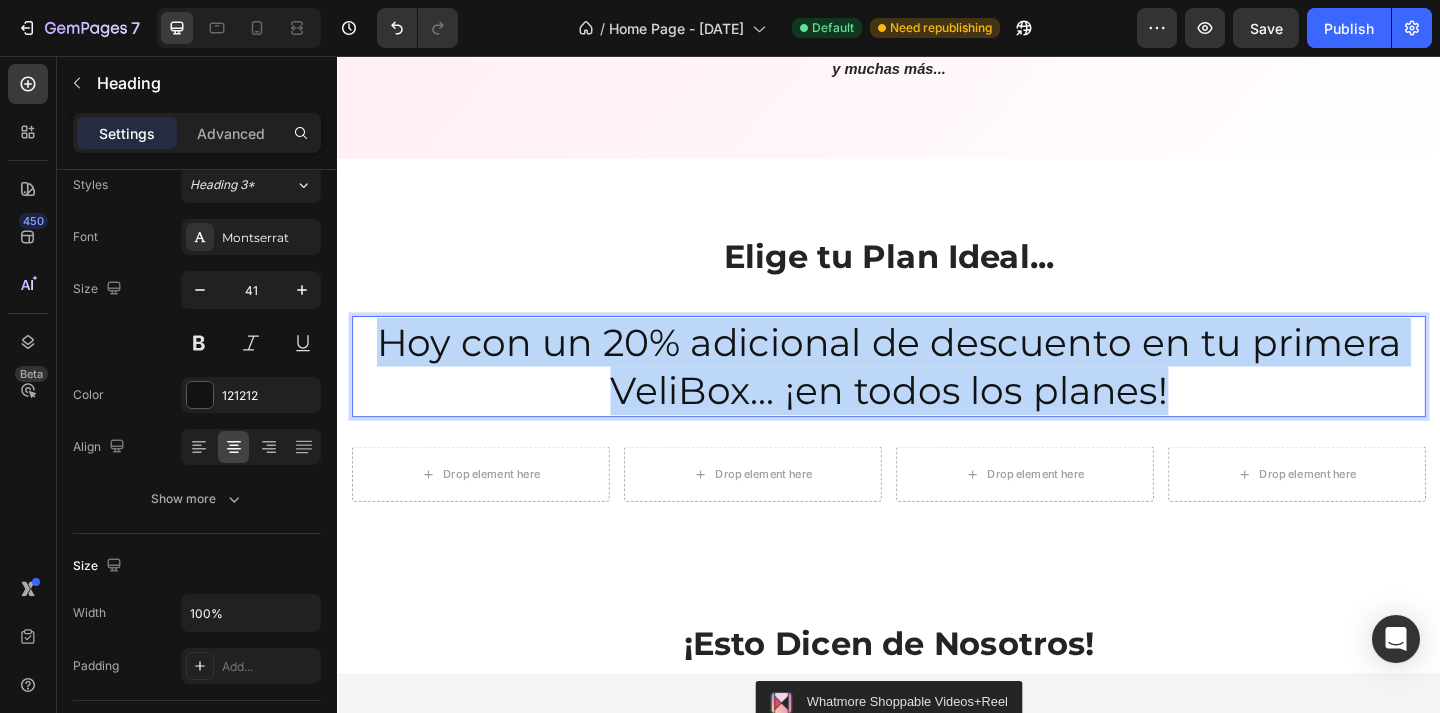click on "Hoy con un 20% adicional de descuento en tu primera VeliBox... ¡en todos los planes!" at bounding box center (937, 394) 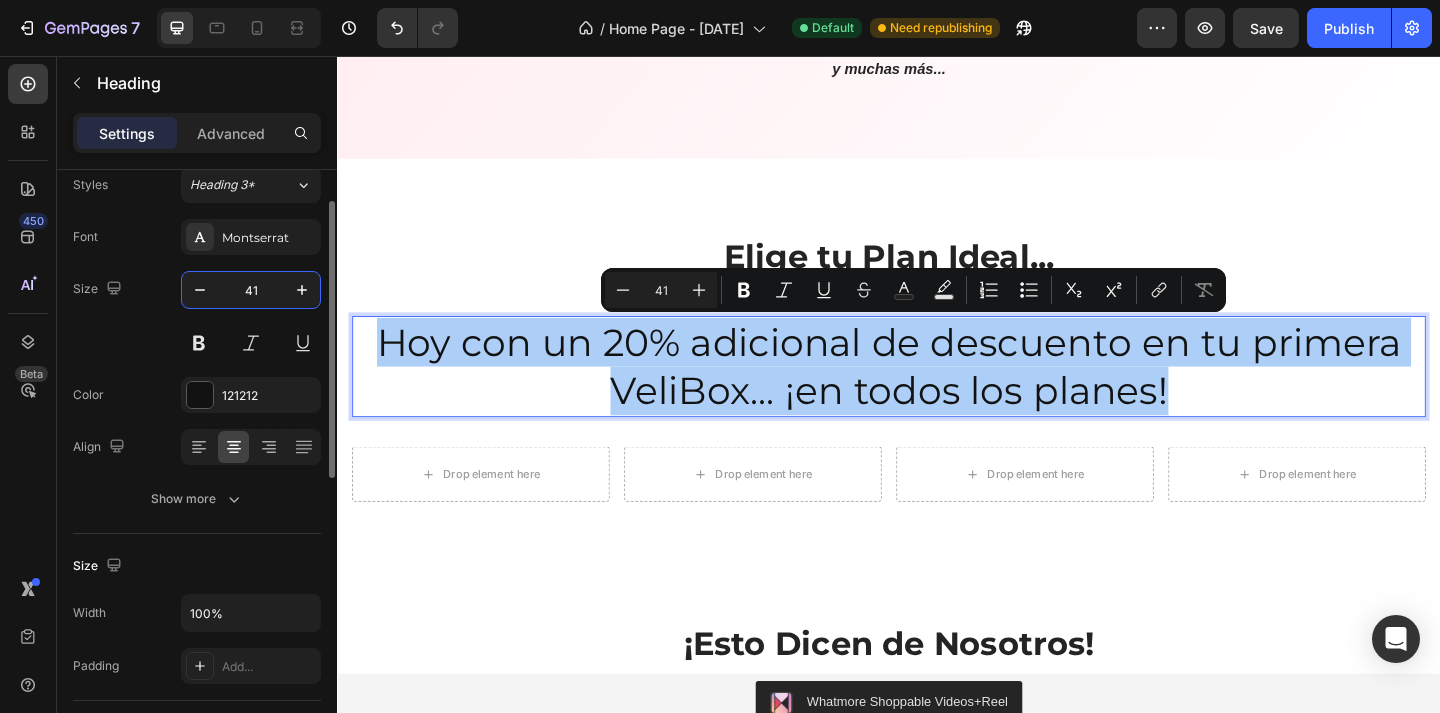 click on "41" at bounding box center (251, 290) 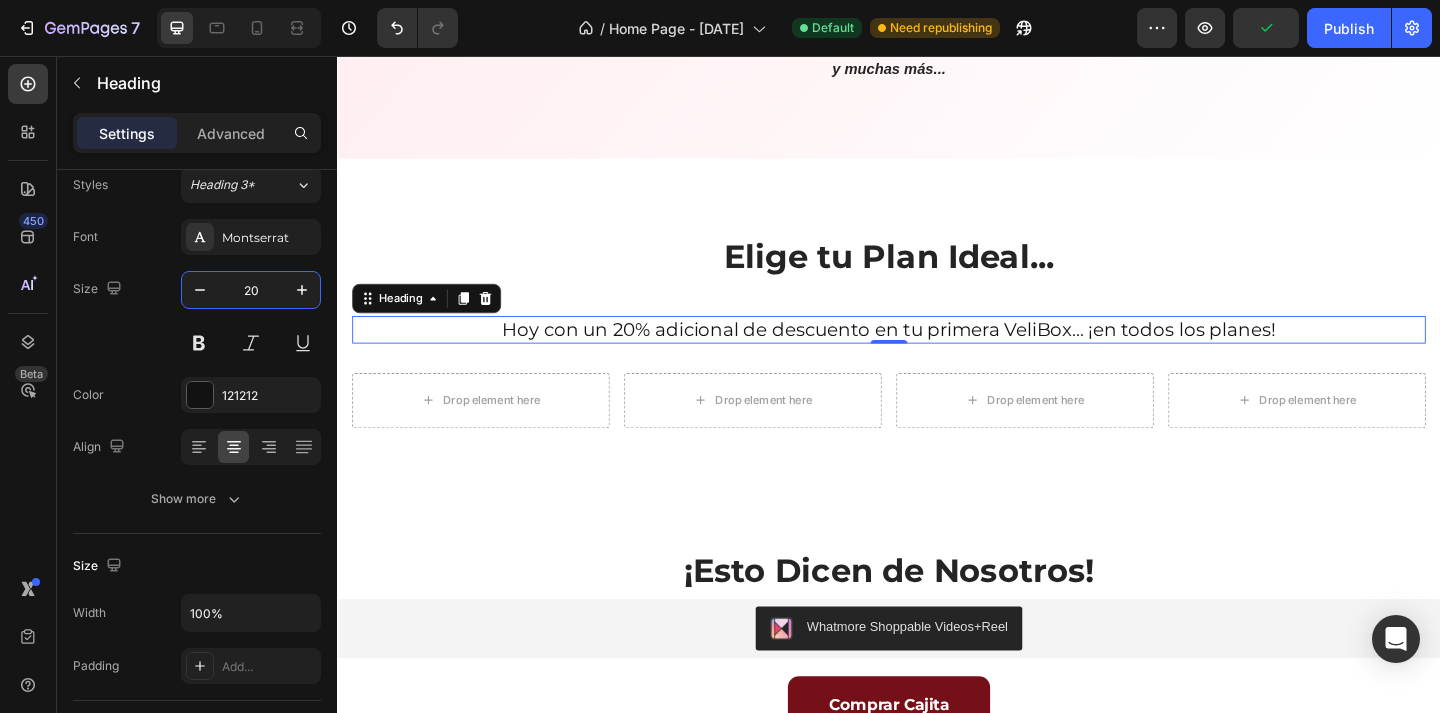 type on "20" 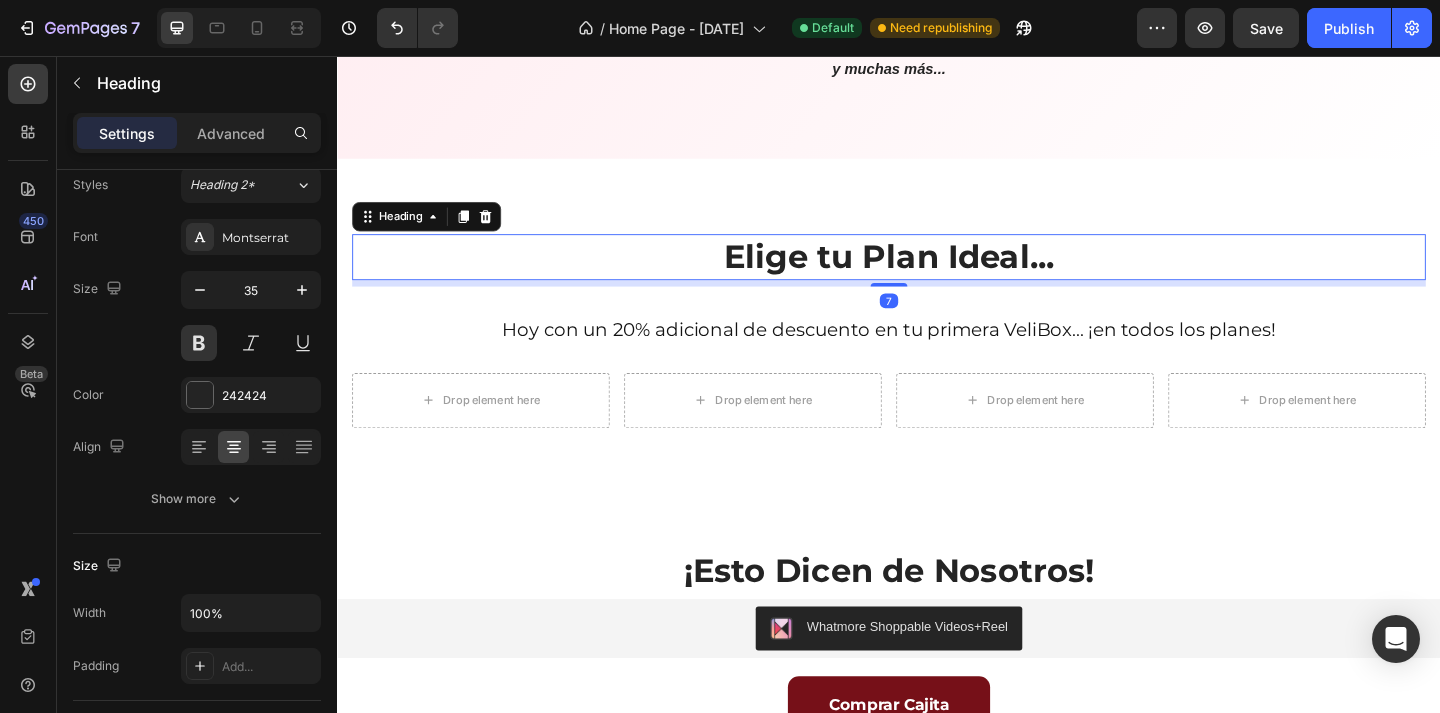click on "Elige tu Plan Ideal..." at bounding box center (937, 275) 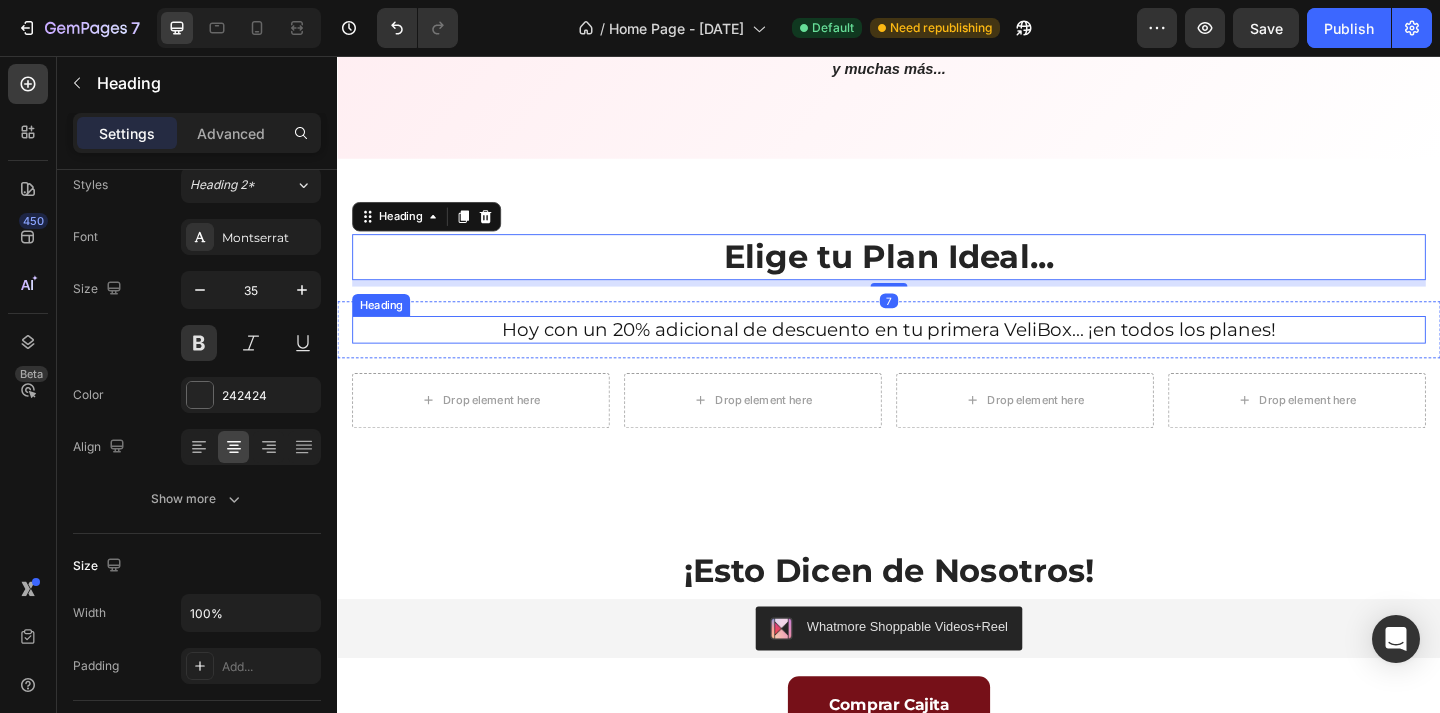 click on "Hoy con un 20% adicional de descuento en tu primera VeliBox... ¡en todos los planes!" at bounding box center [937, 354] 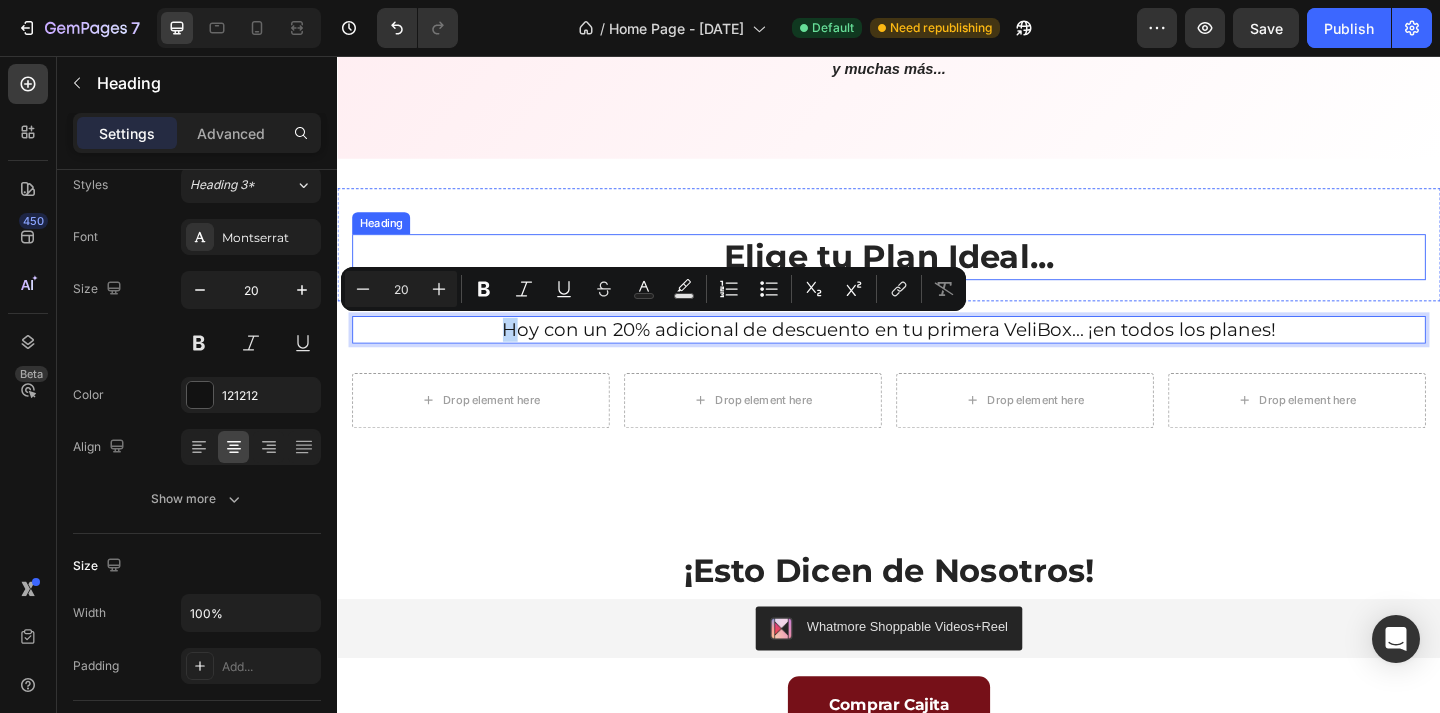 drag, startPoint x: 534, startPoint y: 354, endPoint x: 799, endPoint y: 288, distance: 273.0952 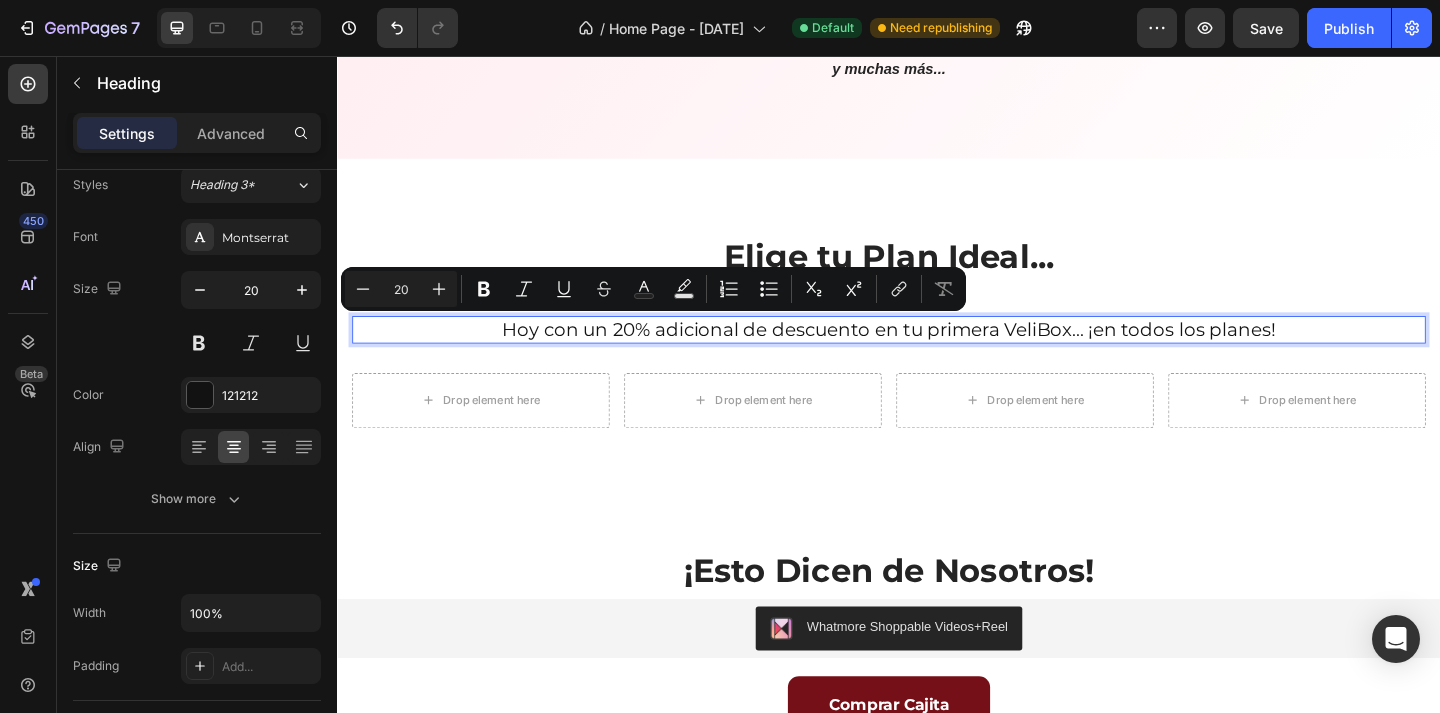 click on "Hoy con un 20% adicional de descuento en tu primera VeliBox... ¡en todos los planes!" at bounding box center [937, 354] 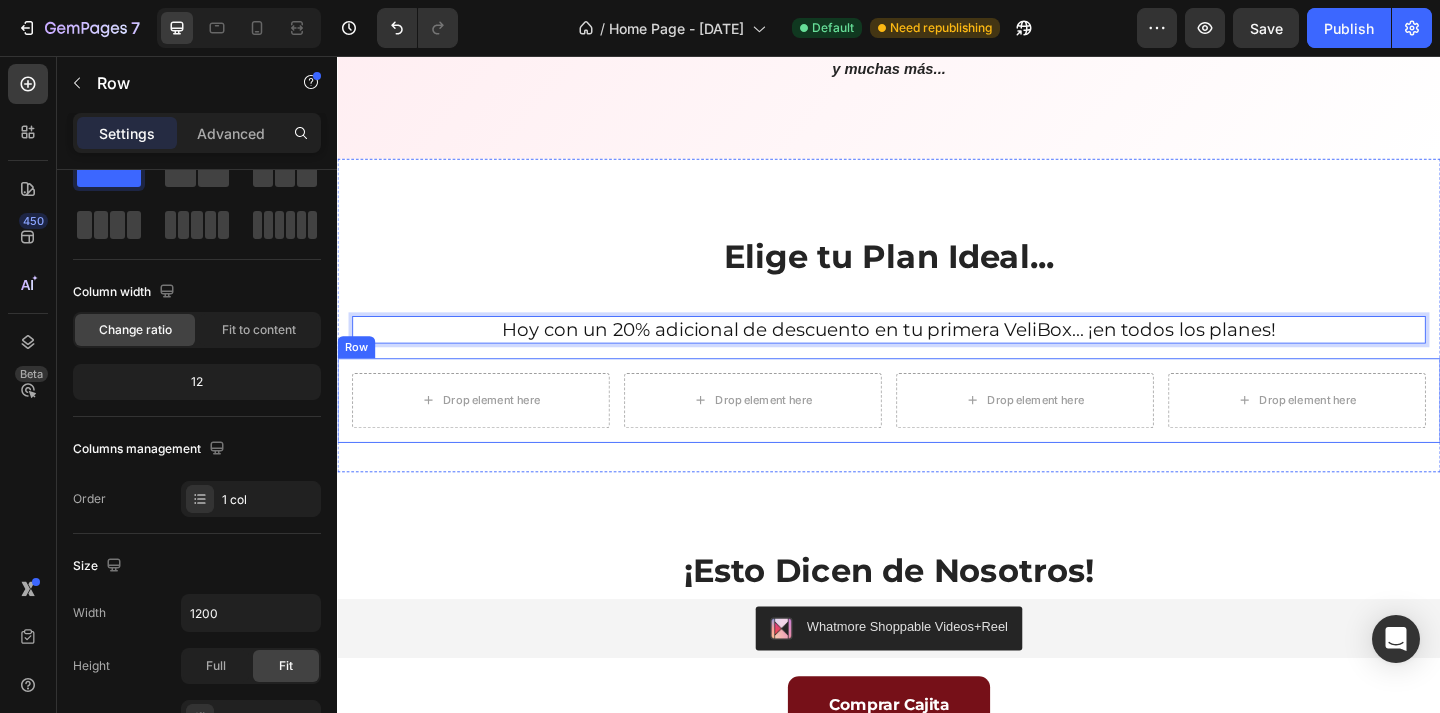 click on "Drop element here
Drop element here
Drop element here
Drop element here Row Row" at bounding box center (937, 431) 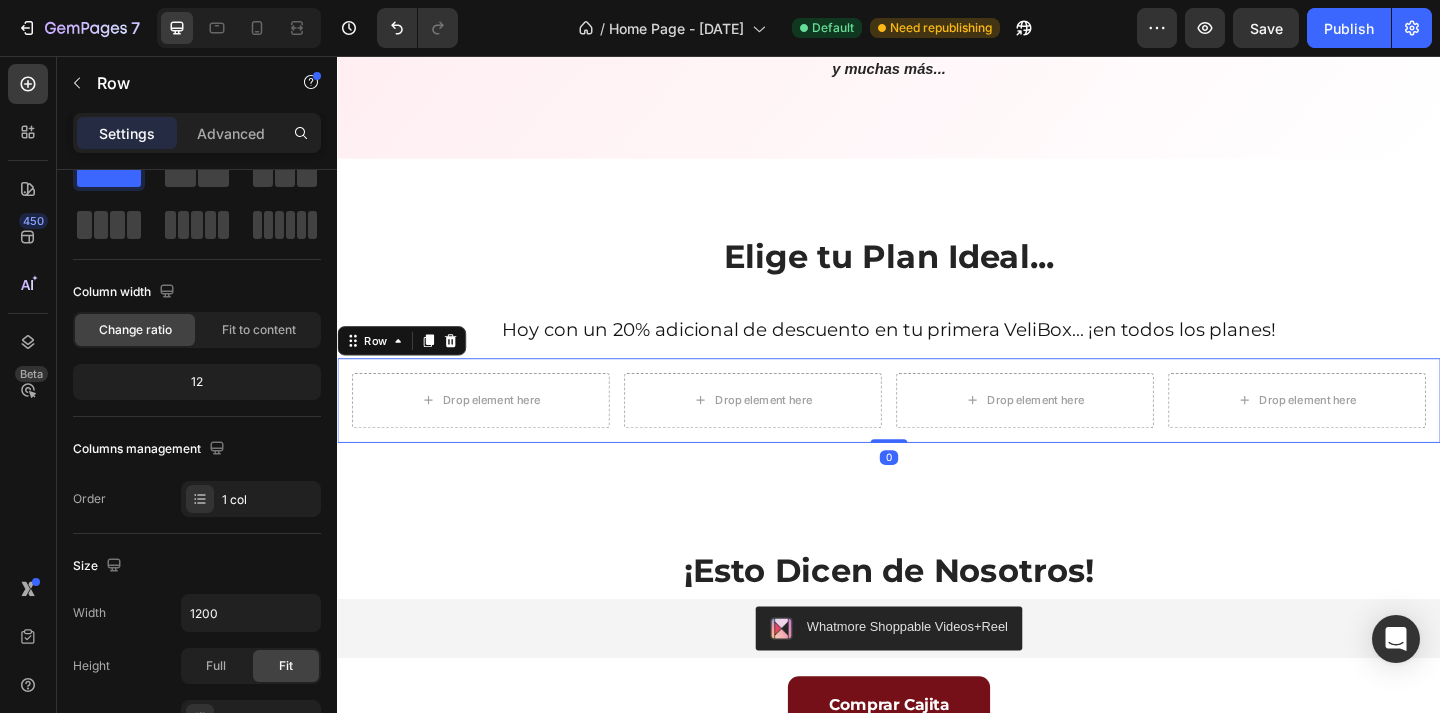 scroll, scrollTop: 0, scrollLeft: 0, axis: both 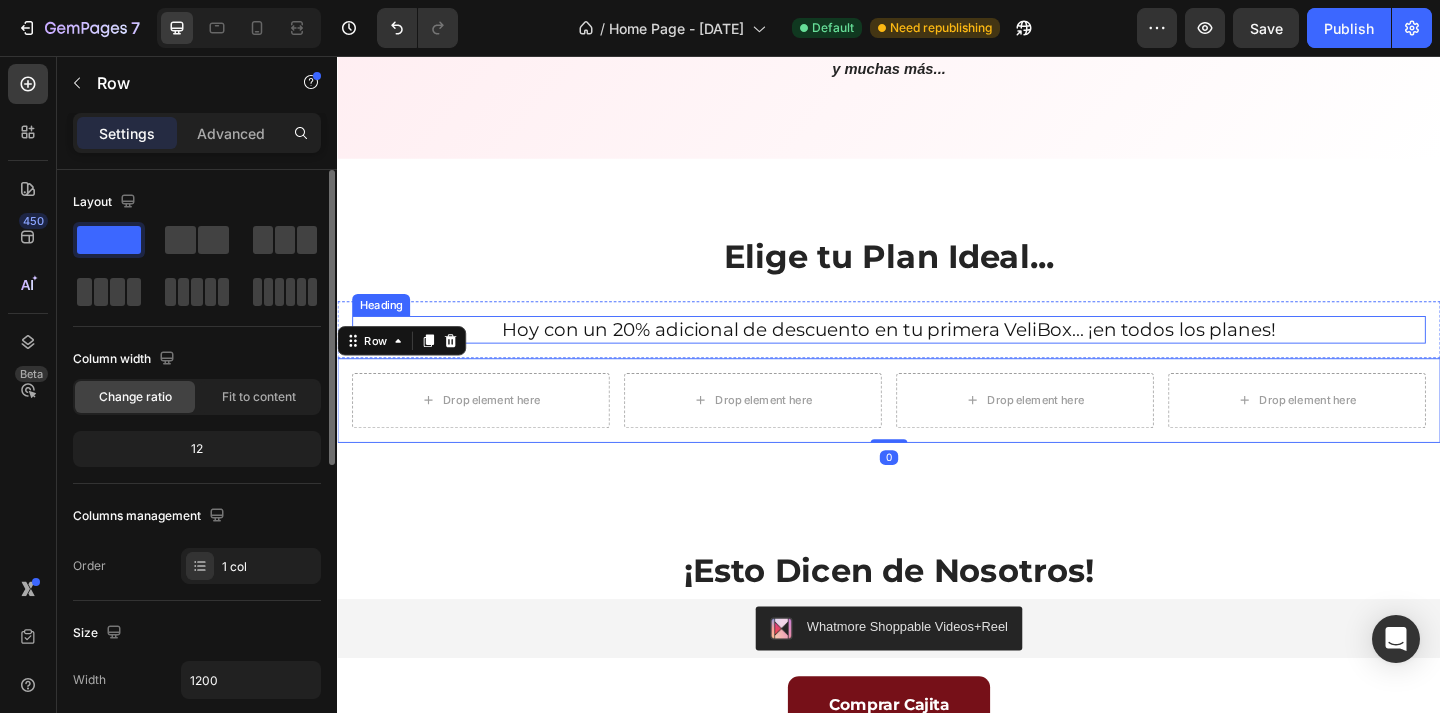 click on "Hoy con un 20% adicional de descuento en tu primera VeliBox... ¡en todos los planes! Heading Row" at bounding box center (937, 354) 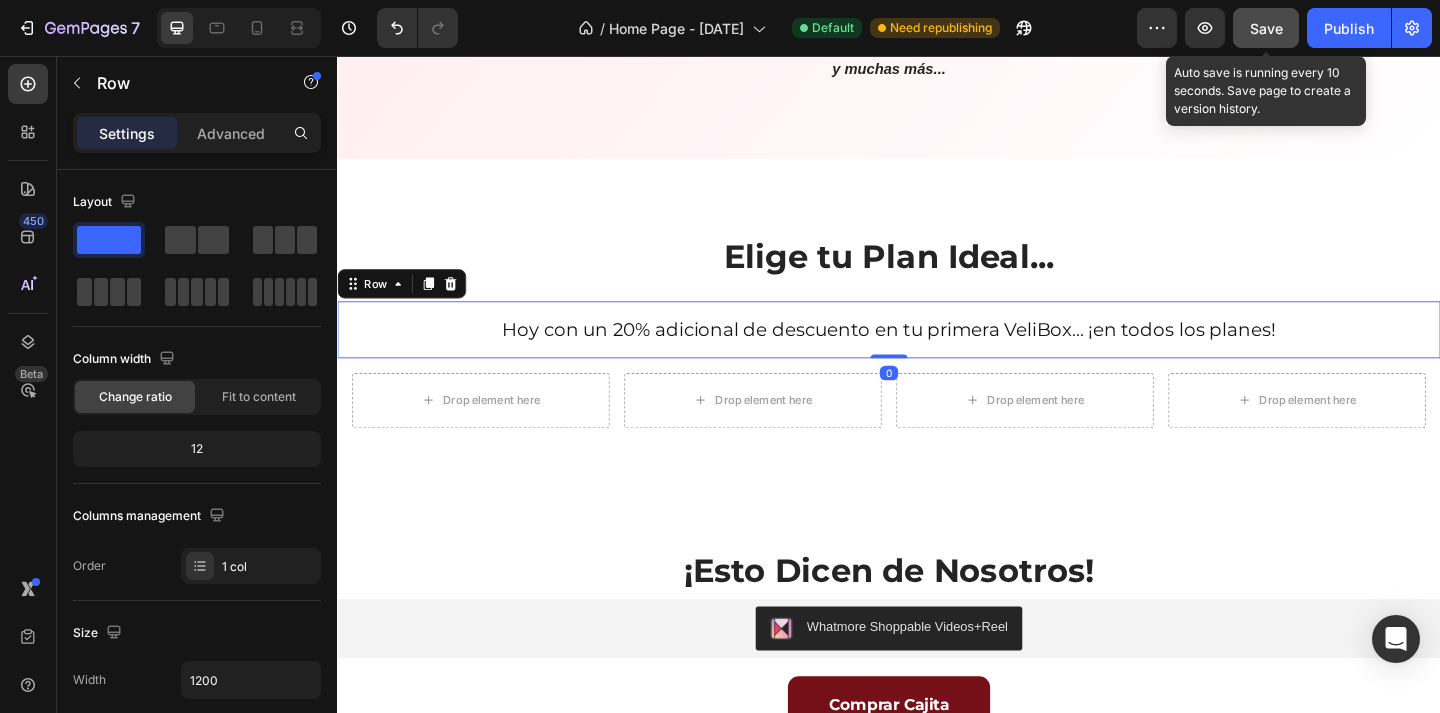 click on "Save" 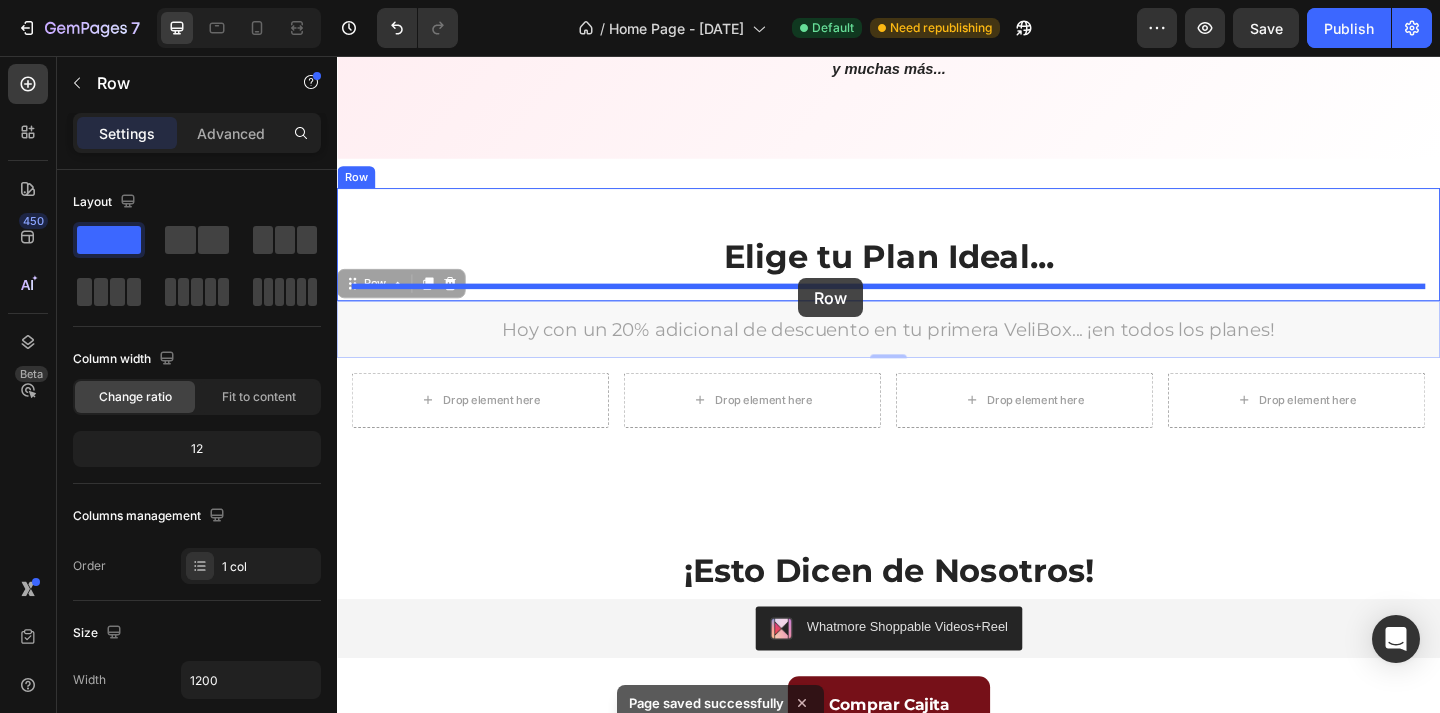 drag, startPoint x: 352, startPoint y: 309, endPoint x: 838, endPoint y: 298, distance: 486.12448 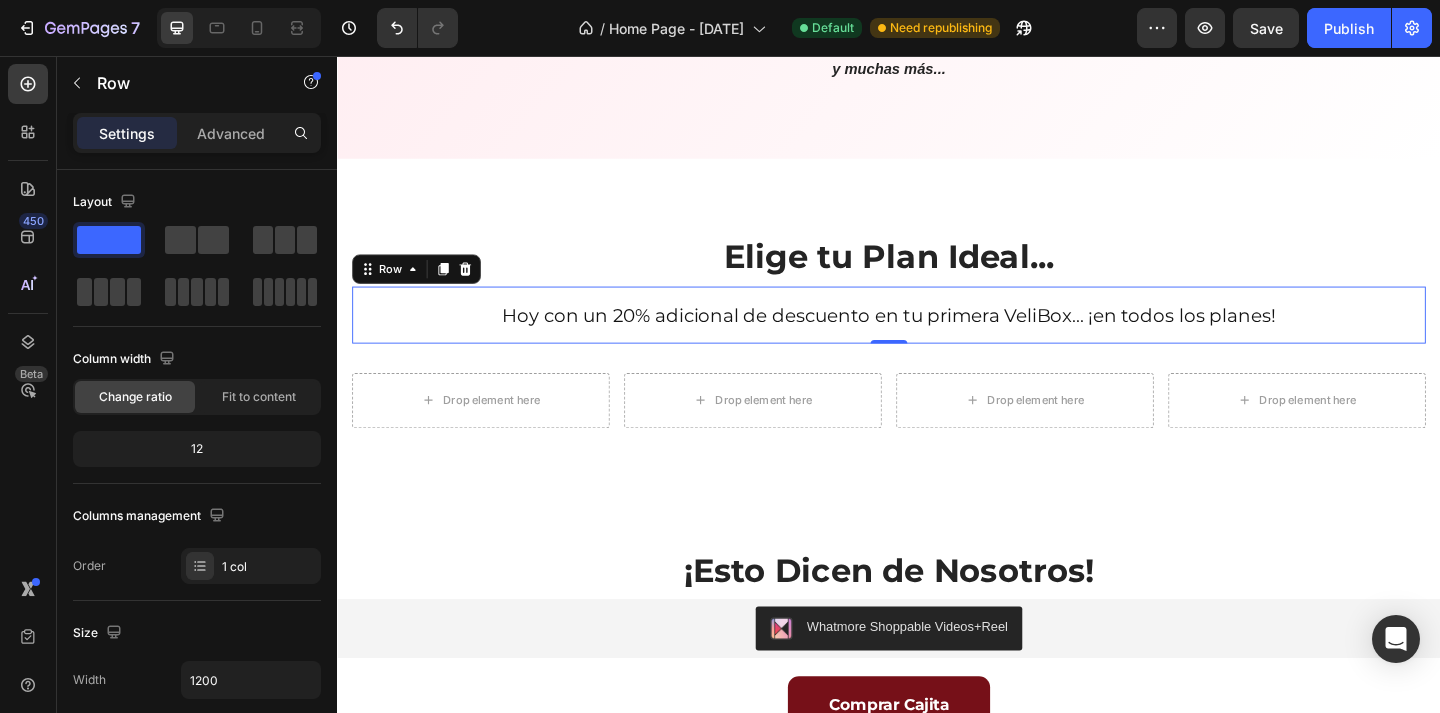 click on "Hoy con un 20% adicional de descuento en tu primera VeliBox... ¡en todos los planes! Heading Row   0" at bounding box center [937, 338] 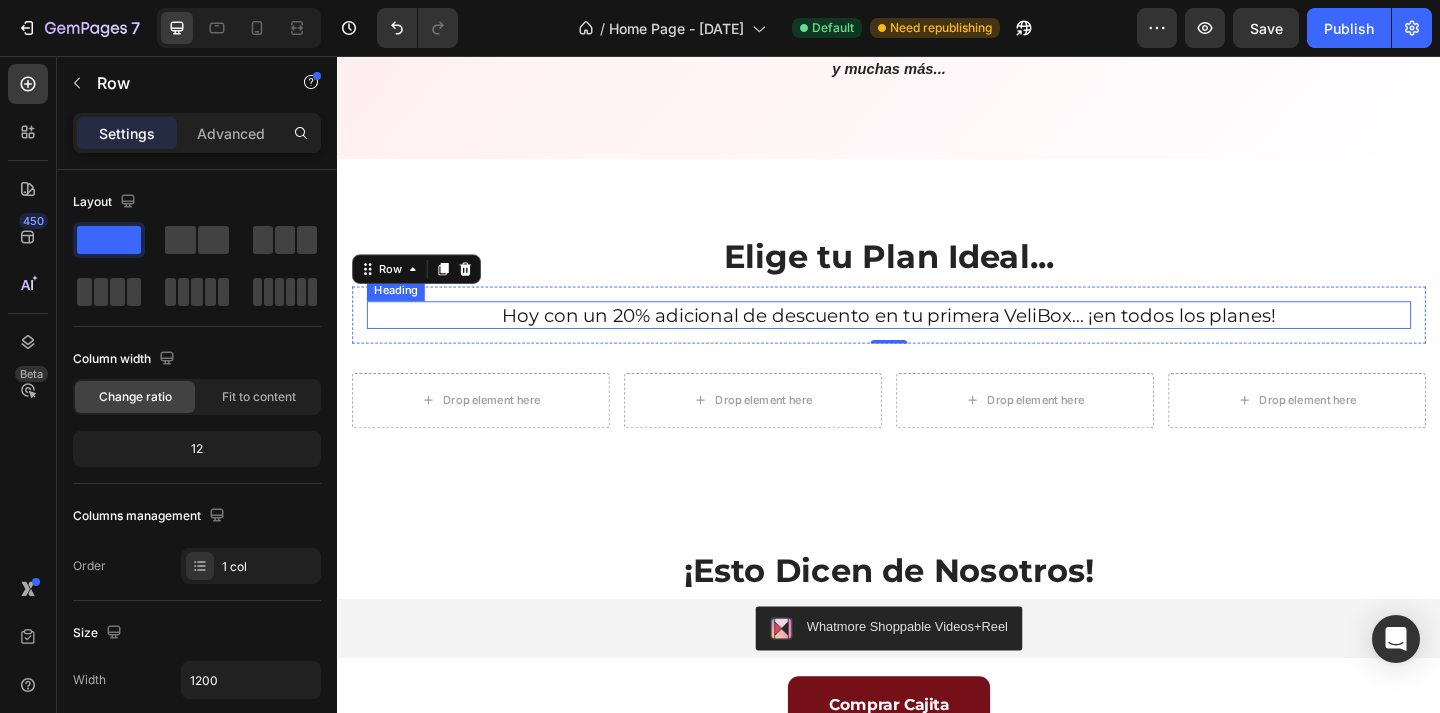 click on "Hoy con un 20% adicional de descuento en tu primera VeliBox... ¡en todos los planes!" at bounding box center (937, 338) 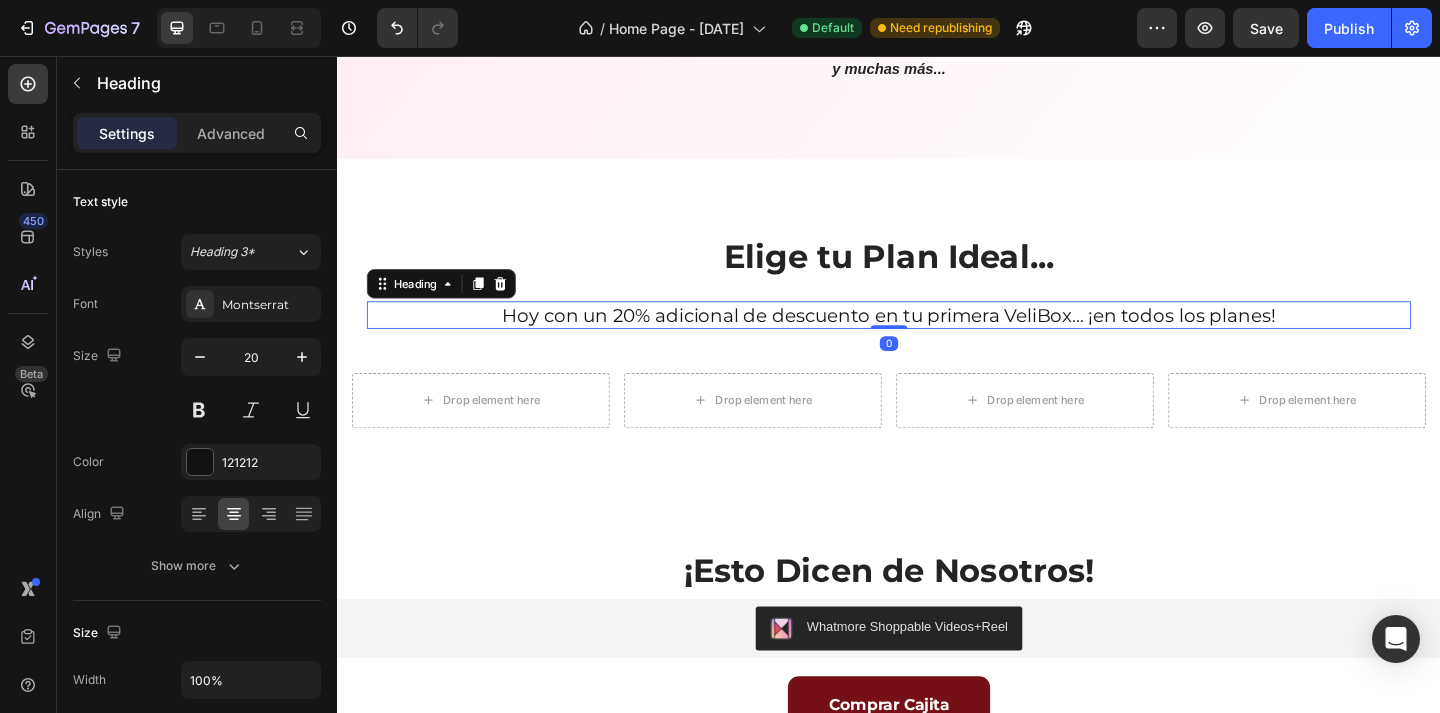 click on "Hoy con un 20% adicional de descuento en tu primera VeliBox... ¡en todos los planes!" at bounding box center [937, 338] 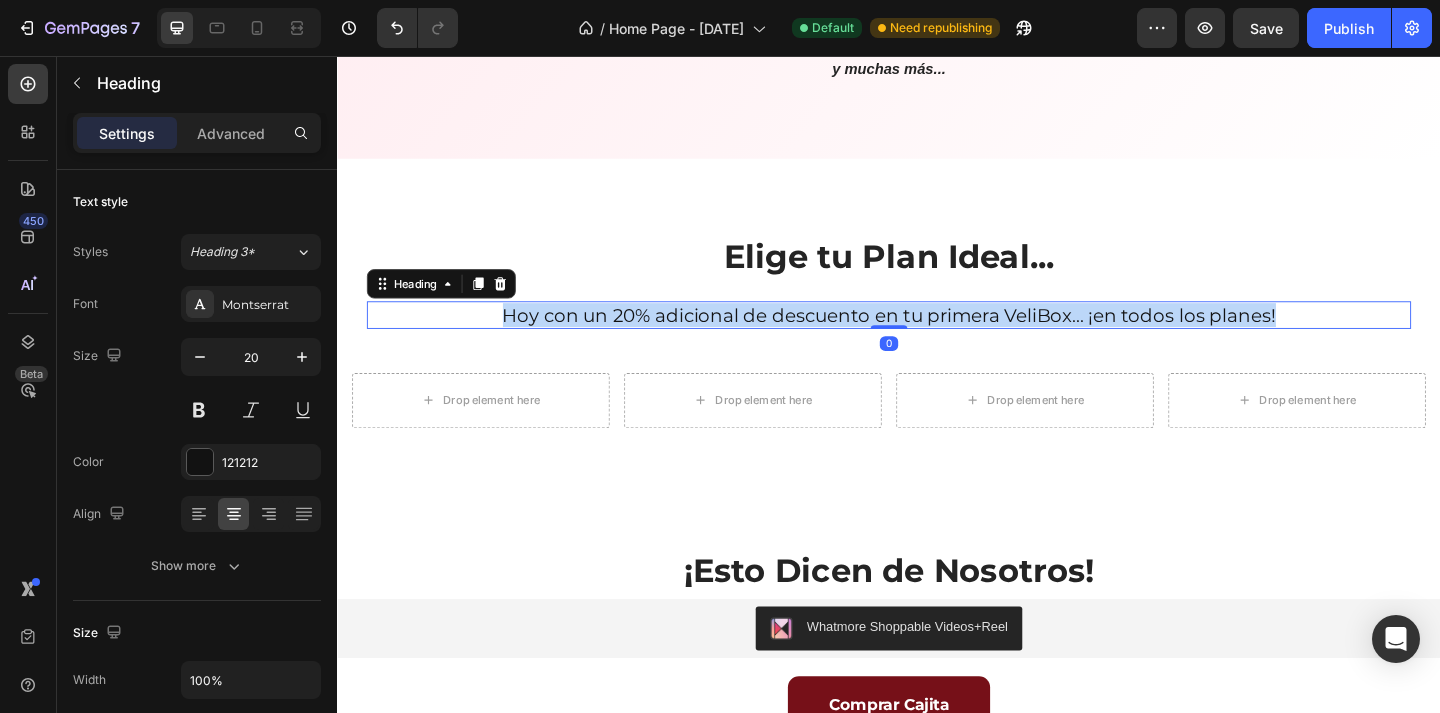 click on "Hoy con un 20% adicional de descuento en tu primera VeliBox... ¡en todos los planes!" at bounding box center [937, 338] 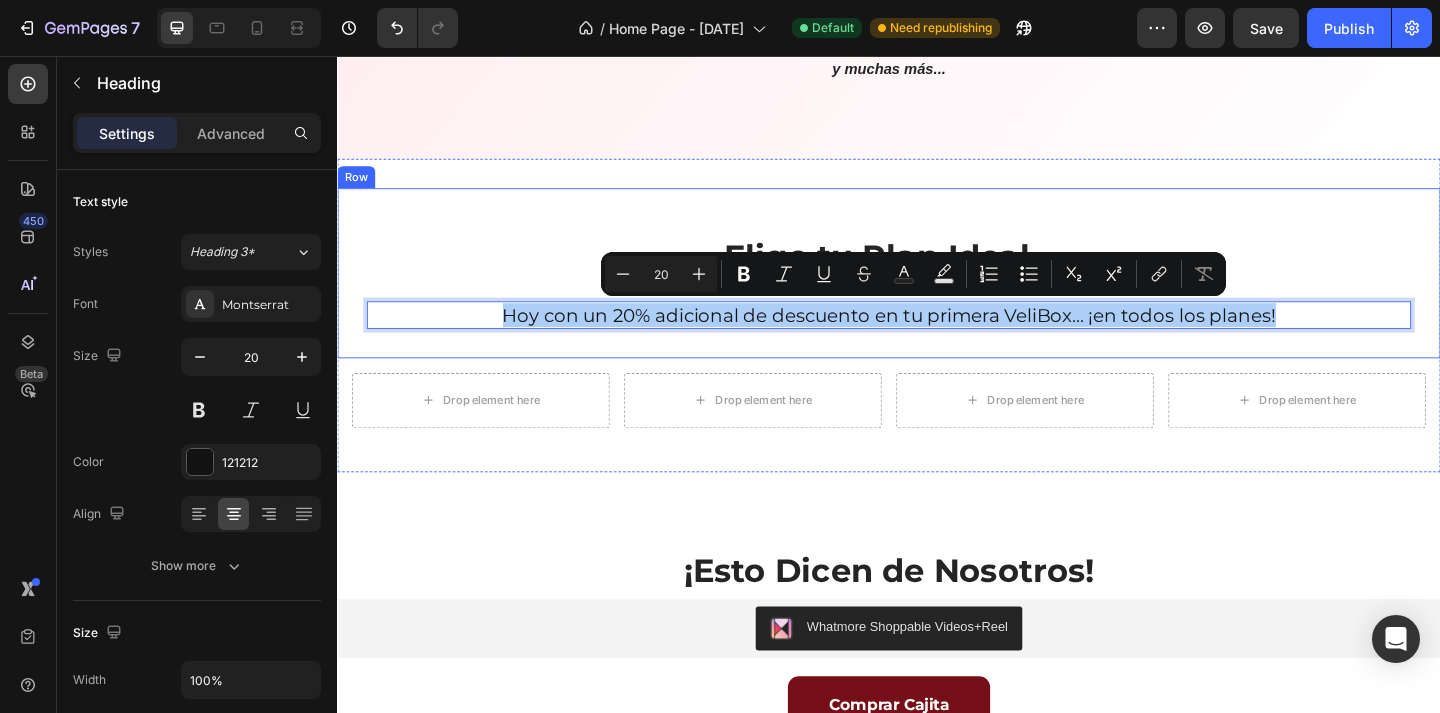 click on "Elige tu Plan Ideal... Heading Hoy con un 20% adicional de descuento en tu primera VeliBox... ¡en todos los planes! Heading   0 Row" at bounding box center (937, 284) 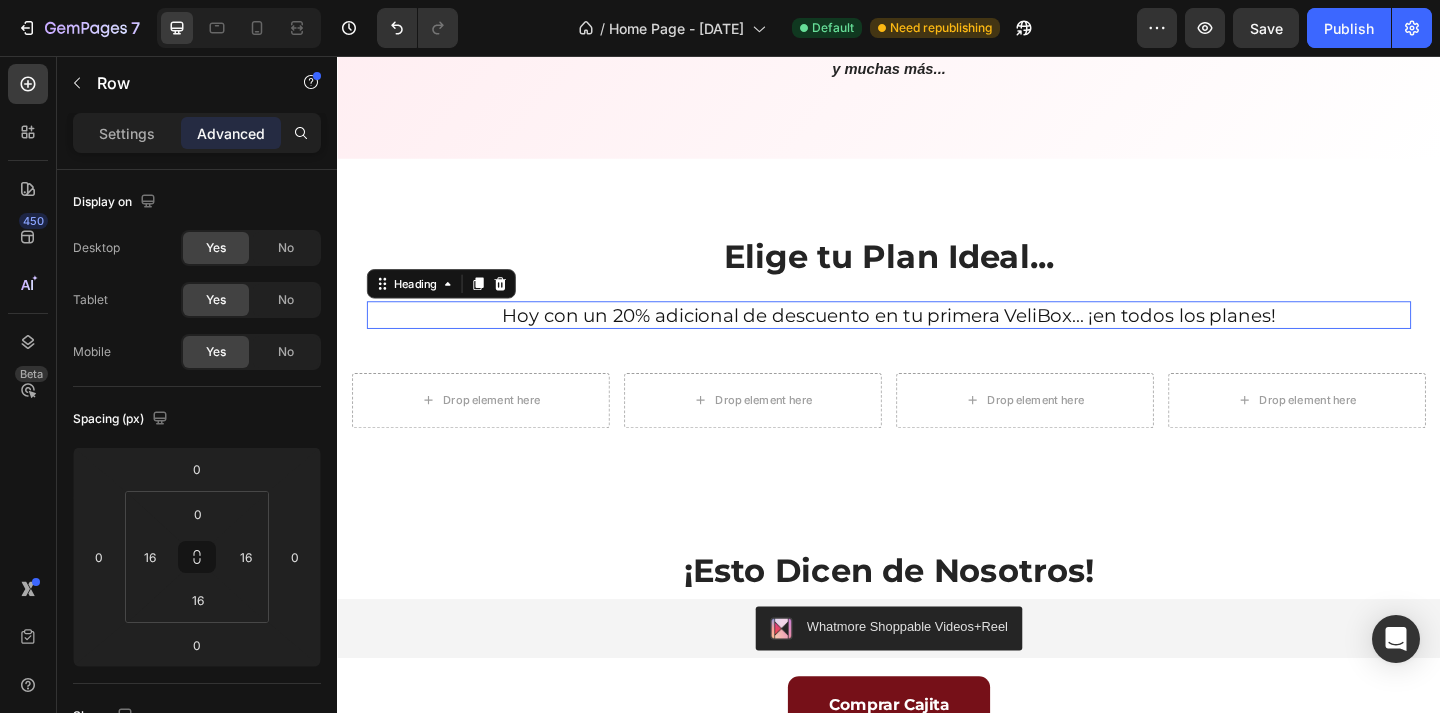 click on "Hoy con un 20% adicional de descuento en tu primera VeliBox... ¡en todos los planes!" at bounding box center (937, 338) 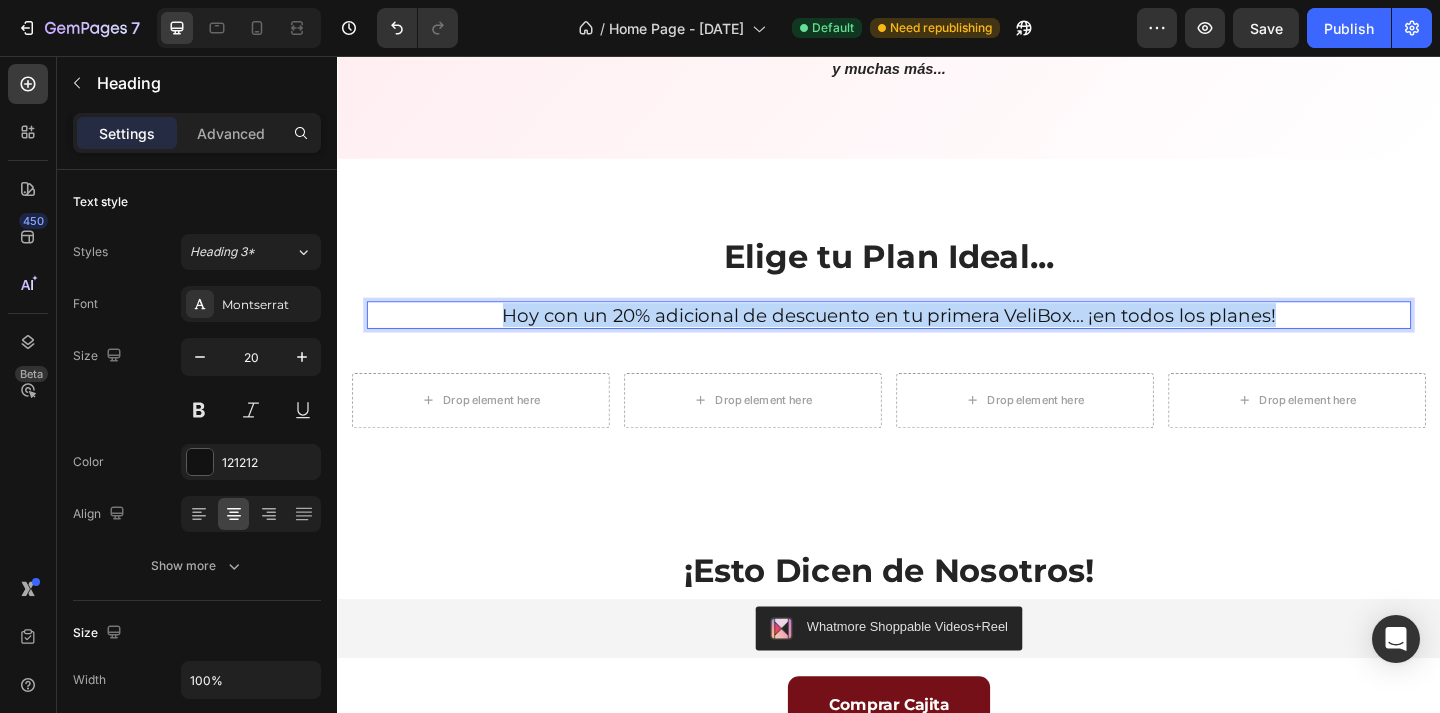 click on "Hoy con un 20% adicional de descuento en tu primera VeliBox... ¡en todos los planes!" at bounding box center (937, 338) 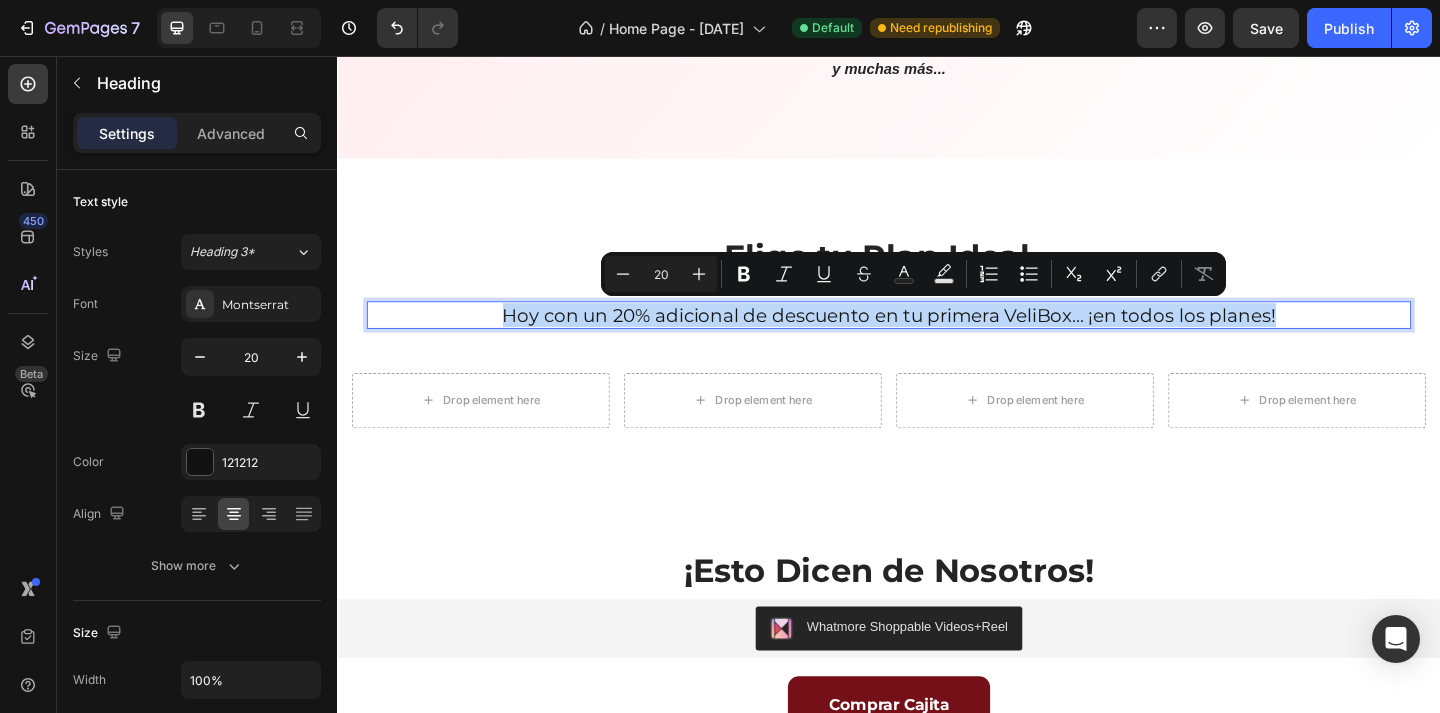 click on "Hoy con un 20% adicional de descuento en tu primera VeliBox... ¡en todos los planes!" at bounding box center (937, 338) 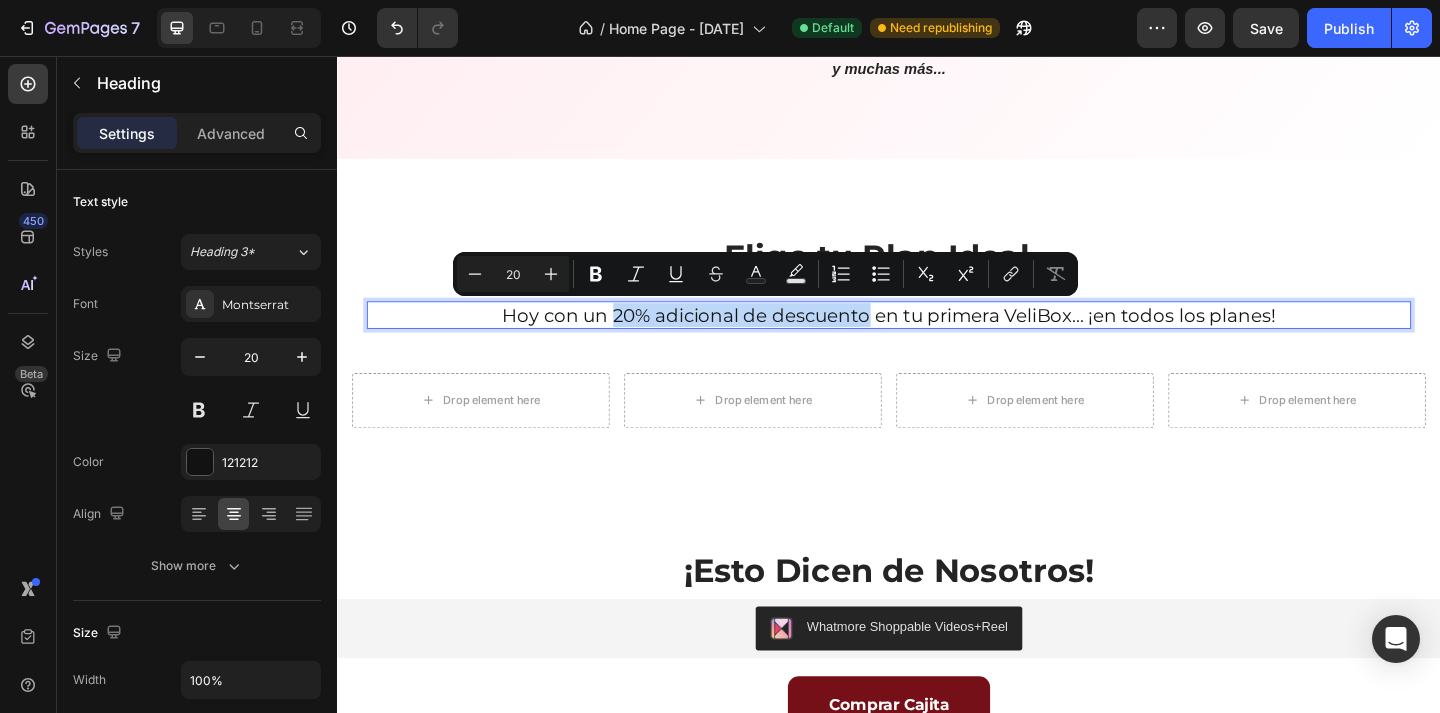 drag, startPoint x: 638, startPoint y: 340, endPoint x: 913, endPoint y: 340, distance: 275 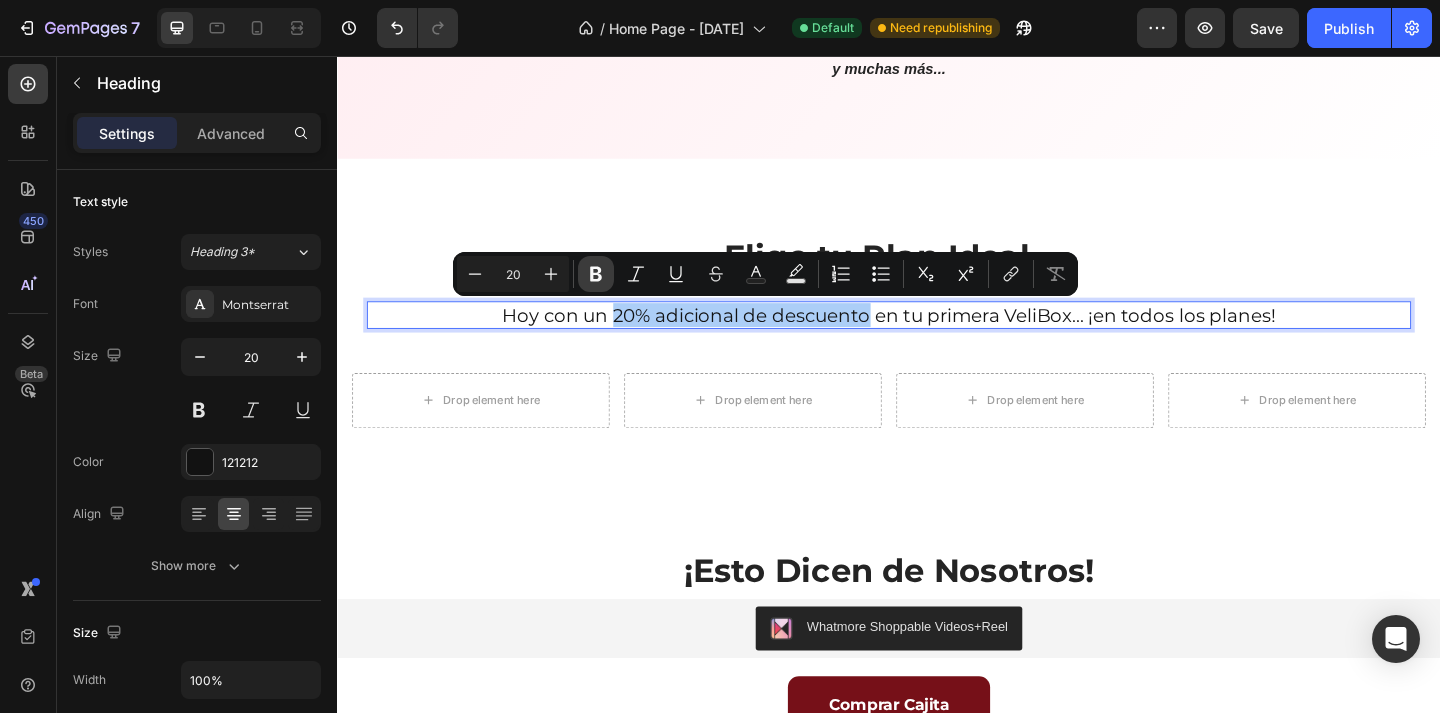 click 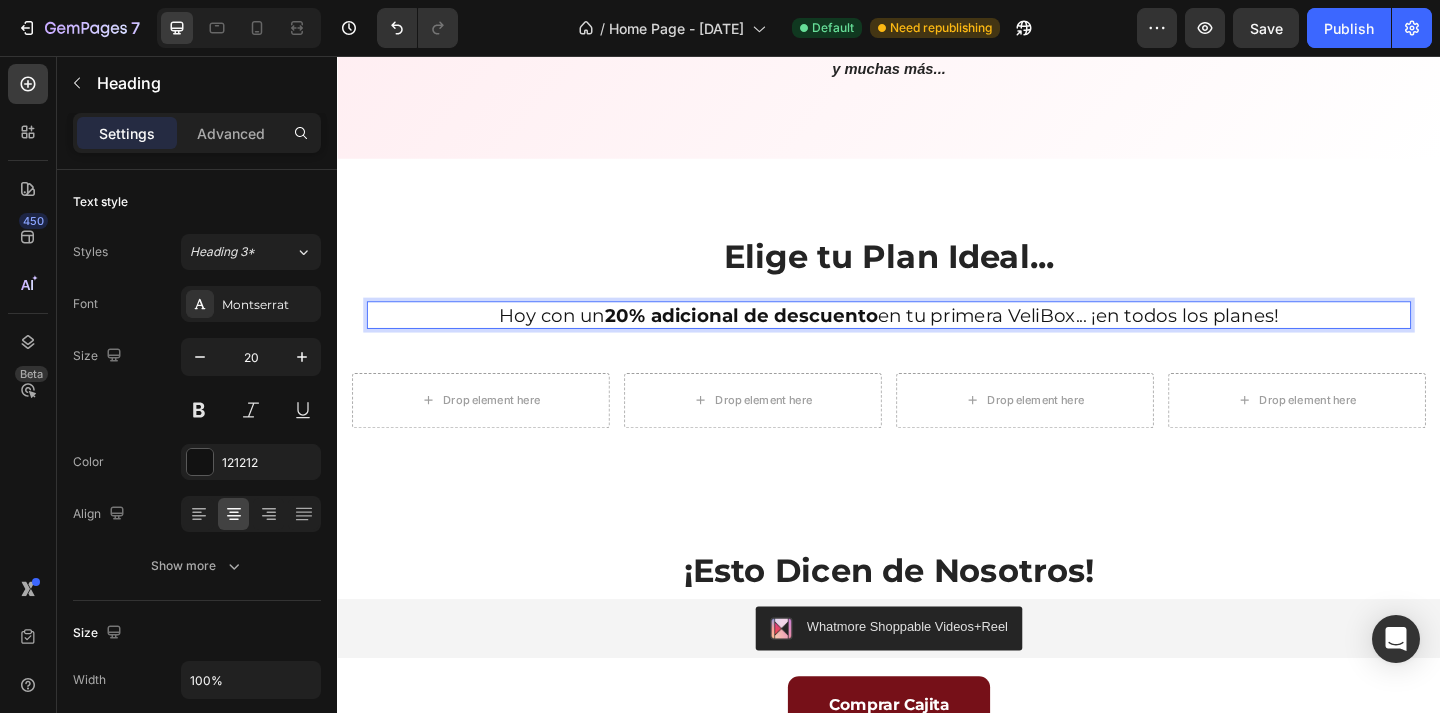 click on "Hoy con un  20% adicional de descuento  en tu primera VeliBox... ¡en todos los planes!" at bounding box center (937, 338) 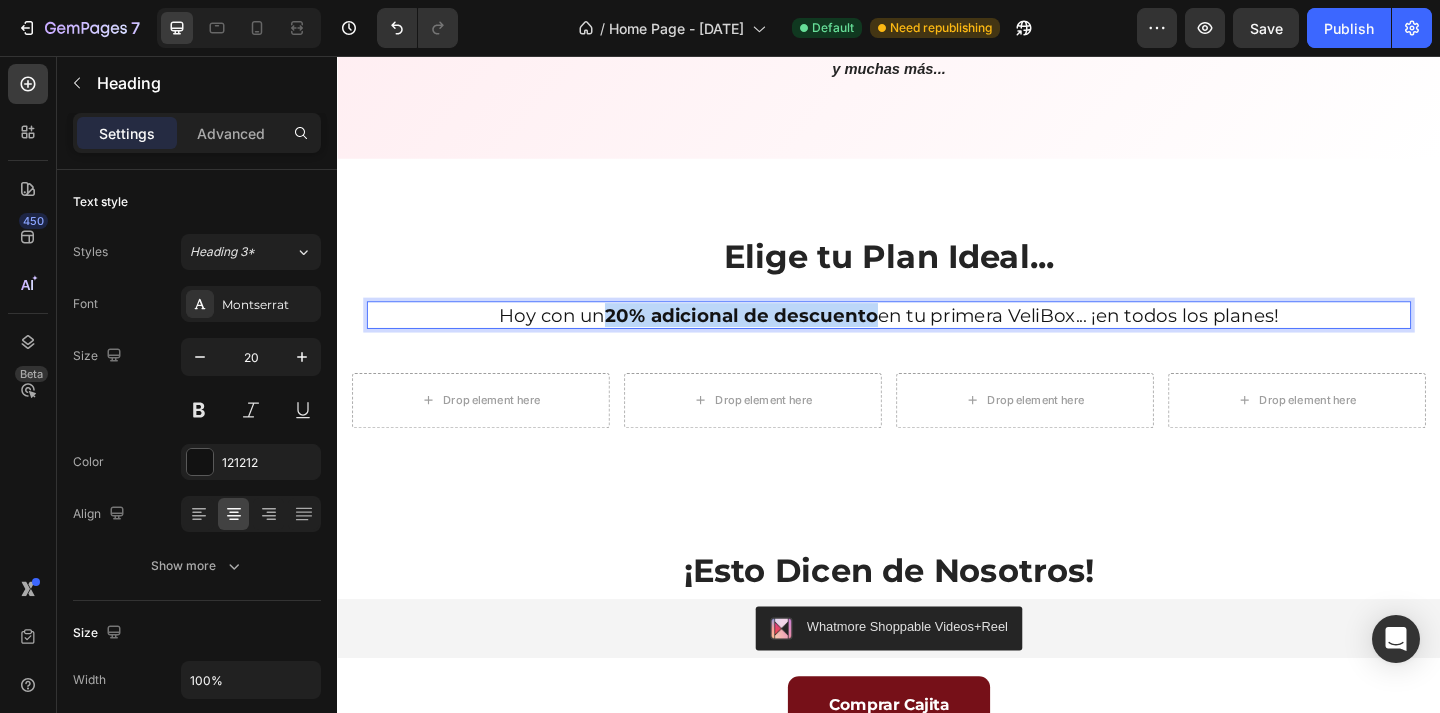 drag, startPoint x: 632, startPoint y: 341, endPoint x: 917, endPoint y: 338, distance: 285.01578 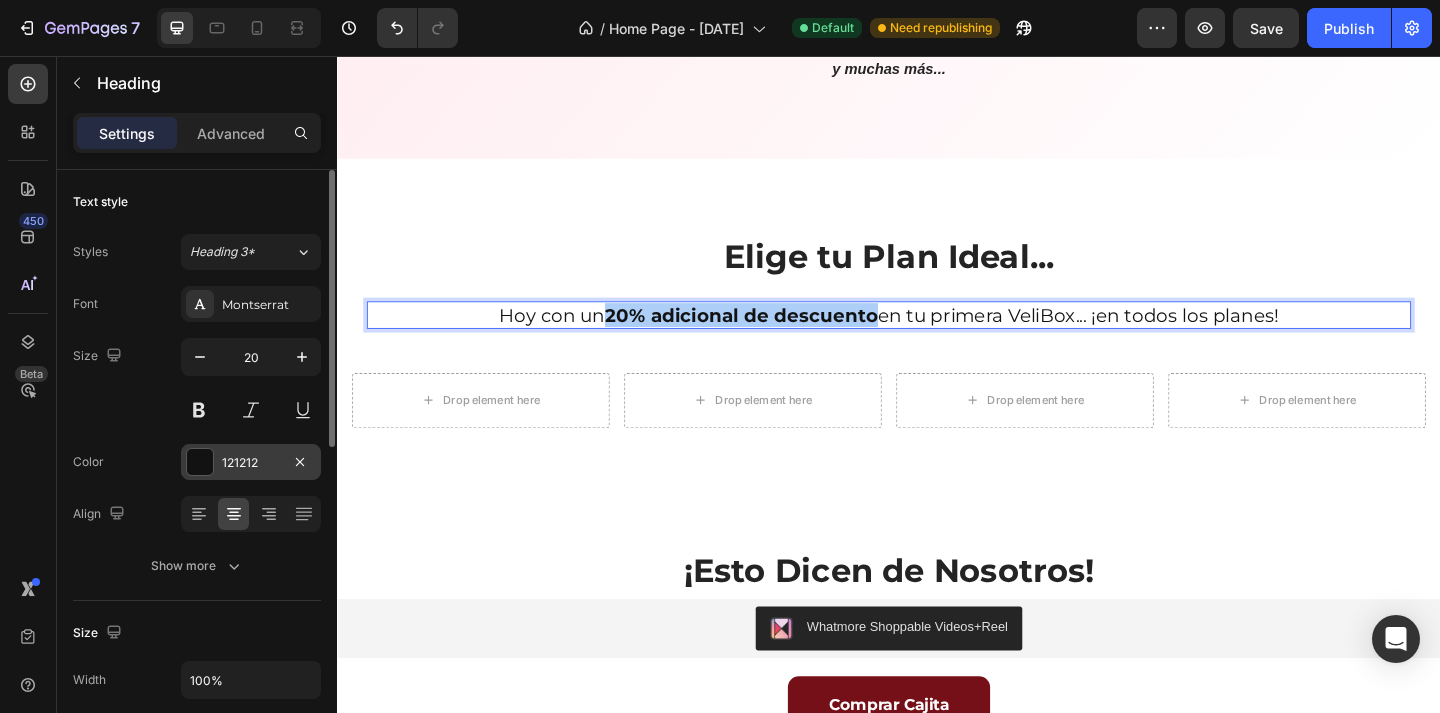 click at bounding box center (200, 462) 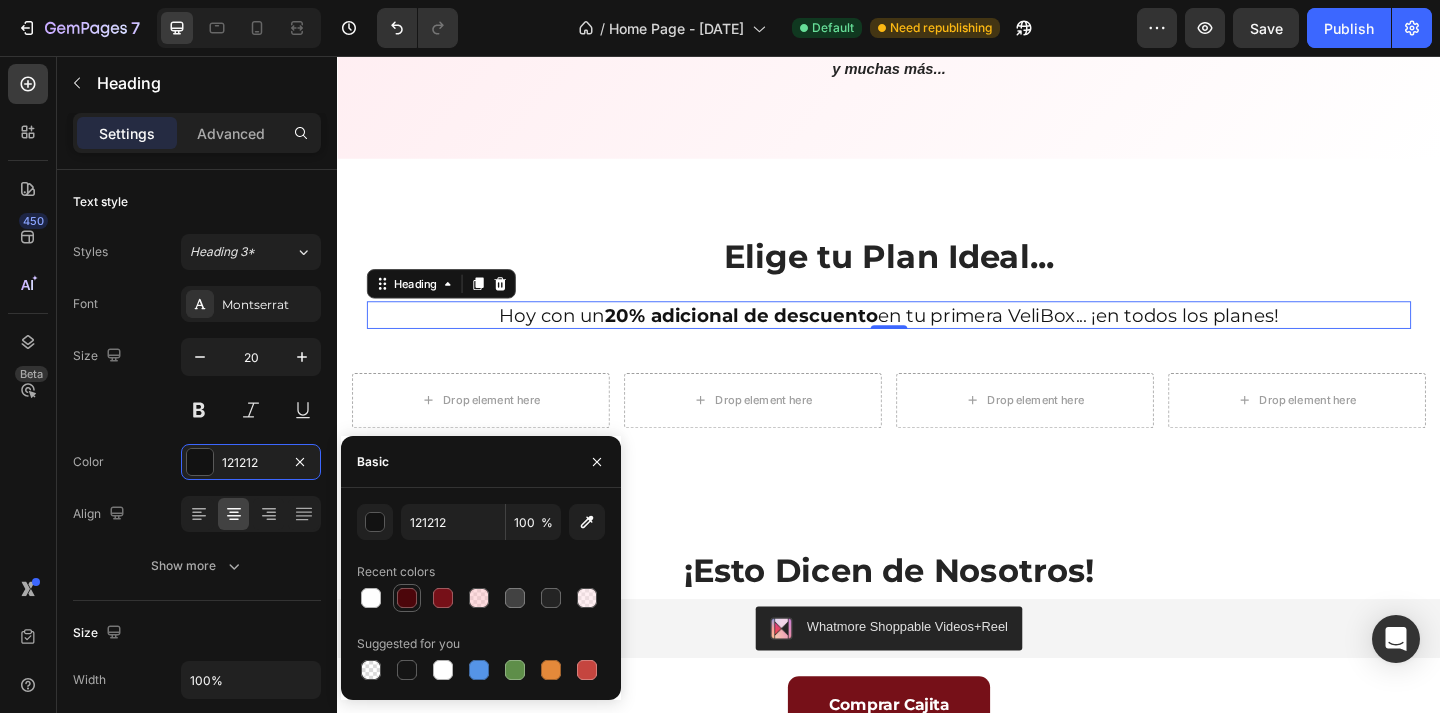 click at bounding box center (407, 598) 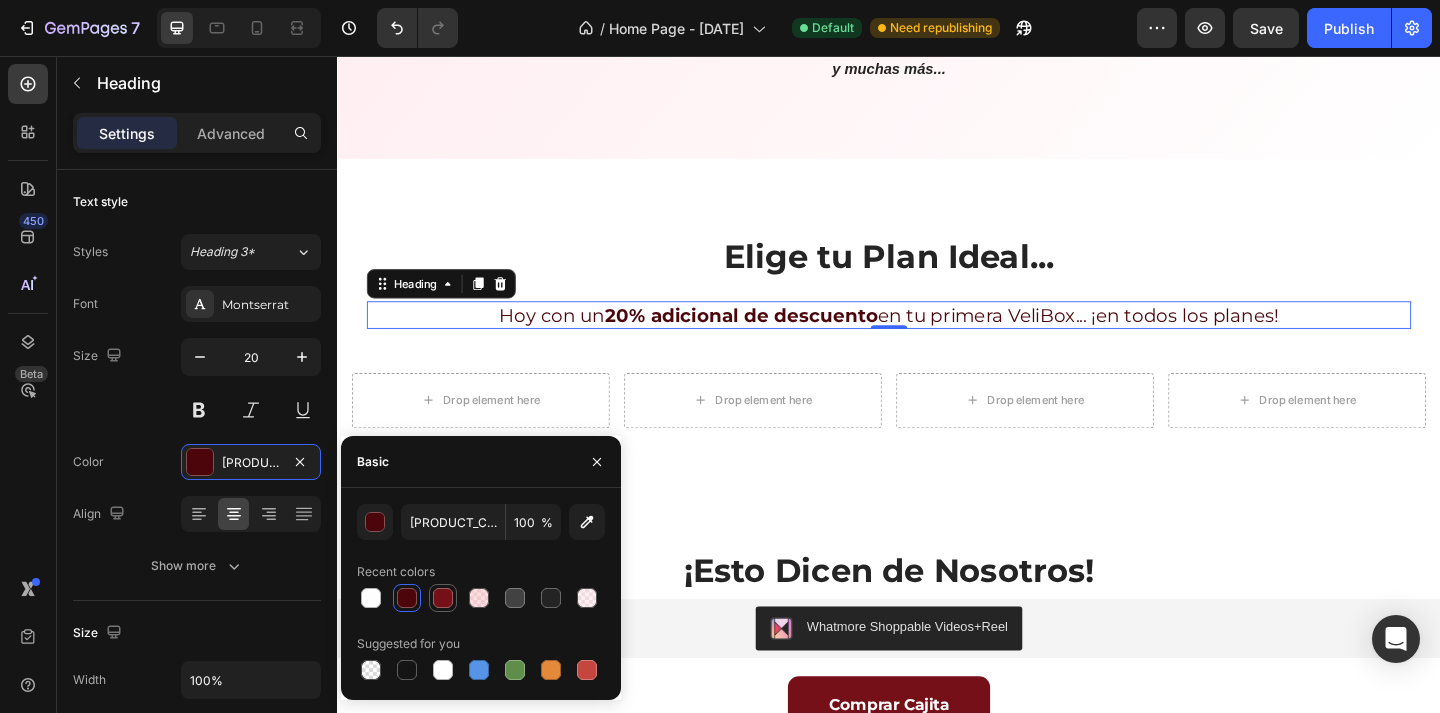 click at bounding box center [443, 598] 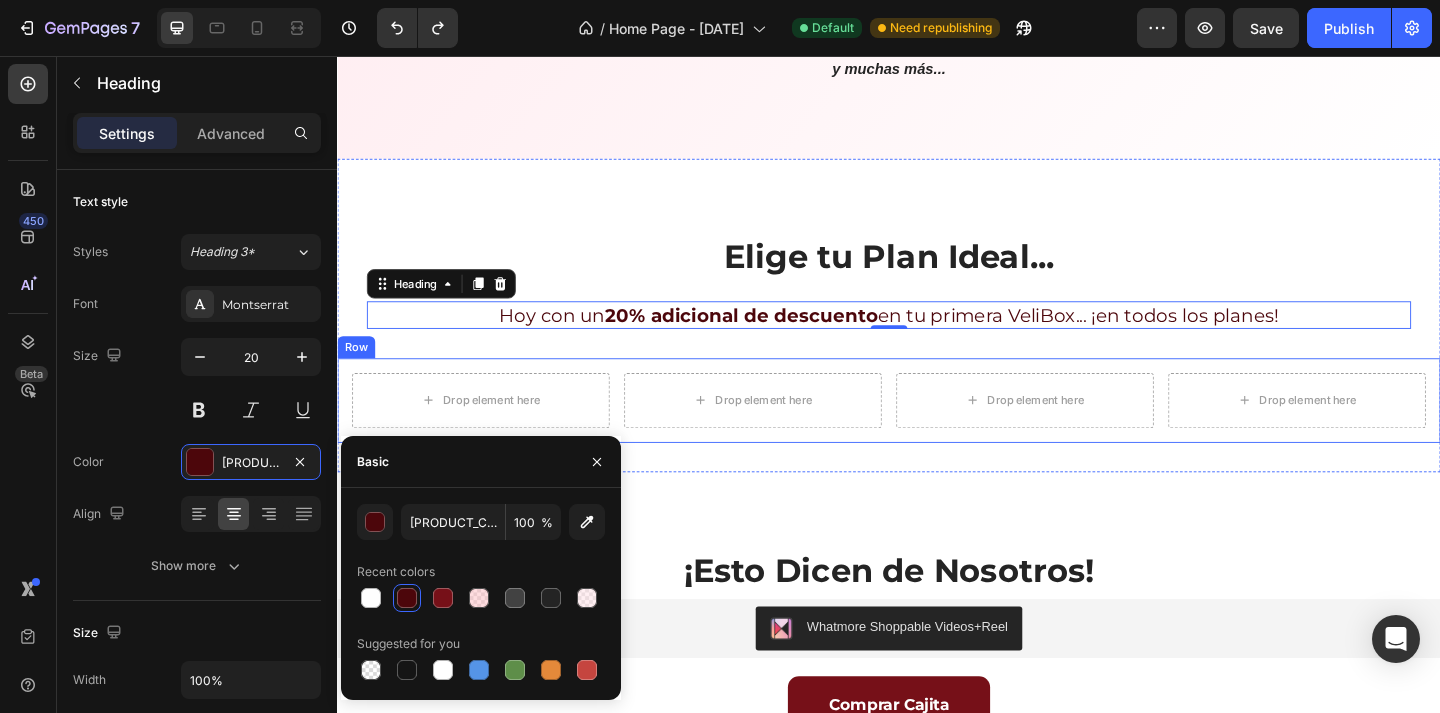 type on "121212" 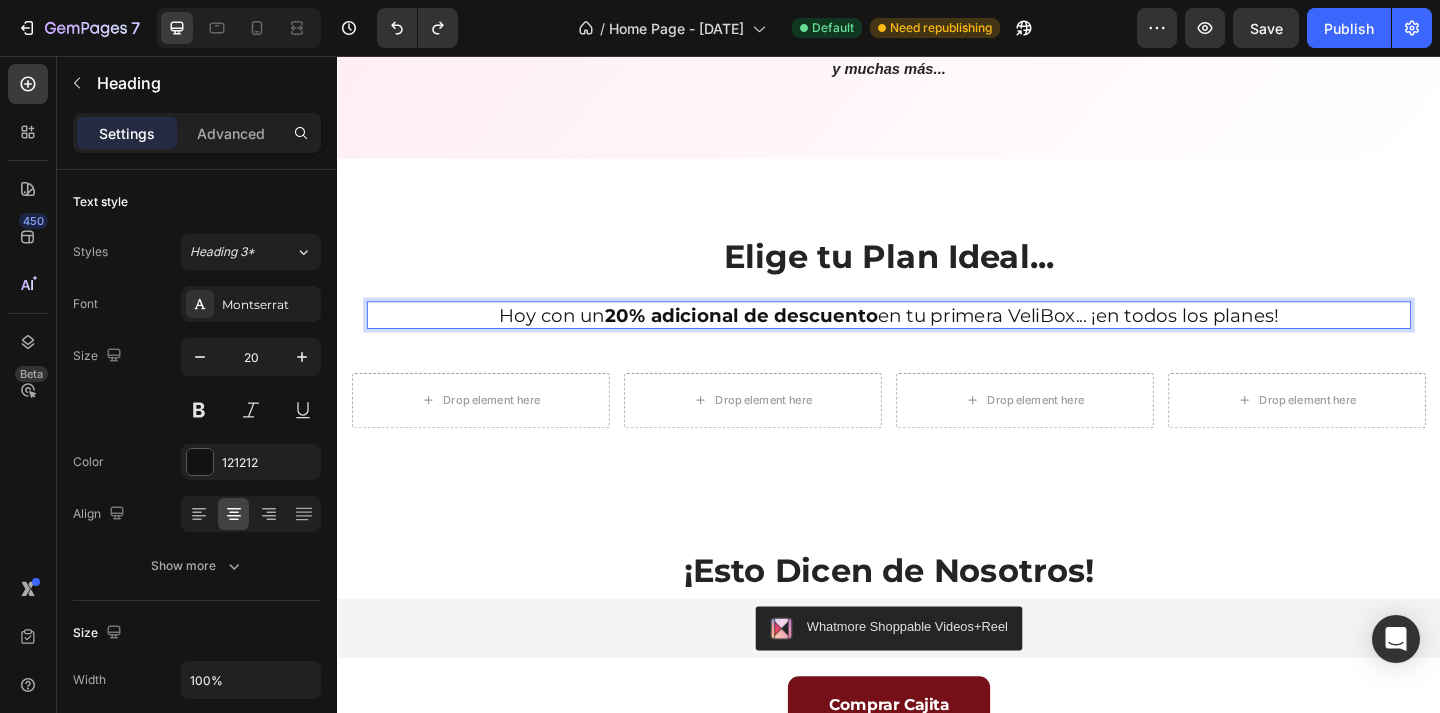 click on "20% adicional de descuento" at bounding box center (776, 338) 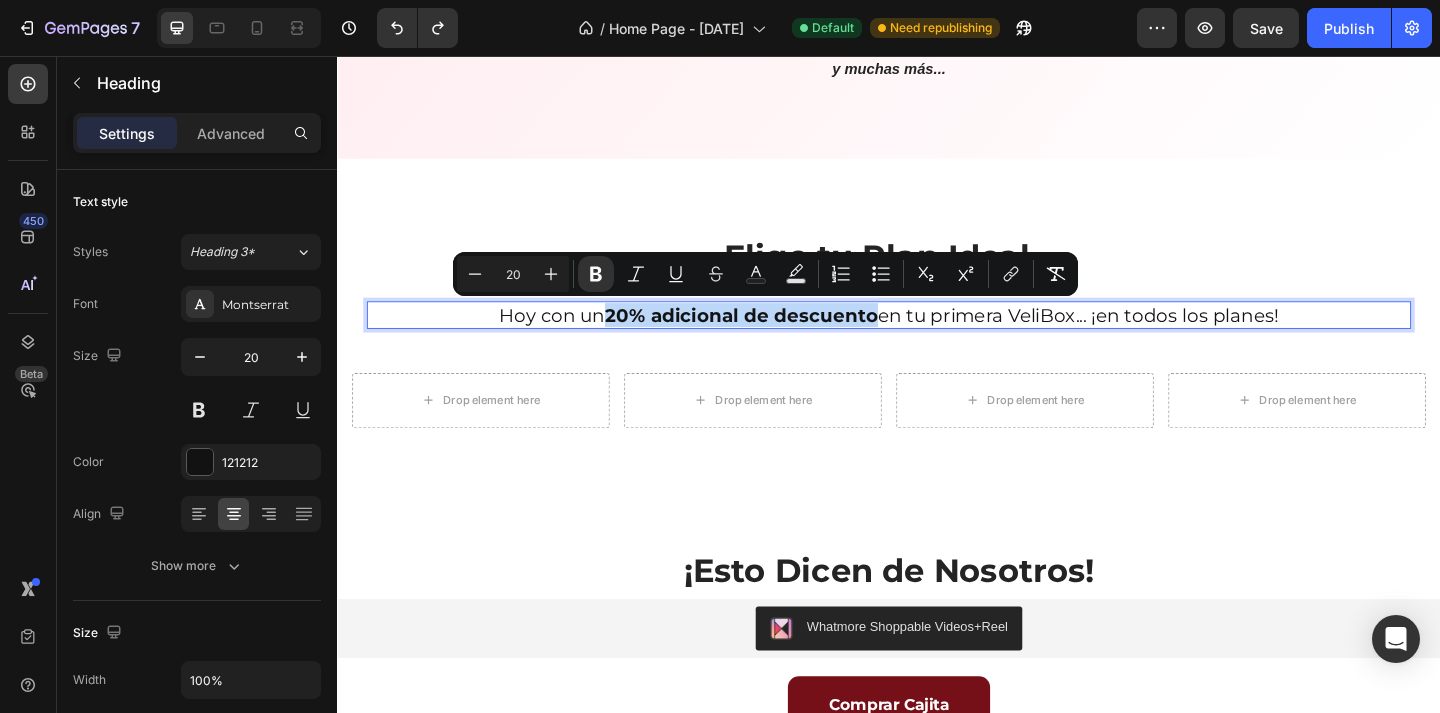 drag, startPoint x: 634, startPoint y: 338, endPoint x: 919, endPoint y: 338, distance: 285 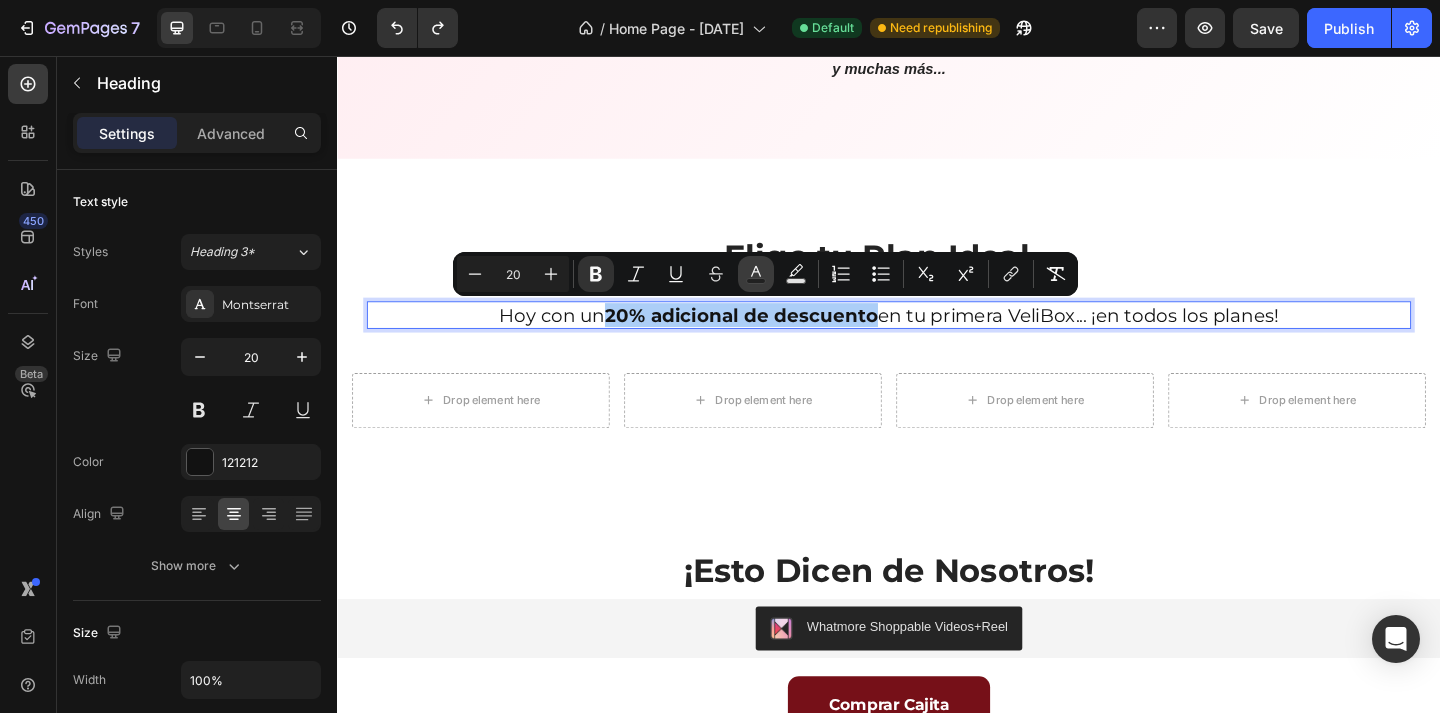 click 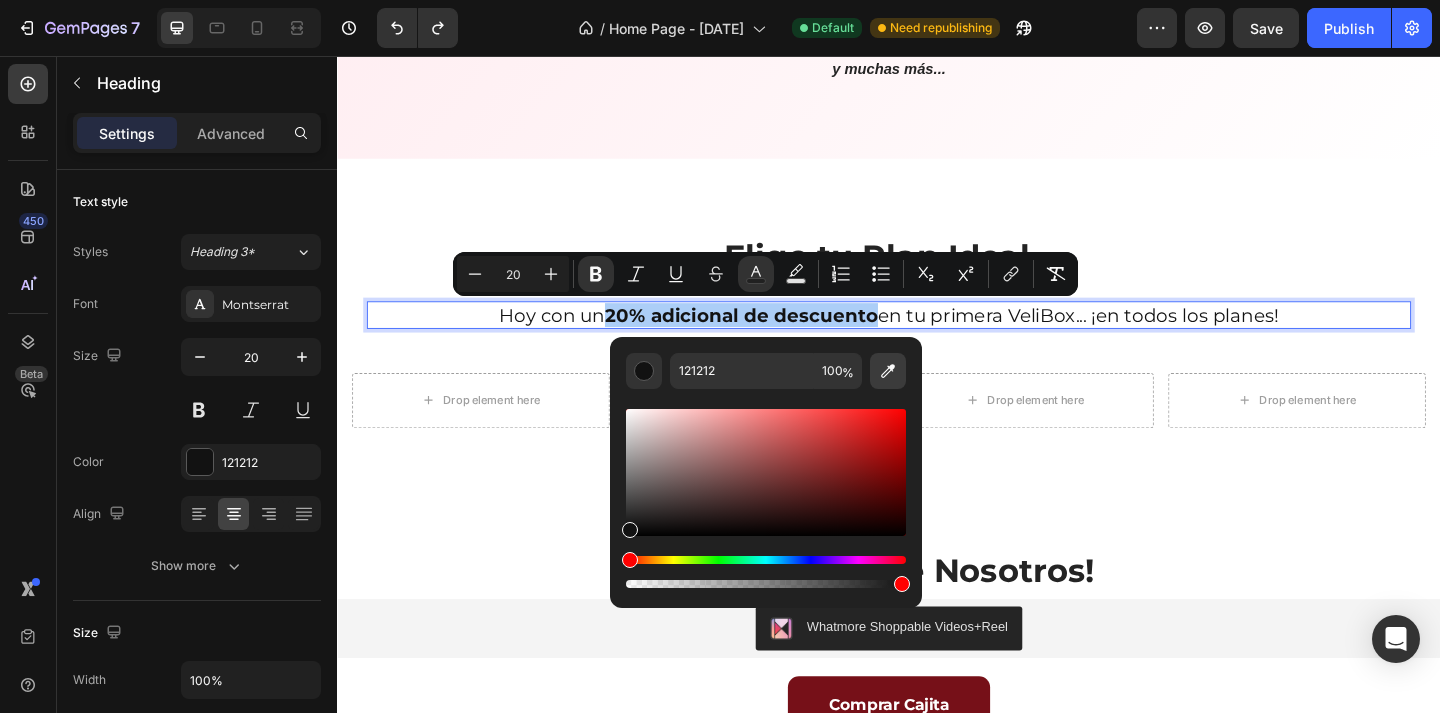 click at bounding box center [888, 371] 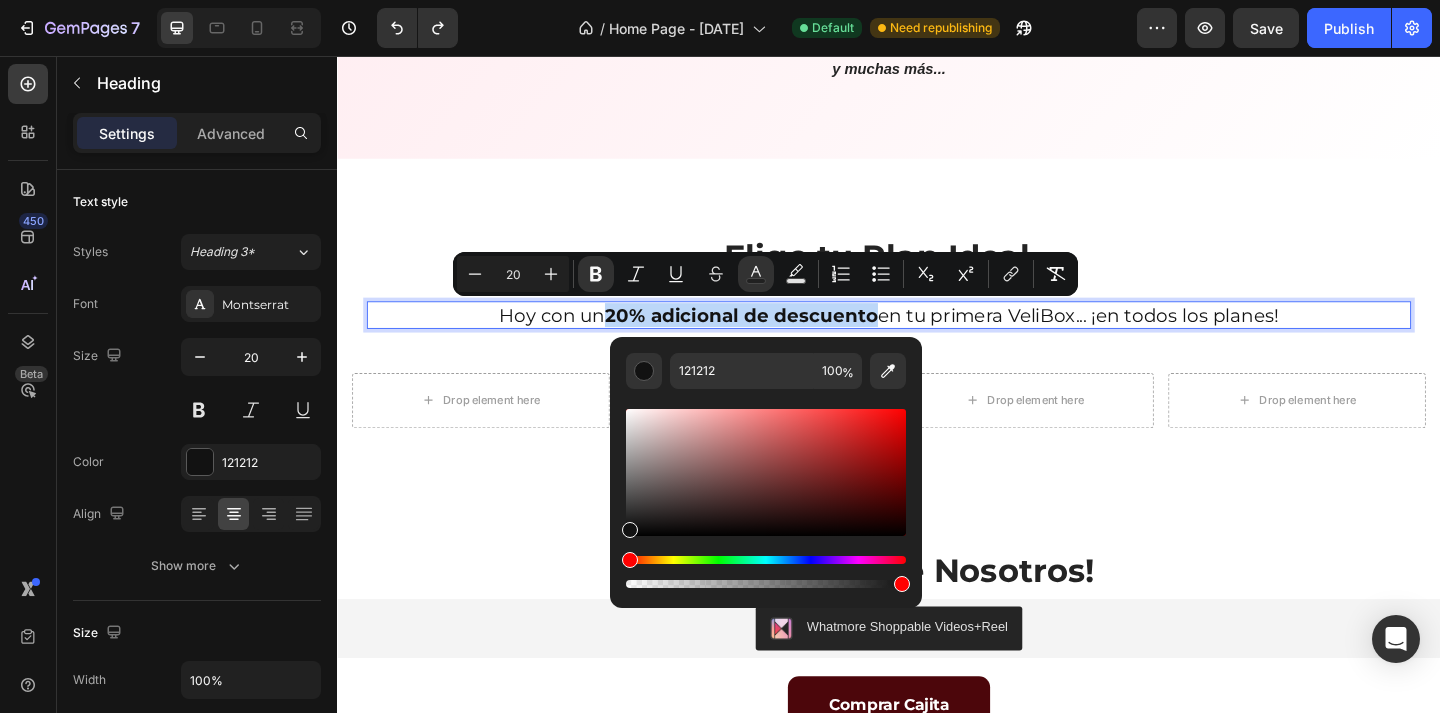 type on "740F17" 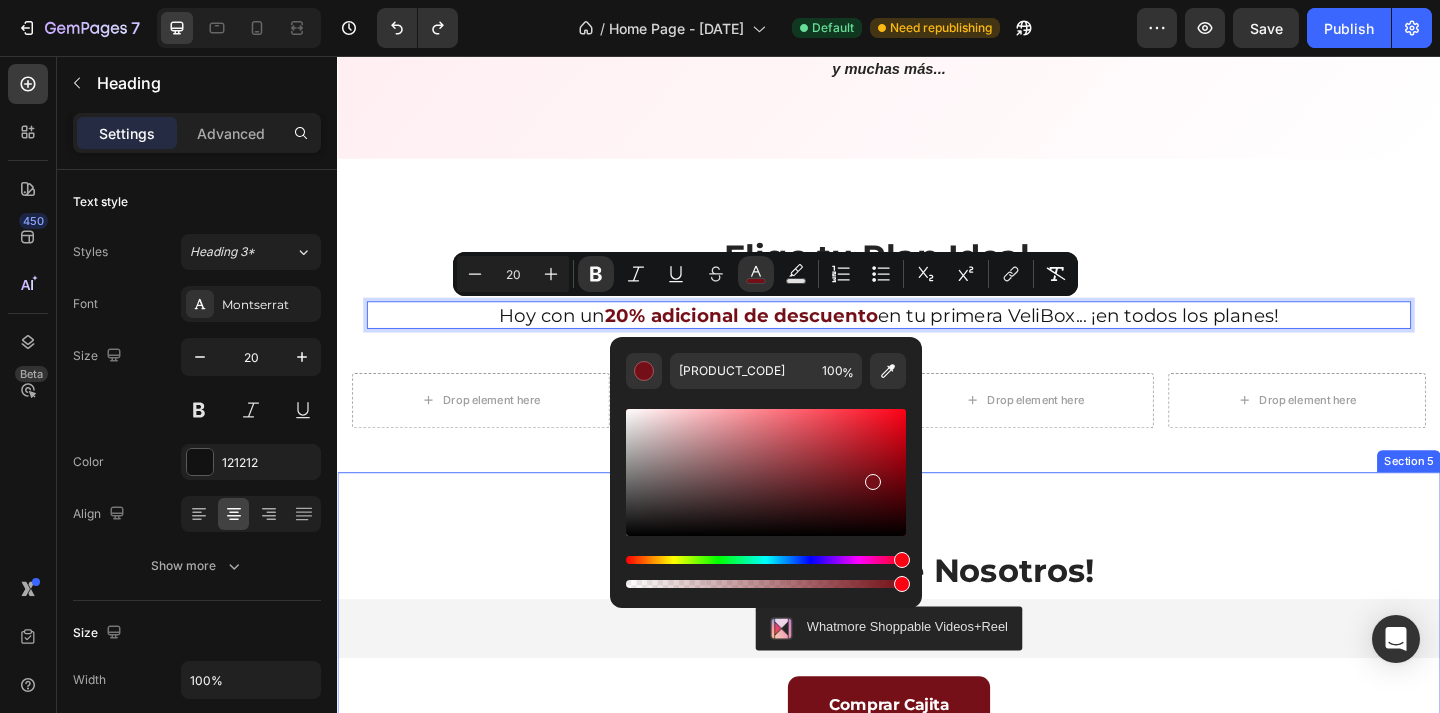 click on "¡Esto Dicen de Nosotros! Heading Whatmore Shoppable Videos+Reel Whatmore Shoppable Videos+Reel Comprar Cajita Button" at bounding box center (937, 692) 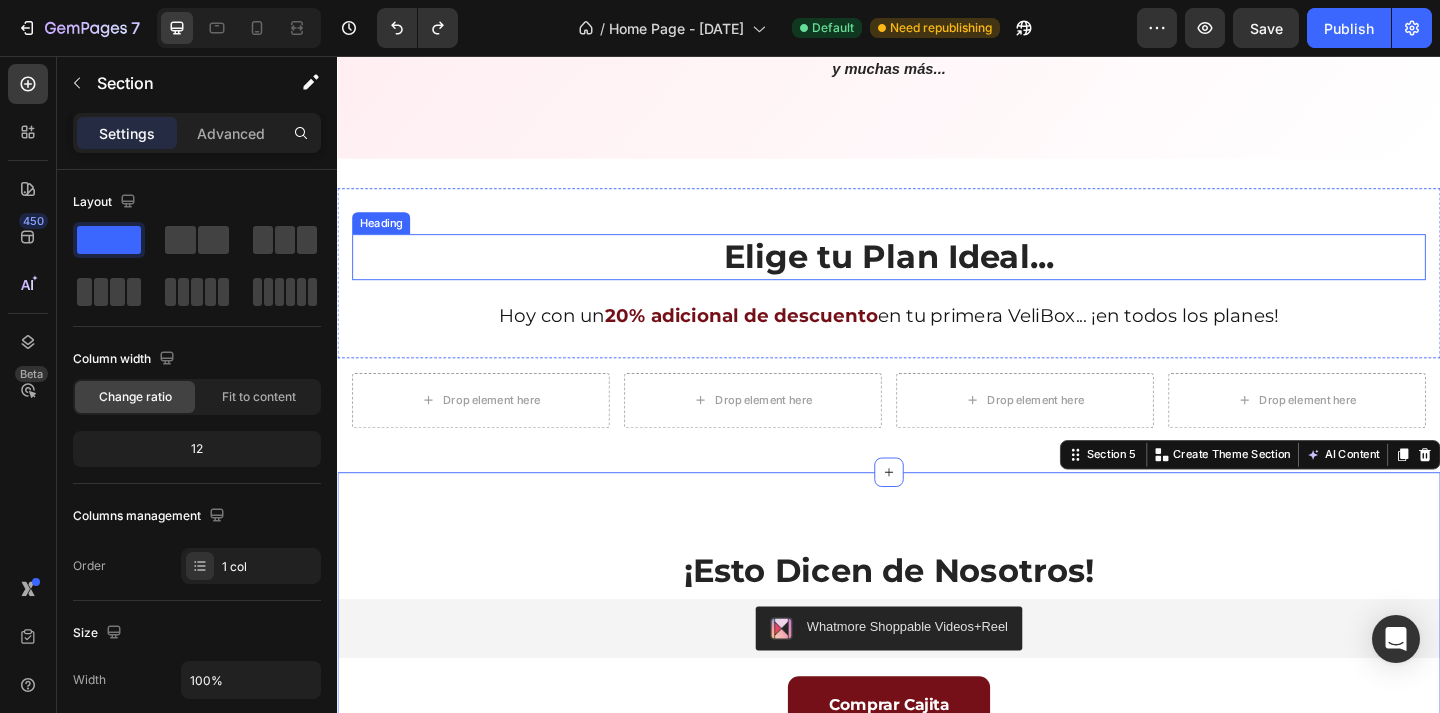 scroll, scrollTop: 1358, scrollLeft: 0, axis: vertical 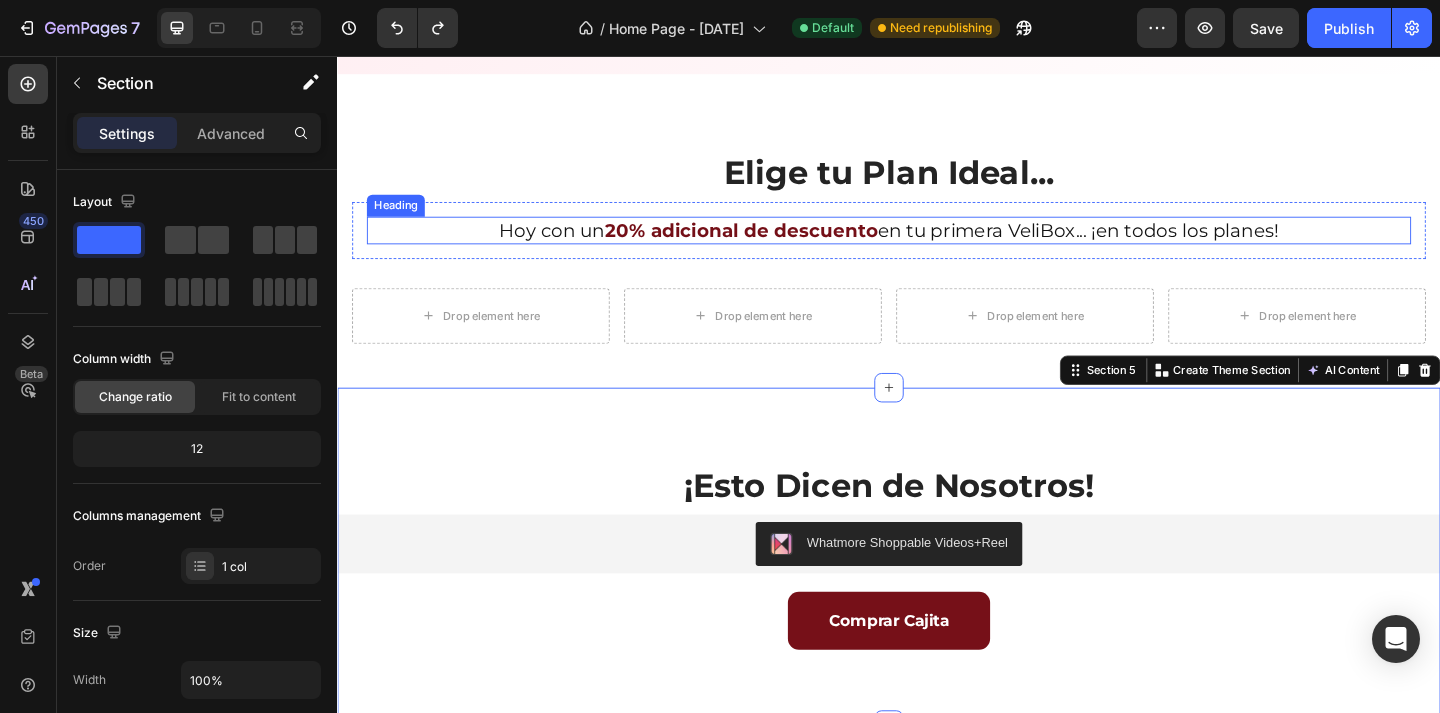 click on "Hoy con un  20% adicional de descuento  en tu primera VeliBox... ¡en todos los planes!" at bounding box center [937, 246] 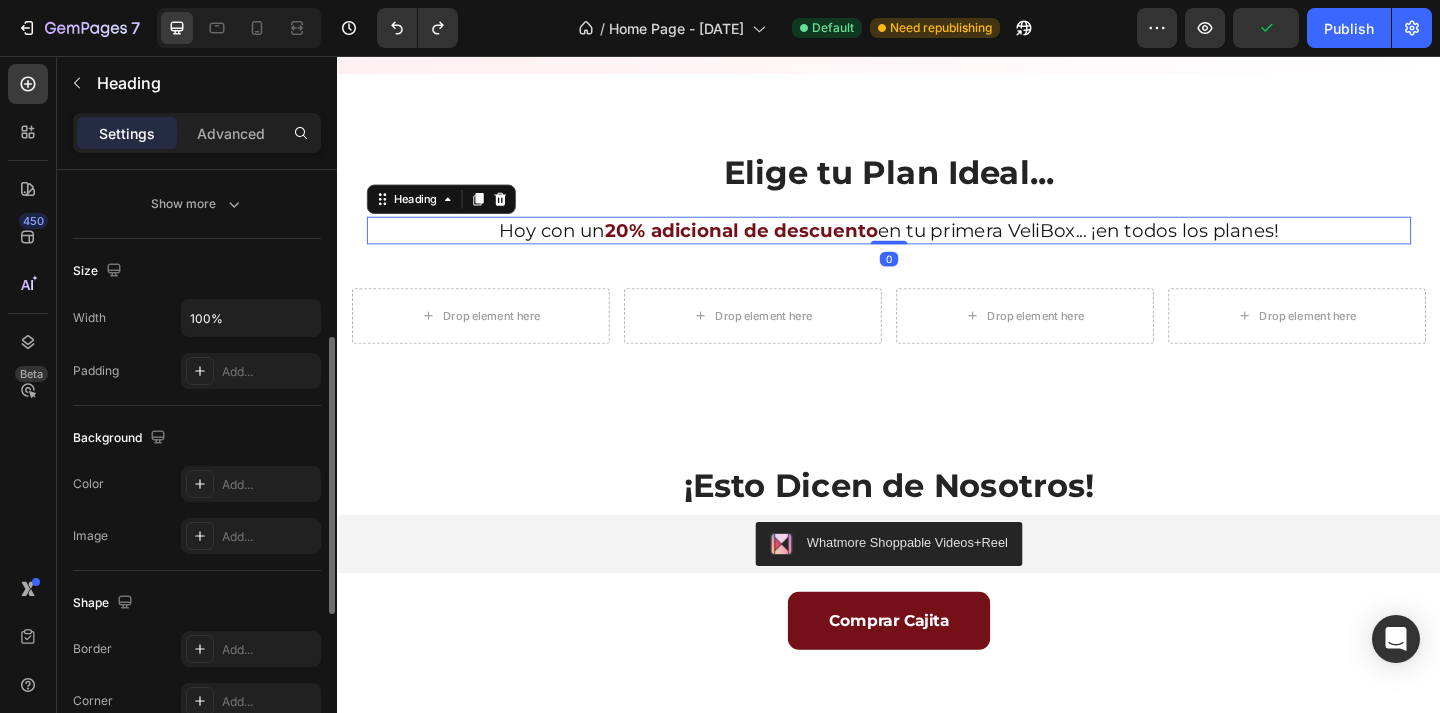 scroll, scrollTop: 367, scrollLeft: 0, axis: vertical 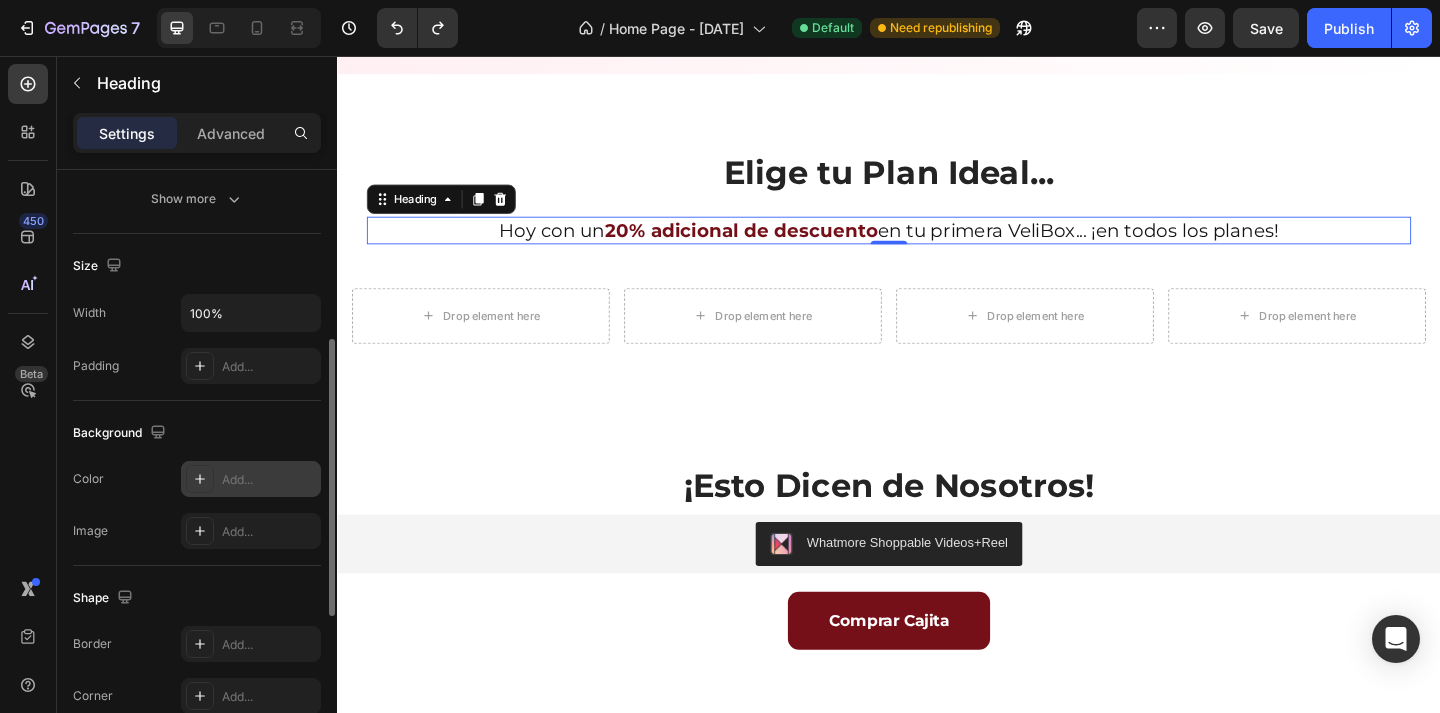 click 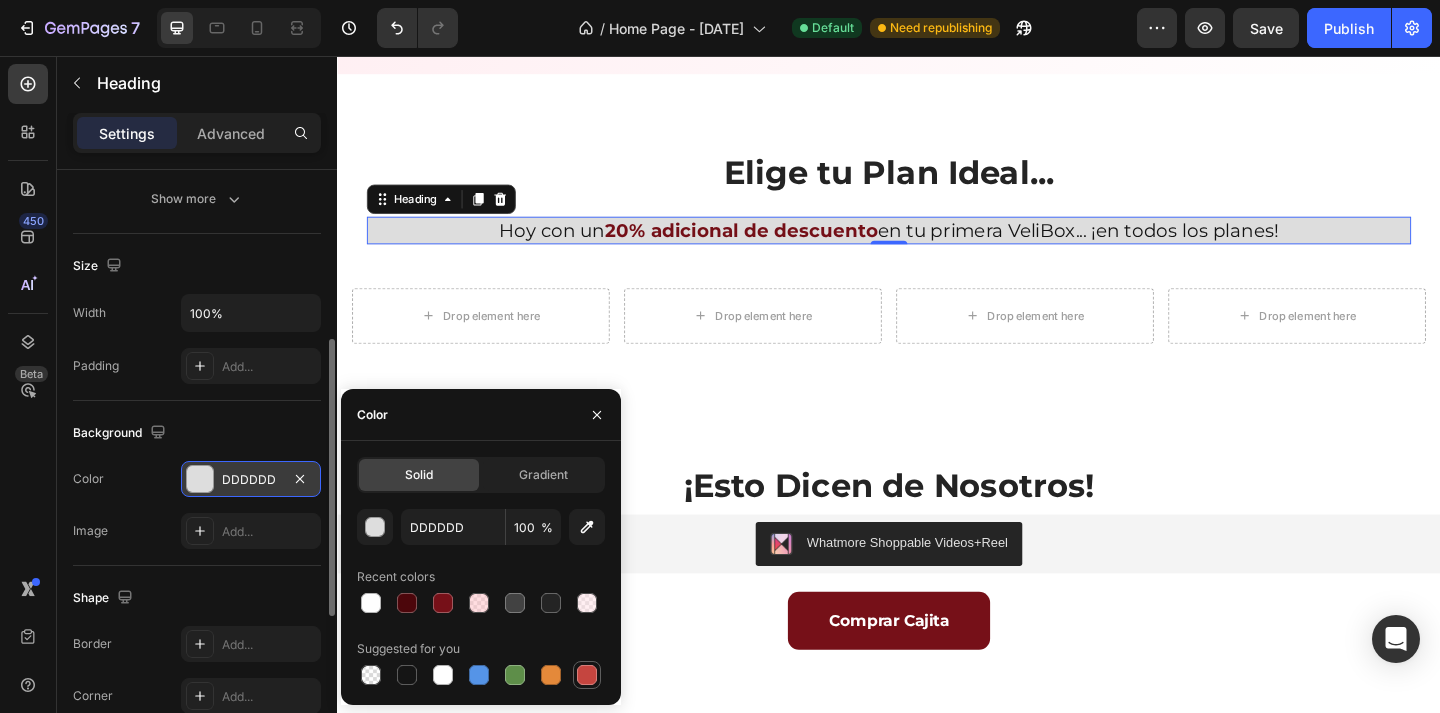 click at bounding box center [587, 675] 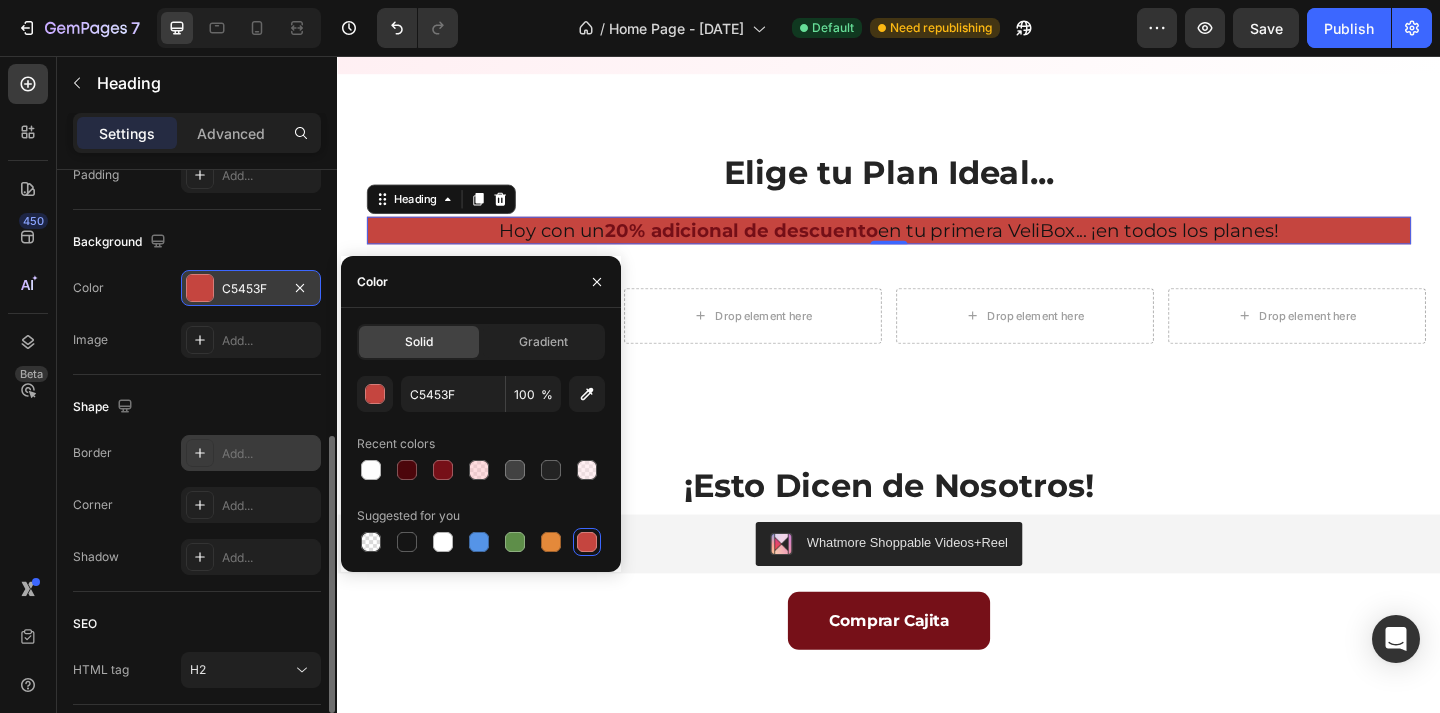 scroll, scrollTop: 564, scrollLeft: 0, axis: vertical 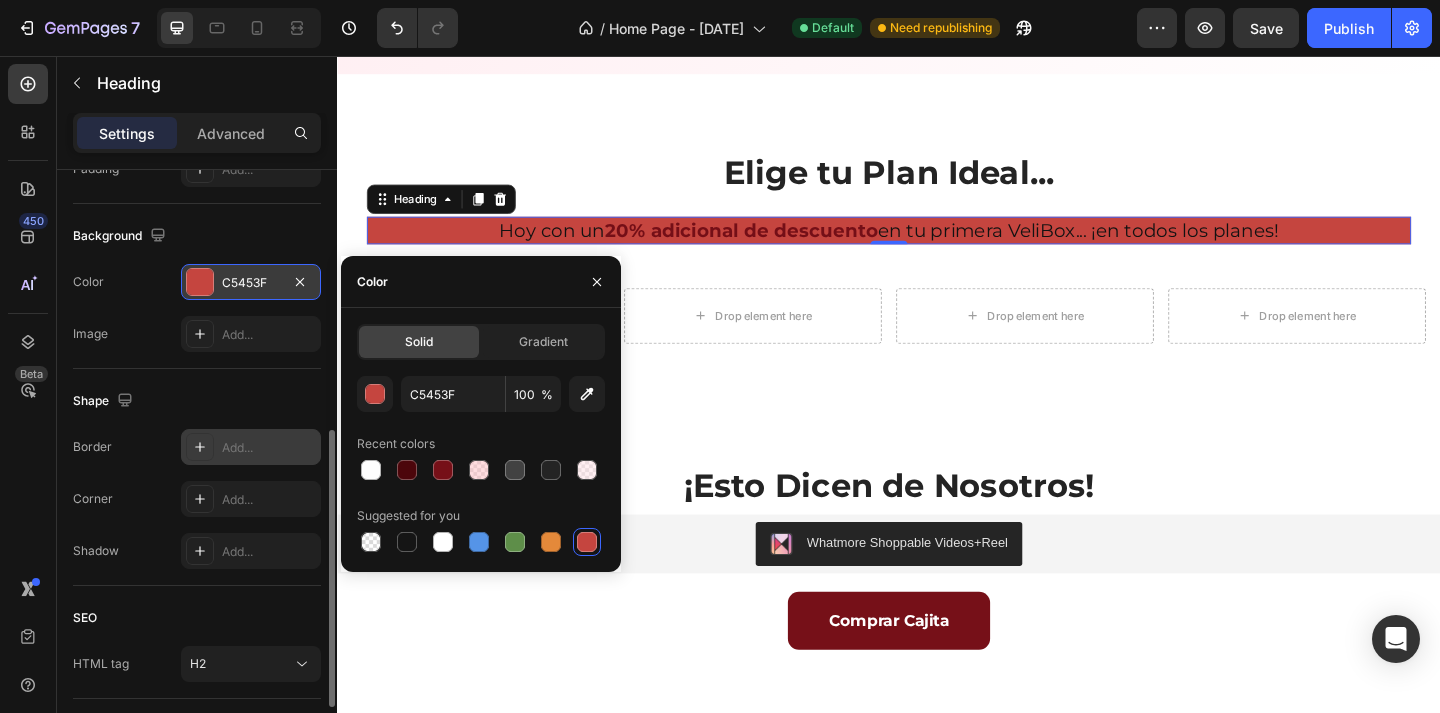click 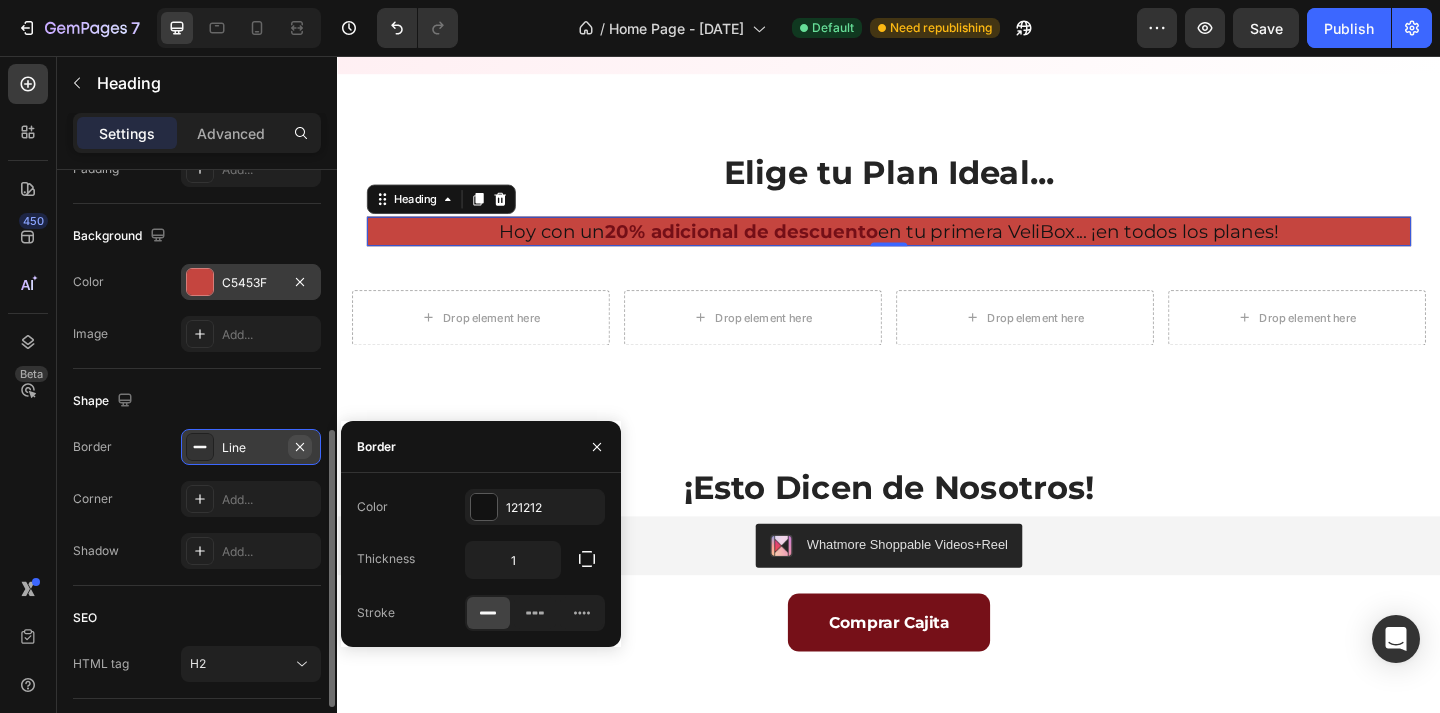 click 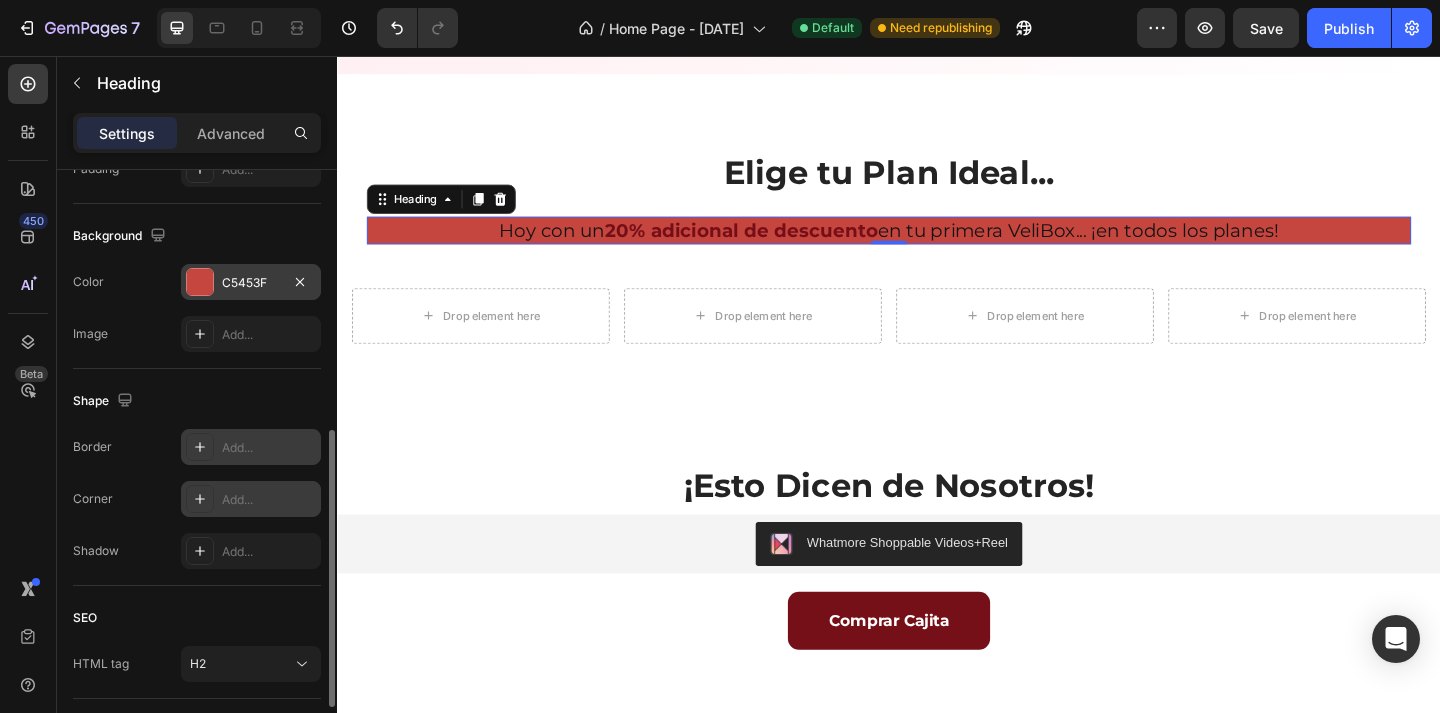 click on "Add..." at bounding box center (269, 500) 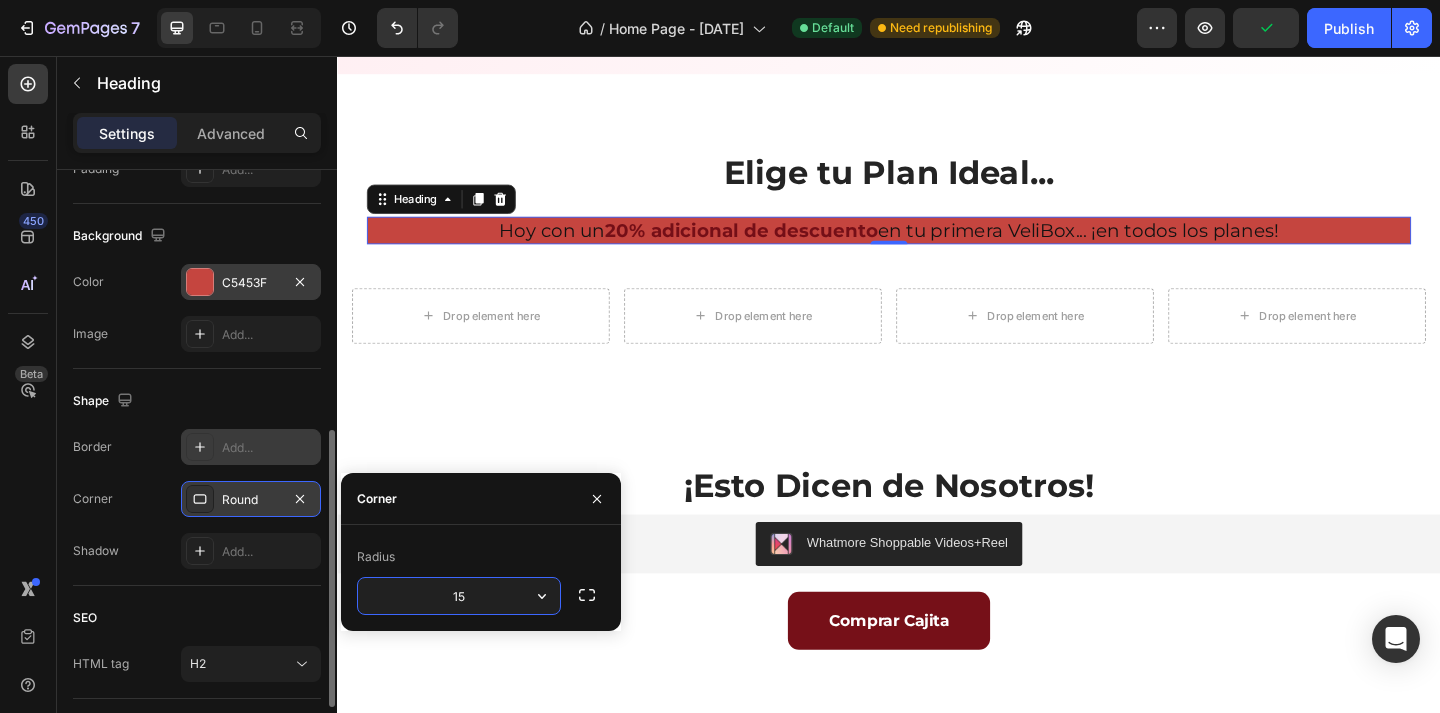 type on "15" 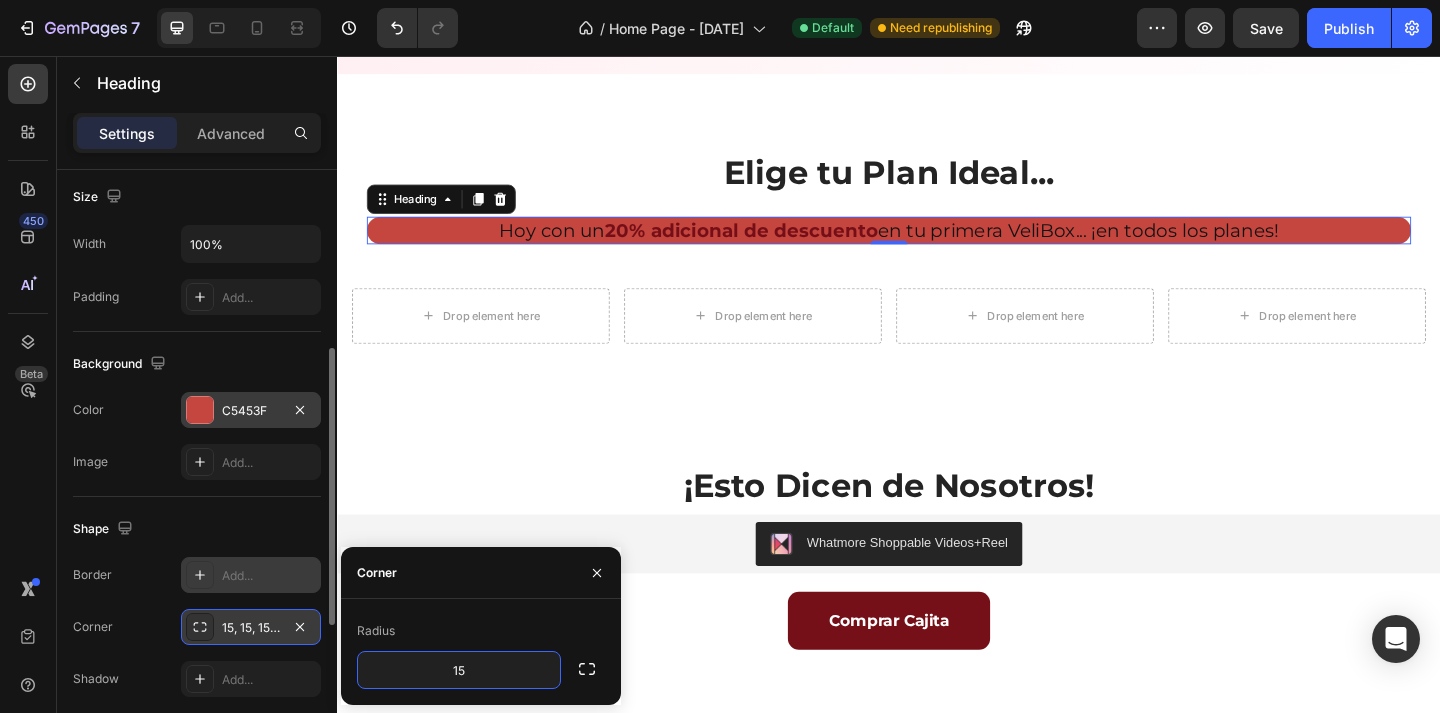 scroll, scrollTop: 420, scrollLeft: 0, axis: vertical 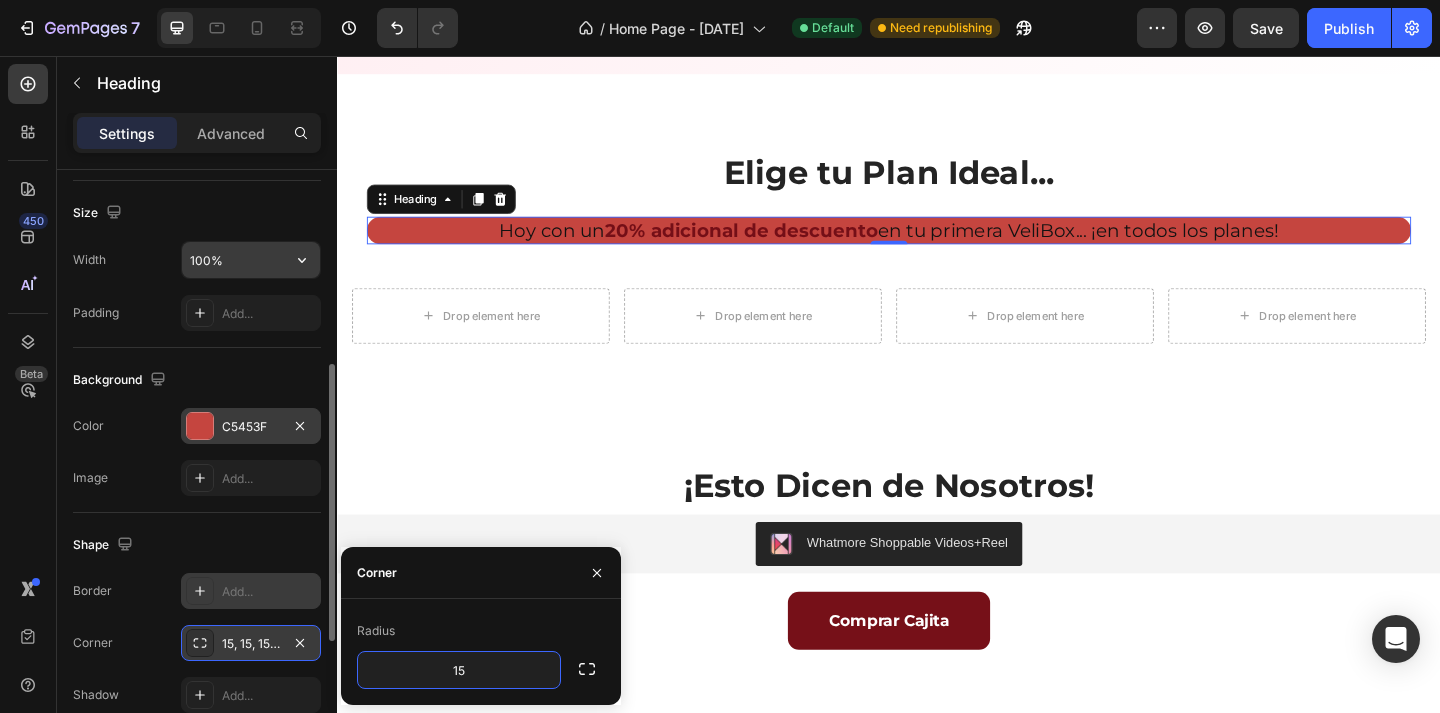 click on "100%" at bounding box center [251, 260] 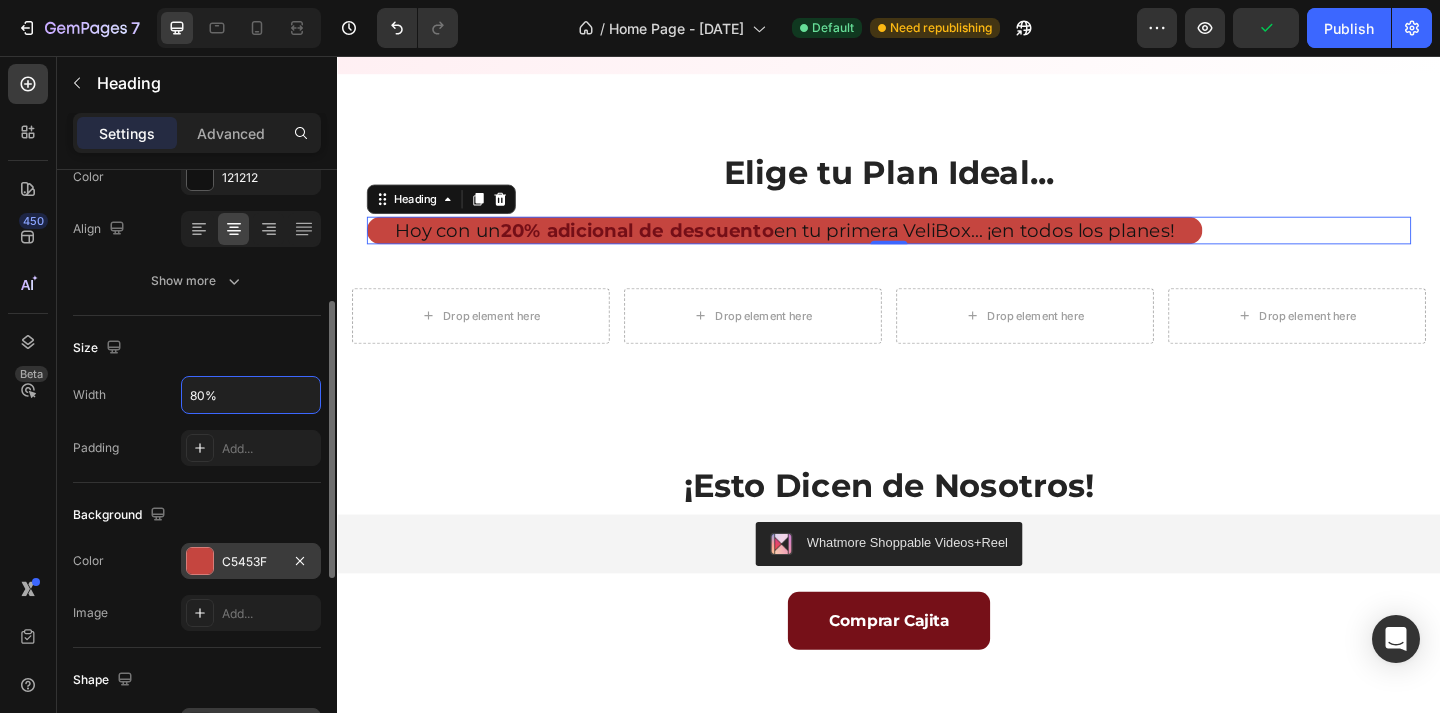 scroll, scrollTop: 278, scrollLeft: 0, axis: vertical 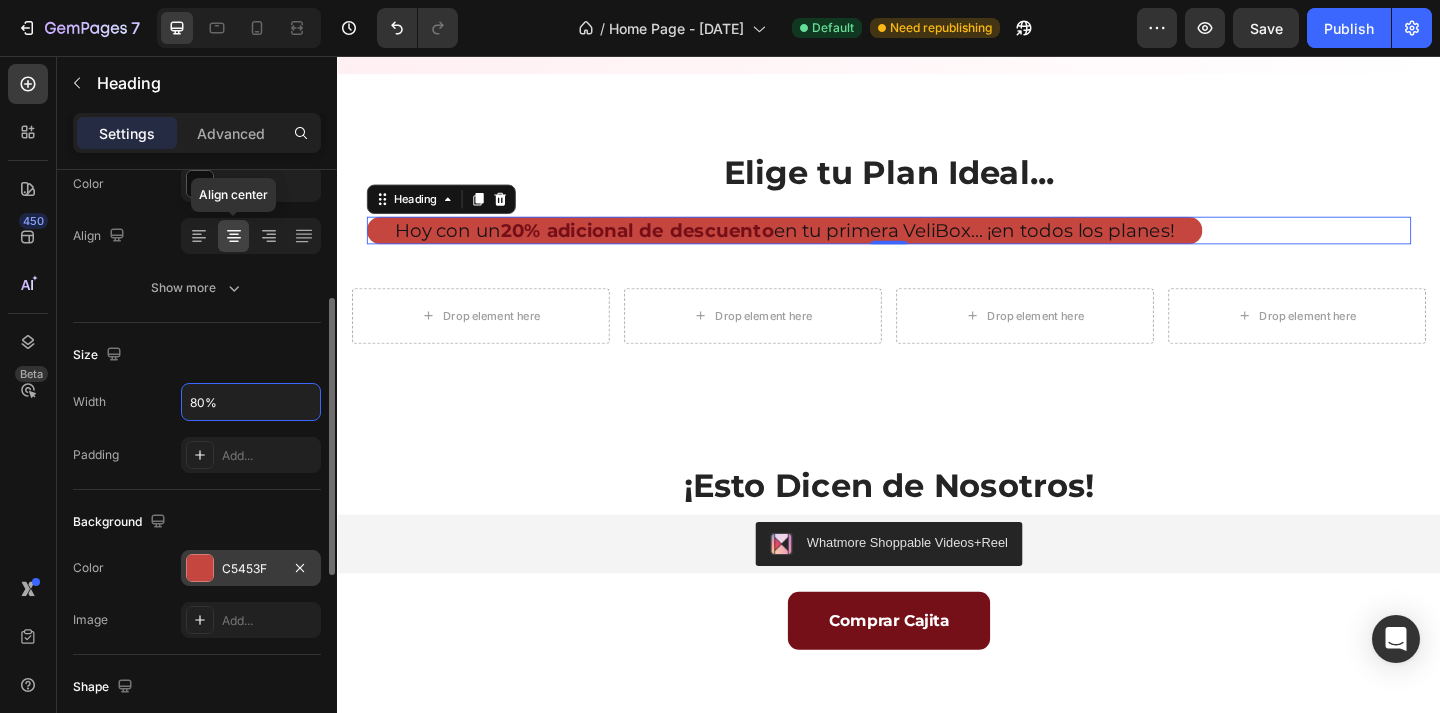 type on "80%" 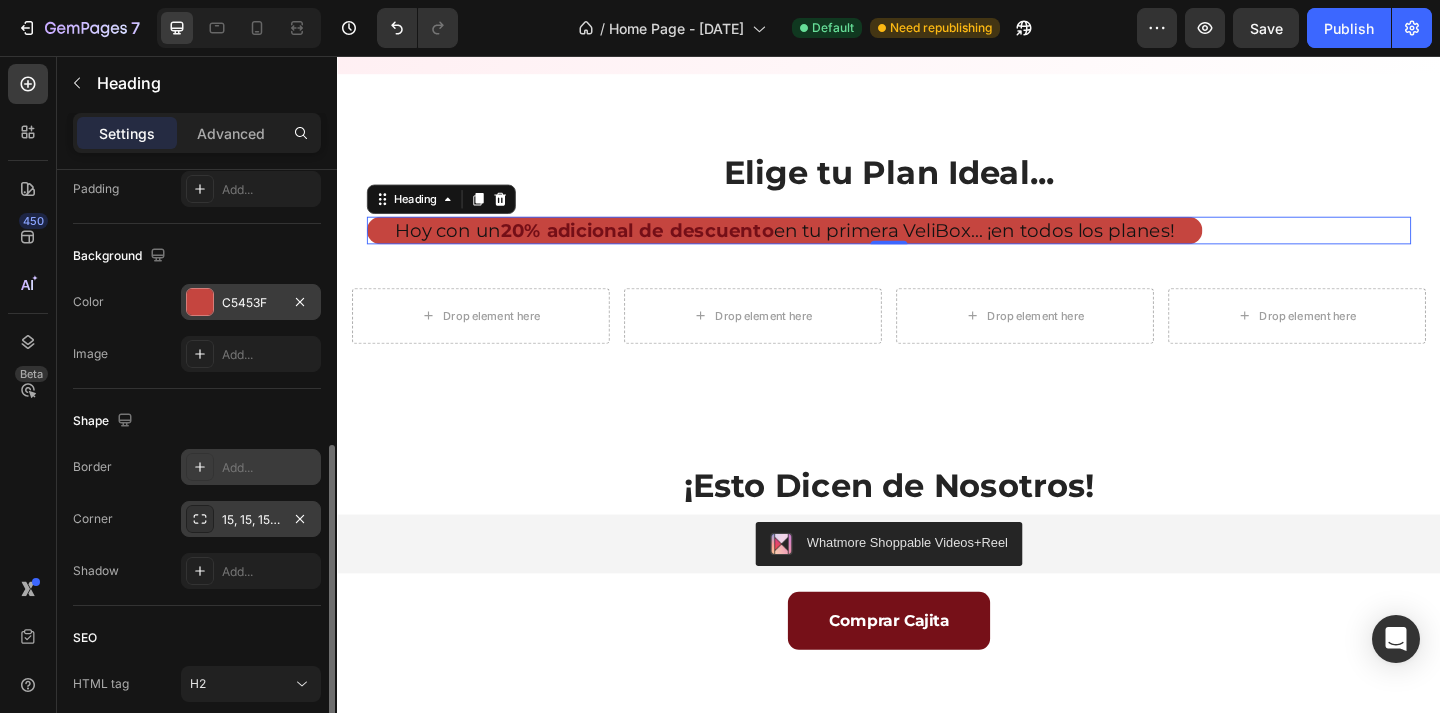scroll, scrollTop: 698, scrollLeft: 0, axis: vertical 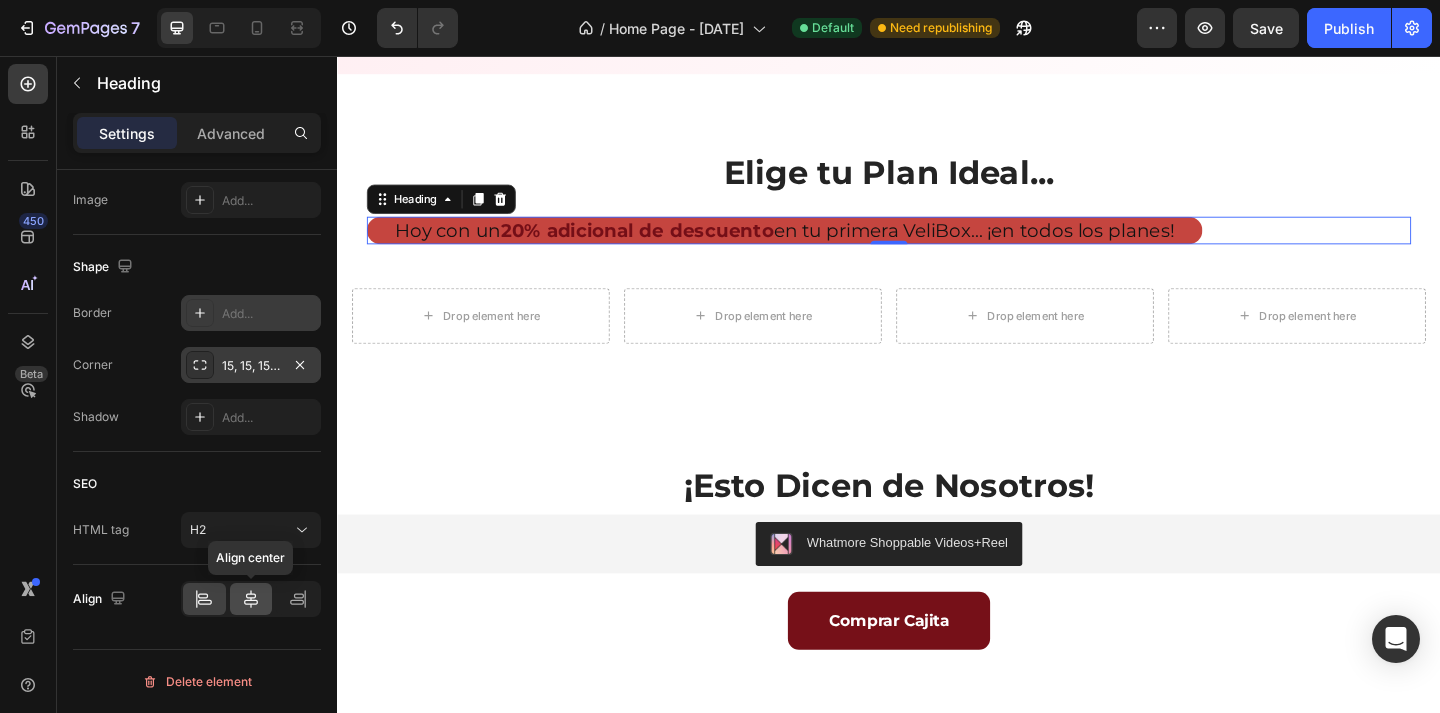 click 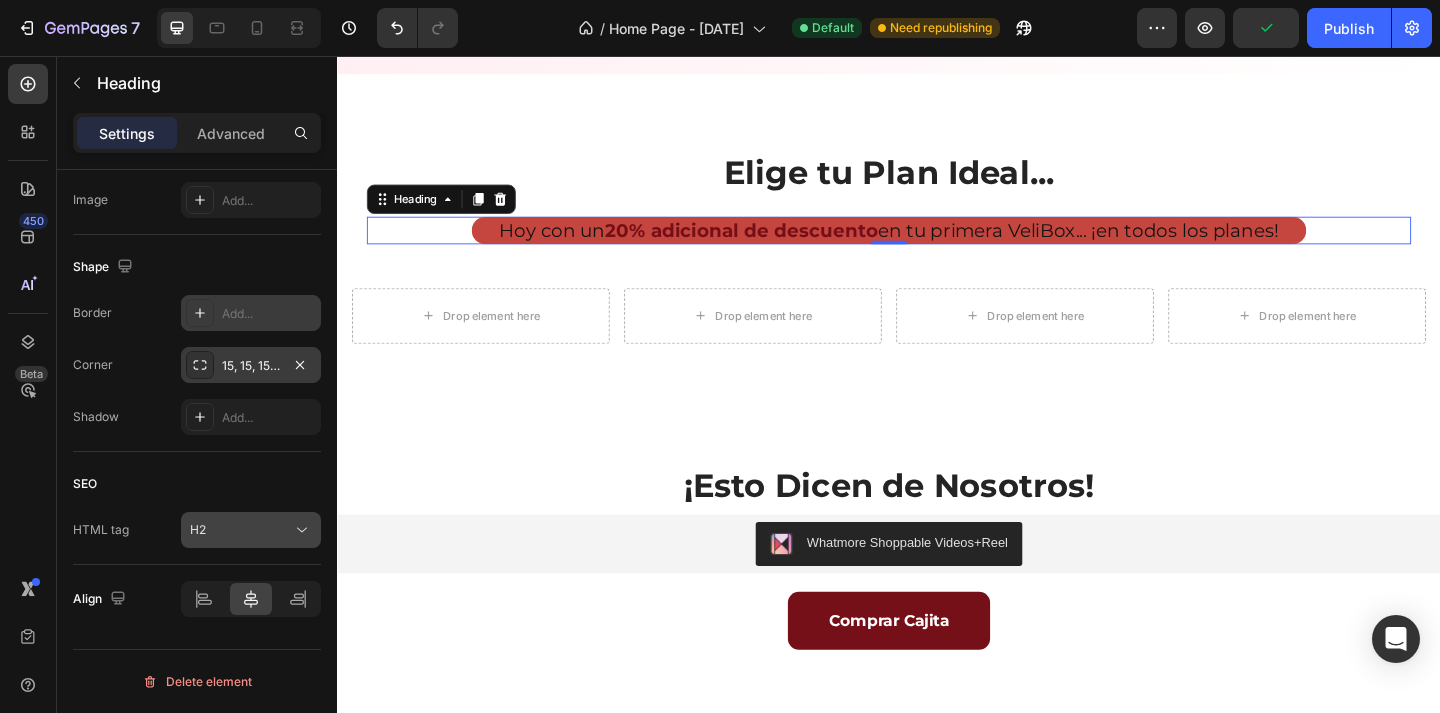 click on "H2" at bounding box center (241, 530) 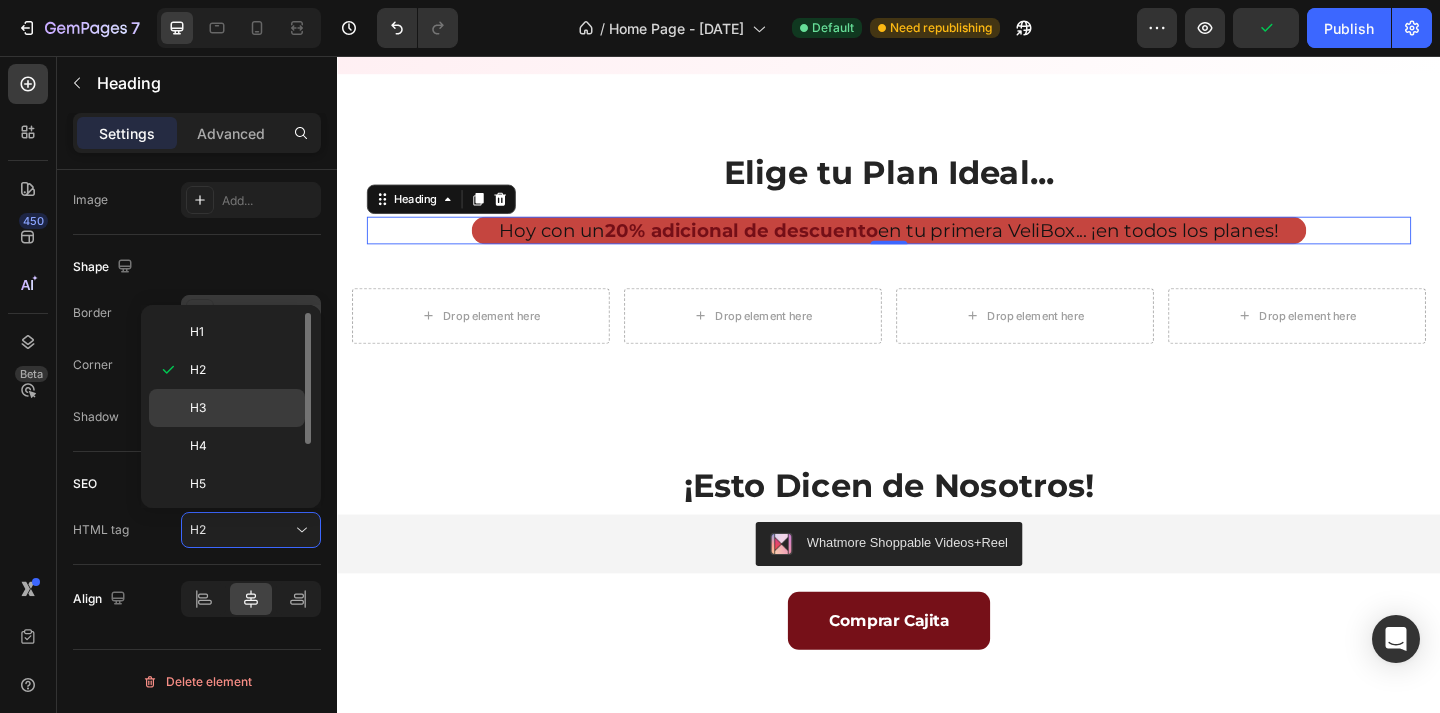 click on "H3" at bounding box center [243, 408] 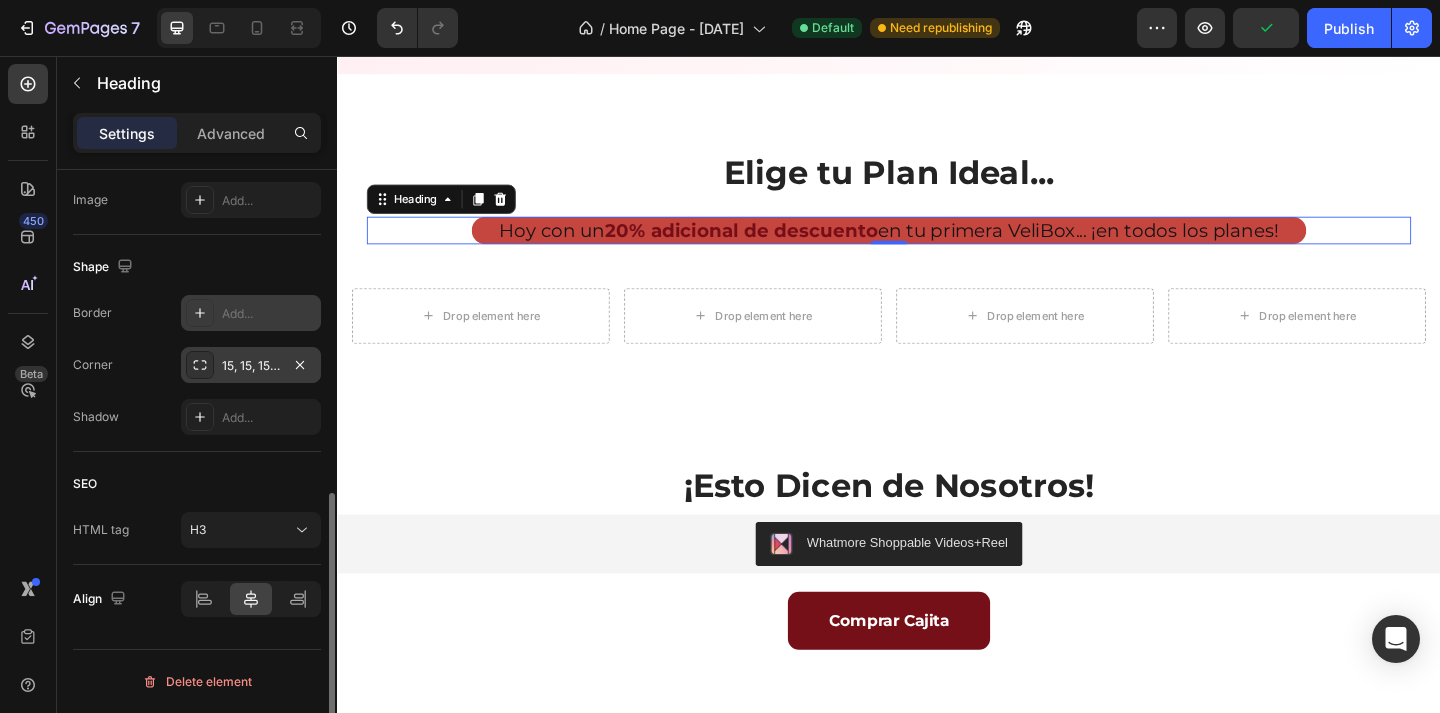 click on "SEO" at bounding box center [197, 484] 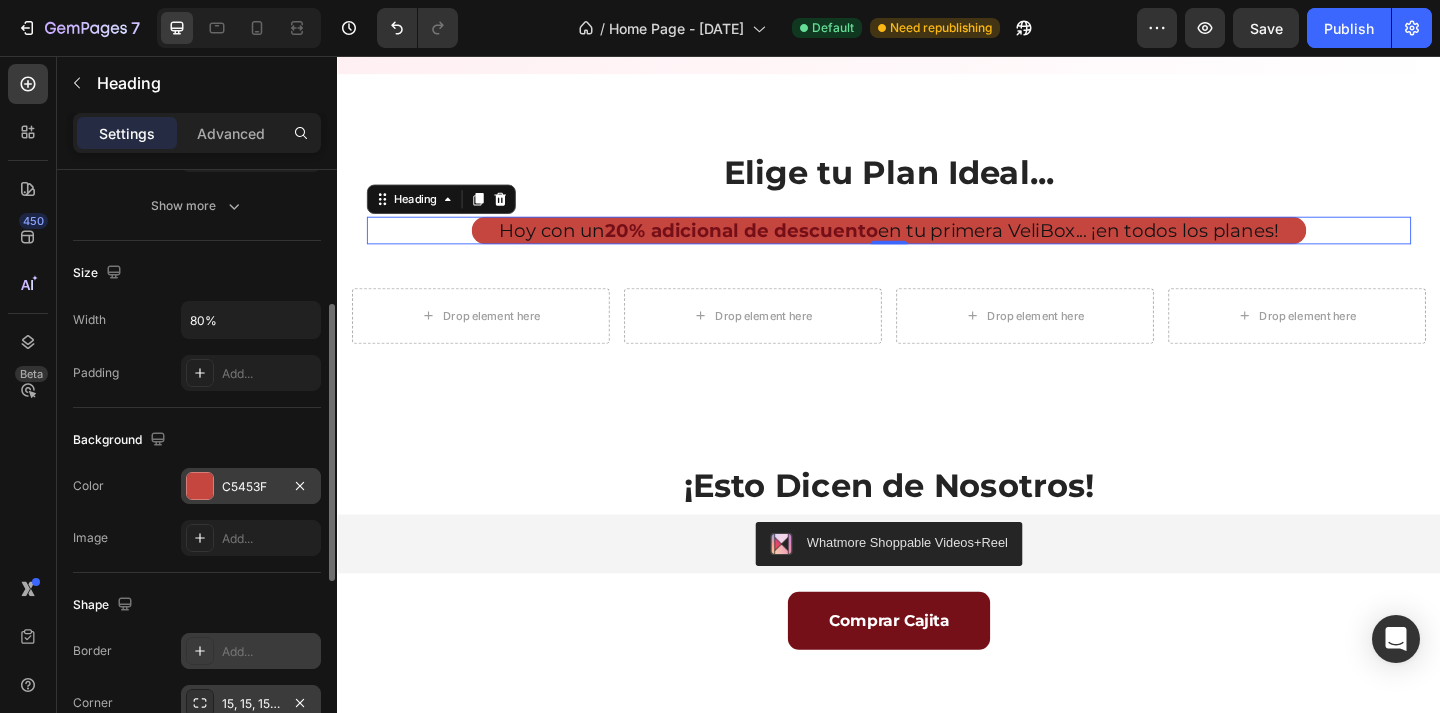 scroll, scrollTop: 314, scrollLeft: 0, axis: vertical 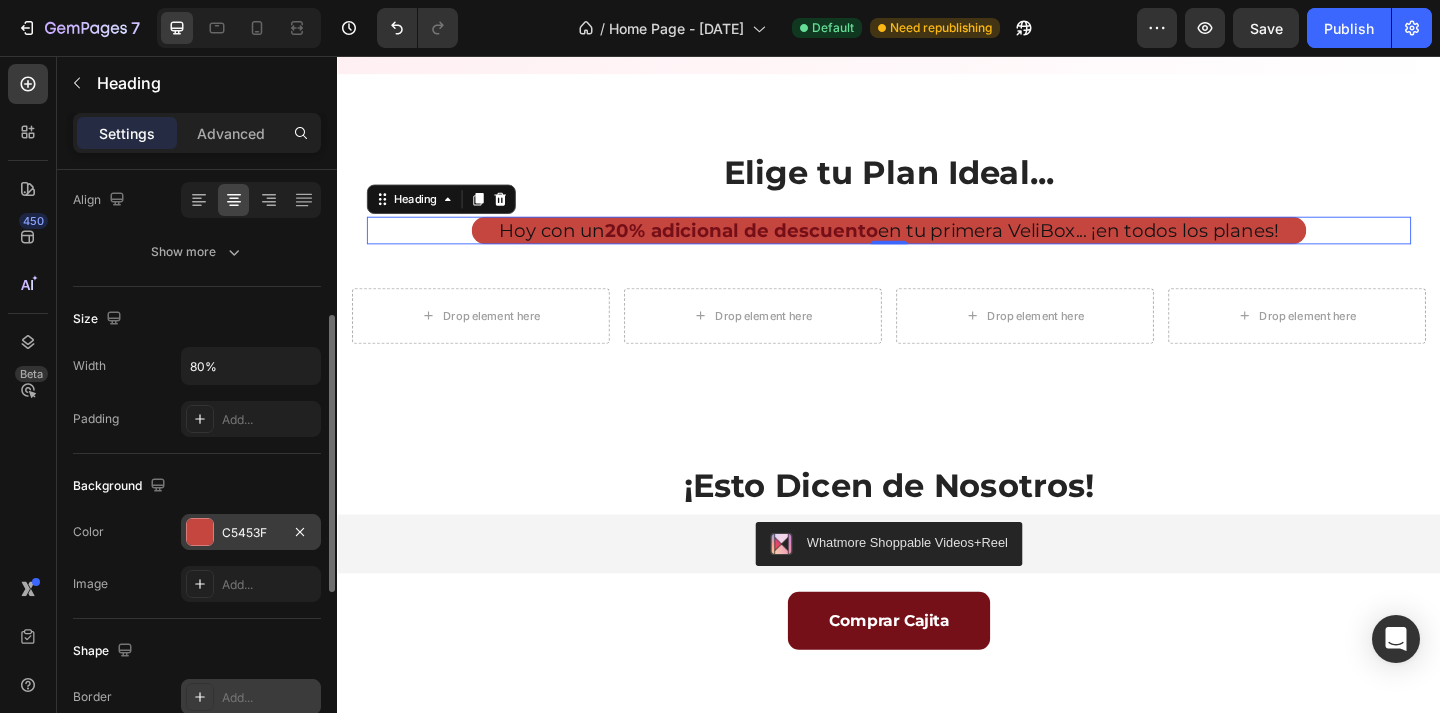 click at bounding box center (200, 532) 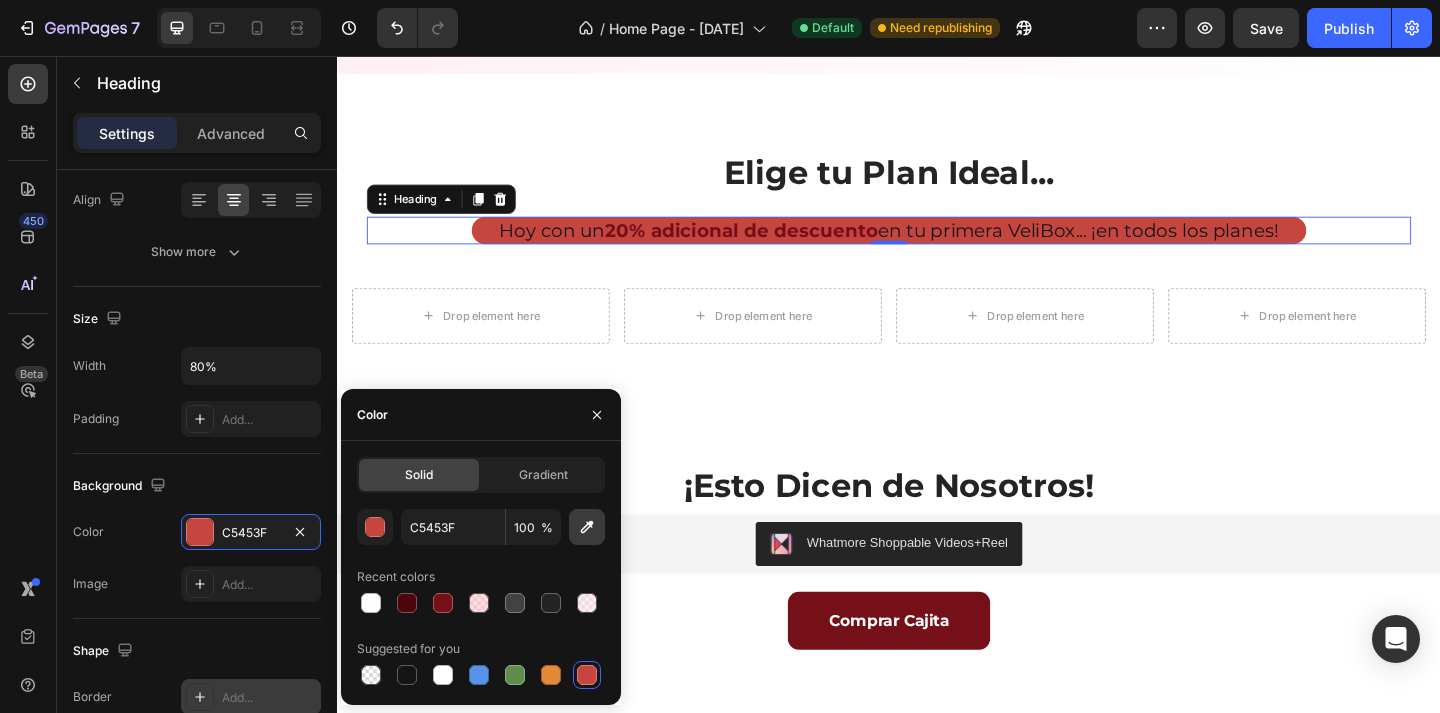 click at bounding box center [587, 527] 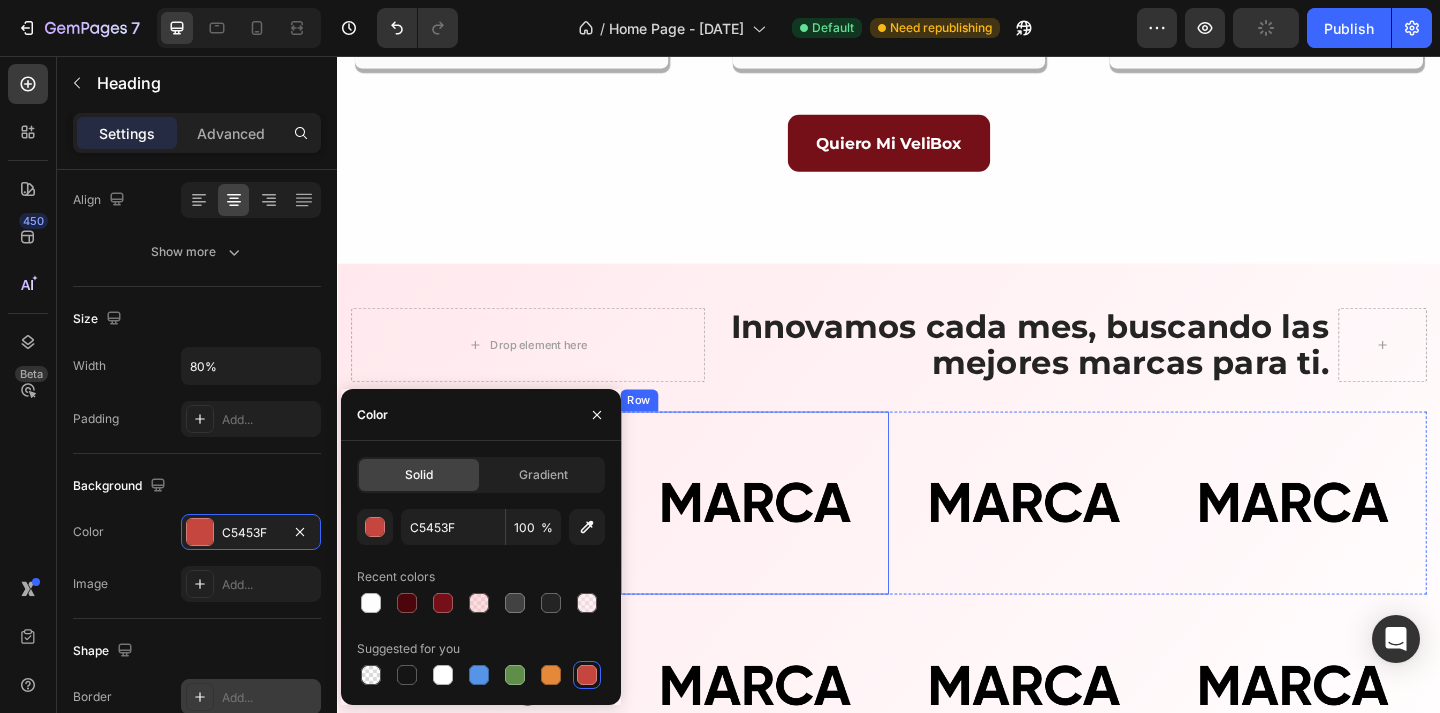 scroll, scrollTop: 513, scrollLeft: 0, axis: vertical 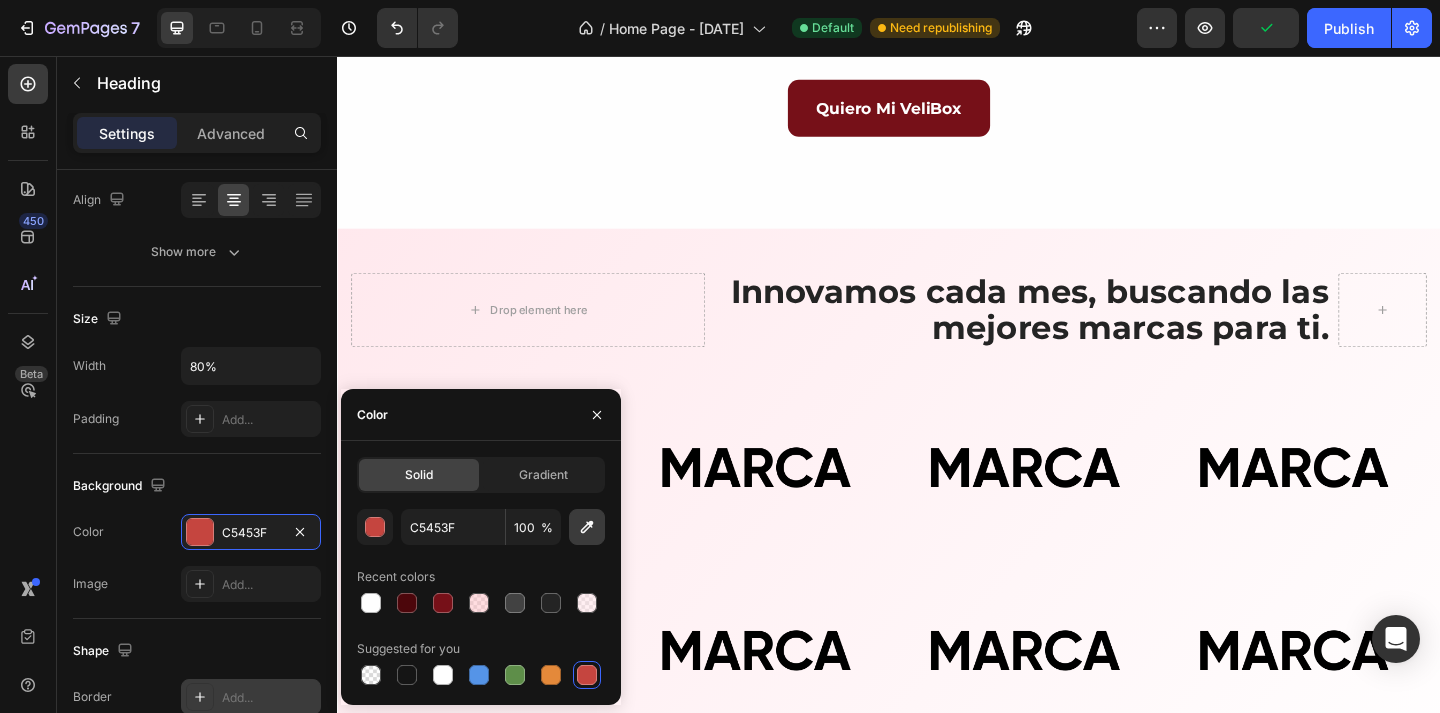 click 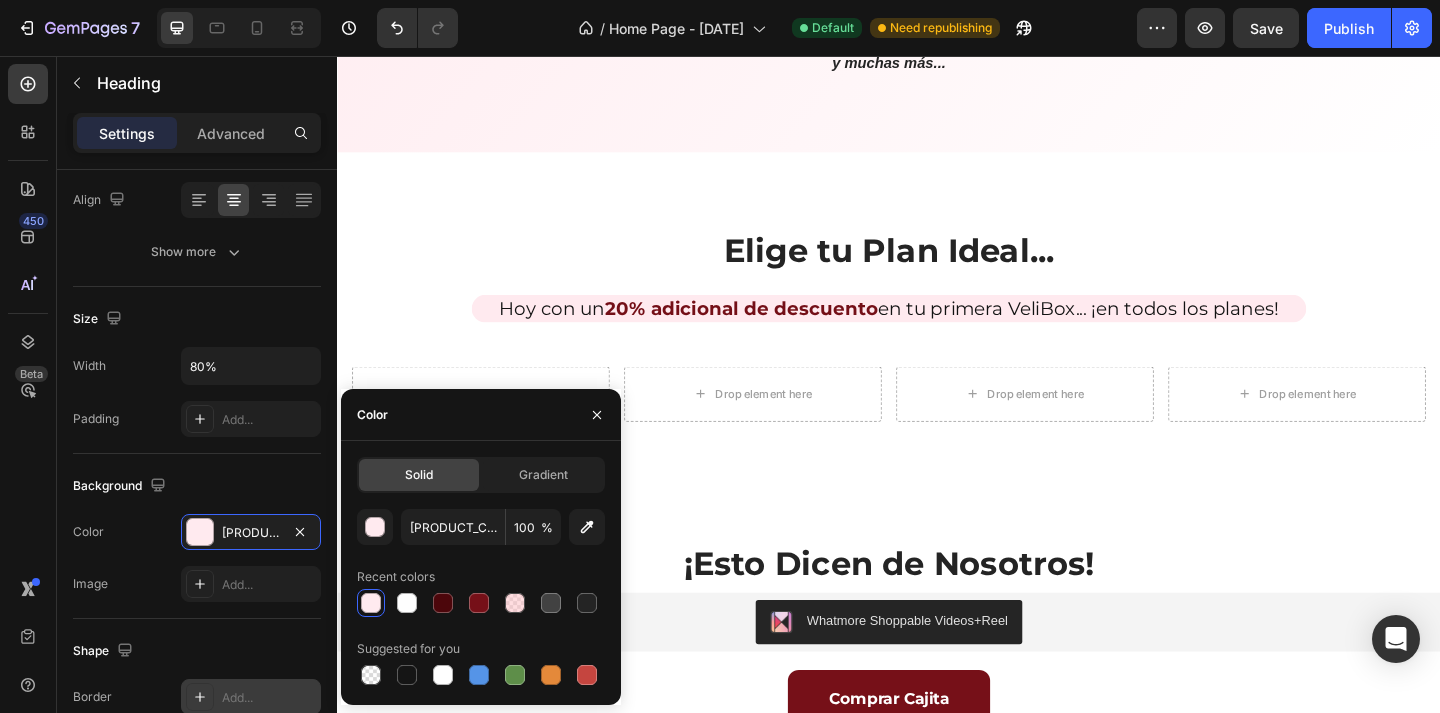 scroll, scrollTop: 1349, scrollLeft: 0, axis: vertical 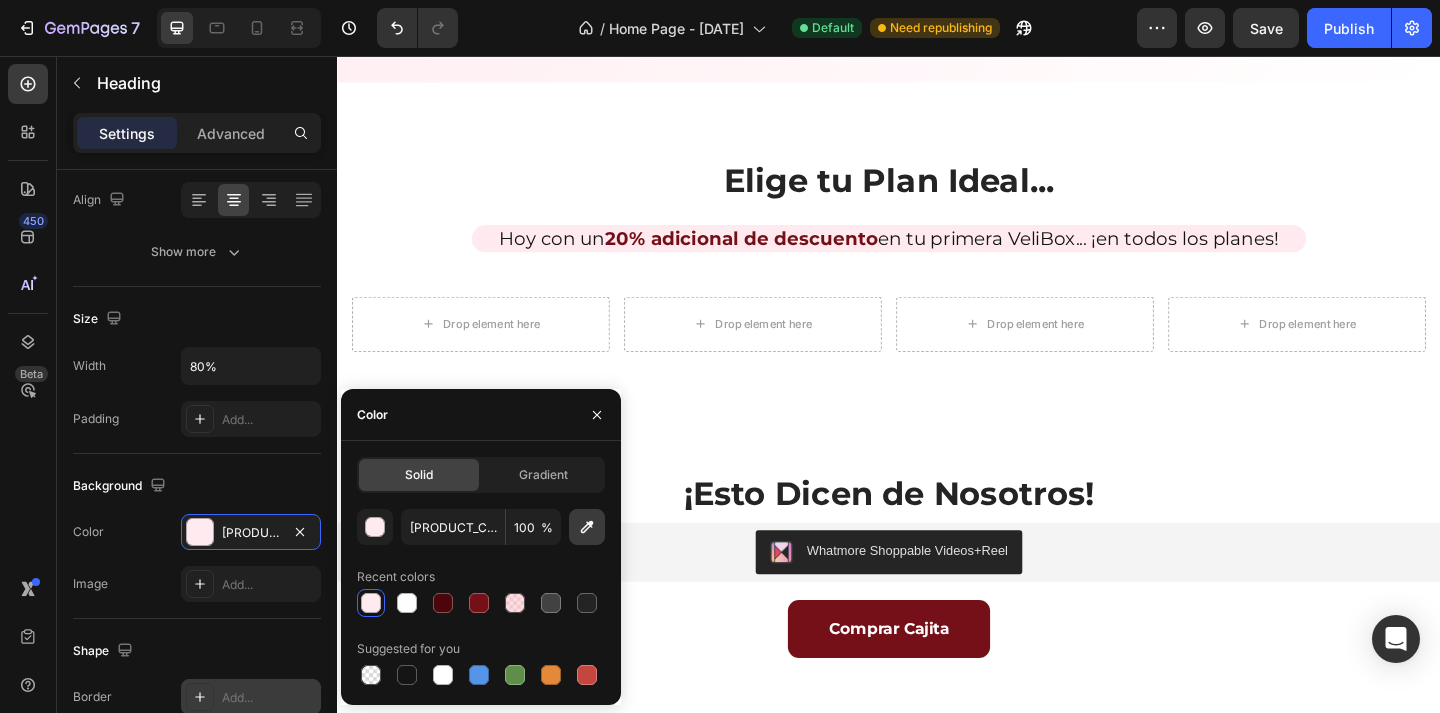 click 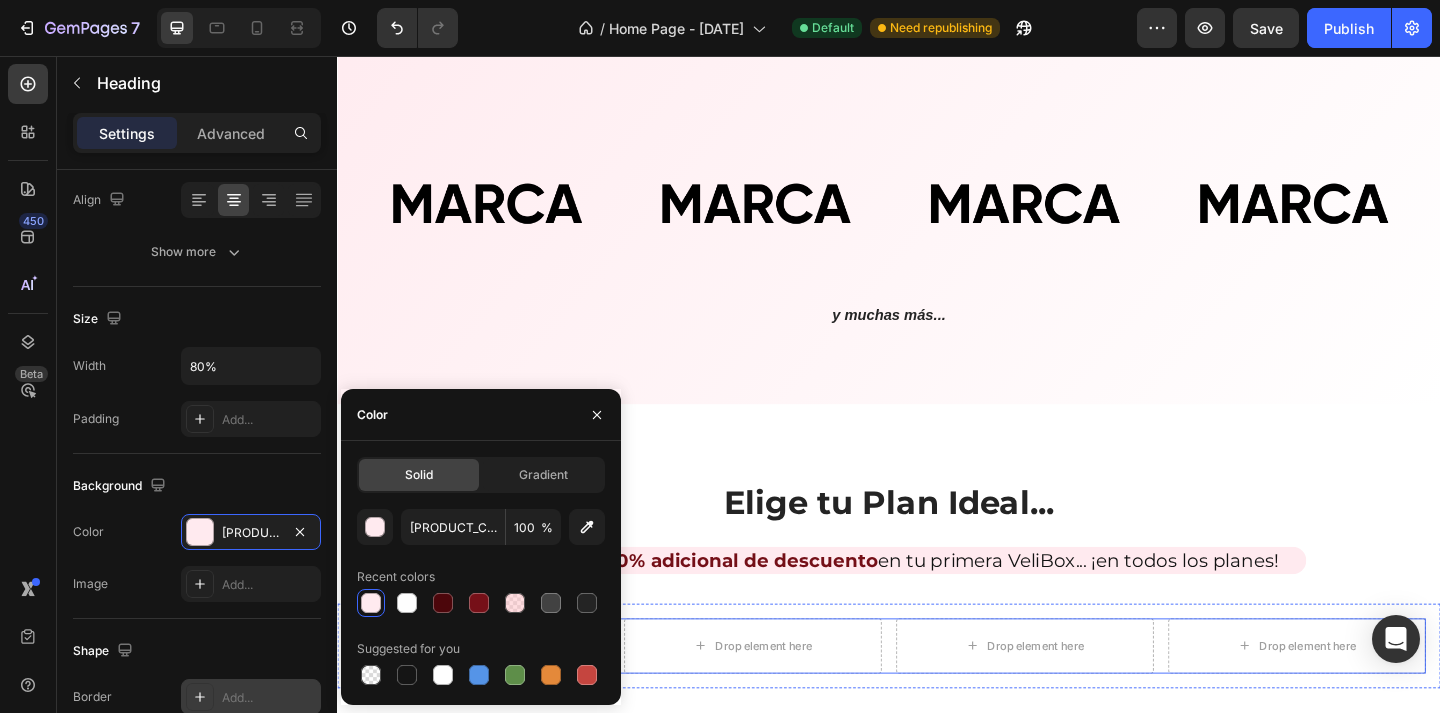 scroll, scrollTop: 985, scrollLeft: 0, axis: vertical 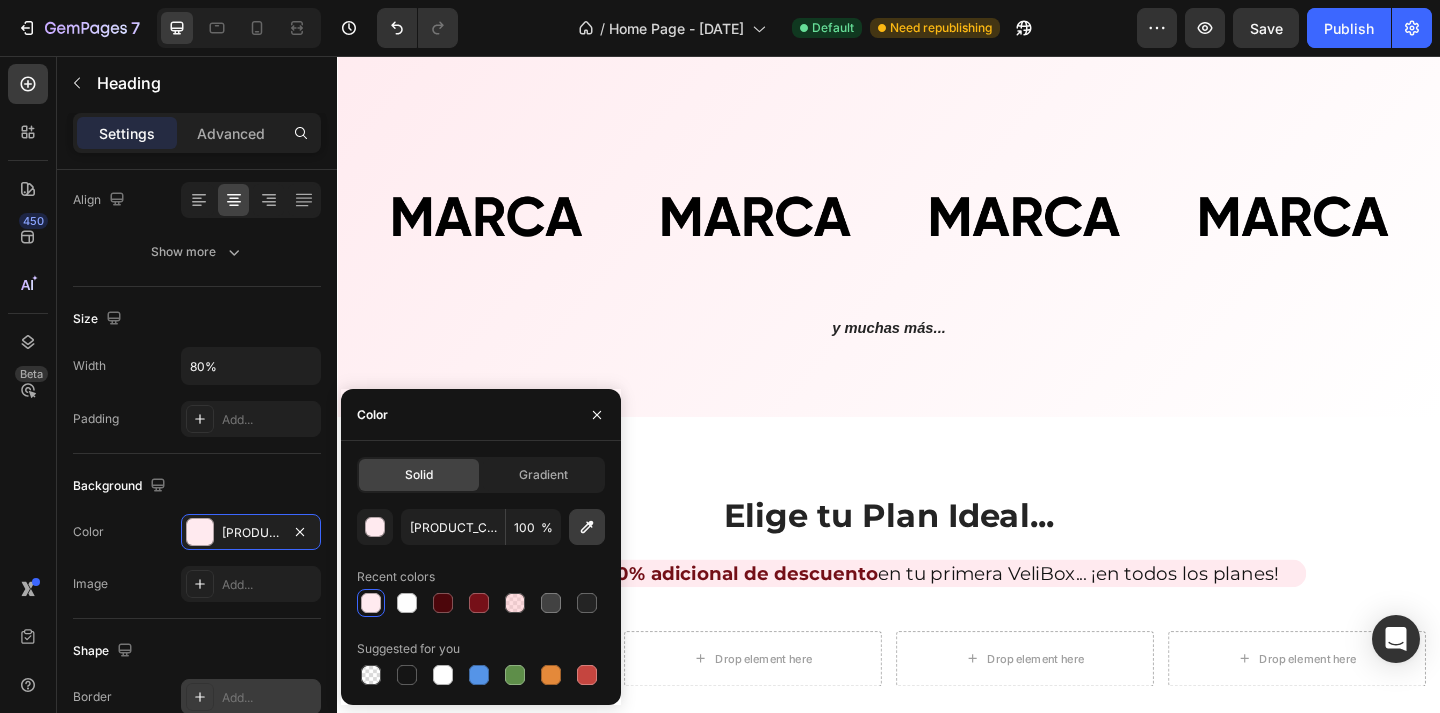 click 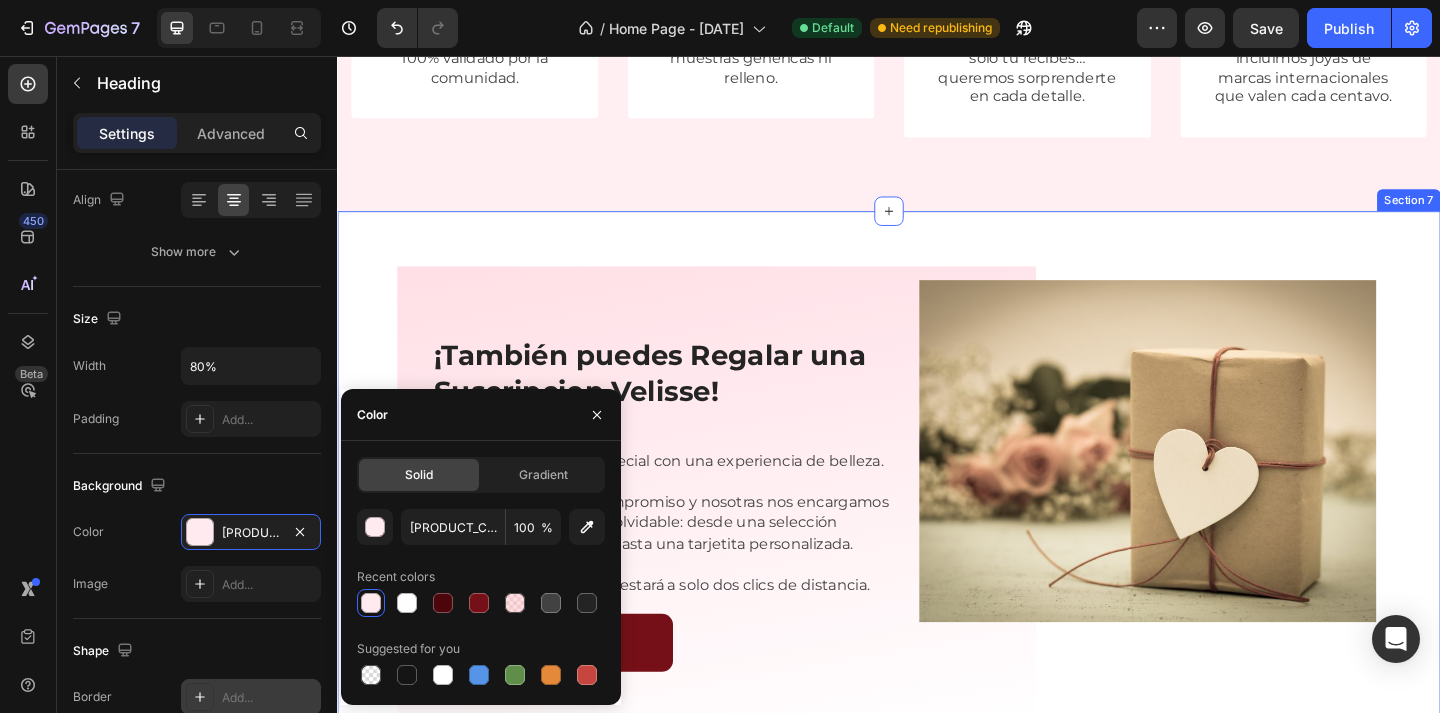 scroll, scrollTop: 3008, scrollLeft: 0, axis: vertical 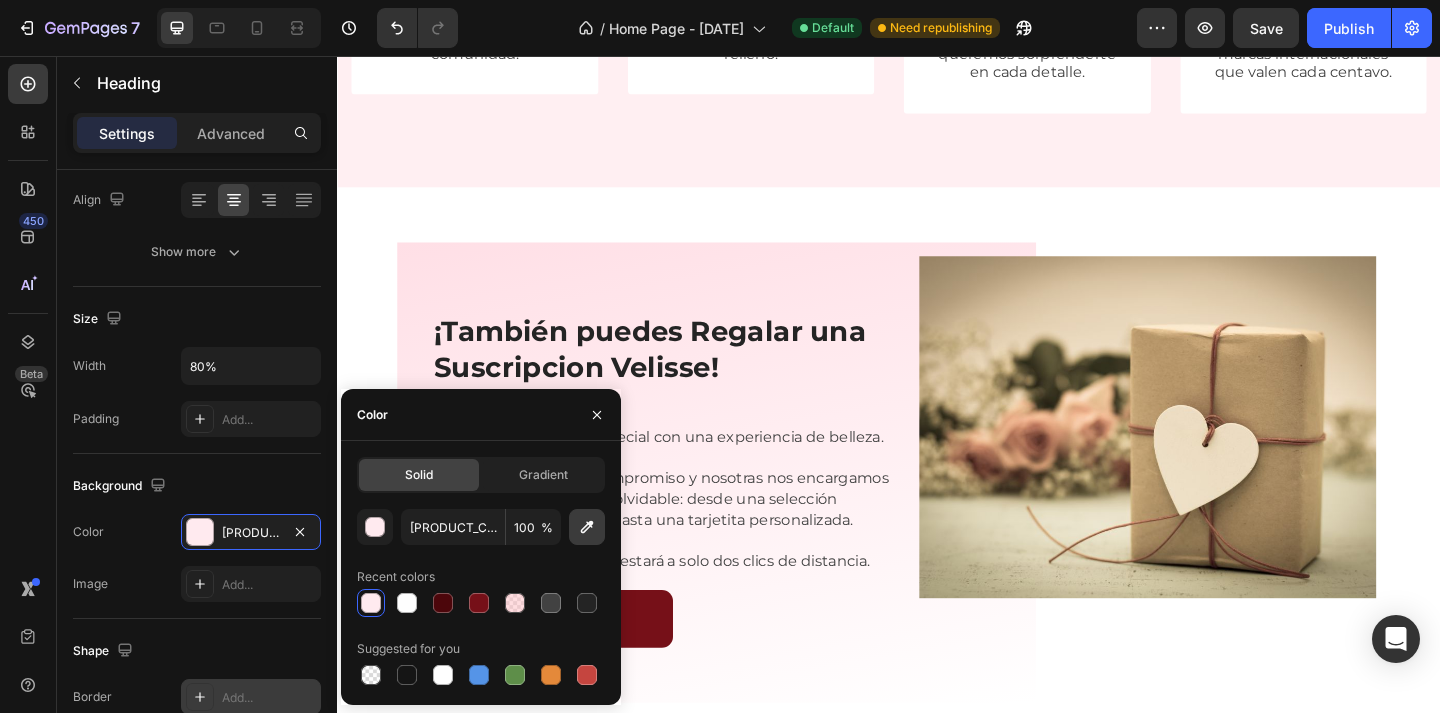 click 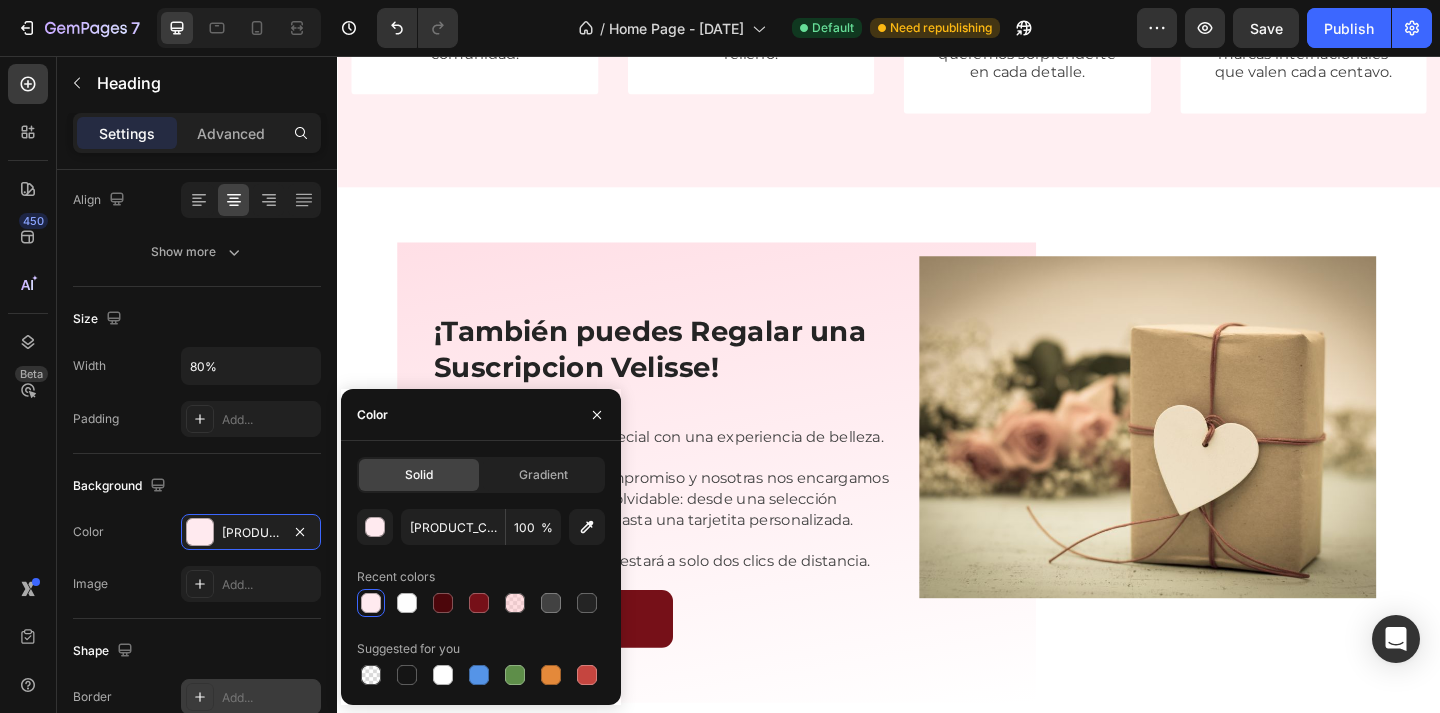 type on "FFE1E7" 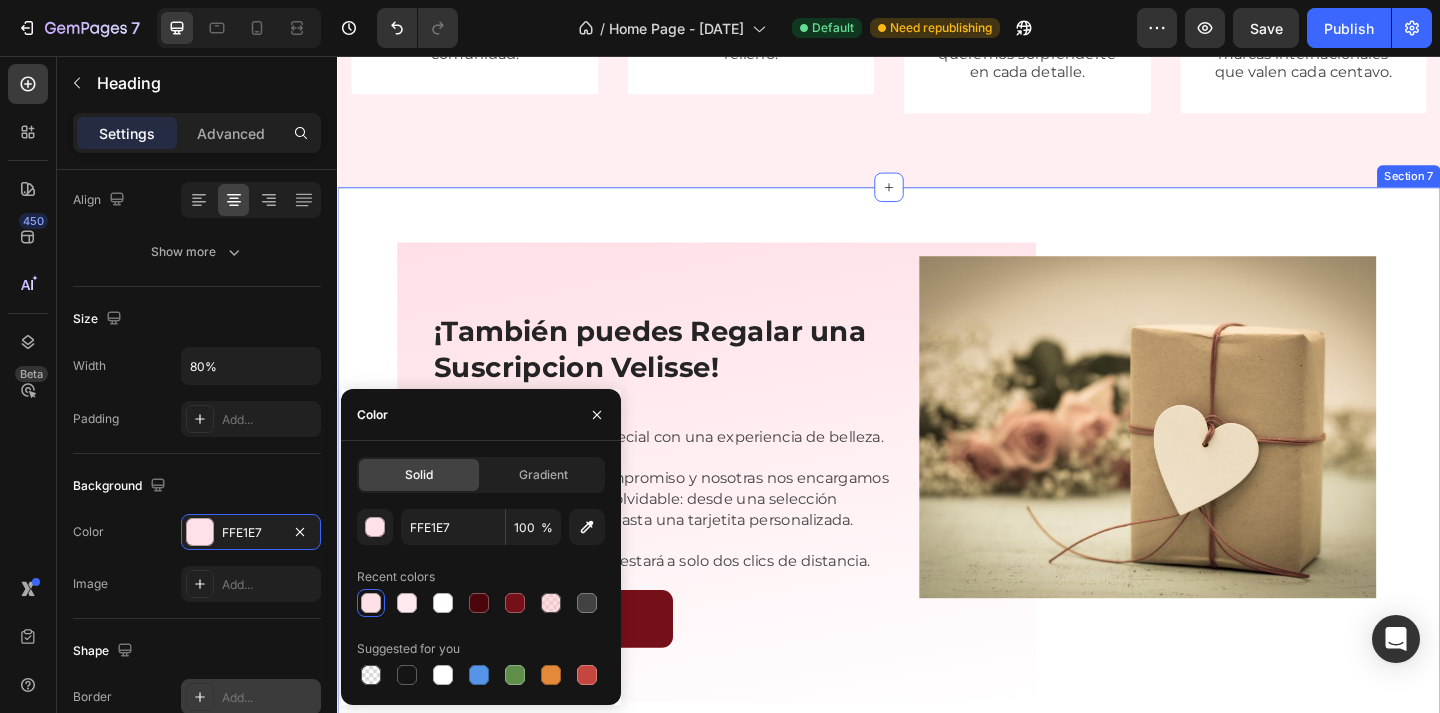 click on "¡También puedes Regalar una Suscripcion Velisse! Heading Sorprende a alguien especial con una experiencia de belleza.   Tú eliges un plan sin compromiso y nosotras nos encargamos de que la entrega sea inolvidable: desde una selección exclusiva de productos hasta una tarjetita personalizada.   Si le encanta, suscribirse estará a solo dos clics de distancia. Text Block Enviar Regalo Button Row Image Row" at bounding box center (937, 509) 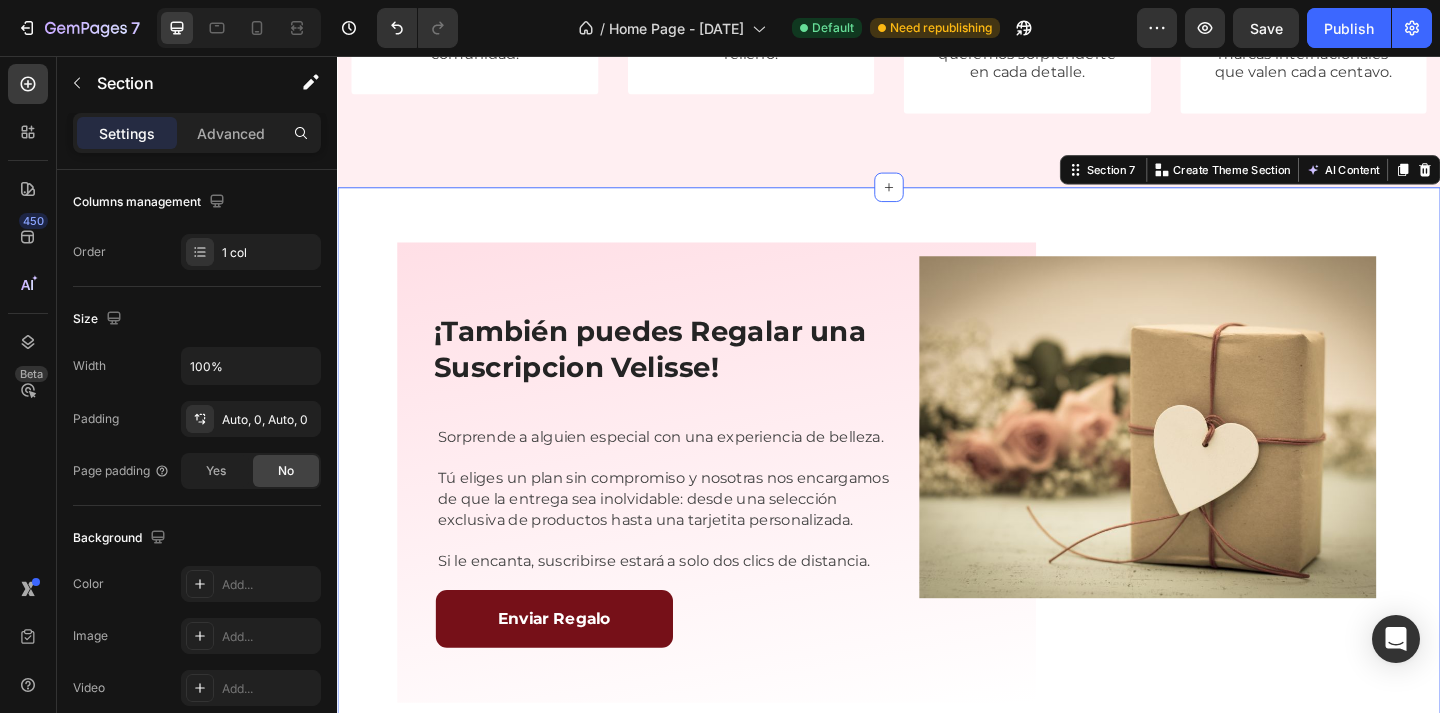 scroll, scrollTop: 0, scrollLeft: 0, axis: both 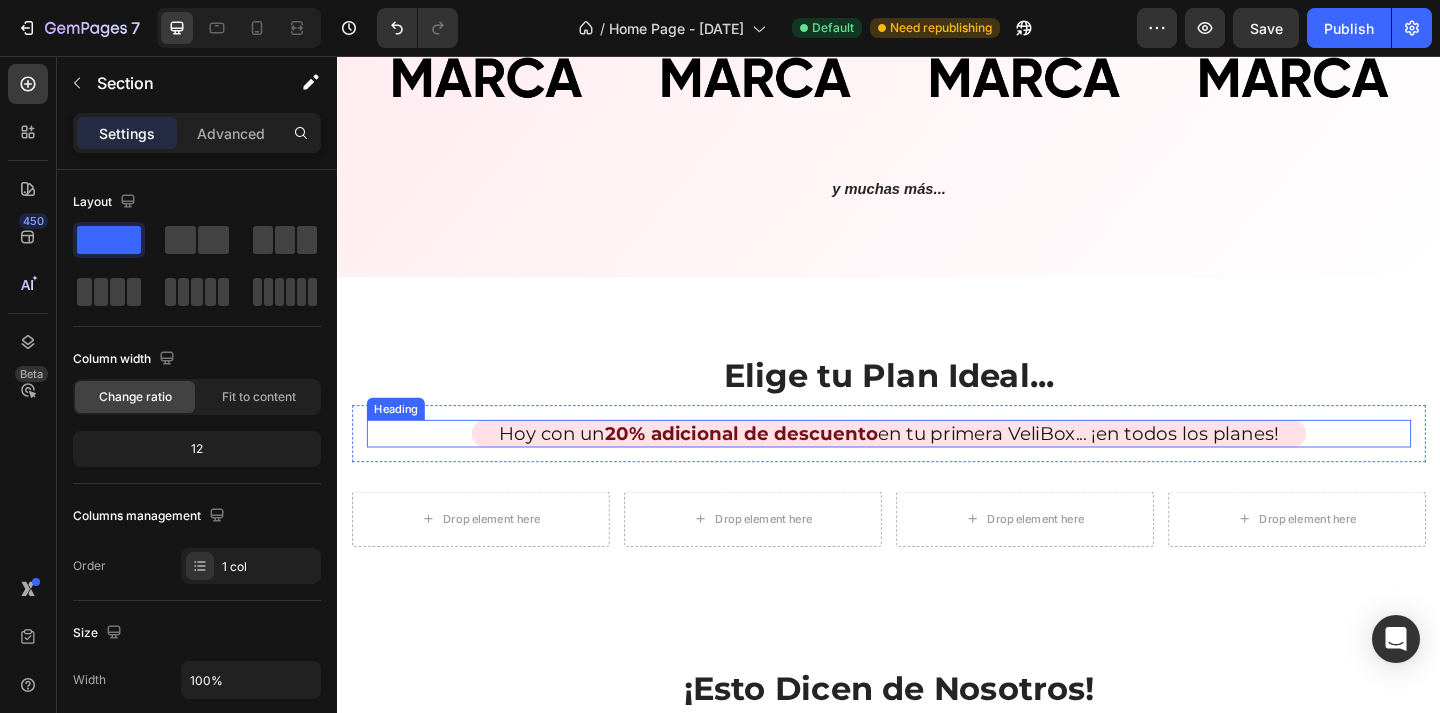 click on "20% adicional de descuento" at bounding box center (776, 467) 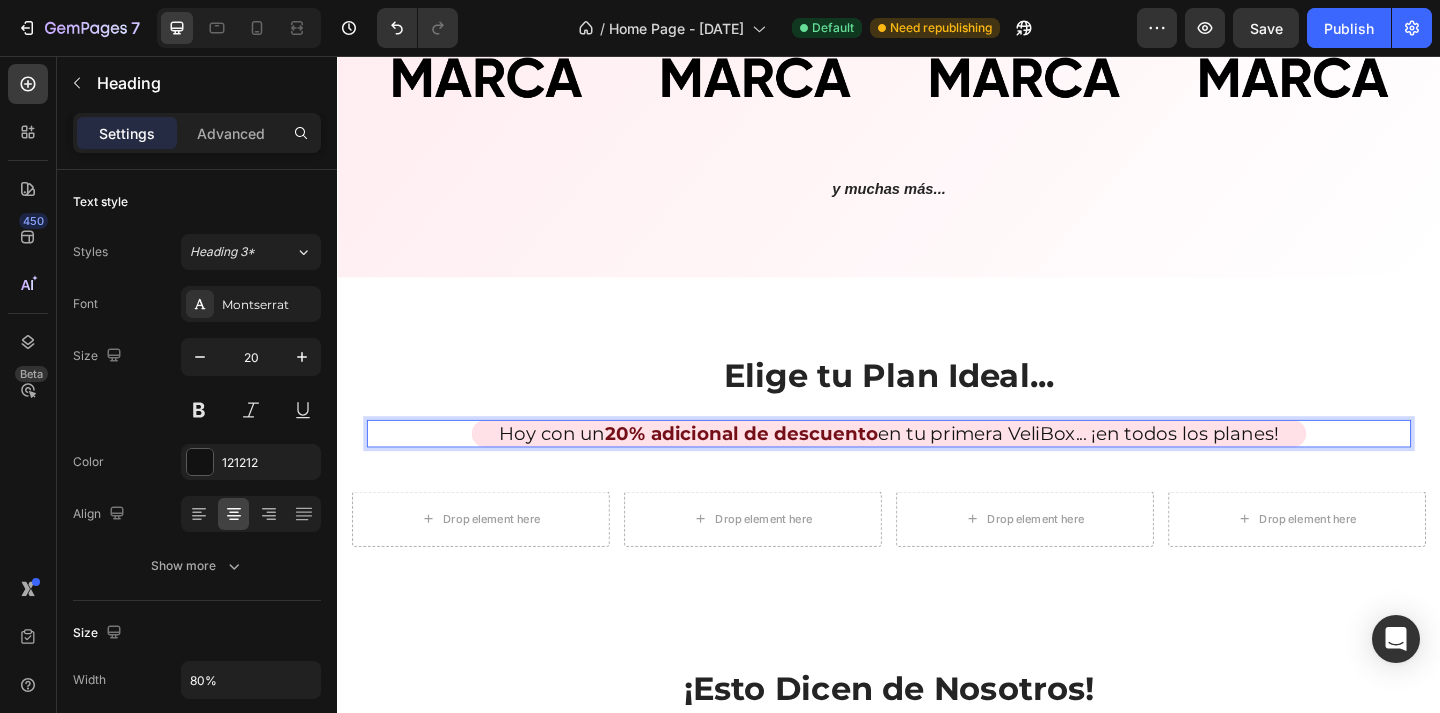 click on "20% adicional de descuento" at bounding box center (776, 467) 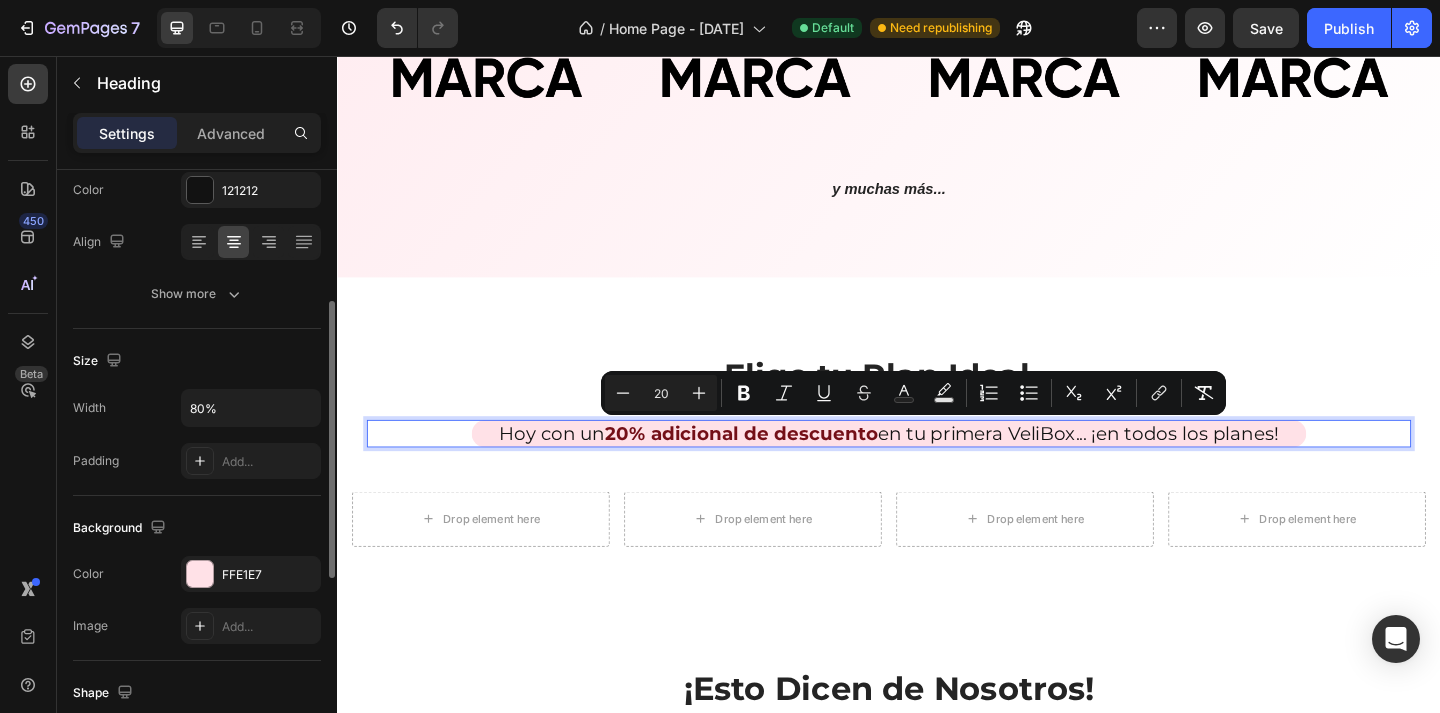 scroll, scrollTop: 290, scrollLeft: 0, axis: vertical 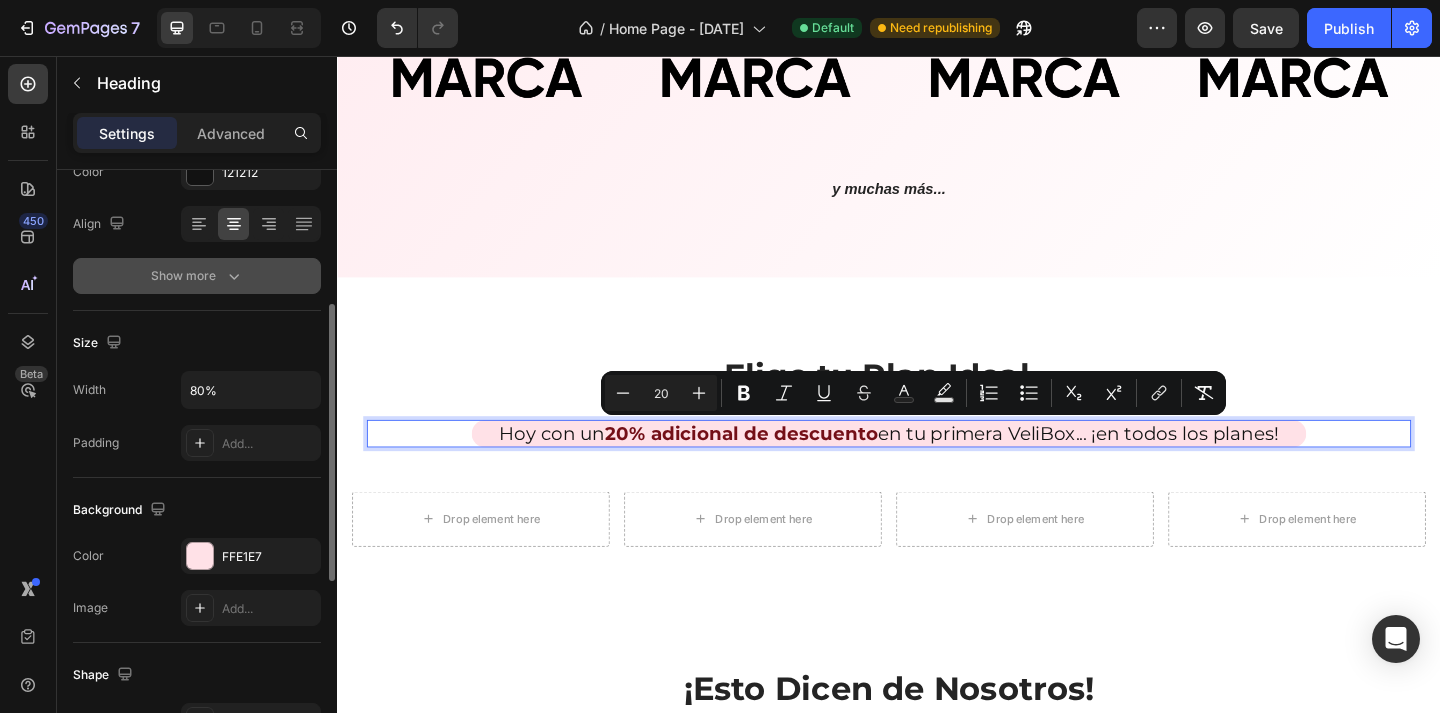 click on "Show more" at bounding box center [197, 276] 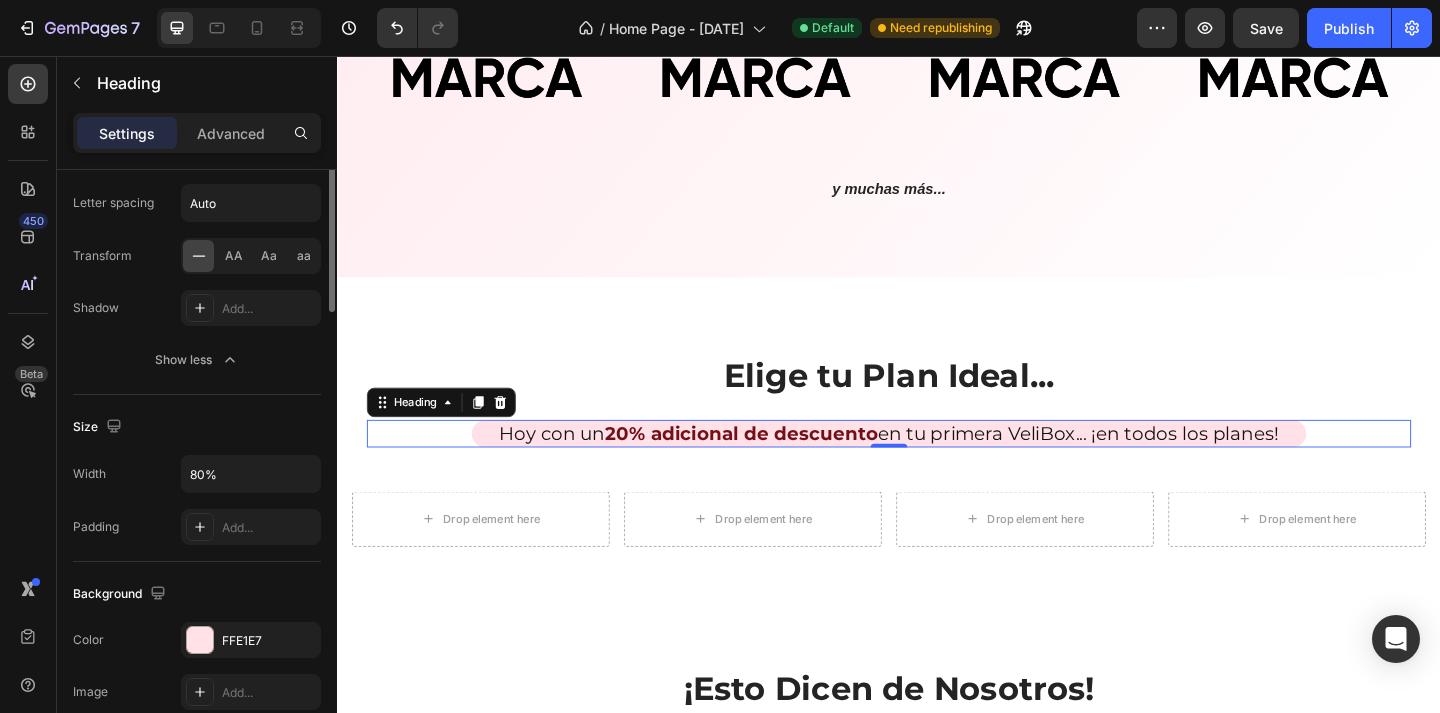 scroll, scrollTop: 276, scrollLeft: 0, axis: vertical 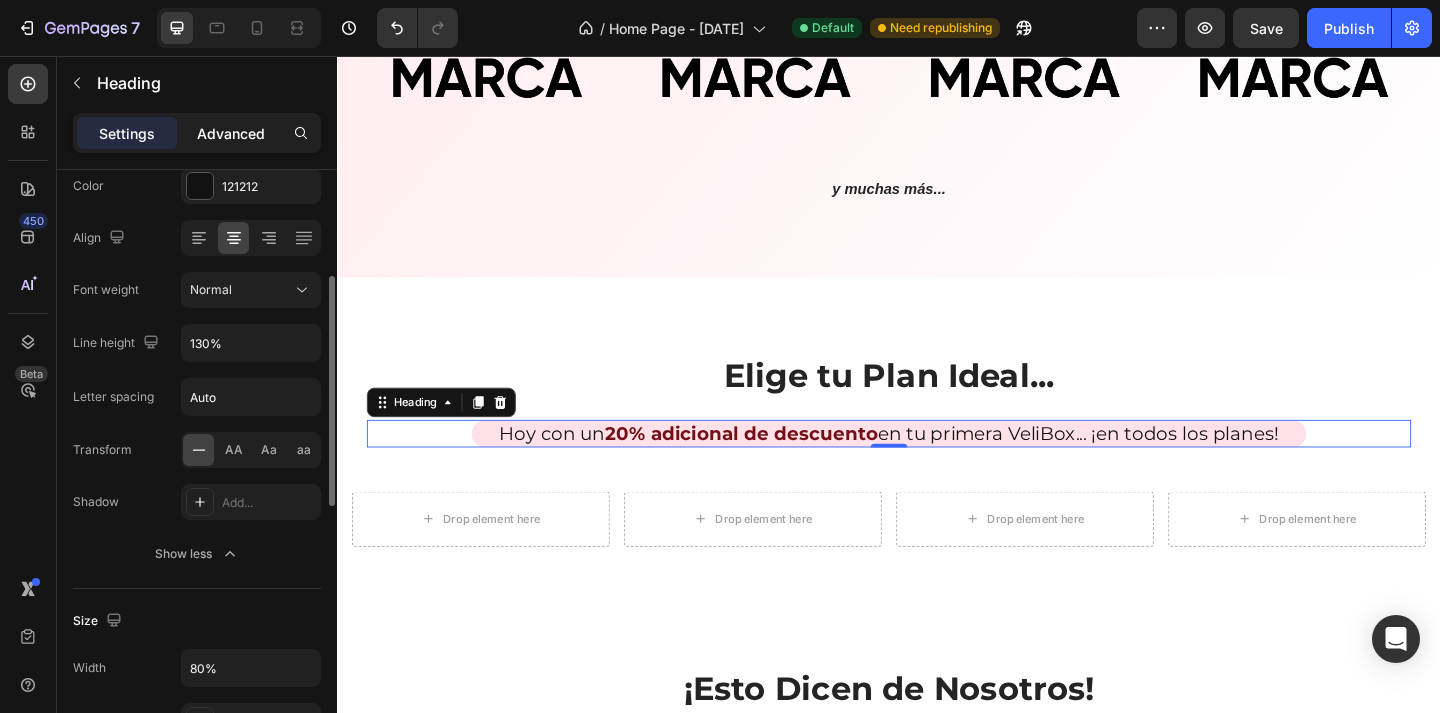 click on "Advanced" at bounding box center [231, 133] 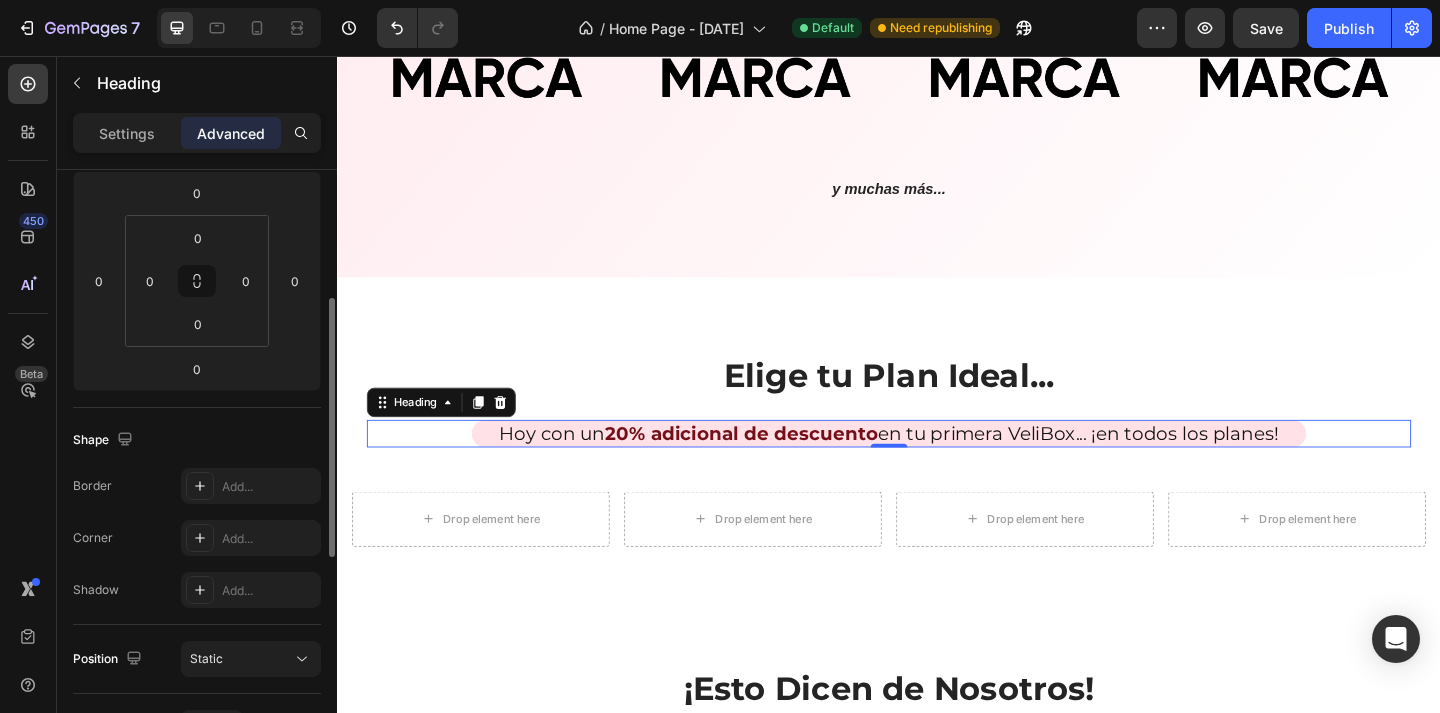 scroll, scrollTop: 294, scrollLeft: 0, axis: vertical 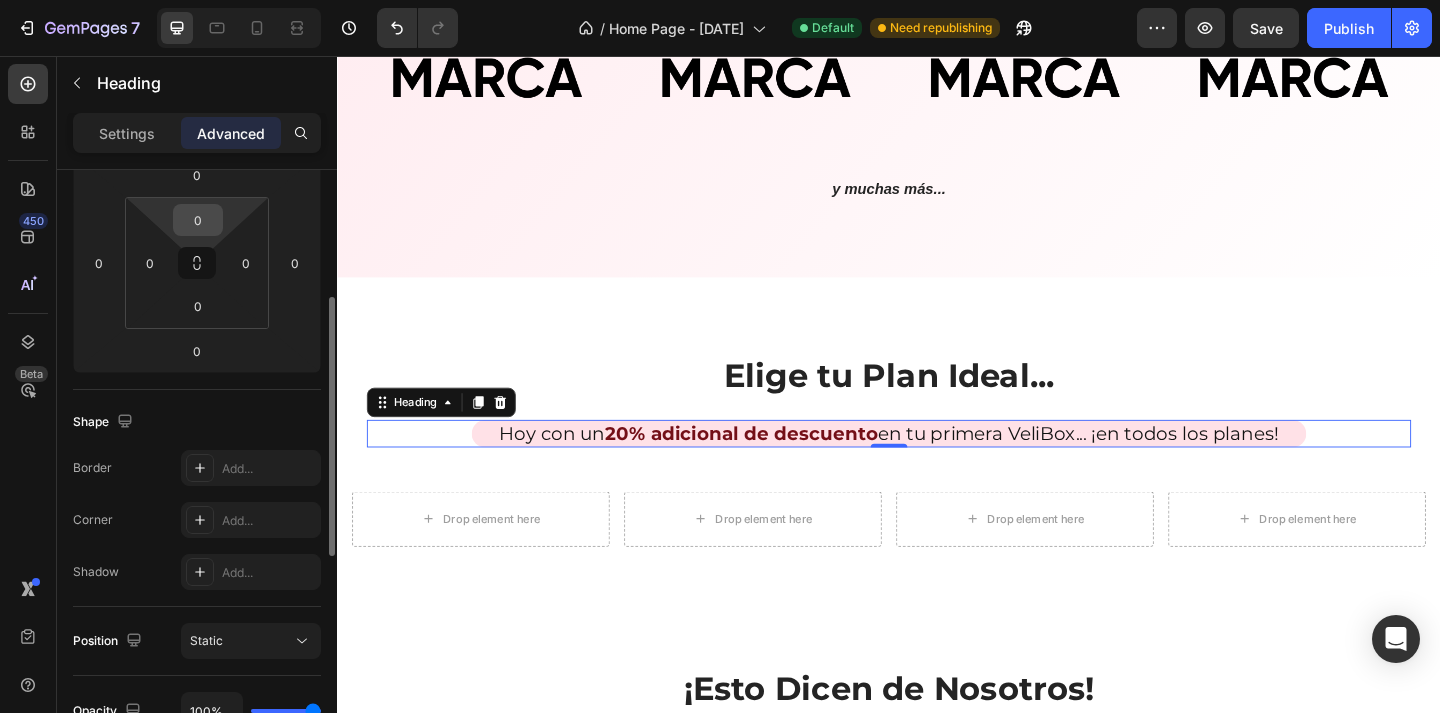 click on "0" at bounding box center [198, 220] 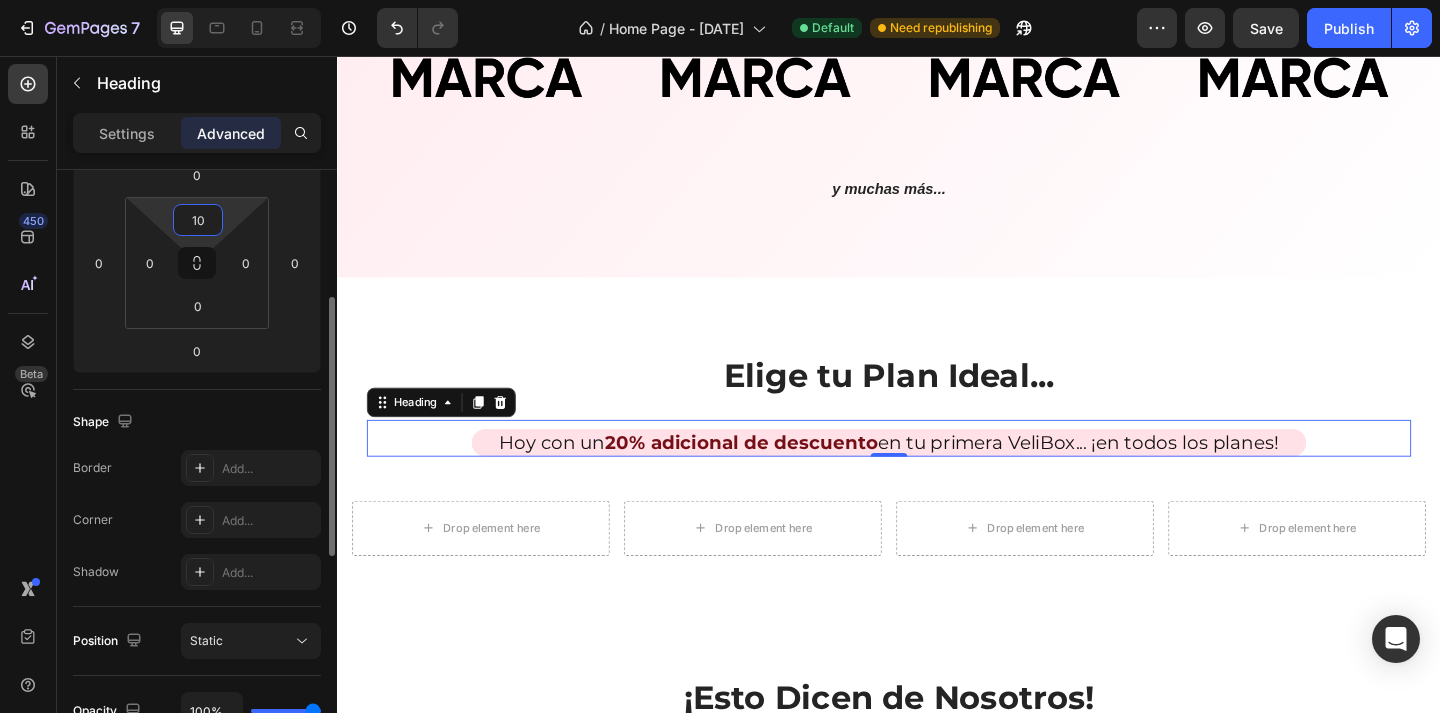 type on "10" 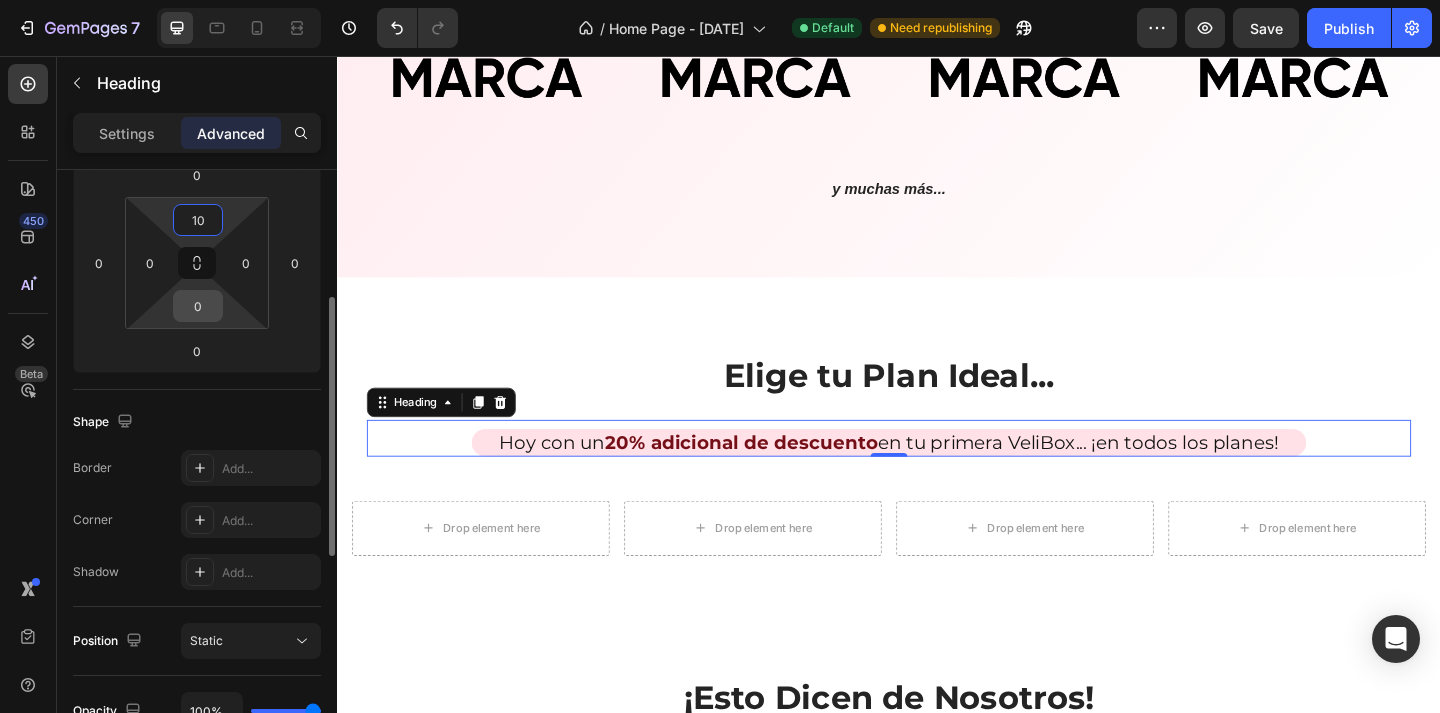 click on "0" at bounding box center [198, 306] 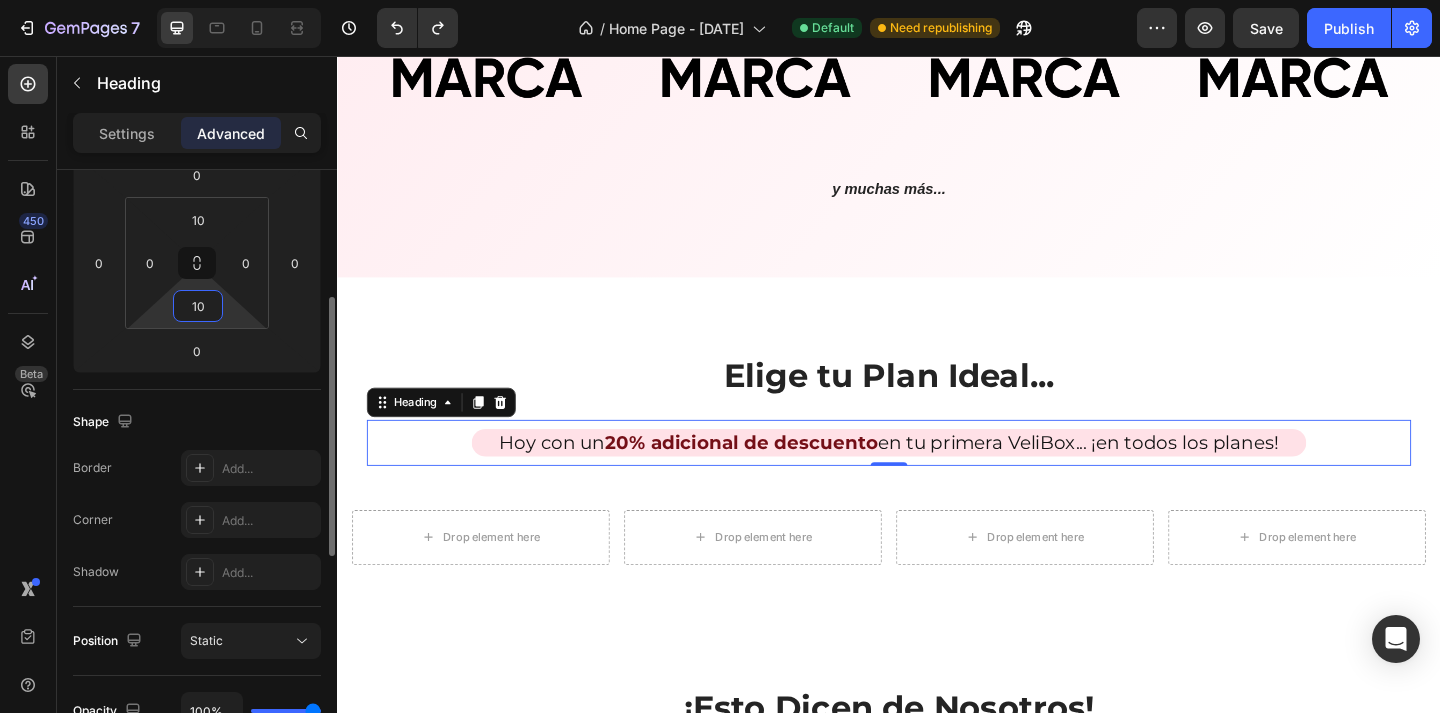 type on "0" 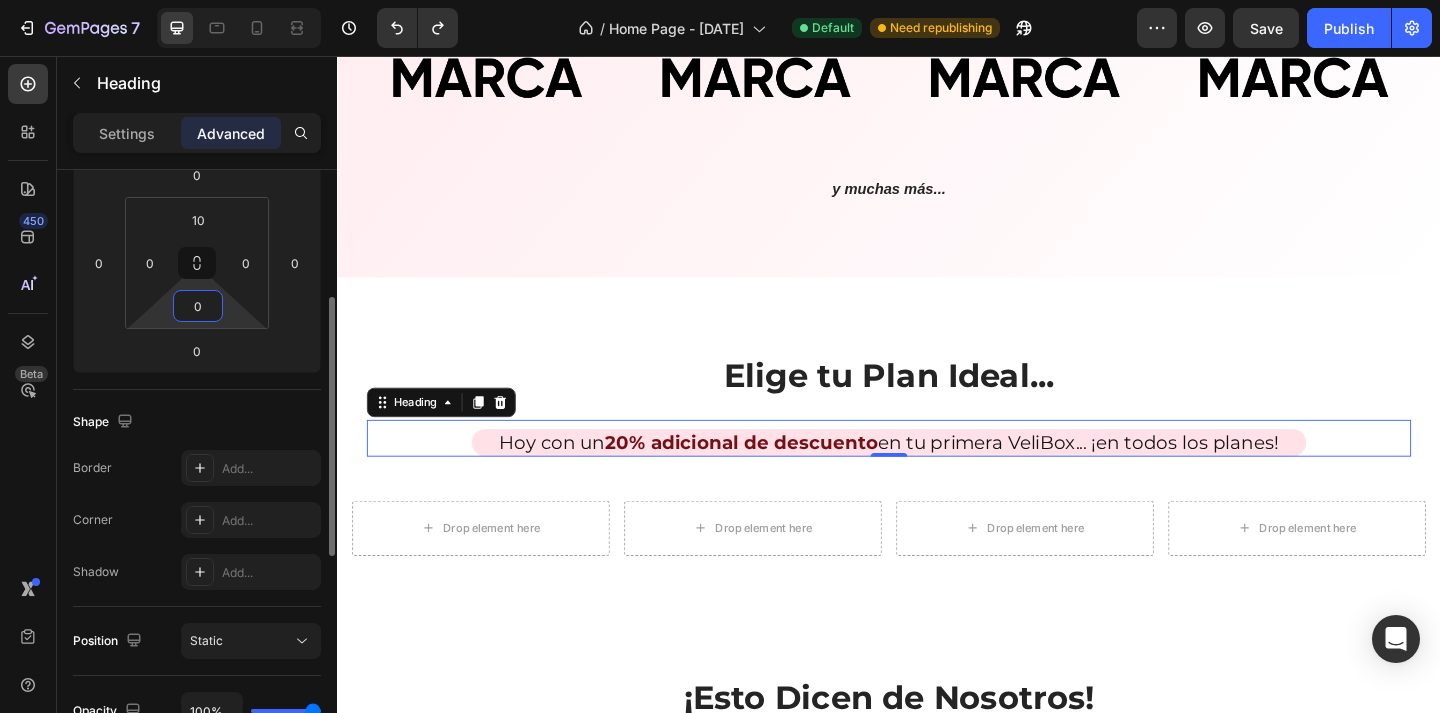 type on "0" 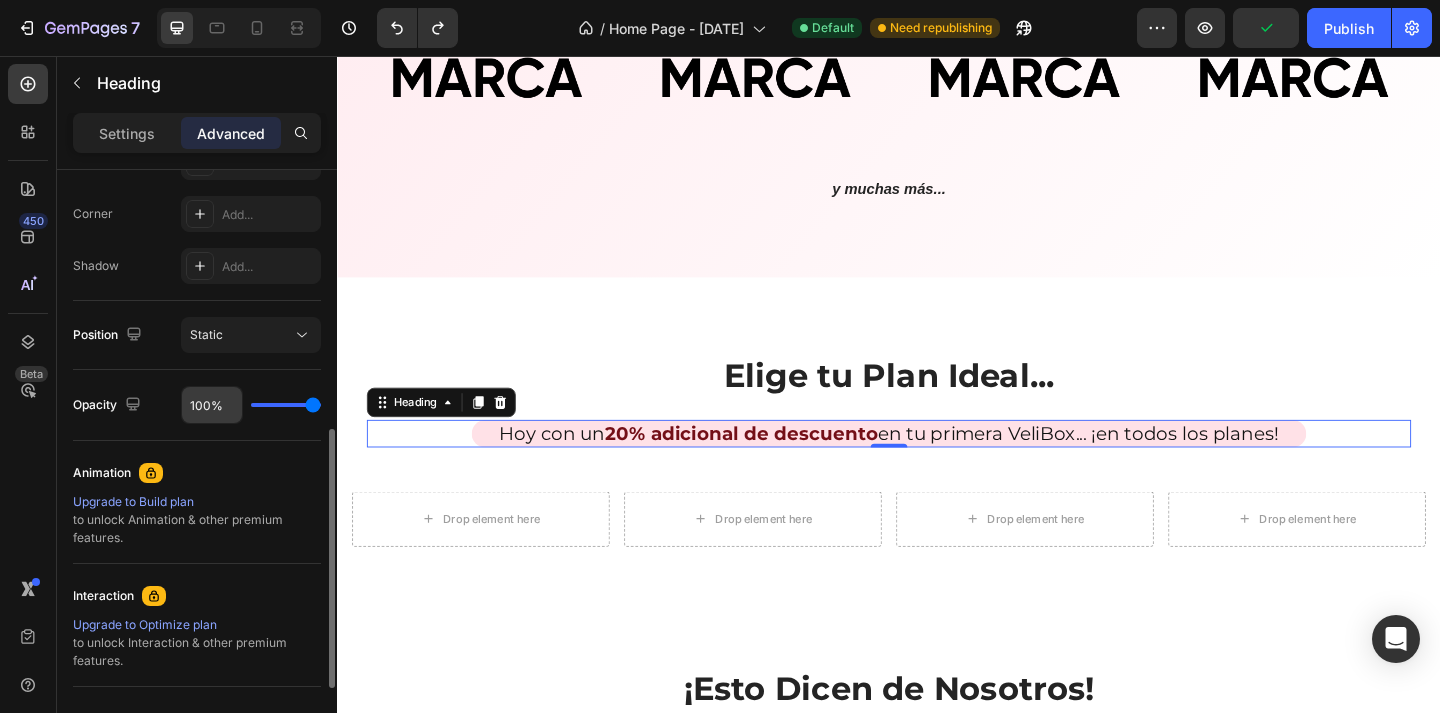 scroll, scrollTop: 0, scrollLeft: 0, axis: both 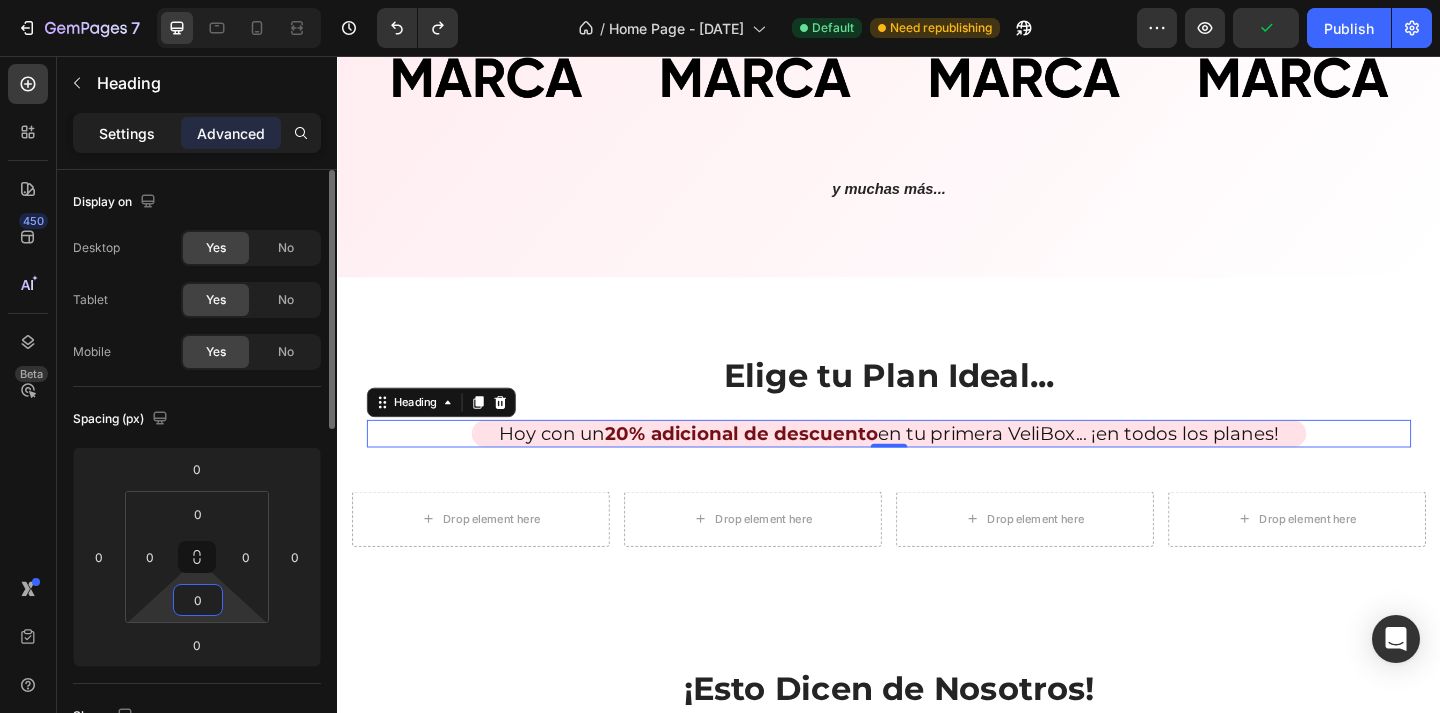 click on "Settings" at bounding box center [127, 133] 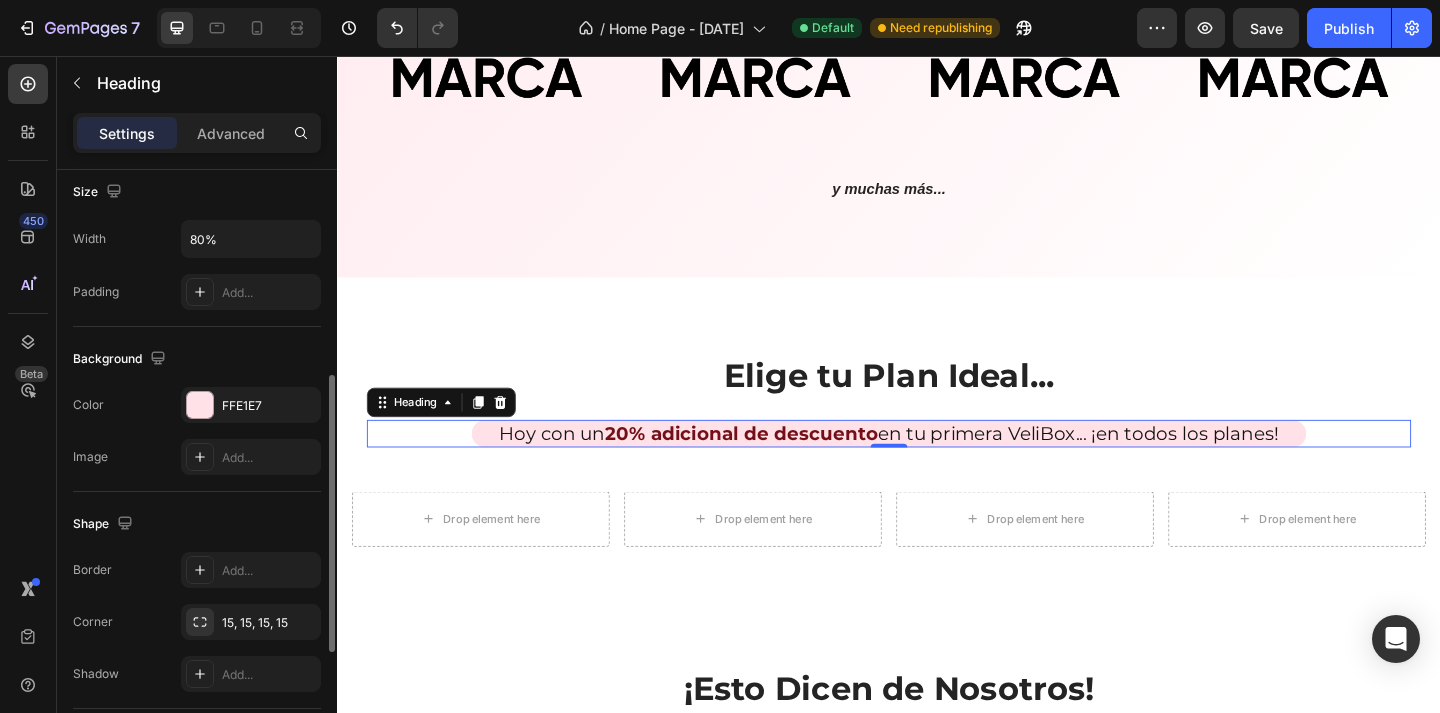 scroll, scrollTop: 585, scrollLeft: 0, axis: vertical 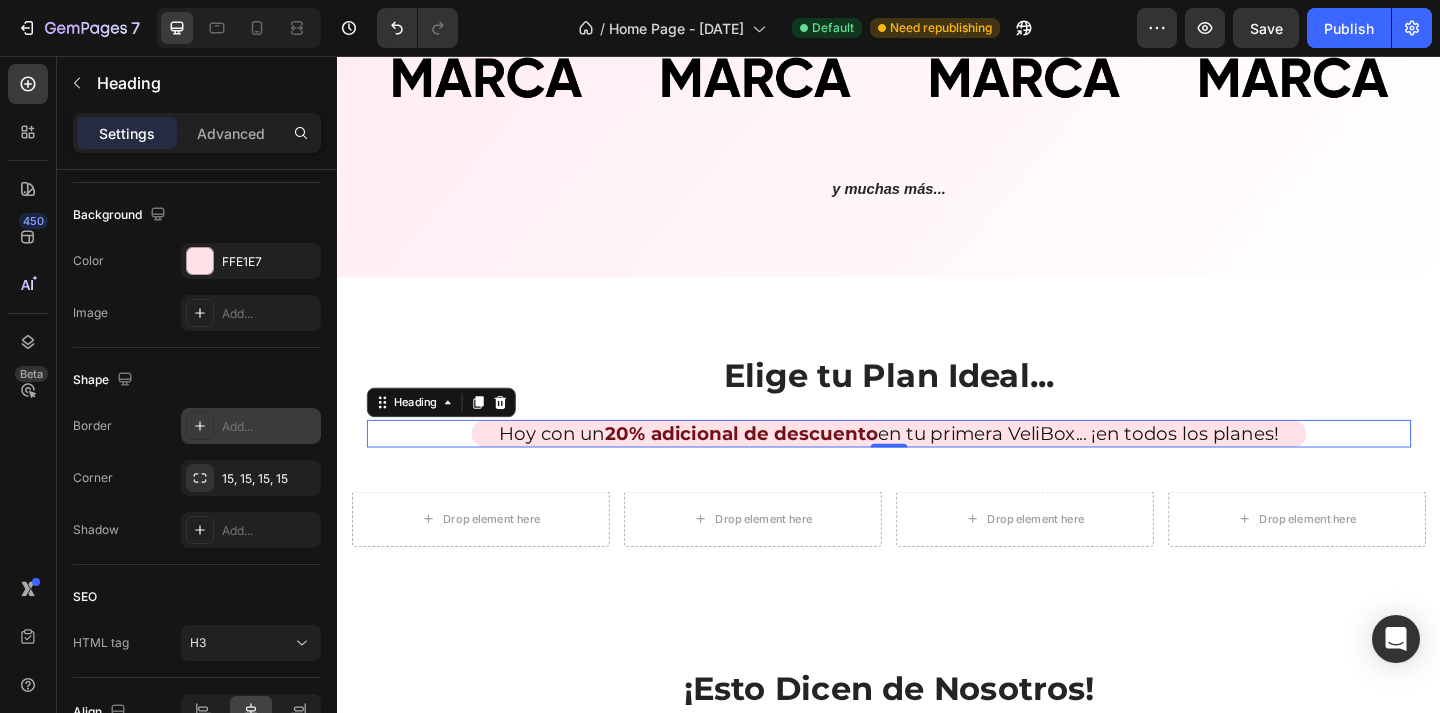 click on "Add..." at bounding box center (269, 427) 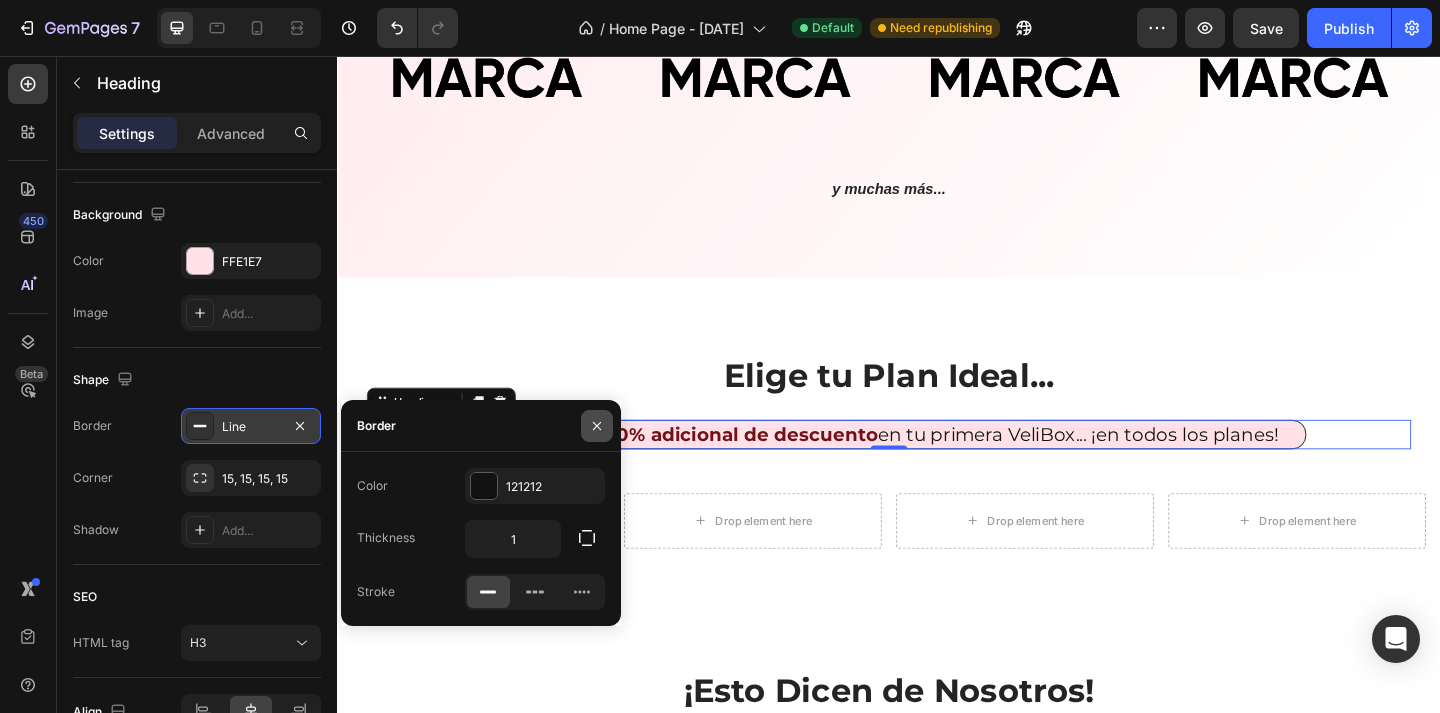 click 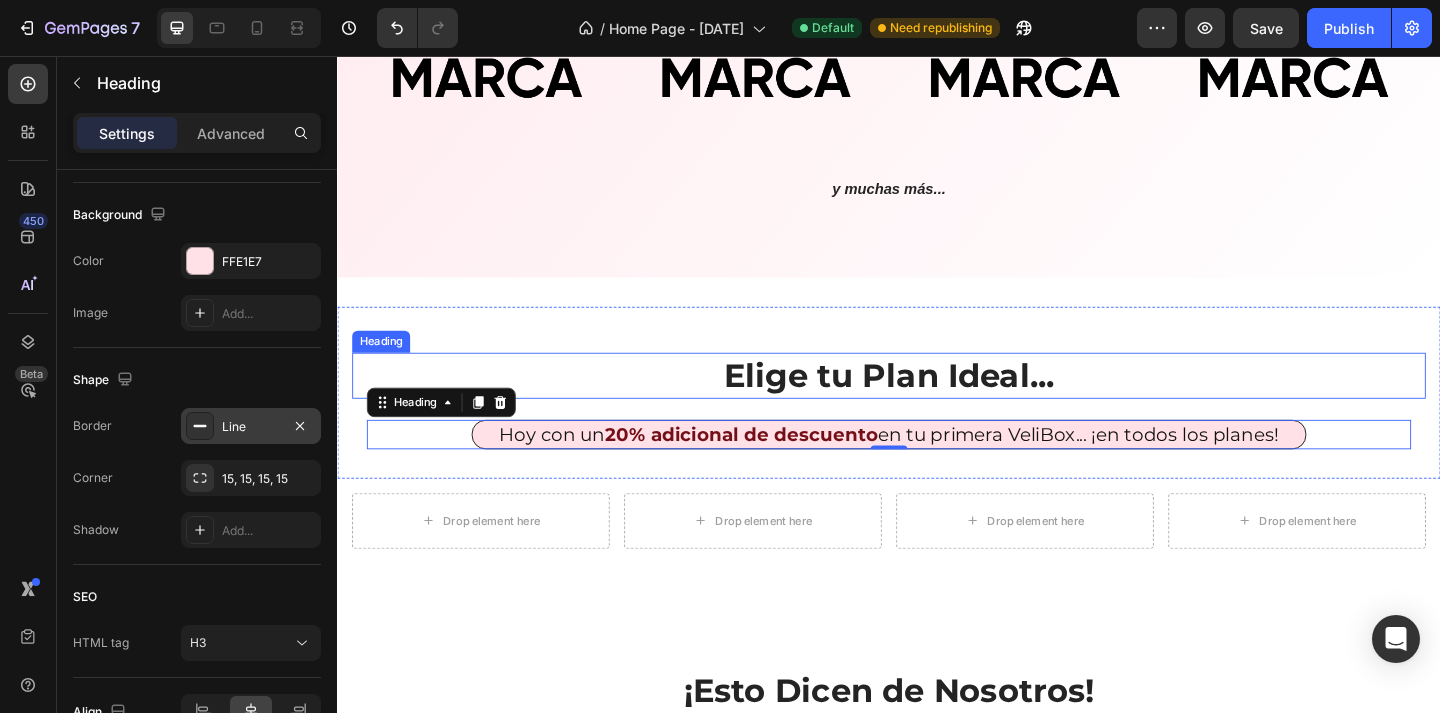 click on "Elige tu Plan Ideal... Heading Hoy con un  20% adicional de descuento  en tu primera VeliBox... ¡en todos los planes! Heading   0 Row" at bounding box center [937, 414] 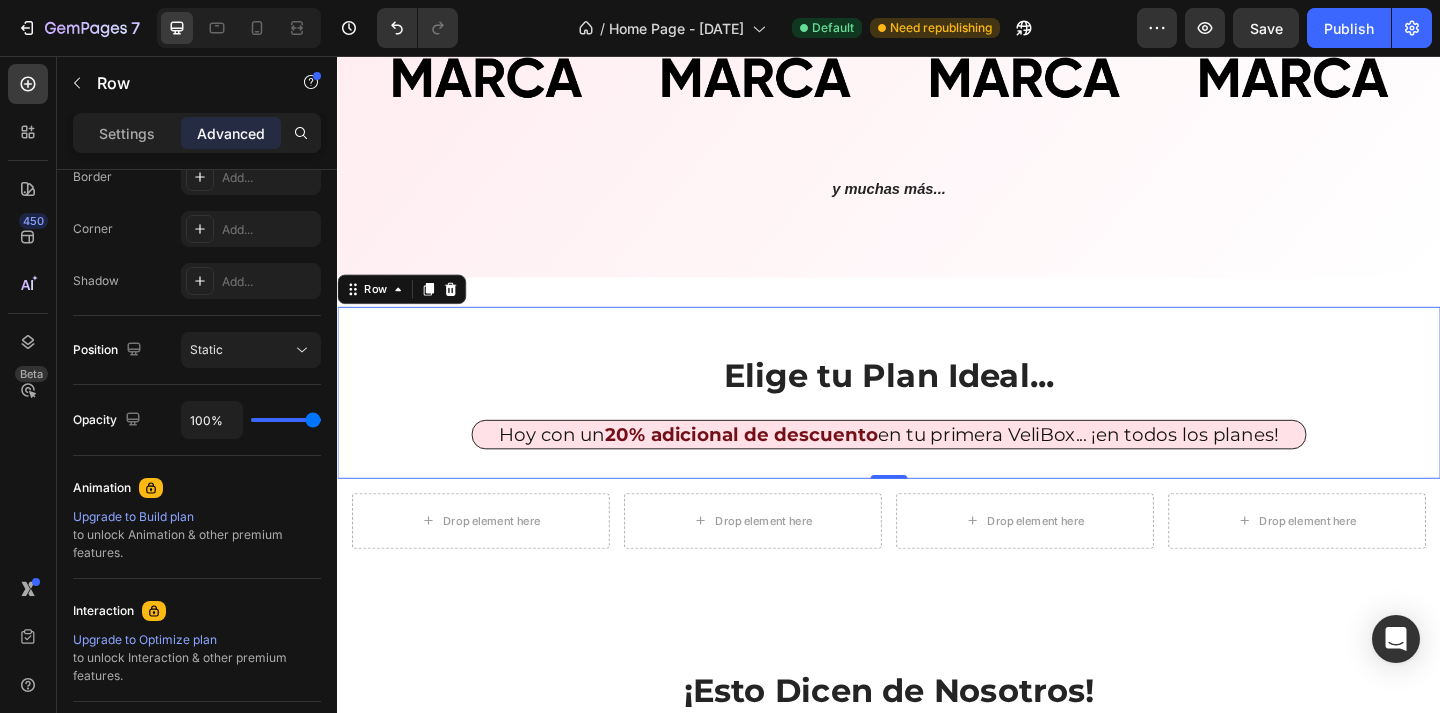scroll, scrollTop: 0, scrollLeft: 0, axis: both 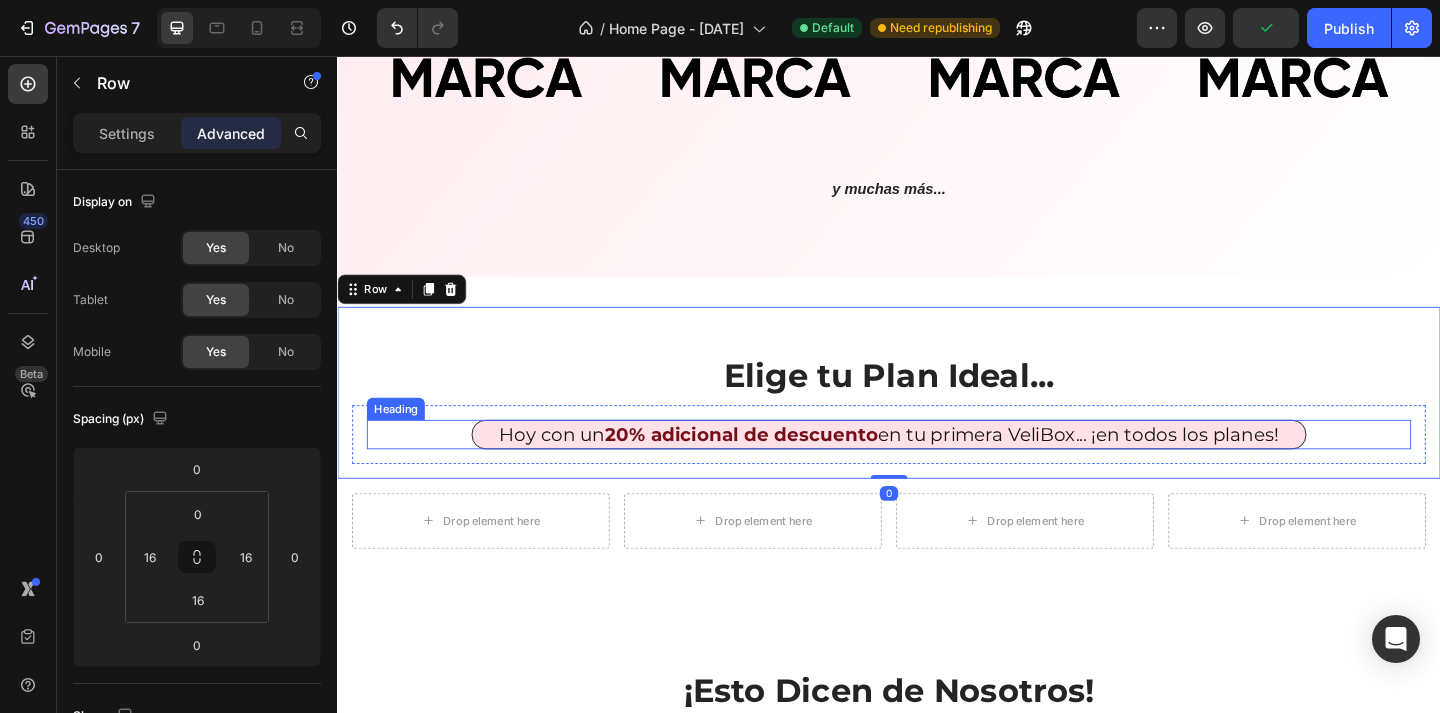 click on "Hoy con un  20% adicional de descuento  en tu primera VeliBox... ¡en todos los planes!" at bounding box center (937, 468) 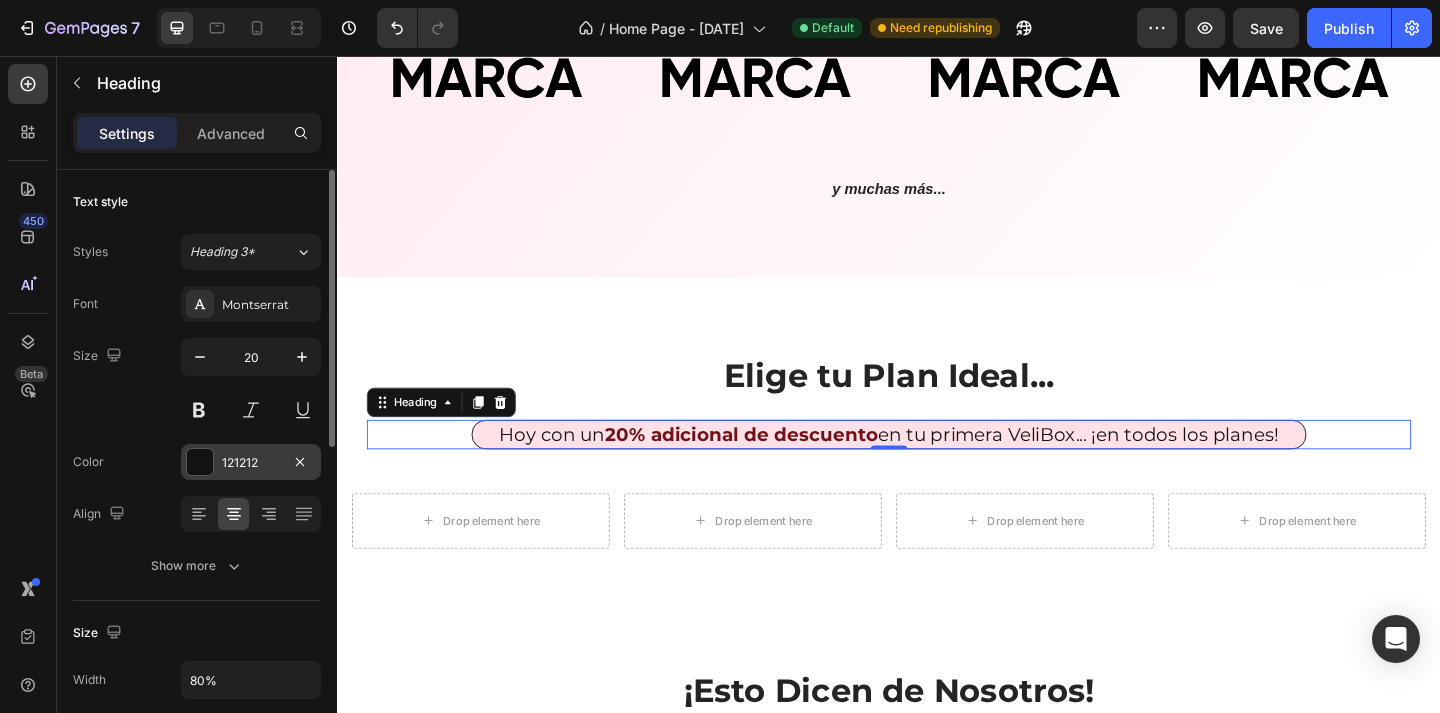 click at bounding box center [200, 462] 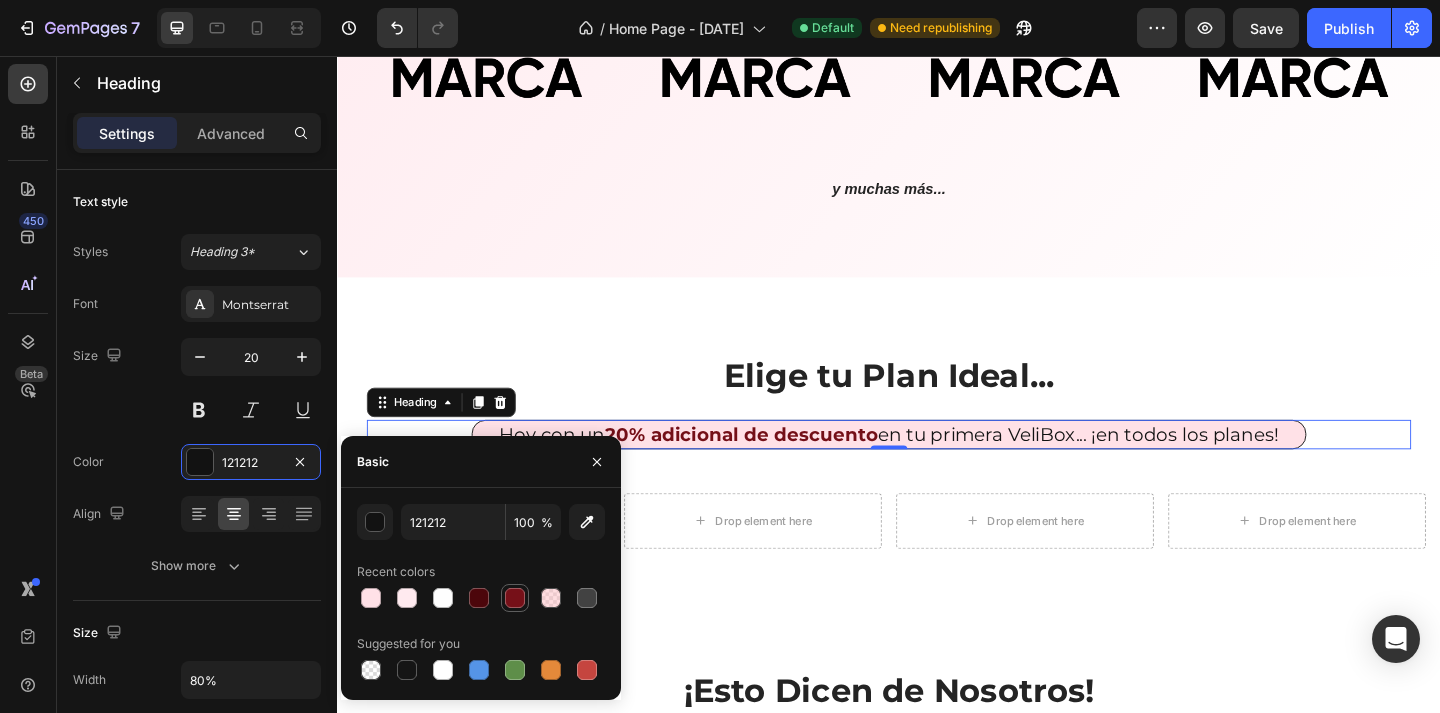 click at bounding box center (515, 598) 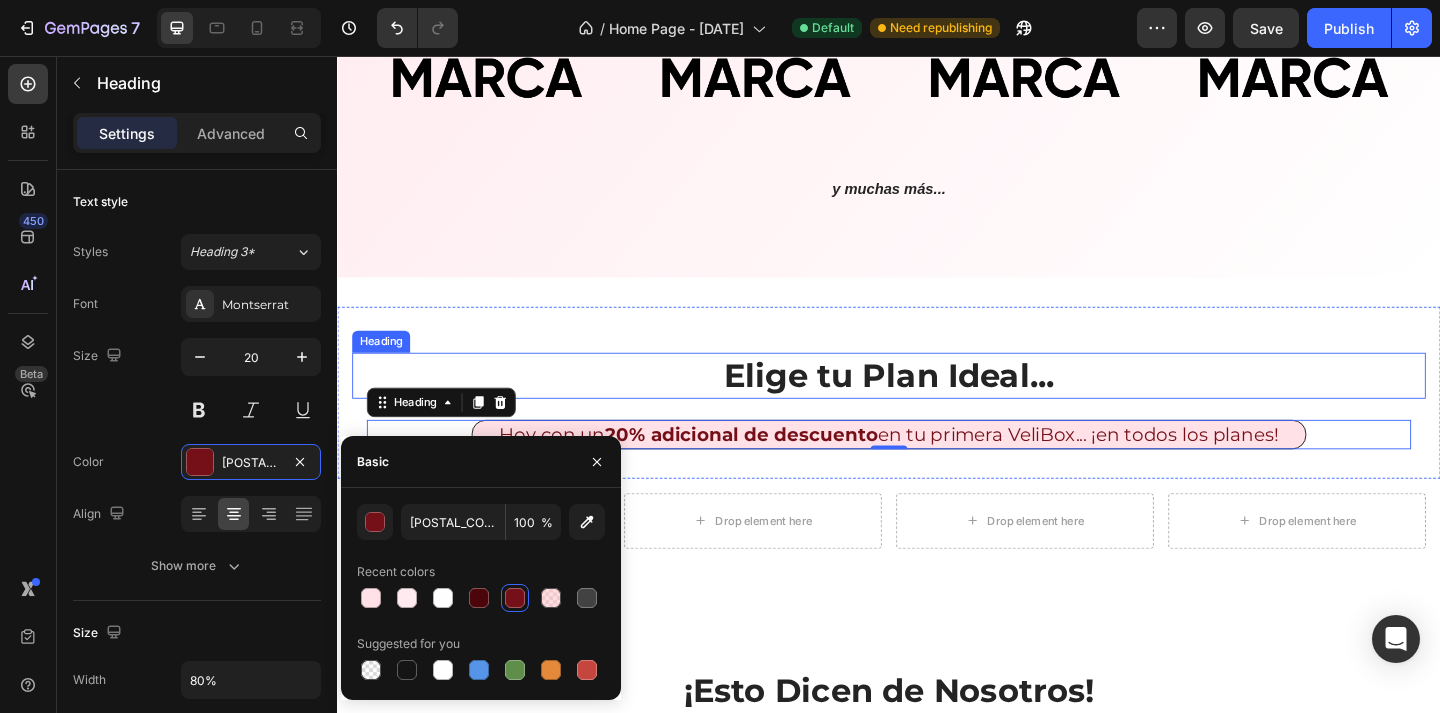 click on "Elige tu Plan Ideal..." at bounding box center [937, 404] 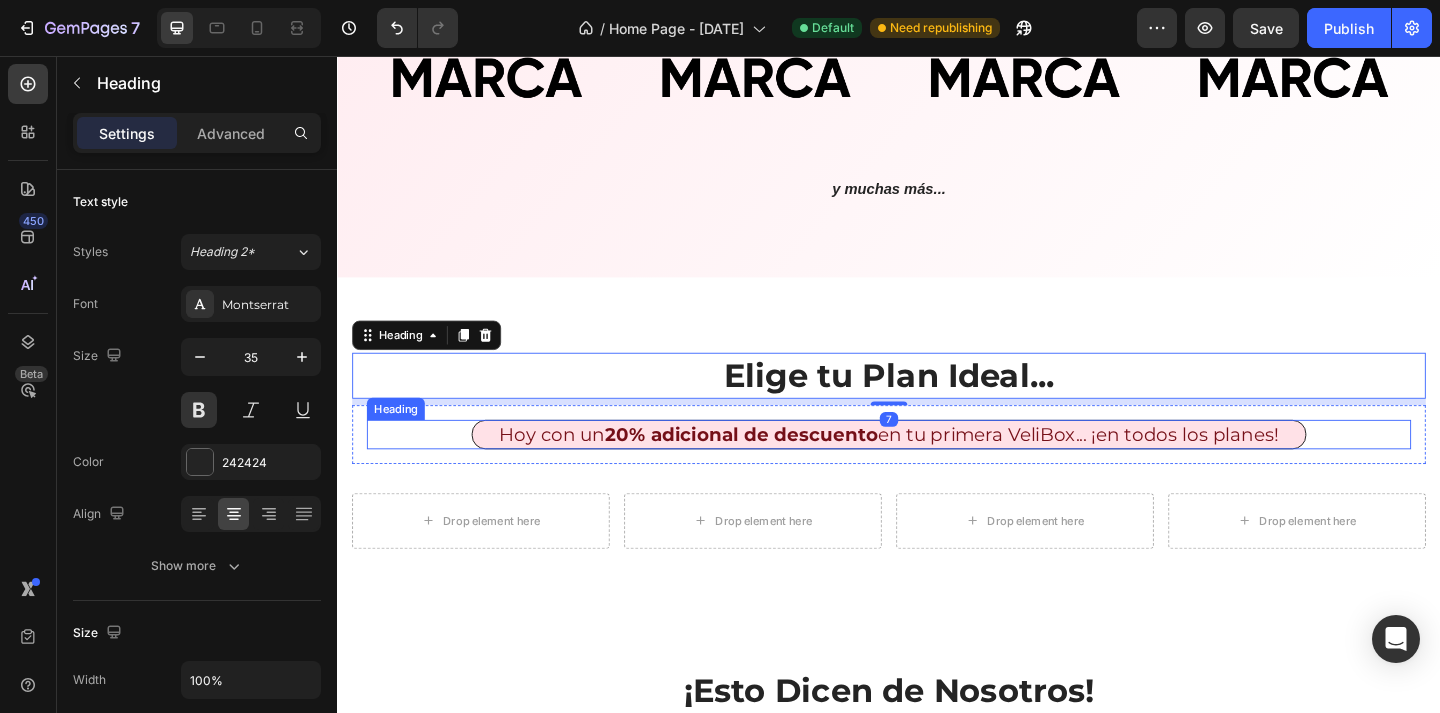 click on "Hoy con un  20% adicional de descuento  en tu primera VeliBox... ¡en todos los planes!" at bounding box center (937, 468) 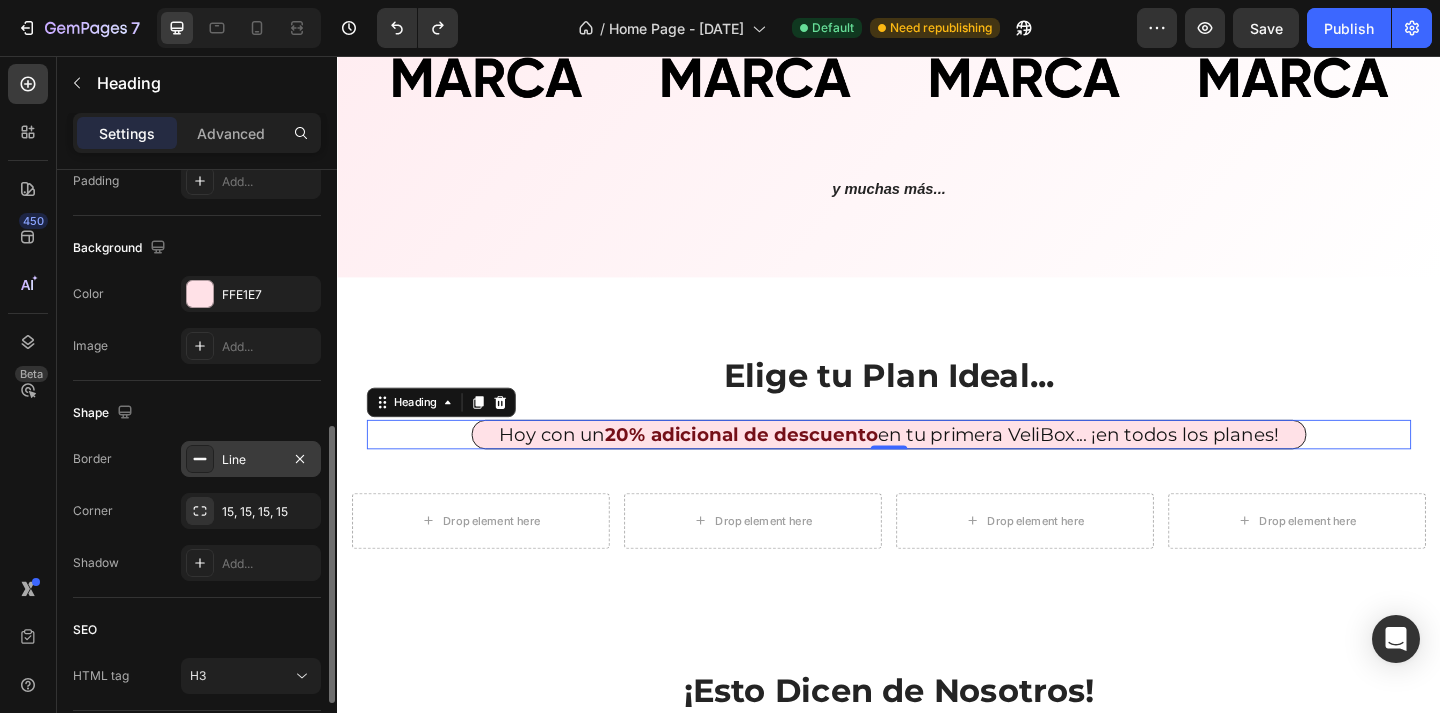 scroll, scrollTop: 698, scrollLeft: 0, axis: vertical 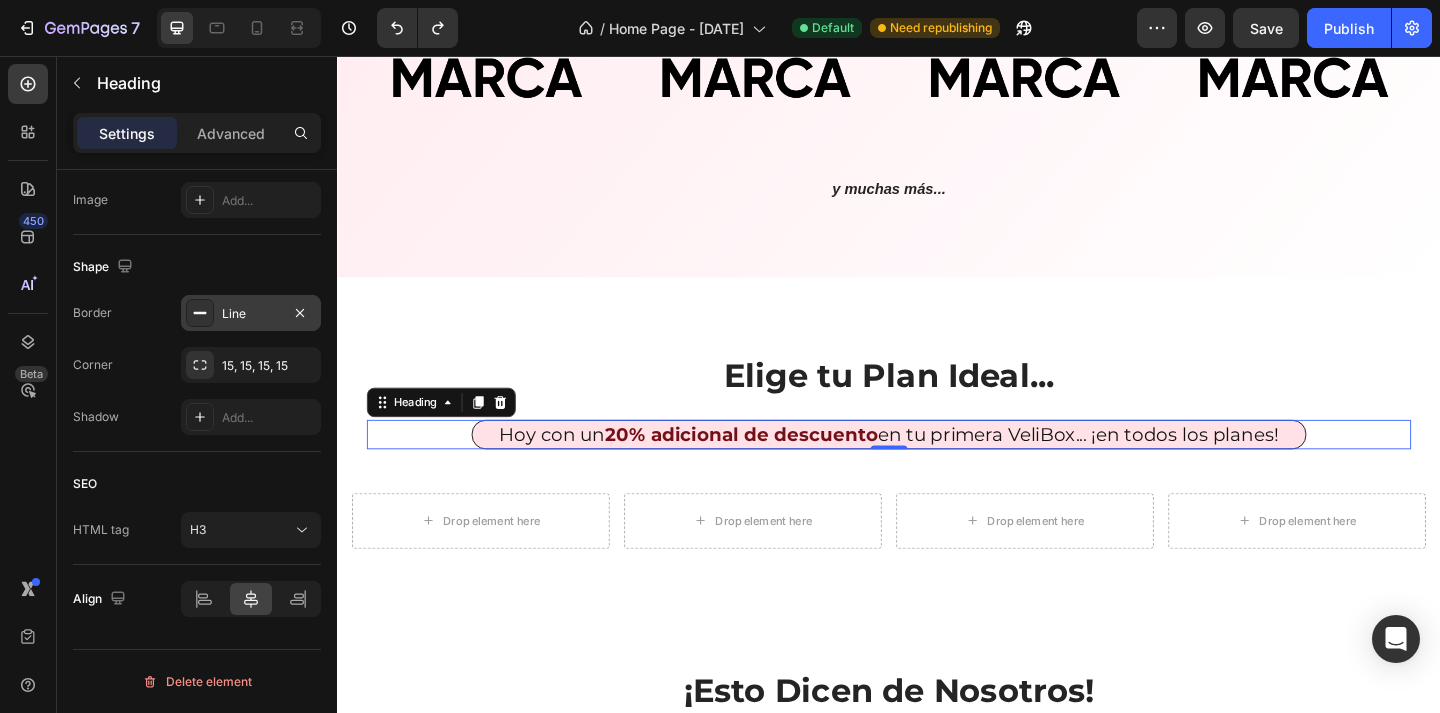 click on "Line" at bounding box center (251, 314) 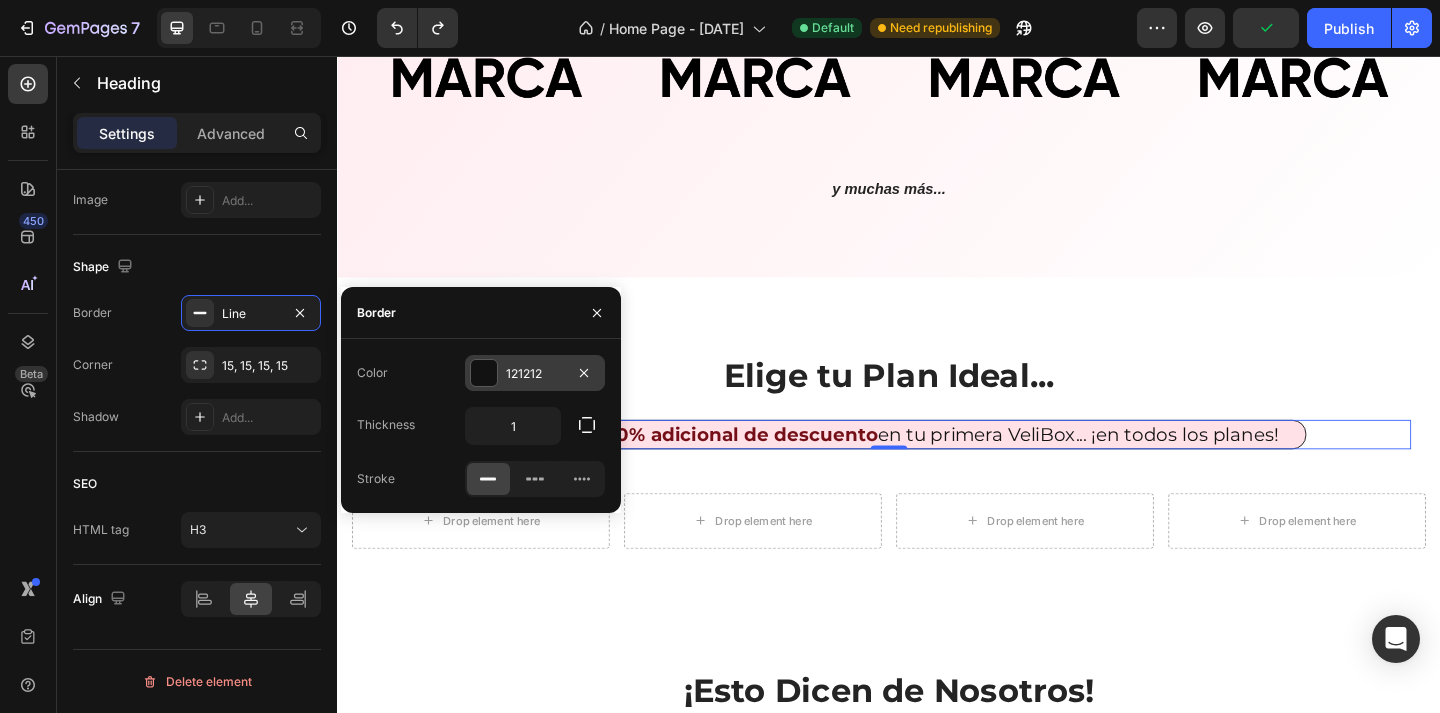 click at bounding box center (484, 373) 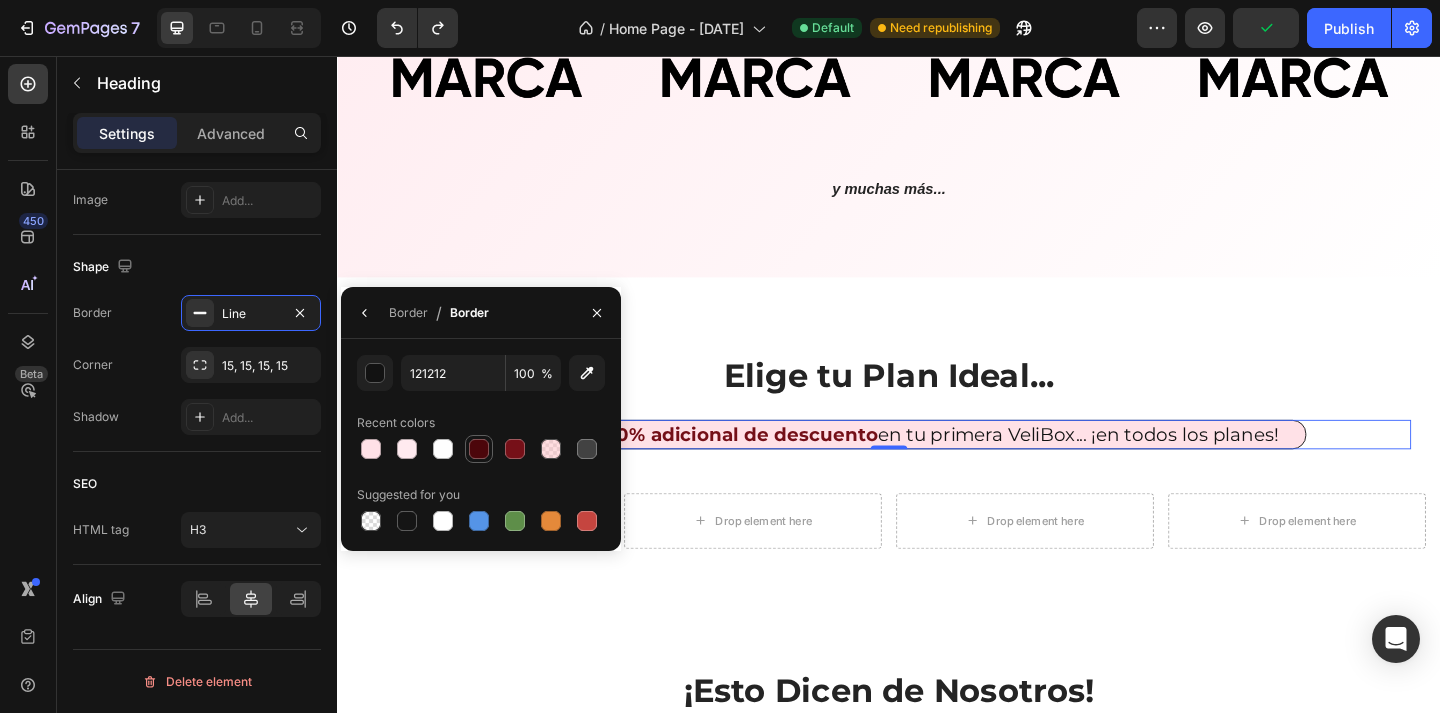 click at bounding box center [479, 449] 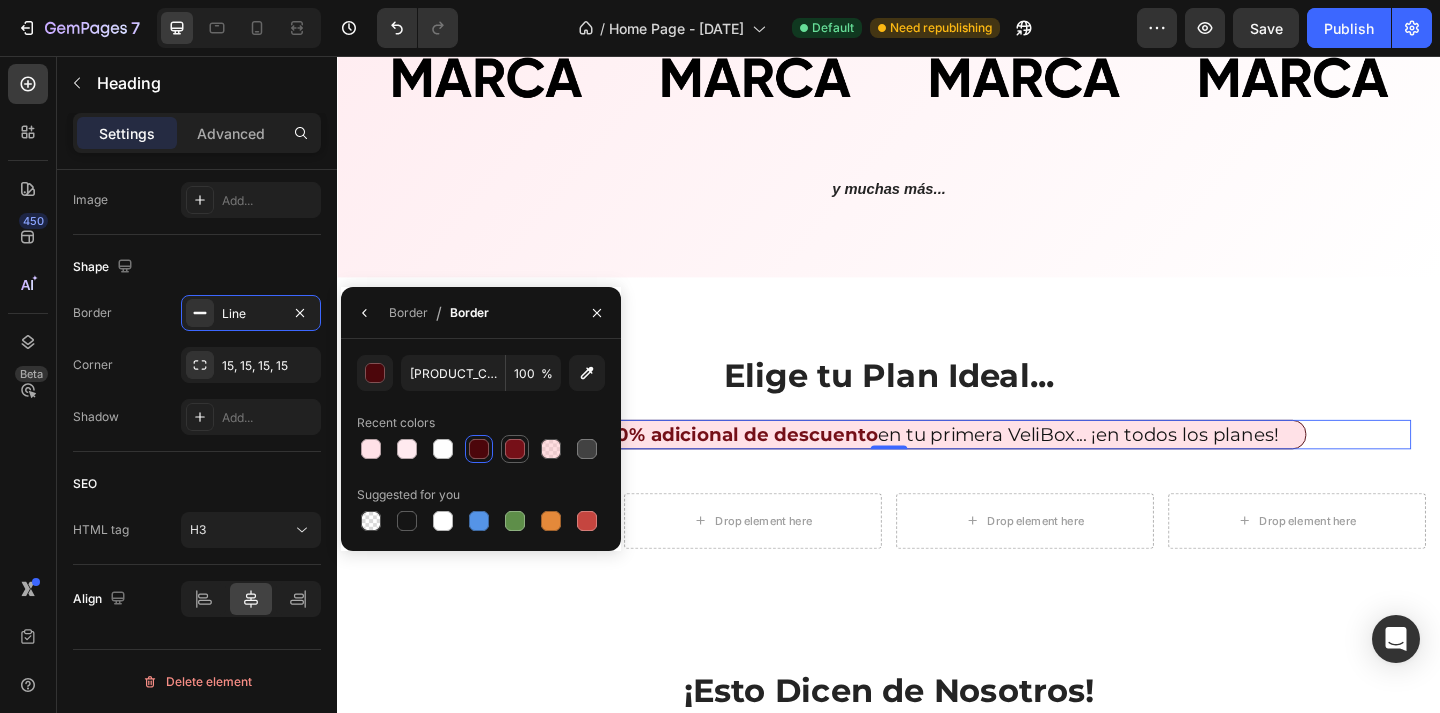 click at bounding box center (515, 449) 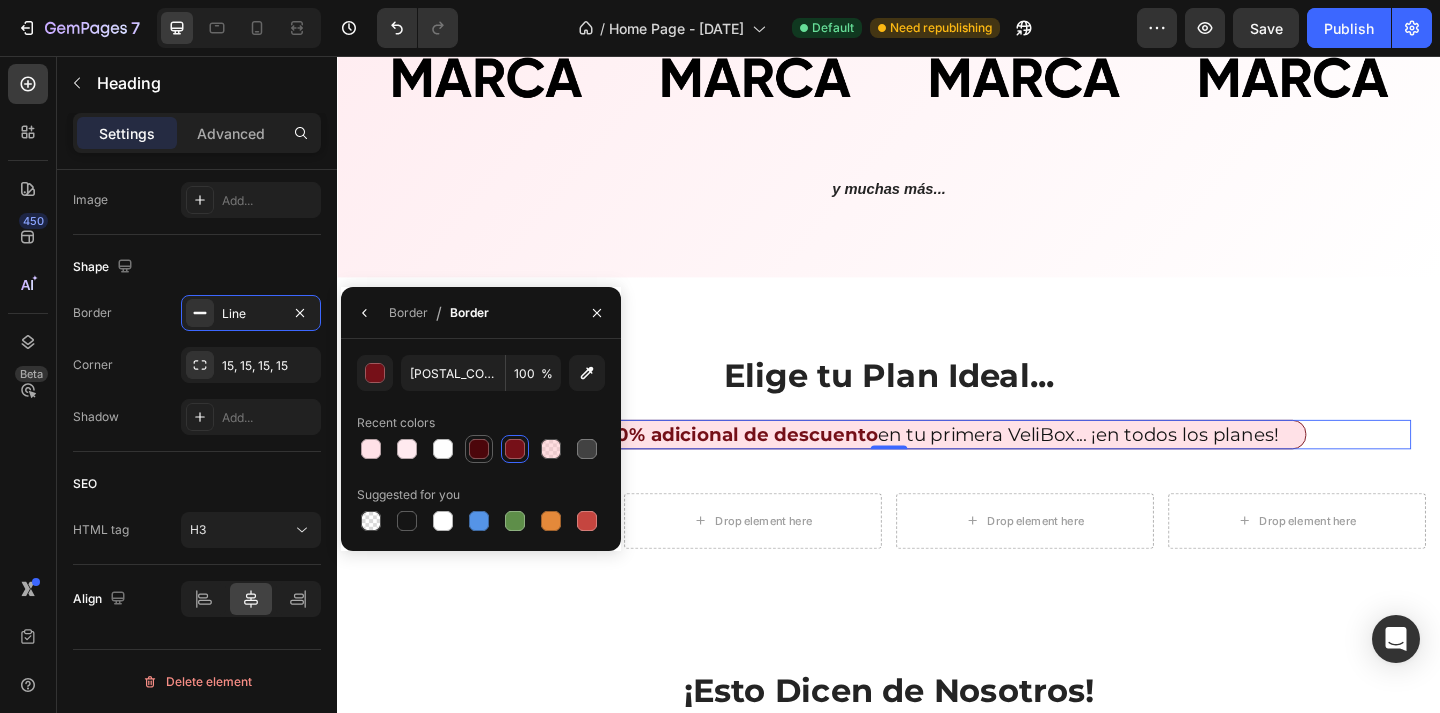 click at bounding box center (479, 449) 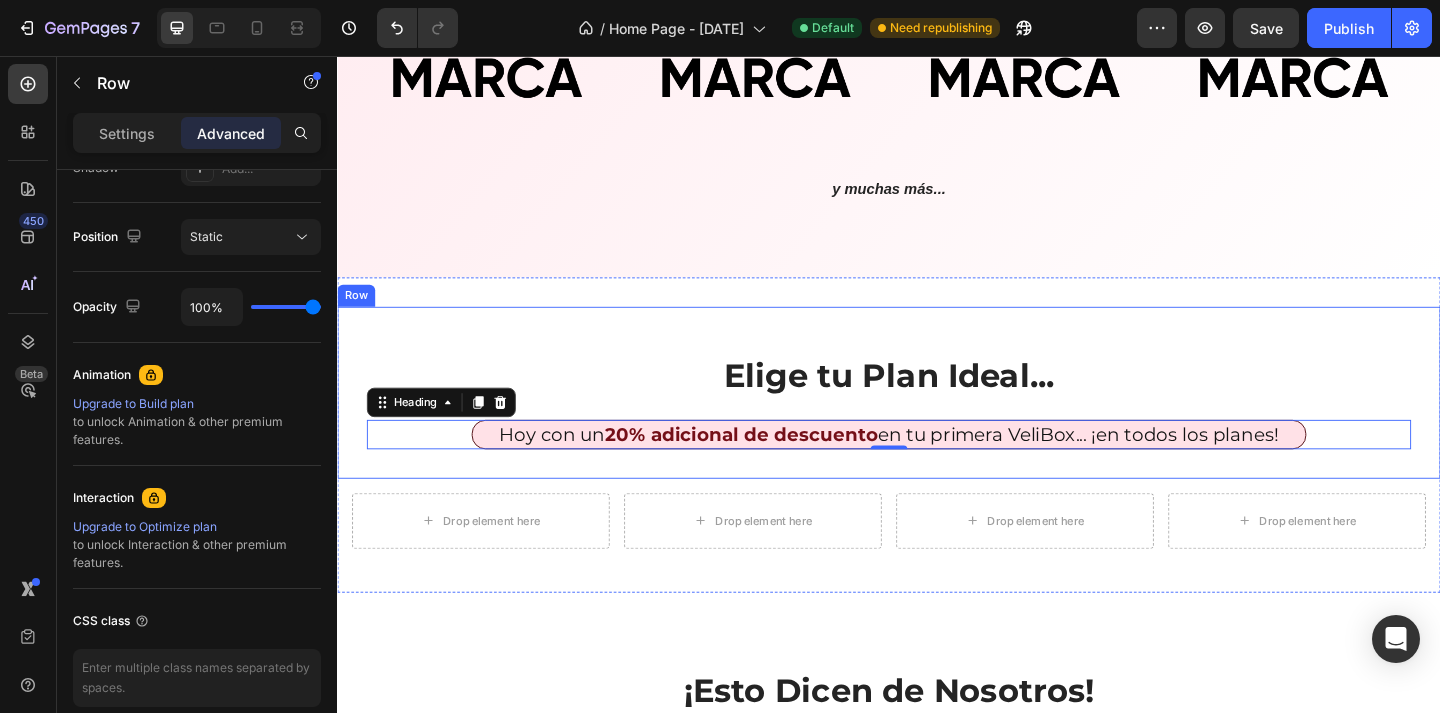 click on "Elige tu Plan Ideal... Heading Hoy con un  20% adicional de descuento  en tu primera VeliBox... ¡en todos los planes! Heading   0 Row" at bounding box center (937, 414) 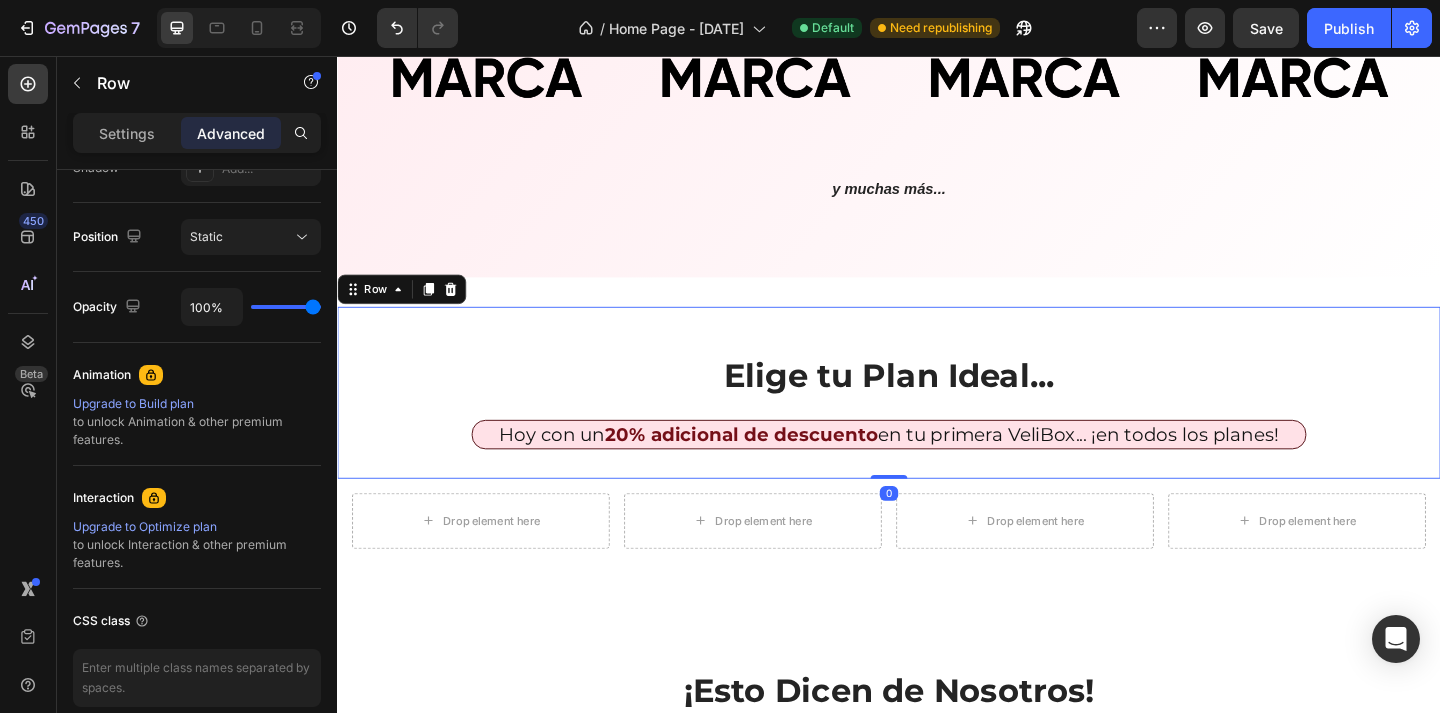 scroll, scrollTop: 0, scrollLeft: 0, axis: both 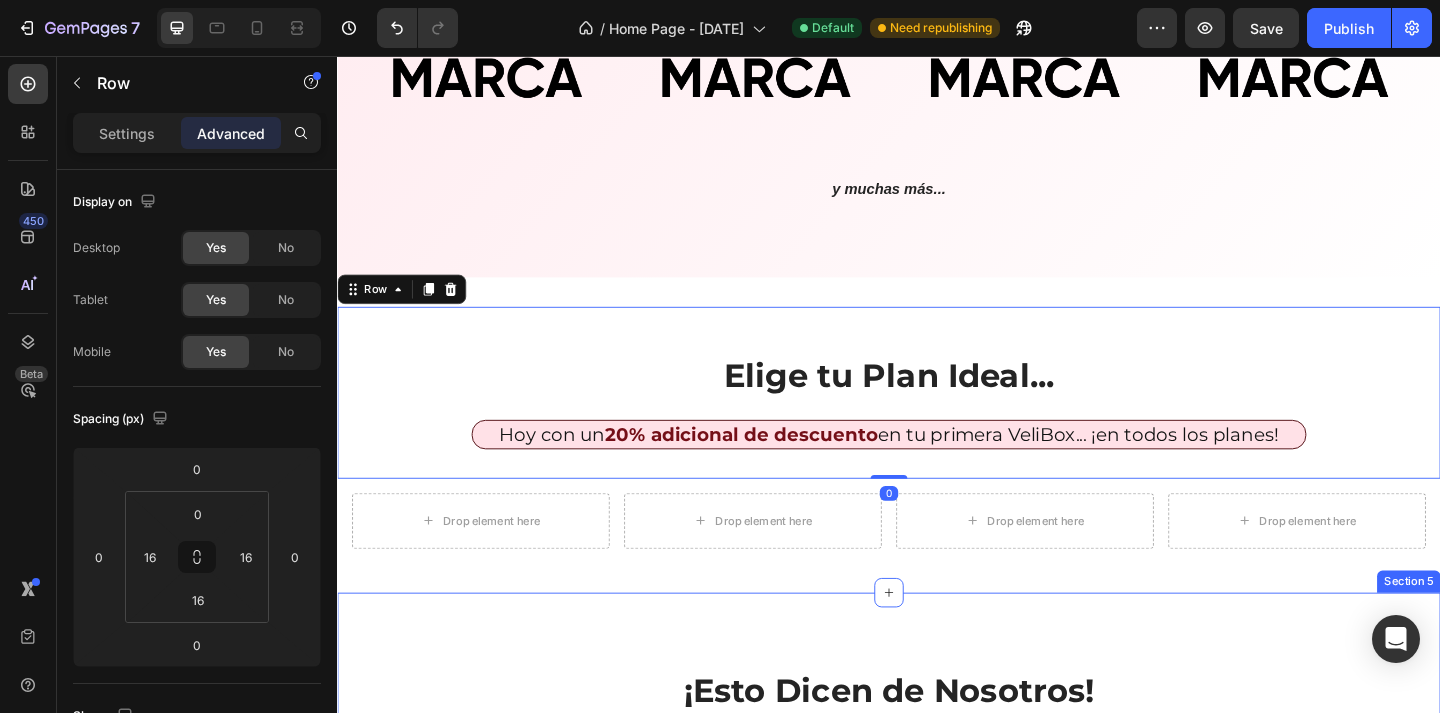 click on "¡Esto Dicen de Nosotros! Heading Whatmore Shoppable Videos+Reel Whatmore Shoppable Videos+Reel Comprar Cajita Button" at bounding box center [937, 823] 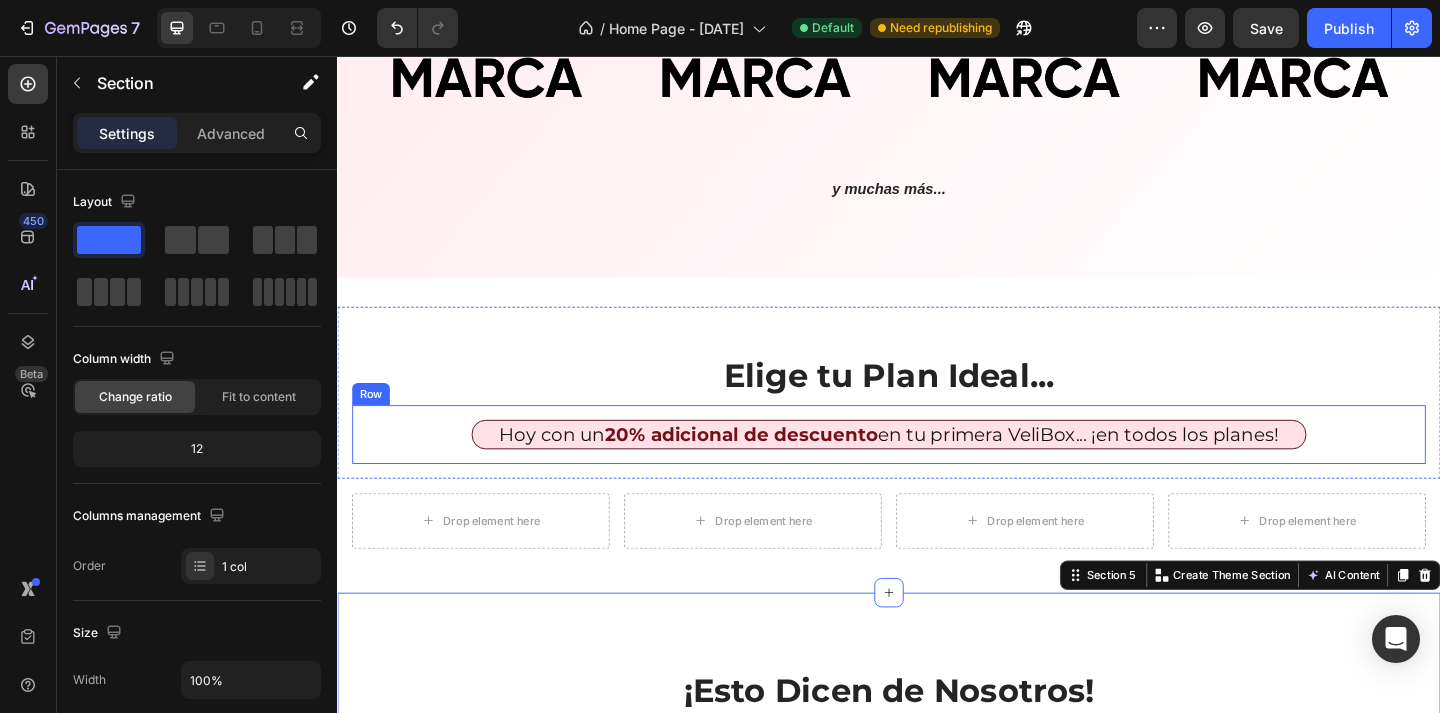 click on "20% adicional de descuento" at bounding box center [776, 468] 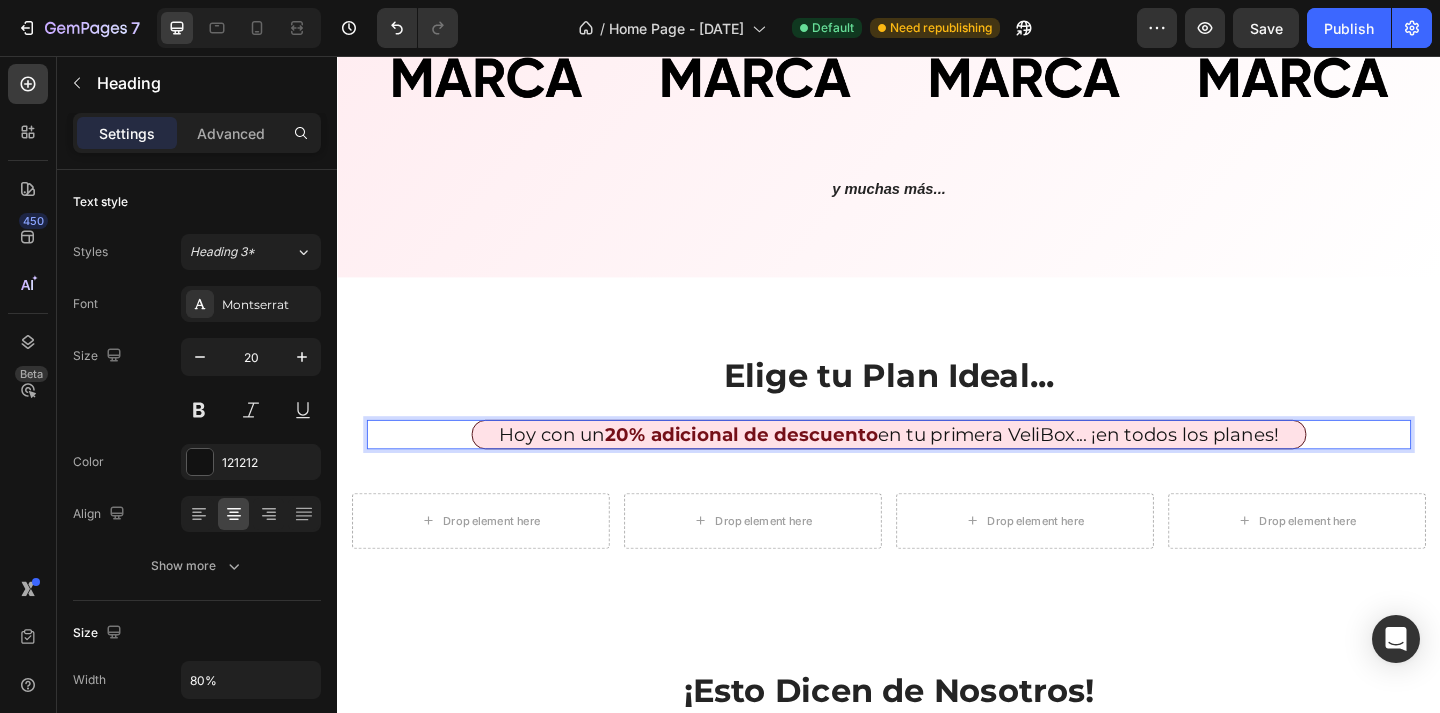 click on "20% adicional de descuento" at bounding box center (776, 468) 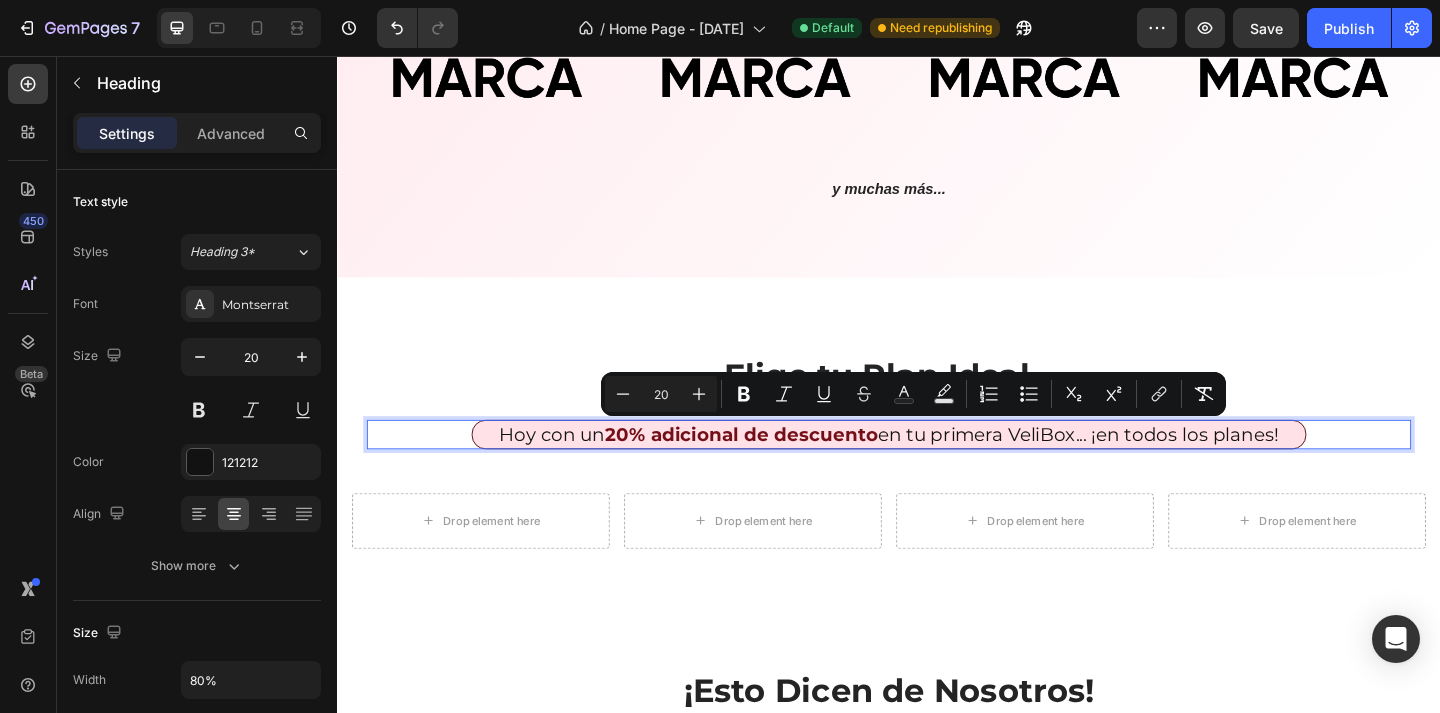 click on "Hoy con un  20% adicional de descuento  en tu primera VeliBox... ¡en todos los planes!" at bounding box center [937, 468] 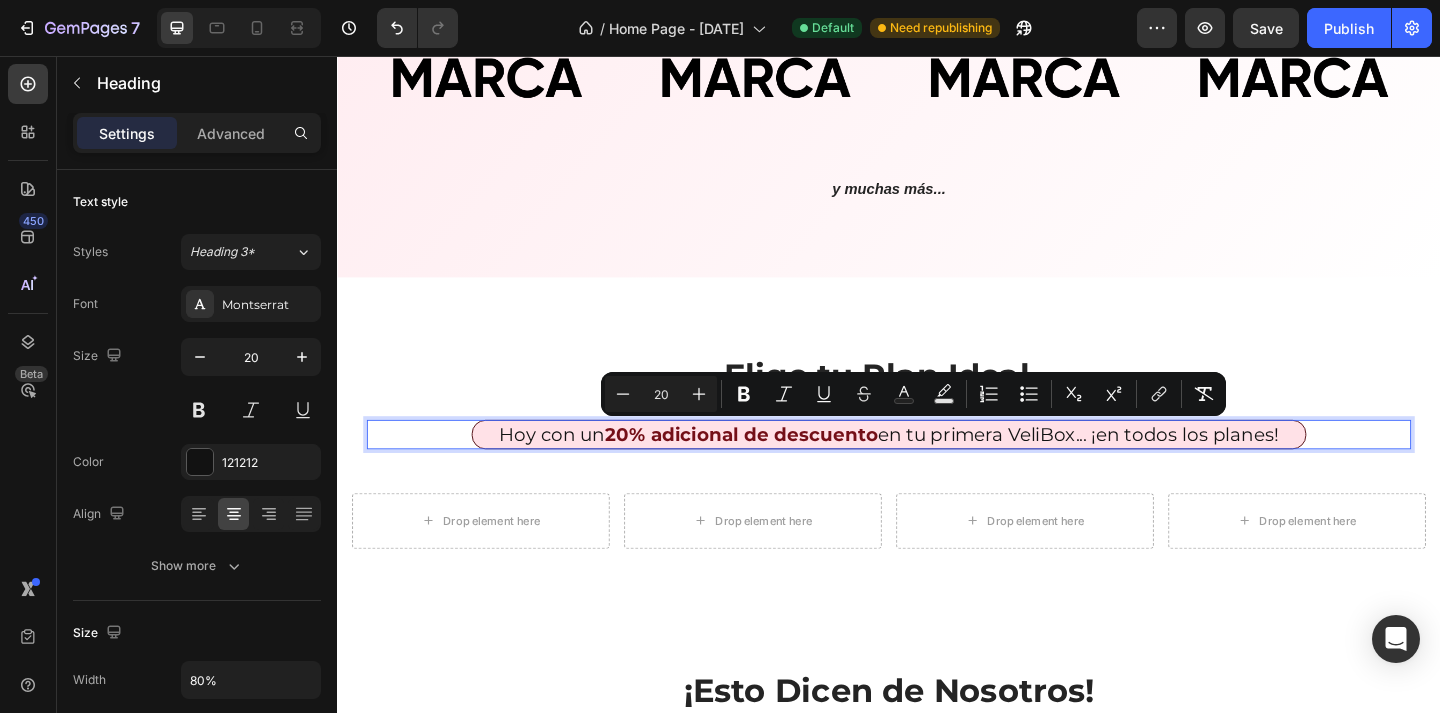 click on "Hoy con un  20% adicional de descuento  en tu primera VeliBox... ¡en todos los planes!" at bounding box center [937, 468] 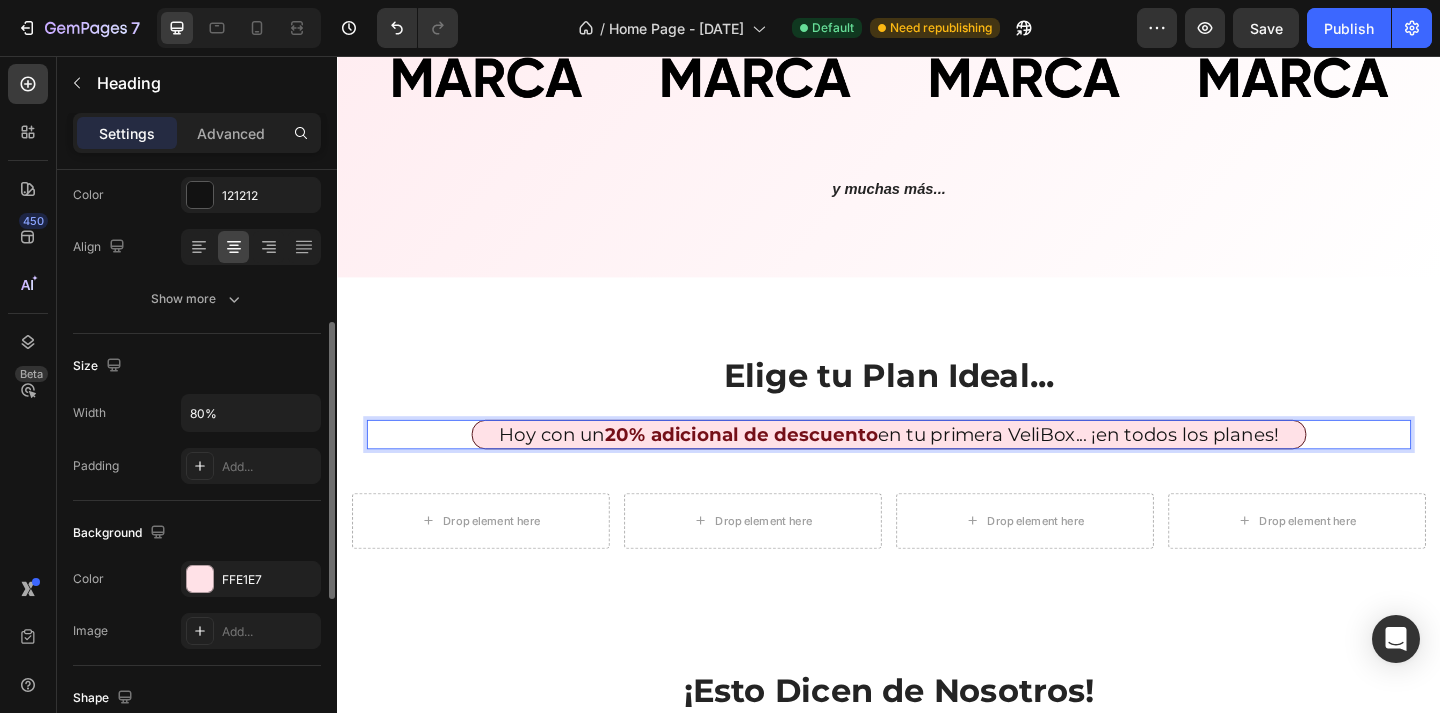 scroll, scrollTop: 287, scrollLeft: 0, axis: vertical 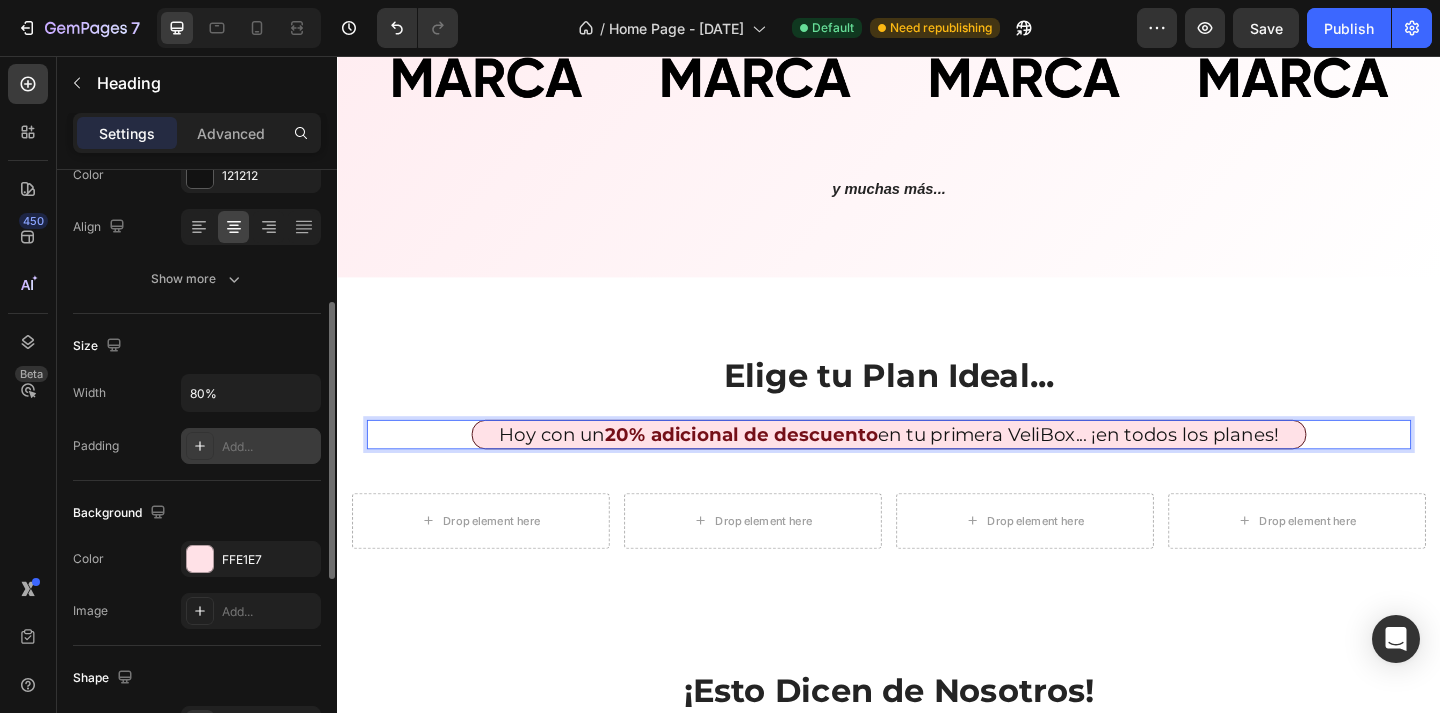 click on "Add..." at bounding box center [269, 447] 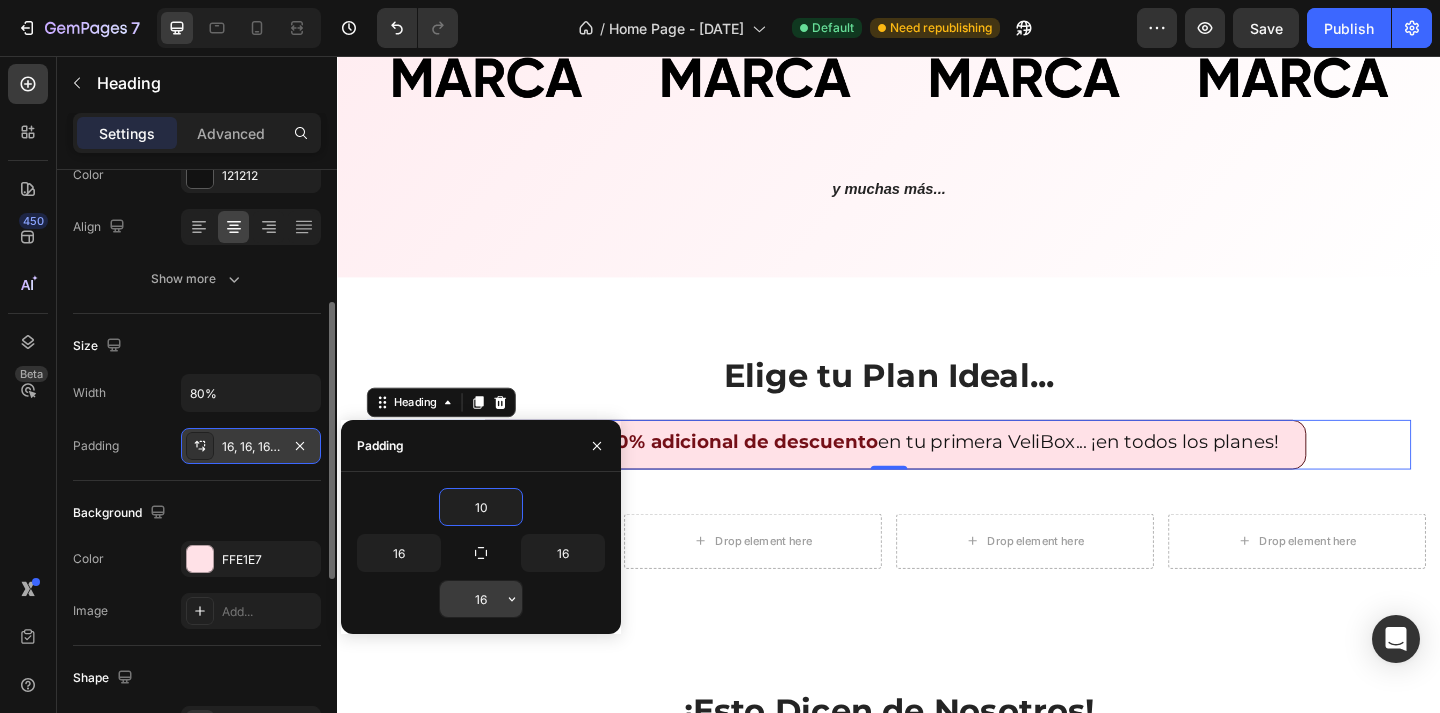 type on "10" 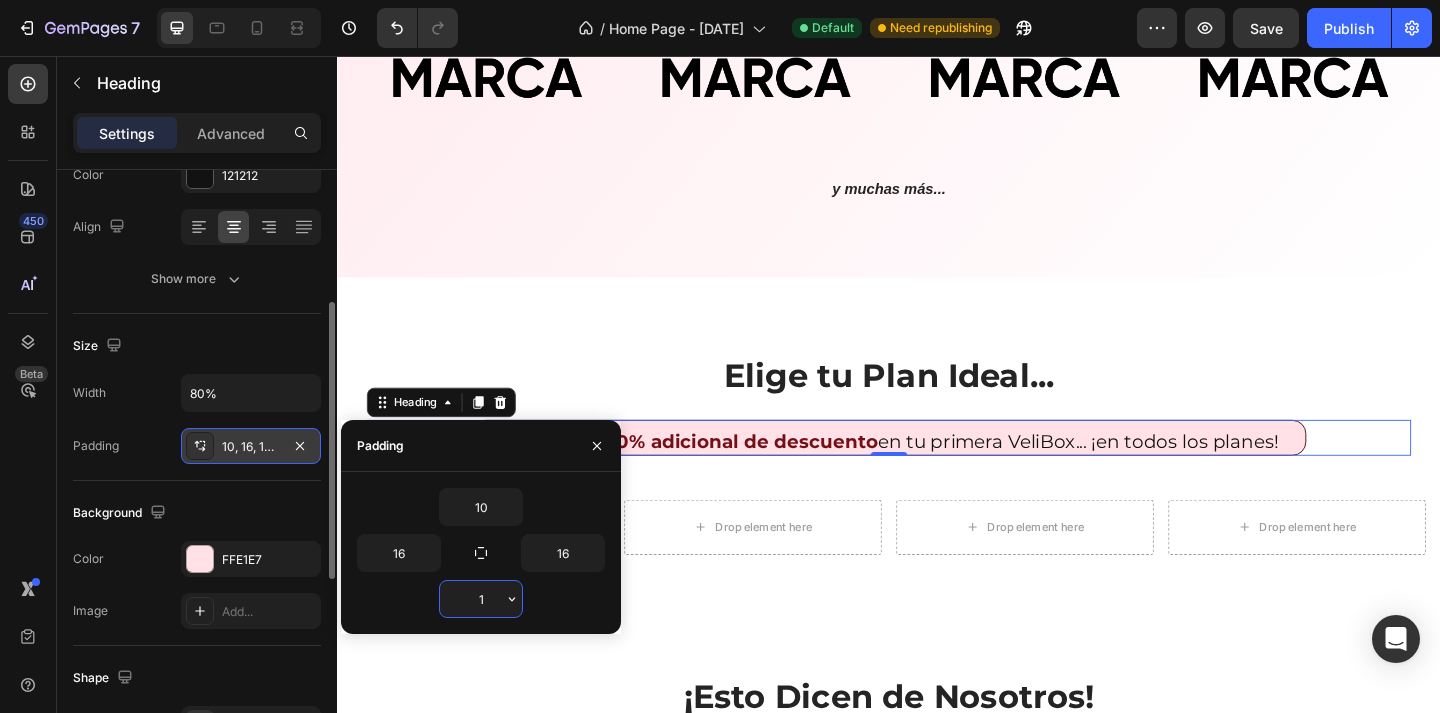 type on "10" 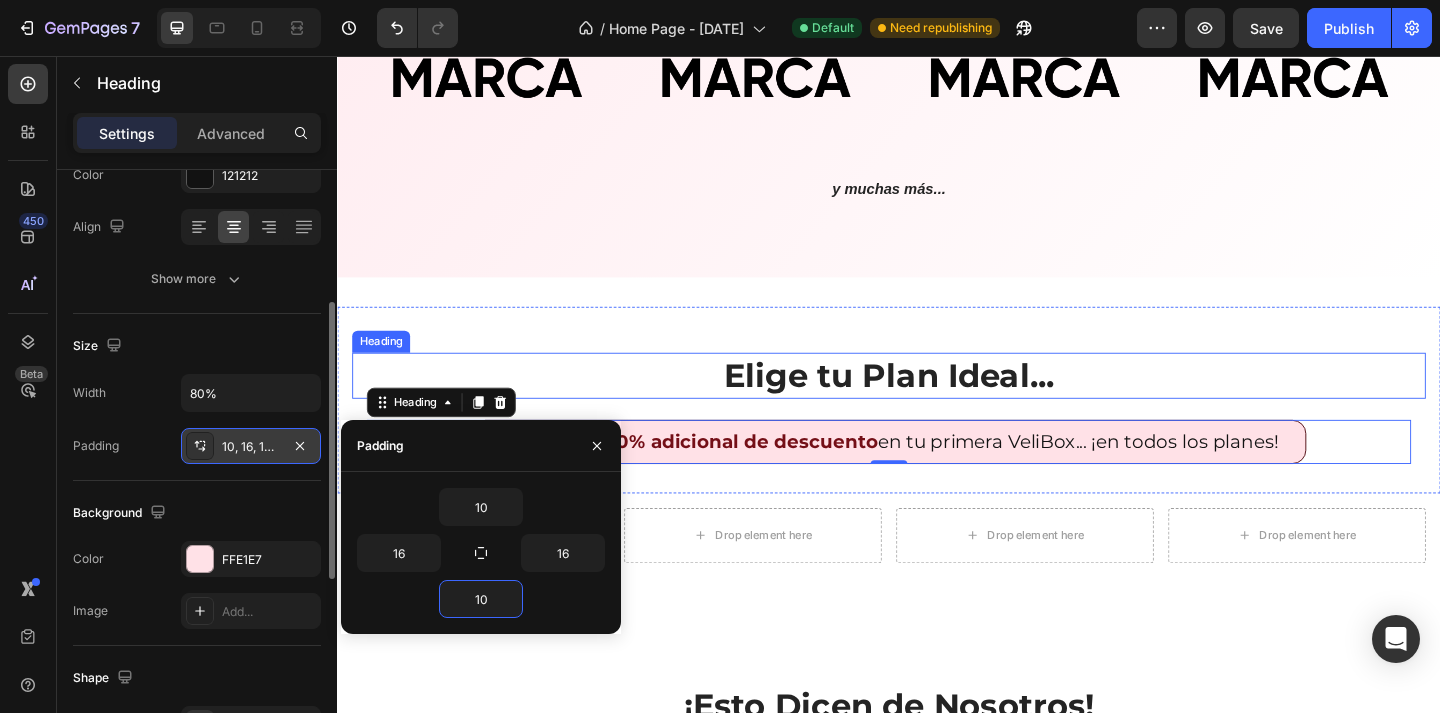 click on "Elige tu Plan Ideal... Heading Hoy con un  20% adicional de descuento  en tu primera VeliBox... ¡en todos los planes! Heading   0 Row" at bounding box center (937, 422) 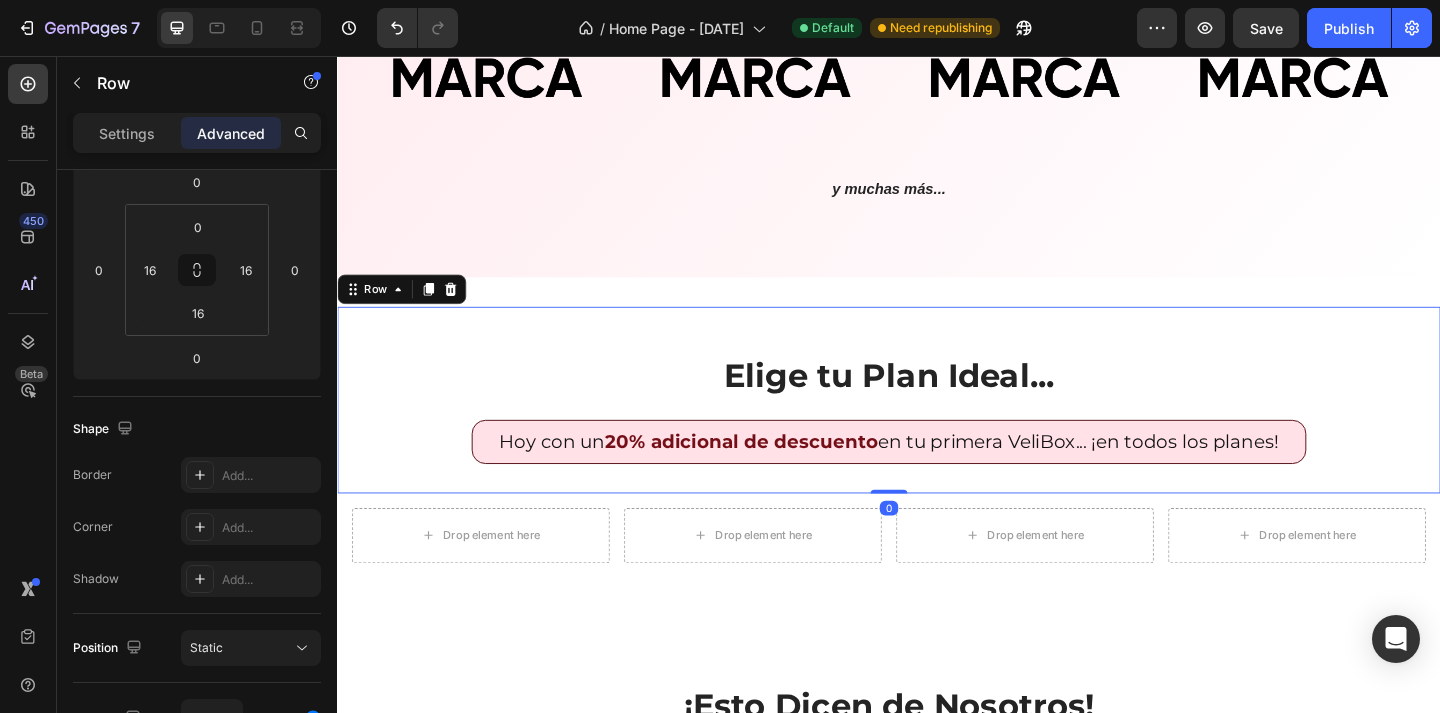 scroll, scrollTop: 0, scrollLeft: 0, axis: both 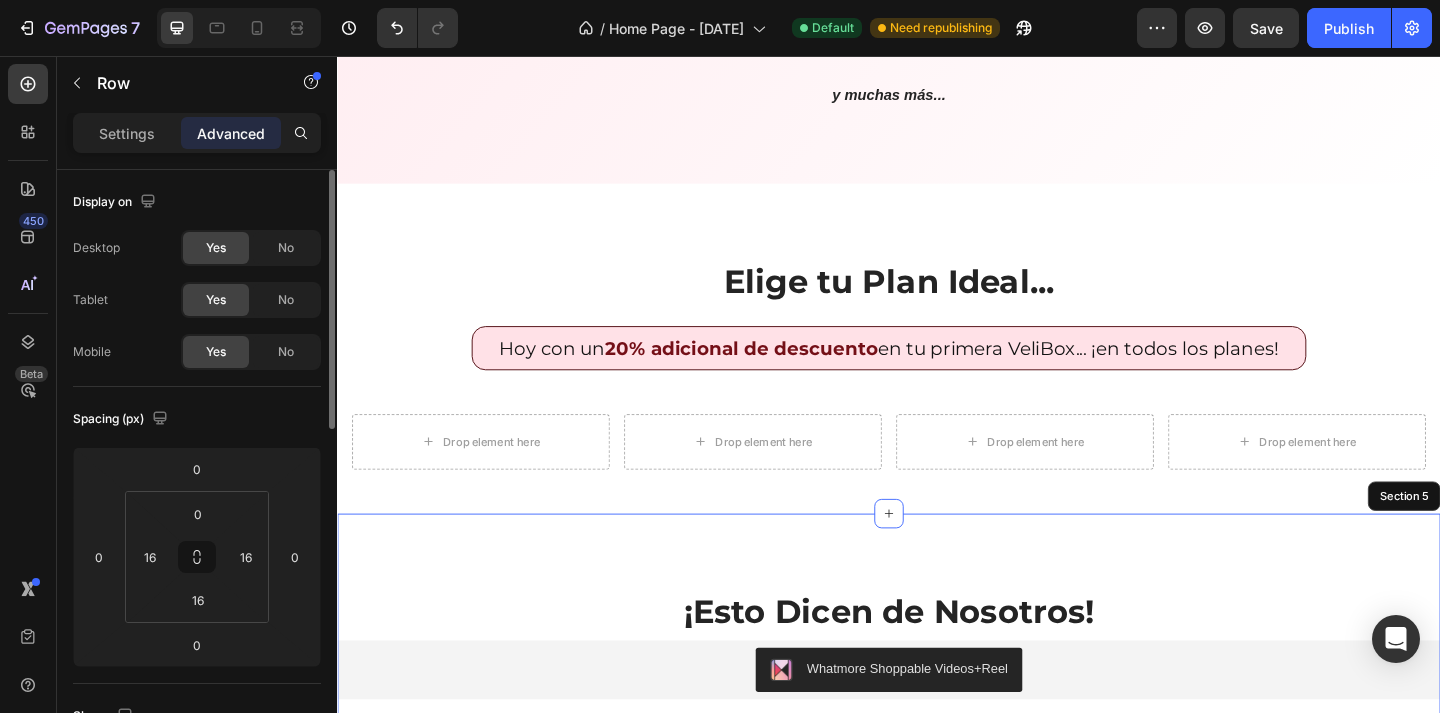 click on "¡Esto Dicen de Nosotros! Heading Whatmore Shoppable Videos+Reel Whatmore Shoppable Videos+Reel Comprar Cajita Button Section 5" at bounding box center (937, 737) 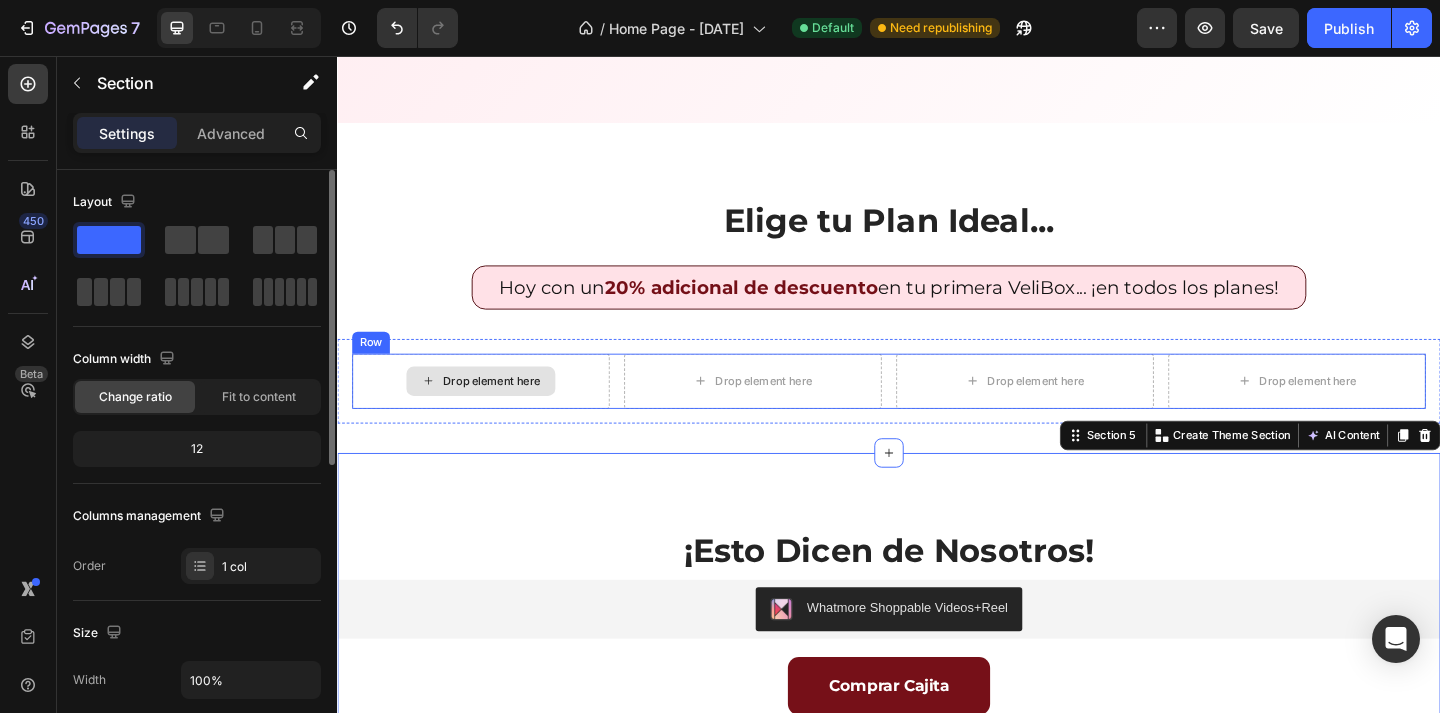 scroll, scrollTop: 1773, scrollLeft: 0, axis: vertical 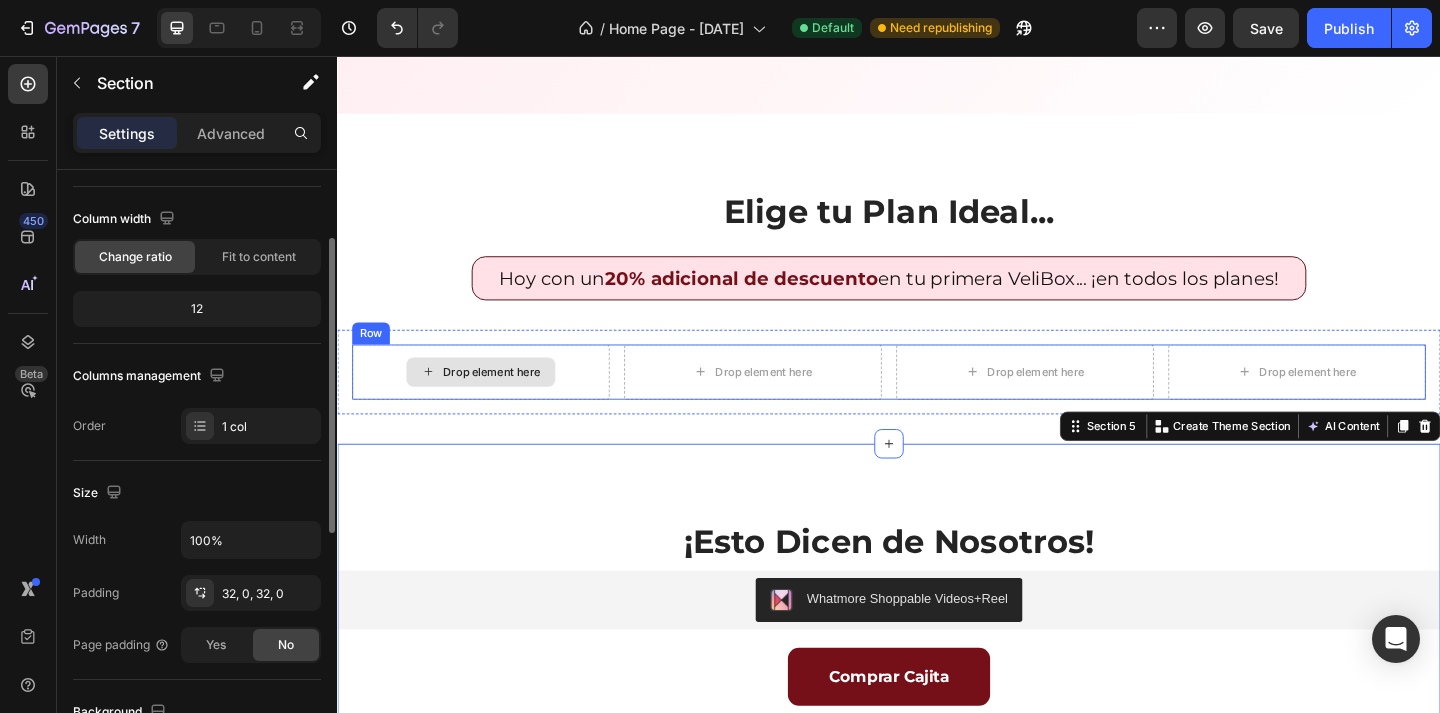 click on "Drop element here" at bounding box center [493, 400] 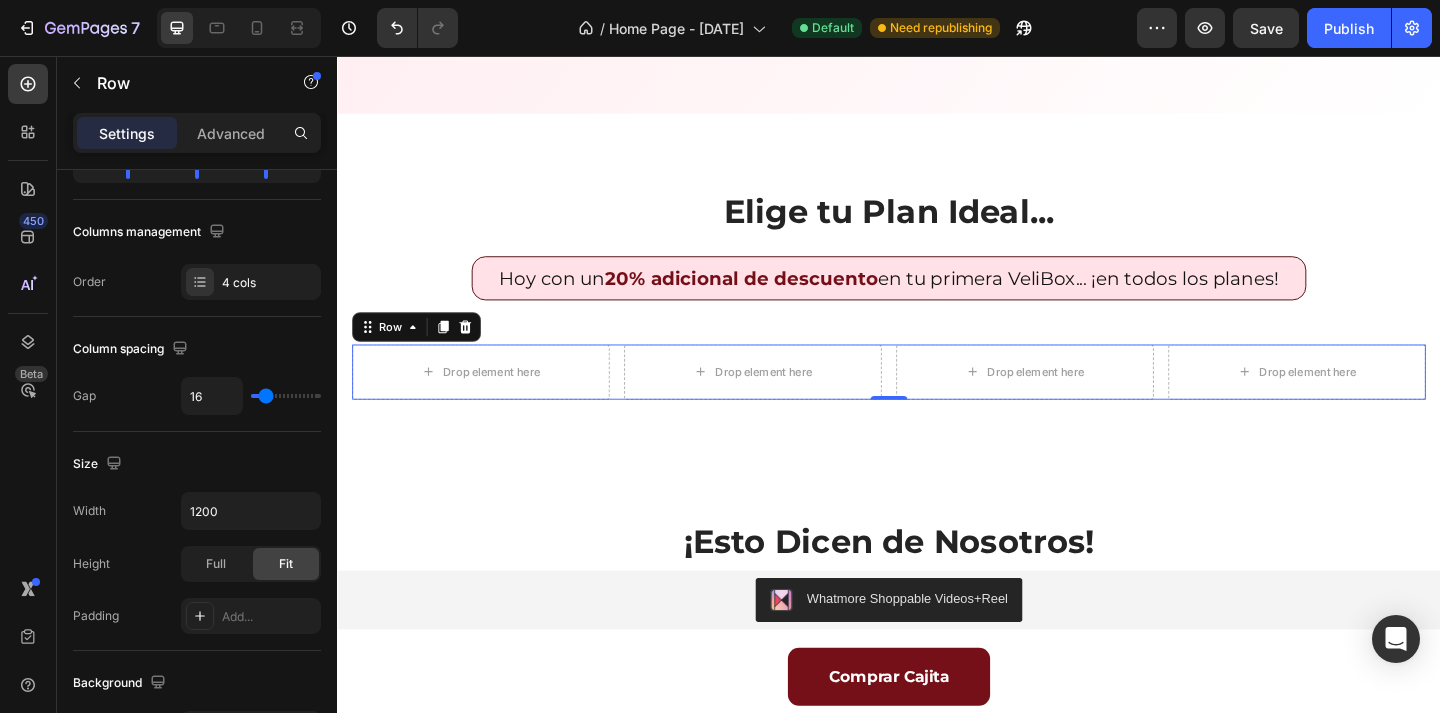 scroll, scrollTop: 0, scrollLeft: 0, axis: both 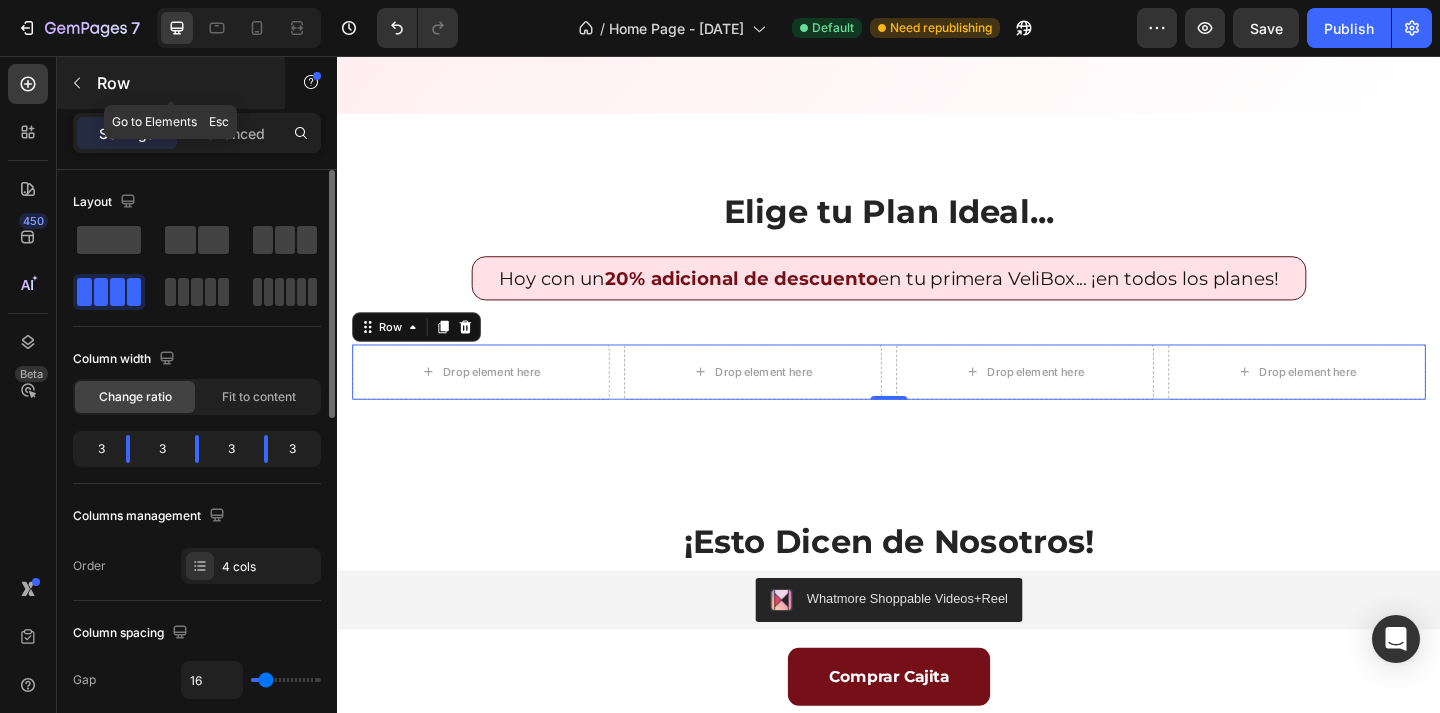click at bounding box center [77, 83] 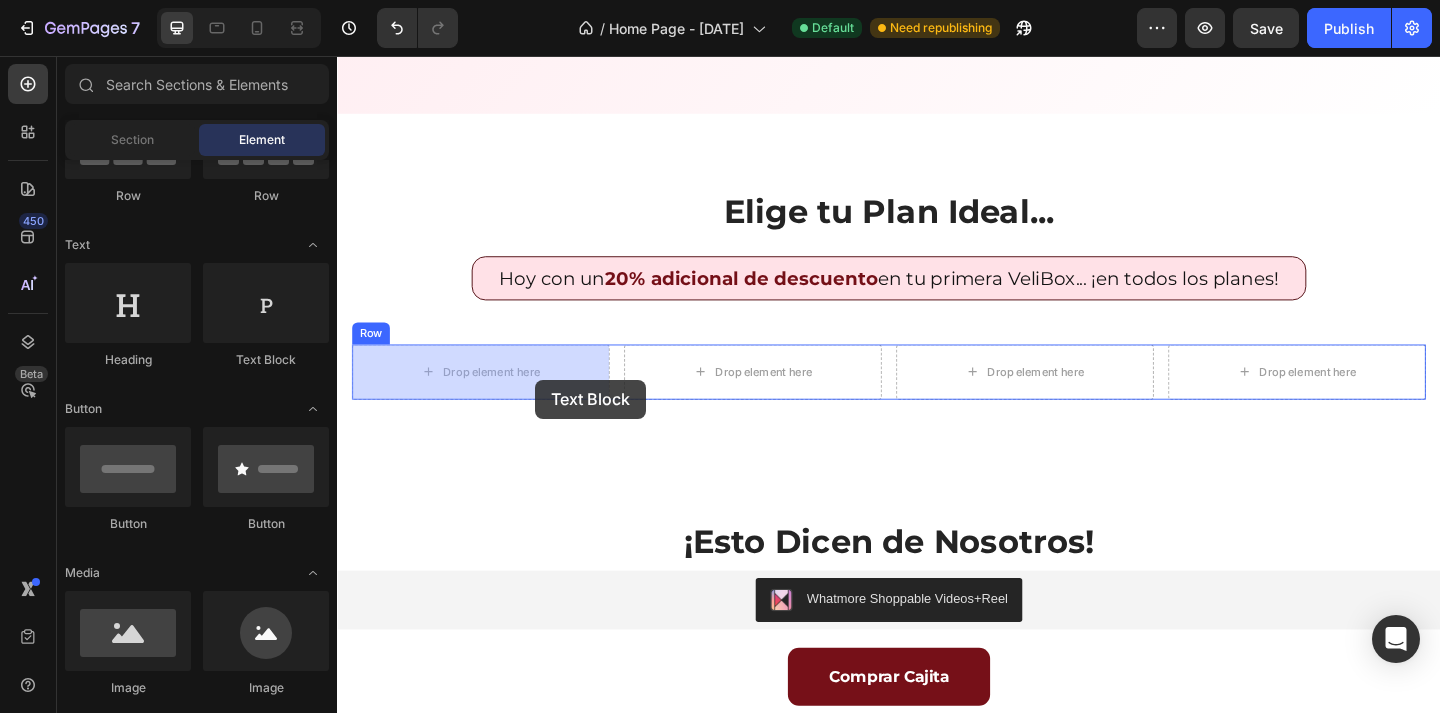 drag, startPoint x: 592, startPoint y: 367, endPoint x: 549, endPoint y: 406, distance: 58.0517 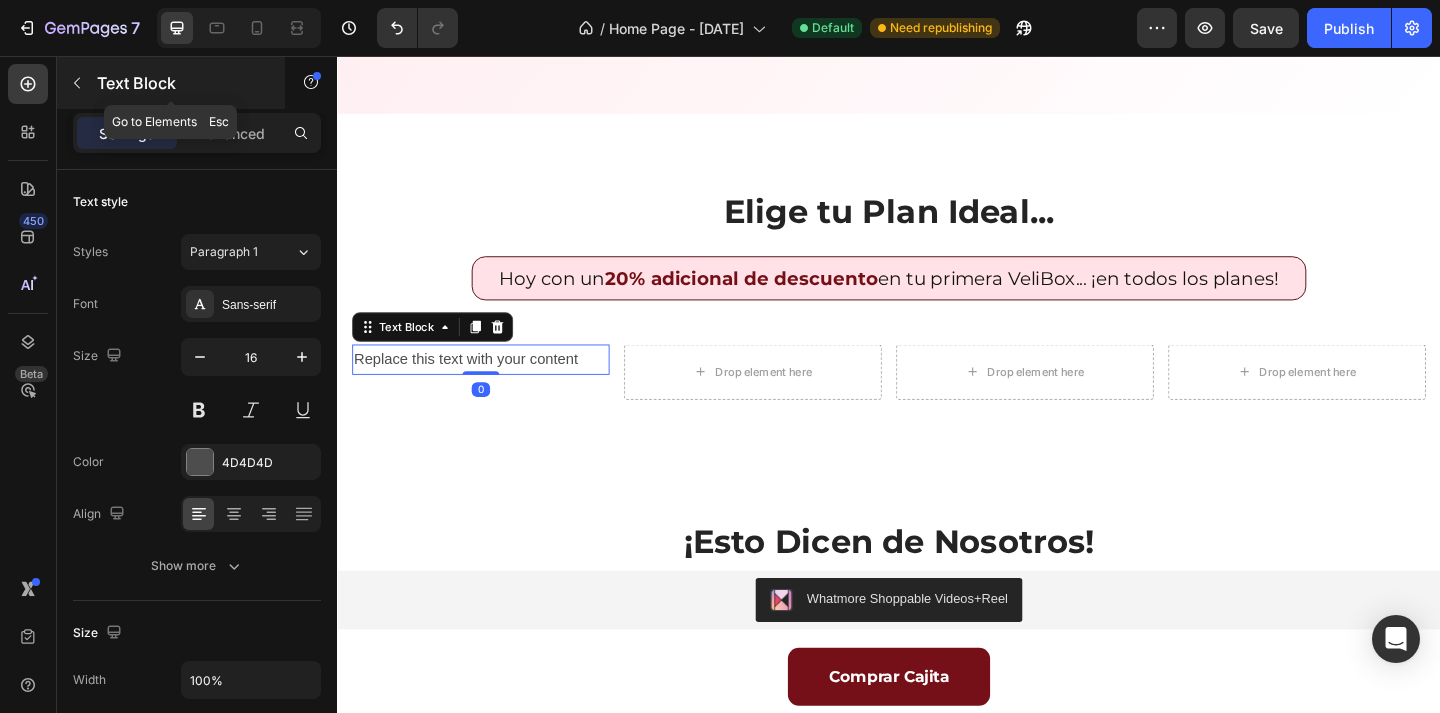click 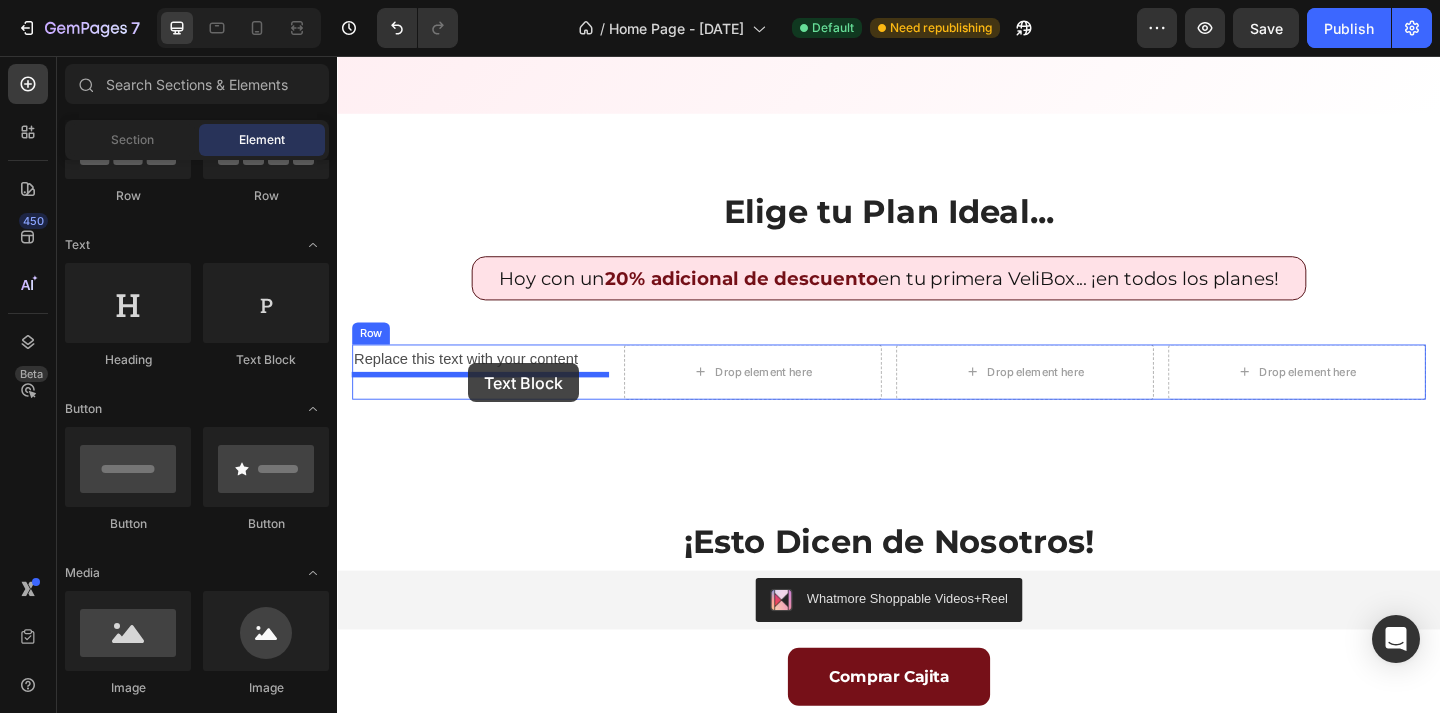 drag, startPoint x: 593, startPoint y: 347, endPoint x: 478, endPoint y: 391, distance: 123.13001 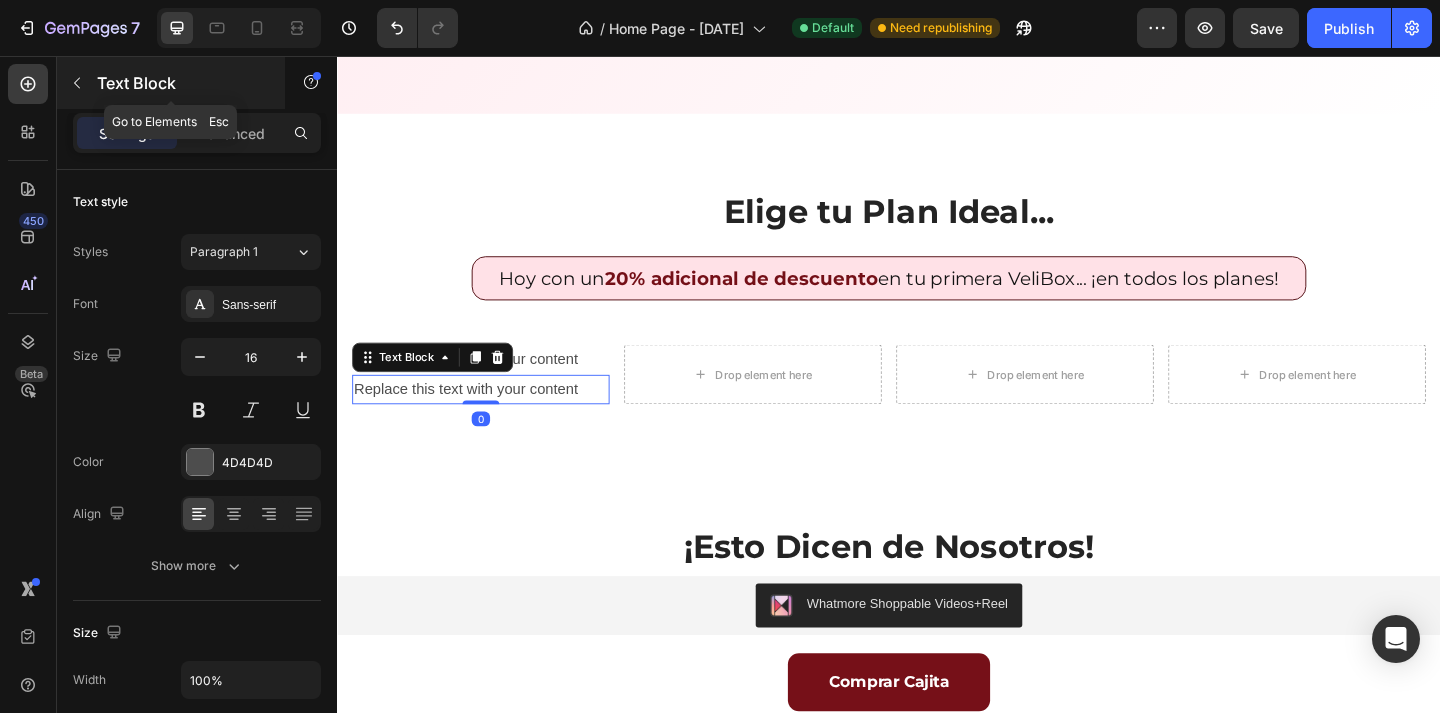 click 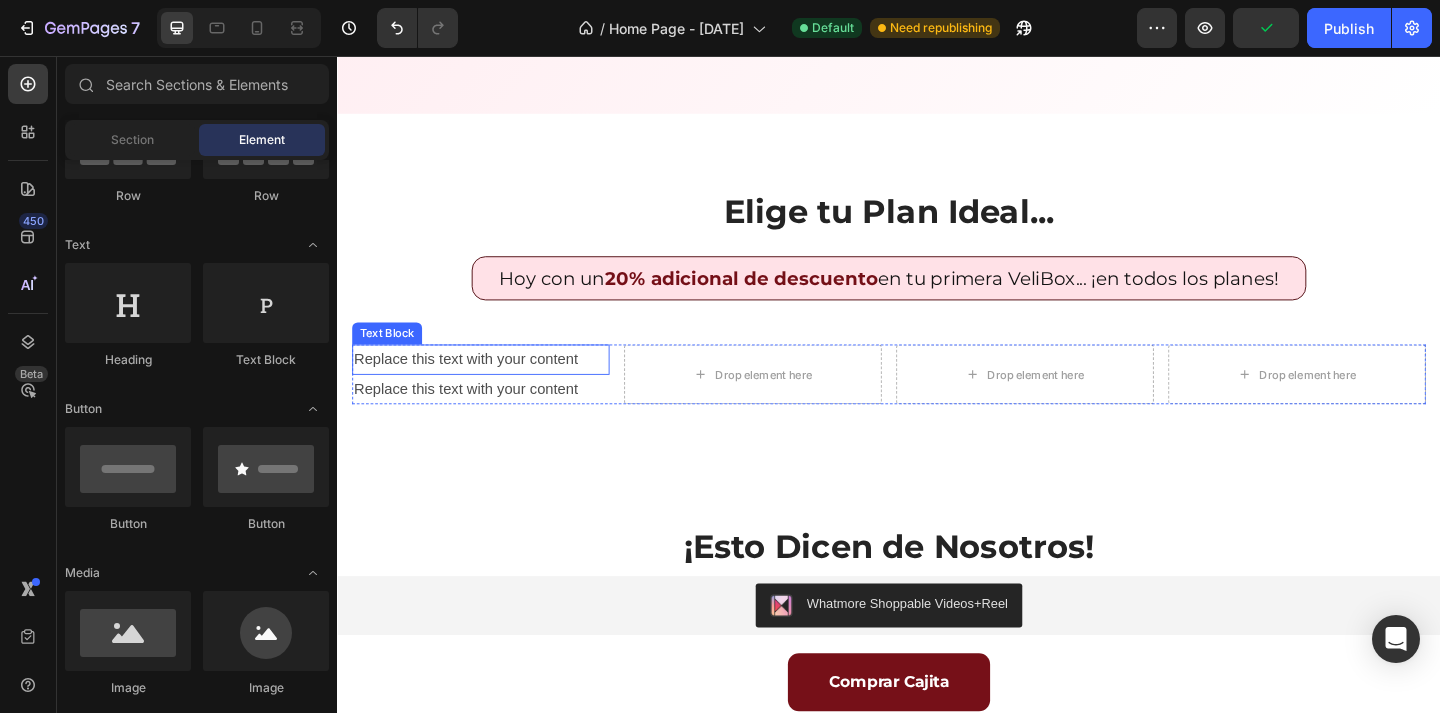 click on "Replace this text with your content" at bounding box center (493, 386) 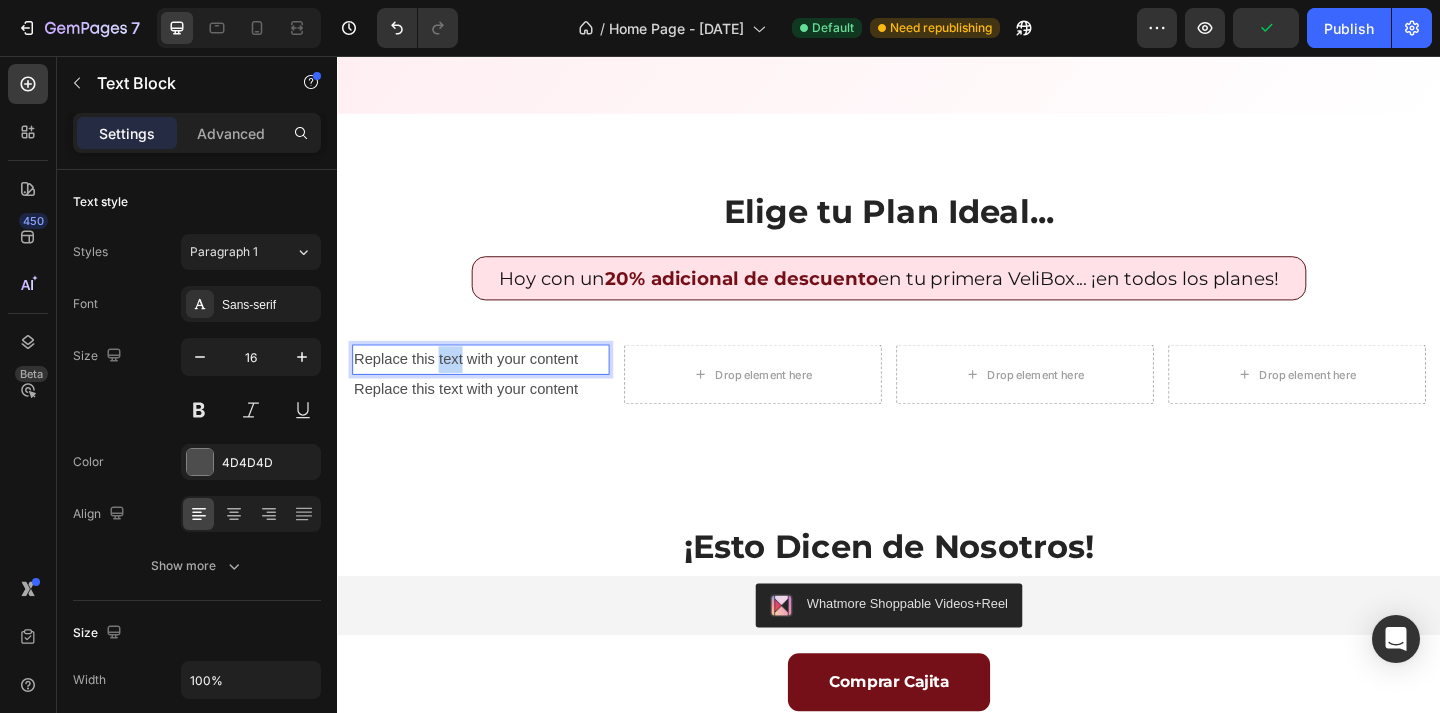 click on "Replace this text with your content" at bounding box center (493, 386) 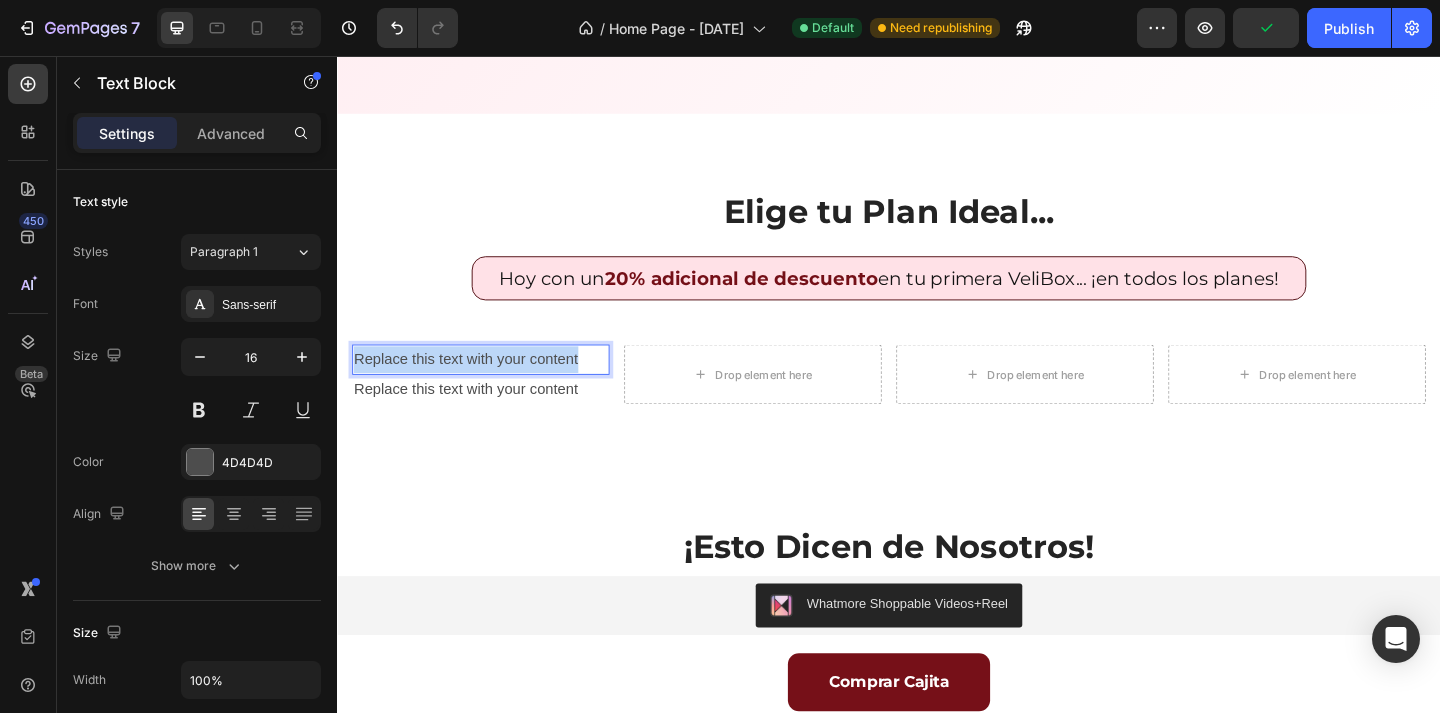click on "Replace this text with your content" at bounding box center (493, 386) 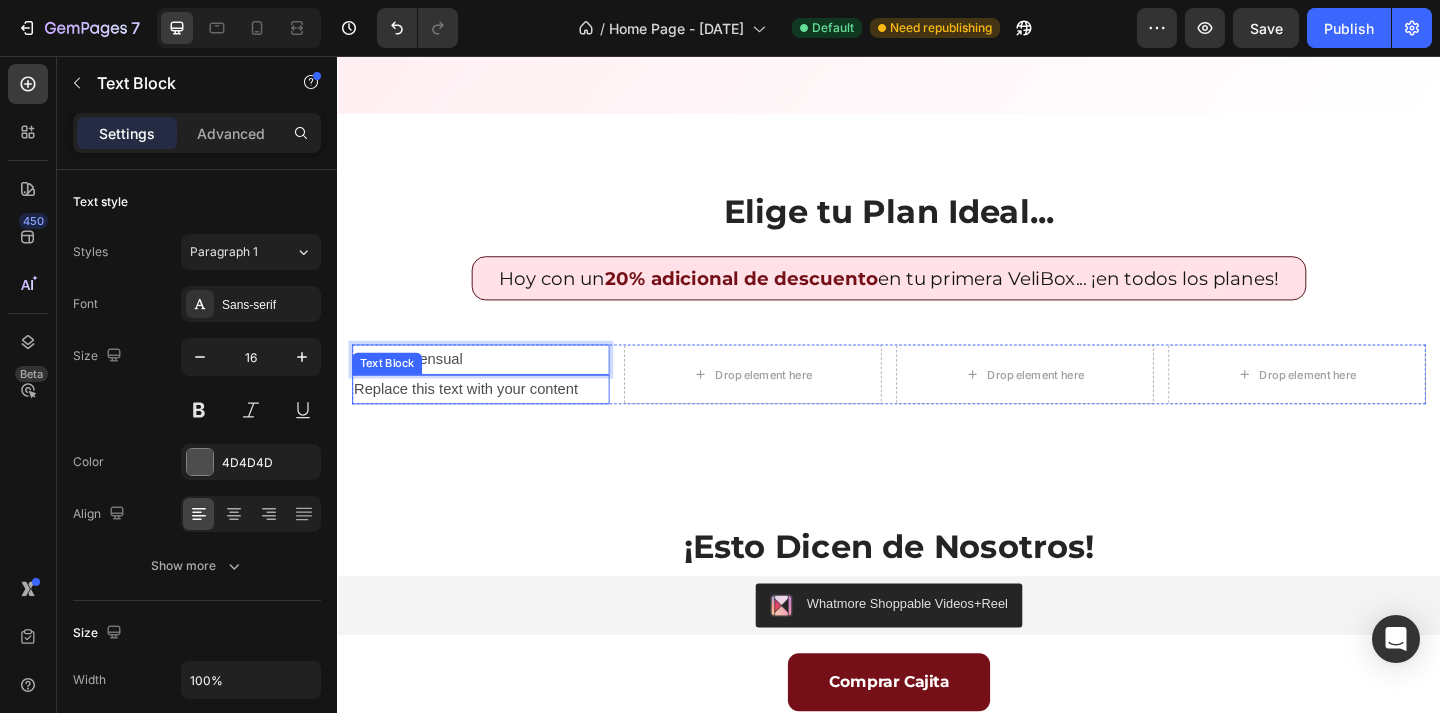 click on "VeliBox Mensual" at bounding box center (493, 386) 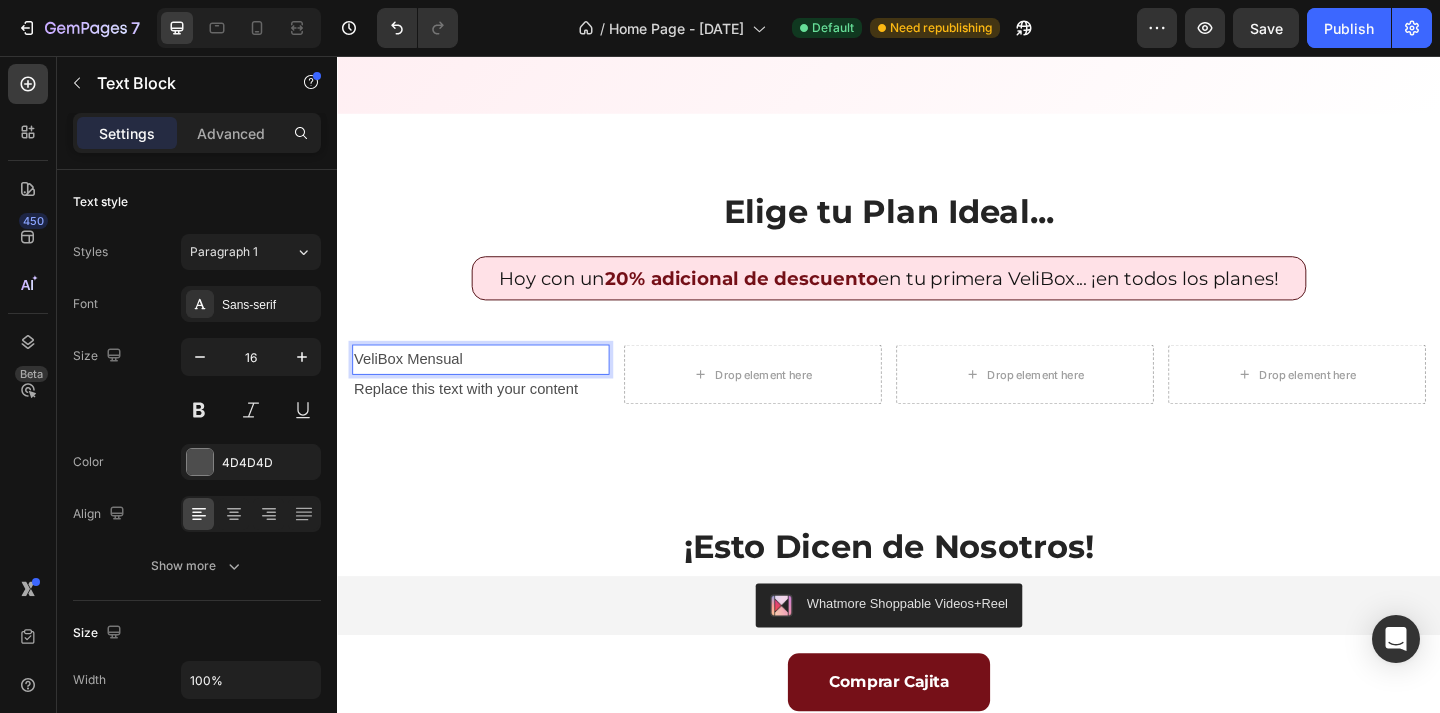 click on "VeliBox Mensual" at bounding box center (493, 386) 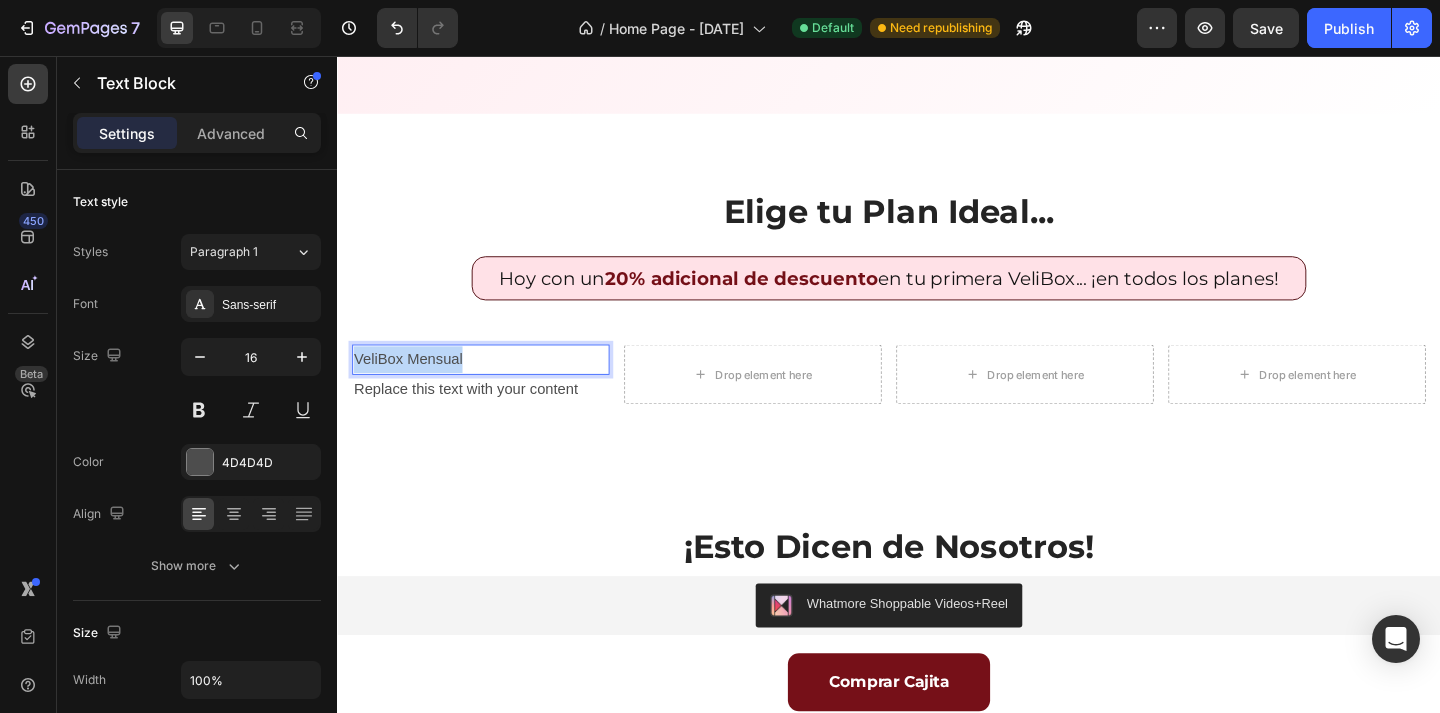 click on "VeliBox Mensual" at bounding box center (493, 386) 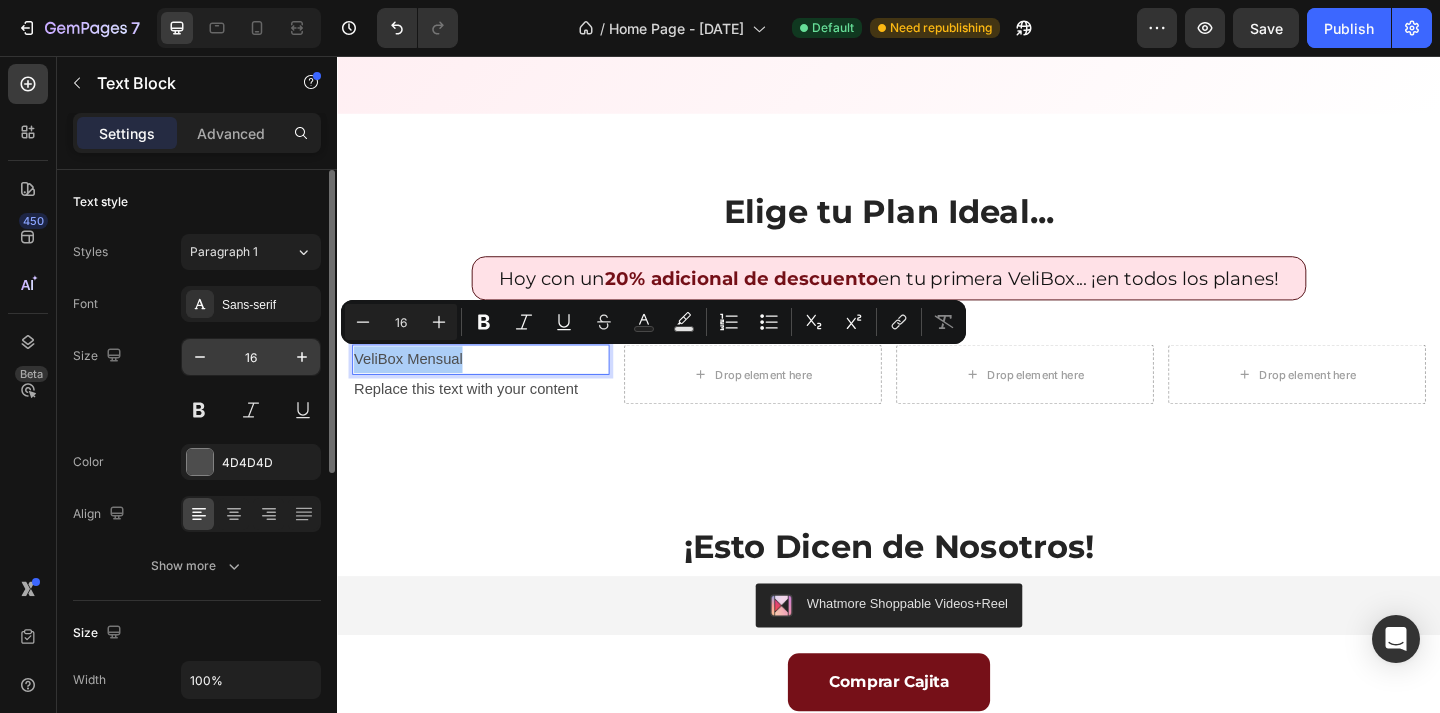 click on "16" at bounding box center [251, 357] 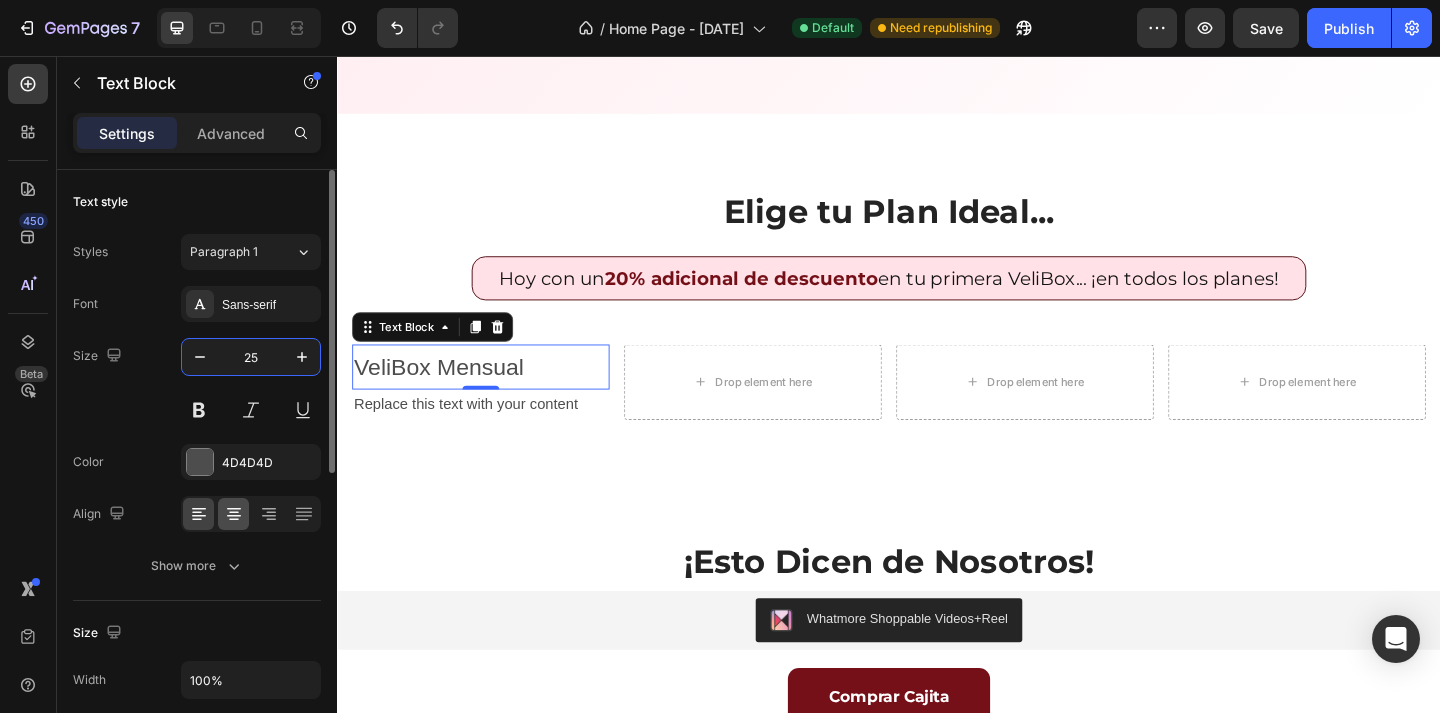 type on "25" 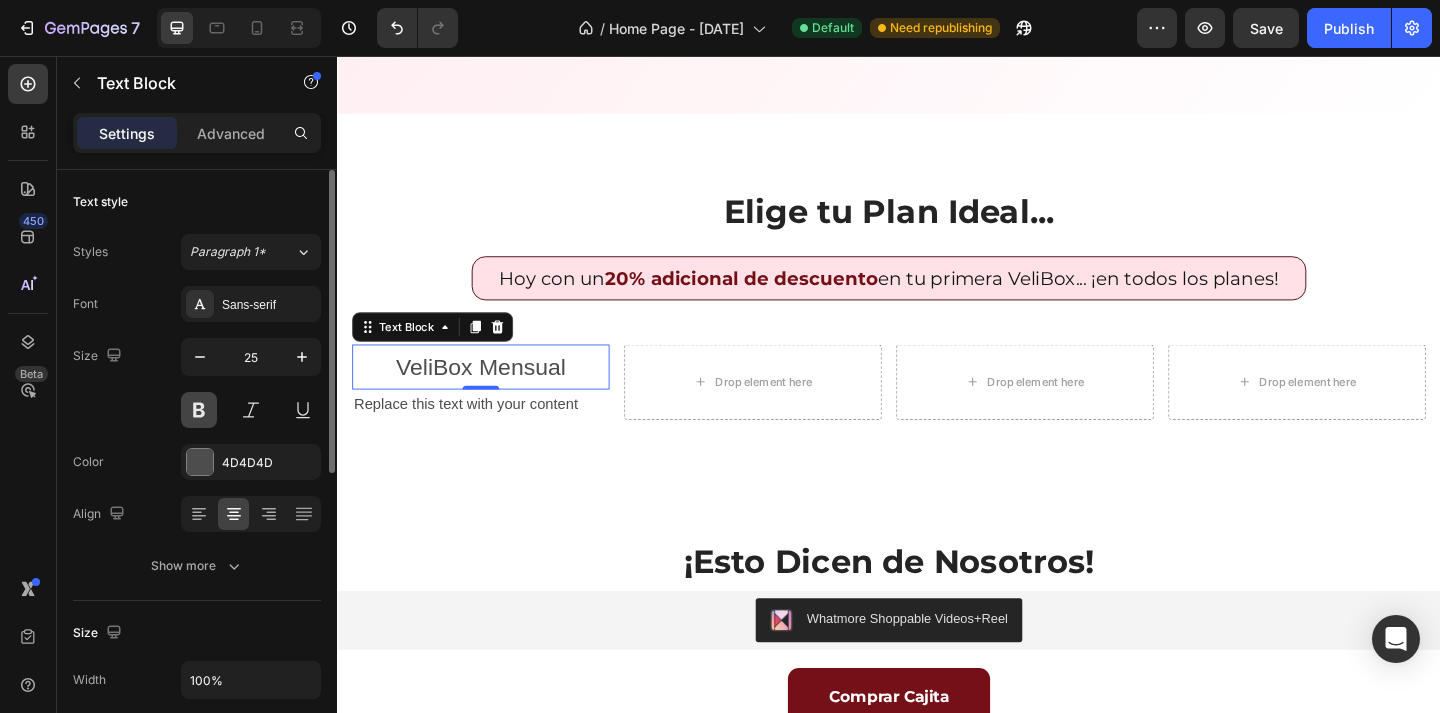 click at bounding box center (199, 410) 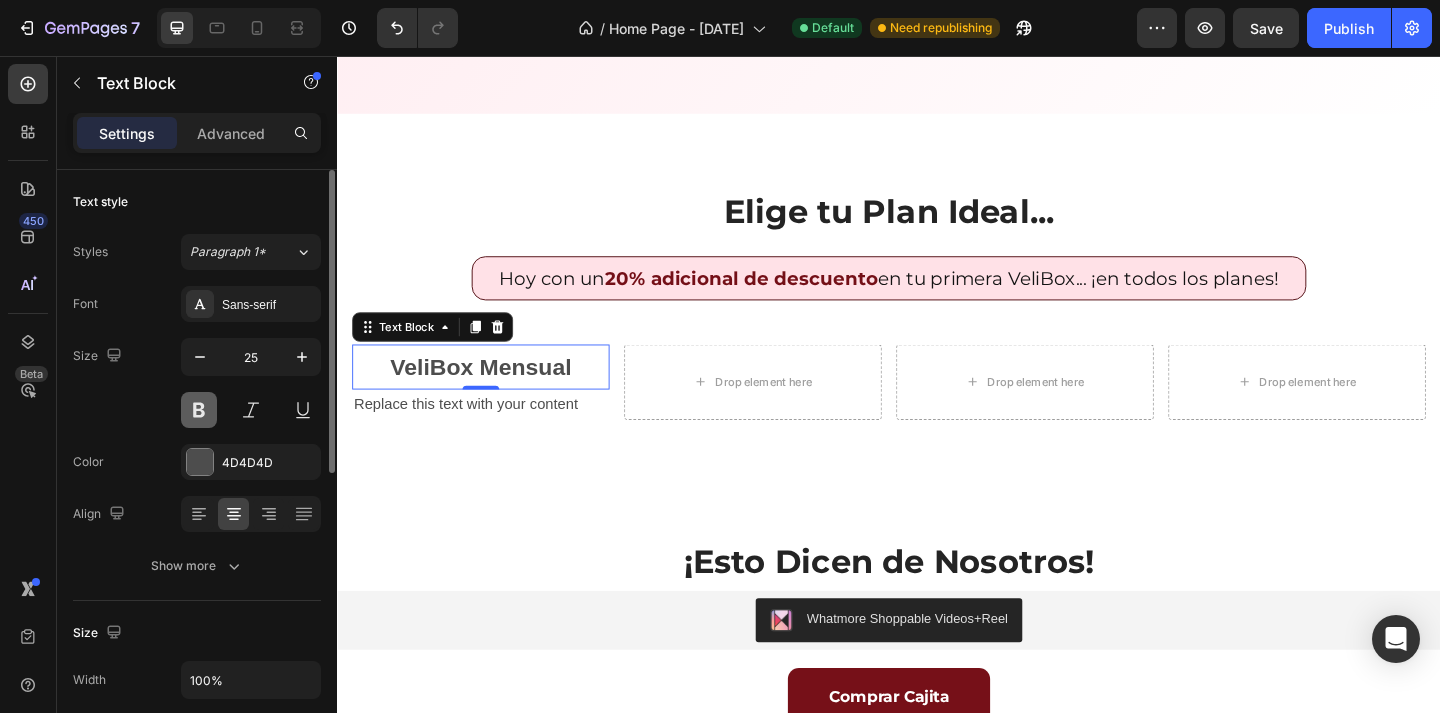 click at bounding box center (199, 410) 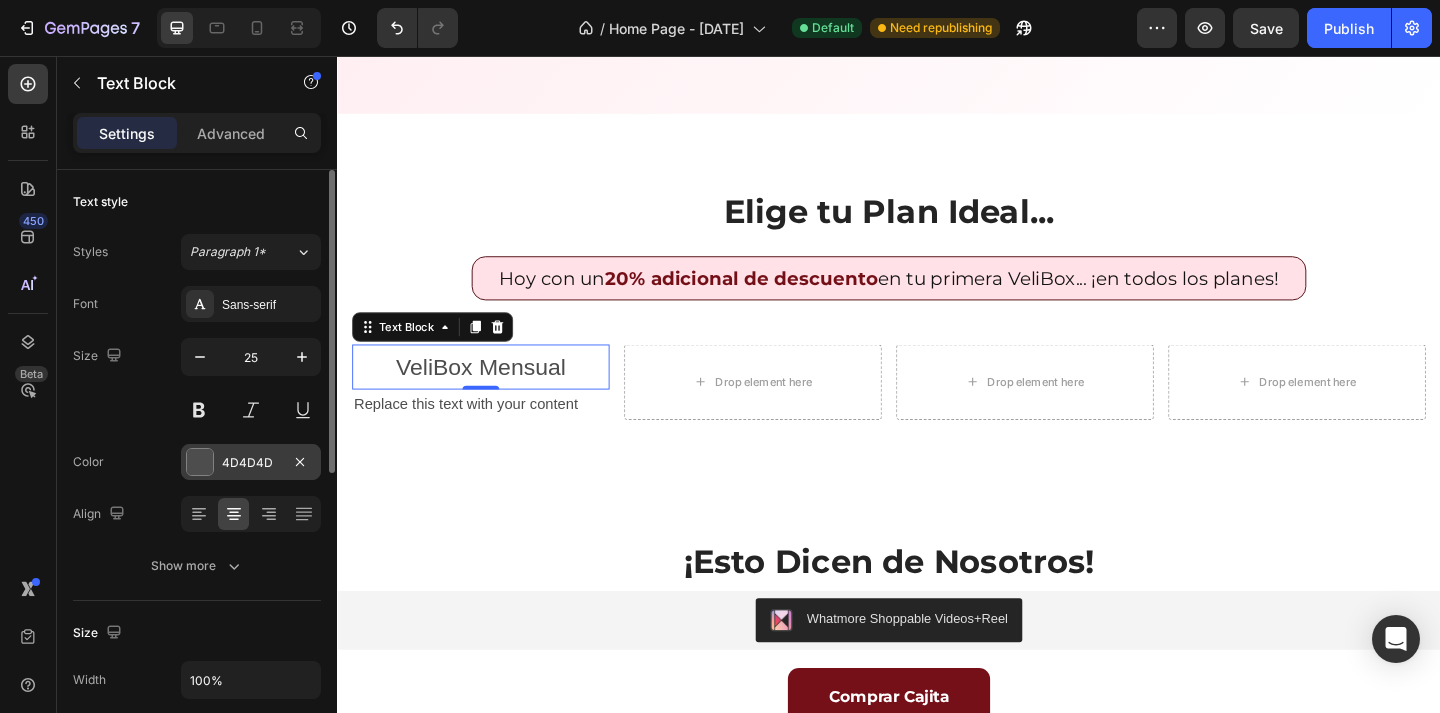 click at bounding box center (200, 462) 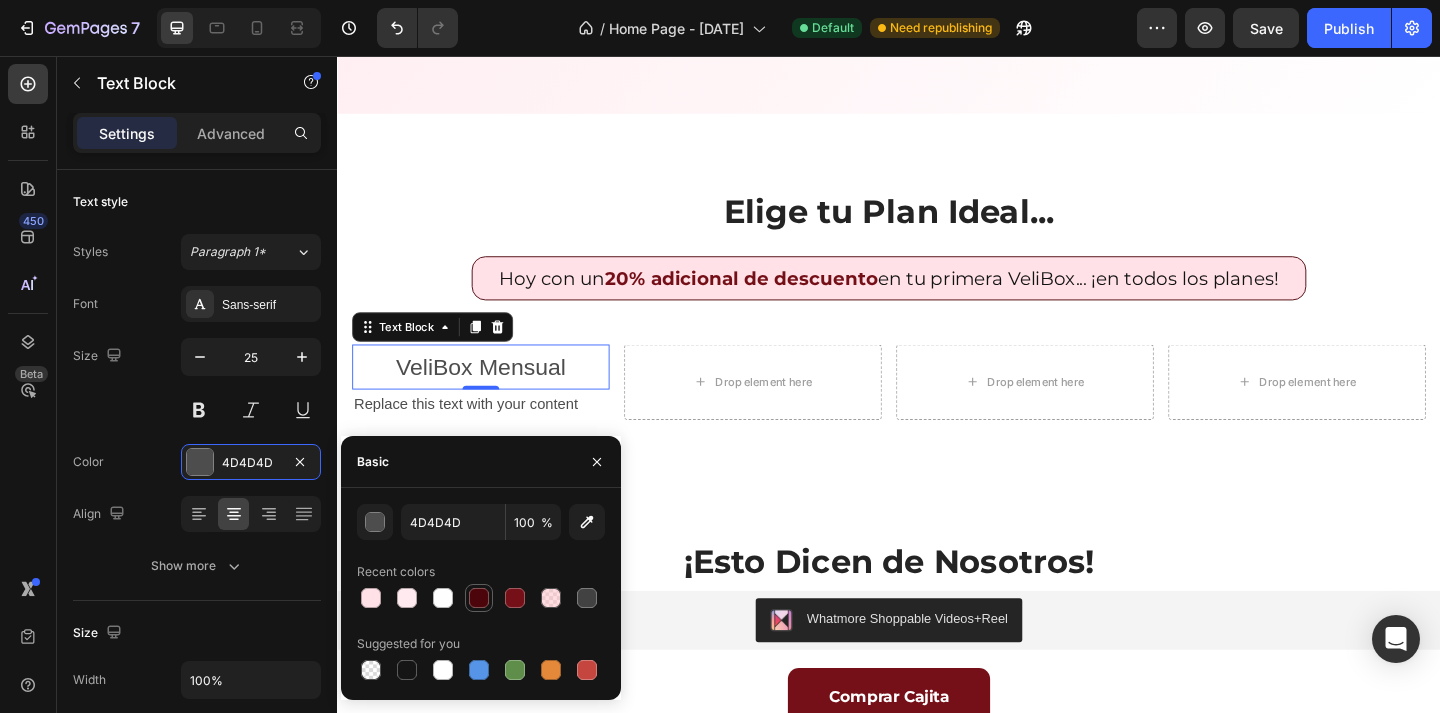 click at bounding box center (479, 598) 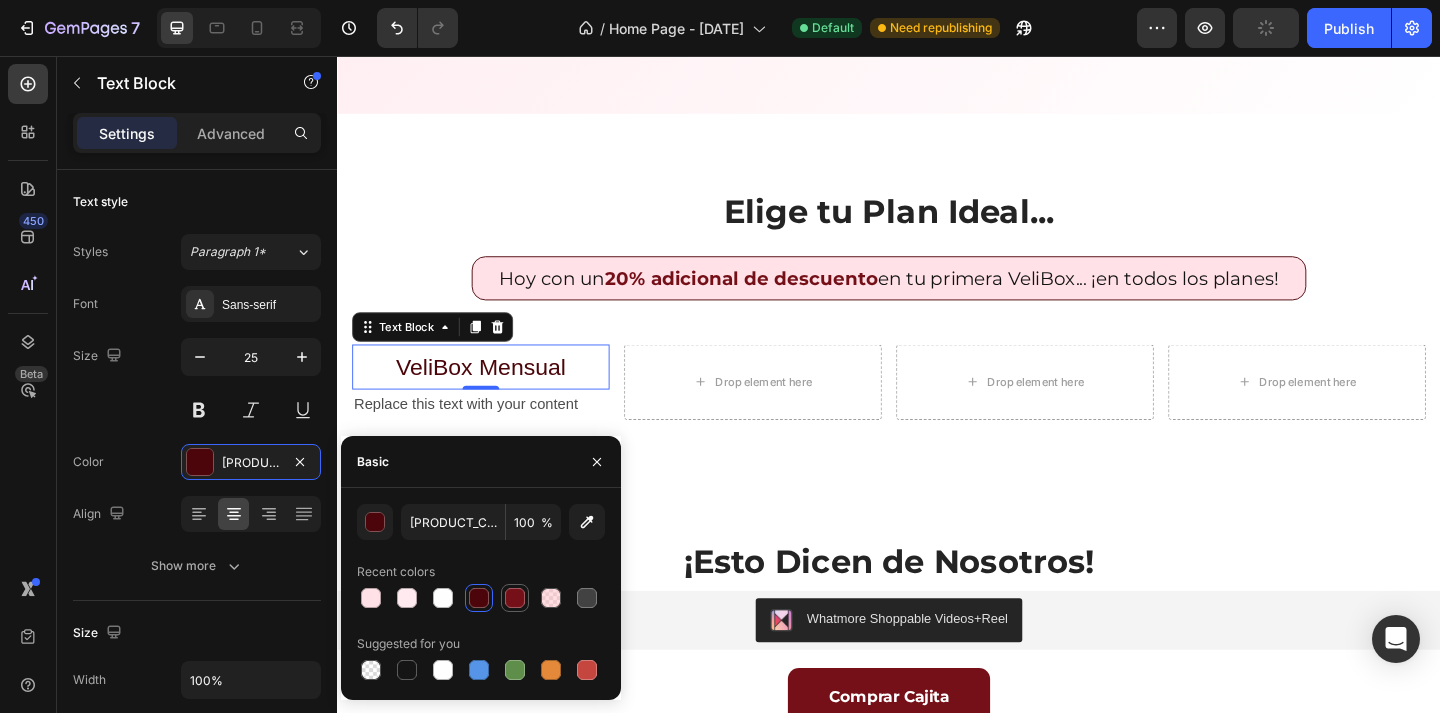 click at bounding box center [515, 598] 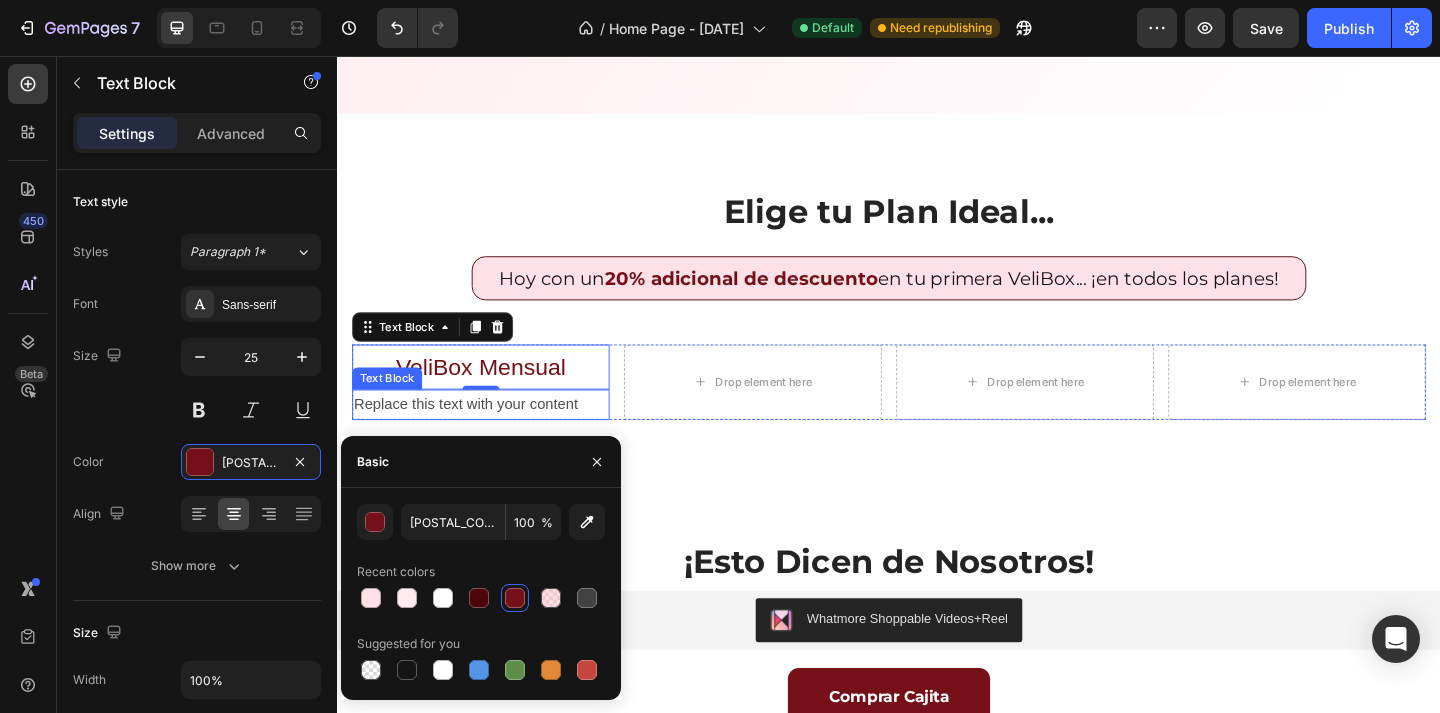 click on "Replace this text with your content" at bounding box center (493, 435) 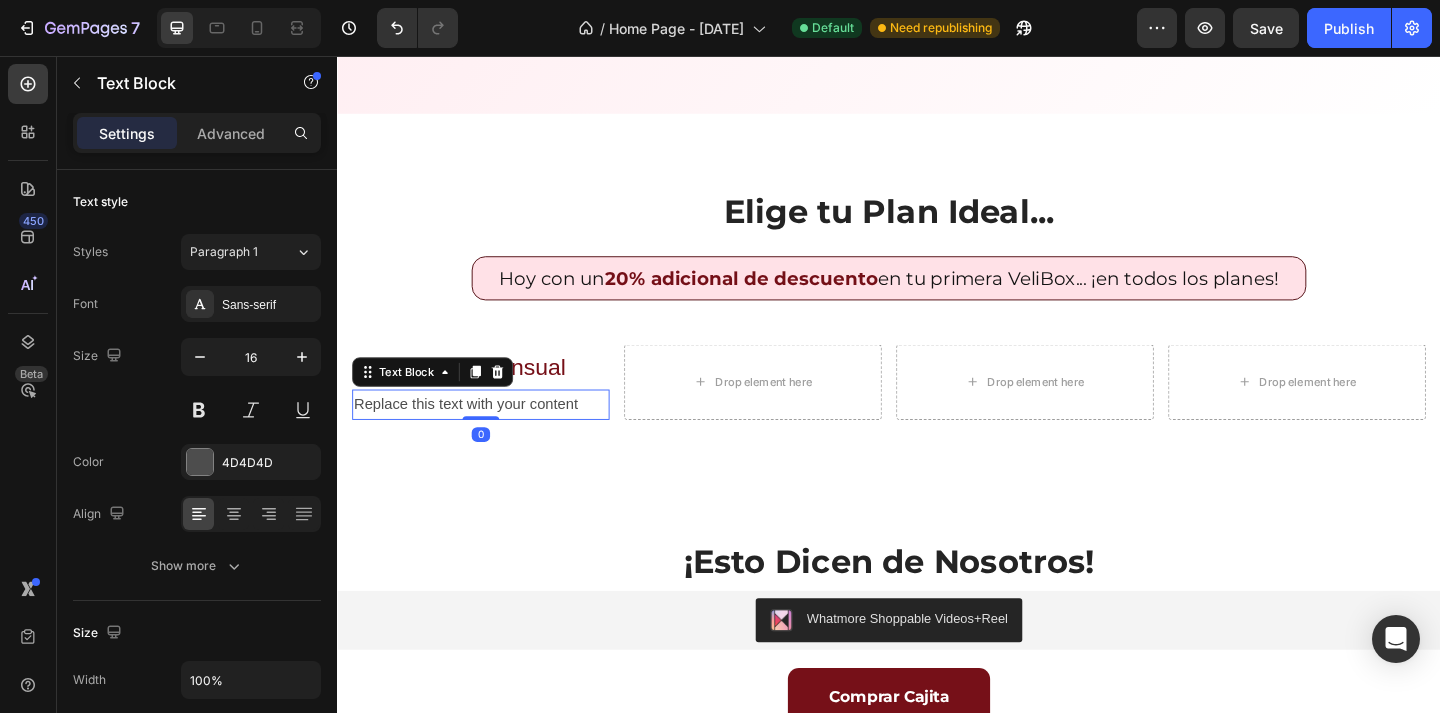 click on "Replace this text with your content" at bounding box center (493, 435) 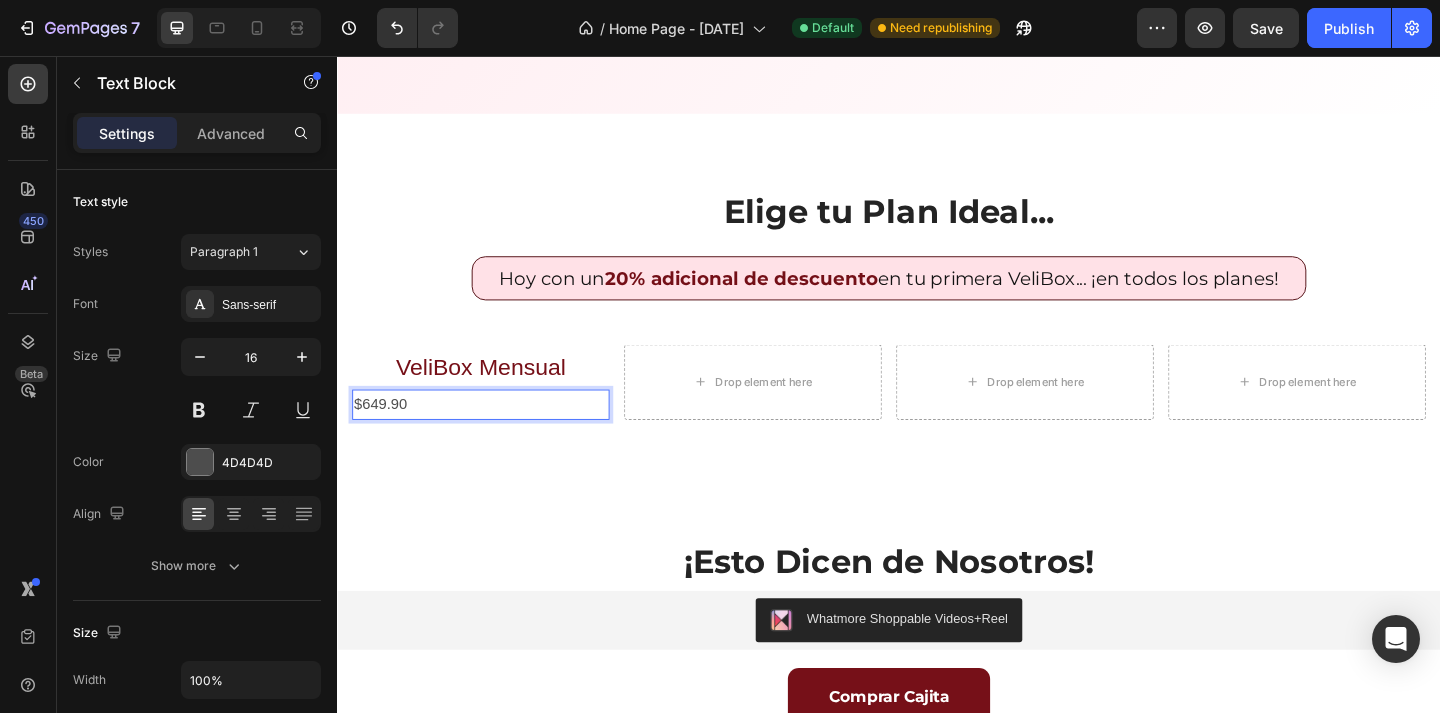 click on "$649.90" at bounding box center (493, 435) 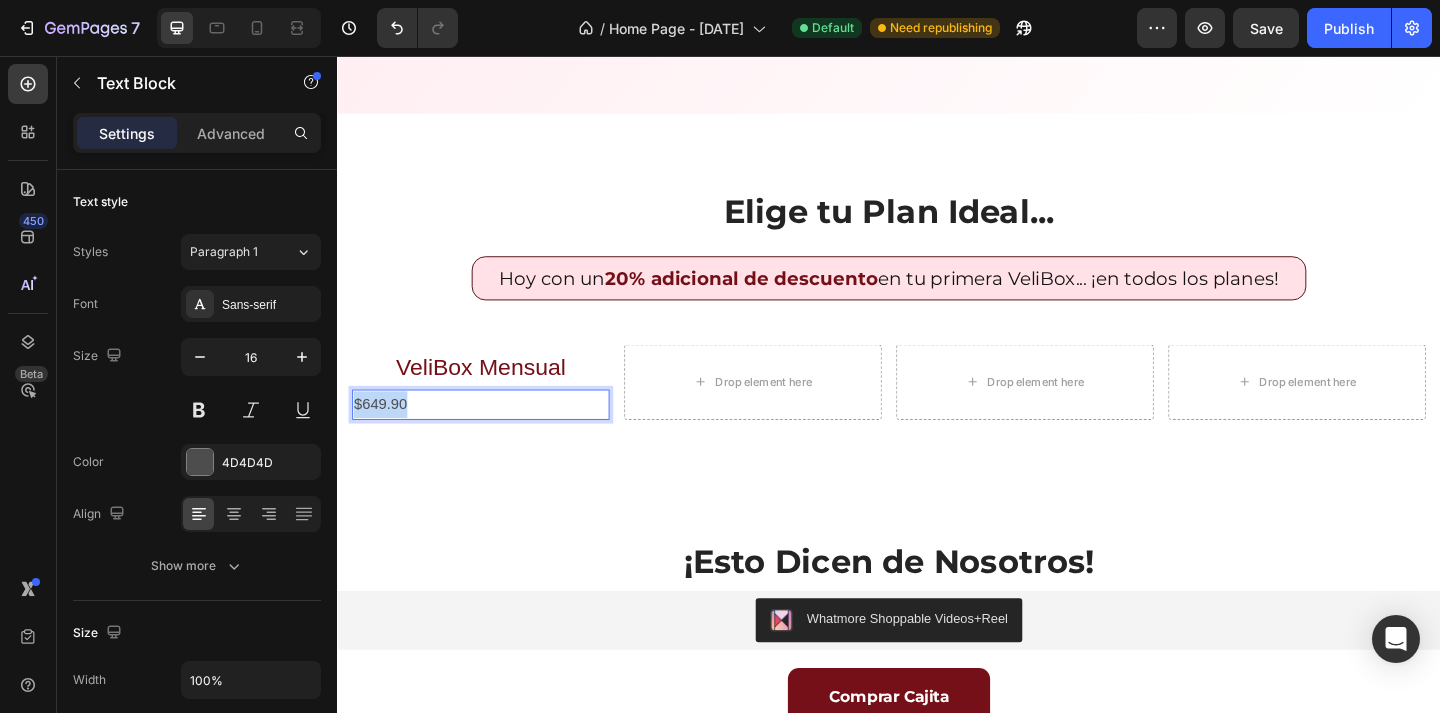 click on "$649.90" at bounding box center [493, 435] 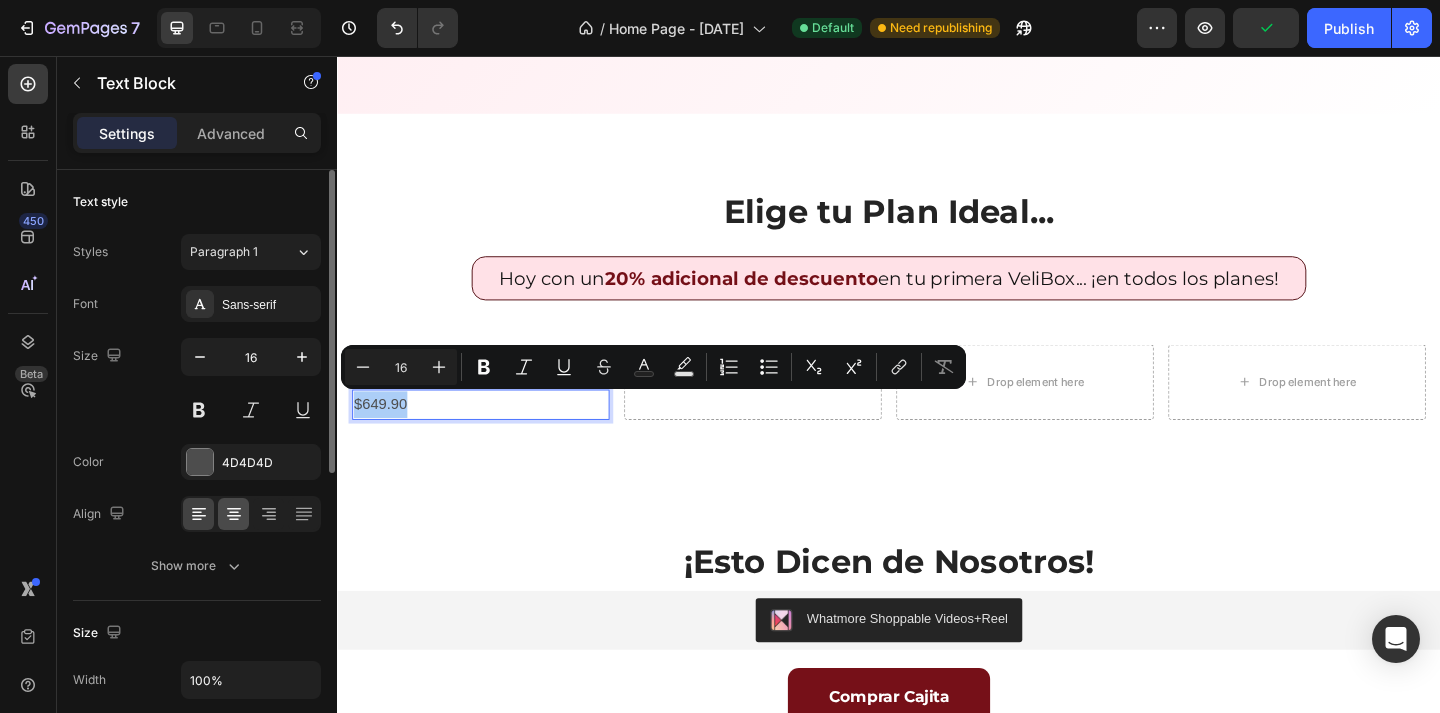 click 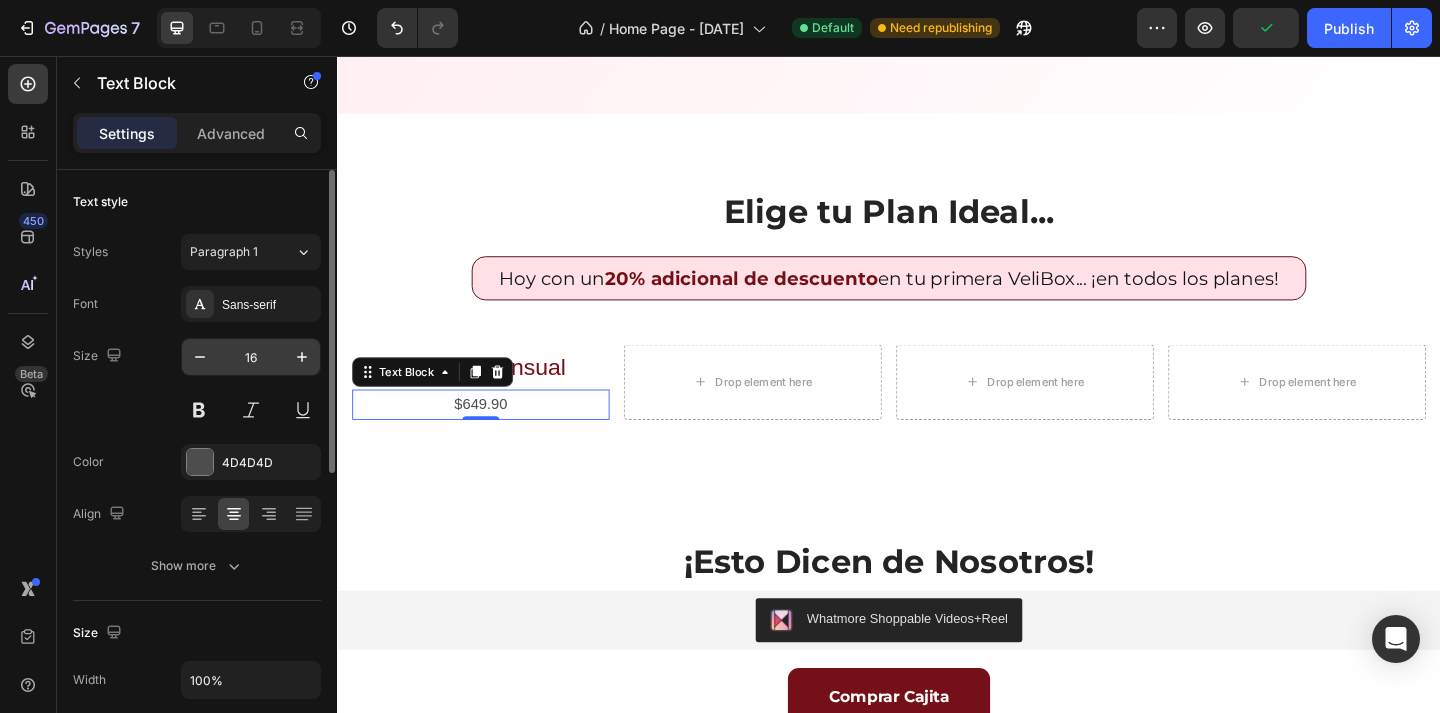 click on "16" at bounding box center [251, 357] 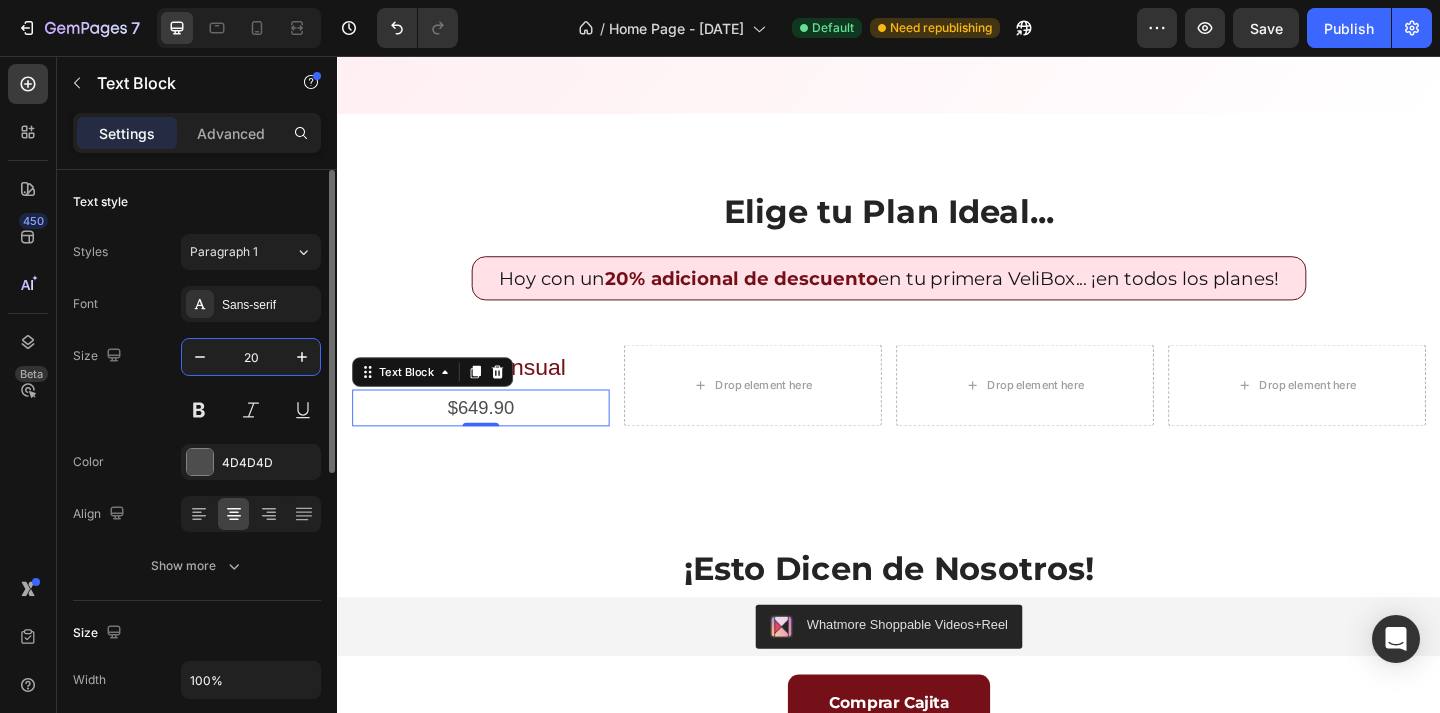 type on "2" 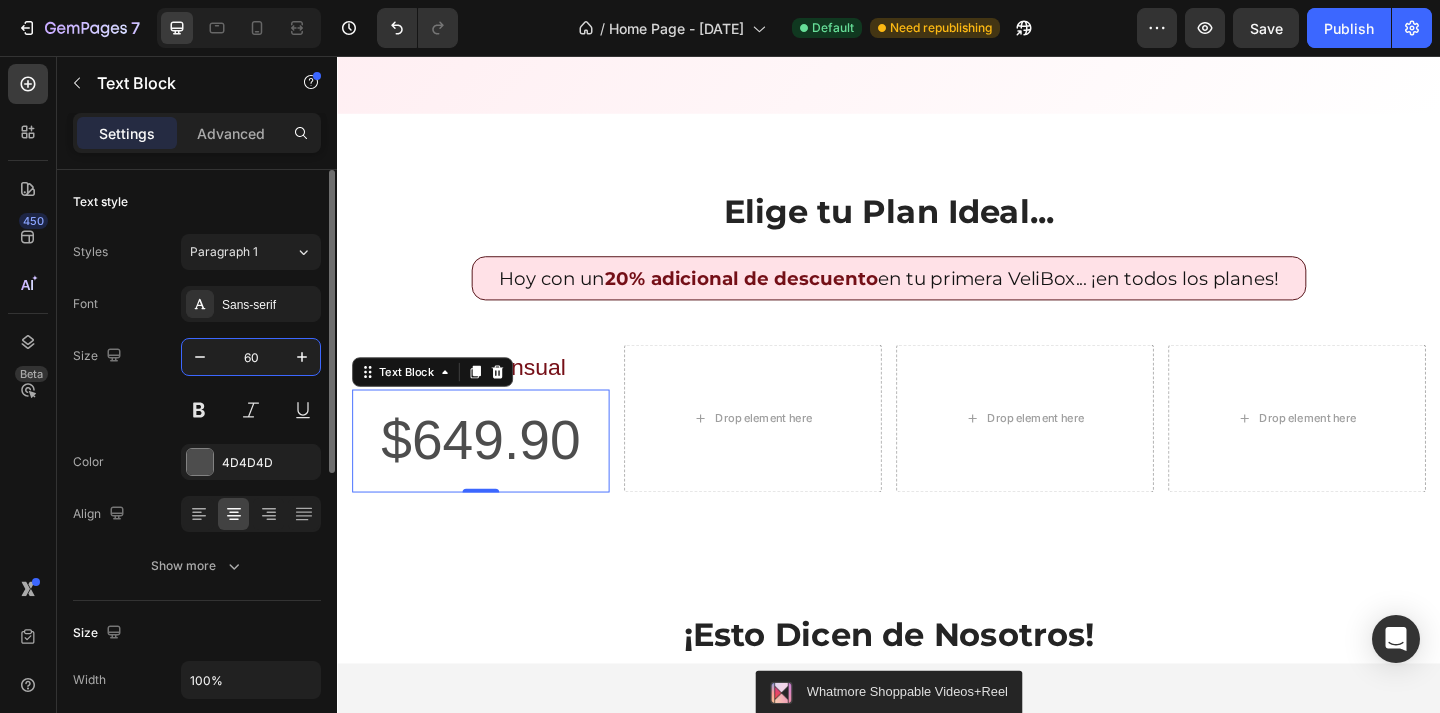 type on "6" 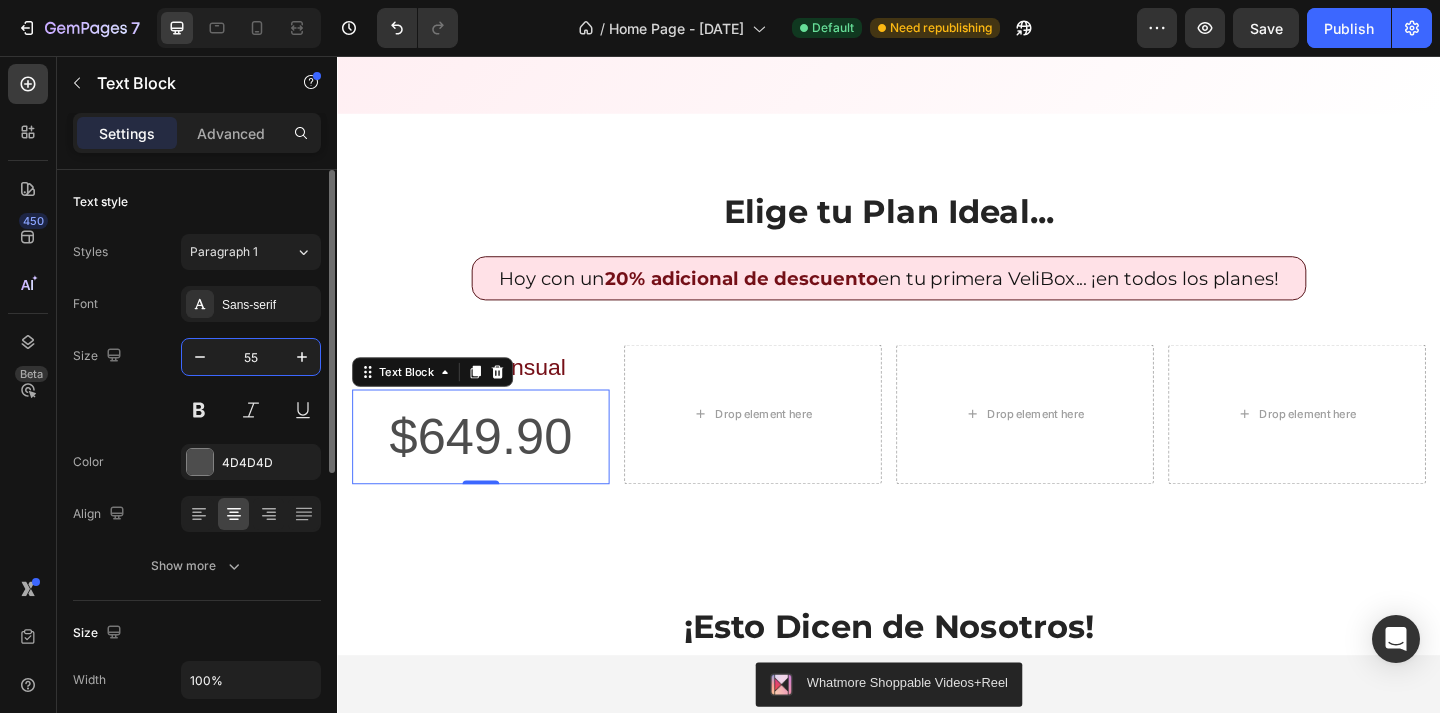 click on "55" at bounding box center [251, 357] 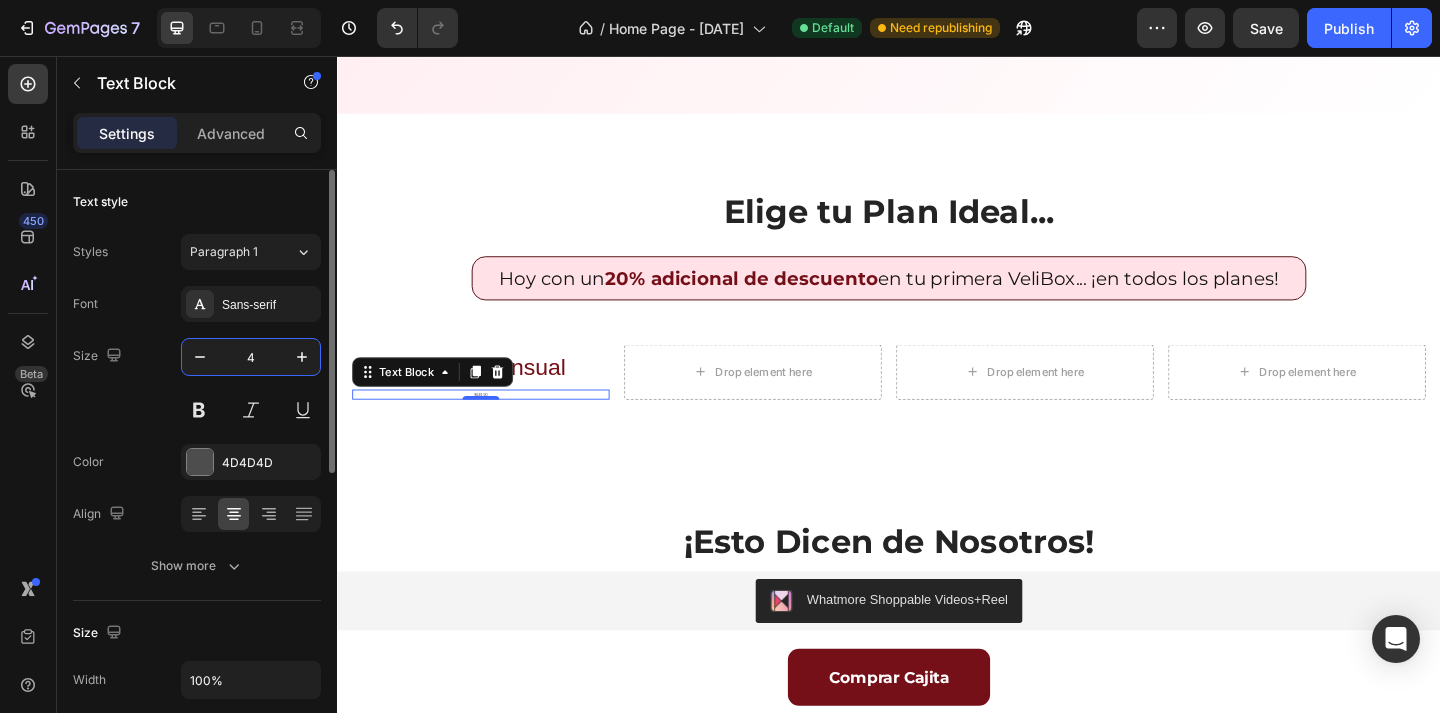 type on "40" 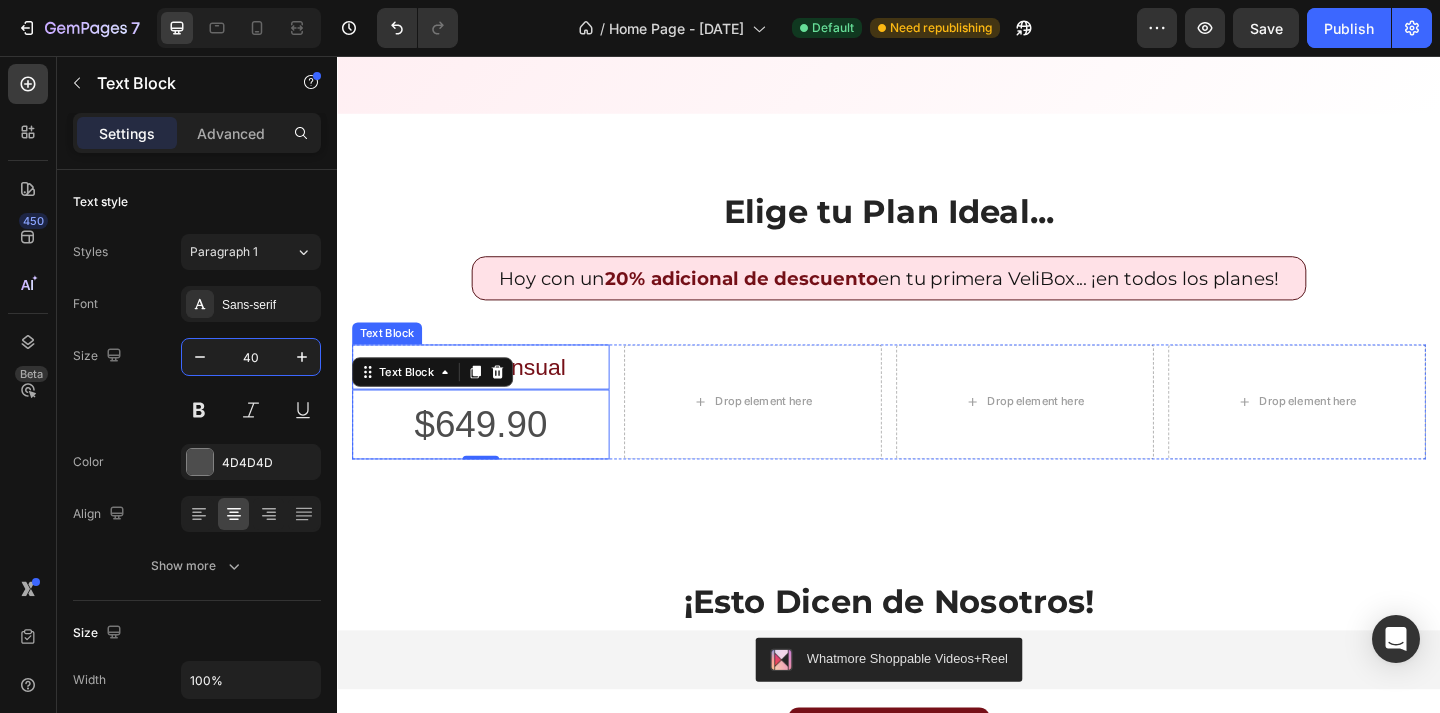 click on "VeliBox Mensual" at bounding box center (493, 394) 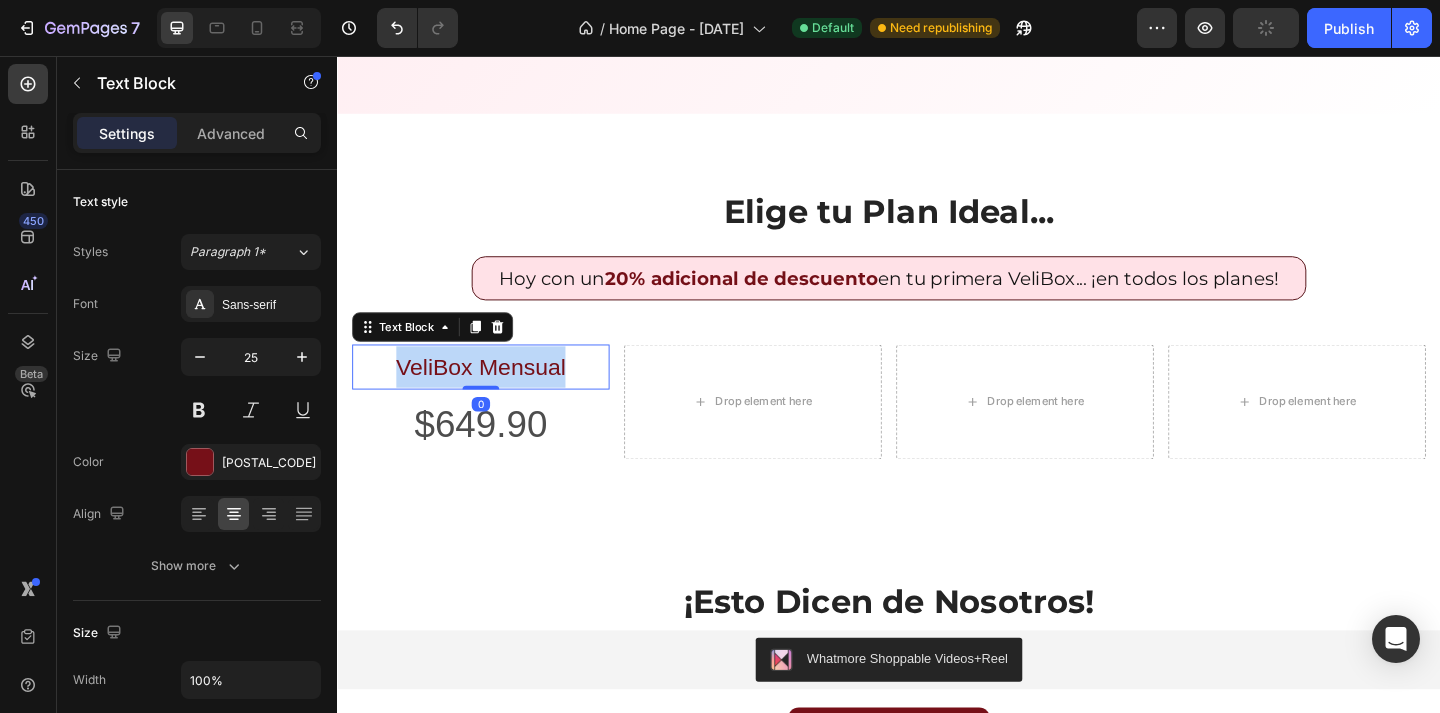 click on "VeliBox Mensual" at bounding box center [493, 394] 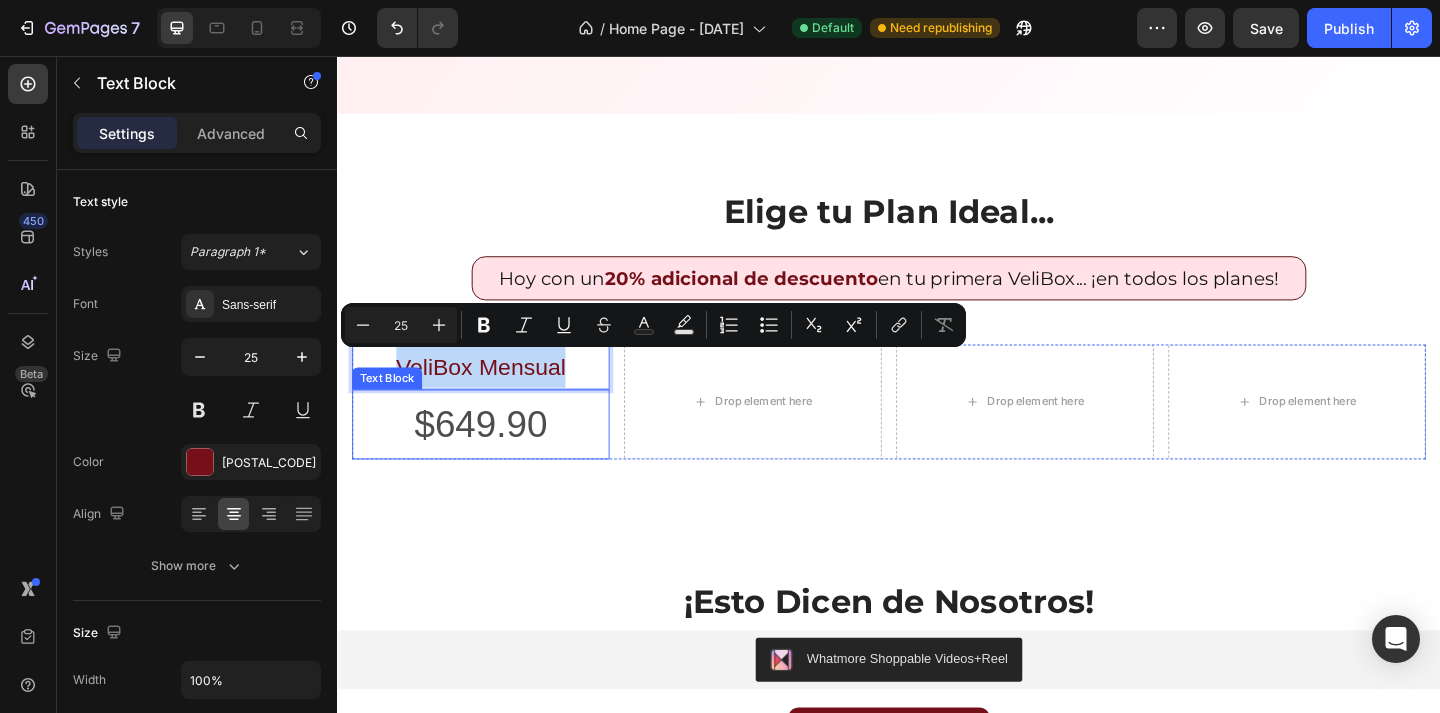 click on "$649.90" at bounding box center (493, 457) 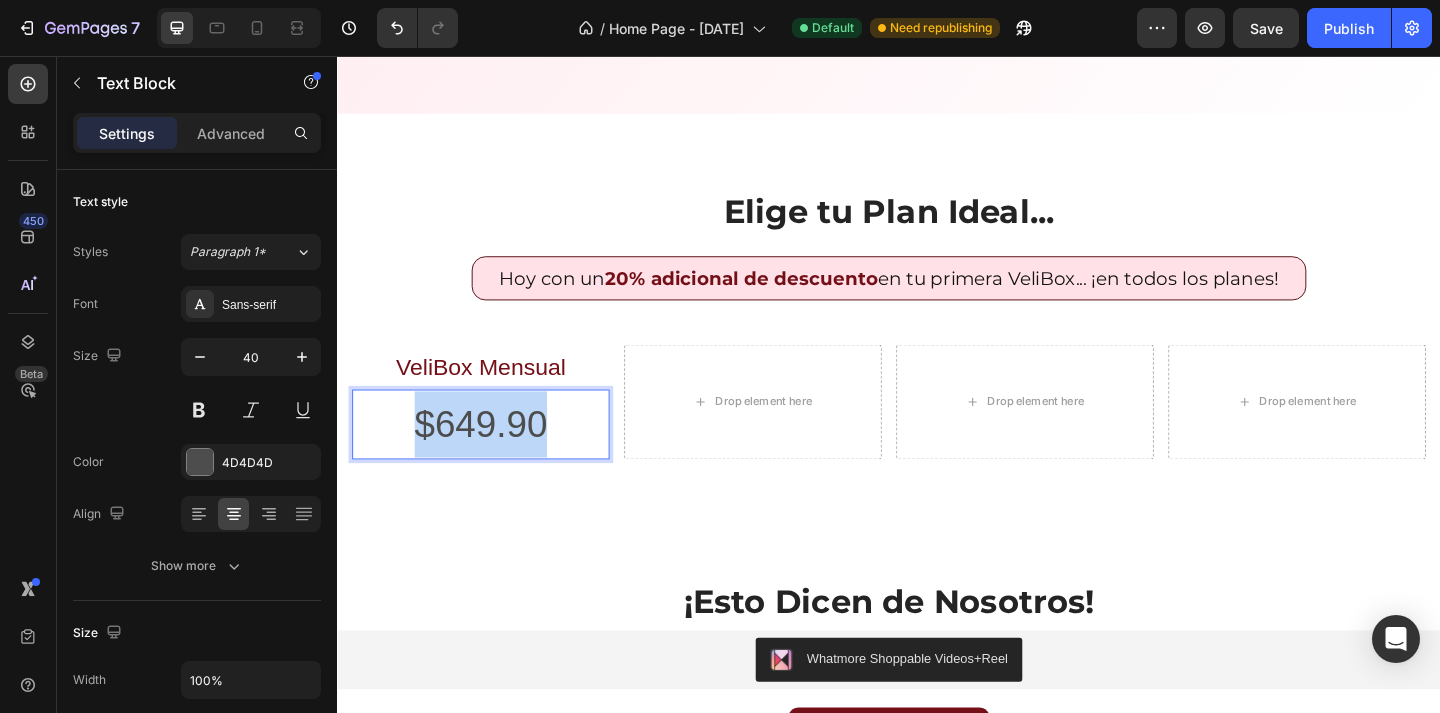 click on "$649.90" at bounding box center [493, 457] 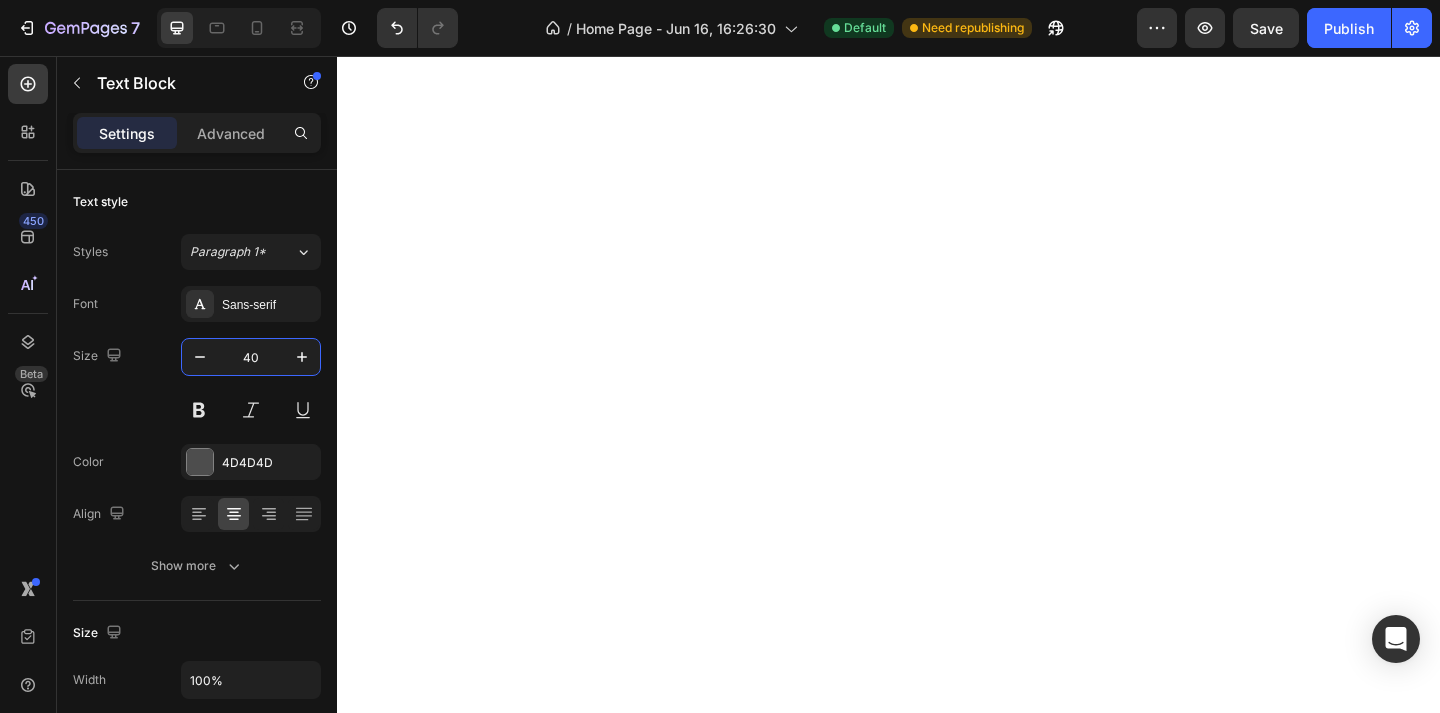 scroll, scrollTop: 0, scrollLeft: 0, axis: both 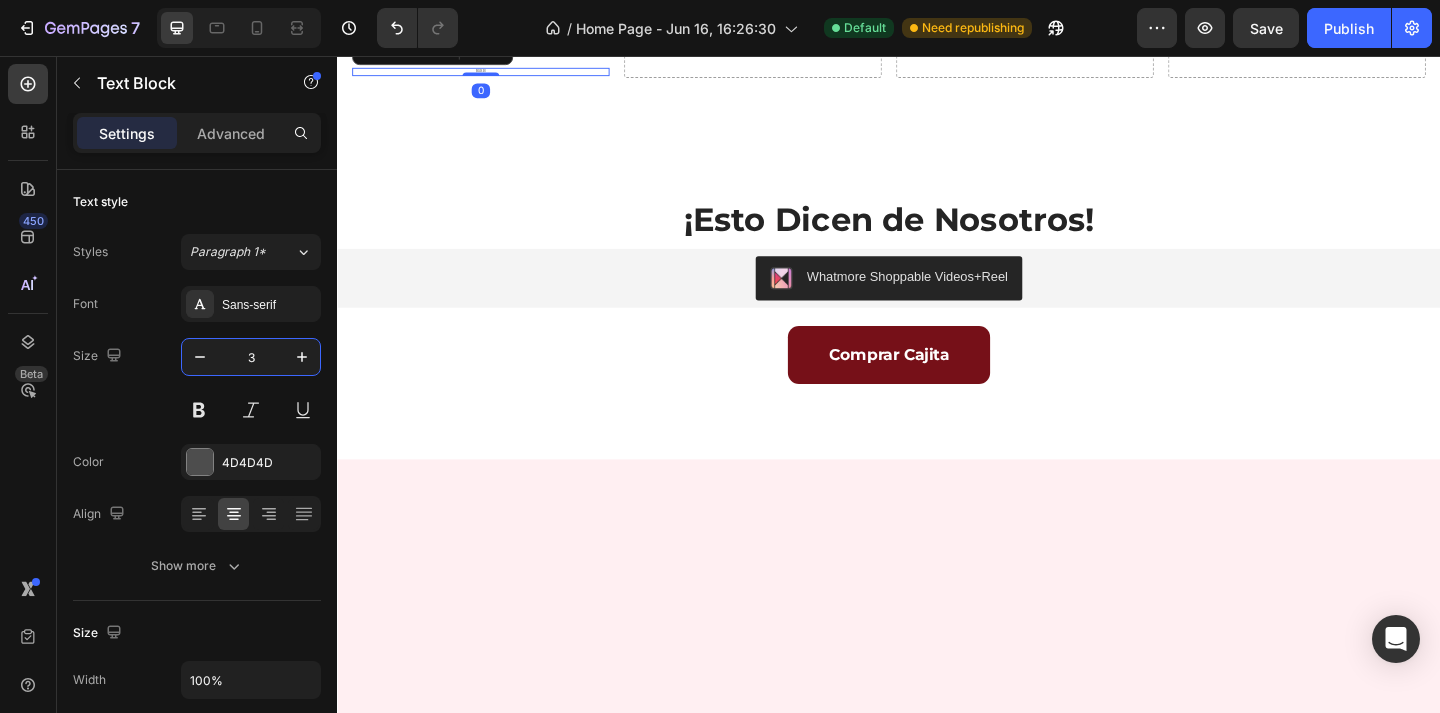 type on "35" 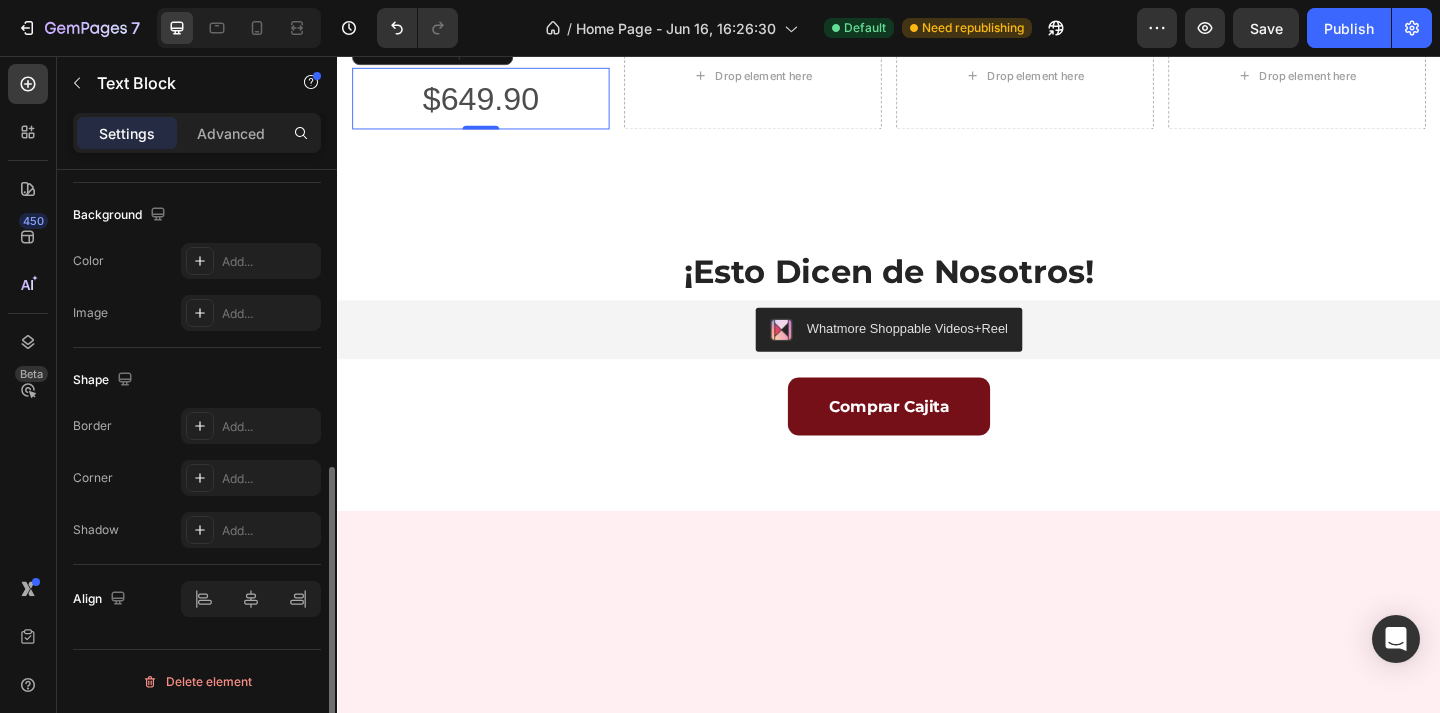 scroll, scrollTop: 0, scrollLeft: 0, axis: both 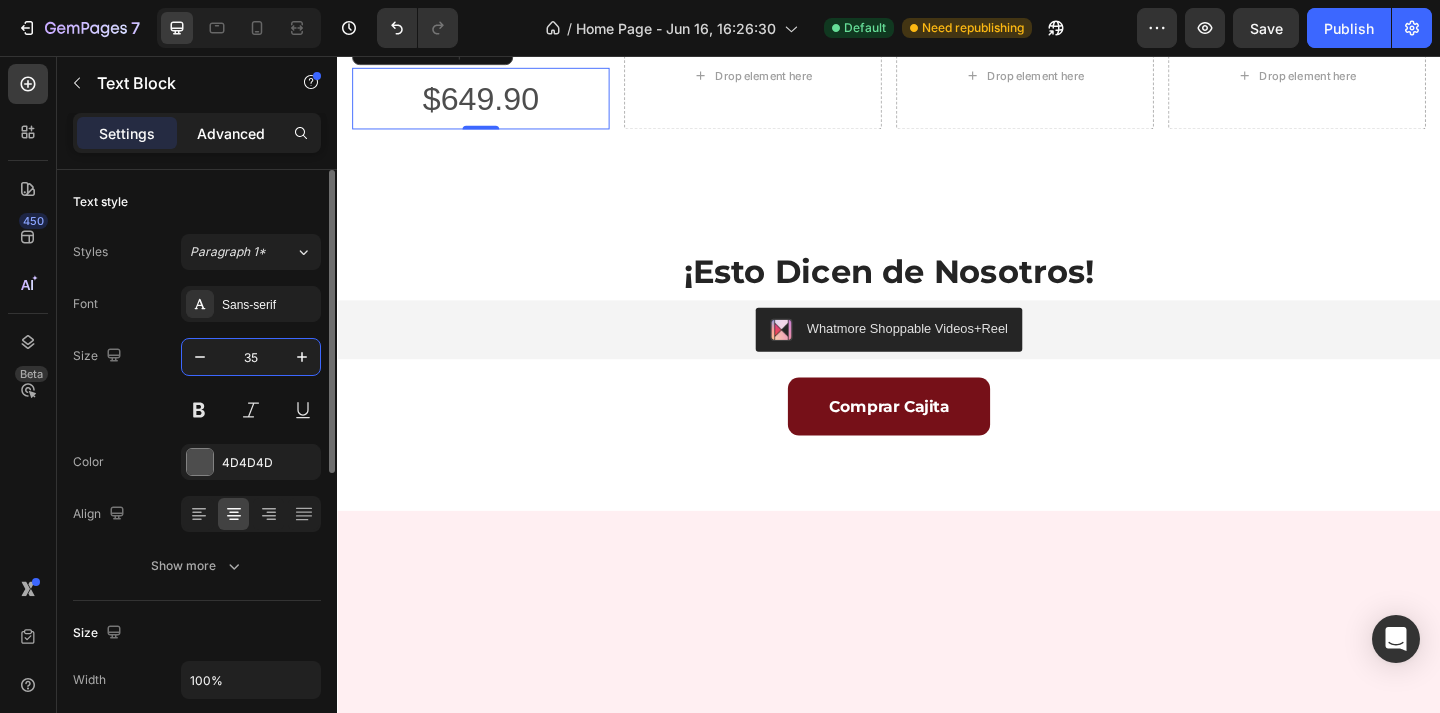click on "Advanced" at bounding box center (231, 133) 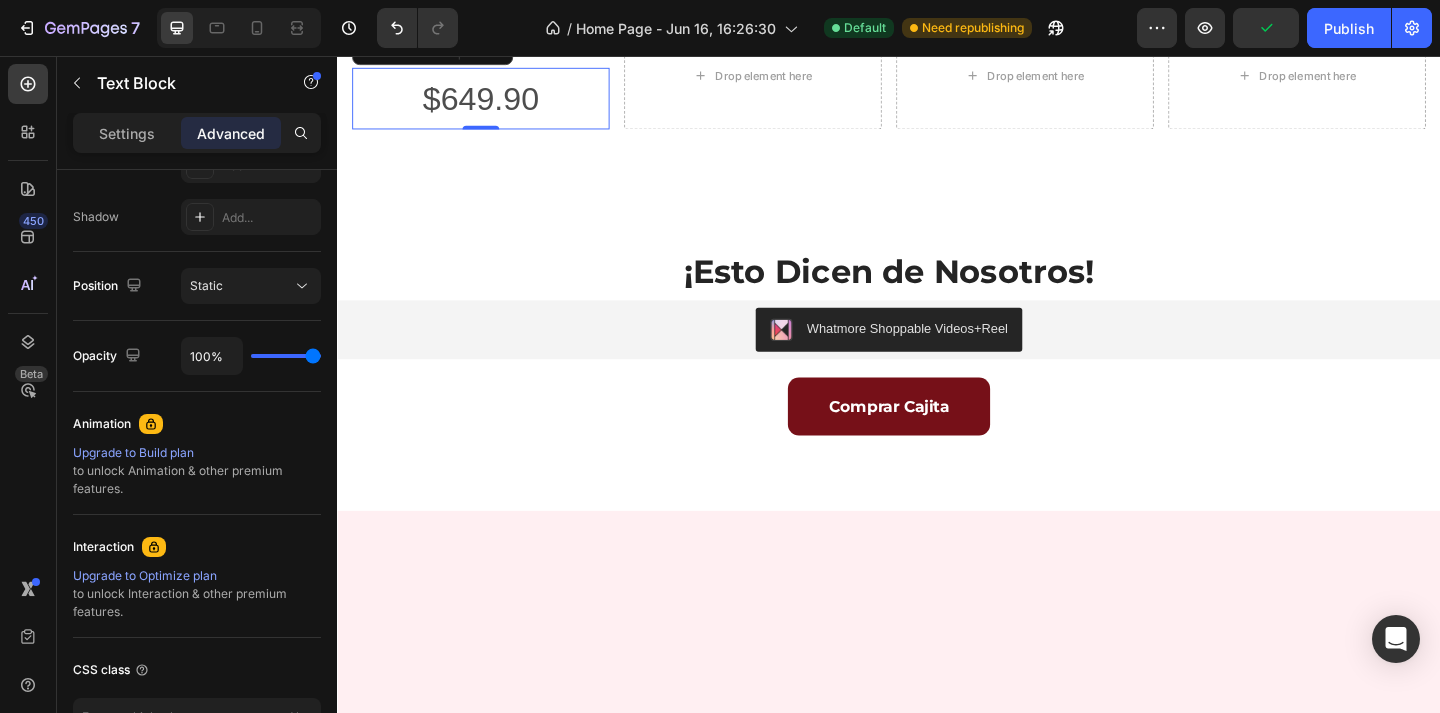 scroll, scrollTop: 0, scrollLeft: 0, axis: both 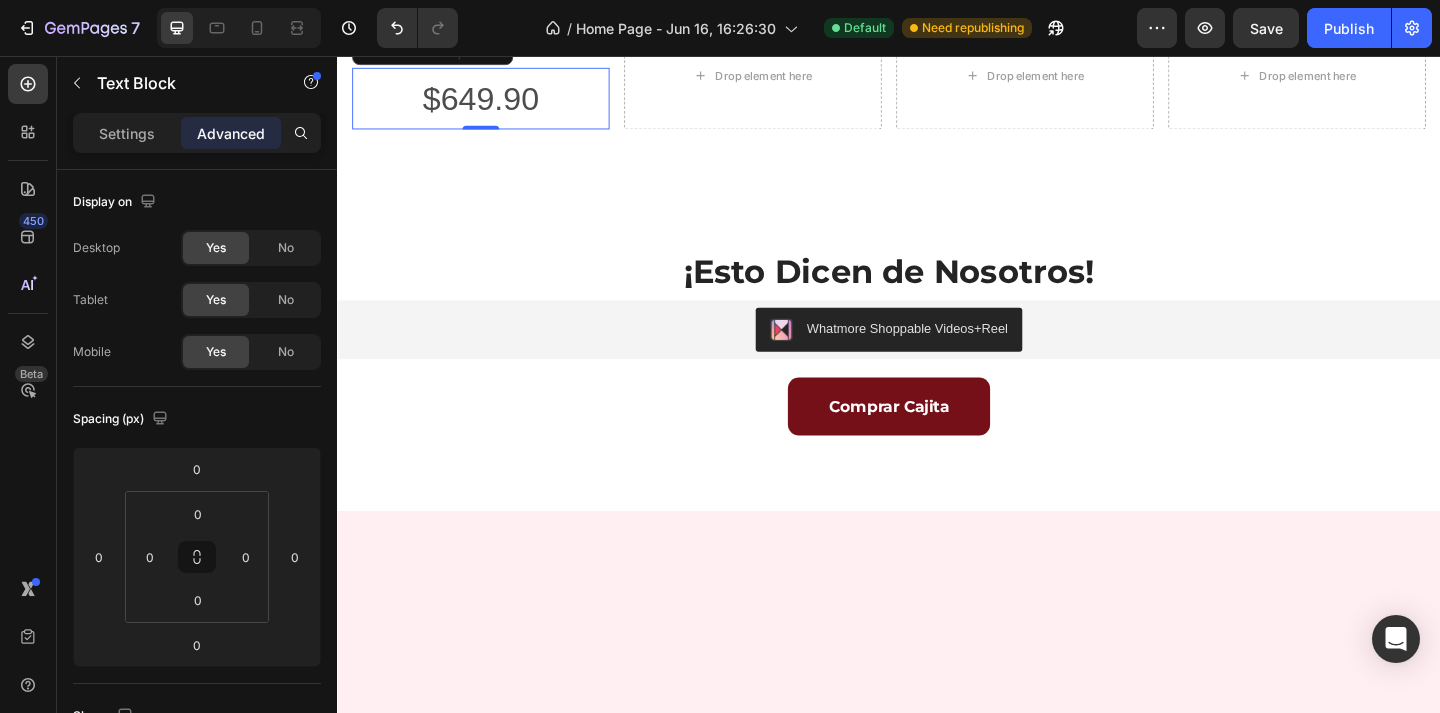 click on "Settings" at bounding box center [127, 133] 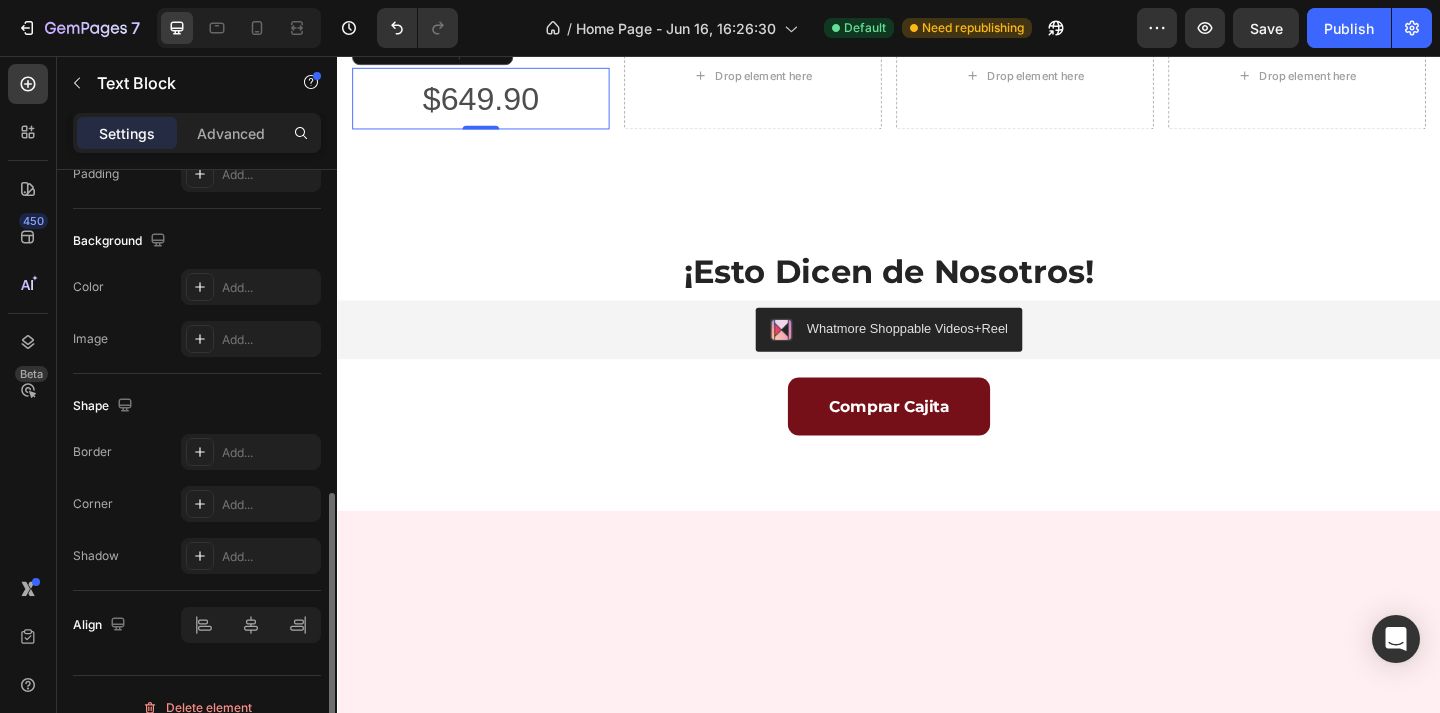 scroll, scrollTop: 585, scrollLeft: 0, axis: vertical 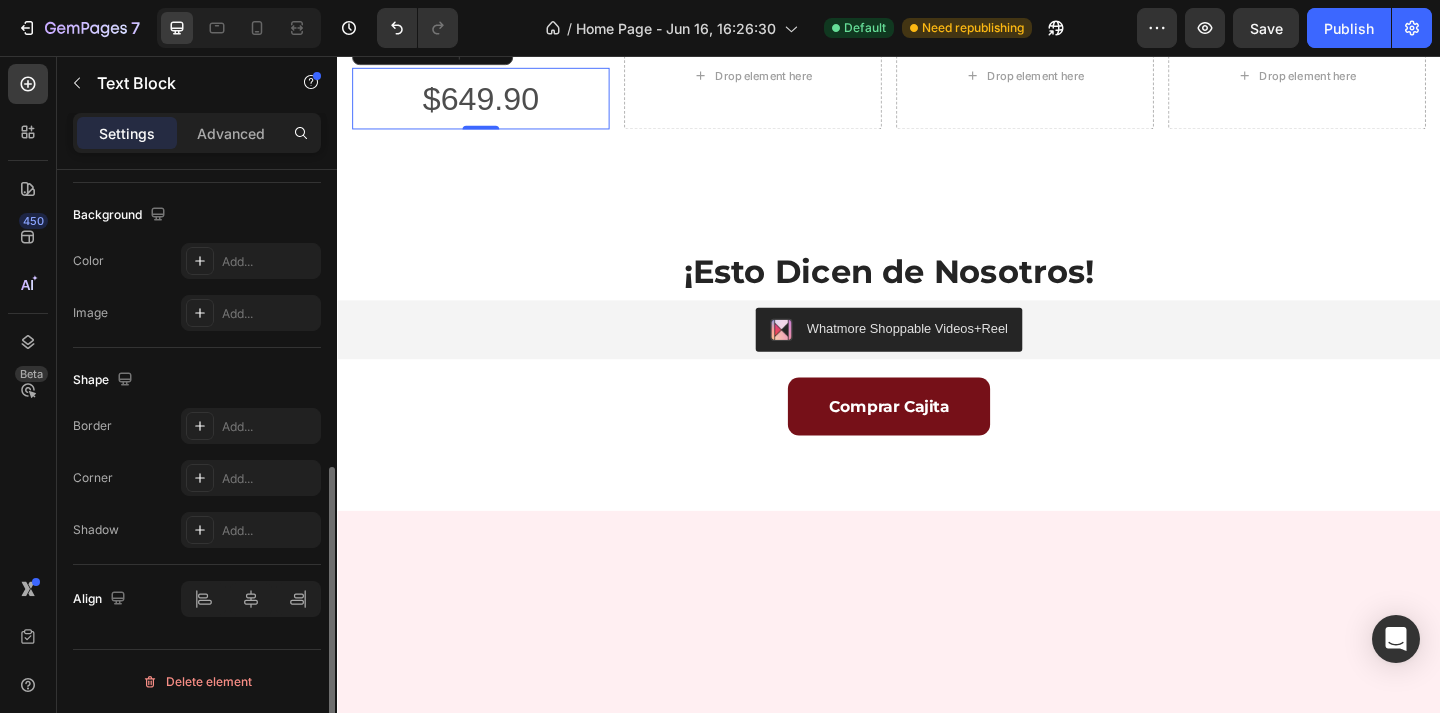 click on "¡Esto Dicen de Nosotros! Heading Whatmore Shoppable Videos+Reel Whatmore Shoppable Videos+Reel Comprar Cajita Button Section 5" at bounding box center (937, 367) 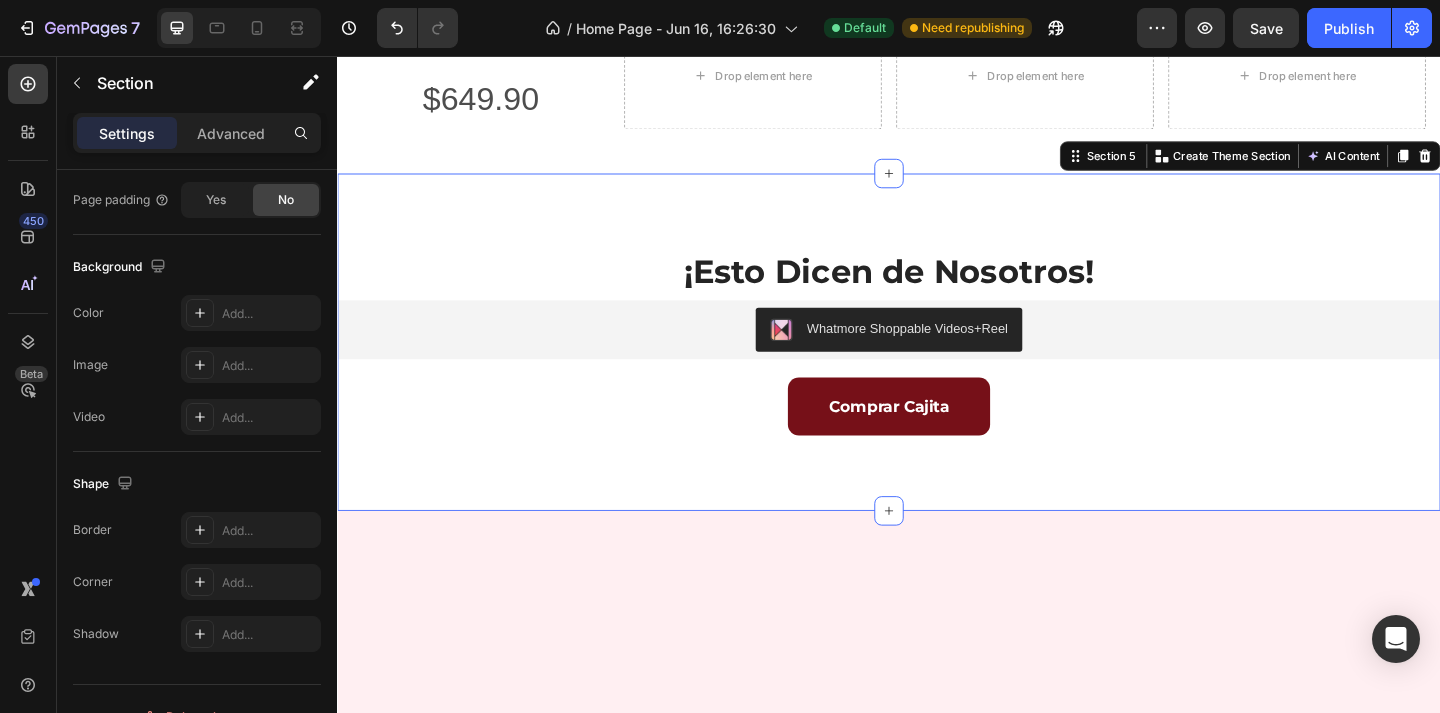 scroll, scrollTop: 0, scrollLeft: 0, axis: both 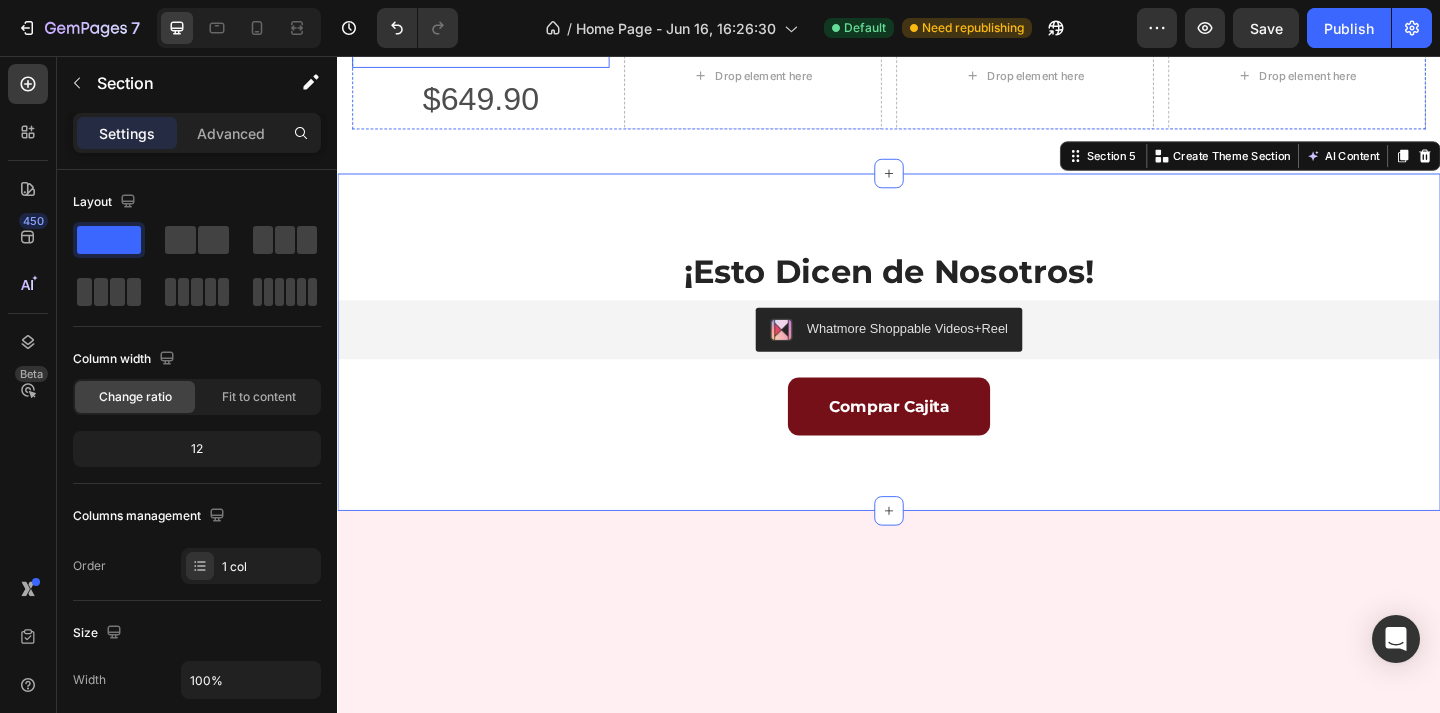 click on "VeliBox Mensual" at bounding box center [493, 44] 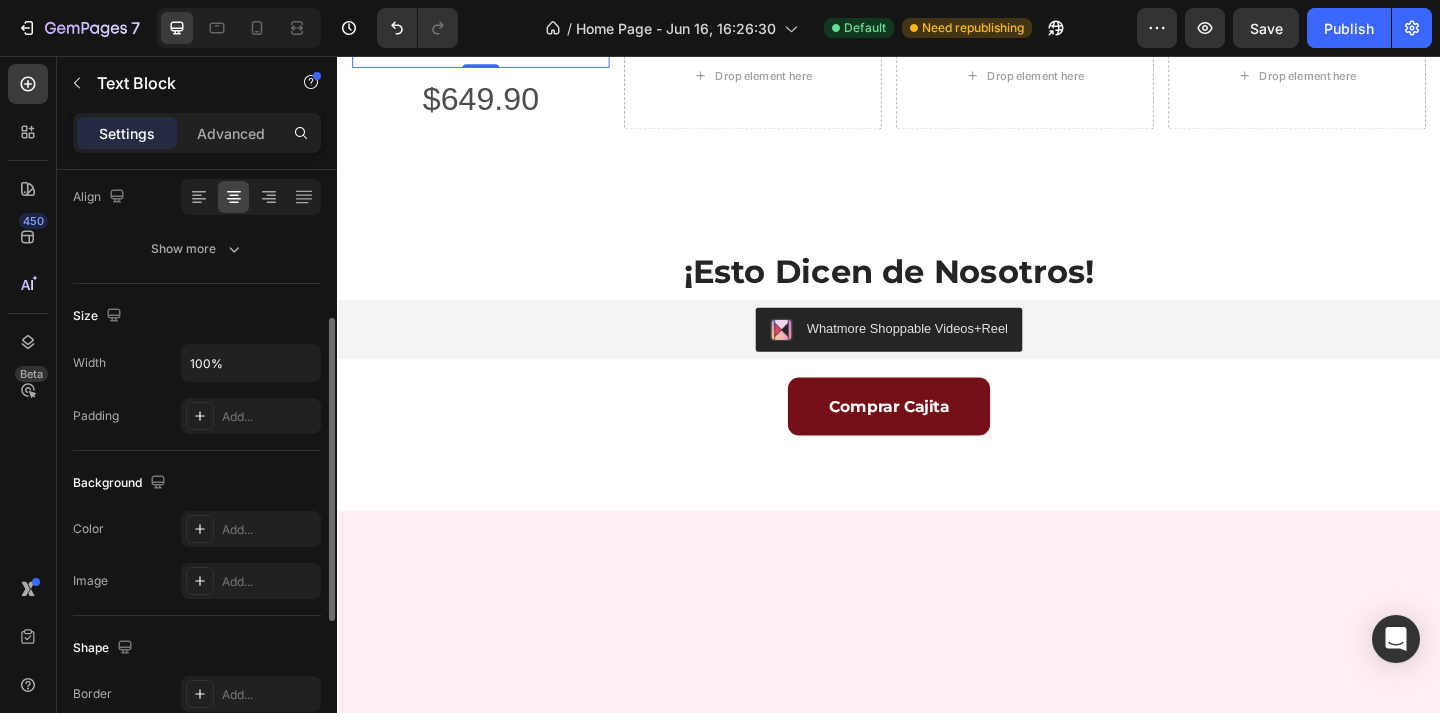 scroll, scrollTop: 309, scrollLeft: 0, axis: vertical 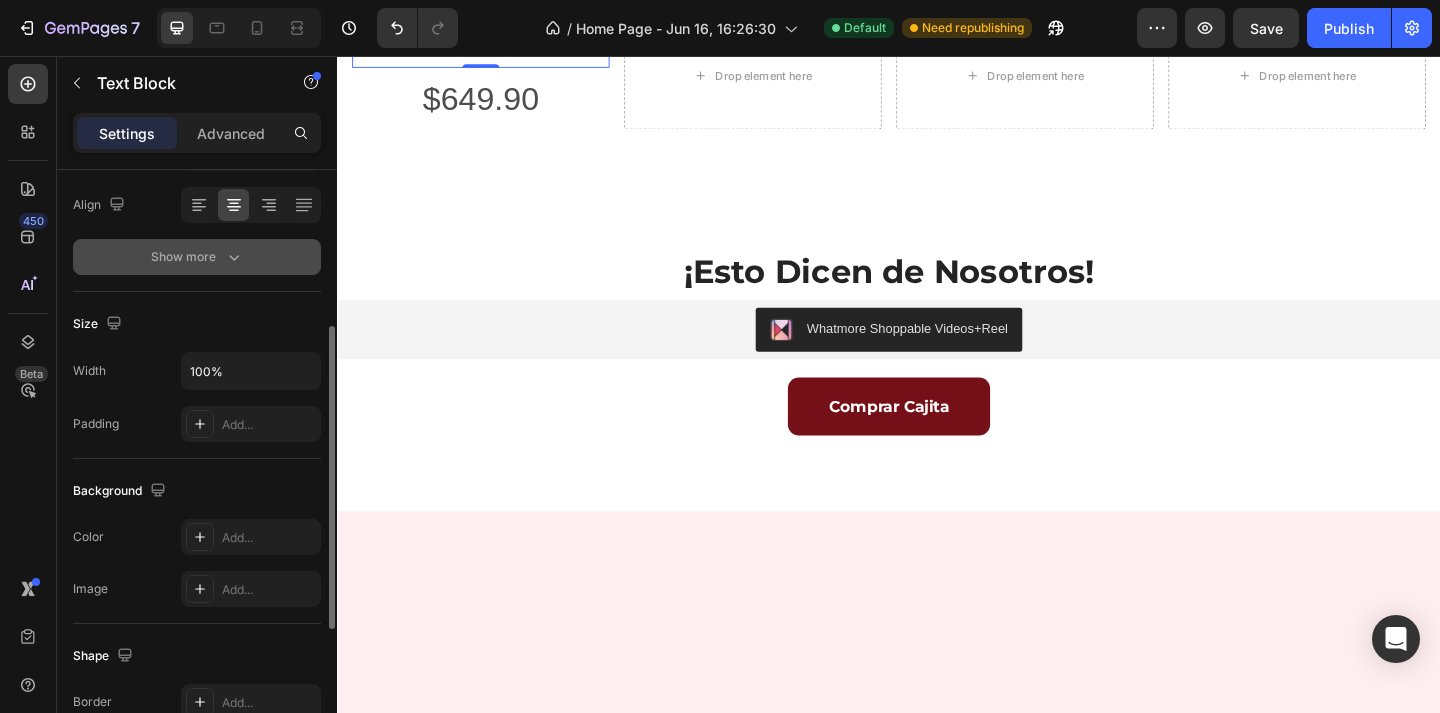 click on "Show more" at bounding box center [197, 257] 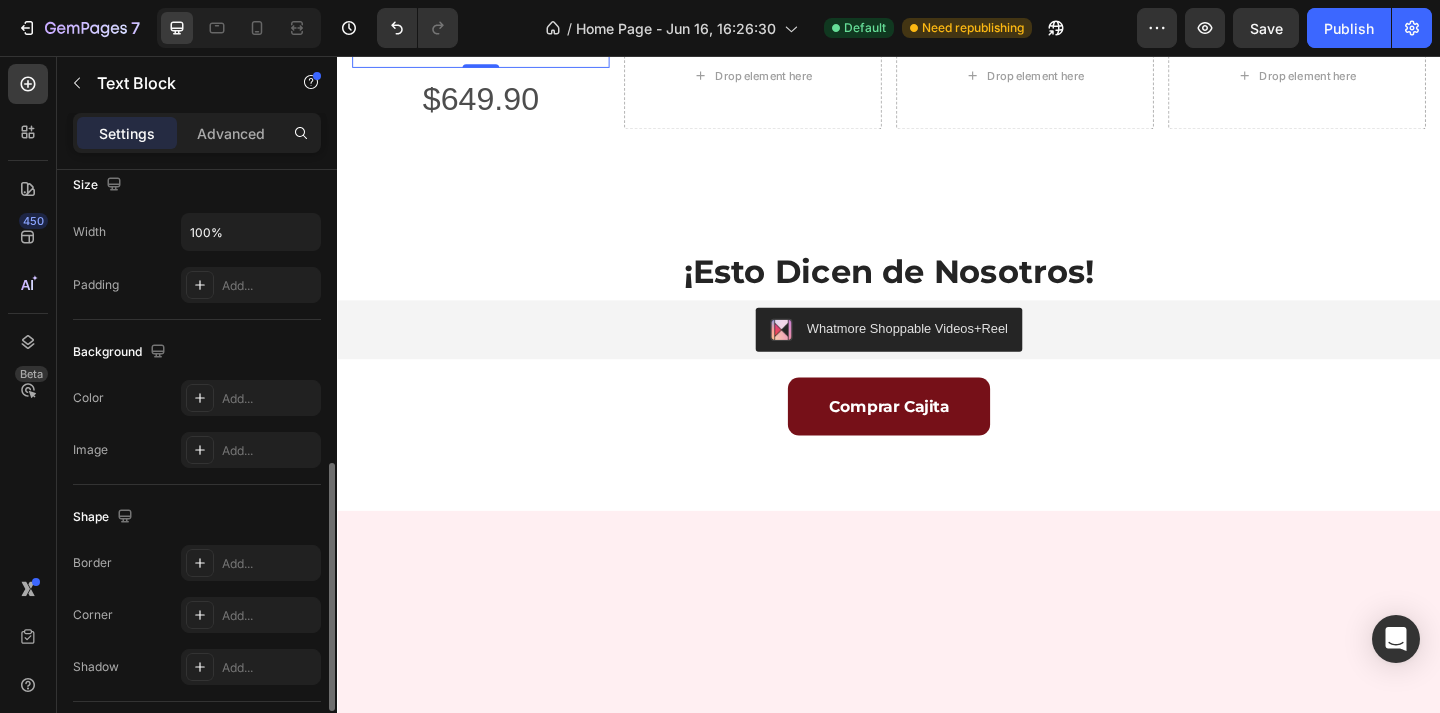 scroll, scrollTop: 709, scrollLeft: 0, axis: vertical 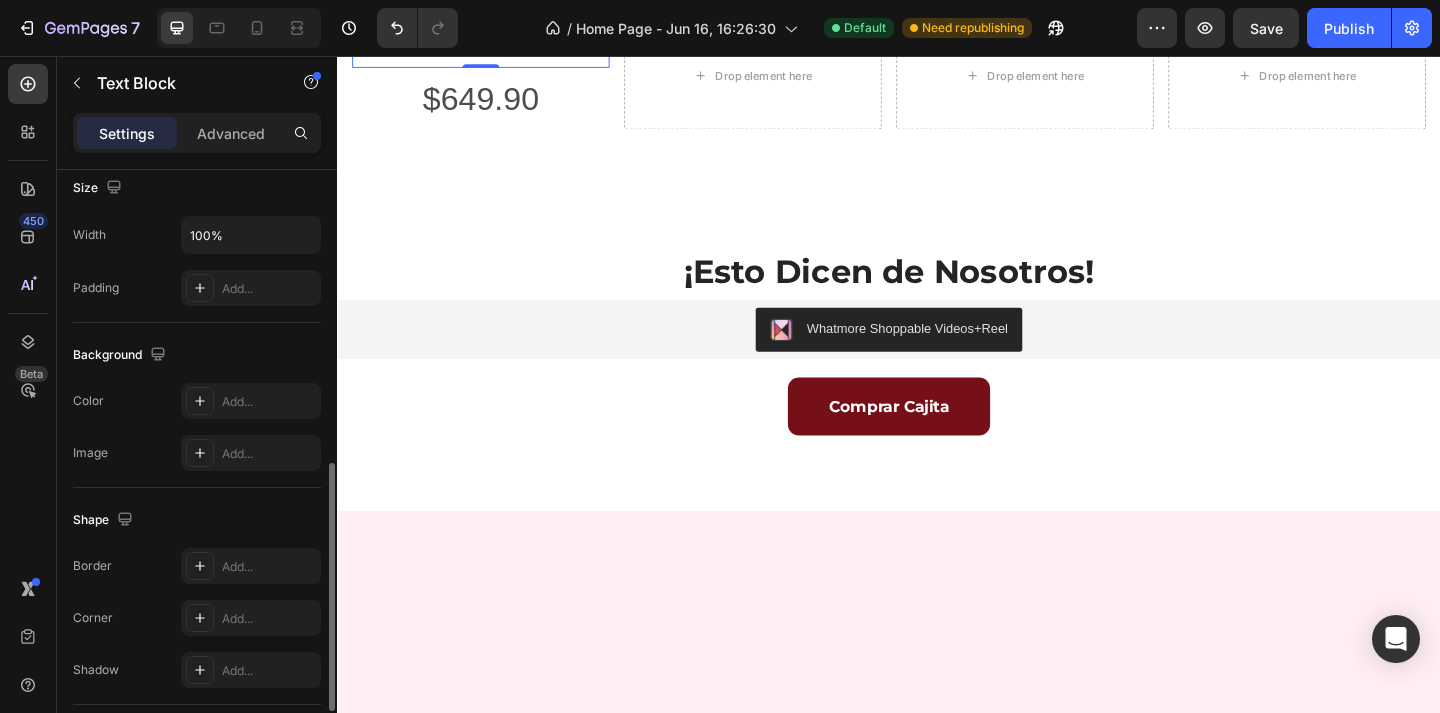 click on "Add..." at bounding box center [269, 289] 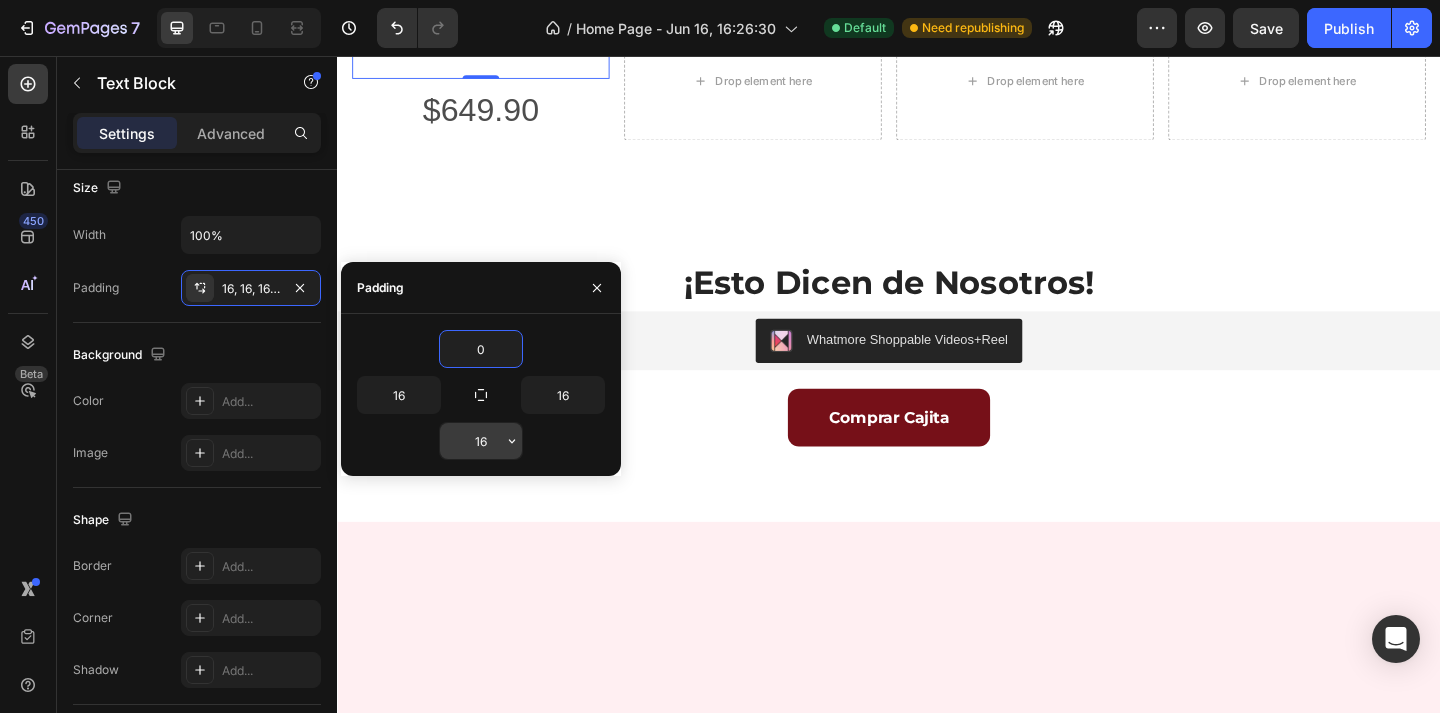 type on "0" 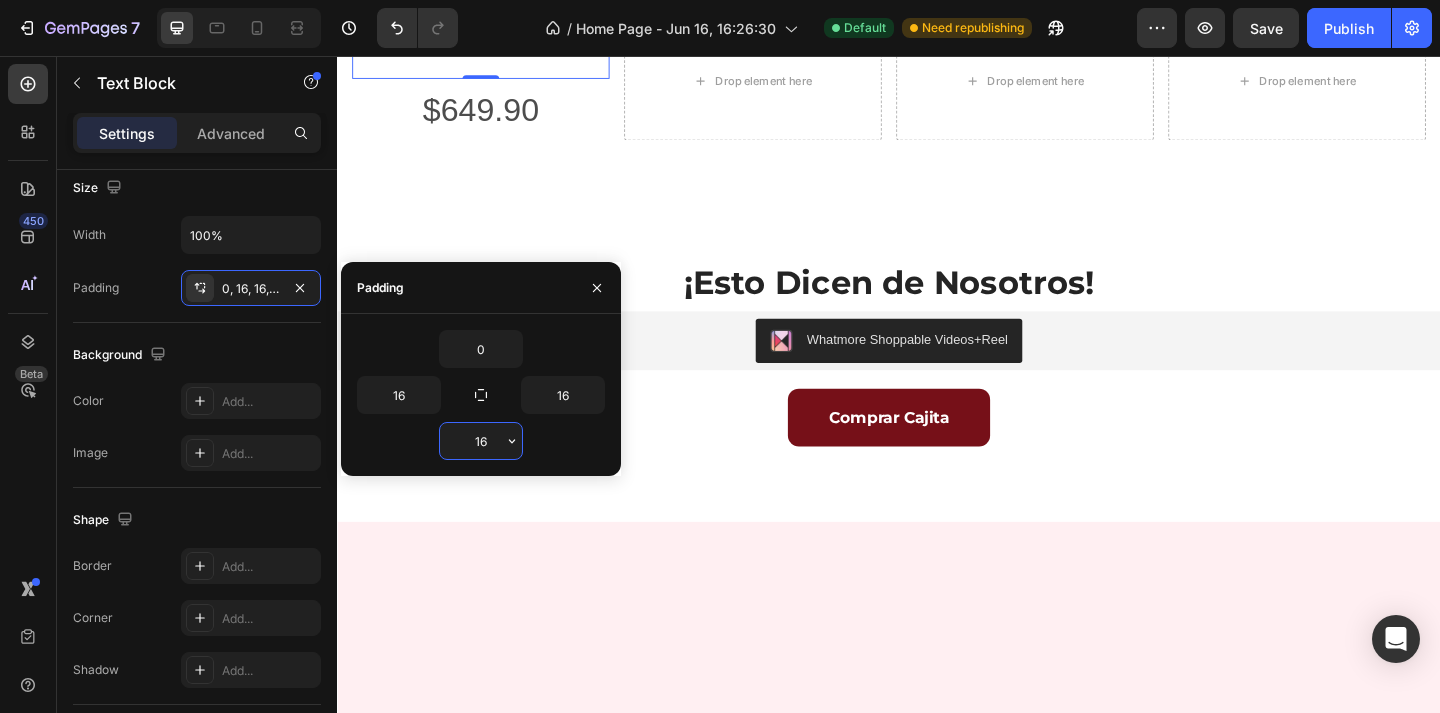 type on "0" 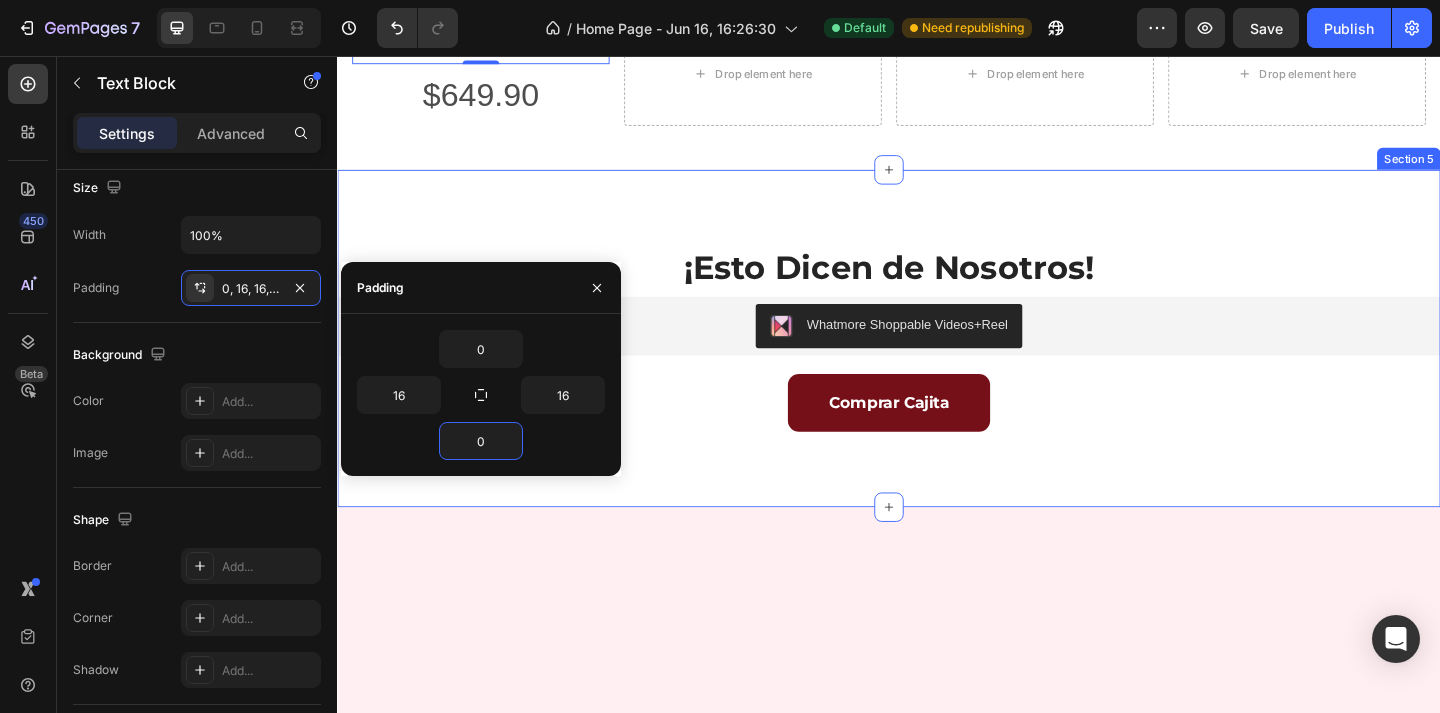 click on "¡Esto Dicen de Nosotros! Heading Whatmore Shoppable Videos+Reel Whatmore Shoppable Videos+Reel Comprar Cajita Button Section 5" at bounding box center (937, 363) 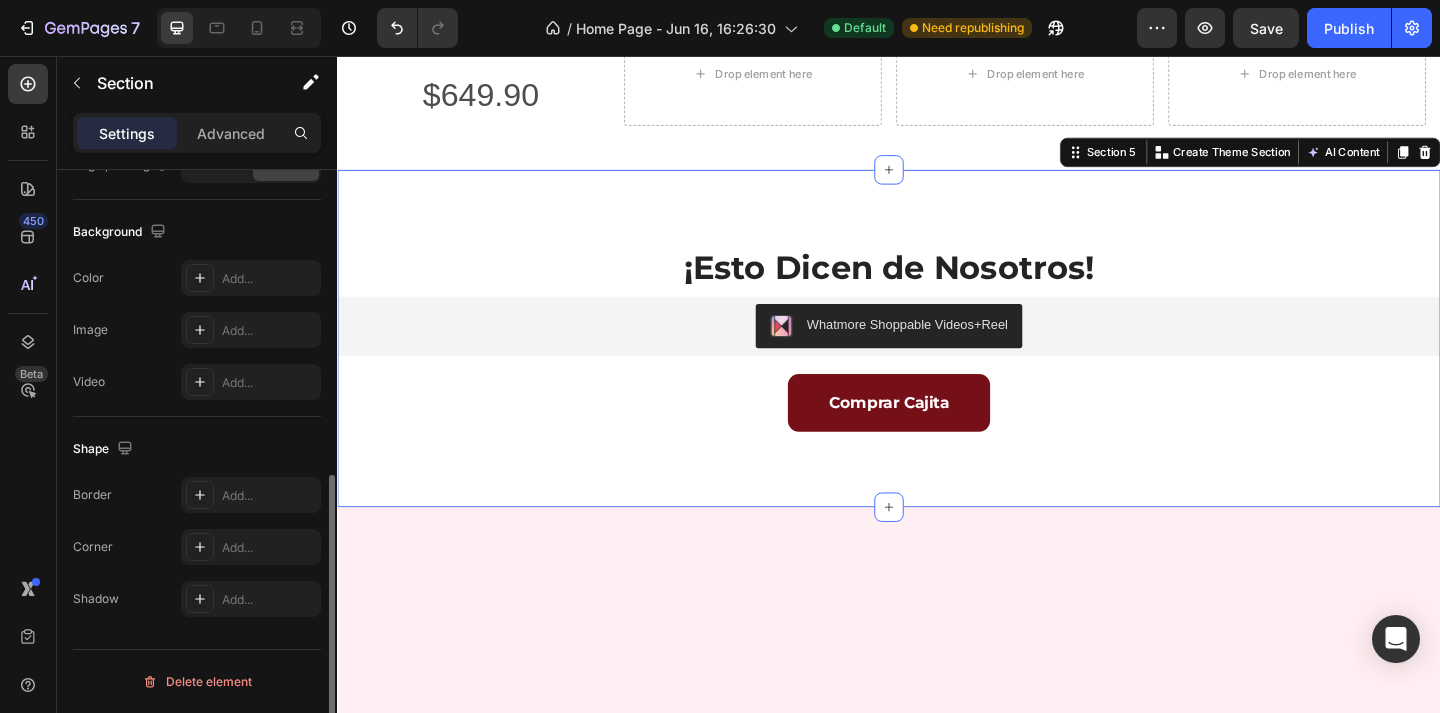 scroll, scrollTop: 0, scrollLeft: 0, axis: both 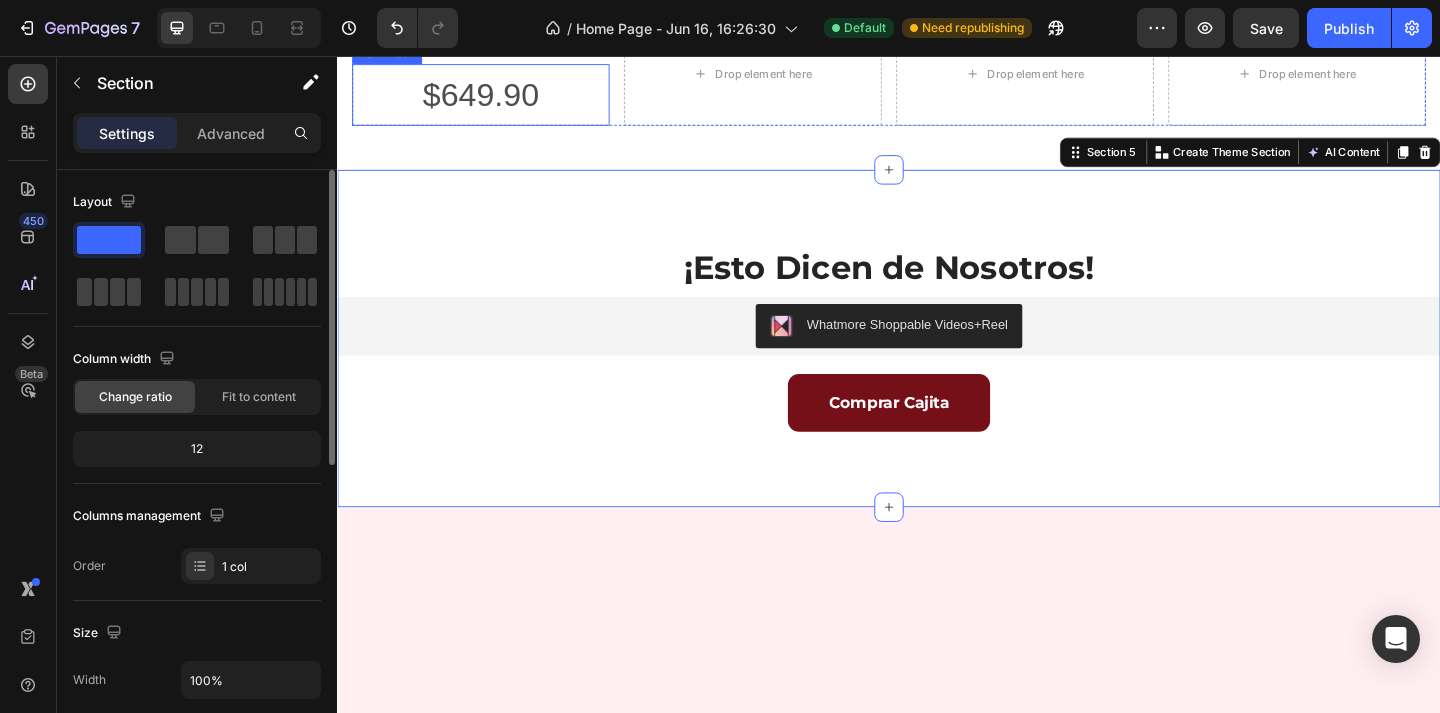 click on "$649.90" at bounding box center (493, 98) 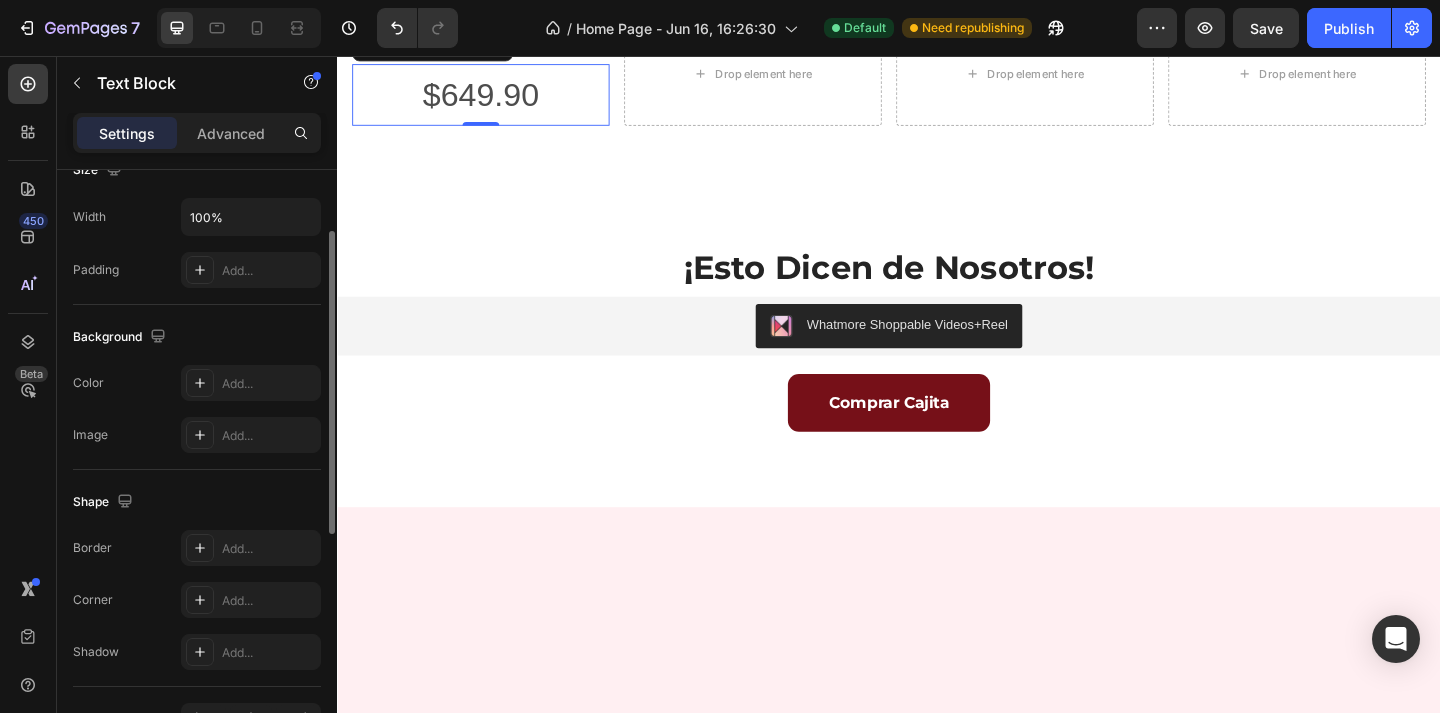 scroll, scrollTop: 267, scrollLeft: 0, axis: vertical 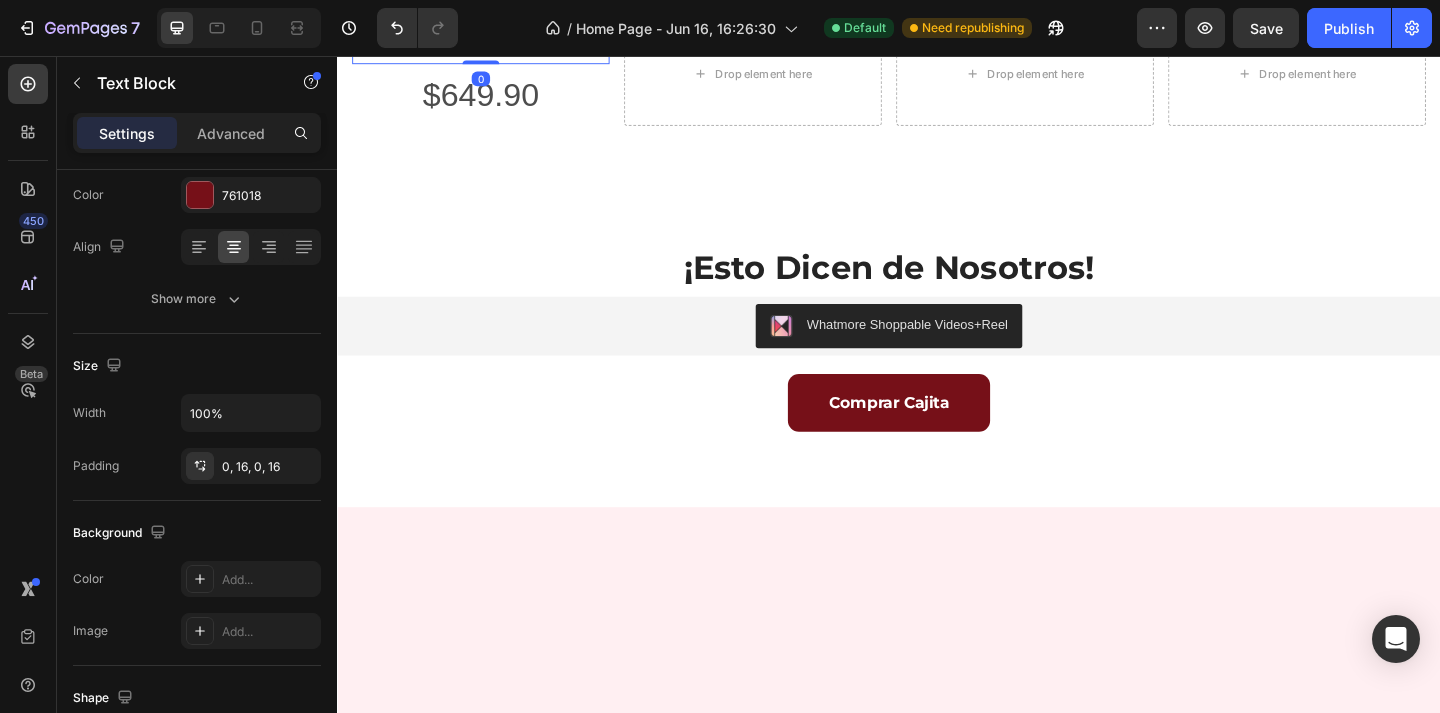 click on "VeliBox Mensual" at bounding box center [493, 42] 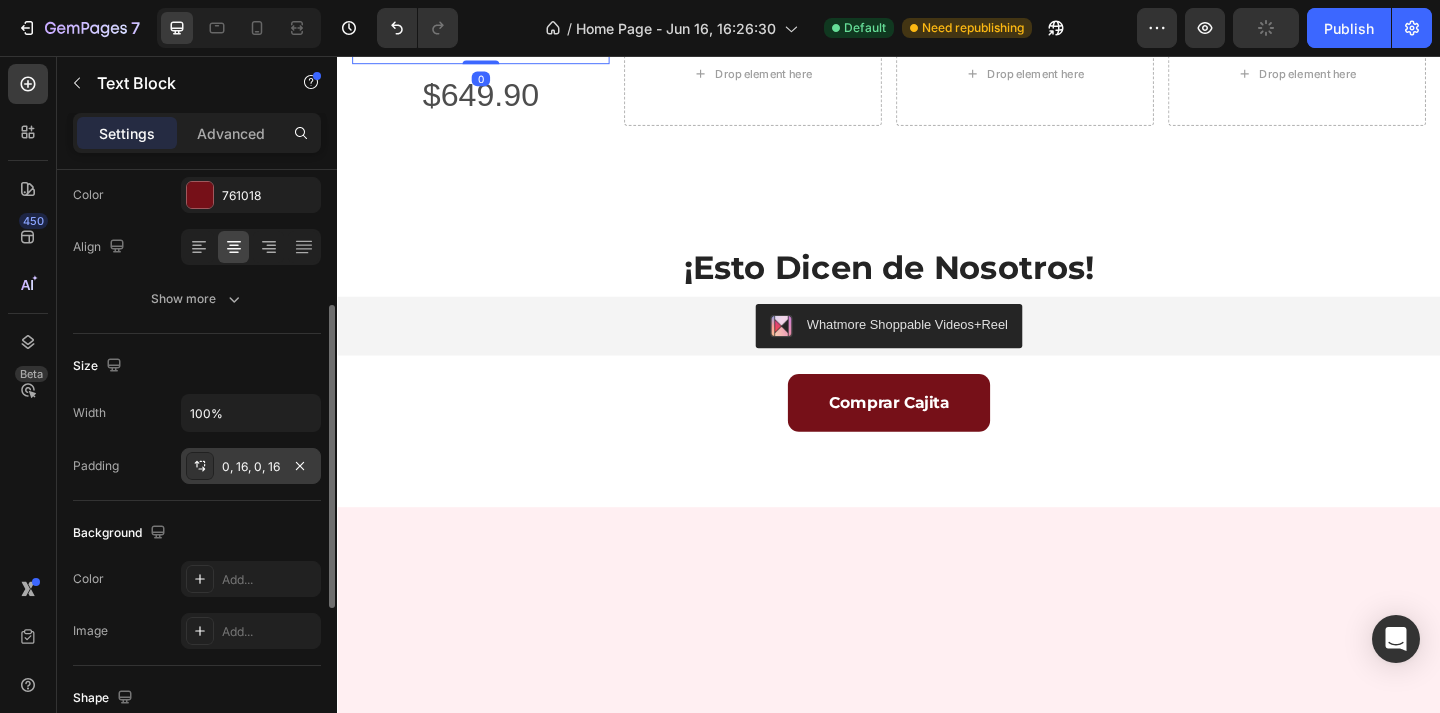 click on "0, 16, 0, 16" at bounding box center [251, 466] 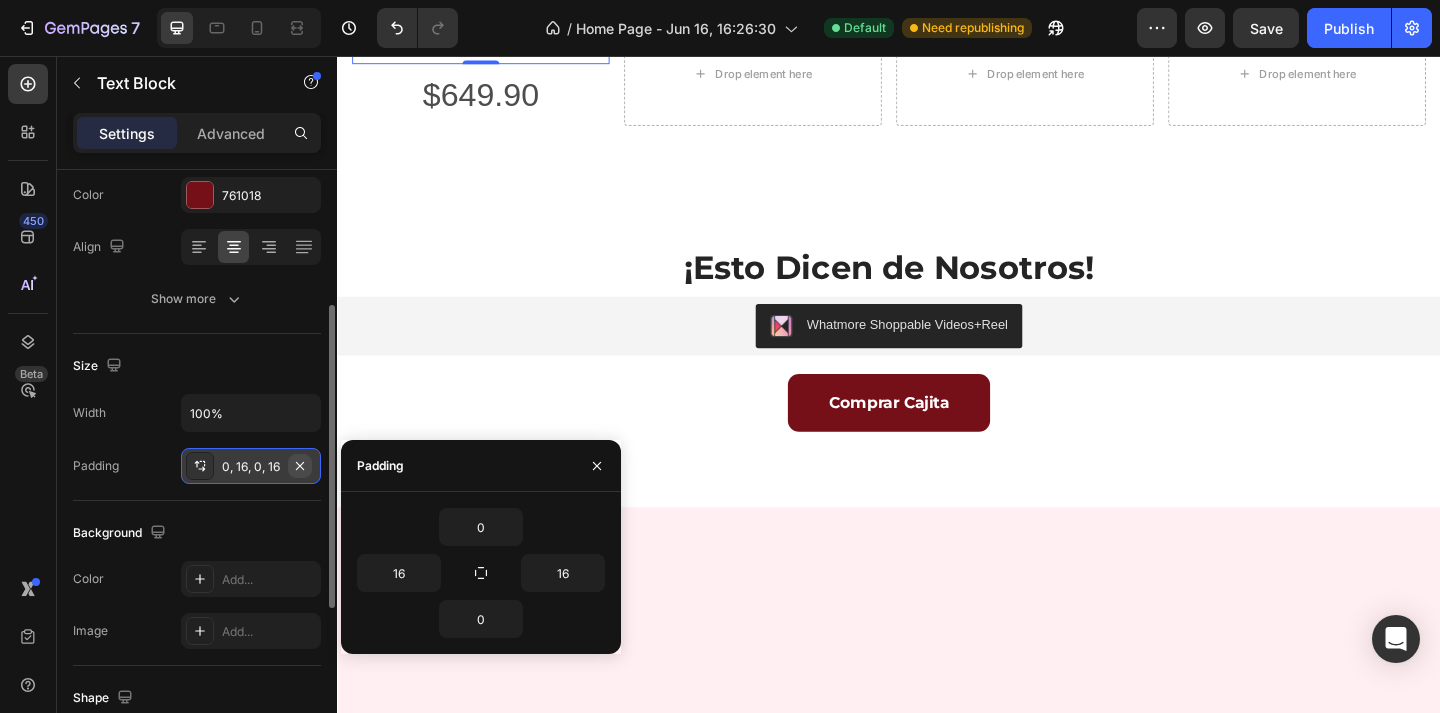 click 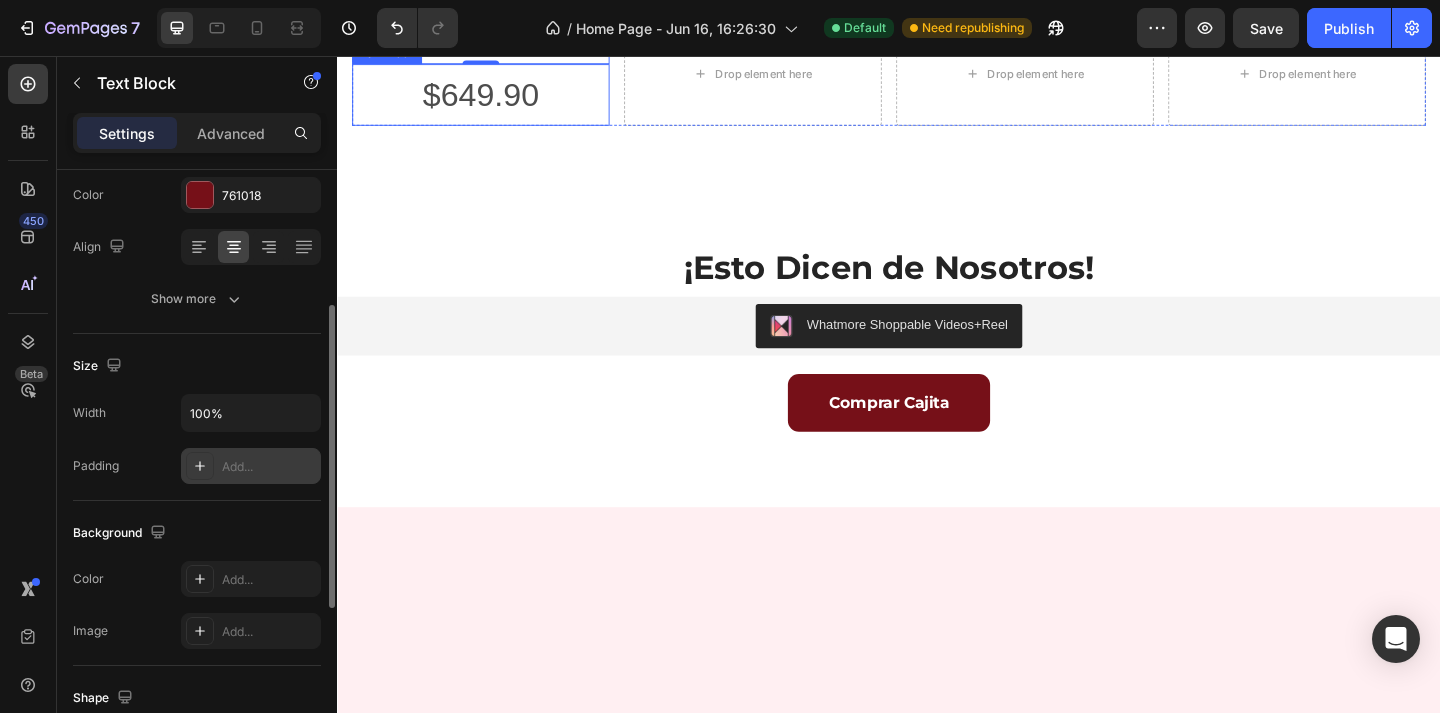 click on "$649.90" at bounding box center (493, 98) 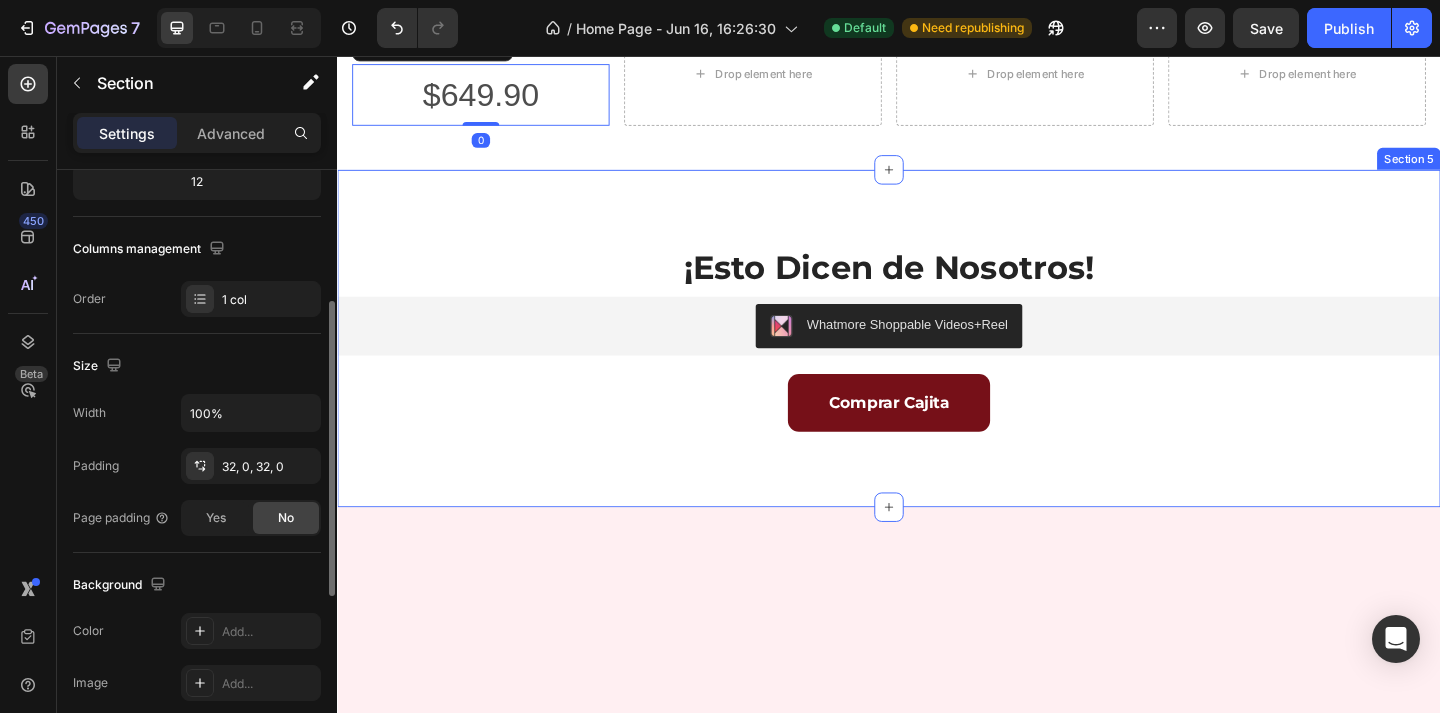 click on "¡Esto Dicen de Nosotros! Heading Whatmore Shoppable Videos+Reel Whatmore Shoppable Videos+Reel Comprar Cajita Button Section 5" at bounding box center (937, 363) 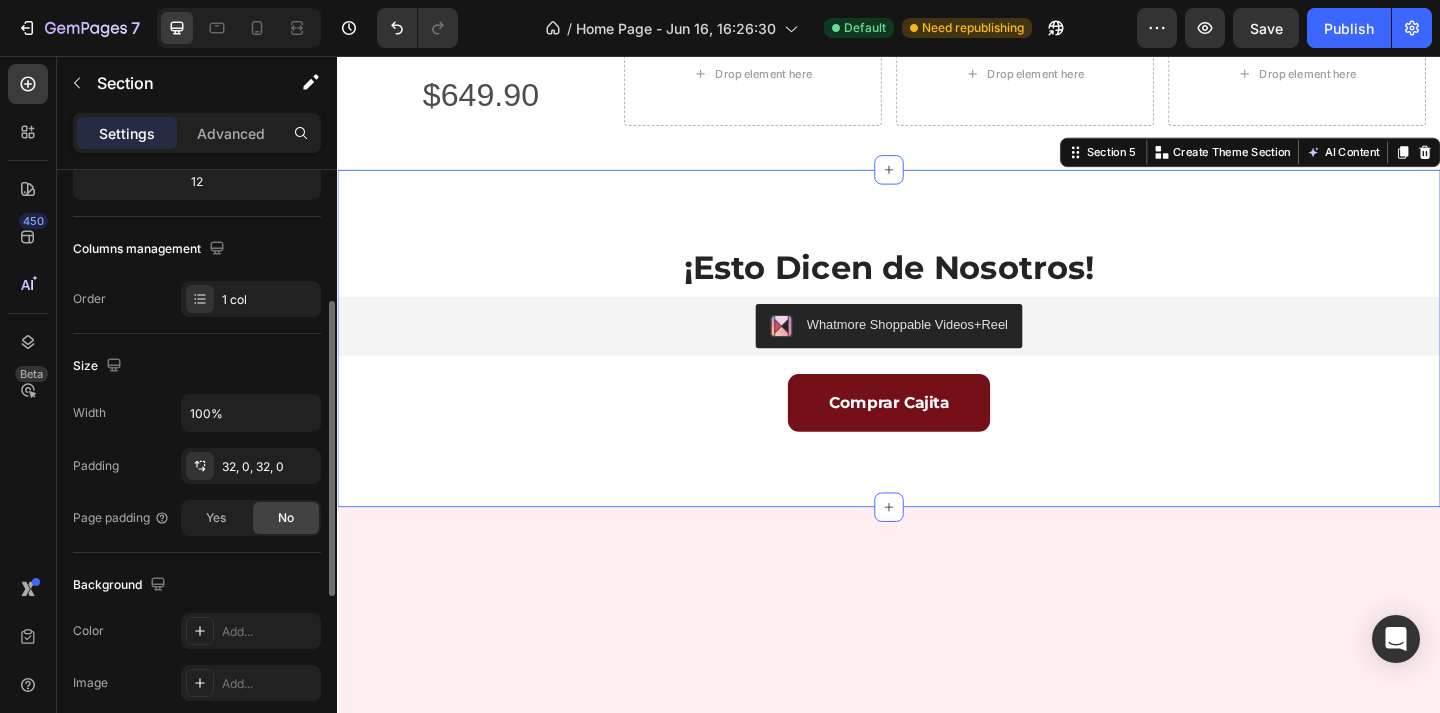 scroll, scrollTop: 0, scrollLeft: 0, axis: both 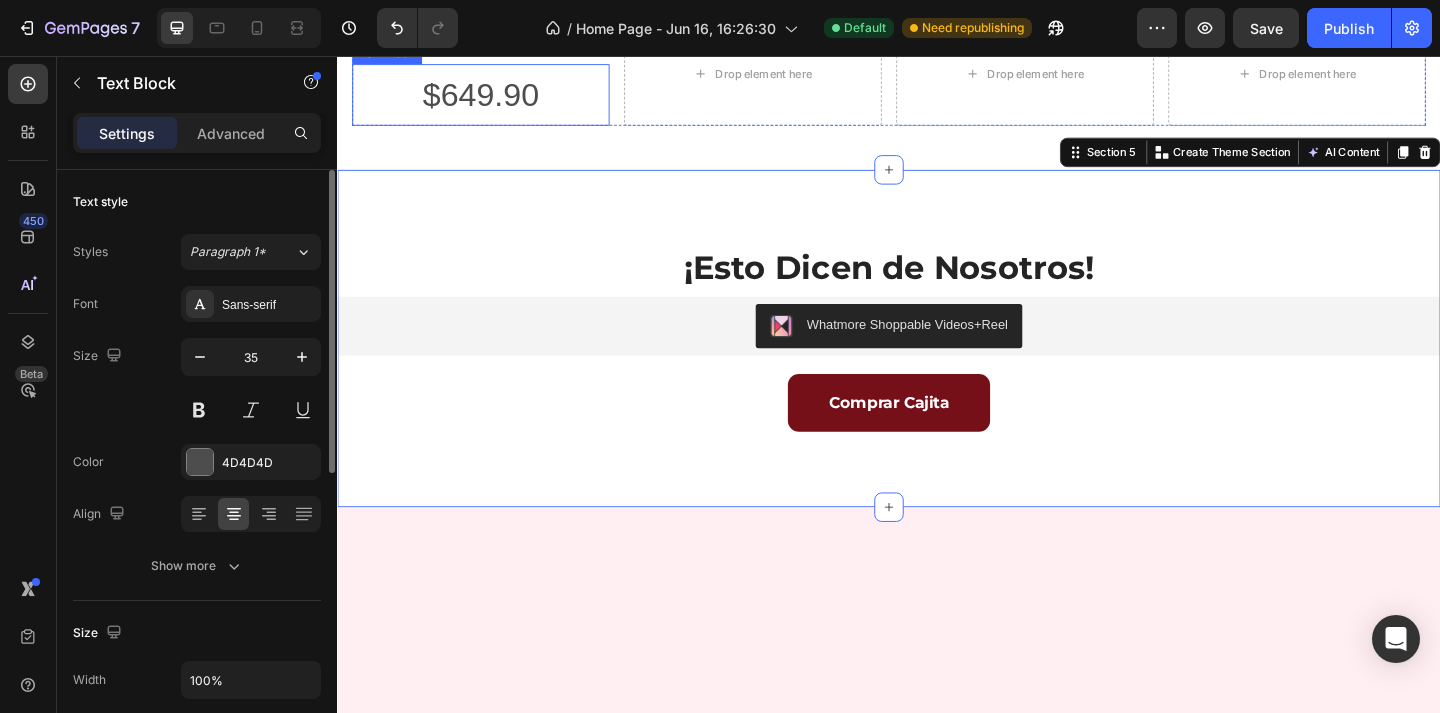 click on "$649.90" at bounding box center (493, 98) 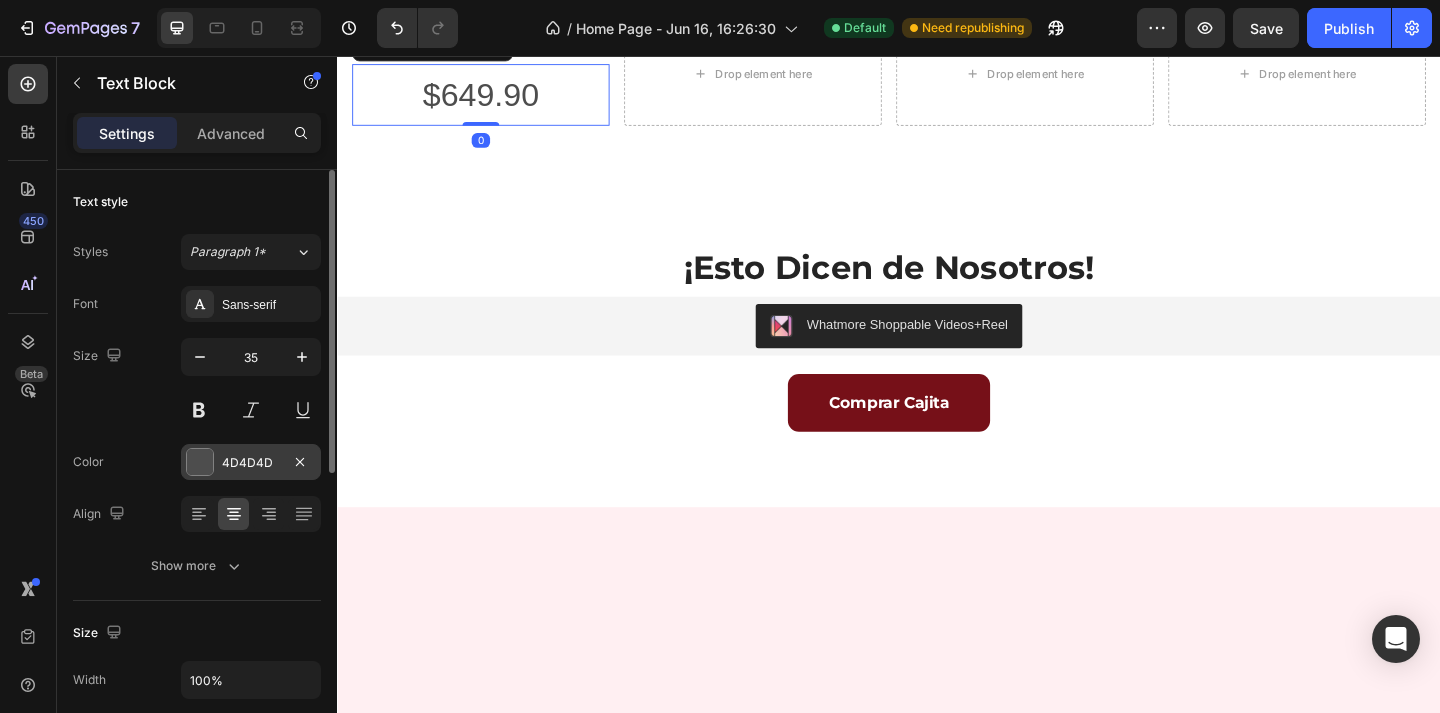 click at bounding box center [200, 462] 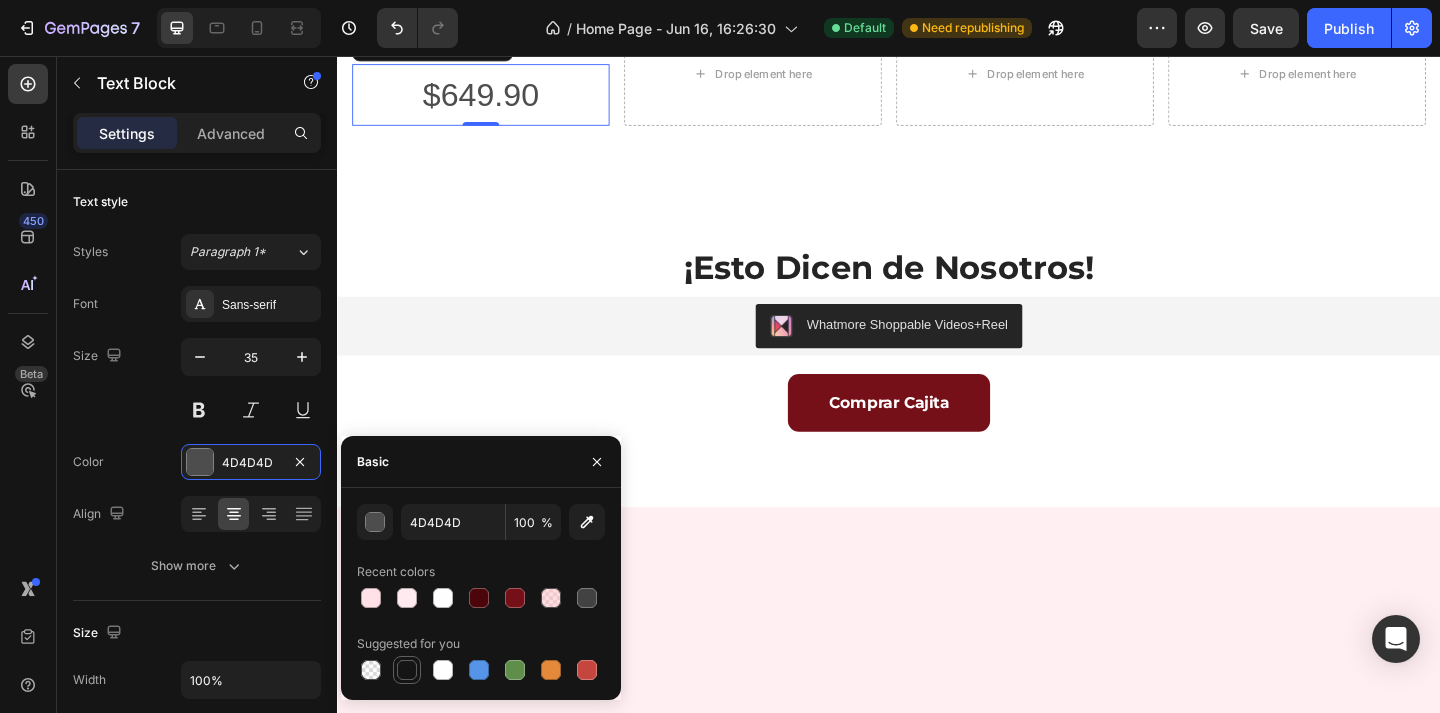 click at bounding box center [407, 670] 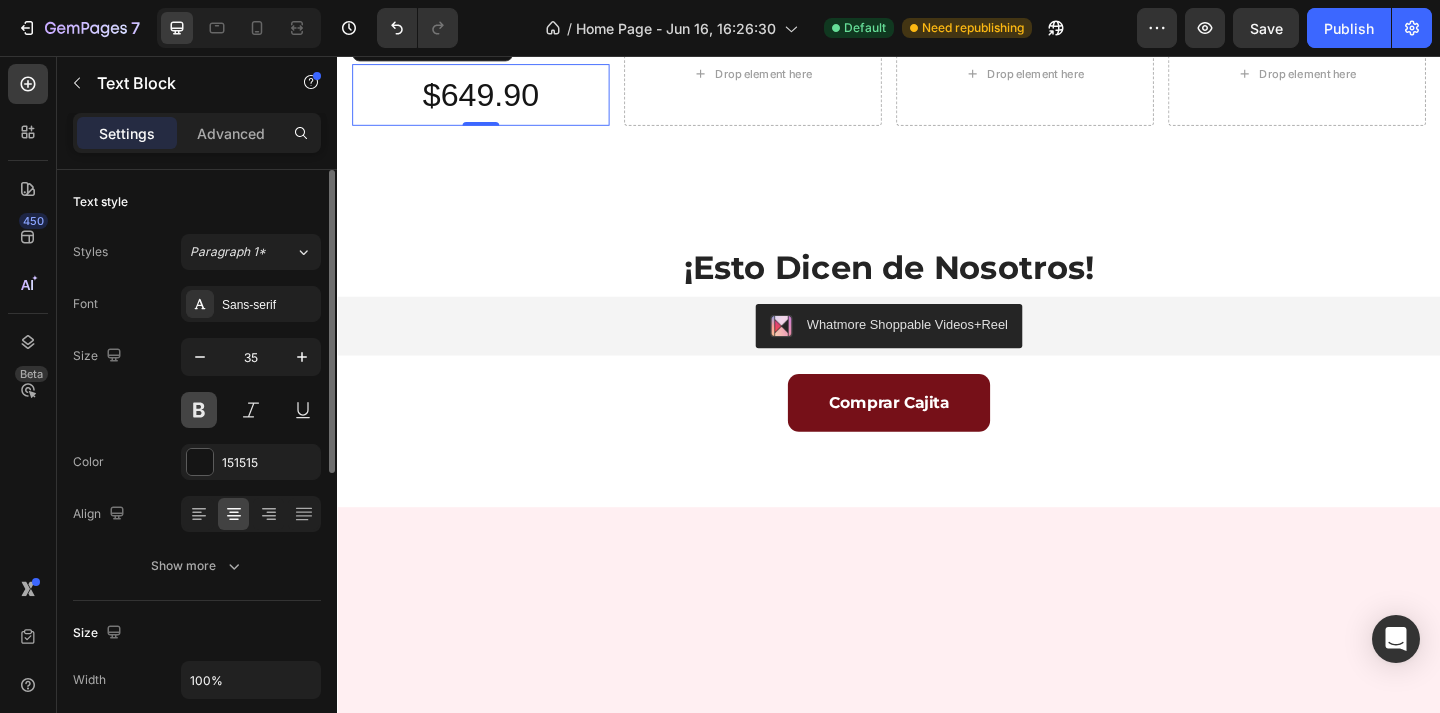 click at bounding box center (199, 410) 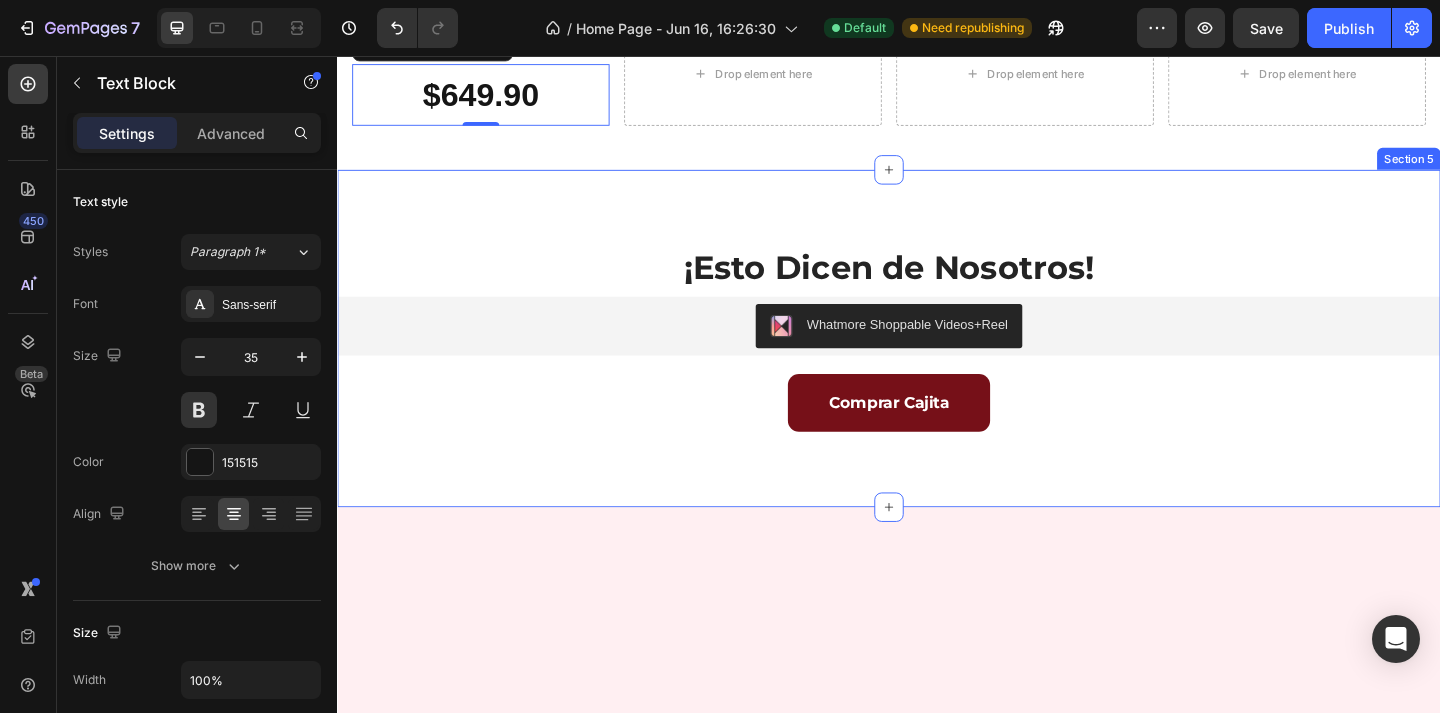 click on "¡Esto Dicen de Nosotros! Heading Whatmore Shoppable Videos+Reel Whatmore Shoppable Videos+Reel Comprar Cajita Button" at bounding box center (937, 363) 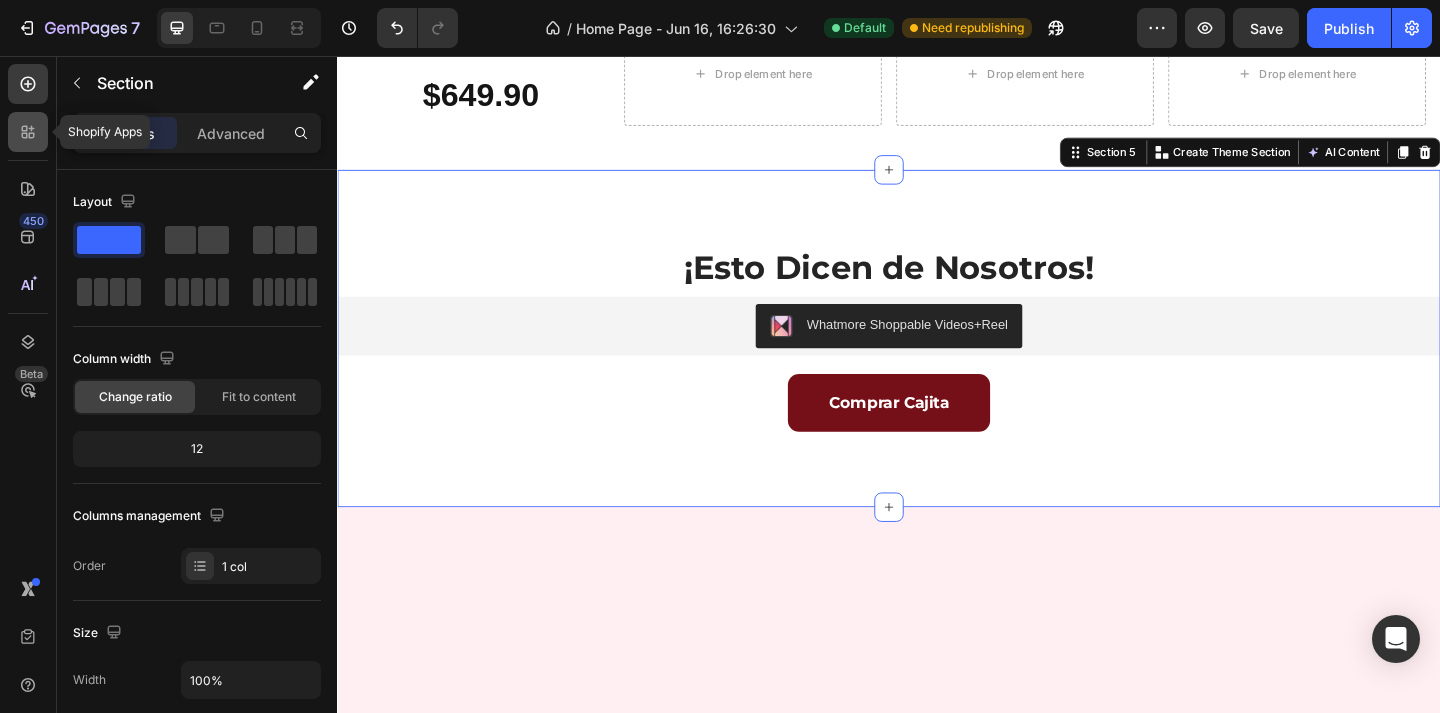 click 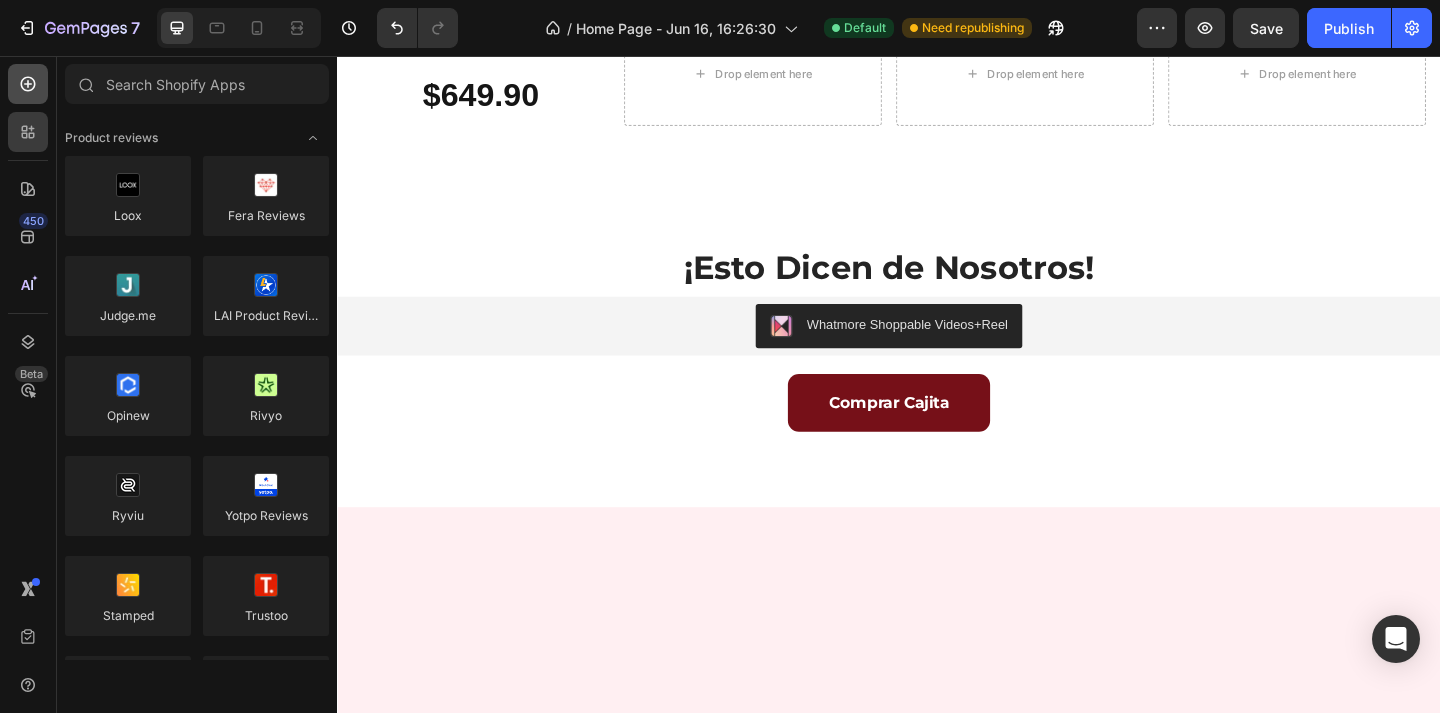 click 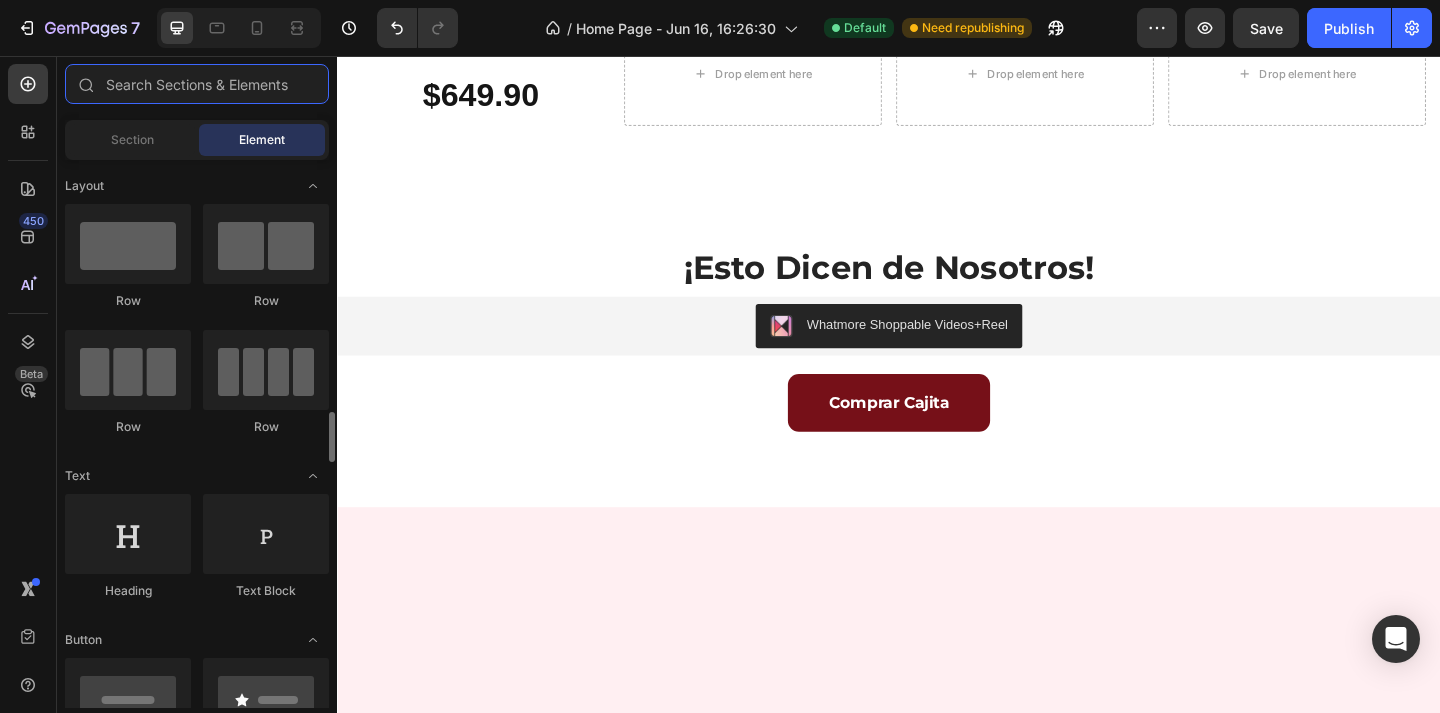 scroll, scrollTop: 0, scrollLeft: 0, axis: both 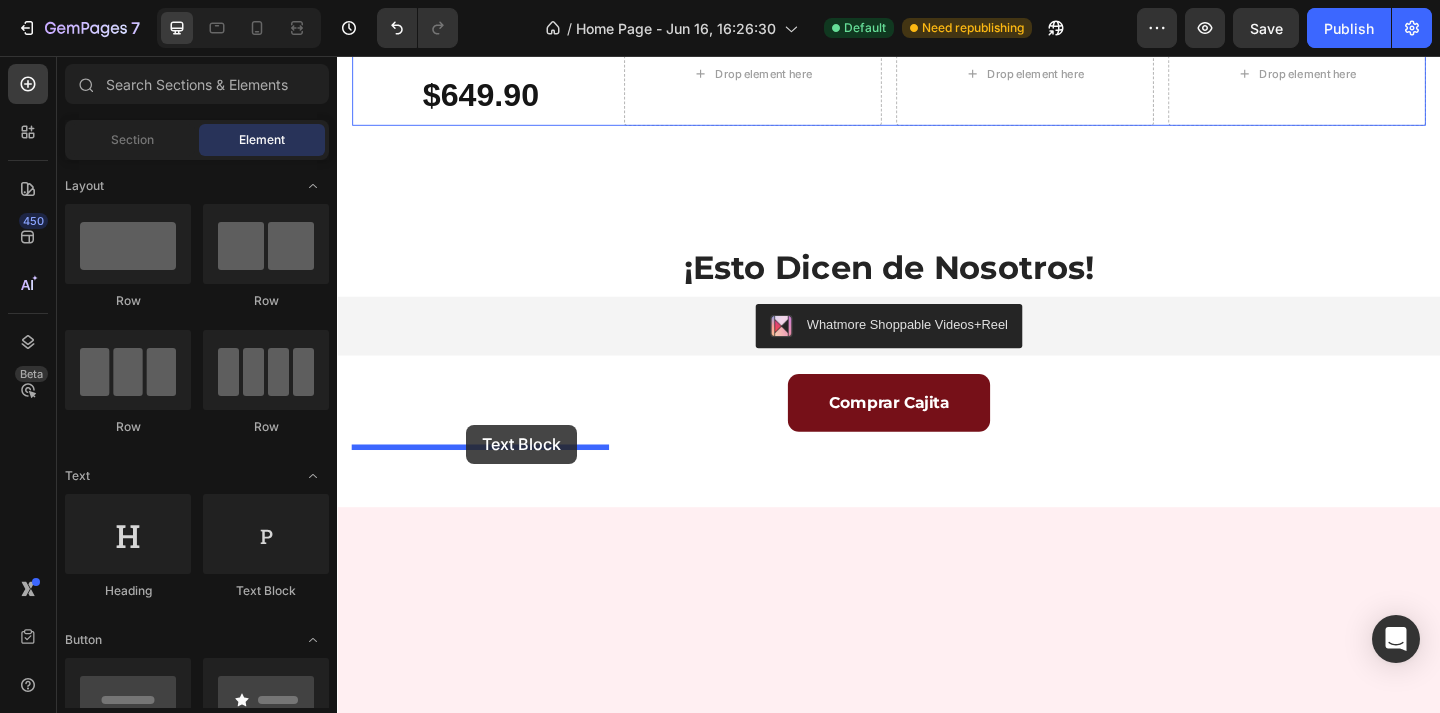 drag, startPoint x: 596, startPoint y: 594, endPoint x: 477, endPoint y: 457, distance: 181.46625 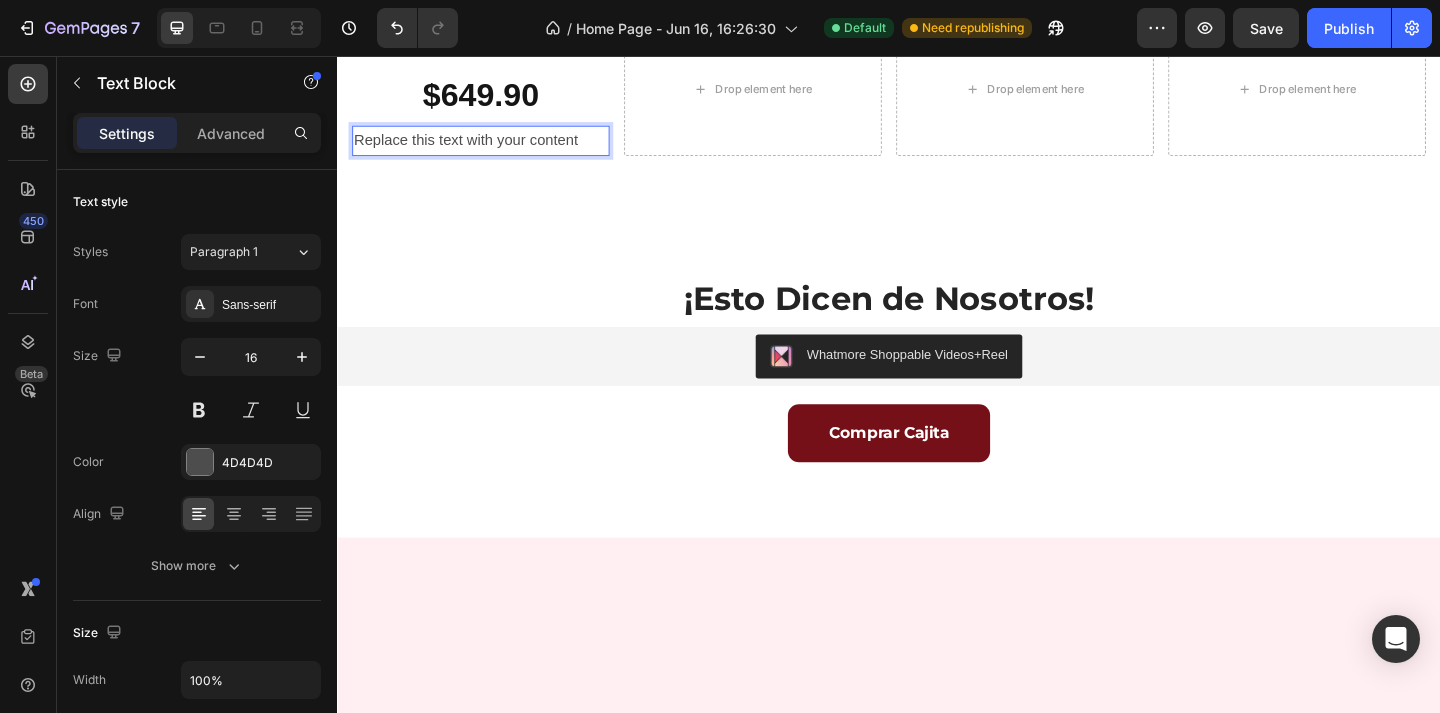click on "Replace this text with your content" at bounding box center [493, 148] 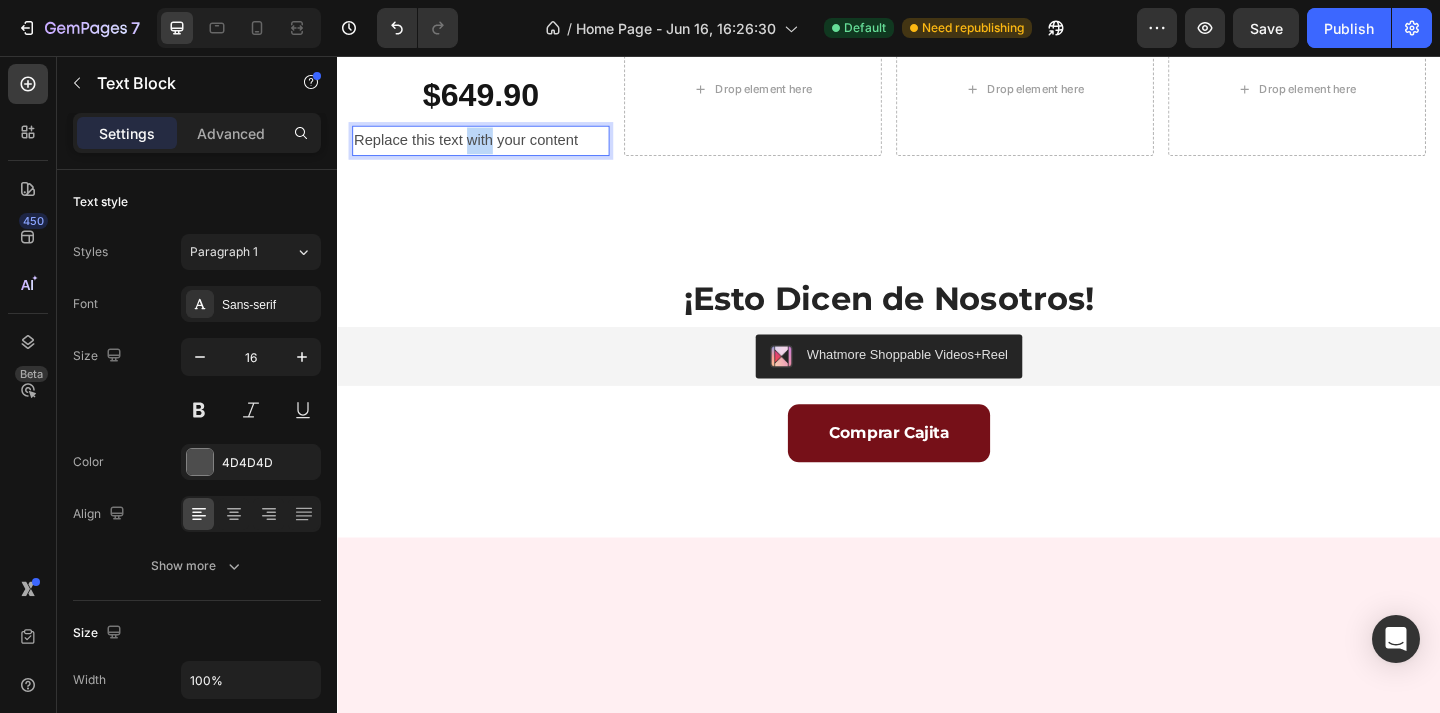 click on "Replace this text with your content" at bounding box center [493, 148] 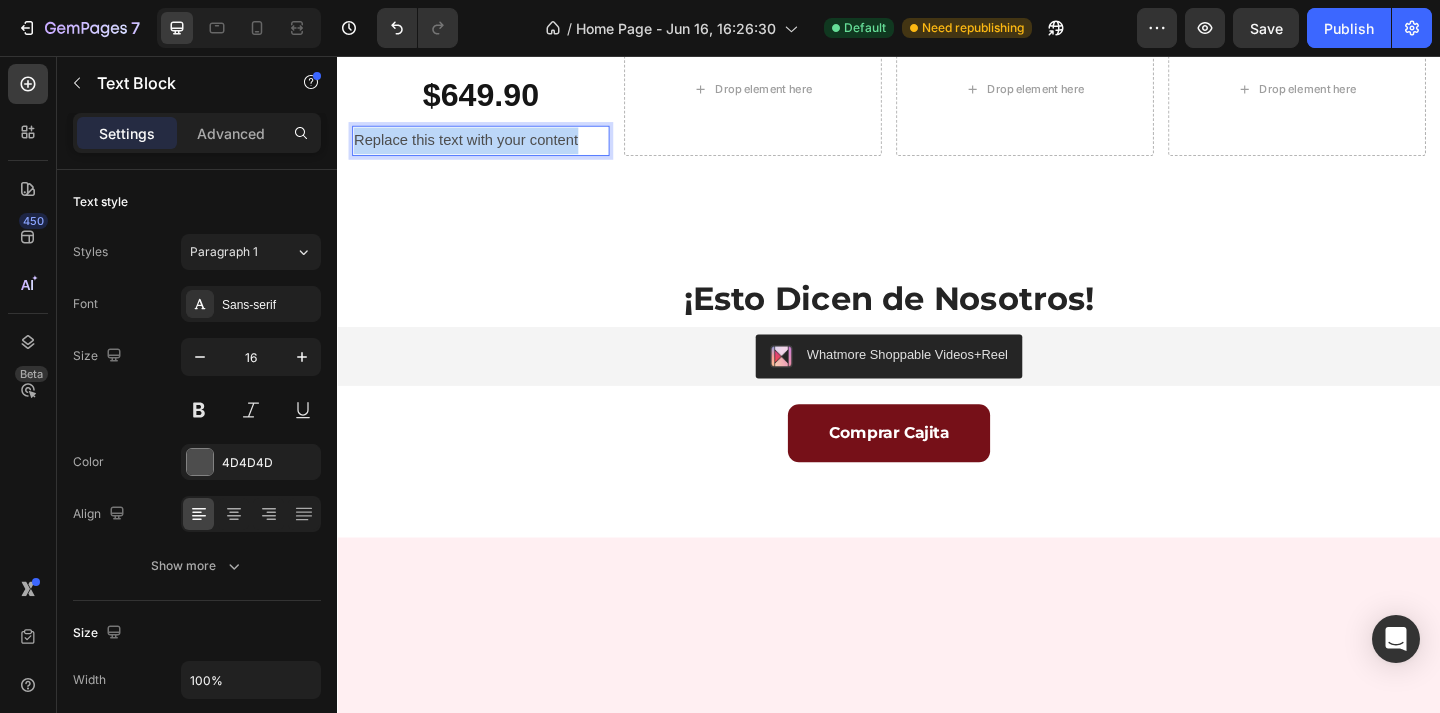 click on "Replace this text with your content" at bounding box center (493, 148) 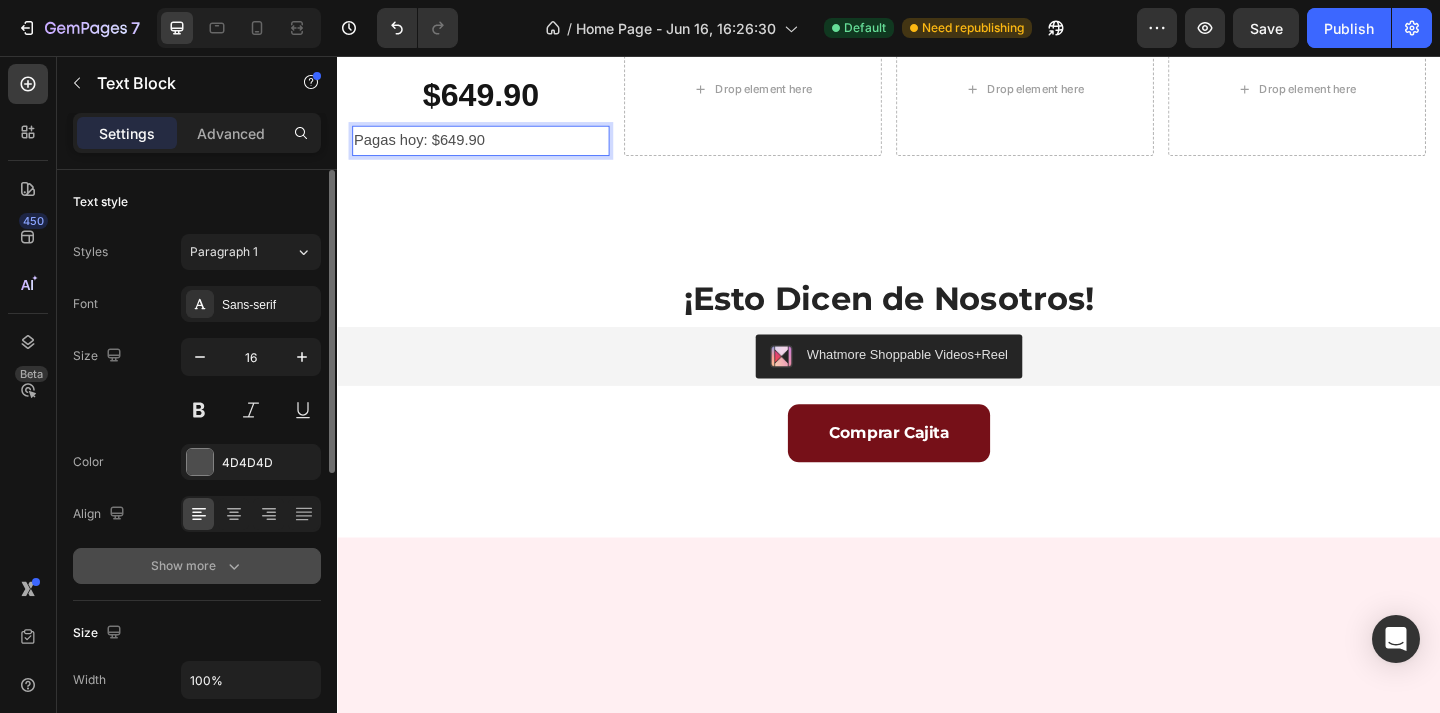 click on "Show more" at bounding box center (197, 566) 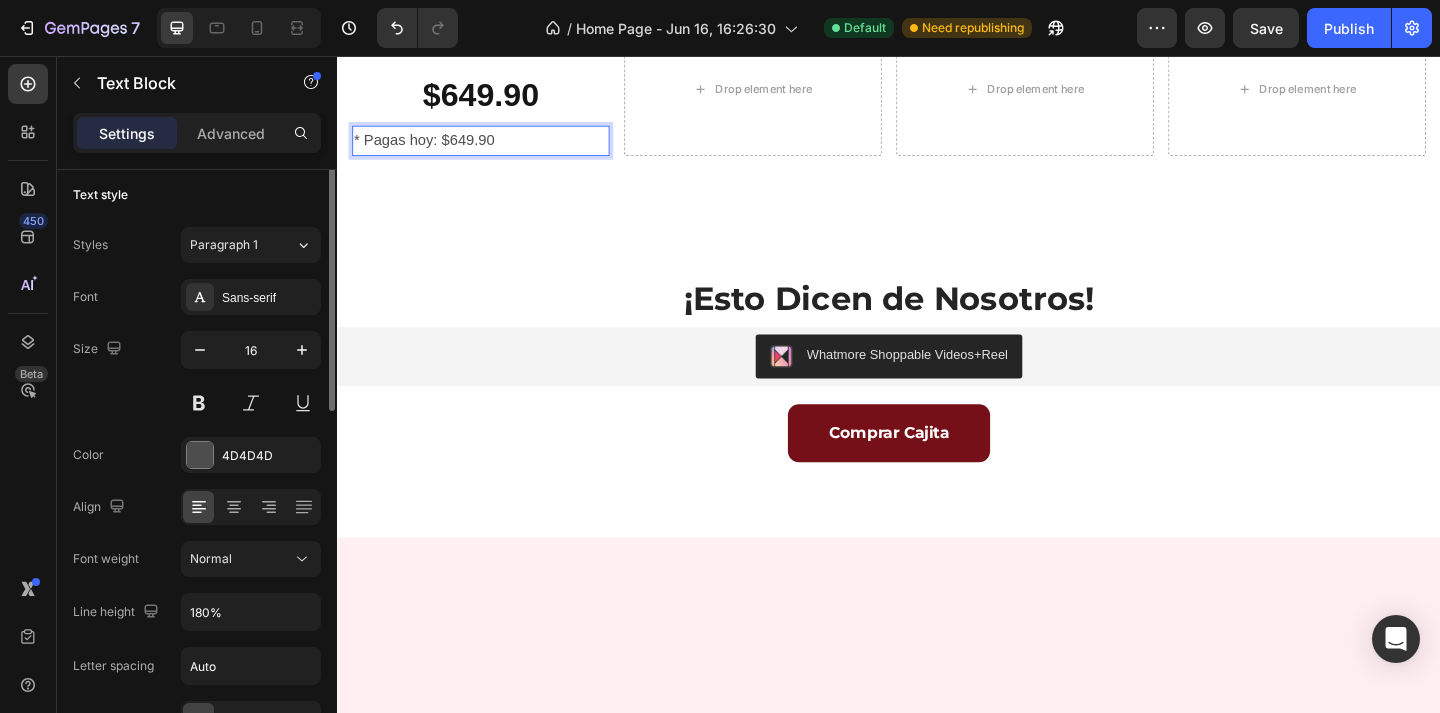 scroll, scrollTop: 0, scrollLeft: 0, axis: both 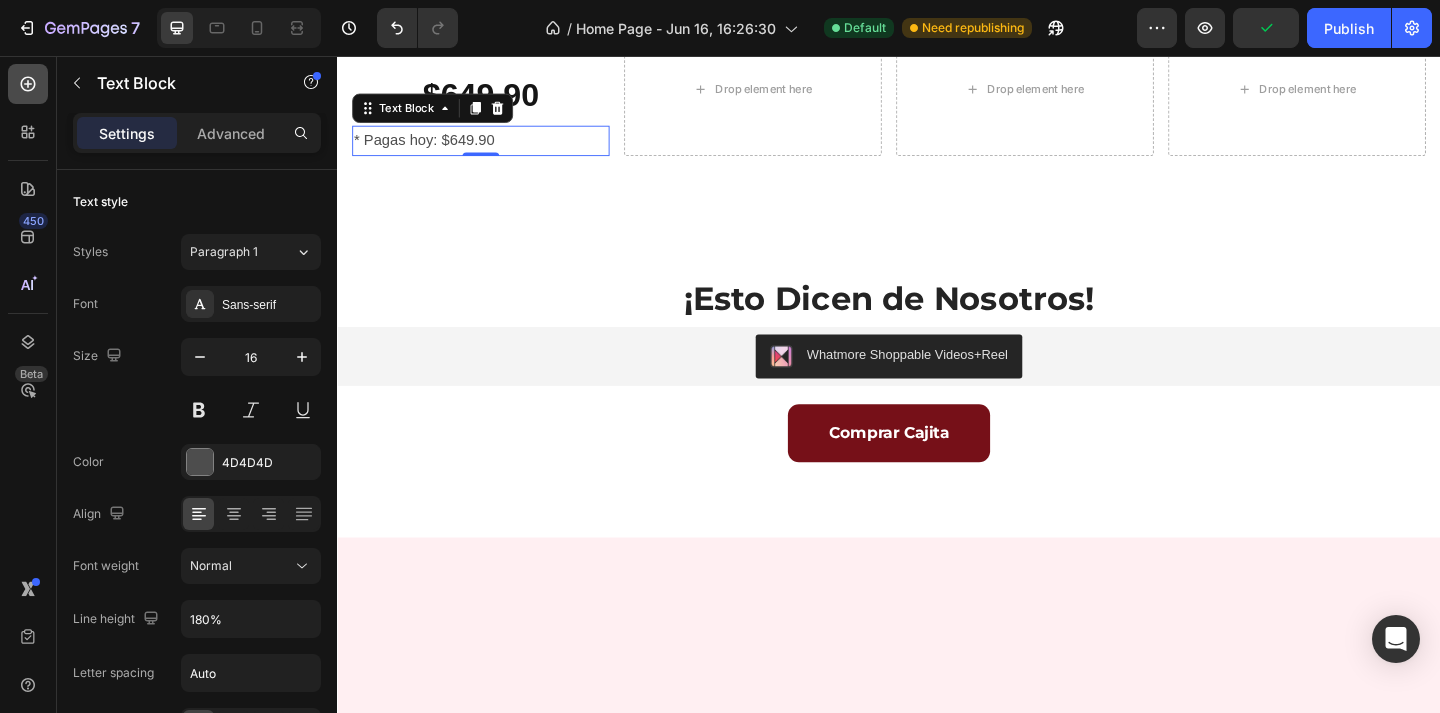 click 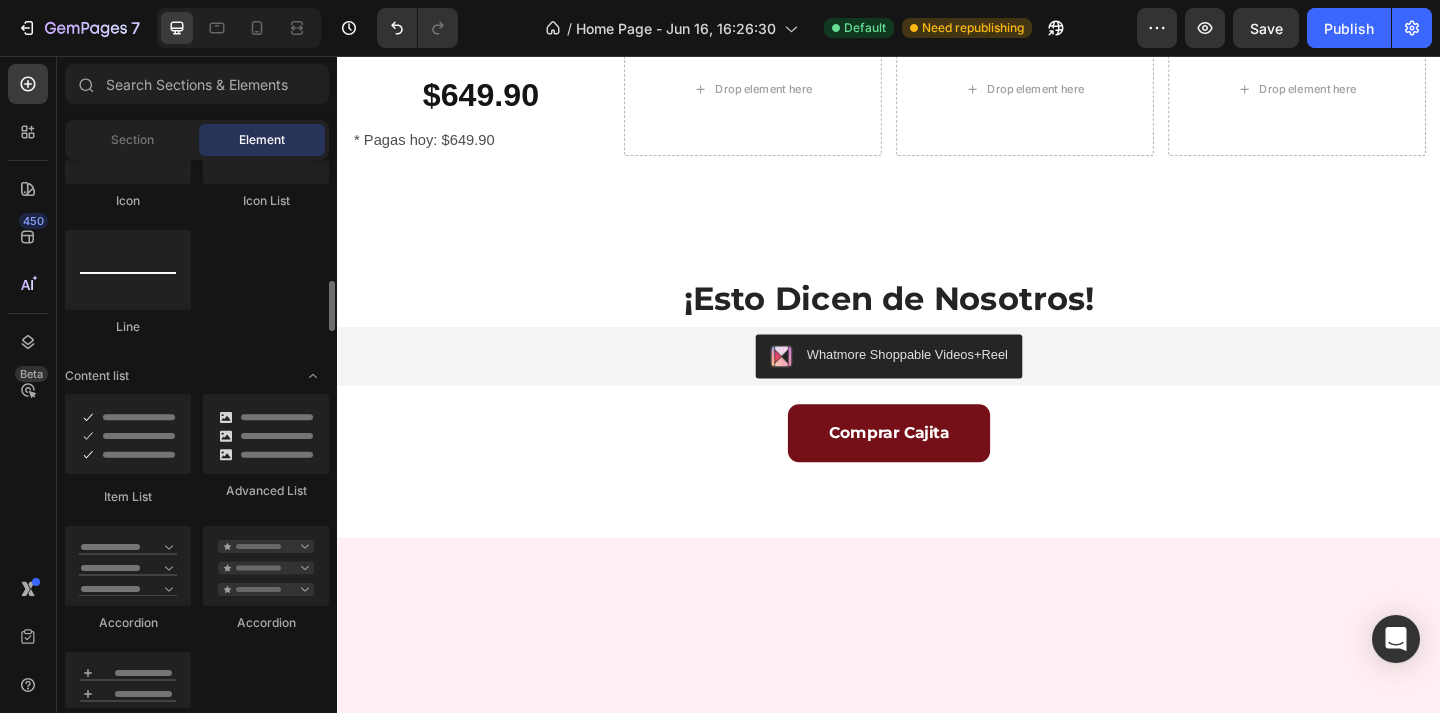 scroll, scrollTop: 1374, scrollLeft: 0, axis: vertical 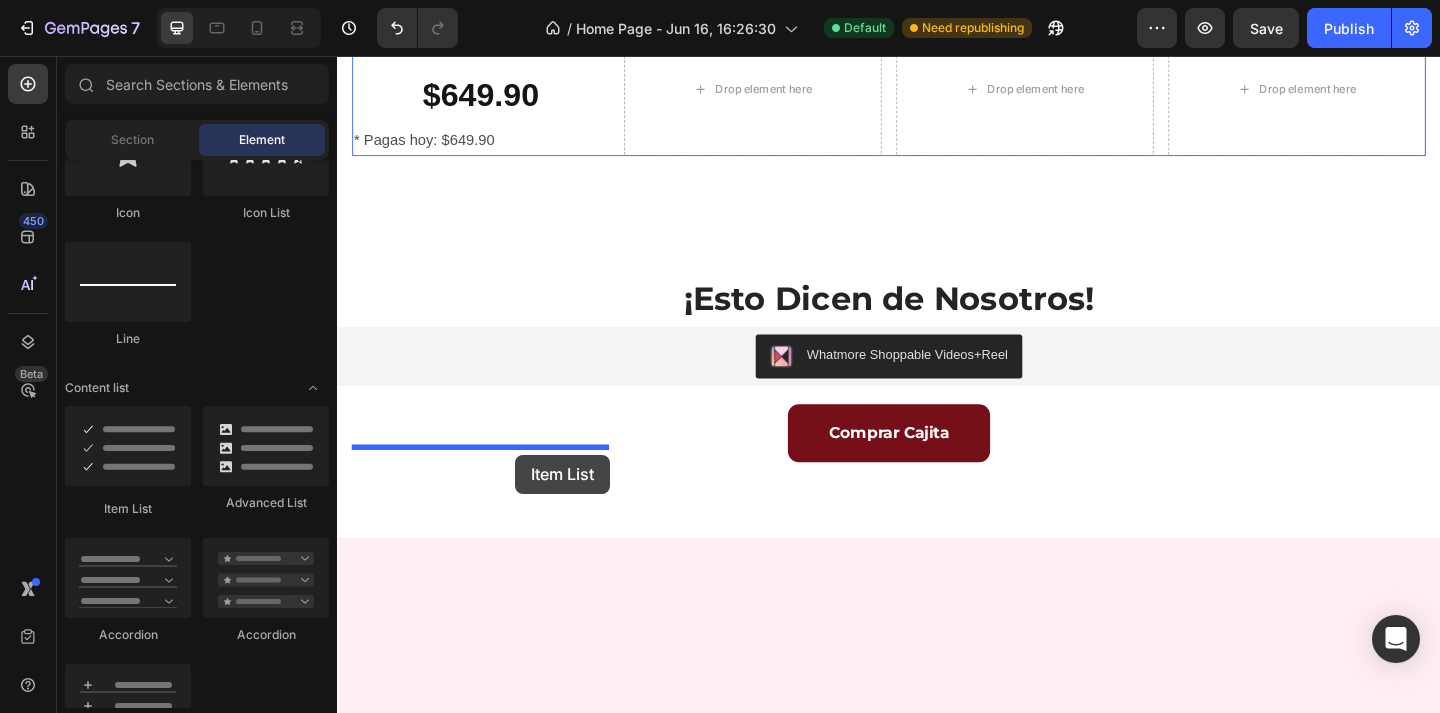 drag, startPoint x: 458, startPoint y: 490, endPoint x: 530, endPoint y: 488, distance: 72.02777 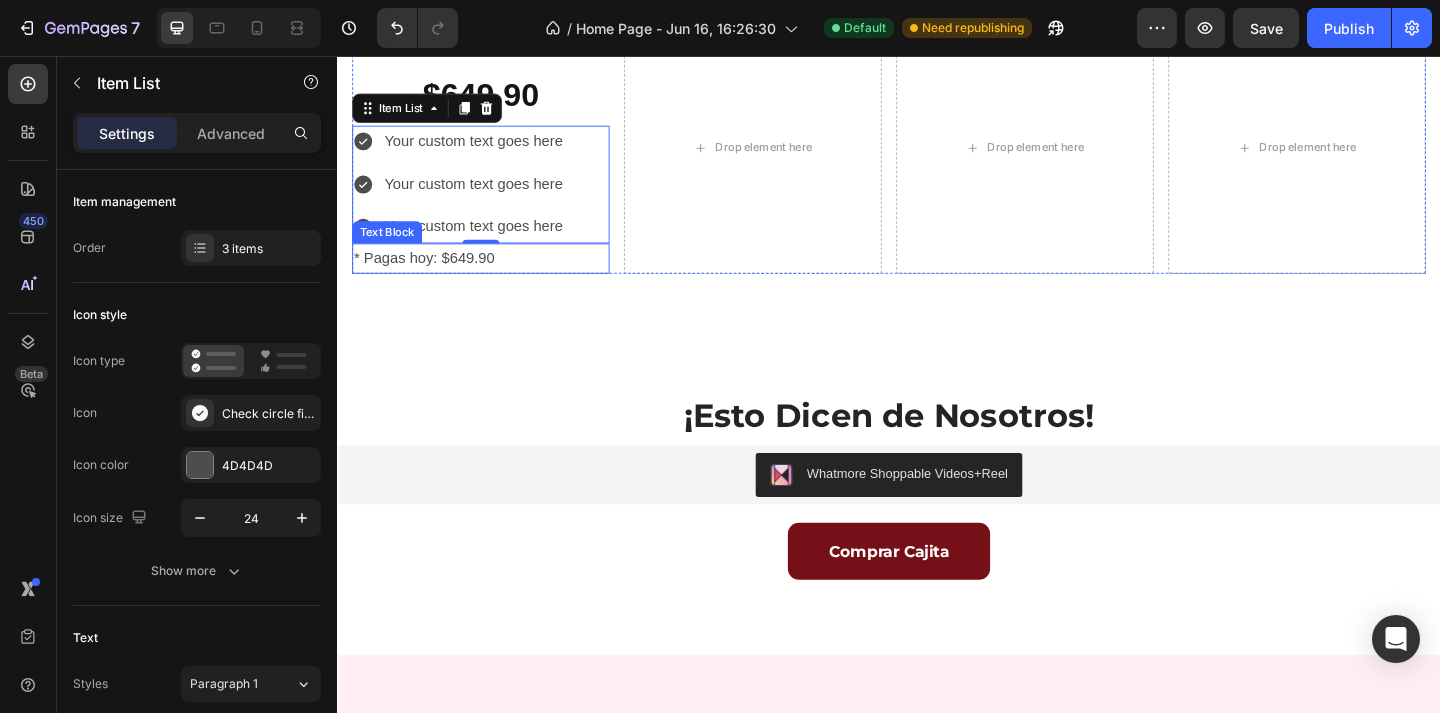 click on "* Pagas hoy: $649.90" at bounding box center [493, 276] 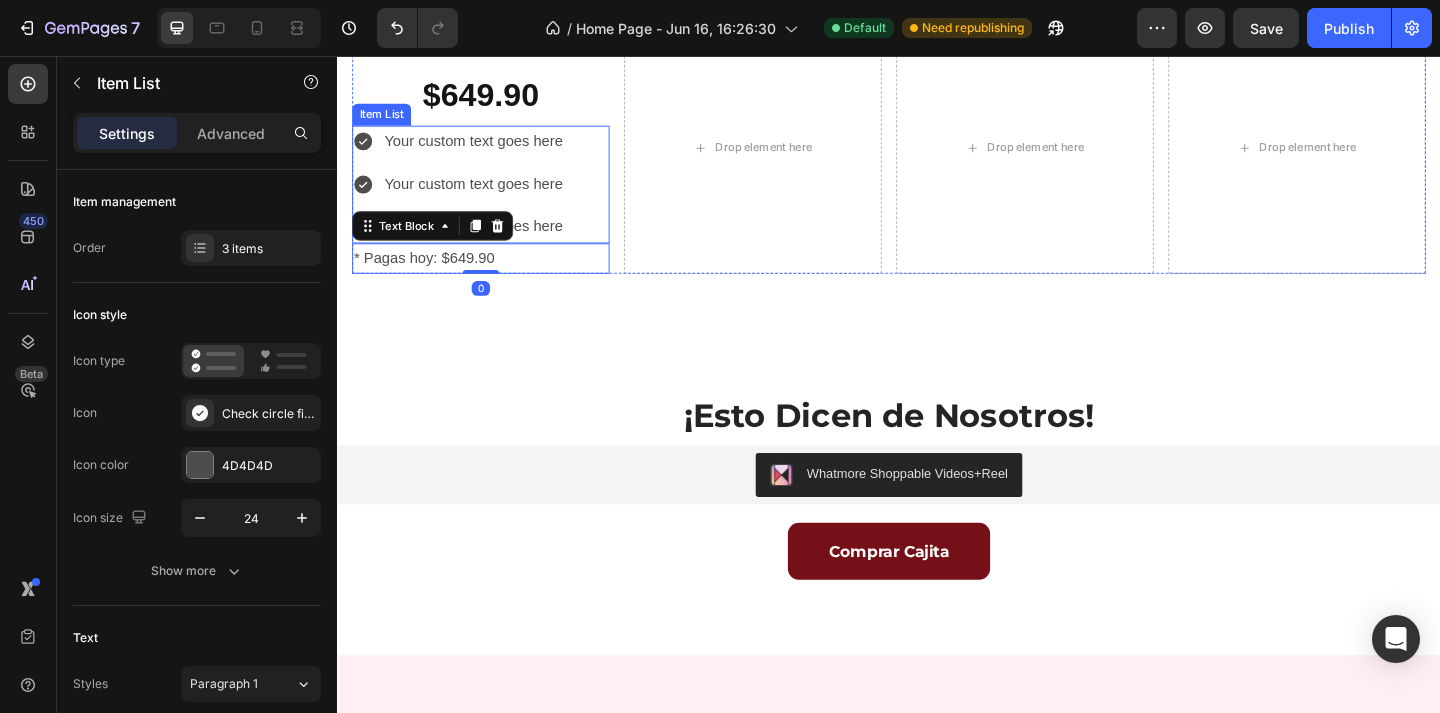 click on "Your custom text goes here" at bounding box center (485, 149) 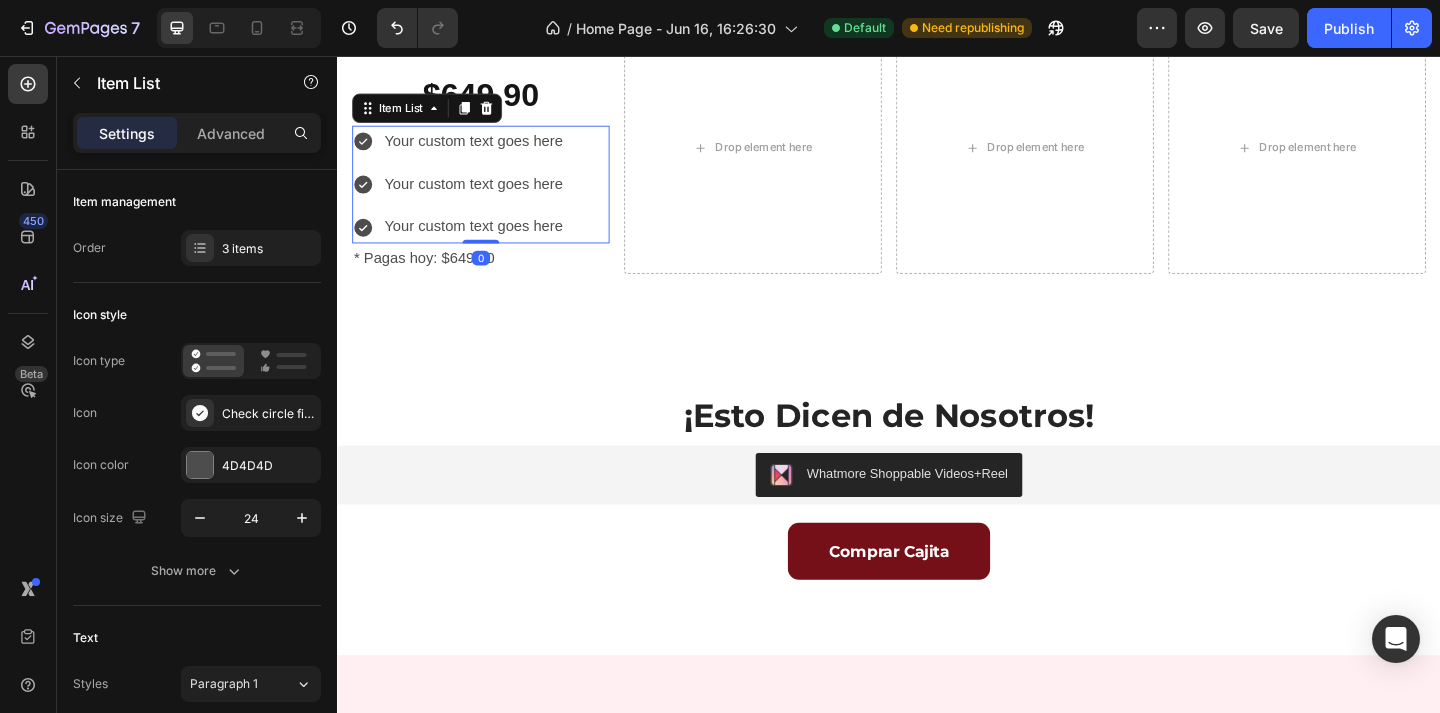click on "Your custom text goes here" at bounding box center (485, 196) 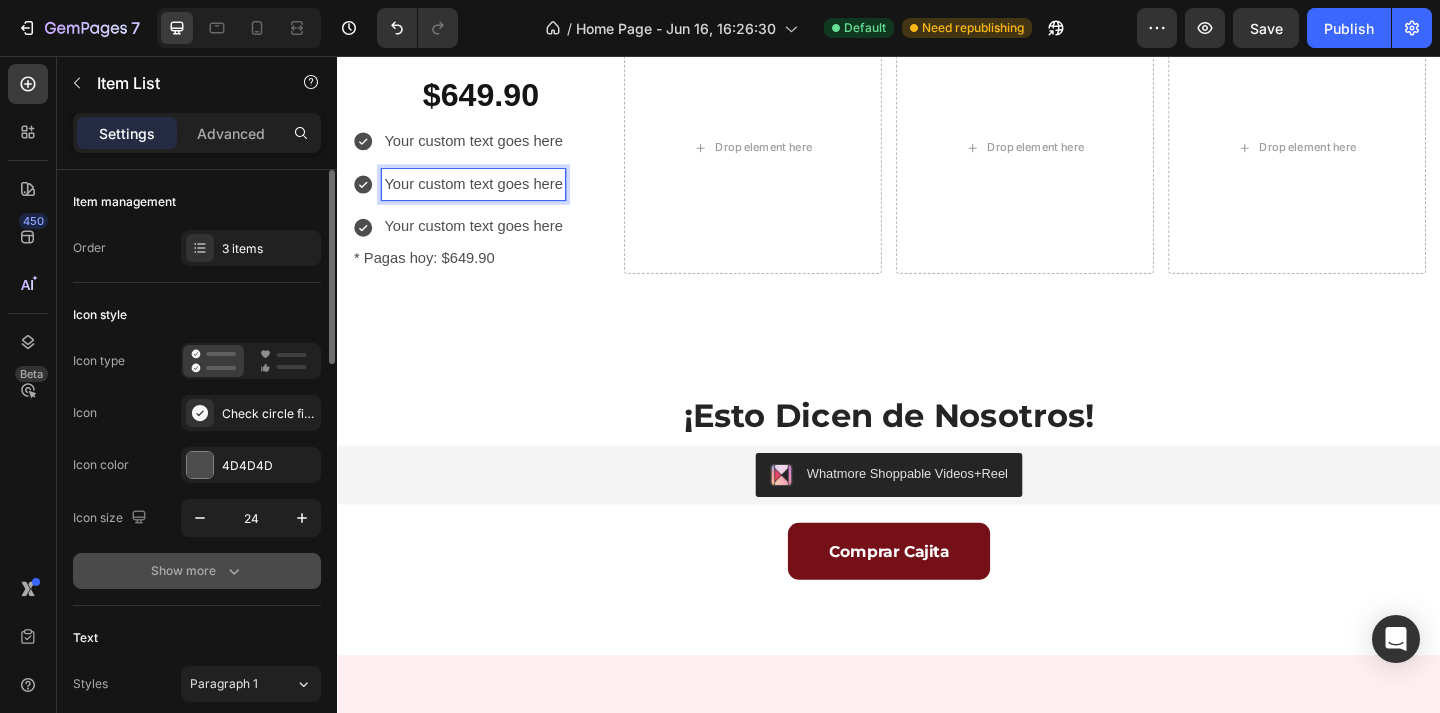 click 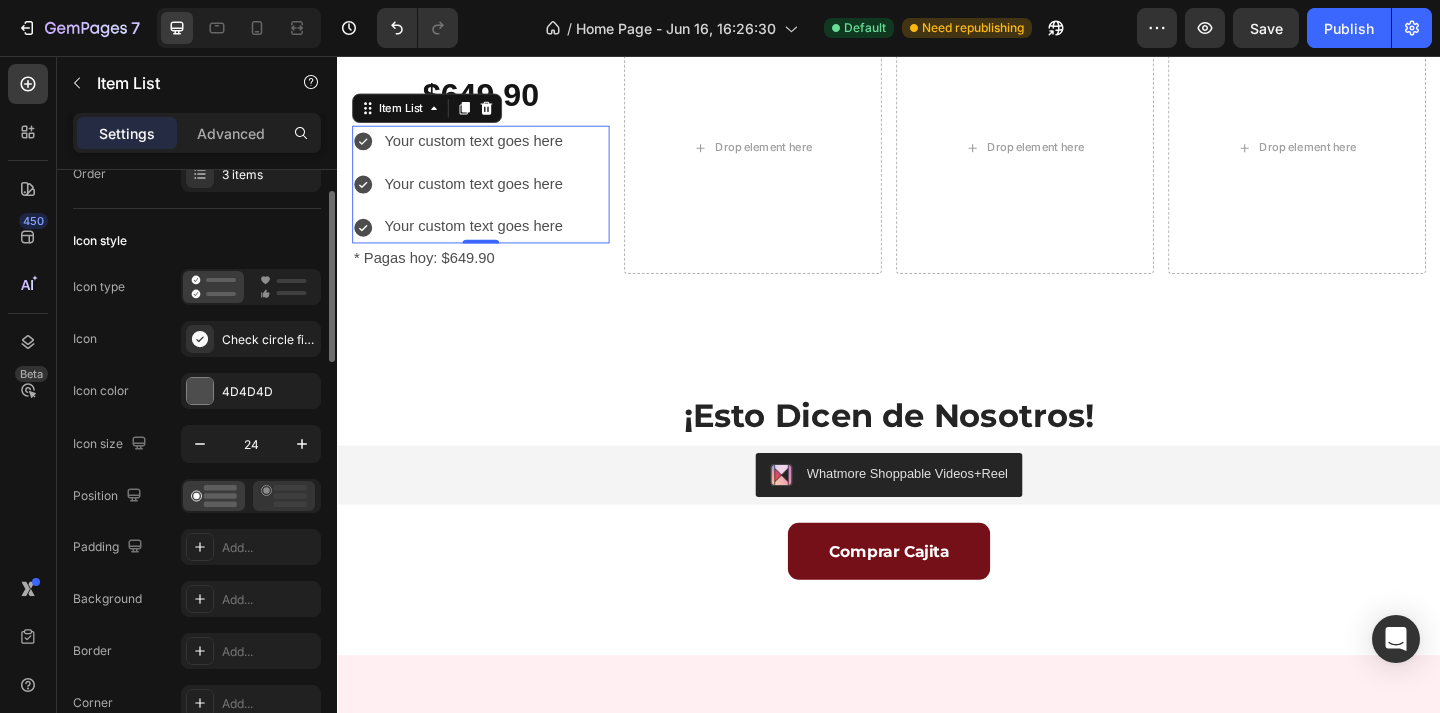 scroll, scrollTop: 161, scrollLeft: 0, axis: vertical 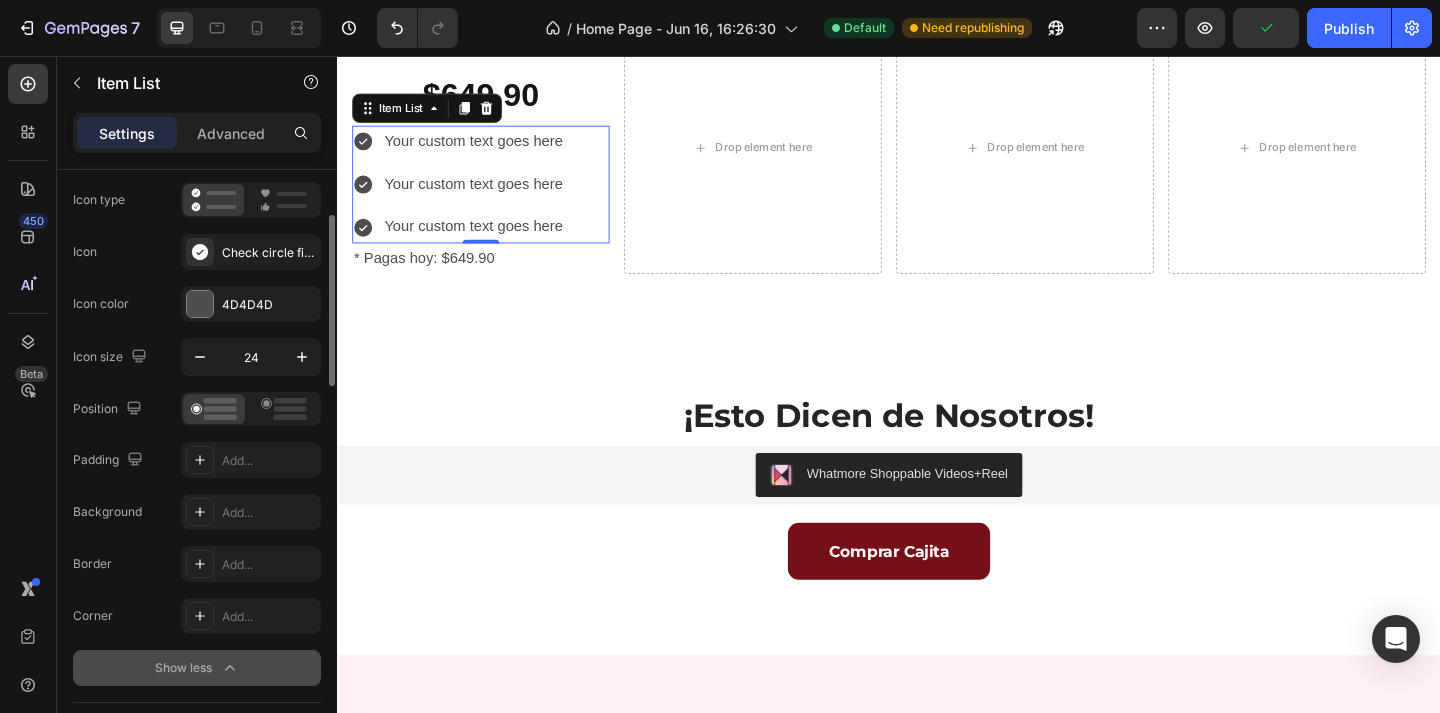 click on "Your custom text goes here Your custom text goes here Your custom text goes here" at bounding box center (493, 196) 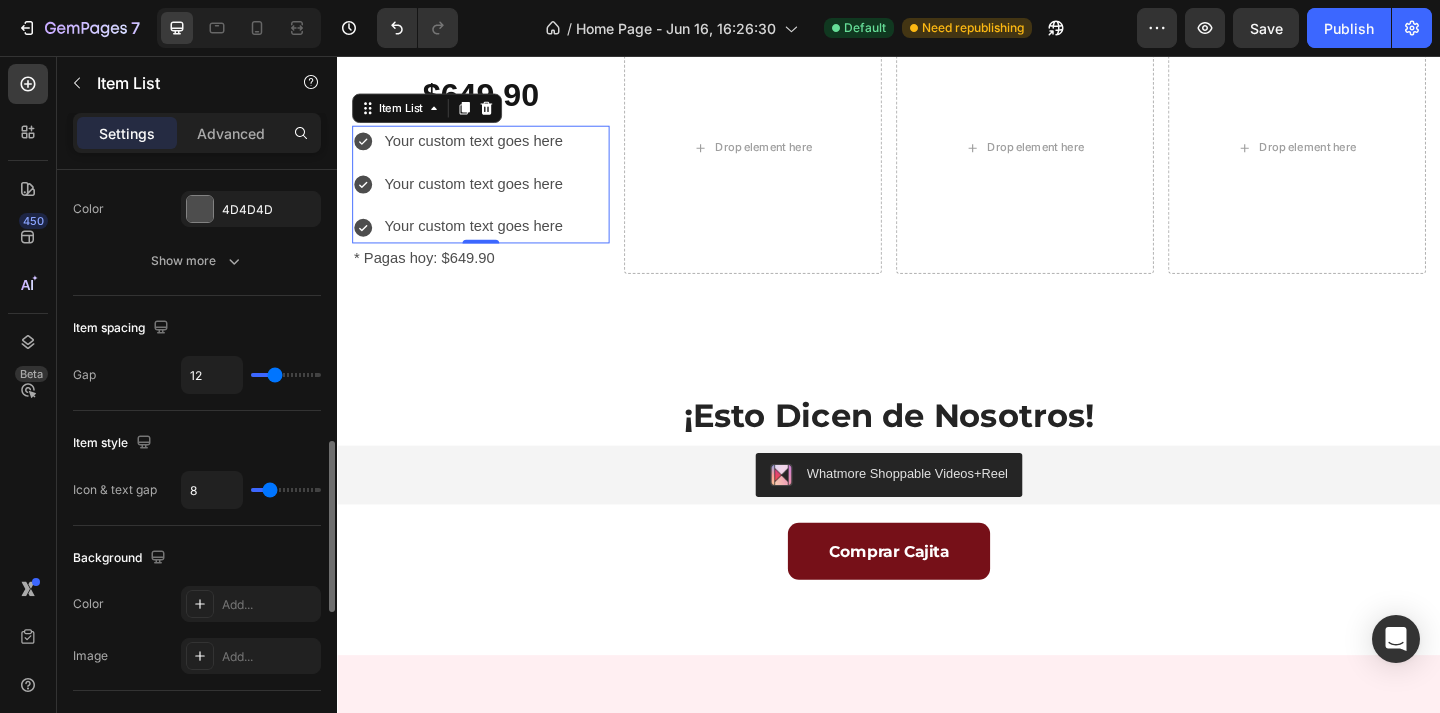scroll, scrollTop: 946, scrollLeft: 0, axis: vertical 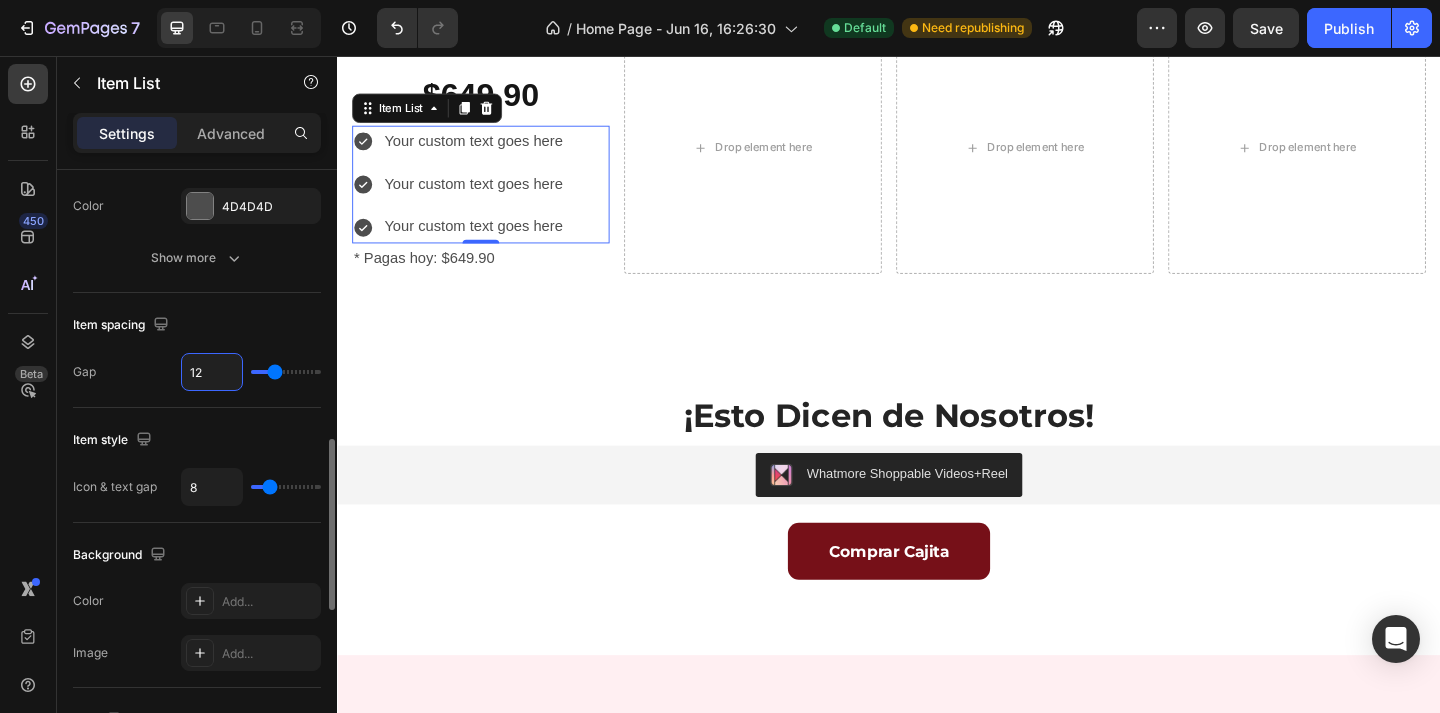 click on "12" at bounding box center [212, 372] 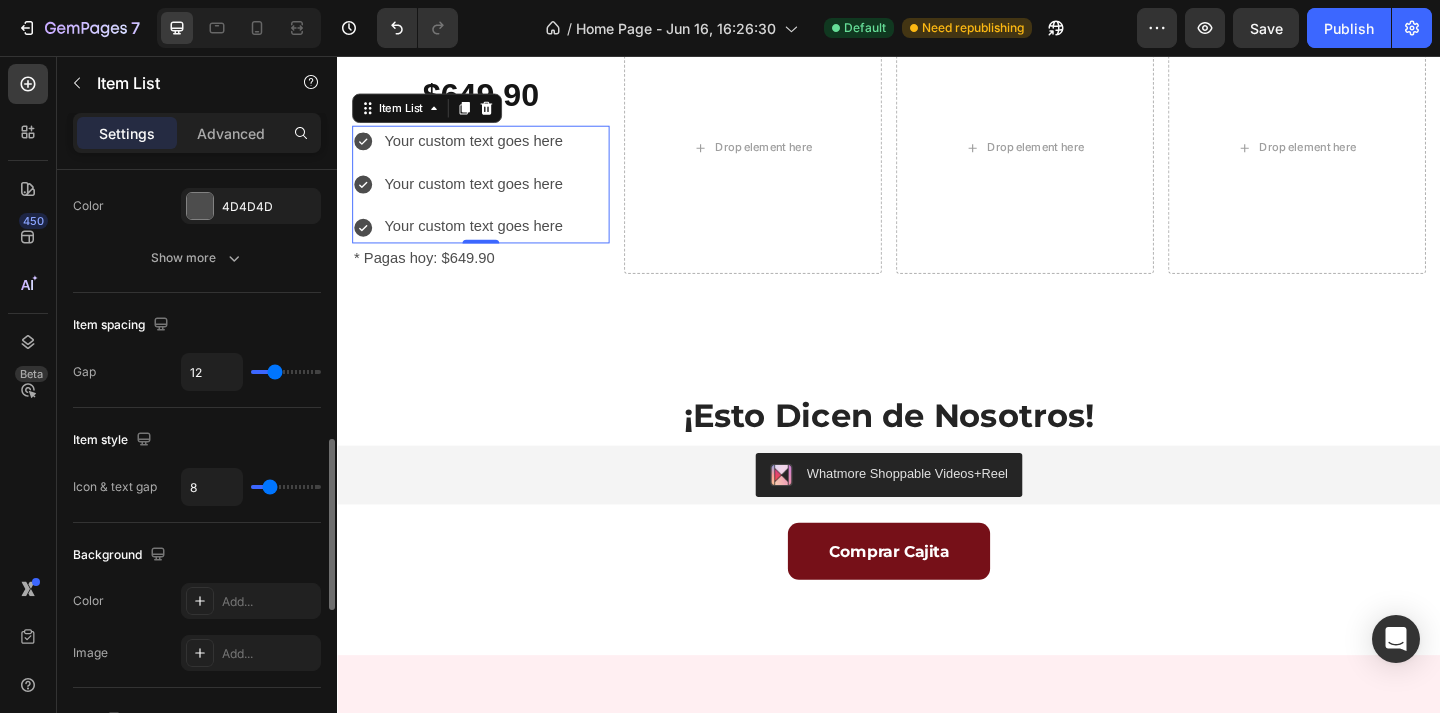 type on "11" 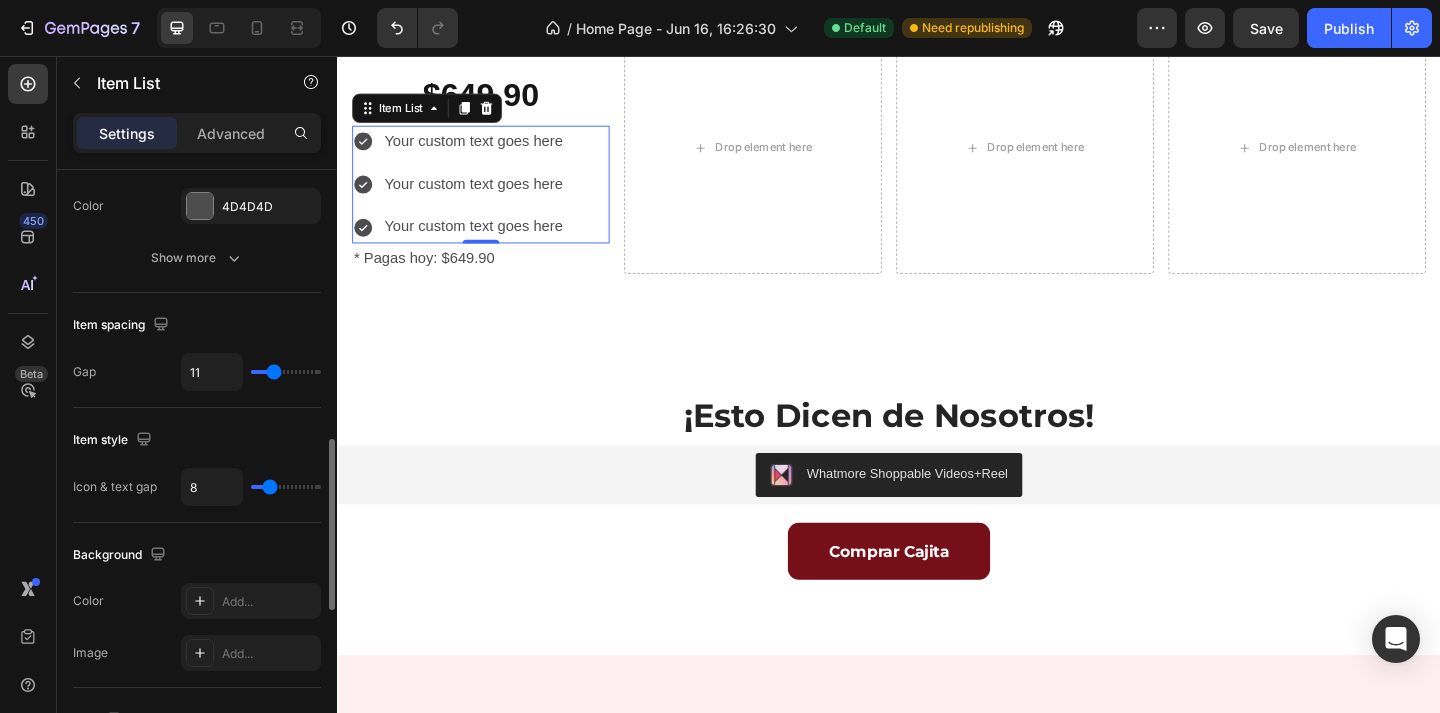 type on "10" 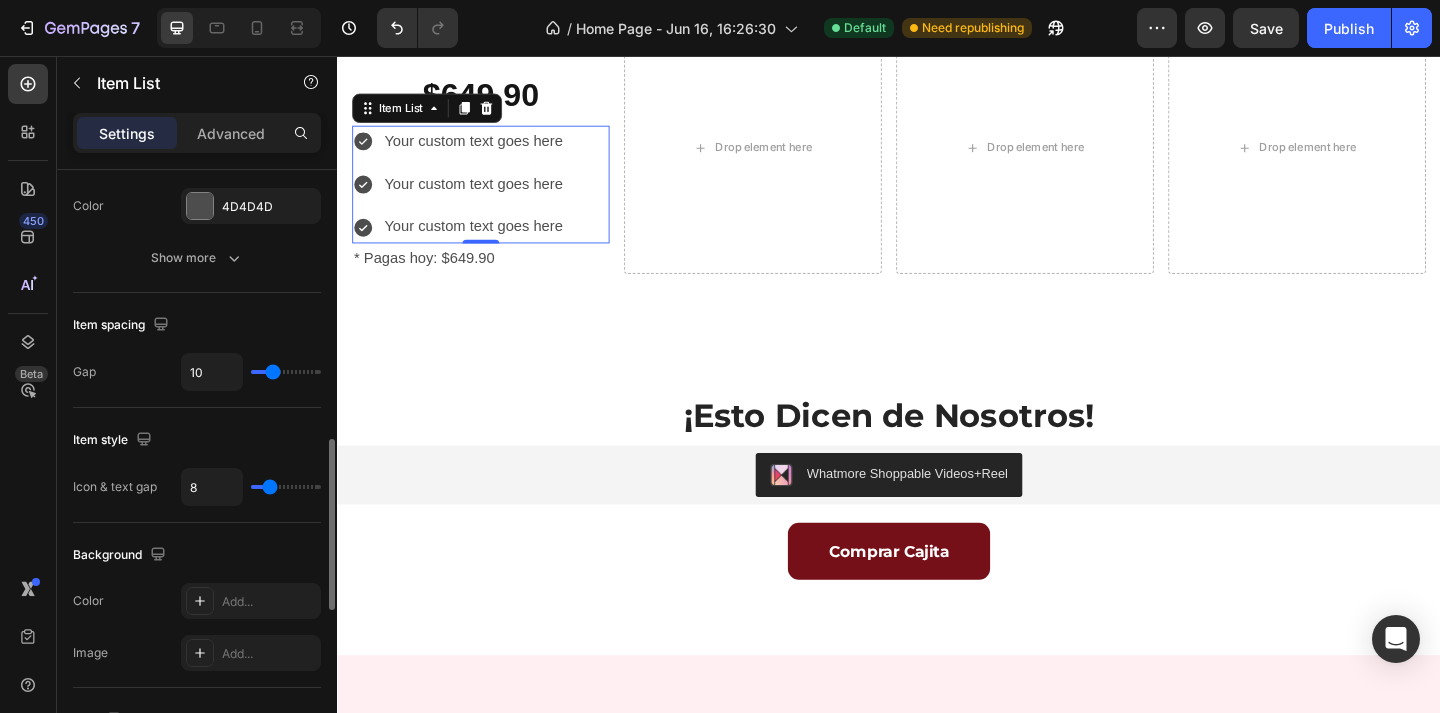 type on "9" 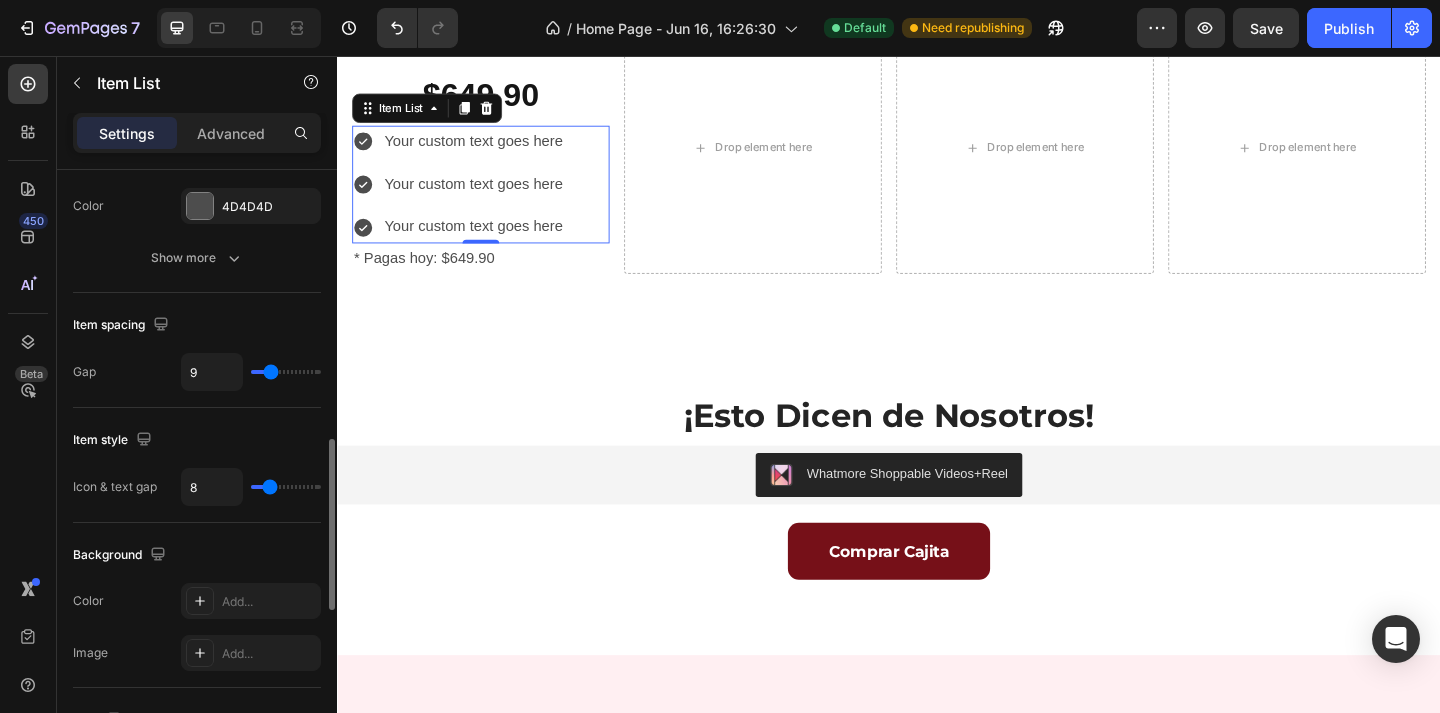 type on "8" 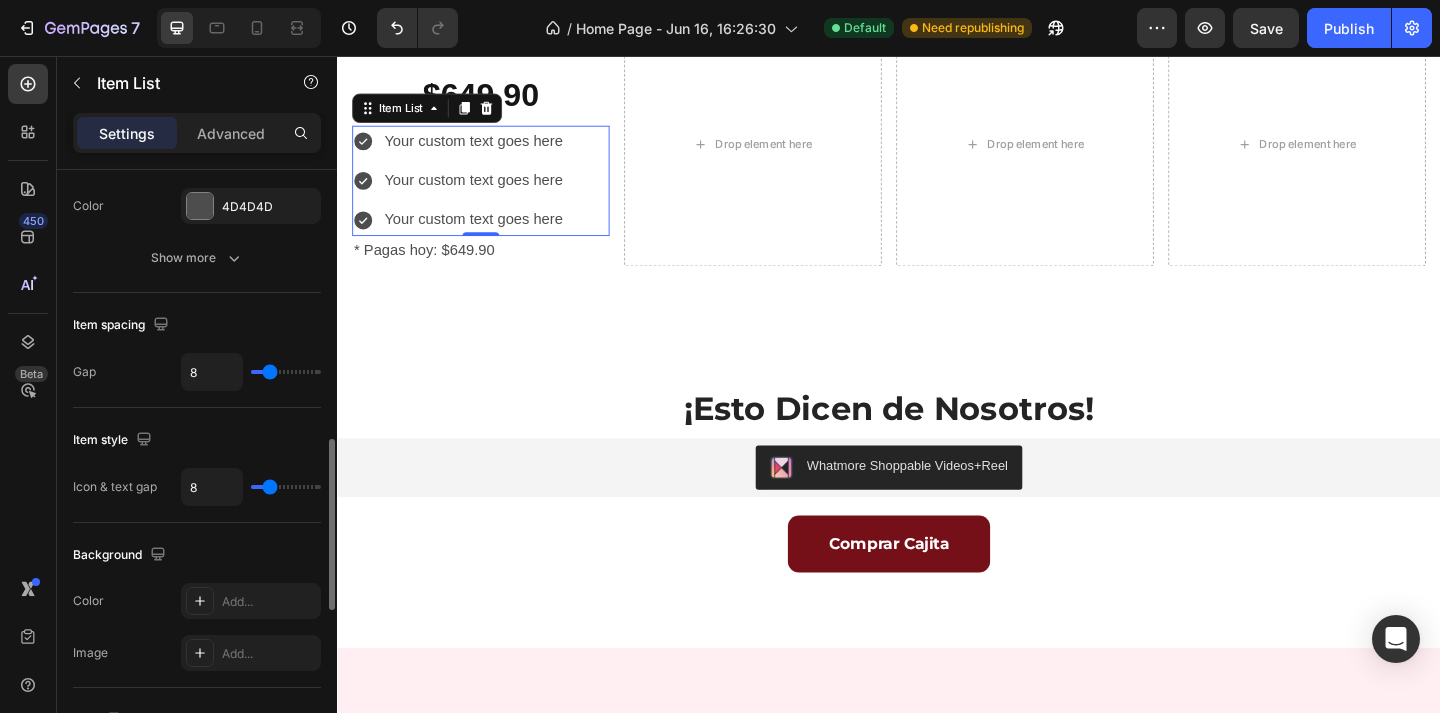 type on "7" 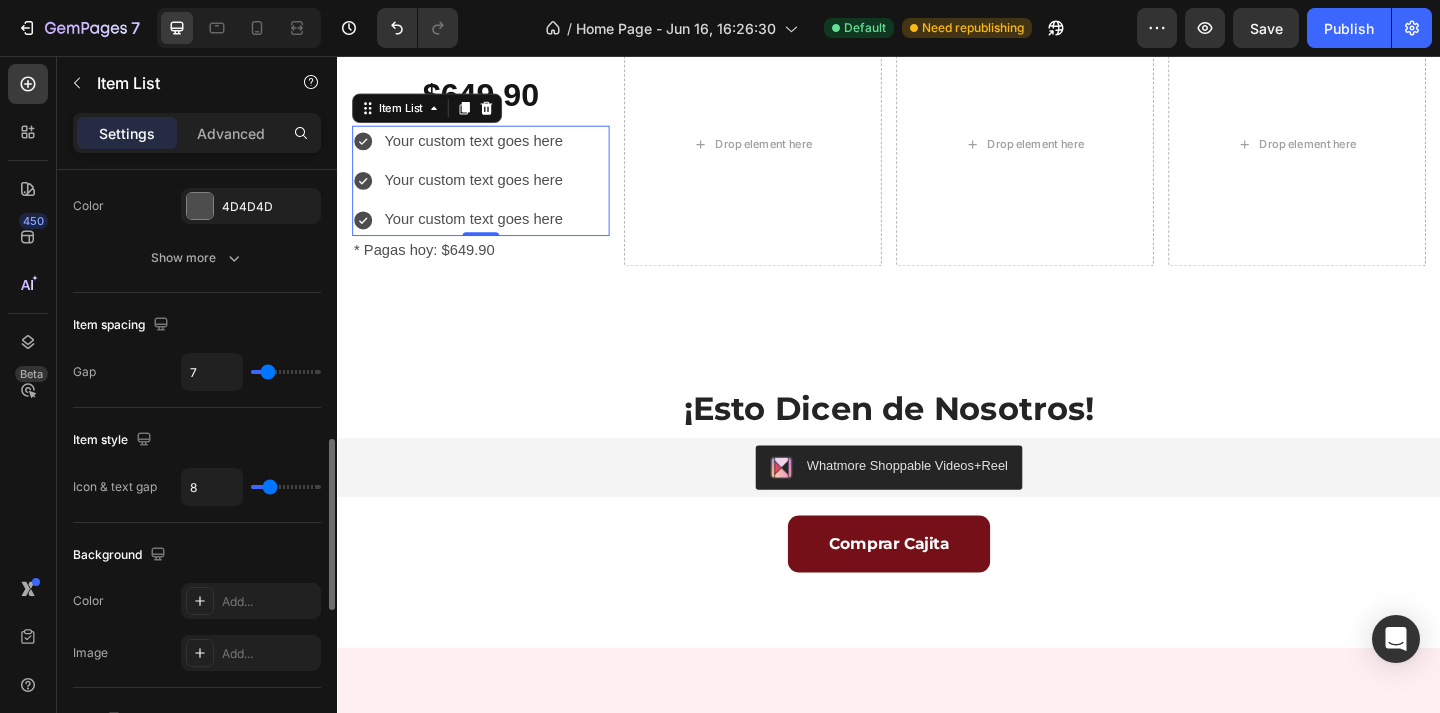 type on "6" 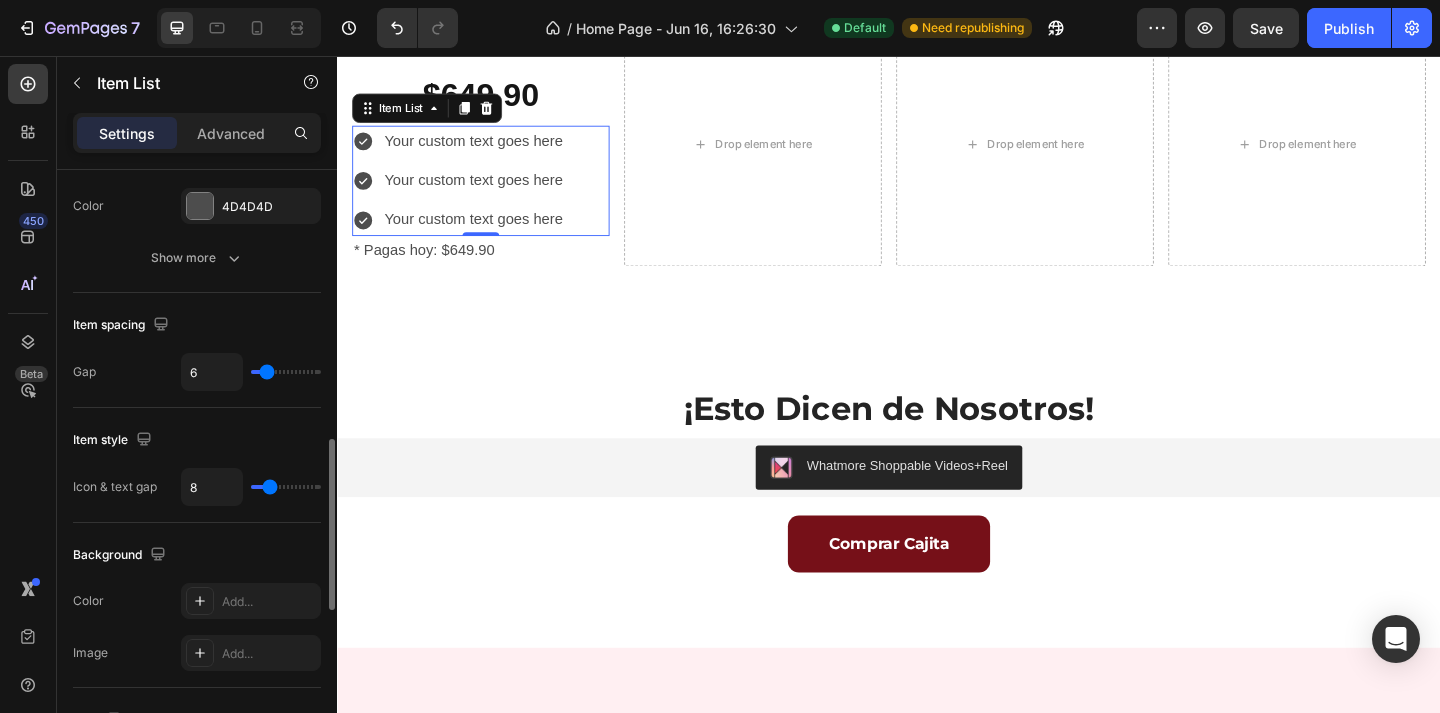 type on "5" 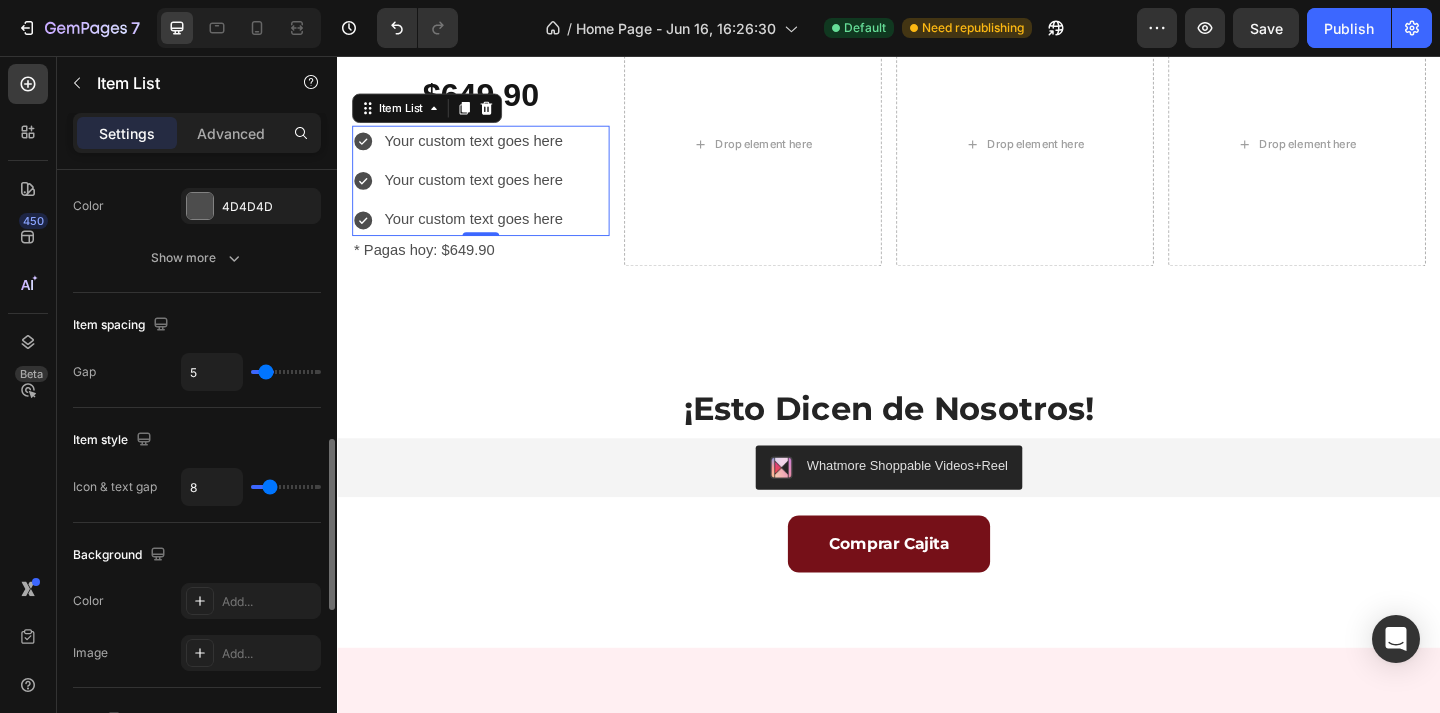 type on "4" 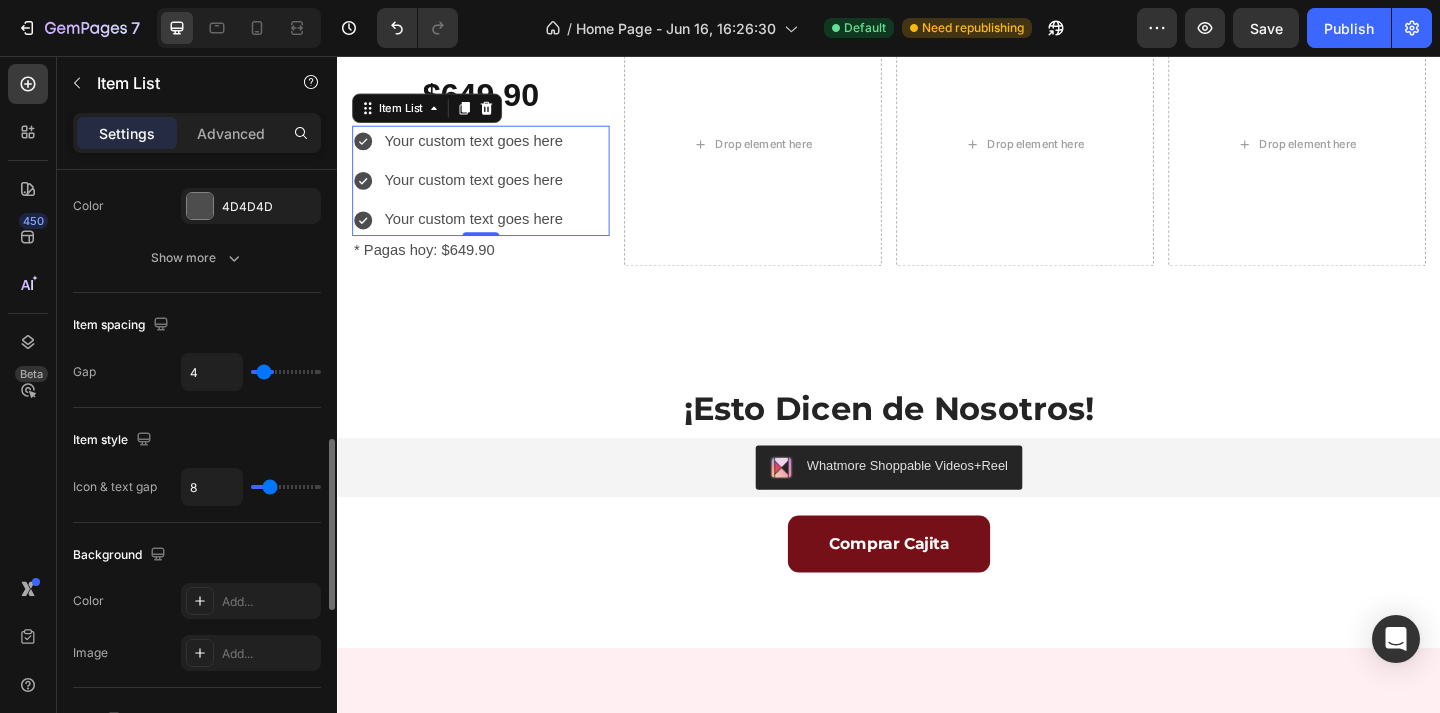 type on "3" 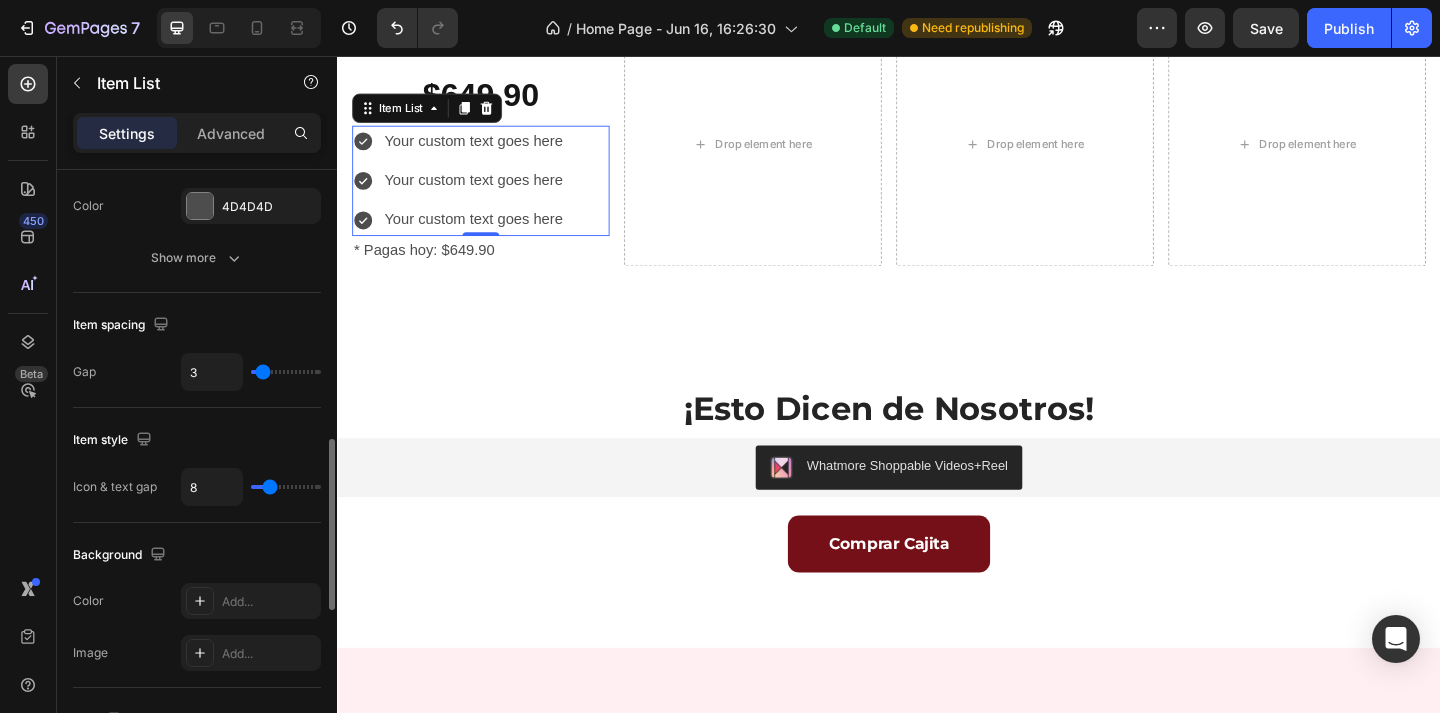 type on "2" 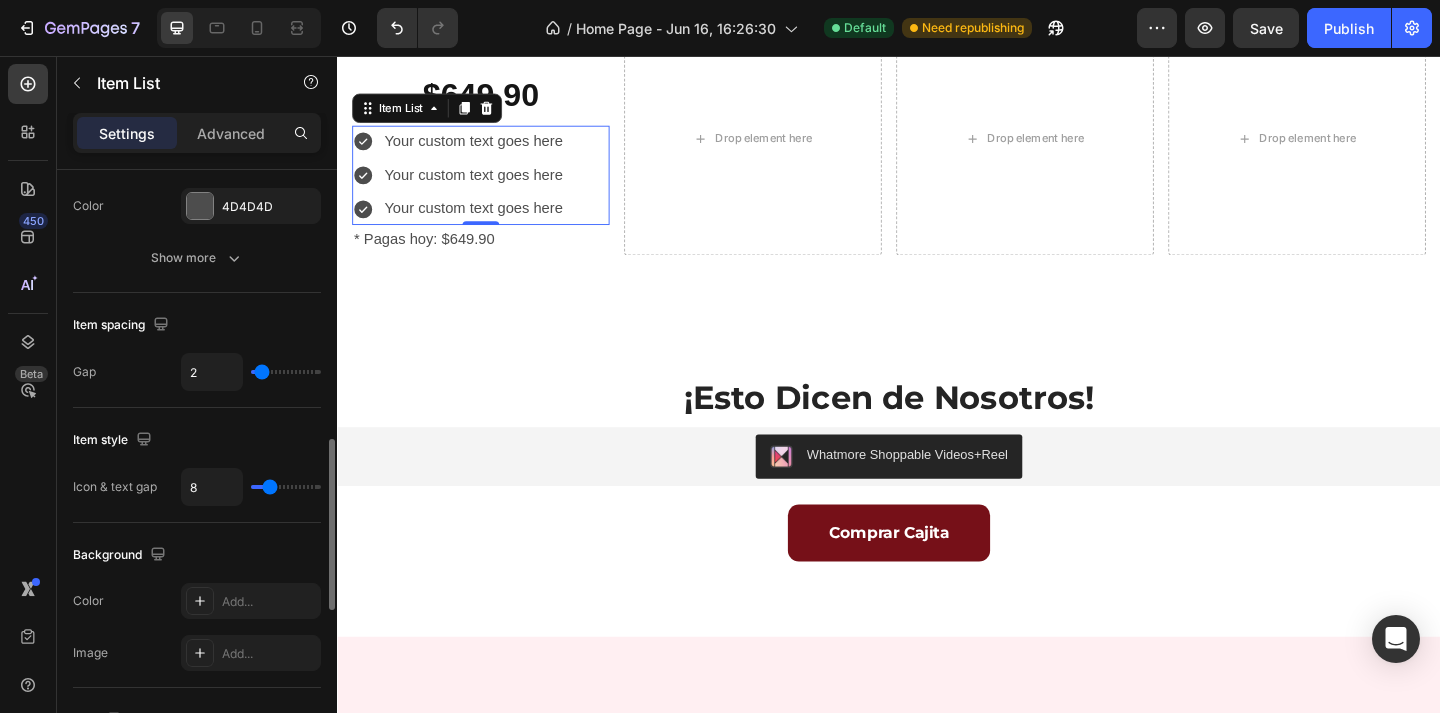 type on "1" 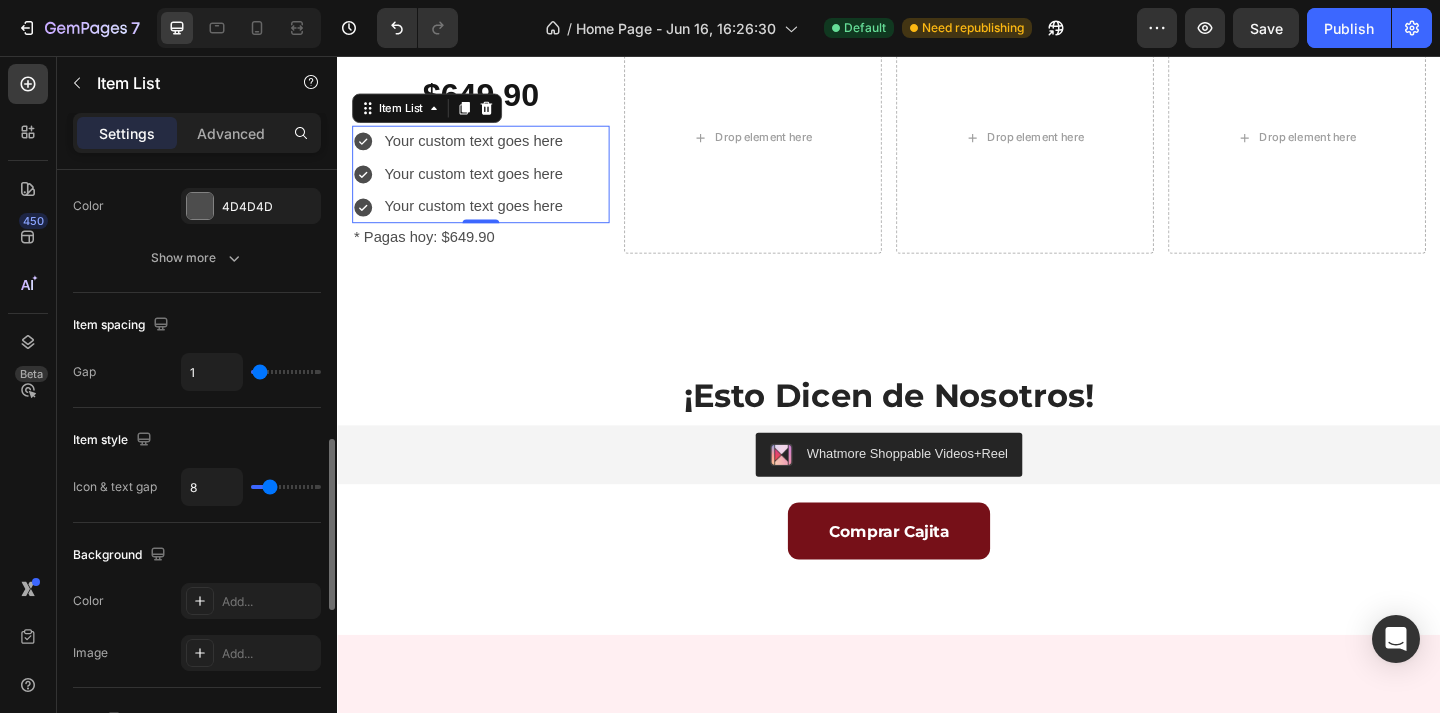 type on "0" 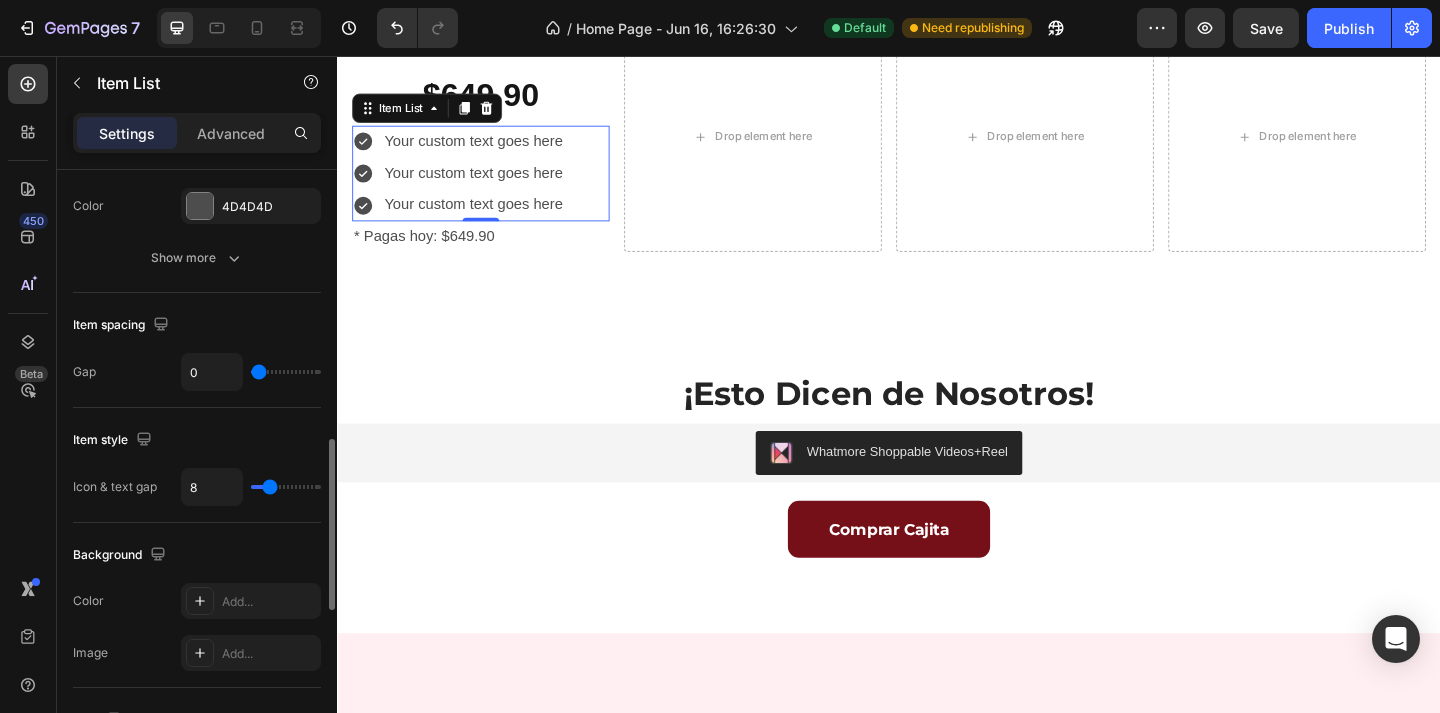 drag, startPoint x: 275, startPoint y: 371, endPoint x: 238, endPoint y: 367, distance: 37.215588 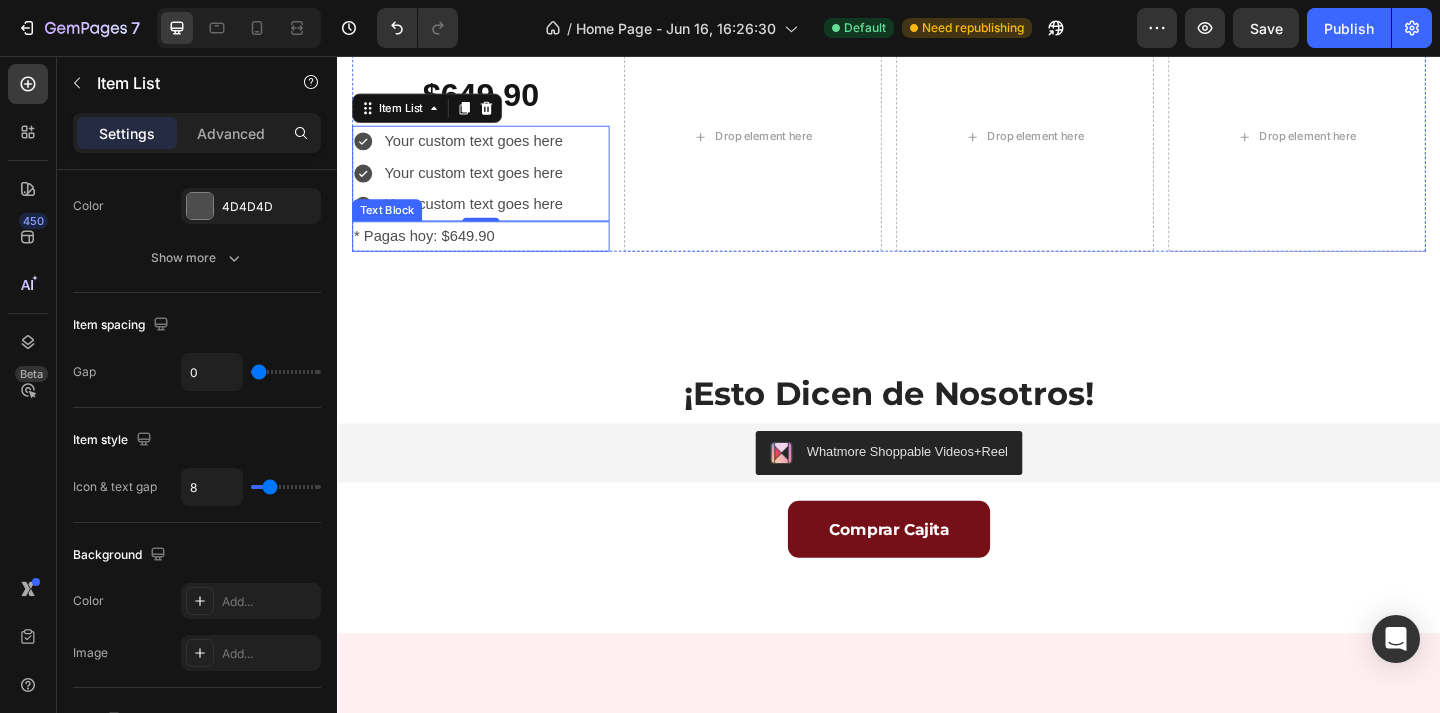 click on "* Pagas hoy: $649.90" at bounding box center (493, 252) 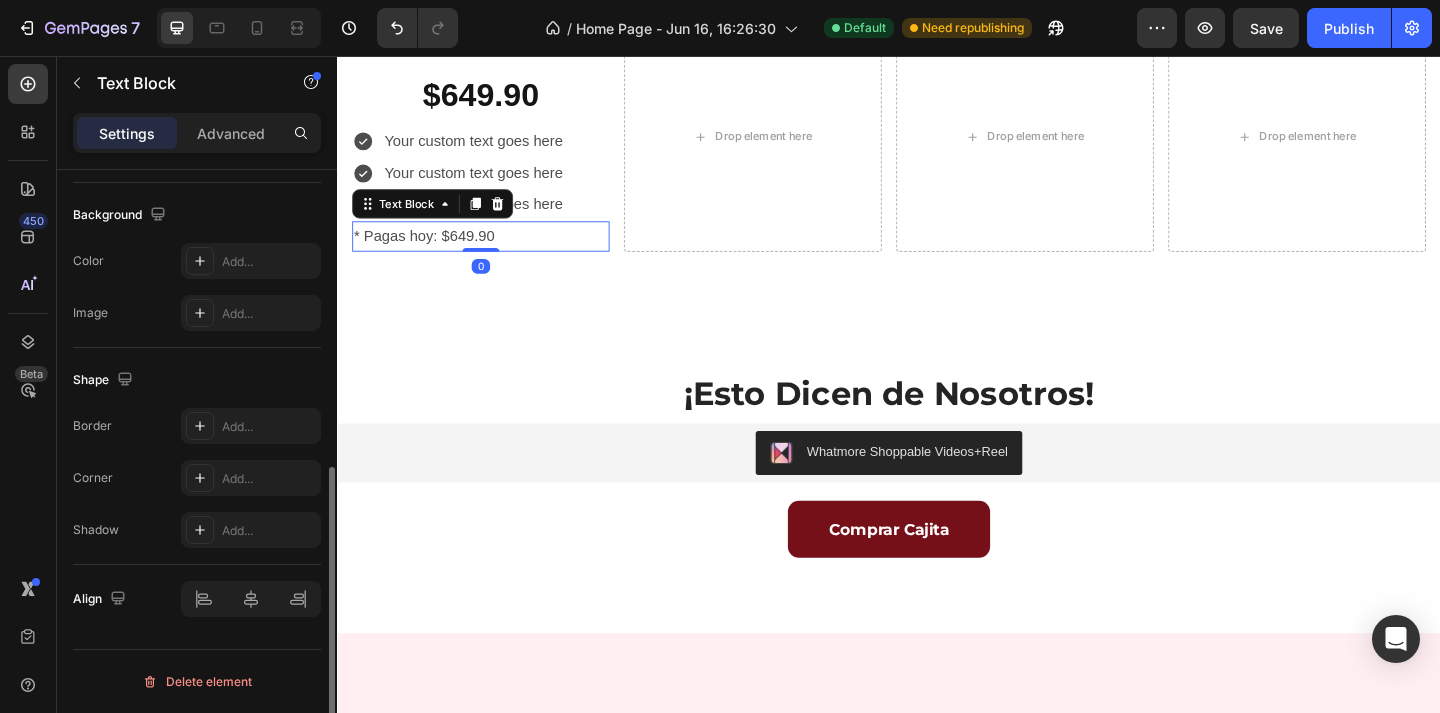 scroll, scrollTop: 0, scrollLeft: 0, axis: both 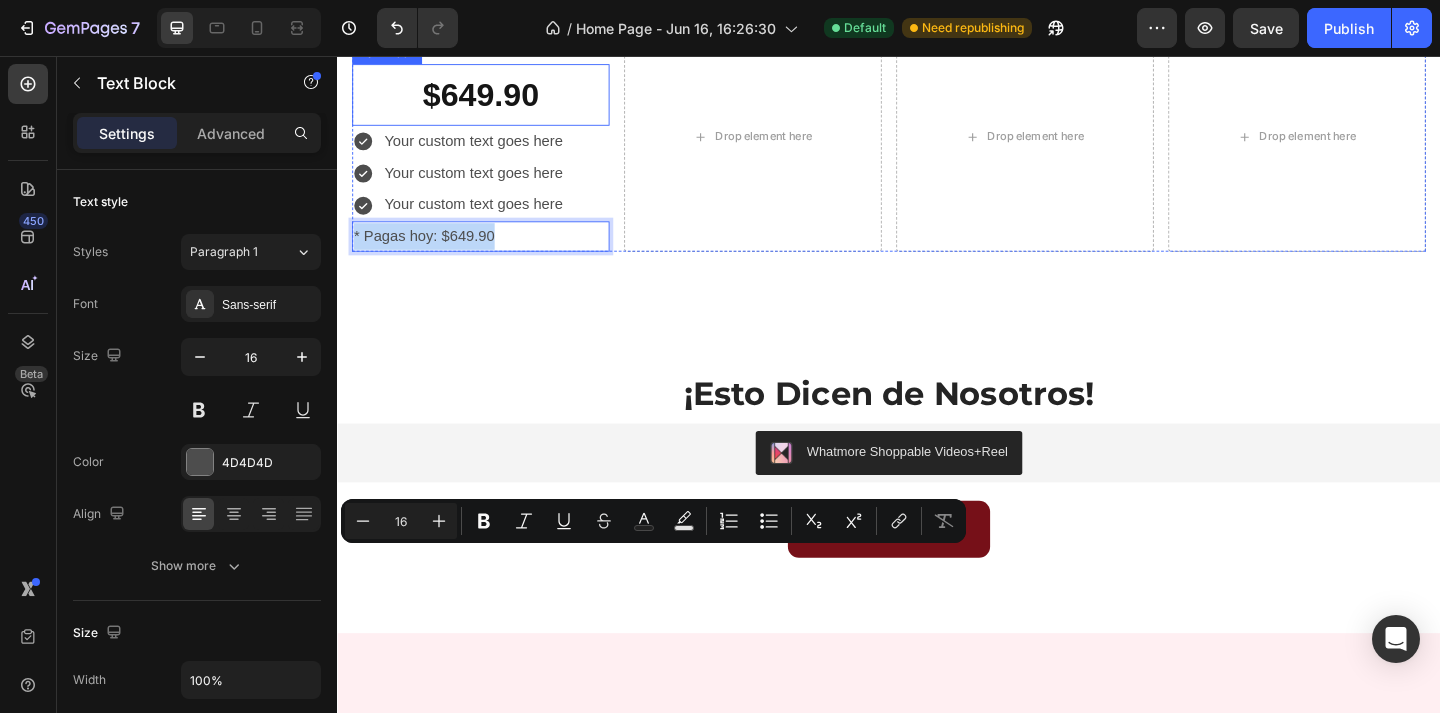 drag, startPoint x: 507, startPoint y: 602, endPoint x: 501, endPoint y: 479, distance: 123.146255 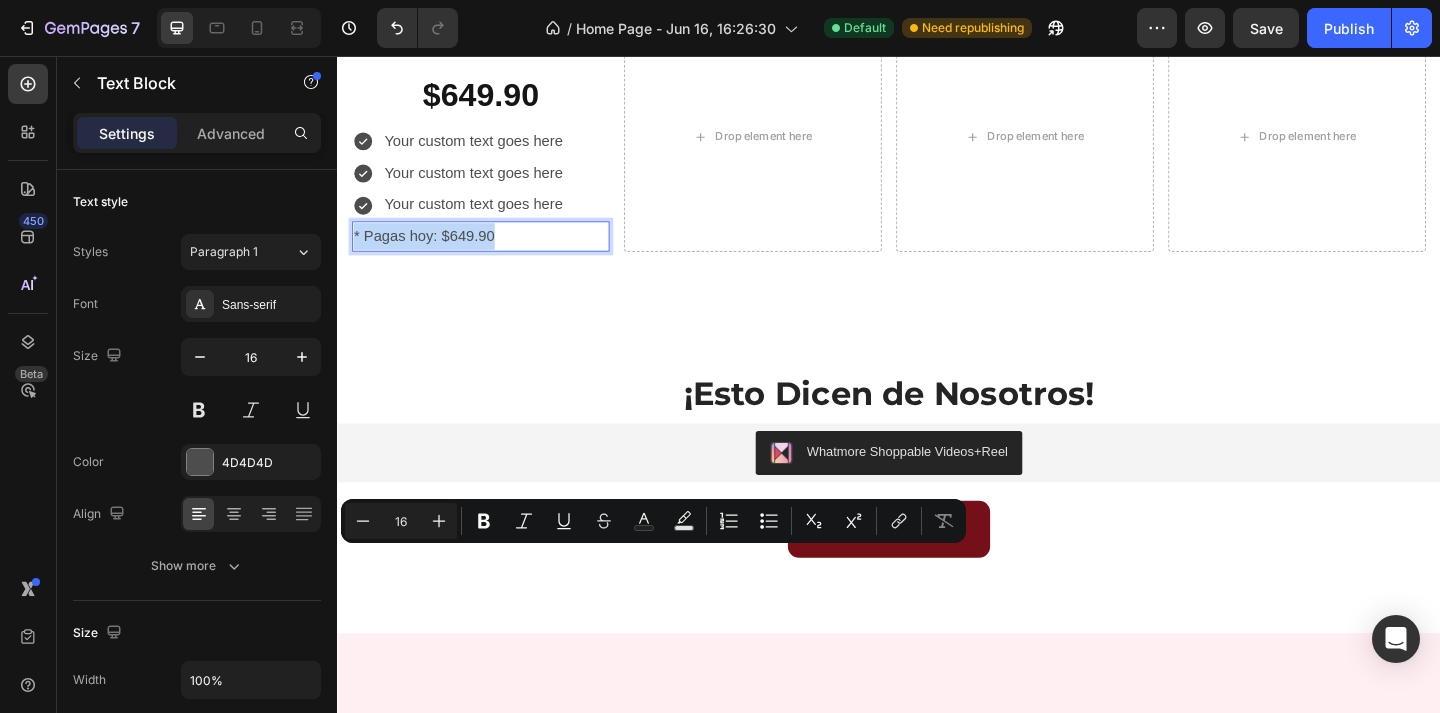 click on "VeliBox Mensual Text Block $649.90 Text Block Your custom text goes here Your custom text goes here Your custom text goes here Item List * Pagas hoy: $649.90 Text Block   0
Drop element here
Drop element here
Drop element here Row Row" at bounding box center (937, 144) 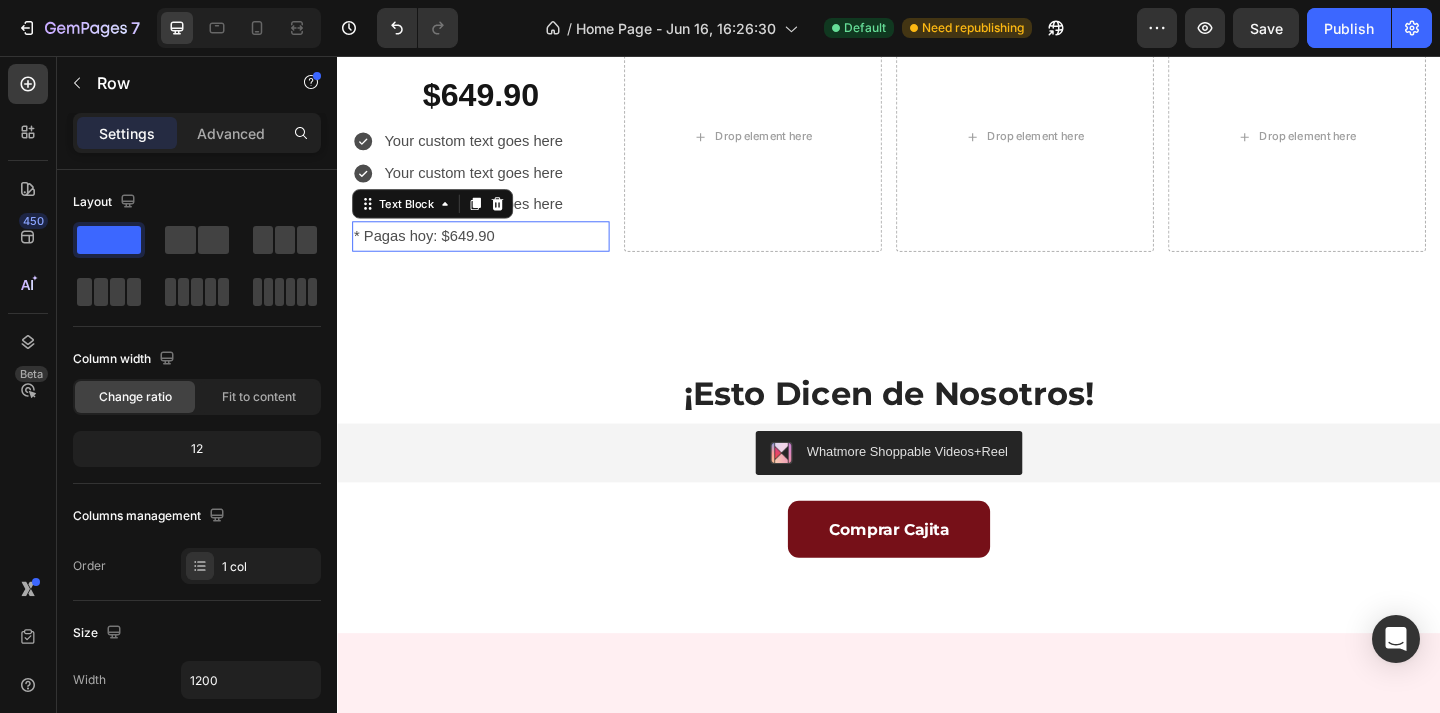 click on "* Pagas hoy: $649.90" at bounding box center [493, 252] 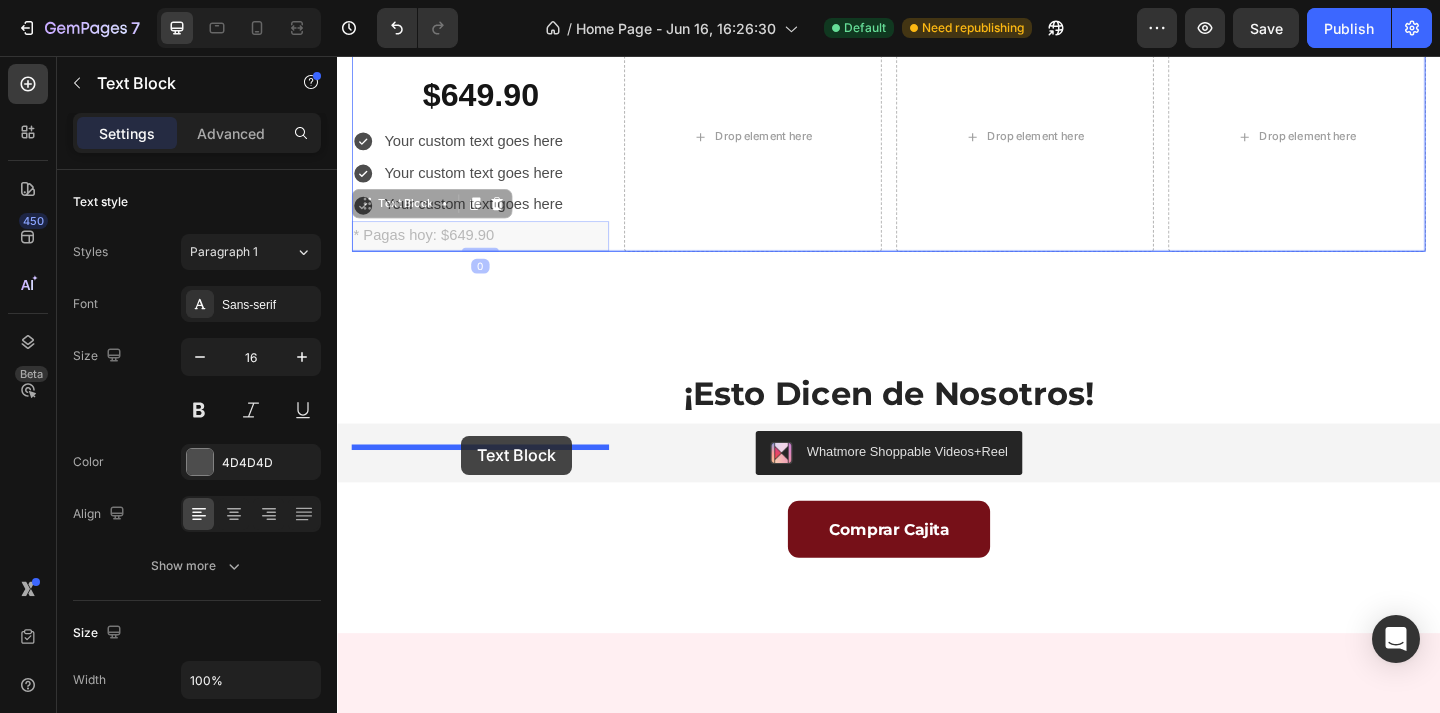 drag, startPoint x: 389, startPoint y: 564, endPoint x: 472, endPoint y: 469, distance: 126.1507 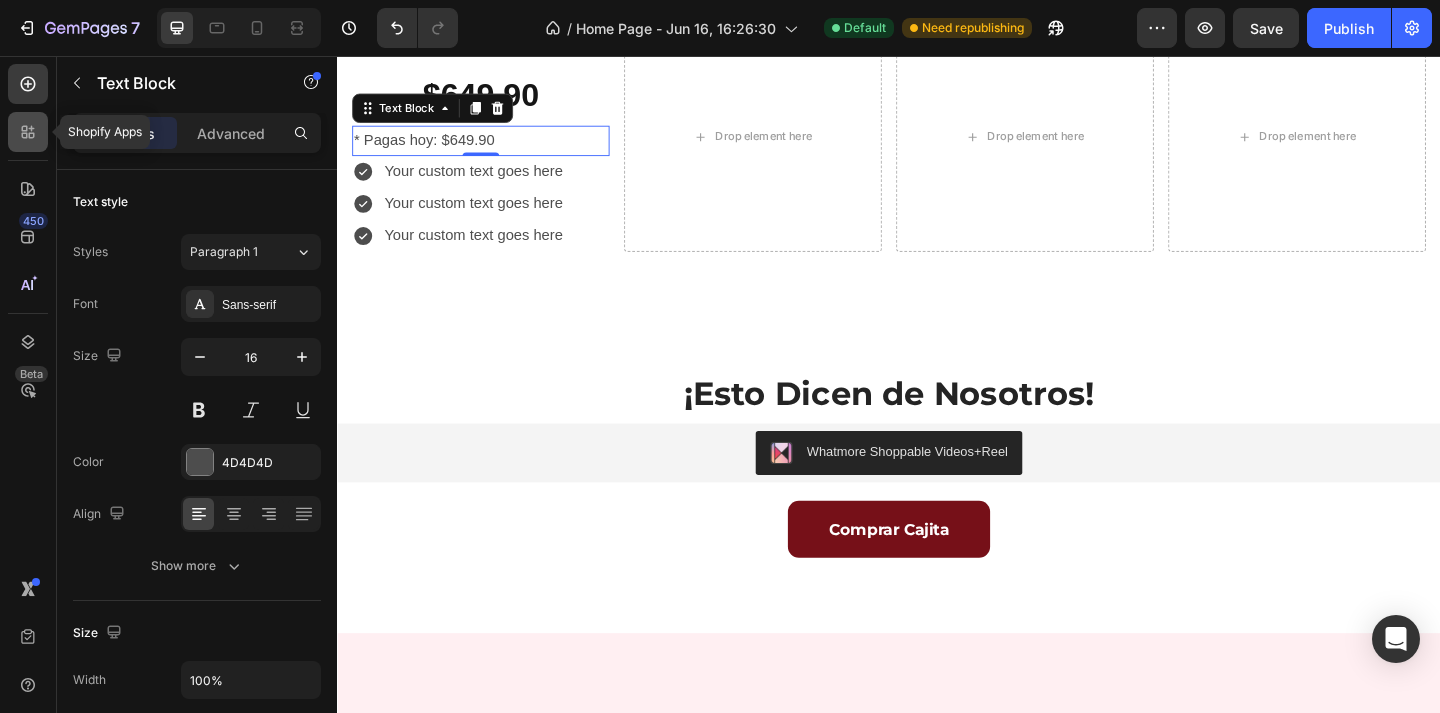click 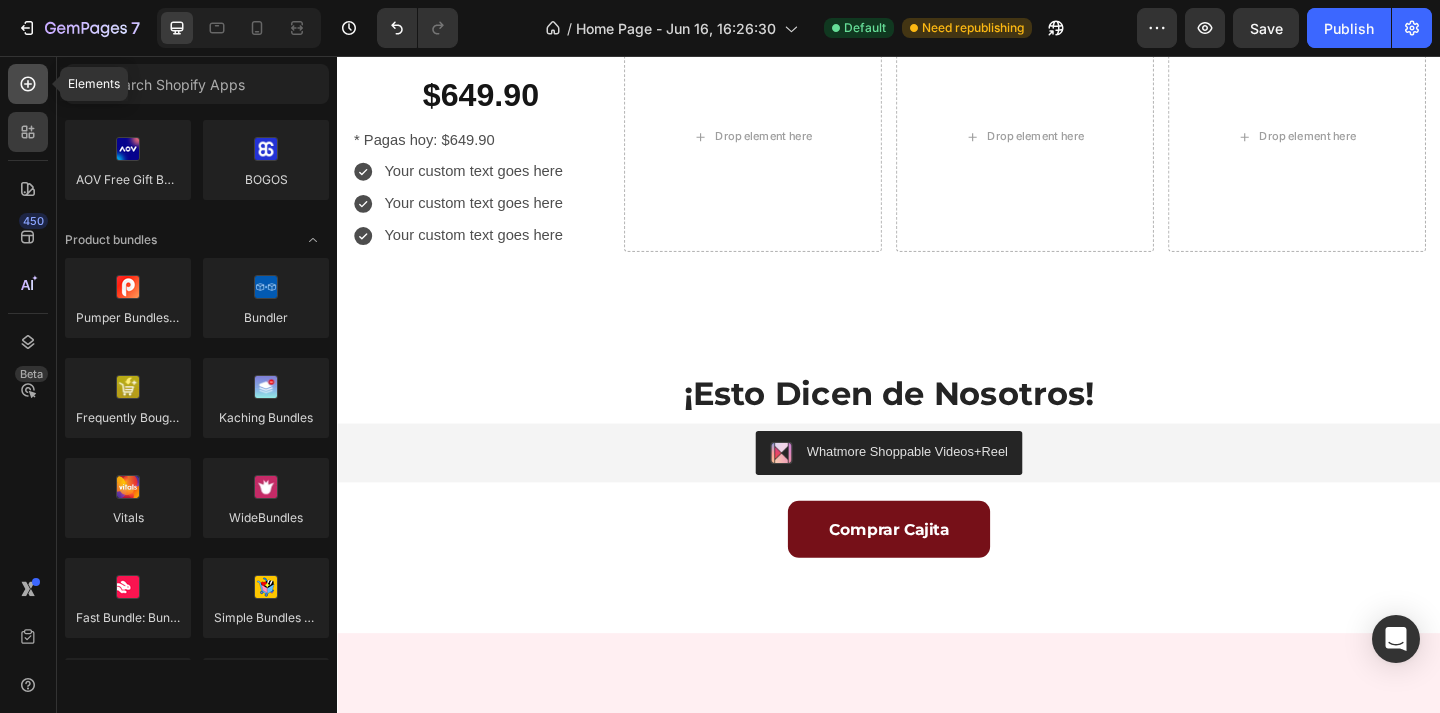 click 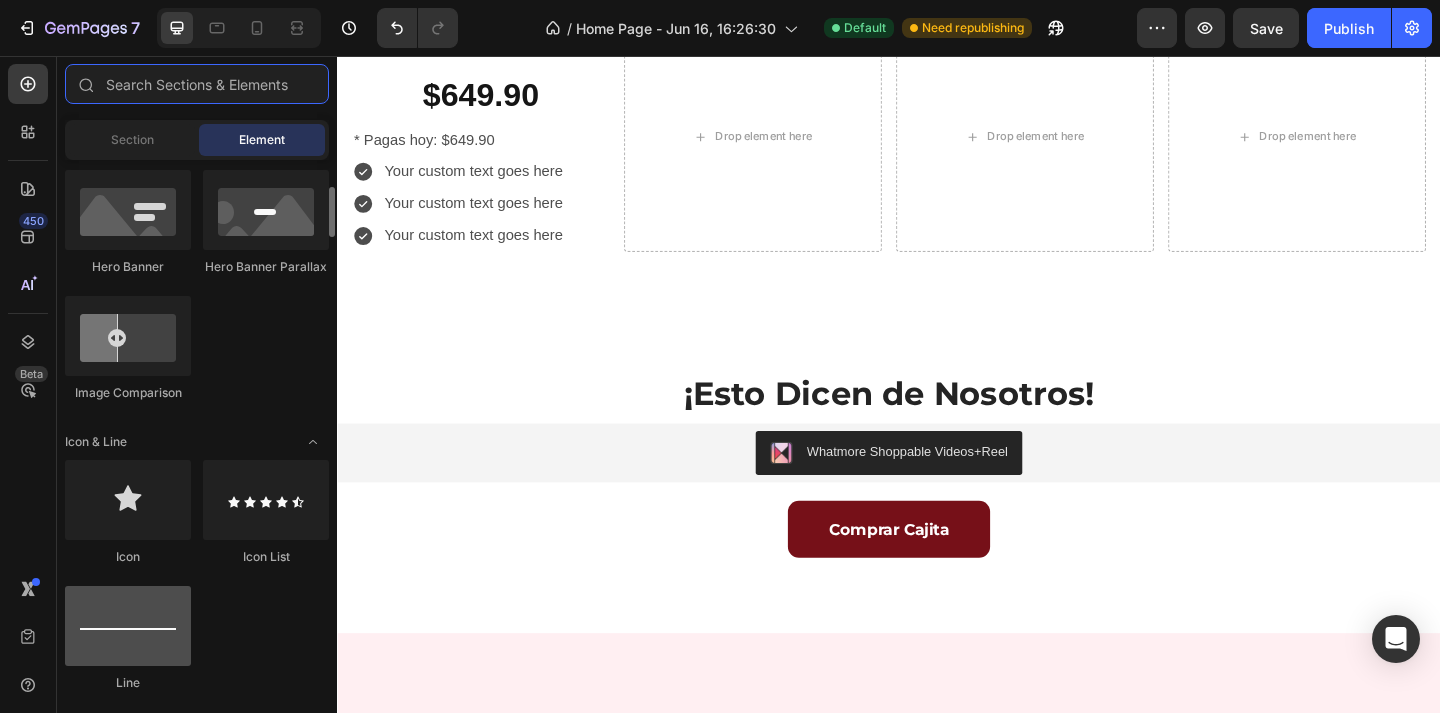 scroll, scrollTop: 1173, scrollLeft: 0, axis: vertical 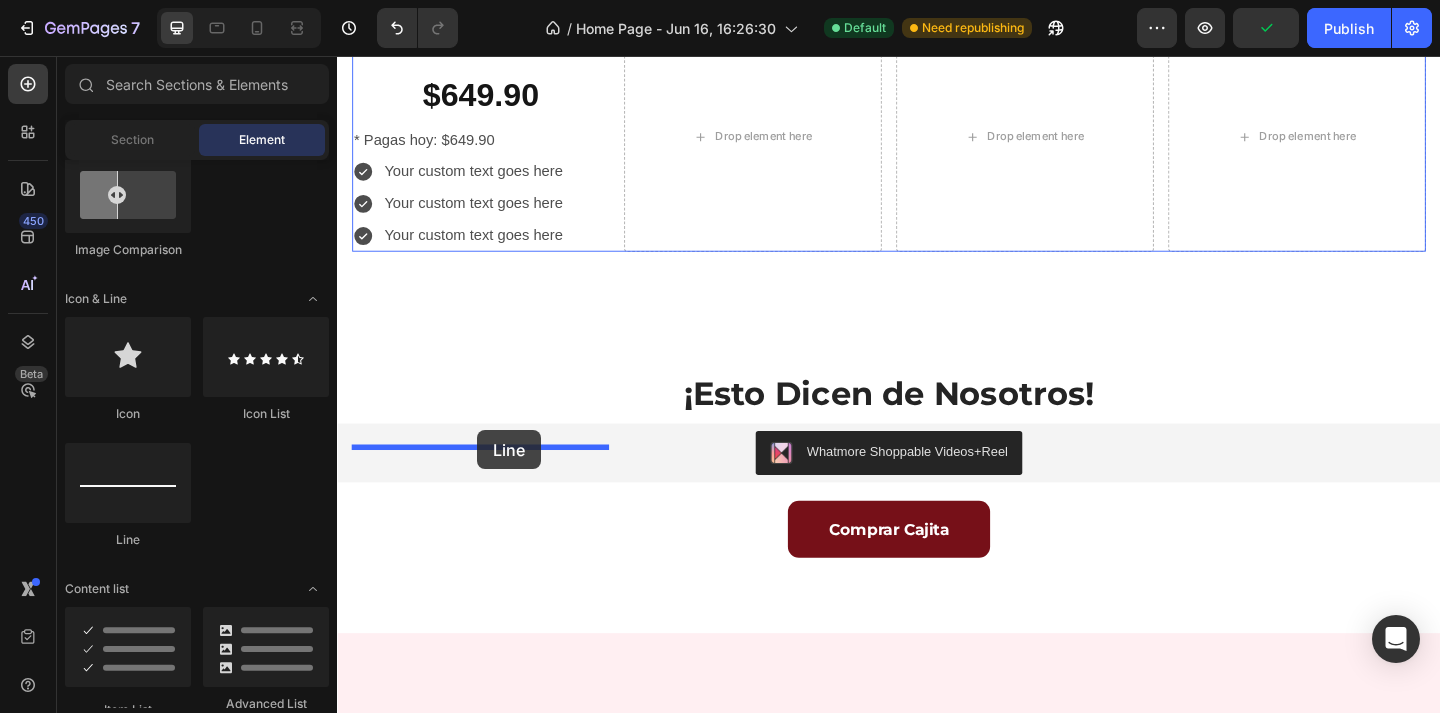 drag, startPoint x: 464, startPoint y: 537, endPoint x: 489, endPoint y: 463, distance: 78.1089 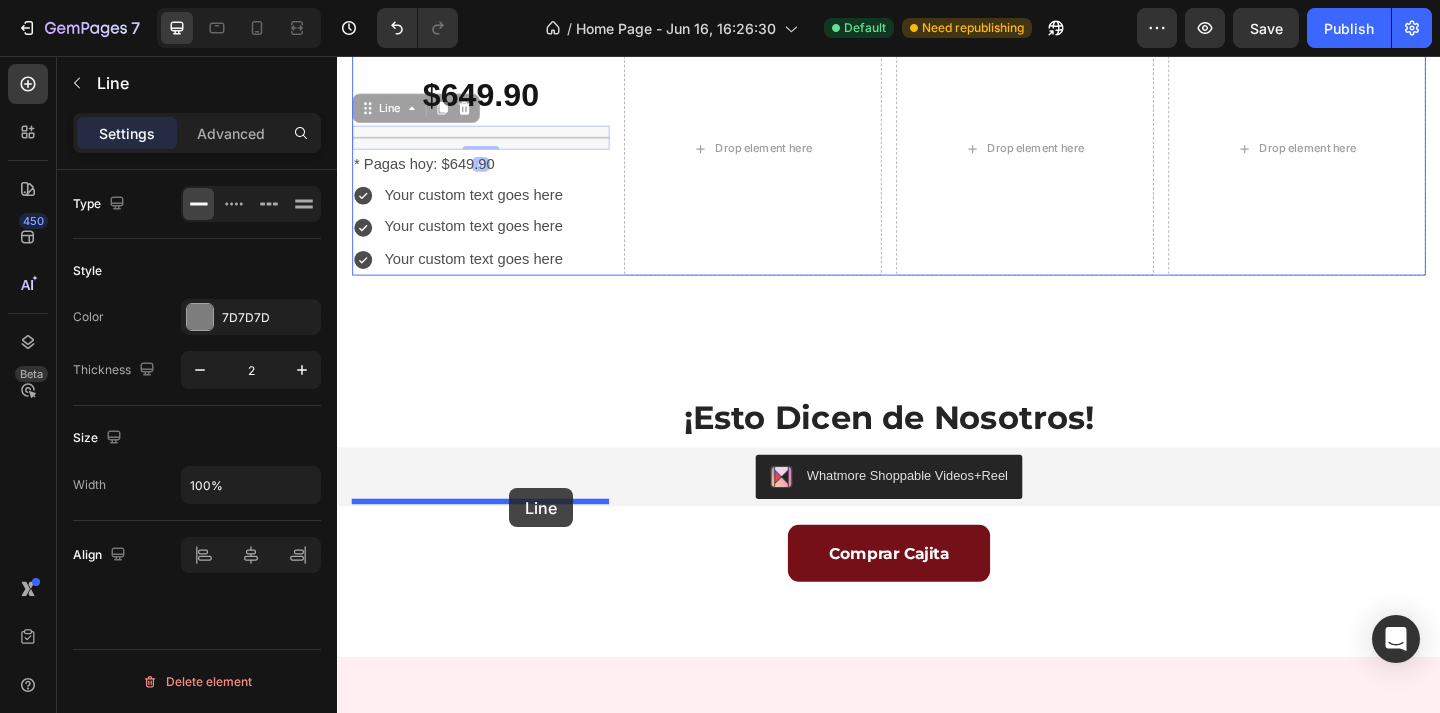 drag, startPoint x: 394, startPoint y: 458, endPoint x: 524, endPoint y: 526, distance: 146.7106 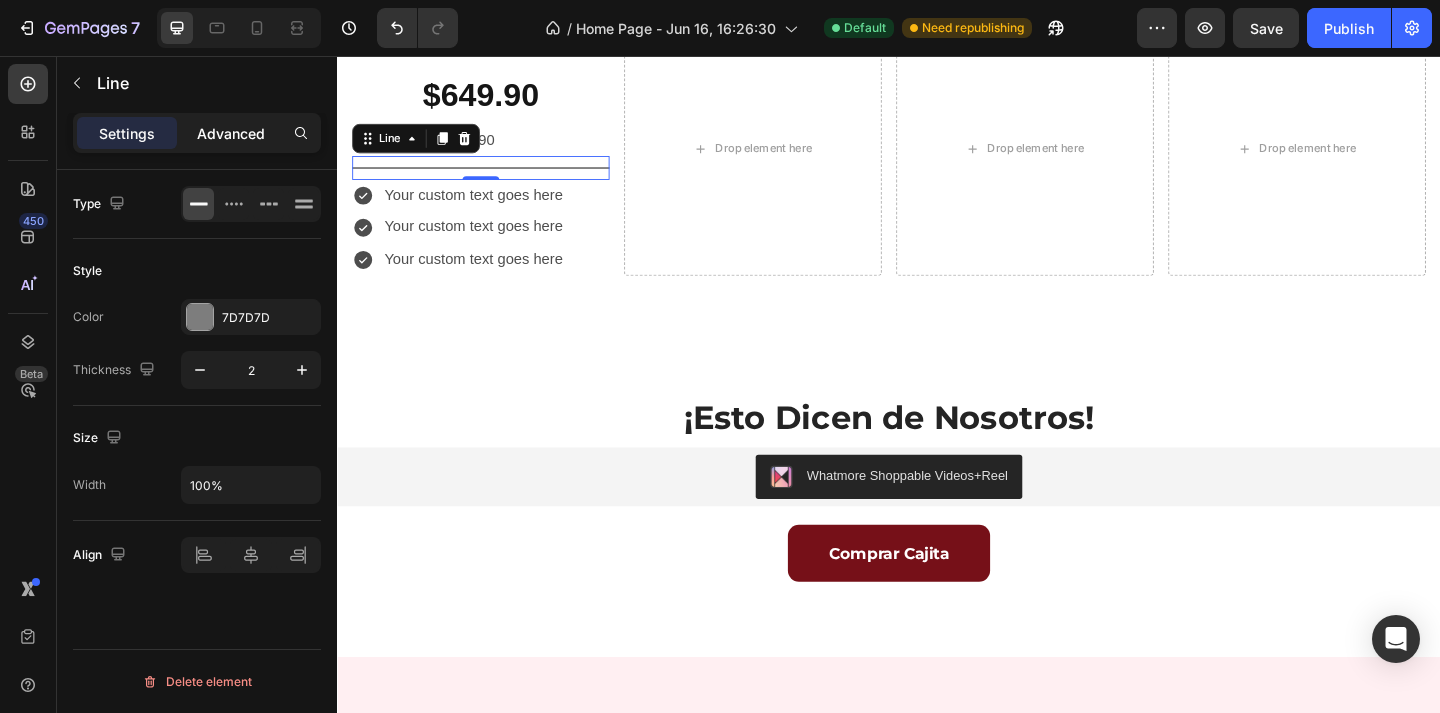 click on "Advanced" at bounding box center [231, 133] 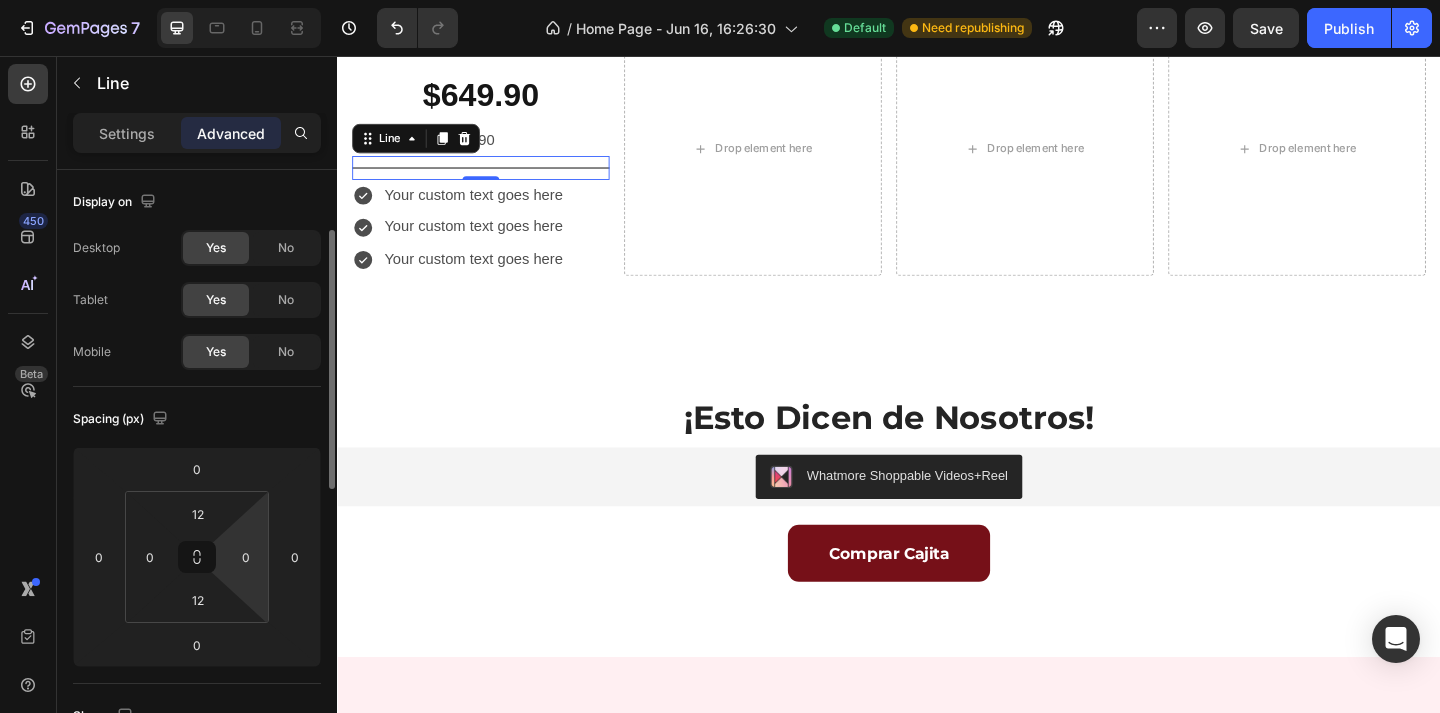 scroll, scrollTop: 78, scrollLeft: 0, axis: vertical 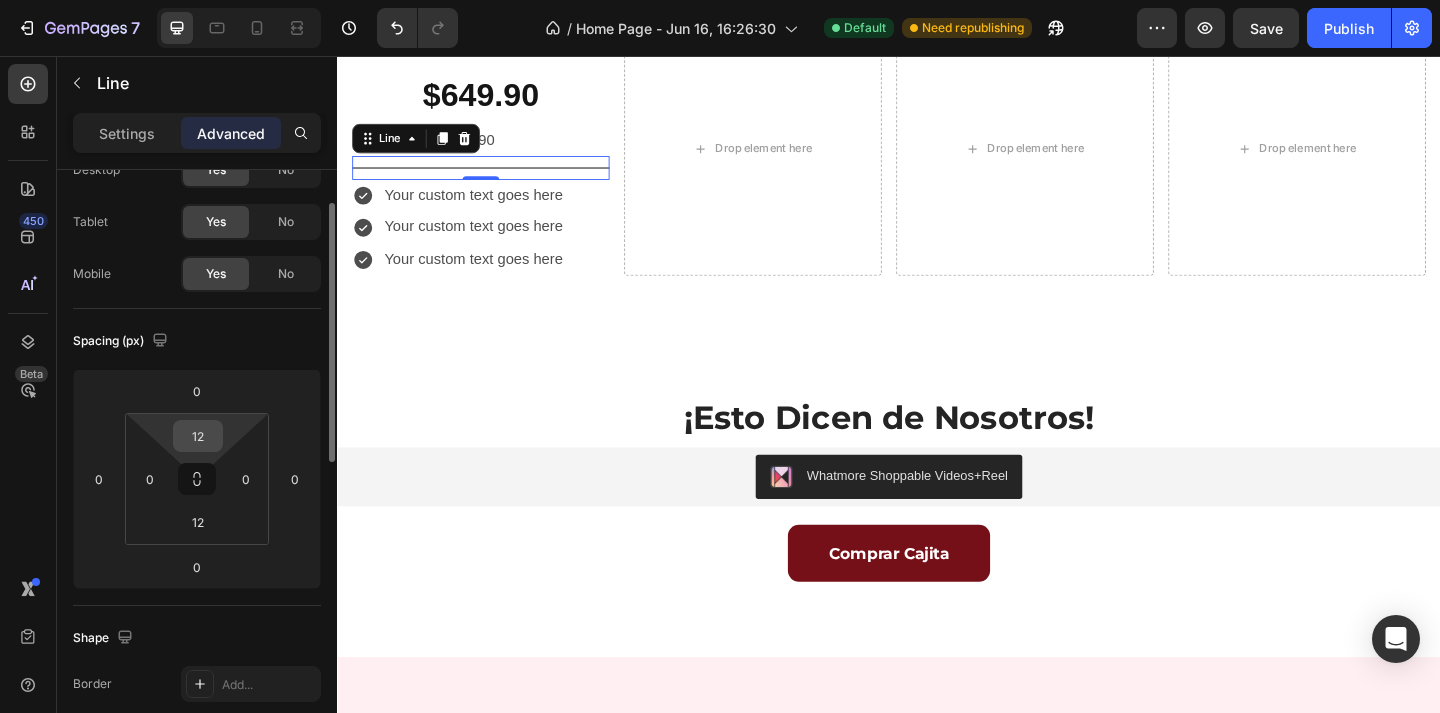 click on "12" at bounding box center (198, 436) 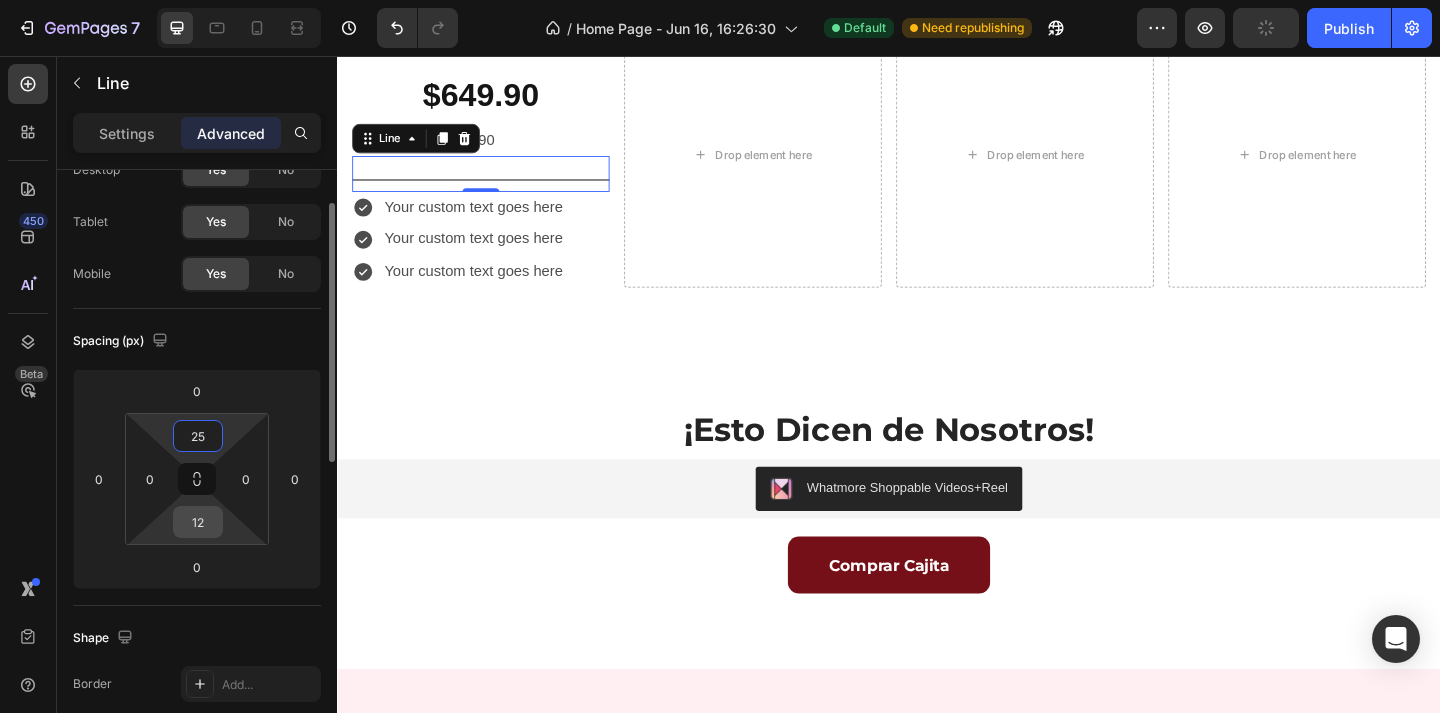 type on "25" 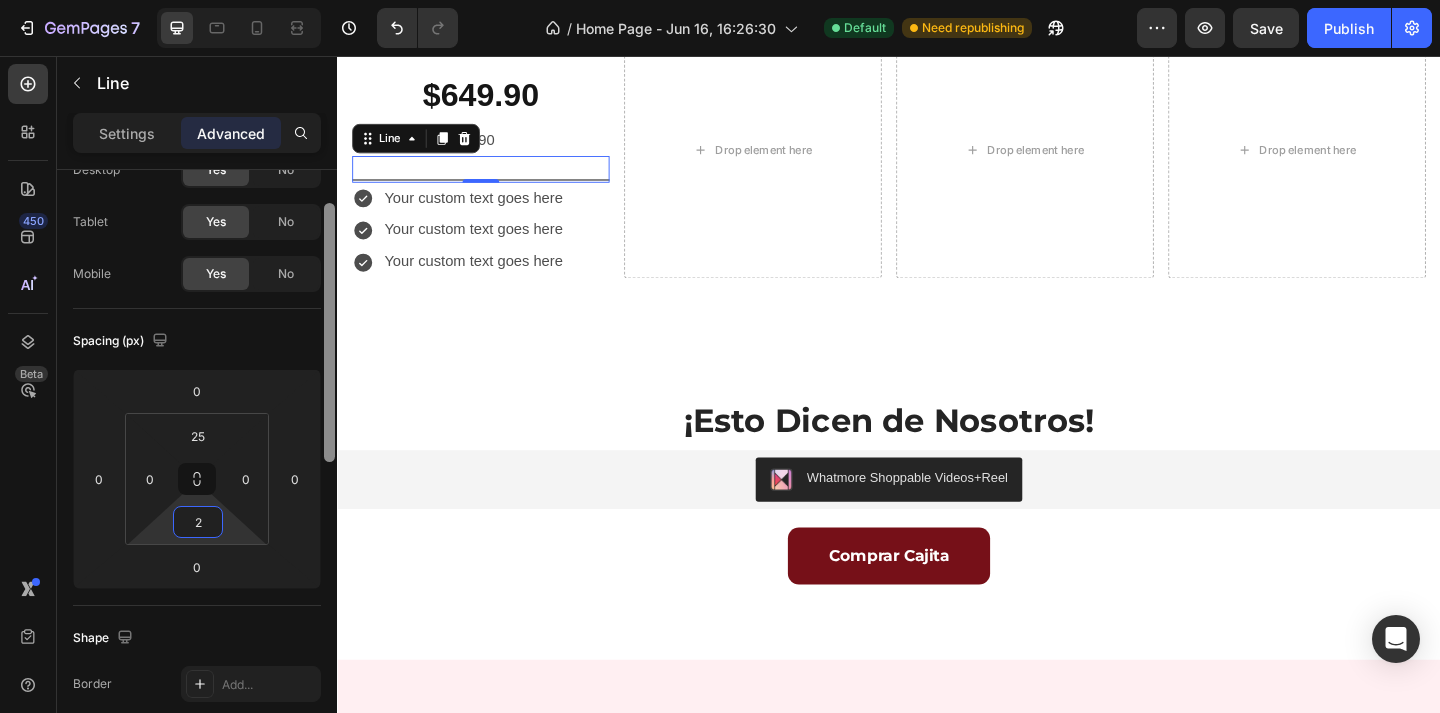 type on "25" 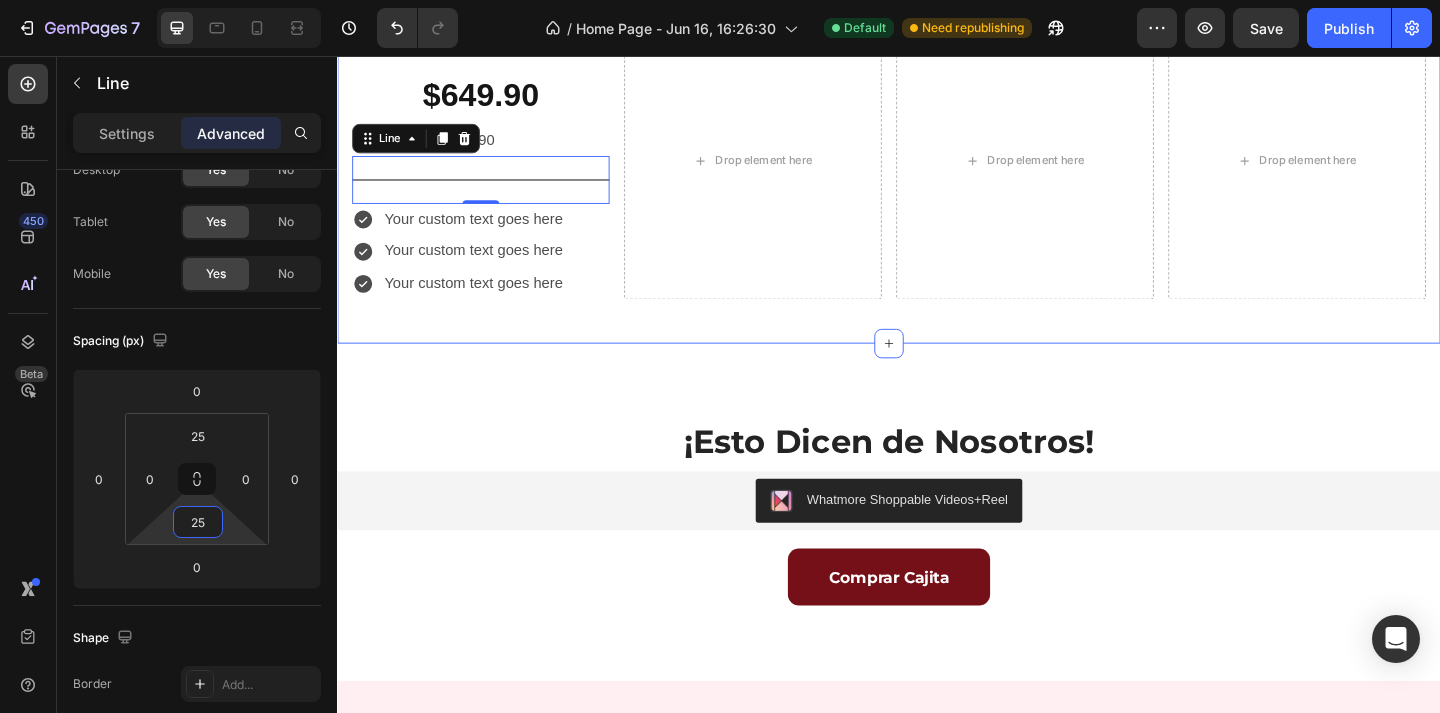 click on "Elige tu Plan Ideal... Heading Hoy con un  20% adicional de descuento  en tu primera VeliBox... ¡en todos los planes! Heading Row Row VeliBox Mensual Text Block $649.90 Text Block * Pagas hoy: $649.90 Text Block                Title Line   0 Your custom text goes here Your custom text goes here Your custom text goes here Item List
Drop element here
Drop element here
Drop element here Row Row Section 4" at bounding box center (937, 69) 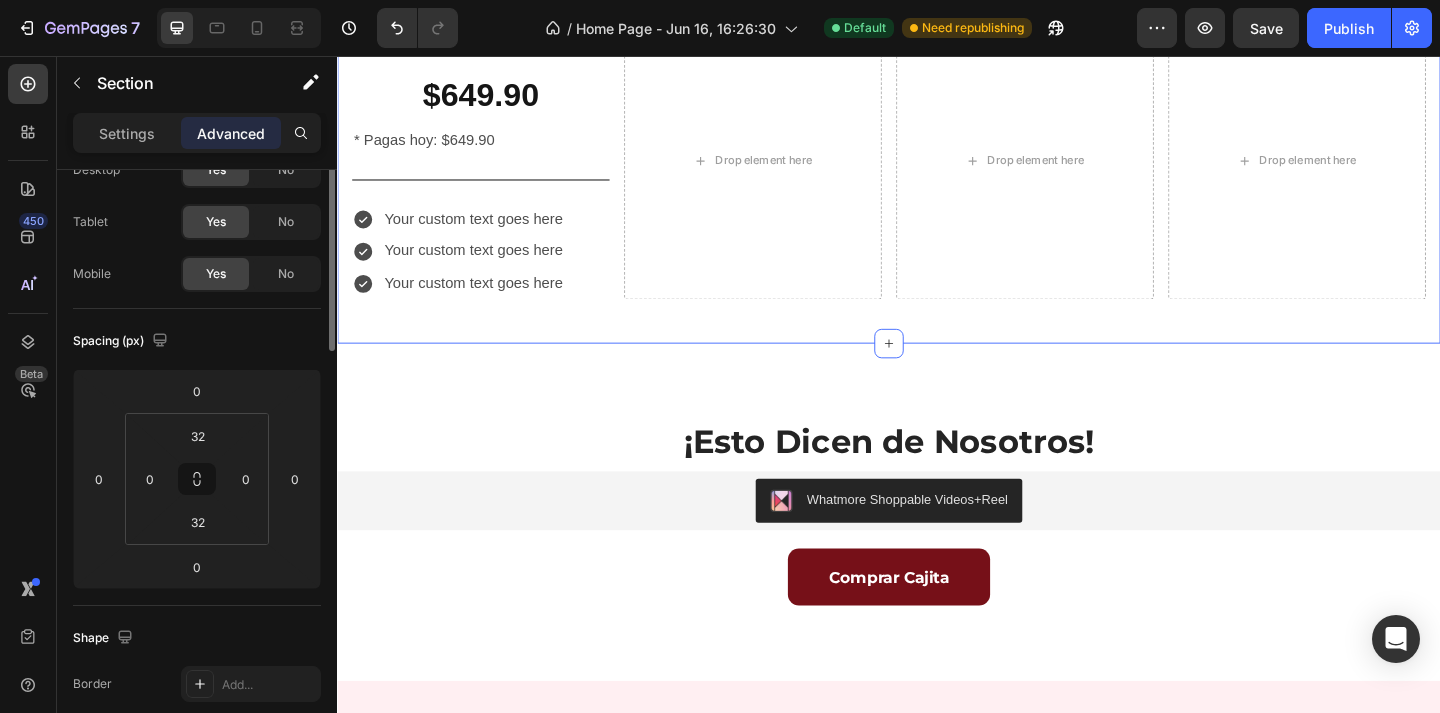 scroll, scrollTop: 0, scrollLeft: 0, axis: both 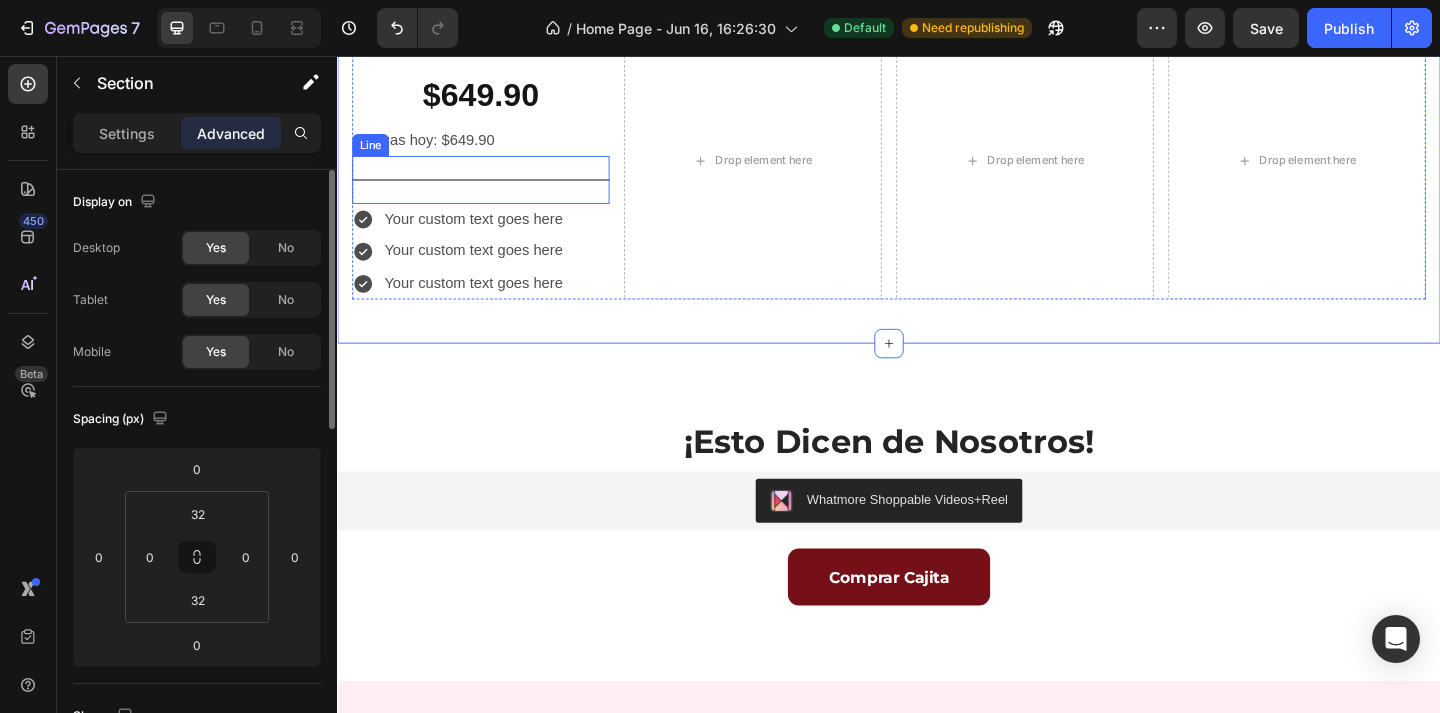 click on "Title Line" at bounding box center [493, 191] 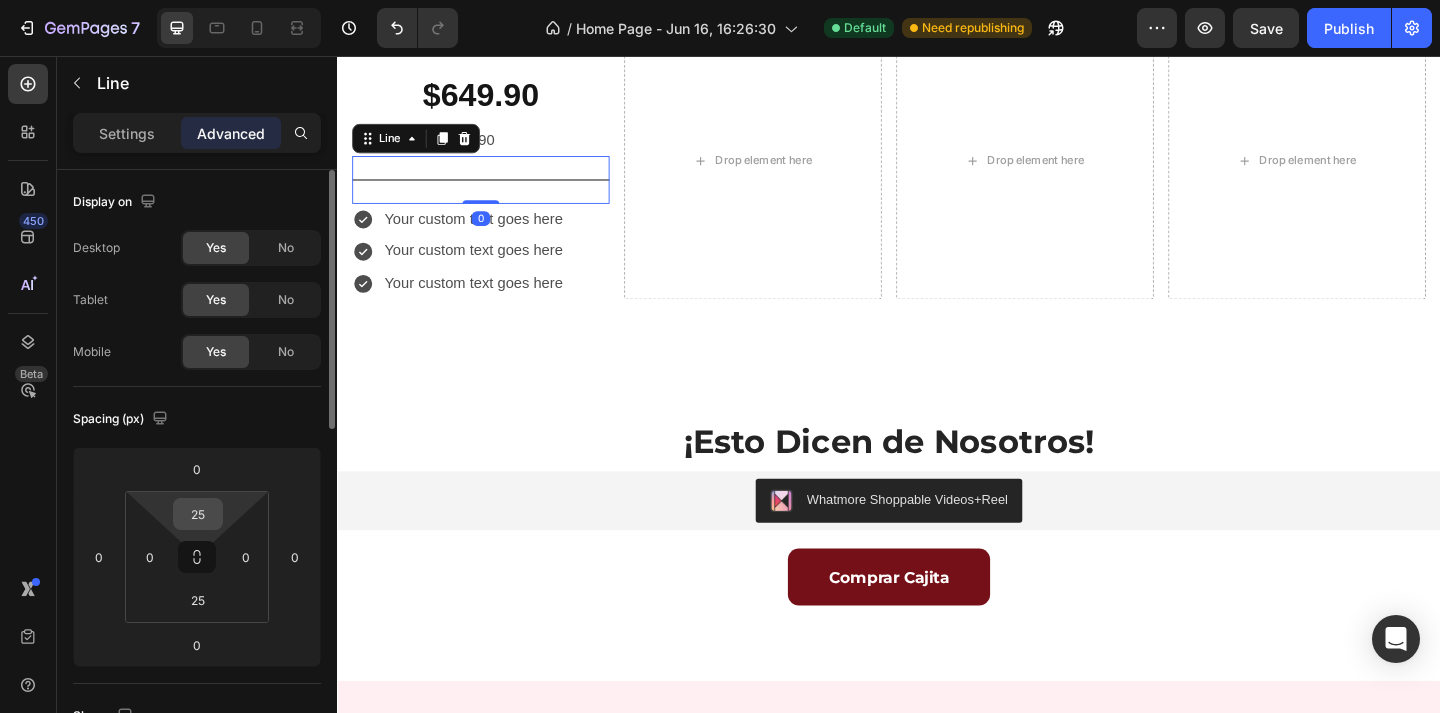 click on "25" at bounding box center [198, 514] 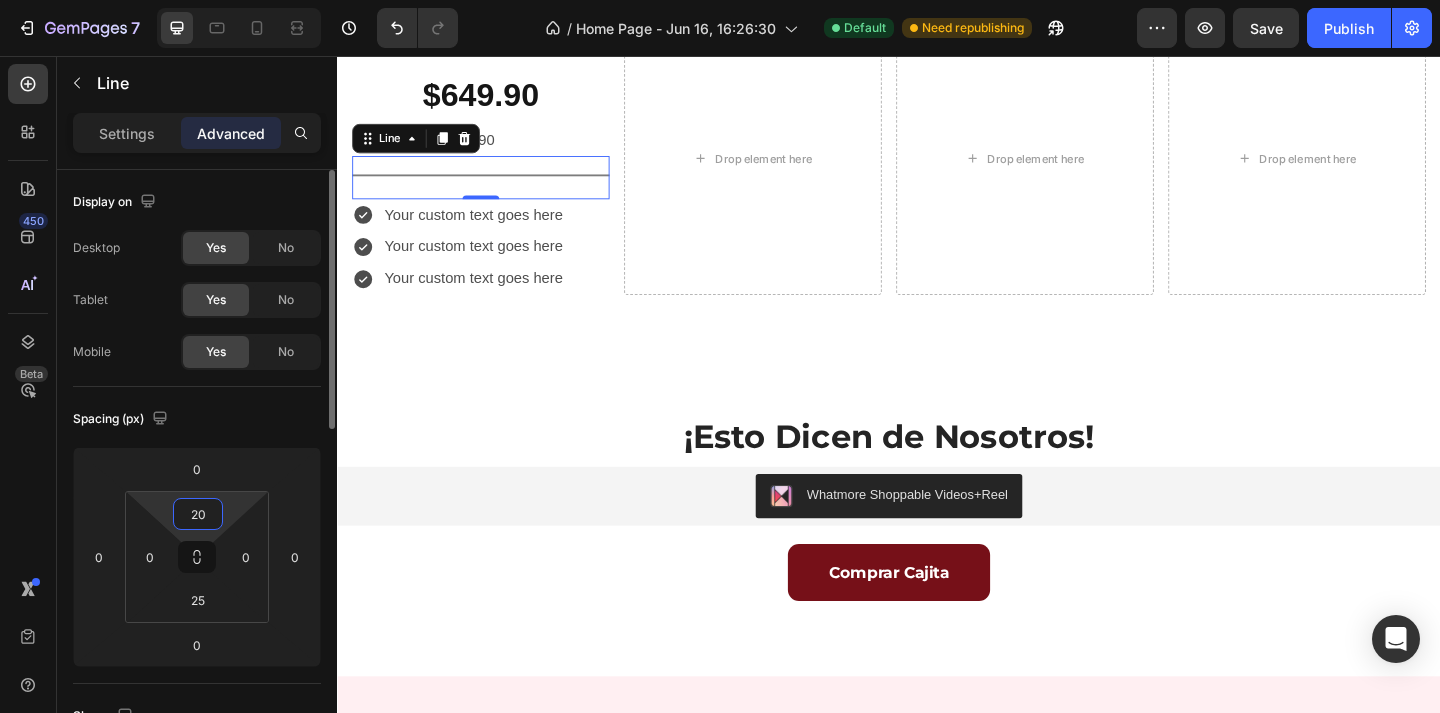 type on "2" 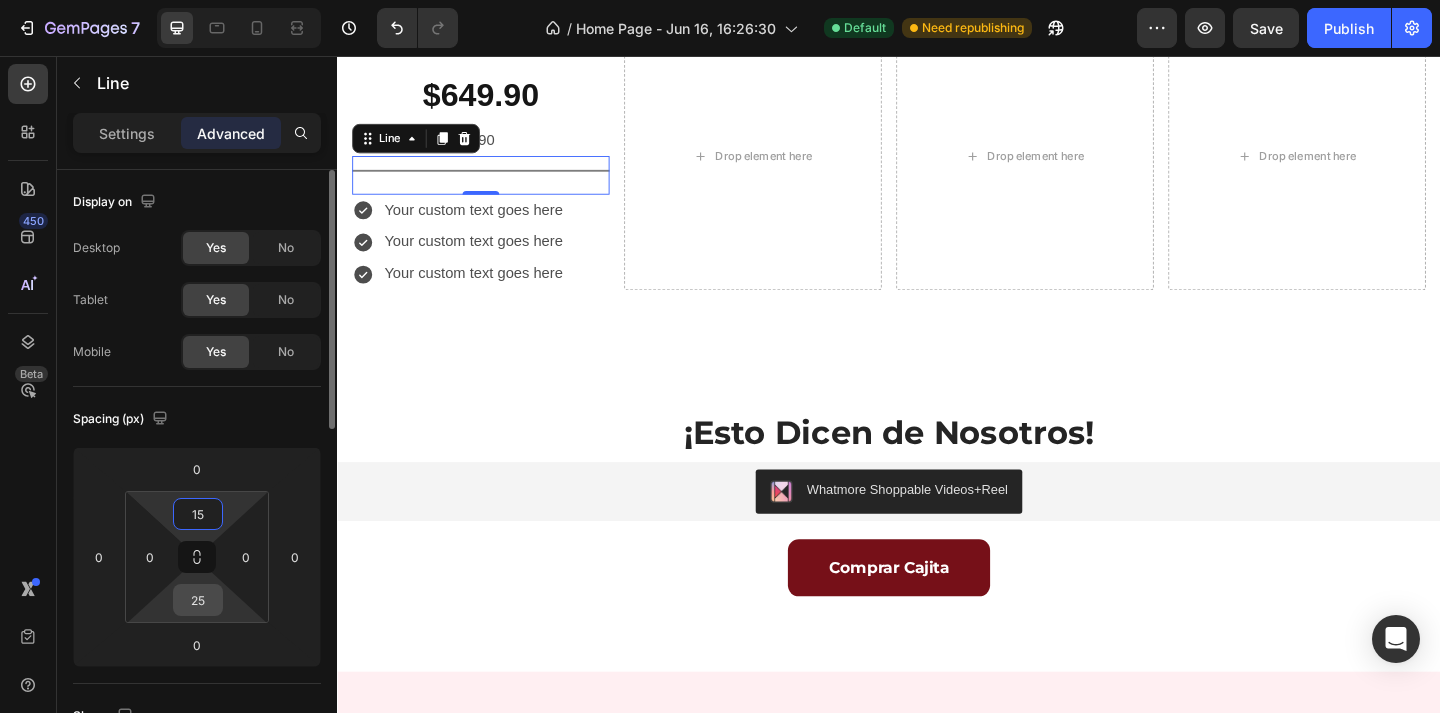 type on "15" 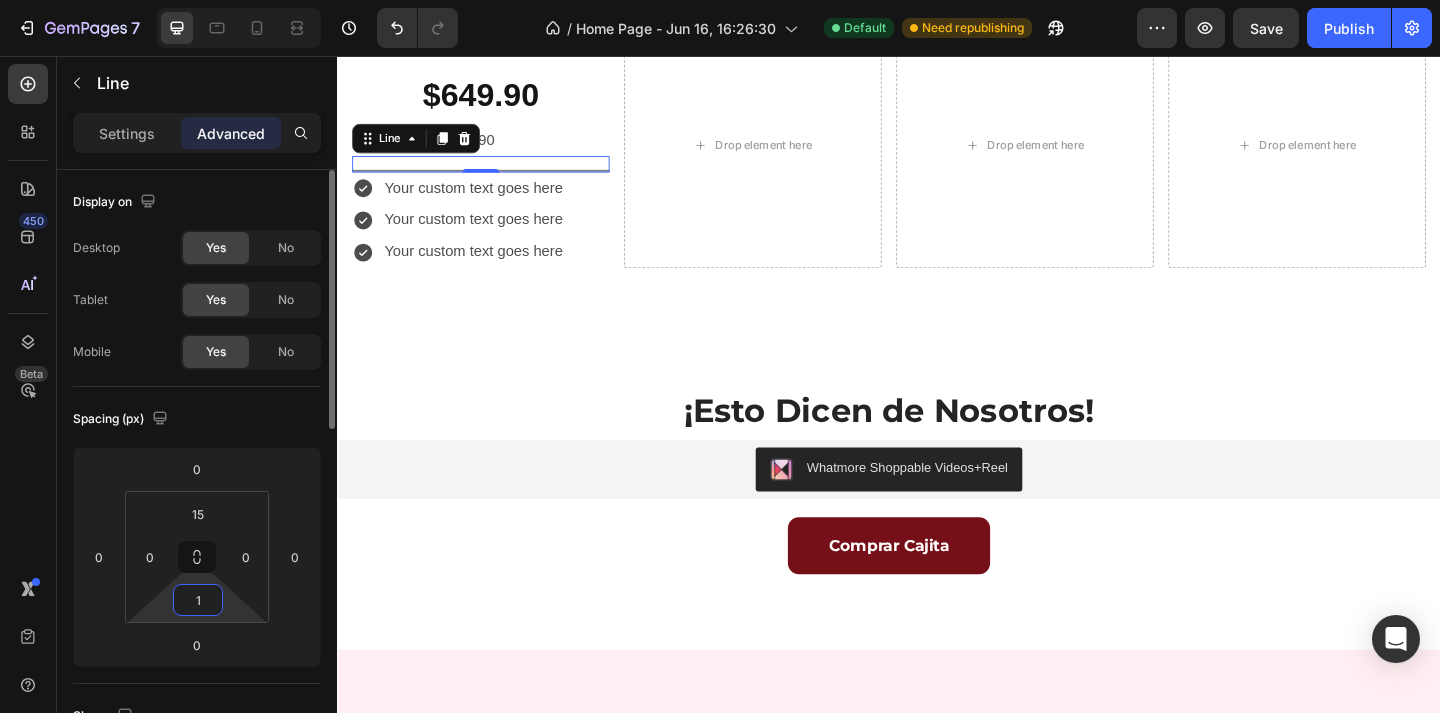type on "15" 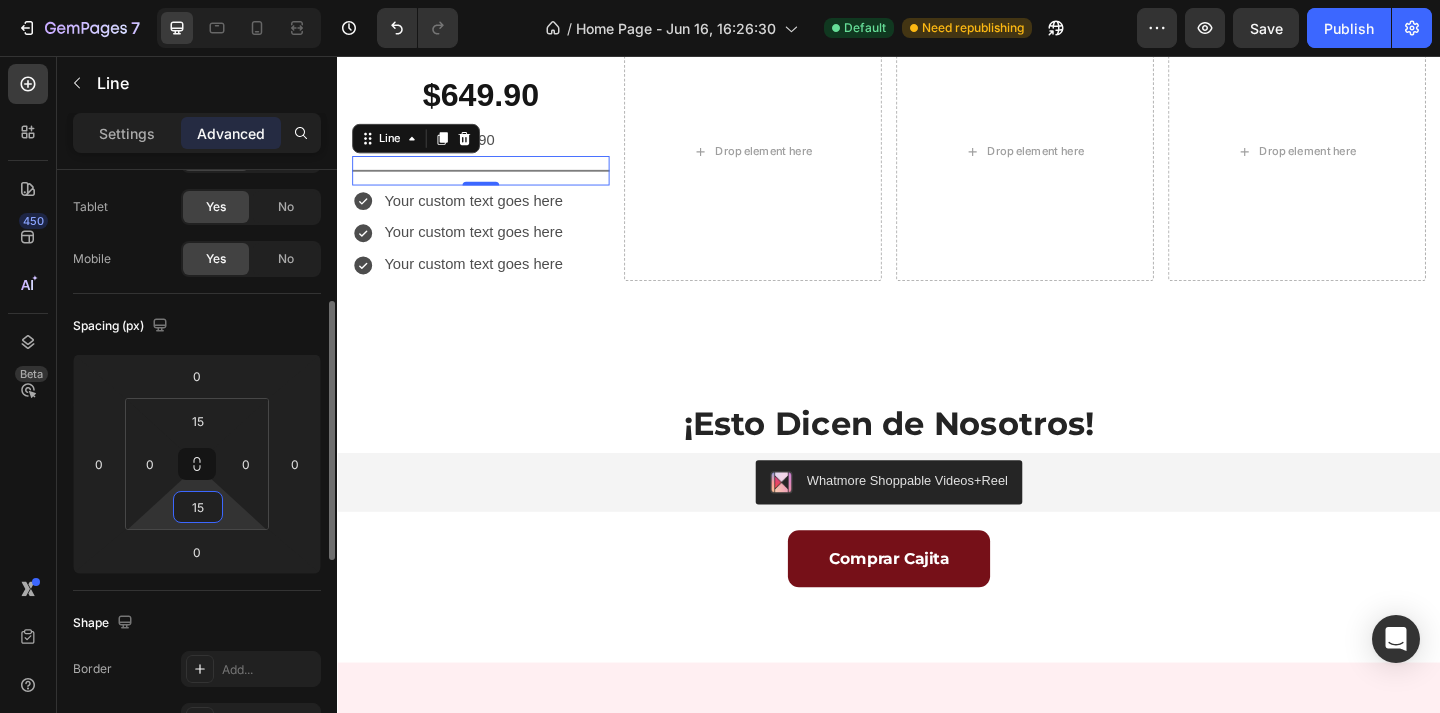 scroll, scrollTop: 157, scrollLeft: 0, axis: vertical 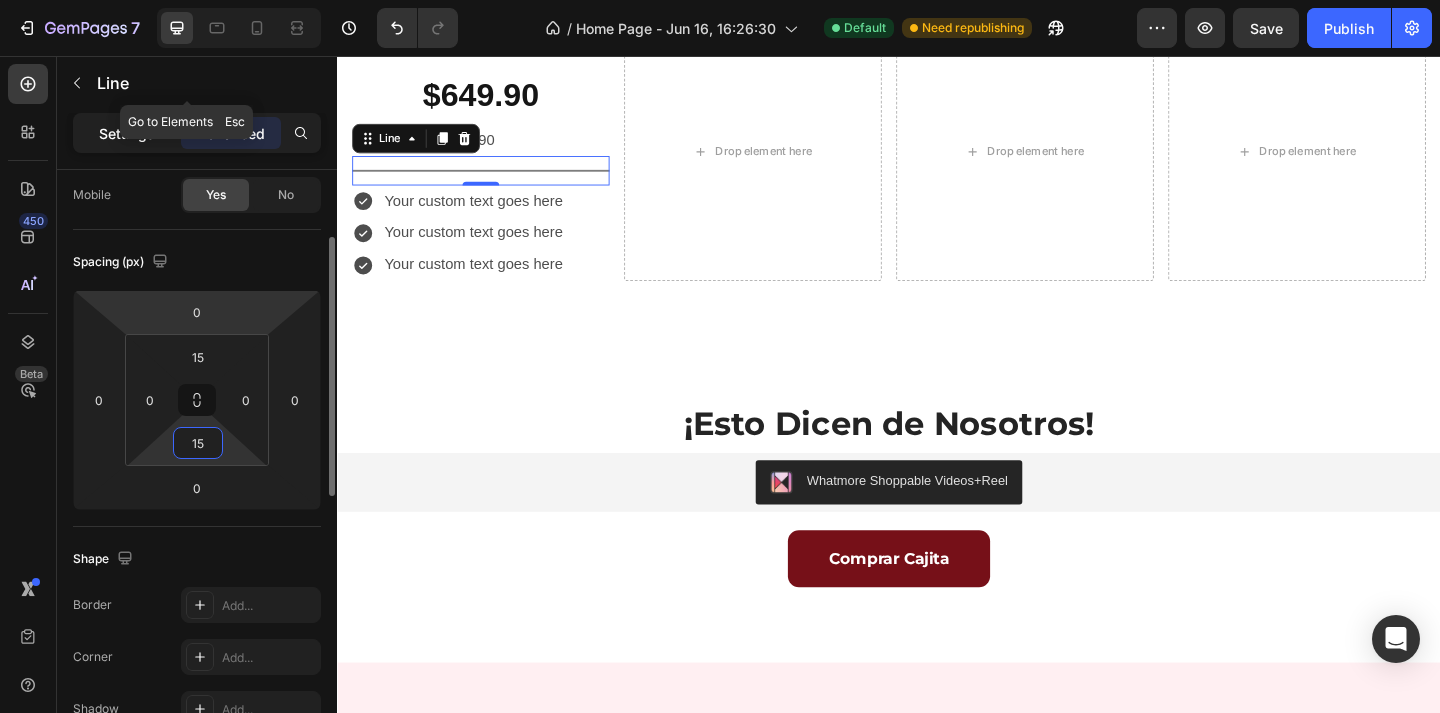 click on "Settings" at bounding box center (127, 133) 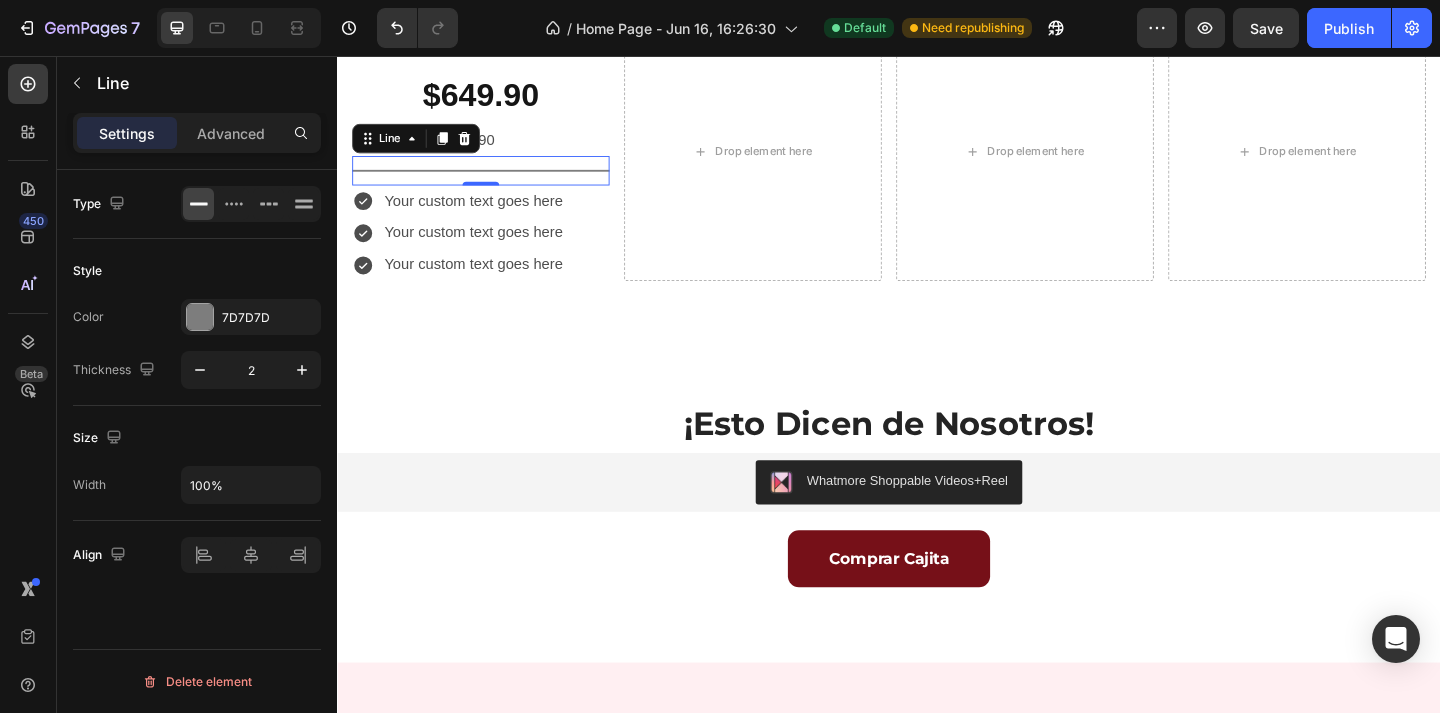 scroll, scrollTop: 0, scrollLeft: 0, axis: both 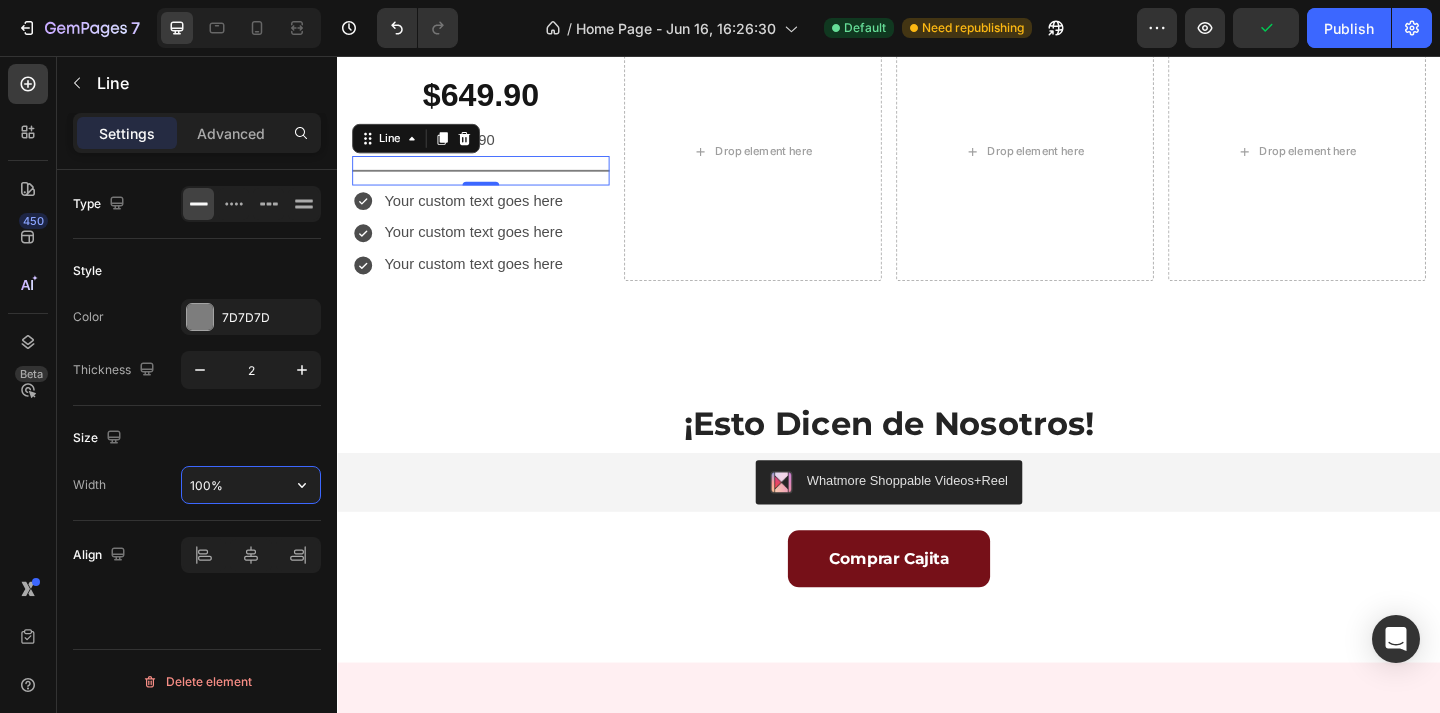 click on "100%" at bounding box center [251, 485] 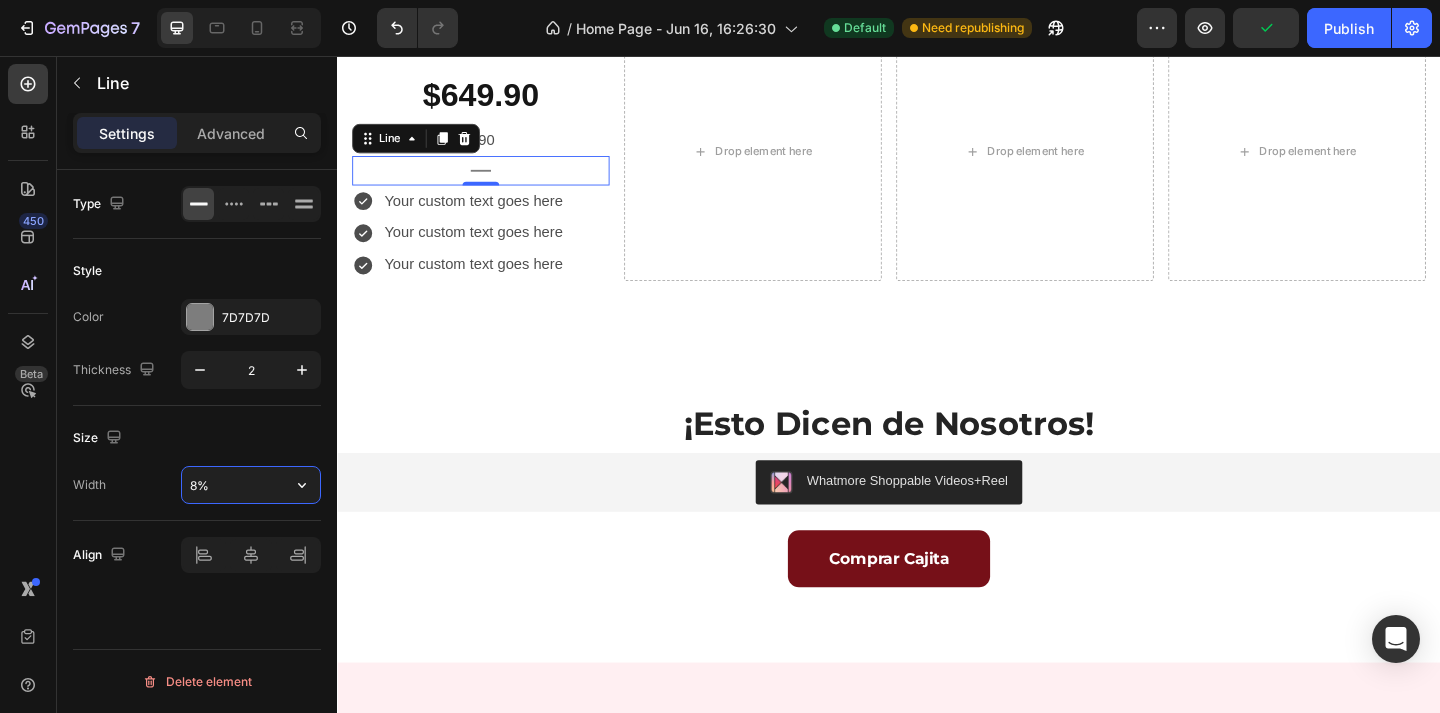 type on "80%" 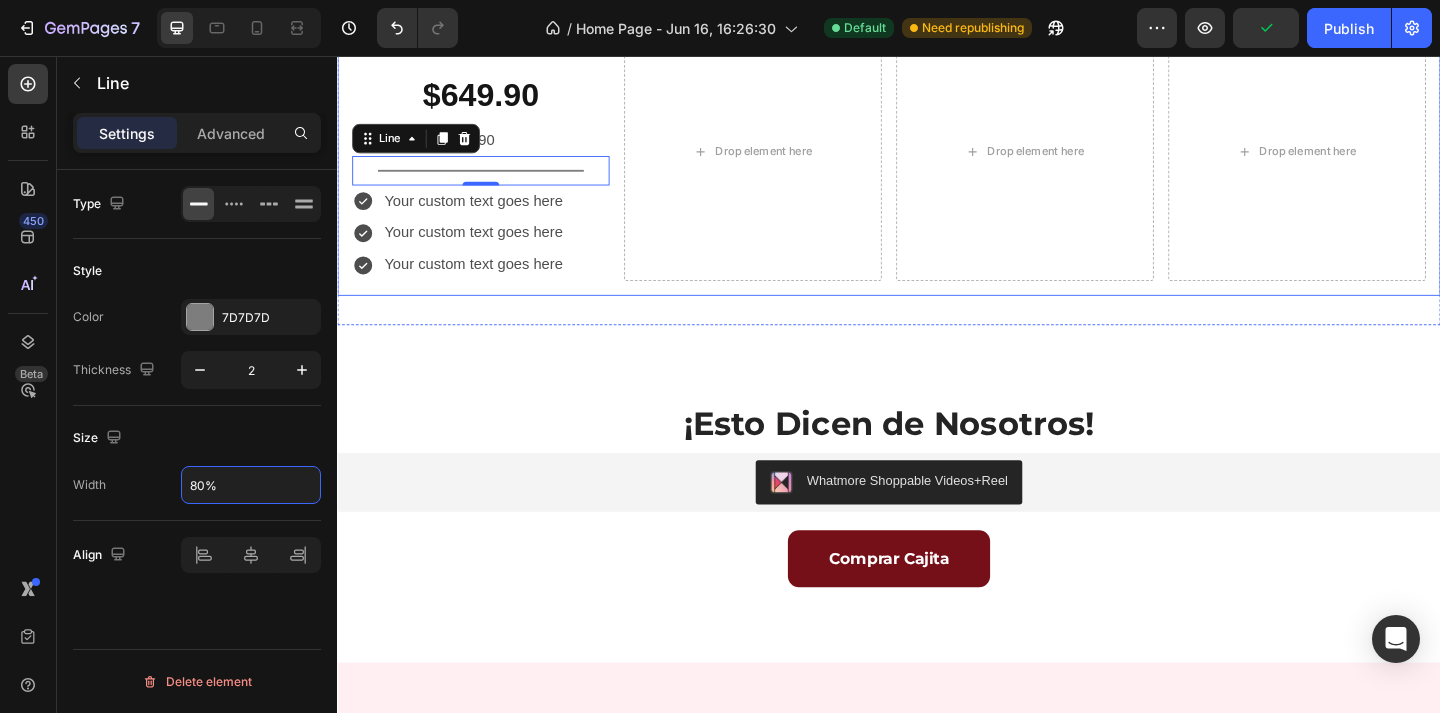 click on "Elige tu Plan Ideal... Heading Hoy con un  20% adicional de descuento  en tu primera VeliBox... ¡en todos los planes! Heading Row Row VeliBox Mensual Text Block $649.90 Text Block * Pagas hoy: $649.90 Text Block                Title Line   0 Your custom text goes here Your custom text goes here Your custom text goes here Item List
Drop element here
Drop element here
Drop element here Row Row Section 4" at bounding box center [937, 59] 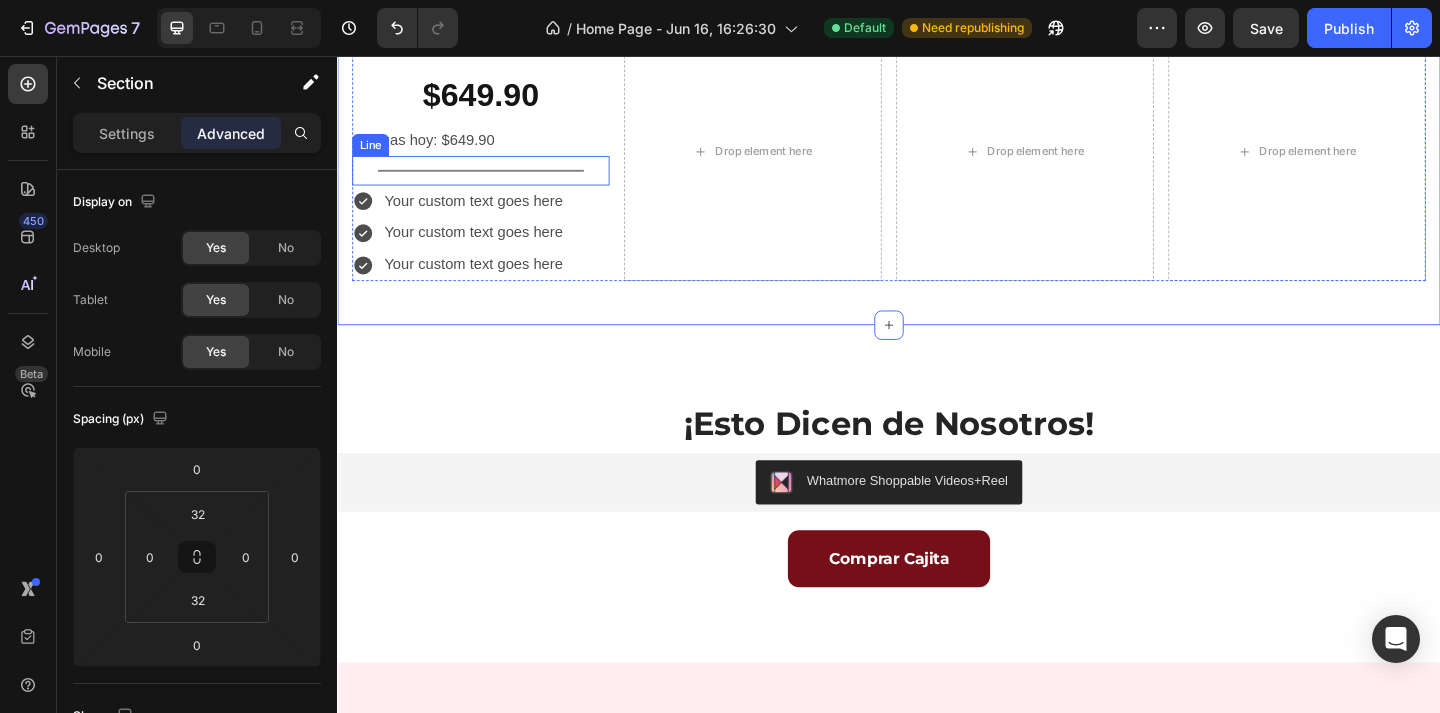 click on "Title Line" at bounding box center [493, 181] 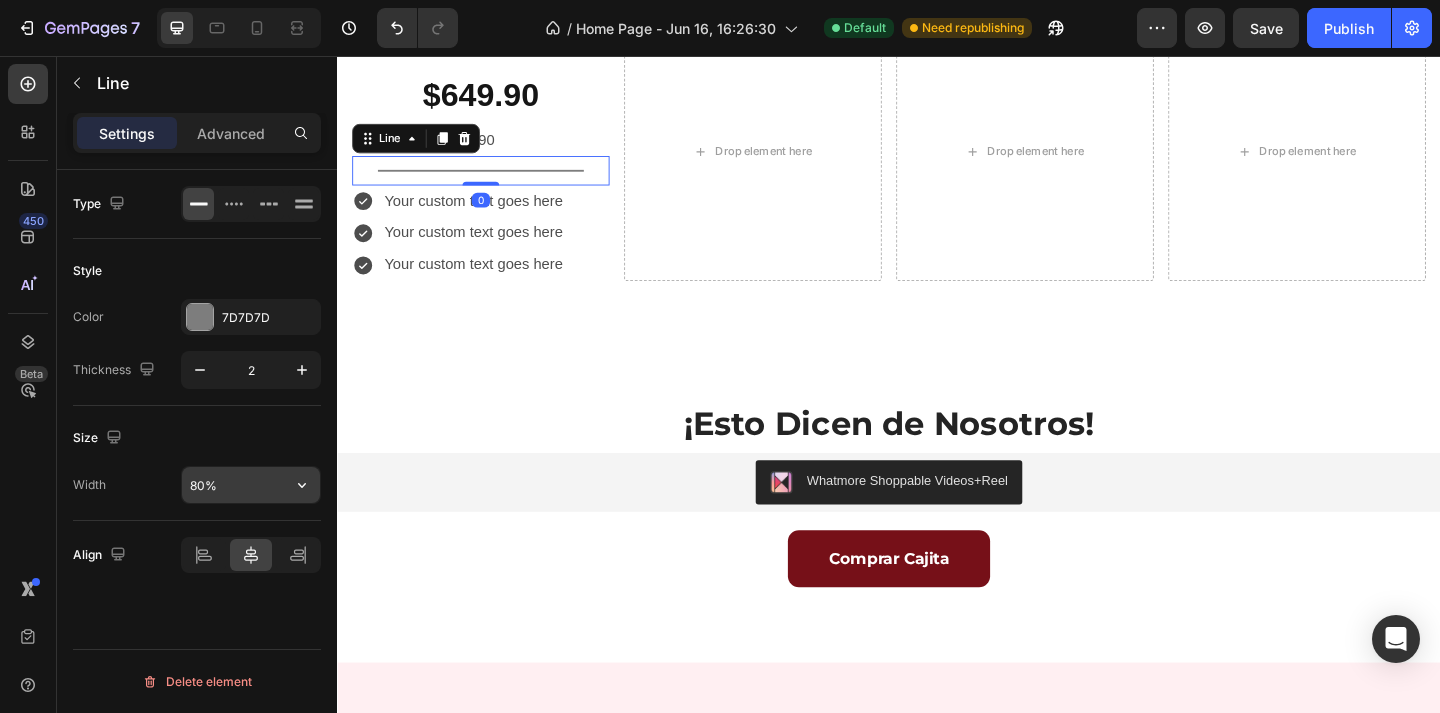 click on "80%" at bounding box center (251, 485) 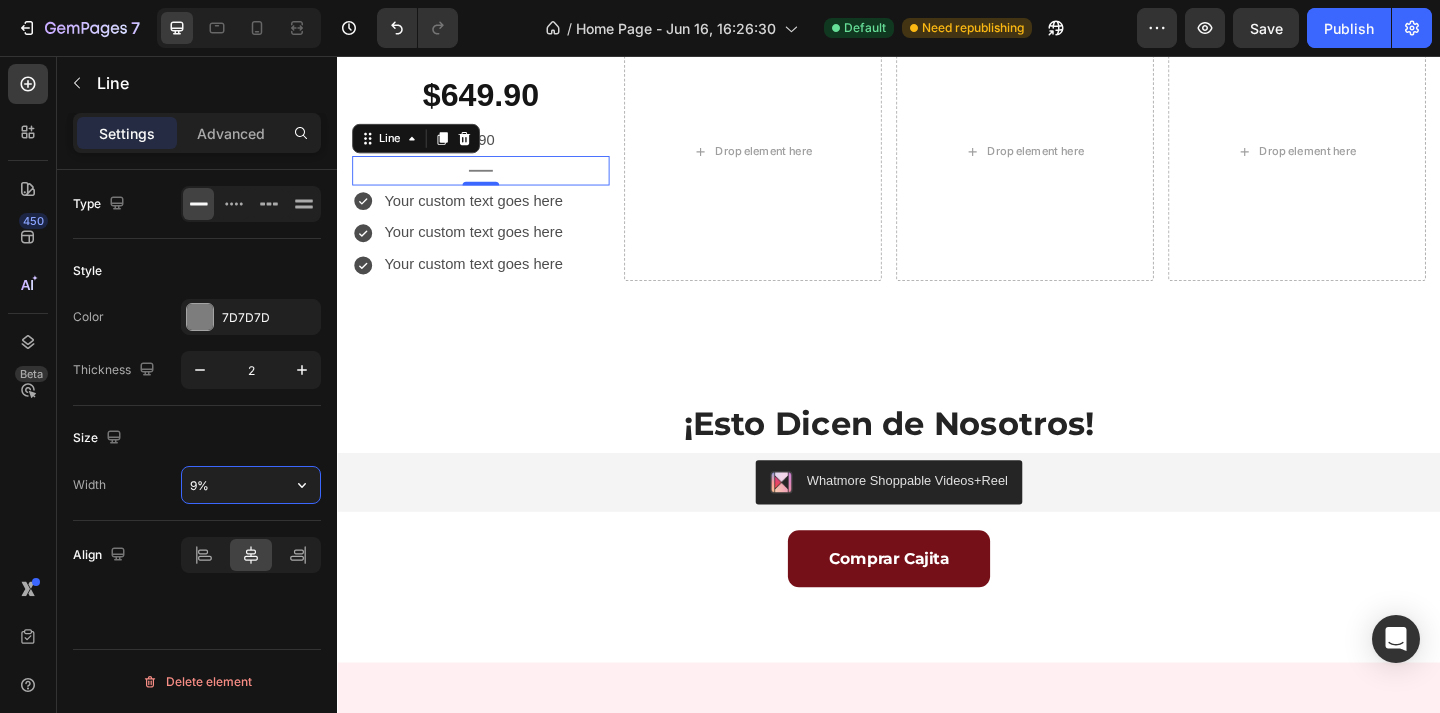 type on "90%" 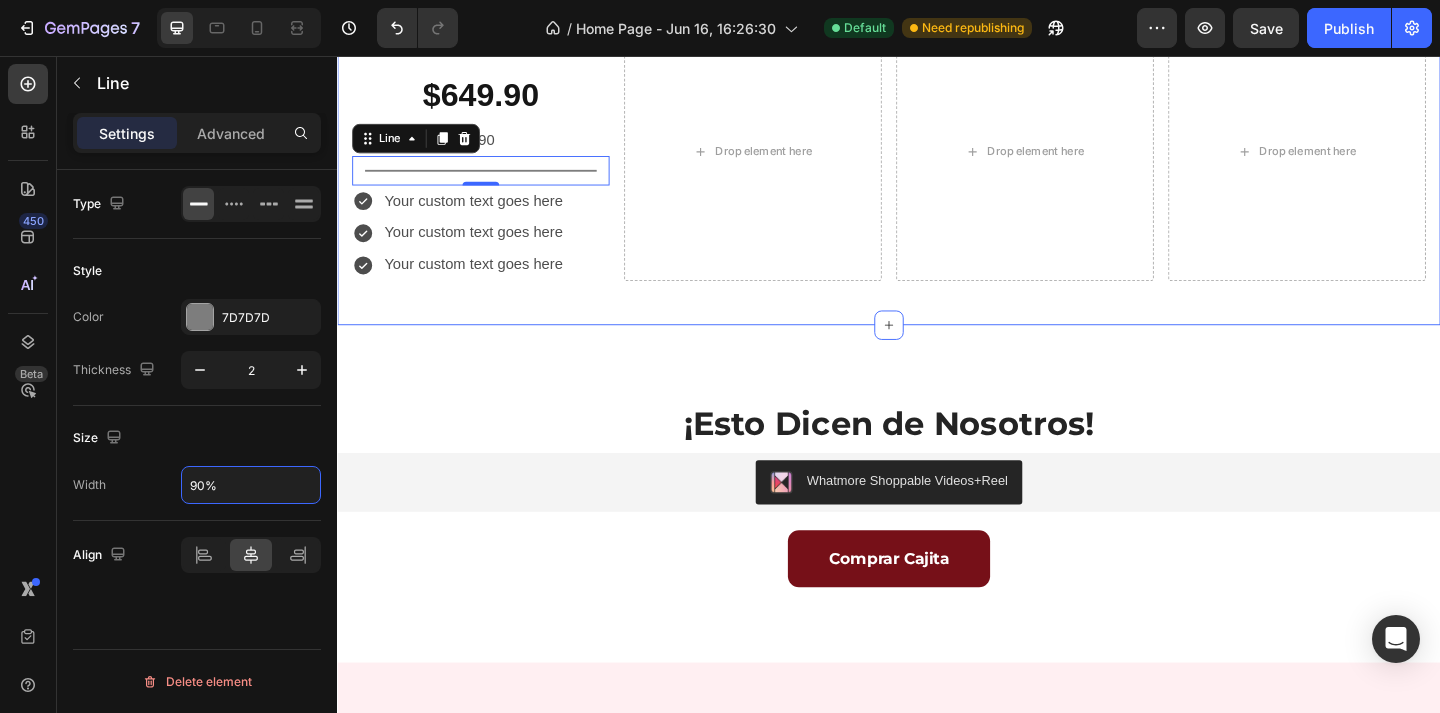 click on "Elige tu Plan Ideal... Heading Hoy con un  20% adicional de descuento  en tu primera VeliBox... ¡en todos los planes! Heading Row Row VeliBox Mensual Text Block $649.90 Text Block * Pagas hoy: $649.90 Text Block                Title Line   0 Your custom text goes here Your custom text goes here Your custom text goes here Item List
Drop element here
Drop element here
Drop element here Row Row Section 4" at bounding box center (937, 59) 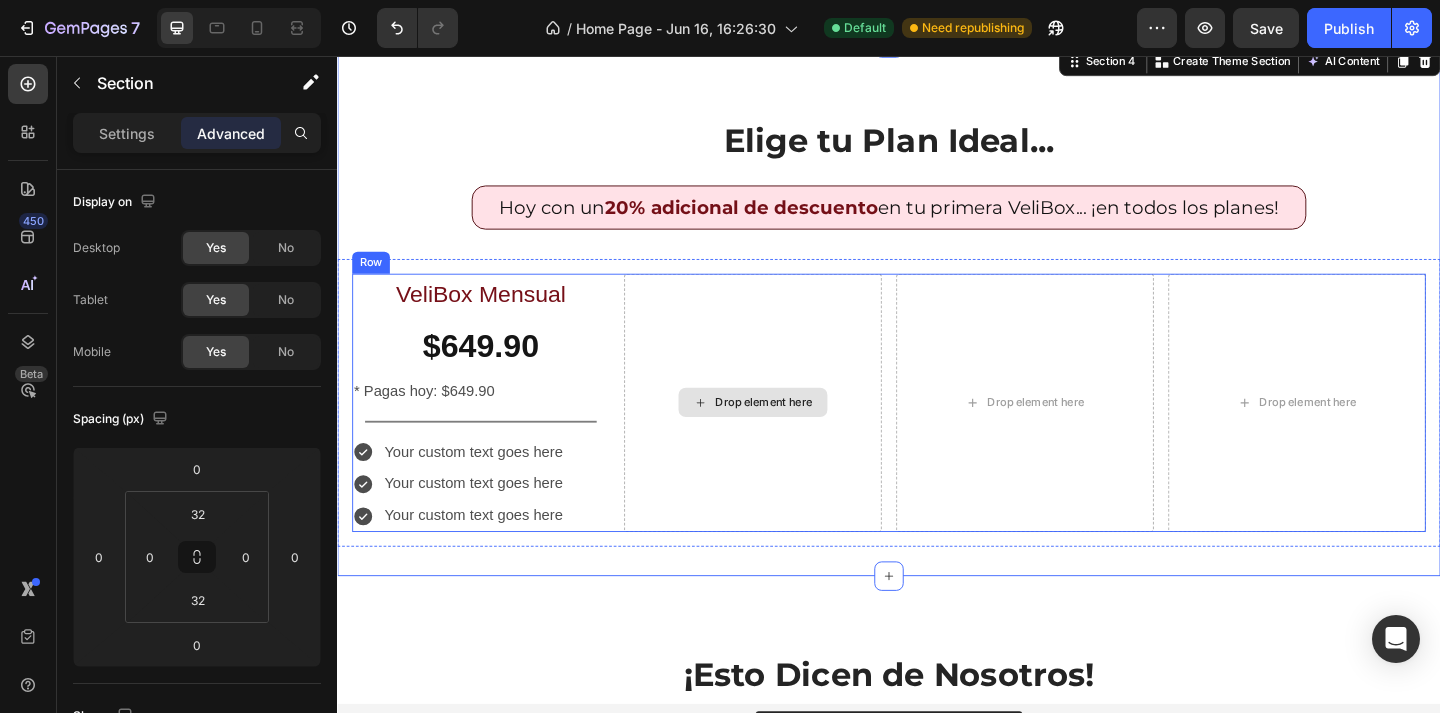 scroll, scrollTop: 1826, scrollLeft: 0, axis: vertical 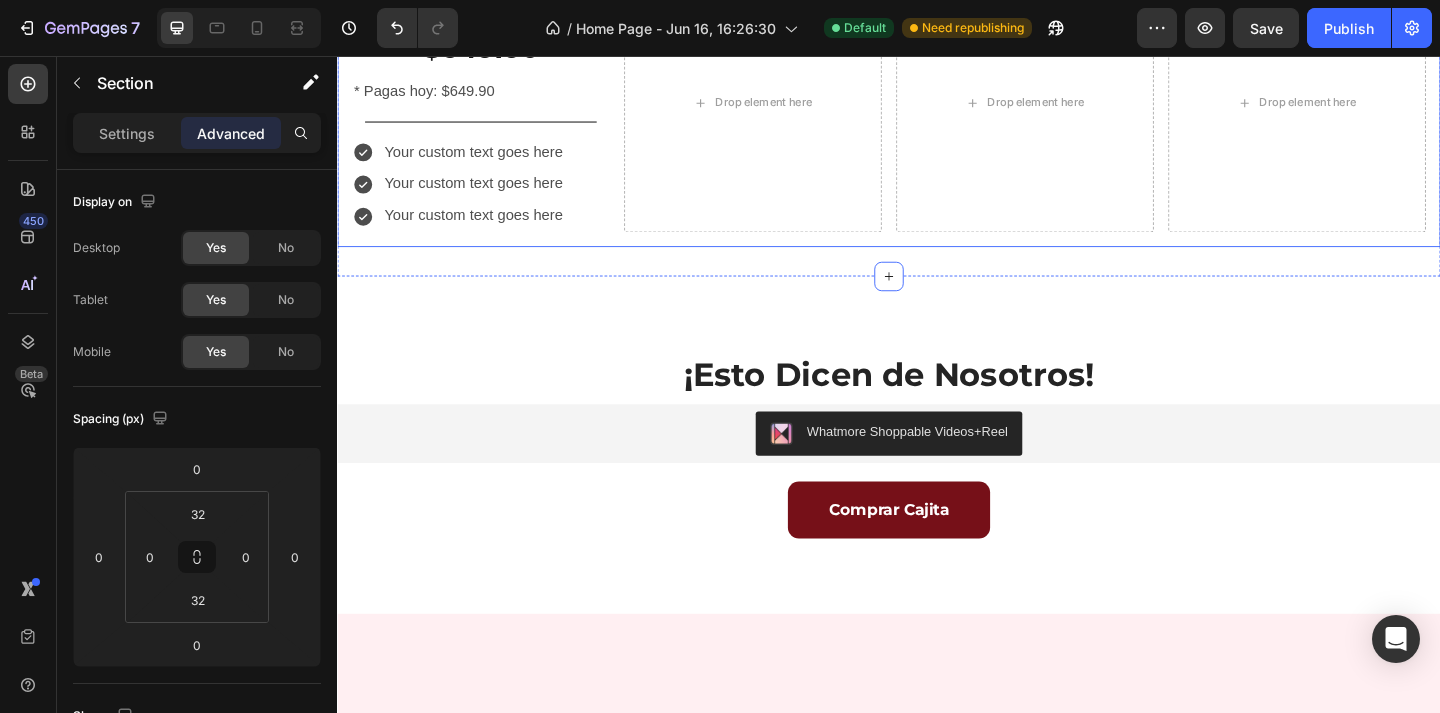 click on "VeliBox Mensual Text Block $649.90 Text Block * Pagas hoy: $649.90 Text Block                Title Line Your custom text goes here Your custom text goes here Your custom text goes here Item List
Drop element here
Drop element here
Drop element here Row Row" at bounding box center (937, 107) 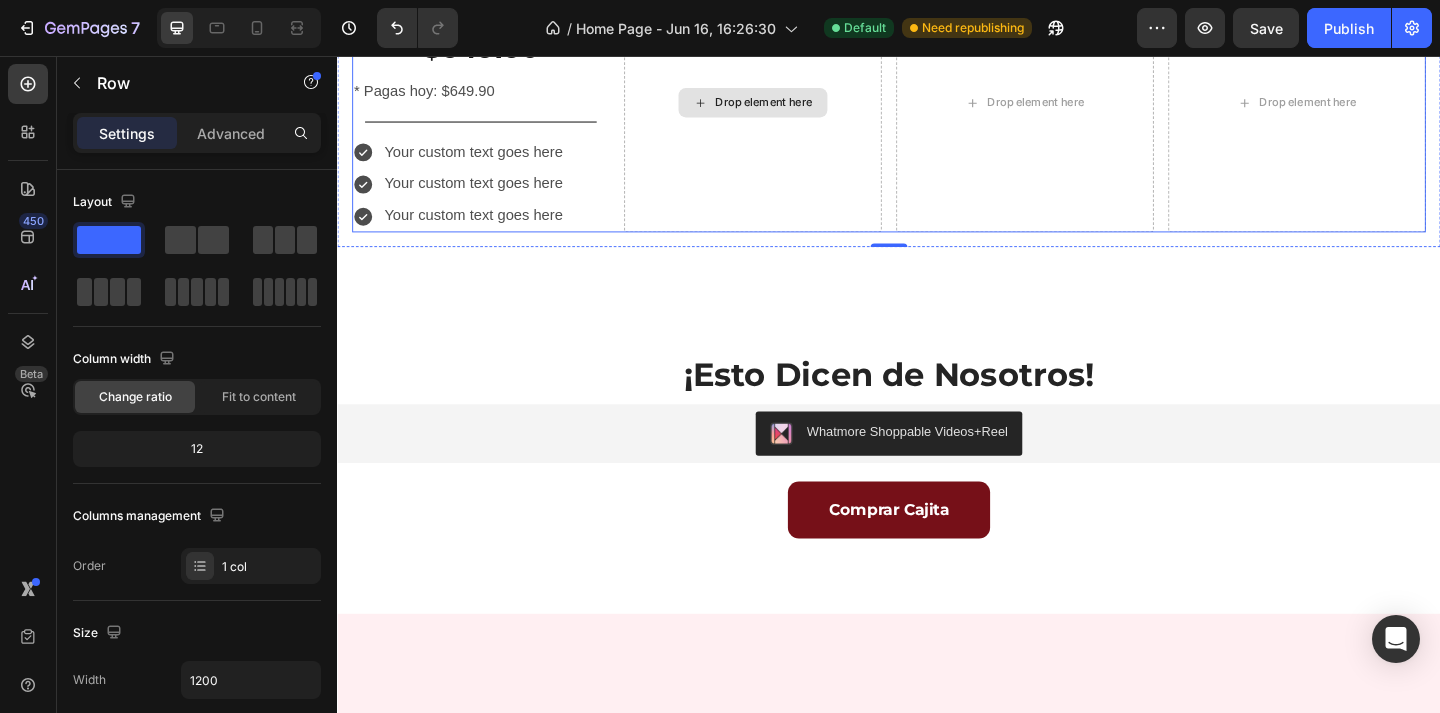 click on "Drop element here" at bounding box center [789, 107] 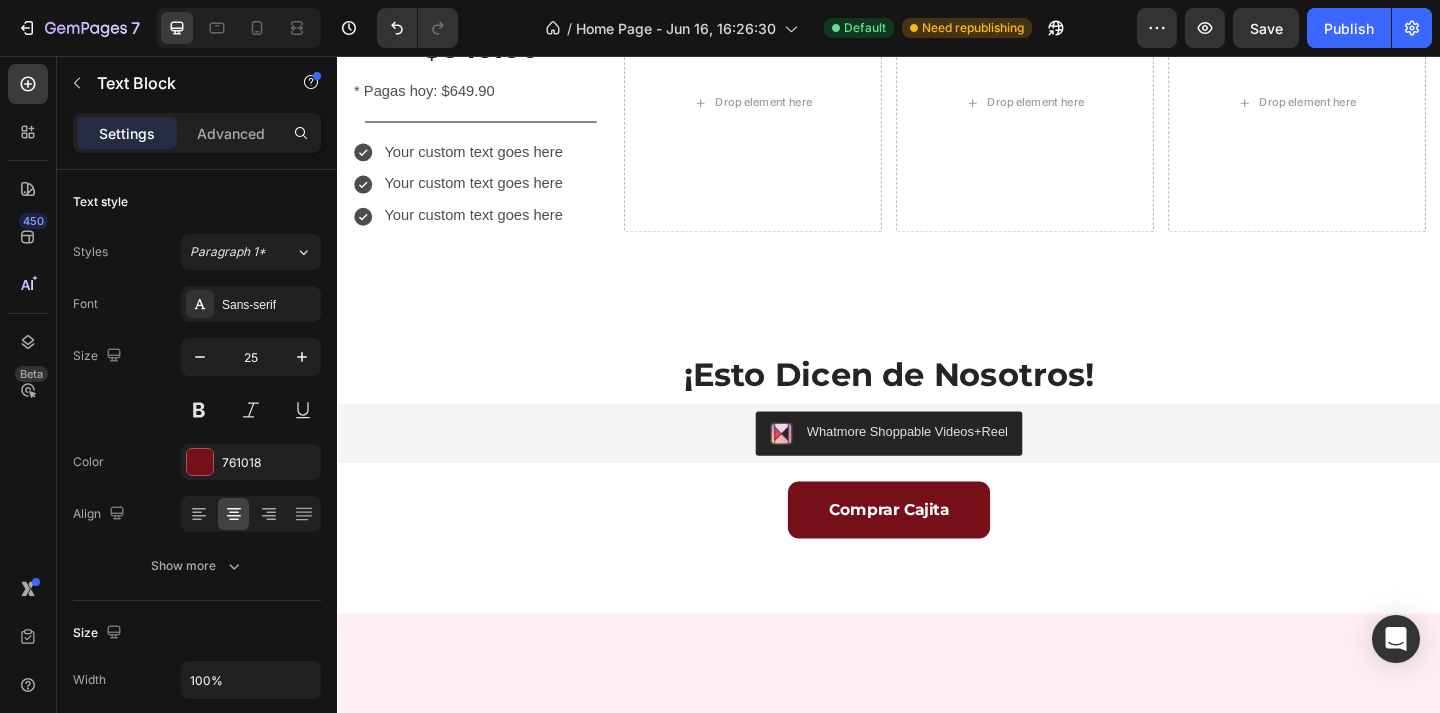 click on "VeliBox Mensual" at bounding box center (493, -11) 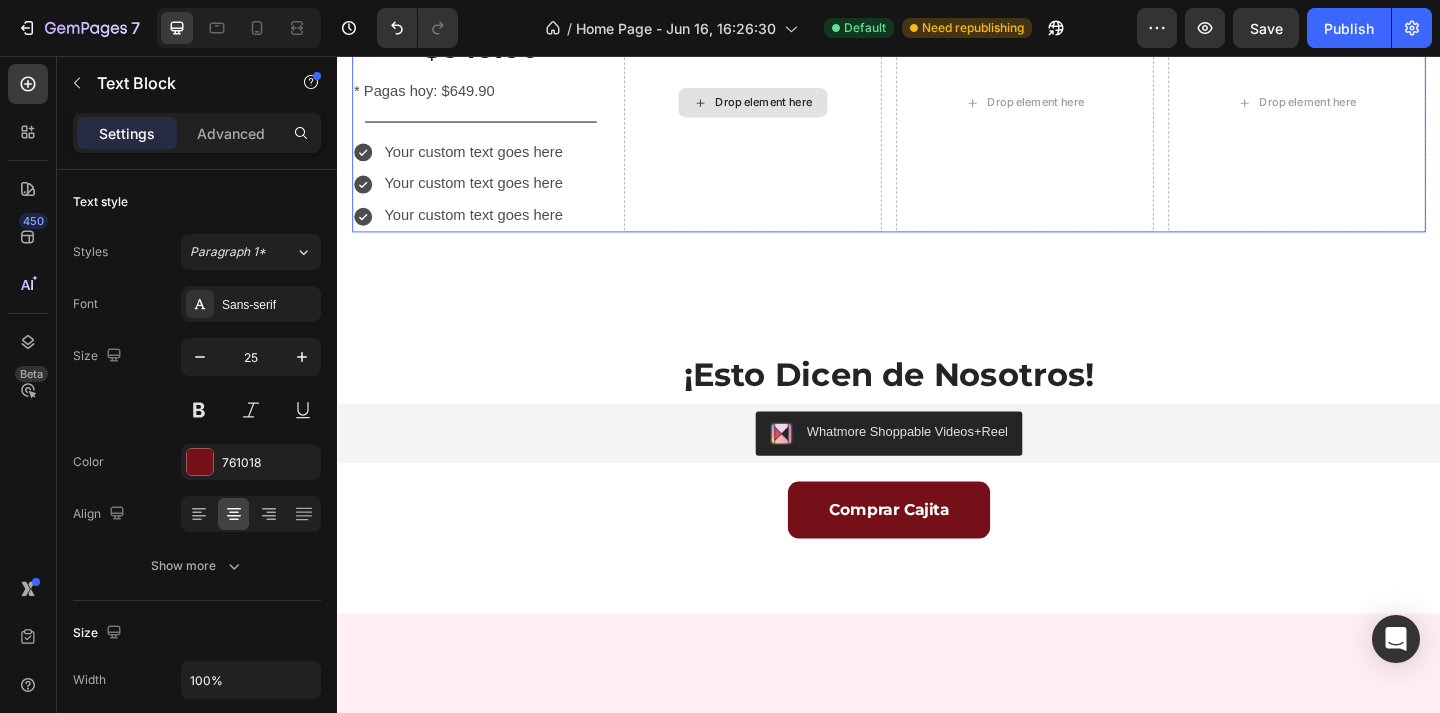 click on "Drop element here" at bounding box center (789, 107) 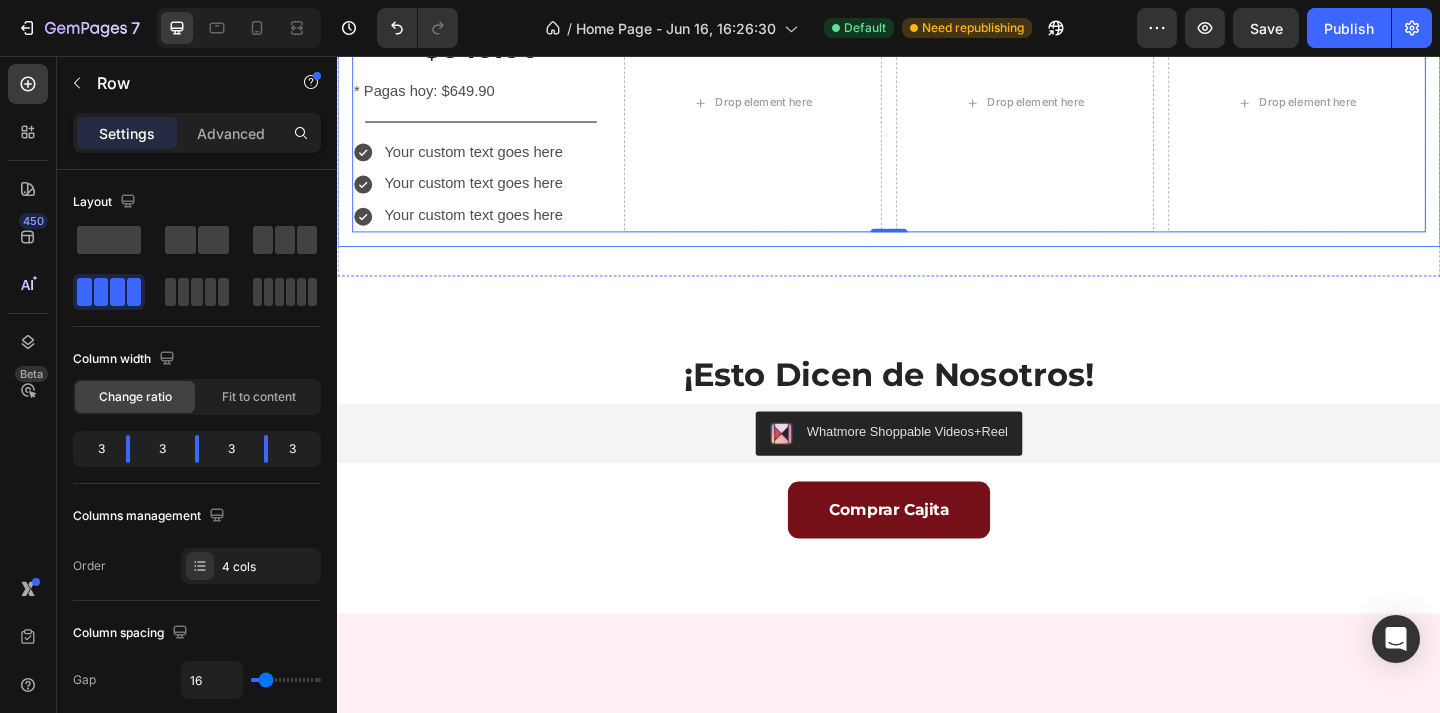 click on "VeliBox Mensual Text Block $649.90 Text Block * Pagas hoy: $649.90 Text Block                Title Line Your custom text goes here Your custom text goes here Your custom text goes here Item List
Drop element here
Drop element here
Drop element here Row   0 Row" at bounding box center [937, 107] 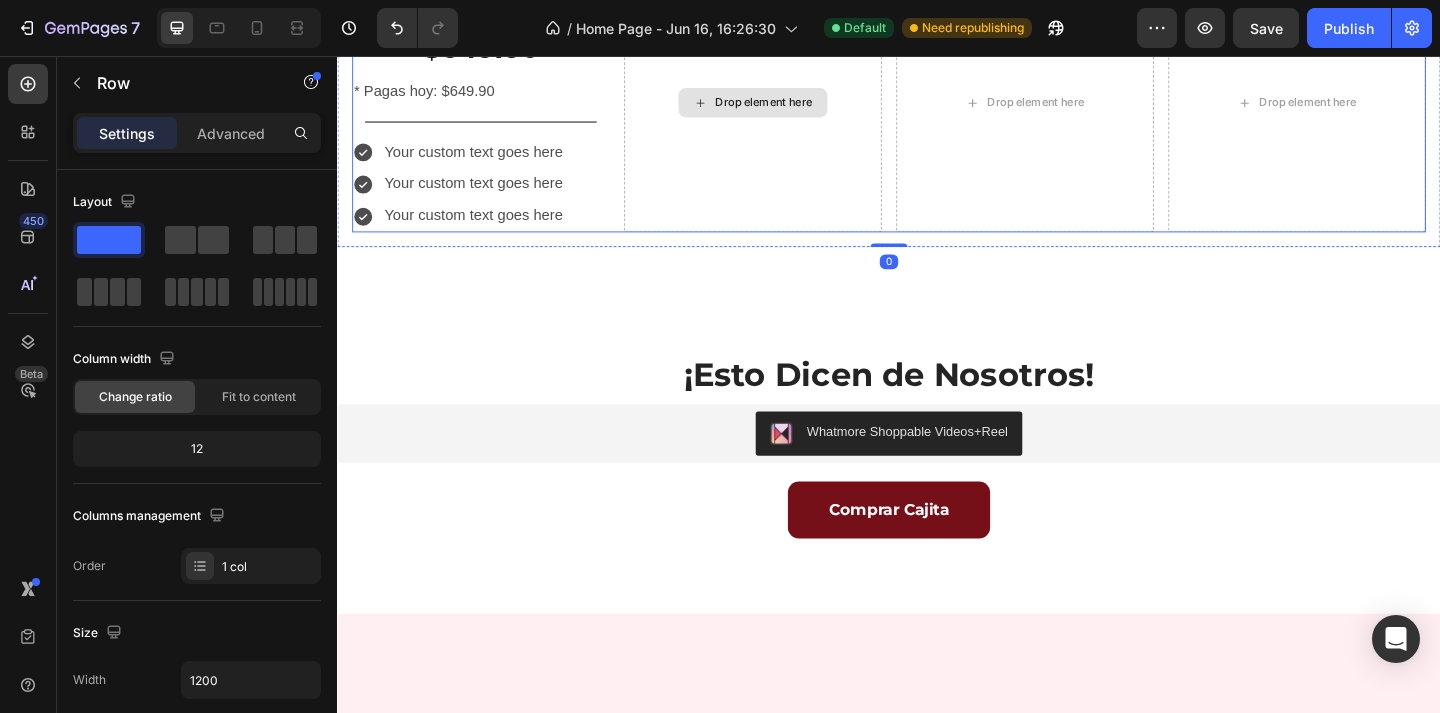 click on "Drop element here" at bounding box center (789, 107) 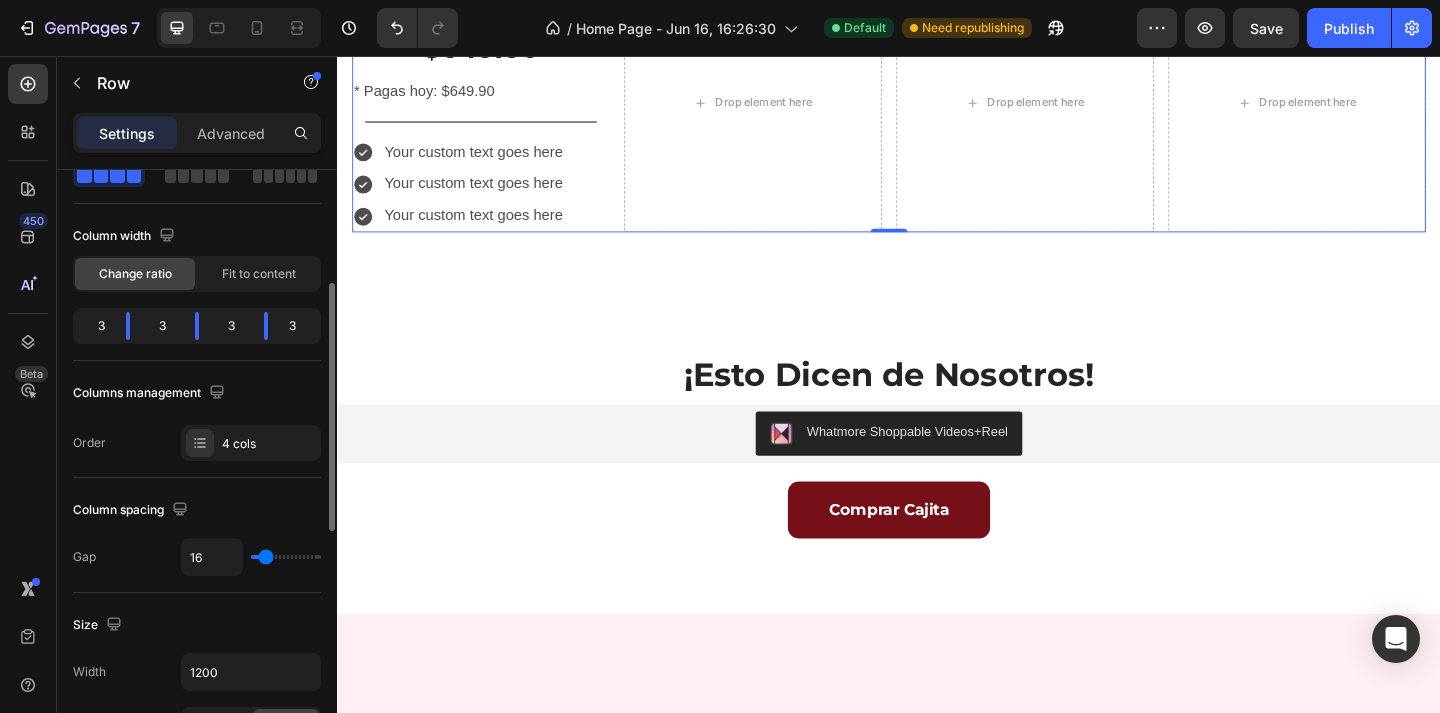 scroll, scrollTop: 293, scrollLeft: 0, axis: vertical 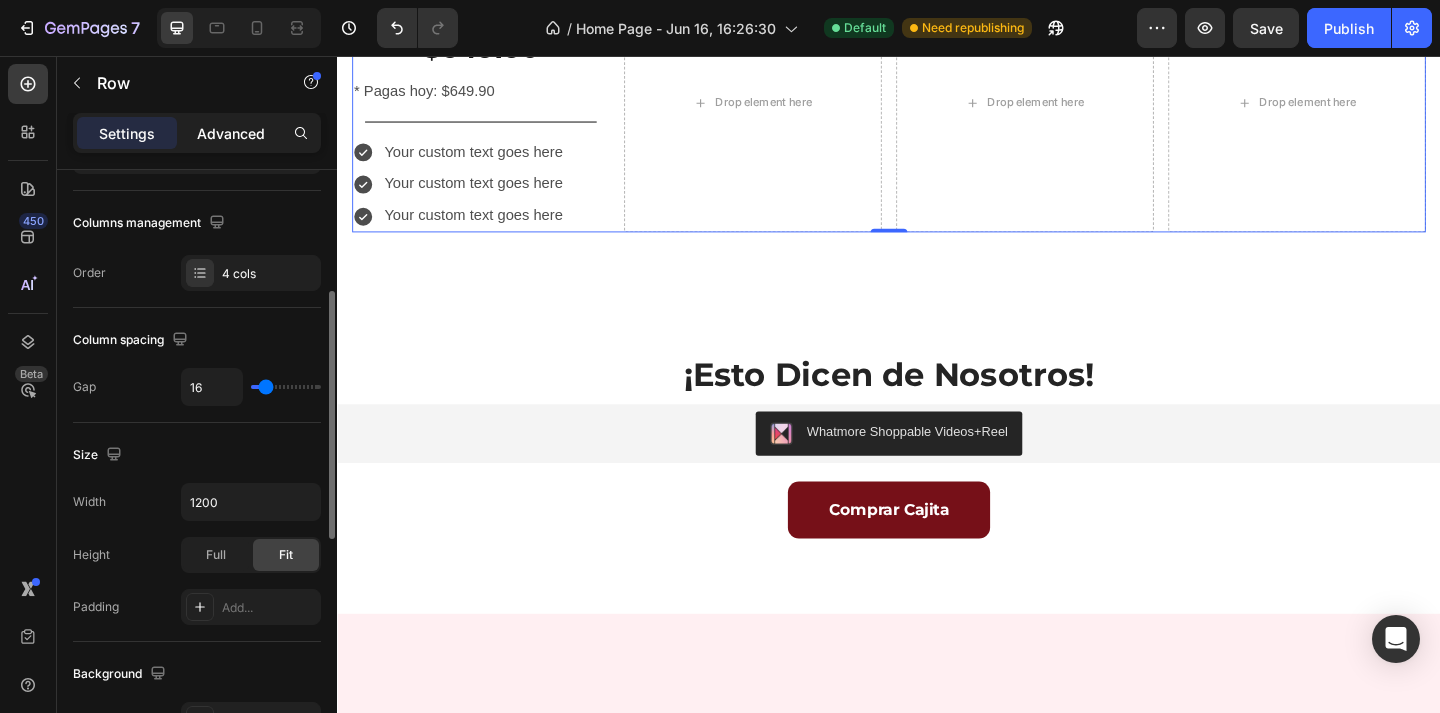 click on "Advanced" at bounding box center (231, 133) 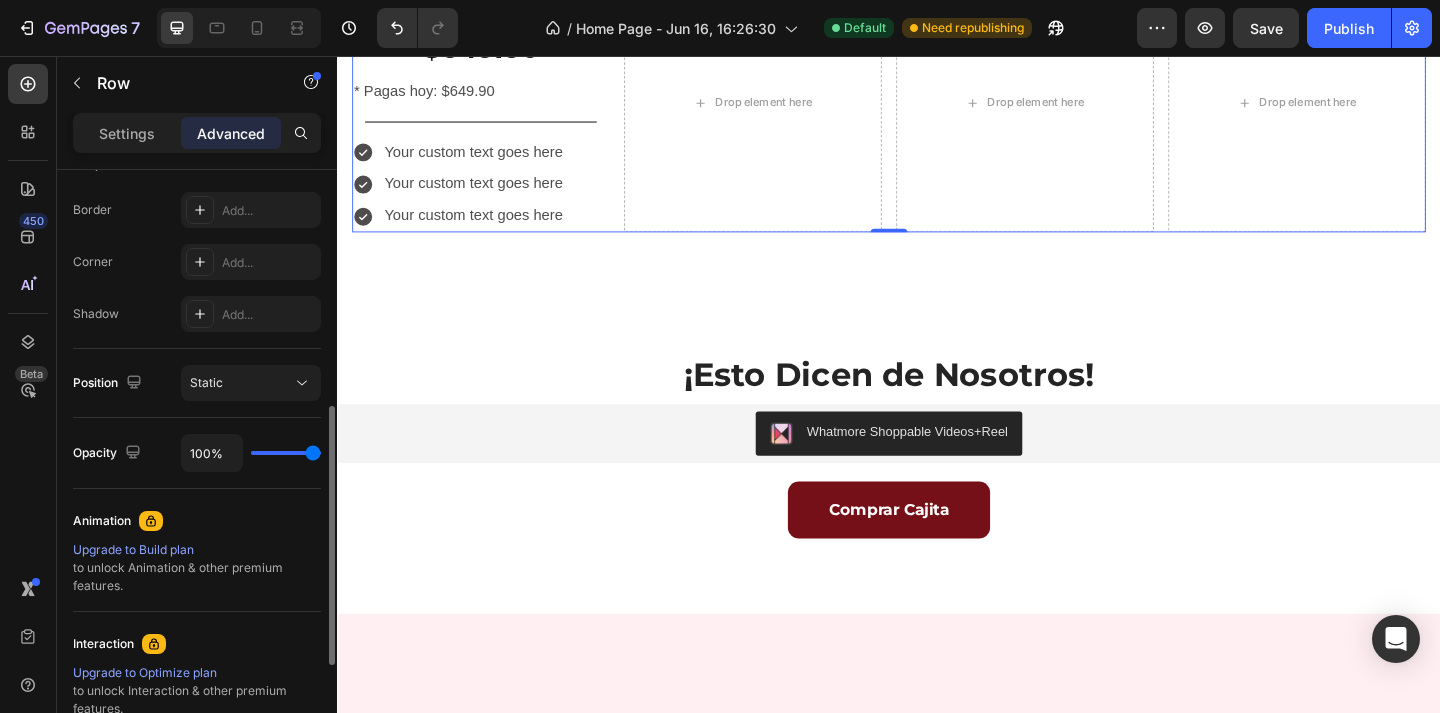 scroll, scrollTop: 550, scrollLeft: 0, axis: vertical 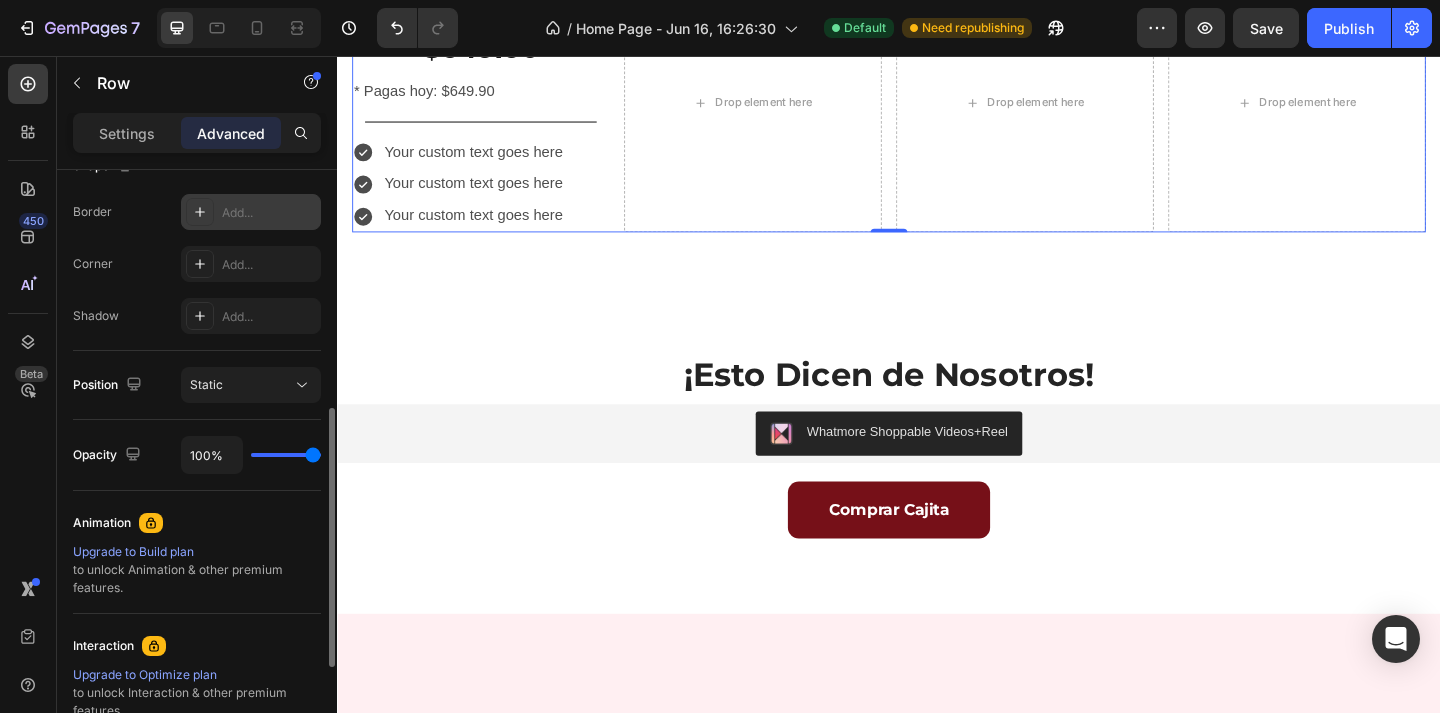 click 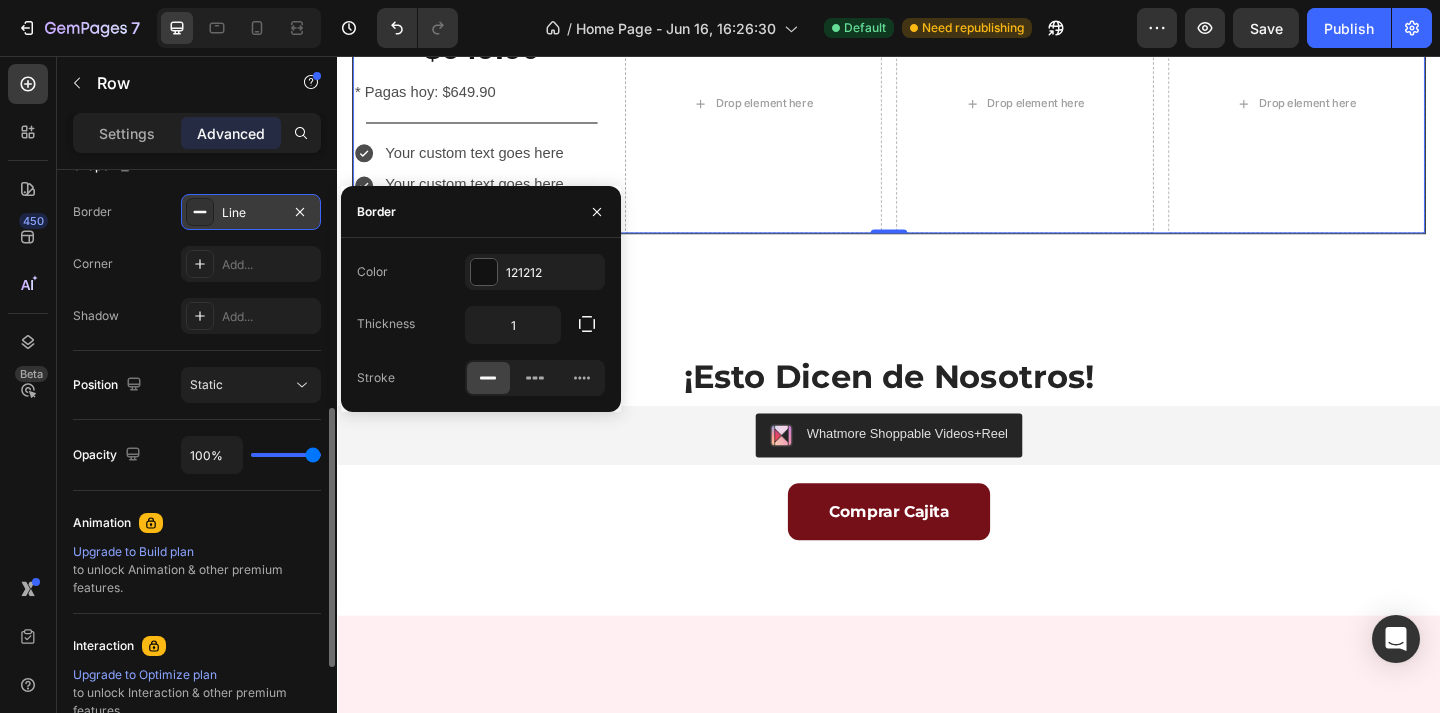 click 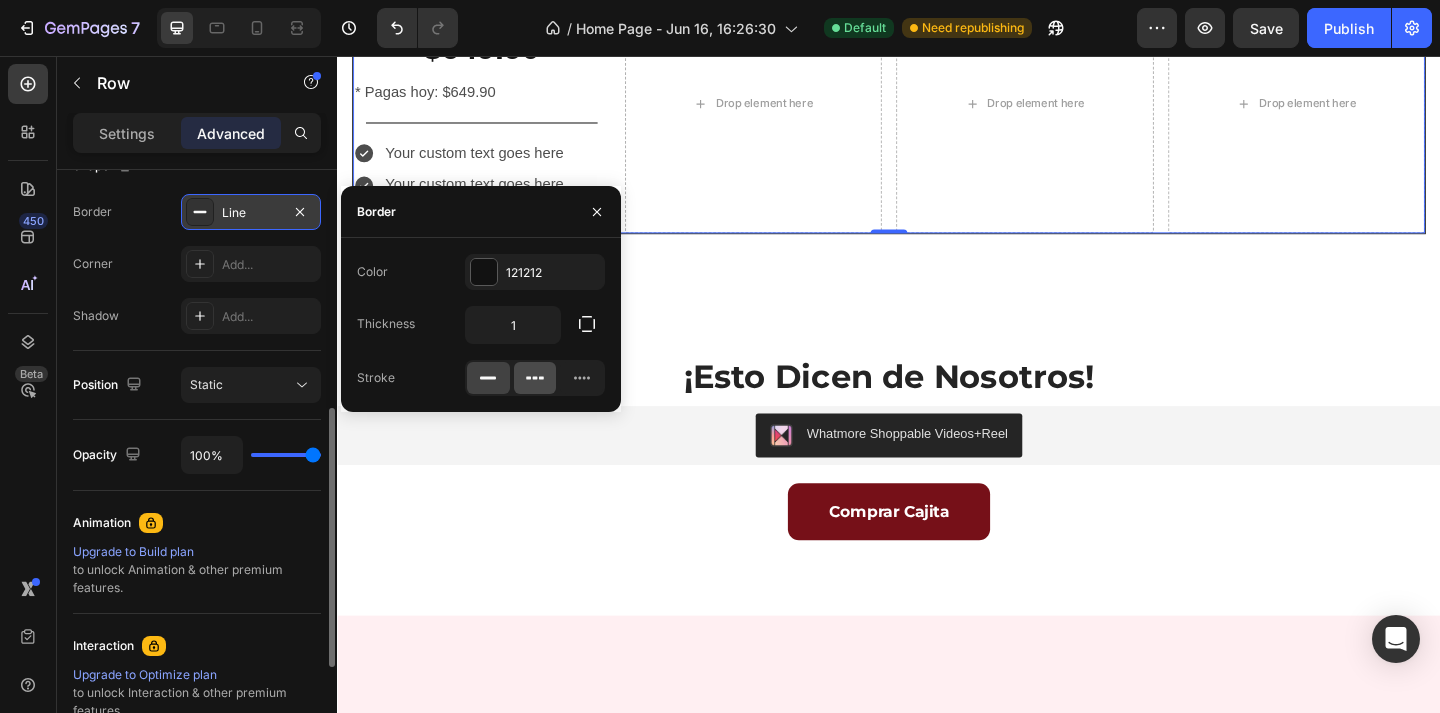 click 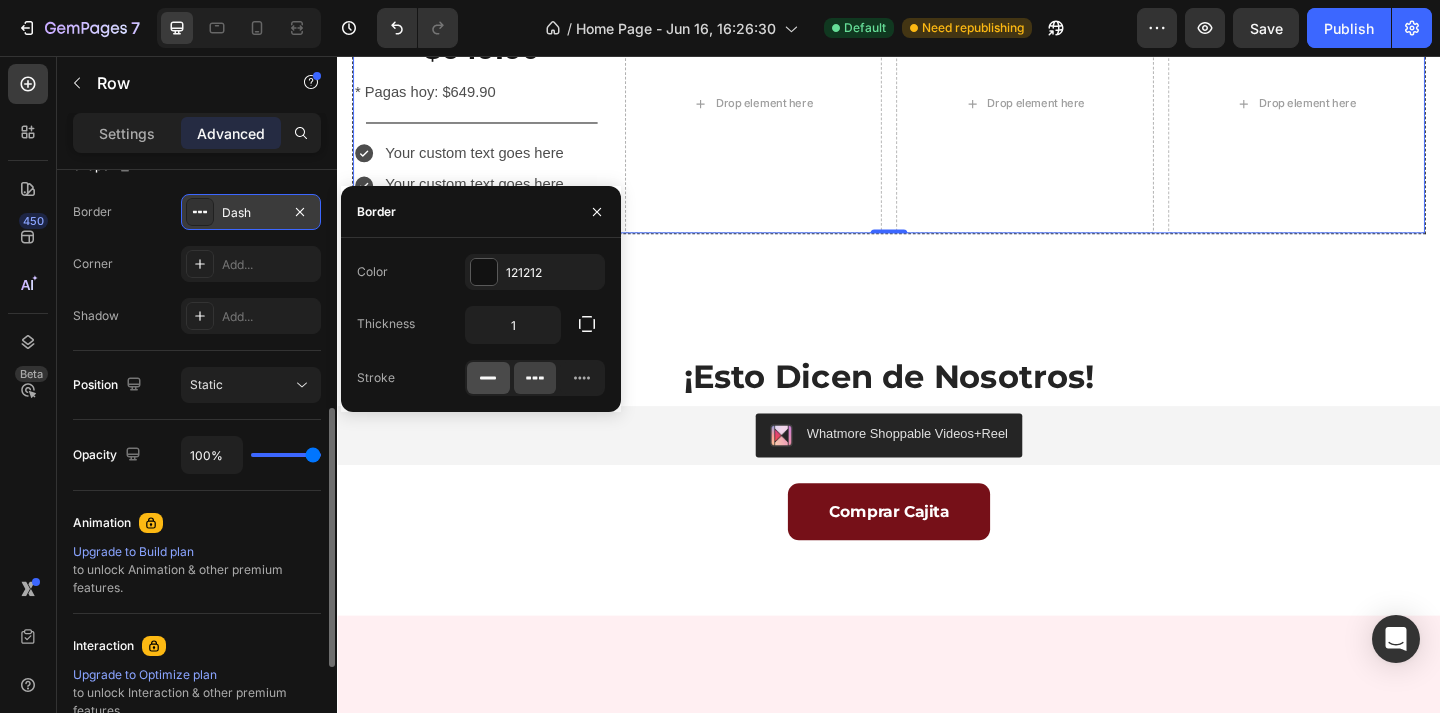 click 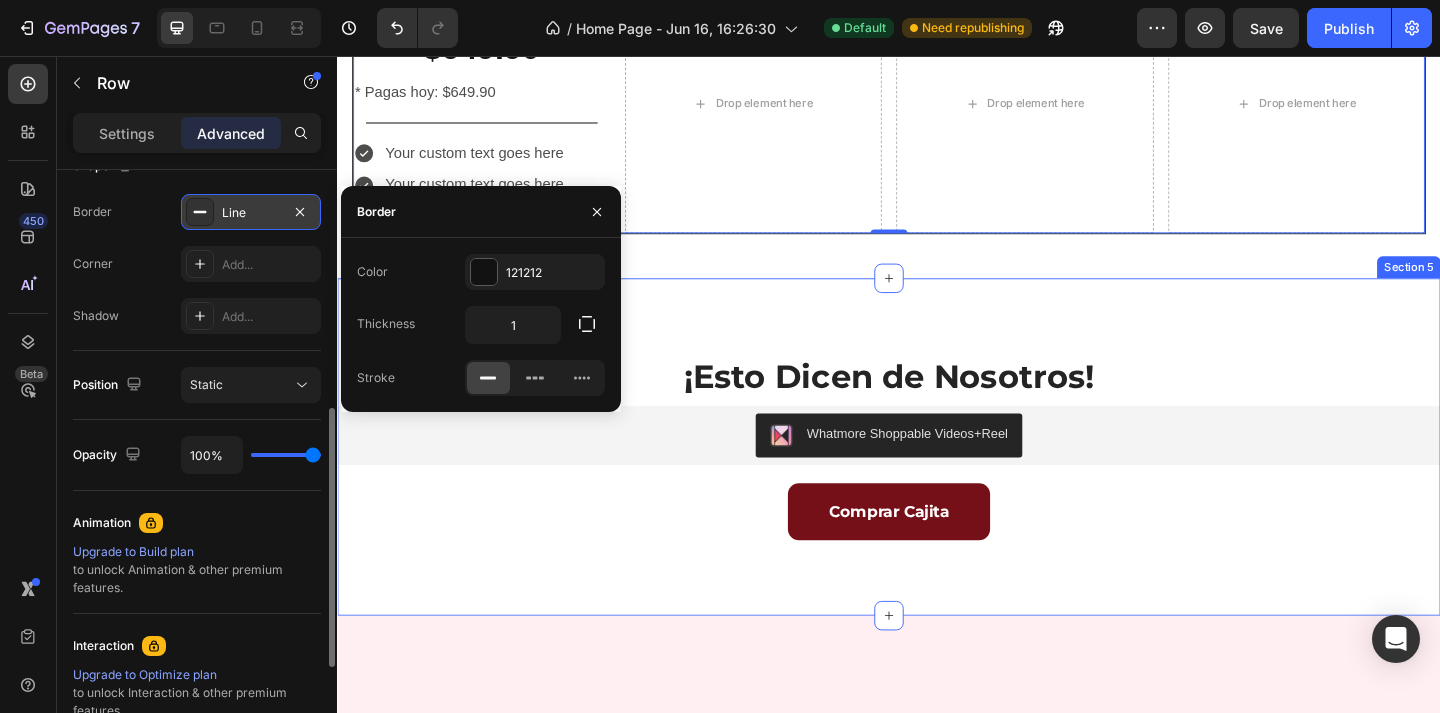 click on "¡Esto Dicen de Nosotros! Heading Whatmore Shoppable Videos+Reel Whatmore Shoppable Videos+Reel Comprar Cajita Button Section 5" at bounding box center [937, 481] 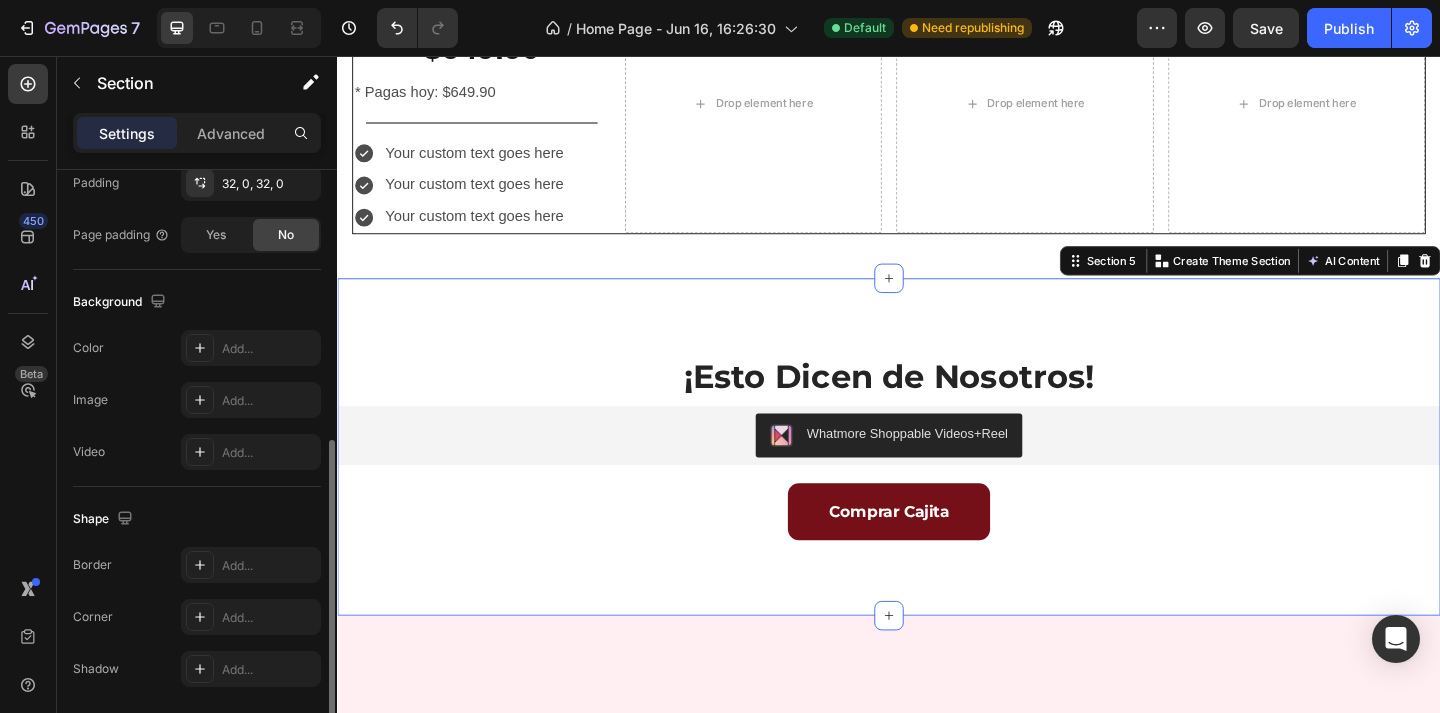 scroll, scrollTop: 0, scrollLeft: 0, axis: both 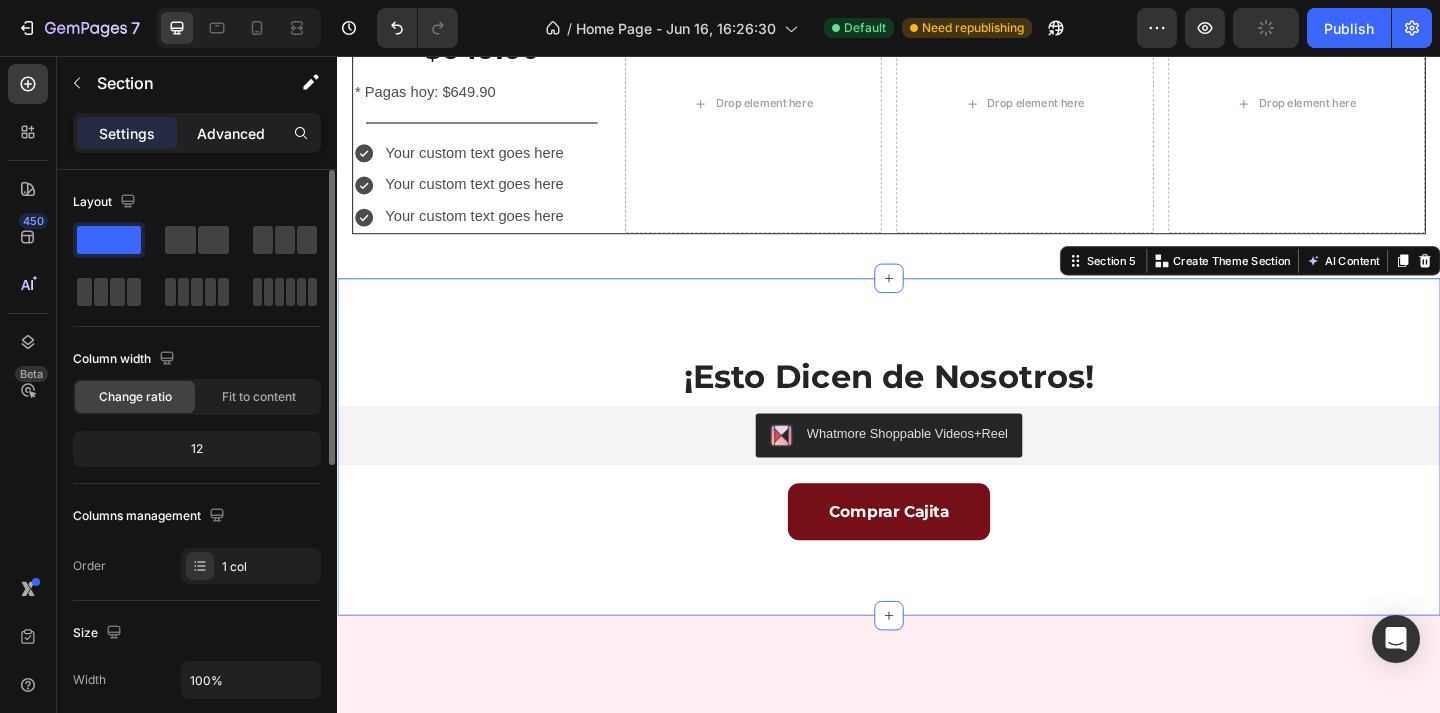 click on "Advanced" at bounding box center (231, 133) 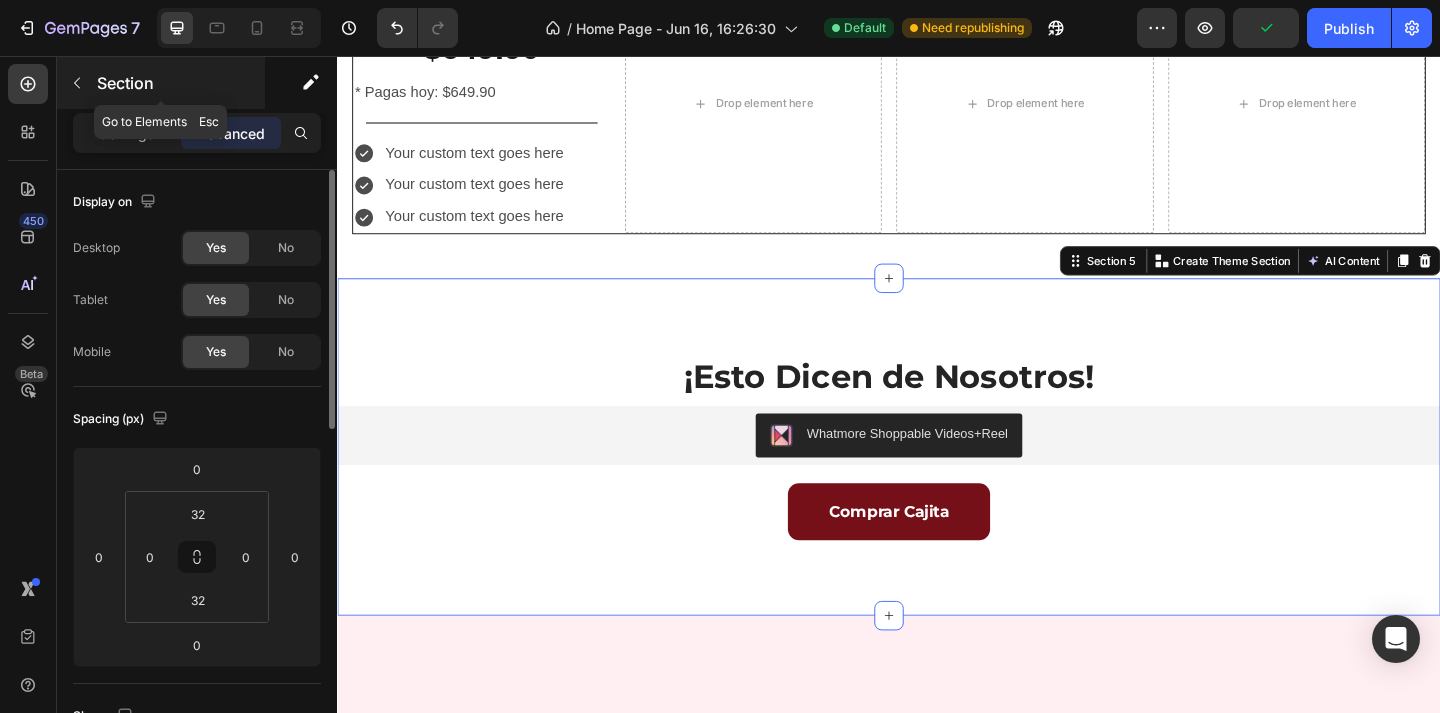 click 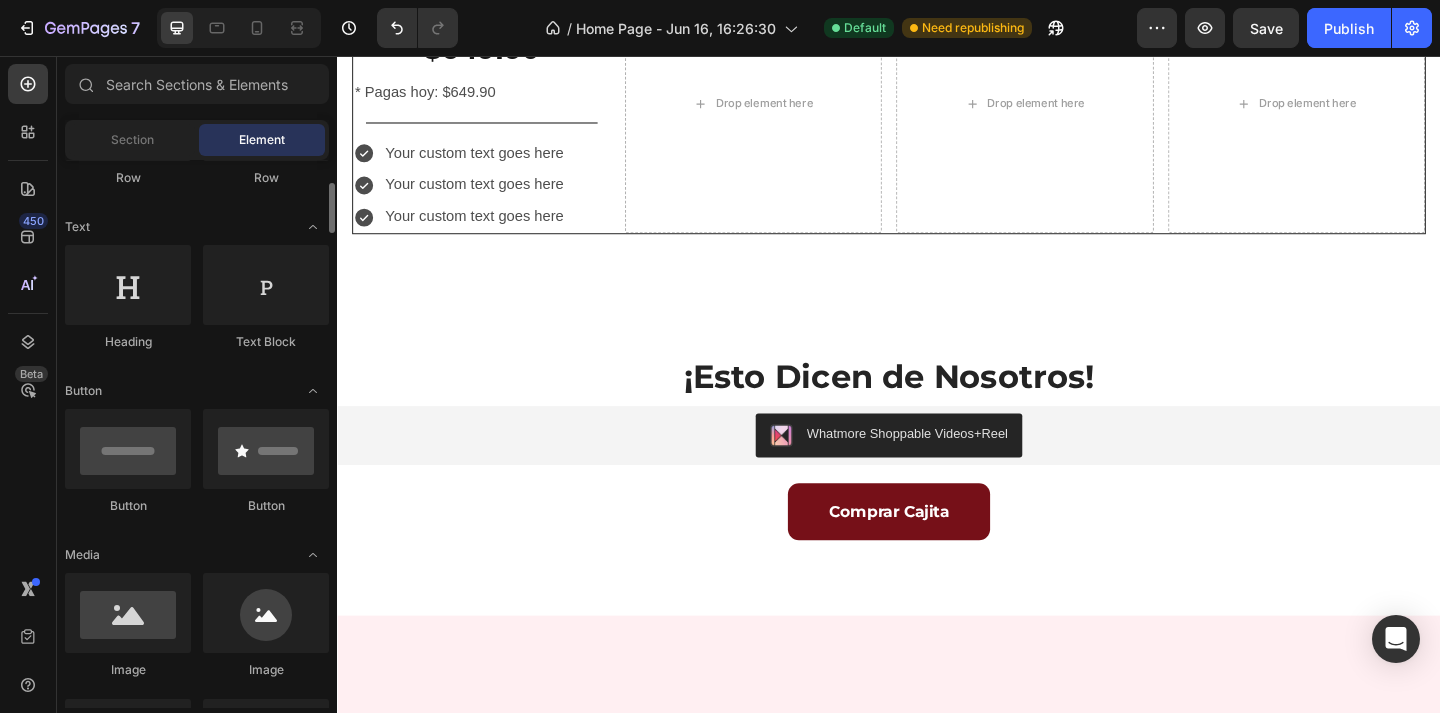 scroll, scrollTop: 0, scrollLeft: 0, axis: both 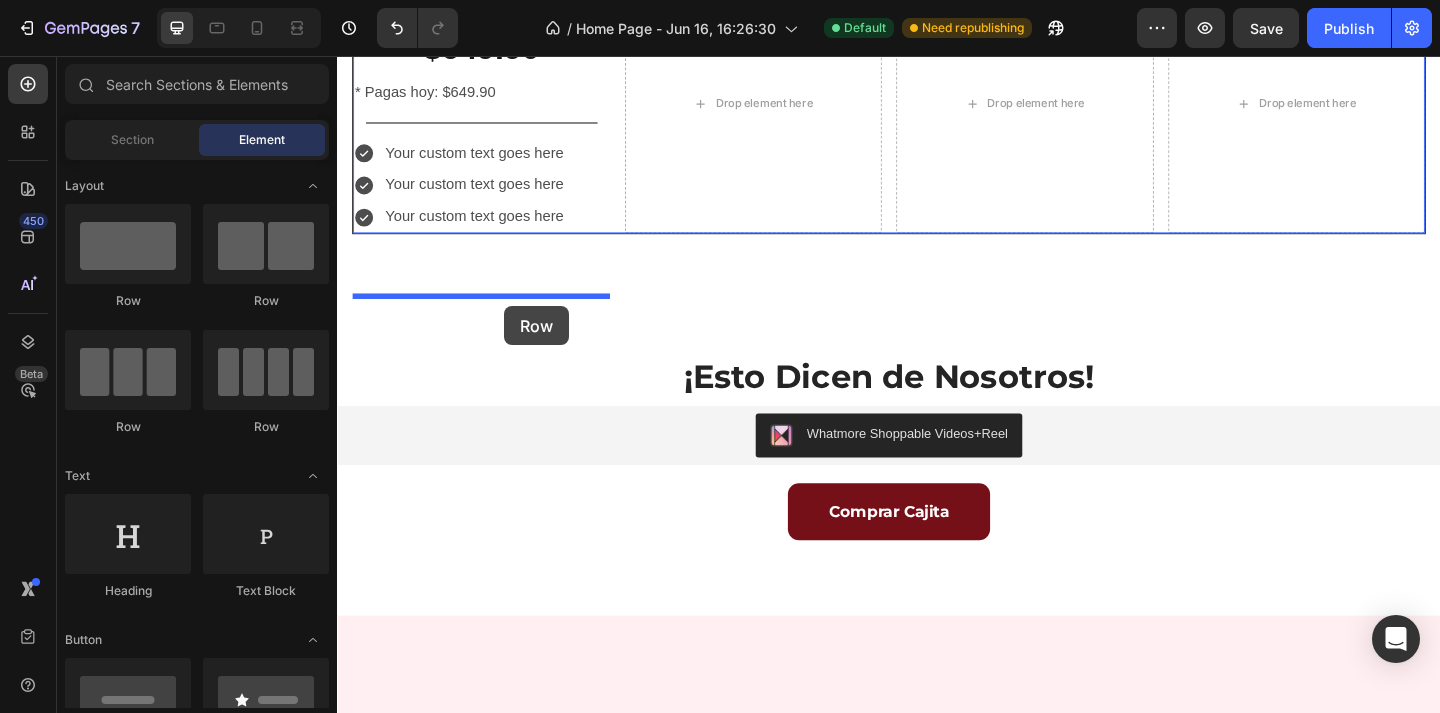 drag, startPoint x: 490, startPoint y: 300, endPoint x: 519, endPoint y: 328, distance: 40.311287 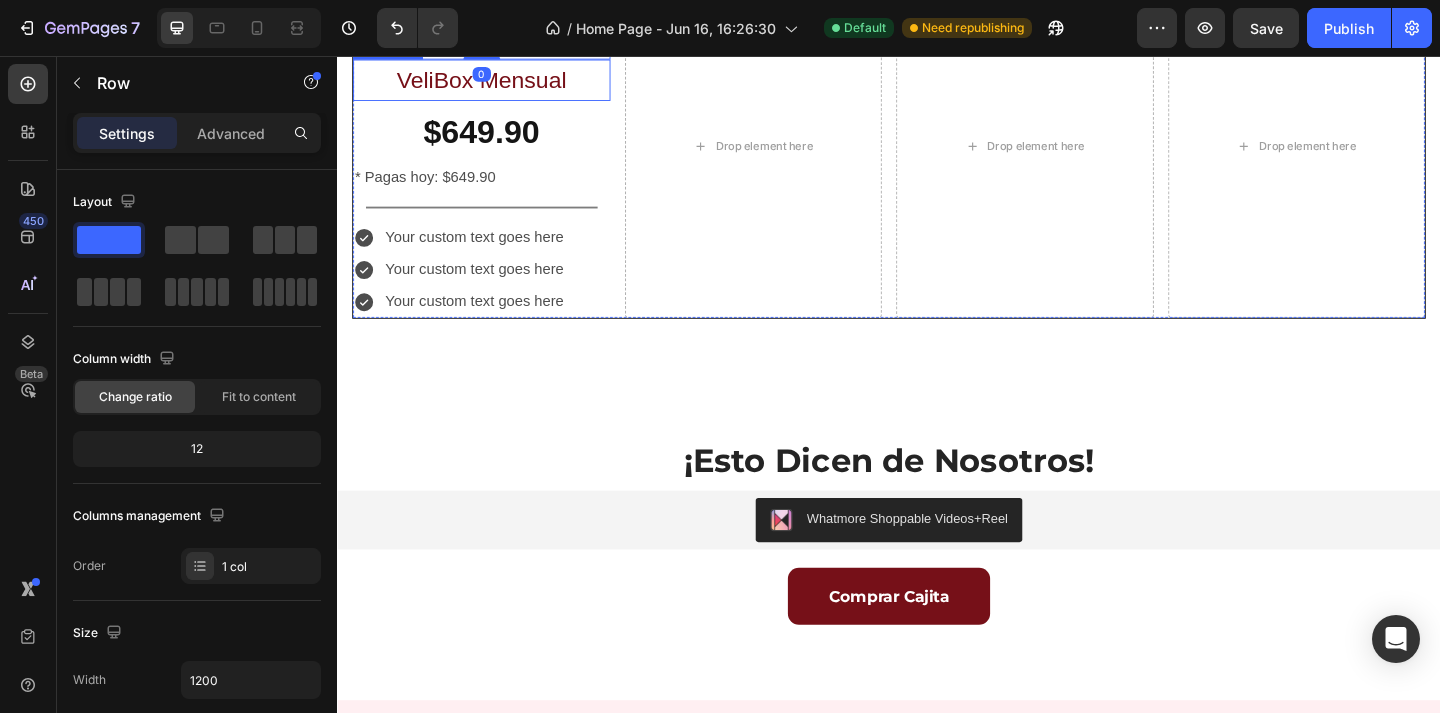 click on "VeliBox Mensual" at bounding box center [494, 82] 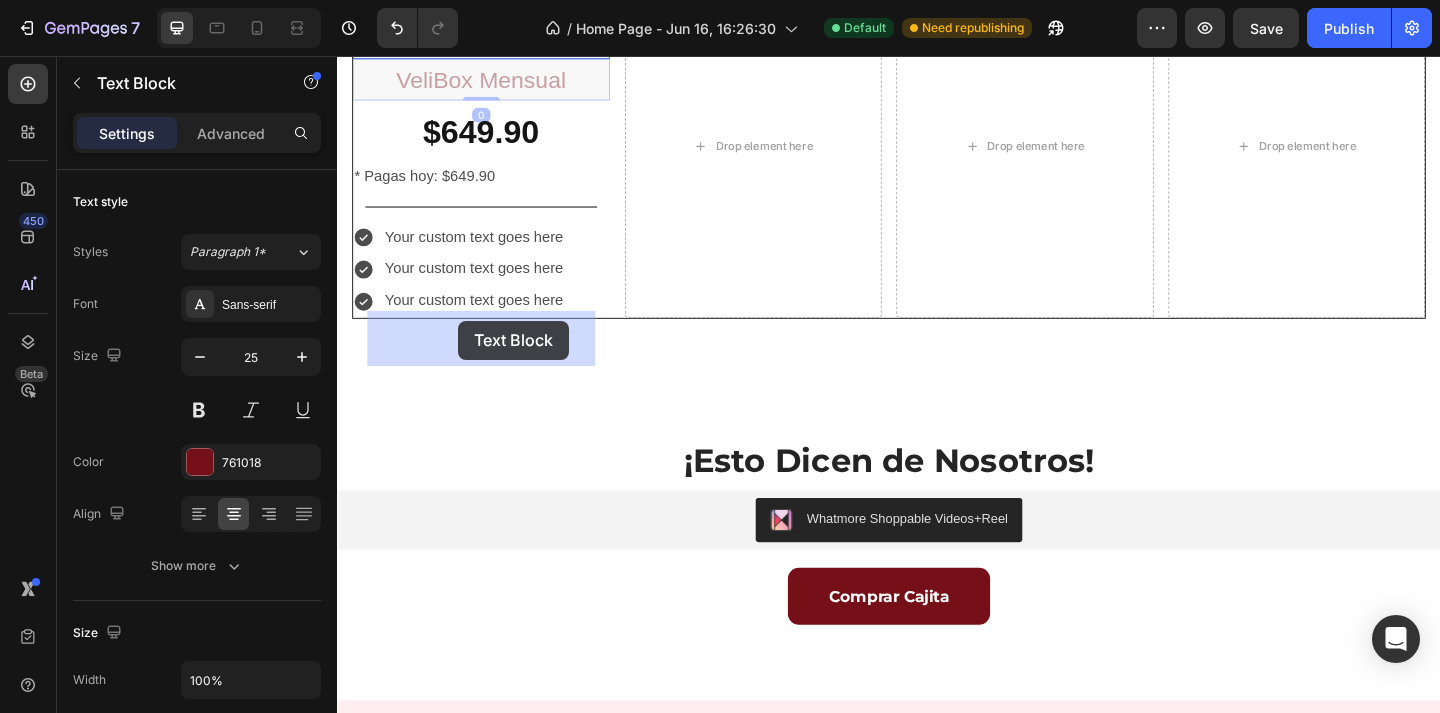 drag, startPoint x: 420, startPoint y: 393, endPoint x: 469, endPoint y: 344, distance: 69.29646 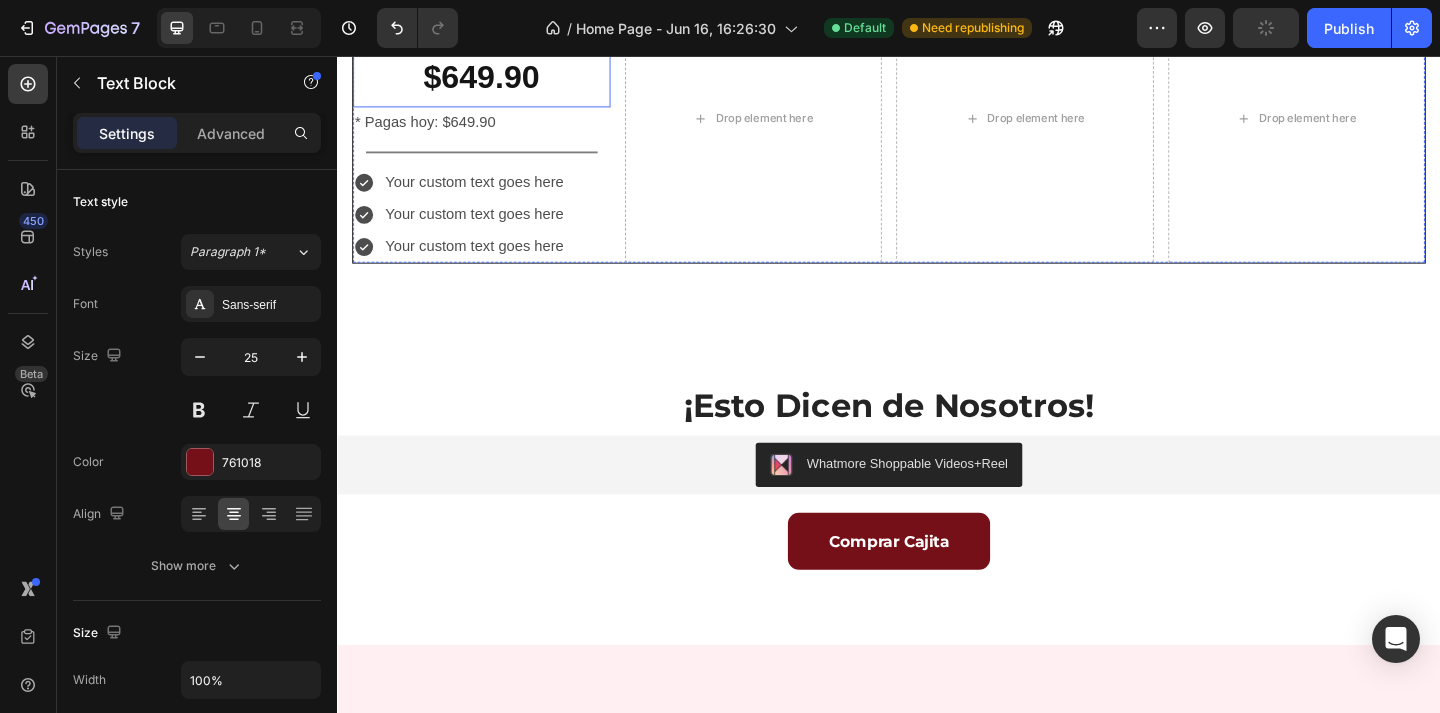 click on "$649.90" at bounding box center (494, 78) 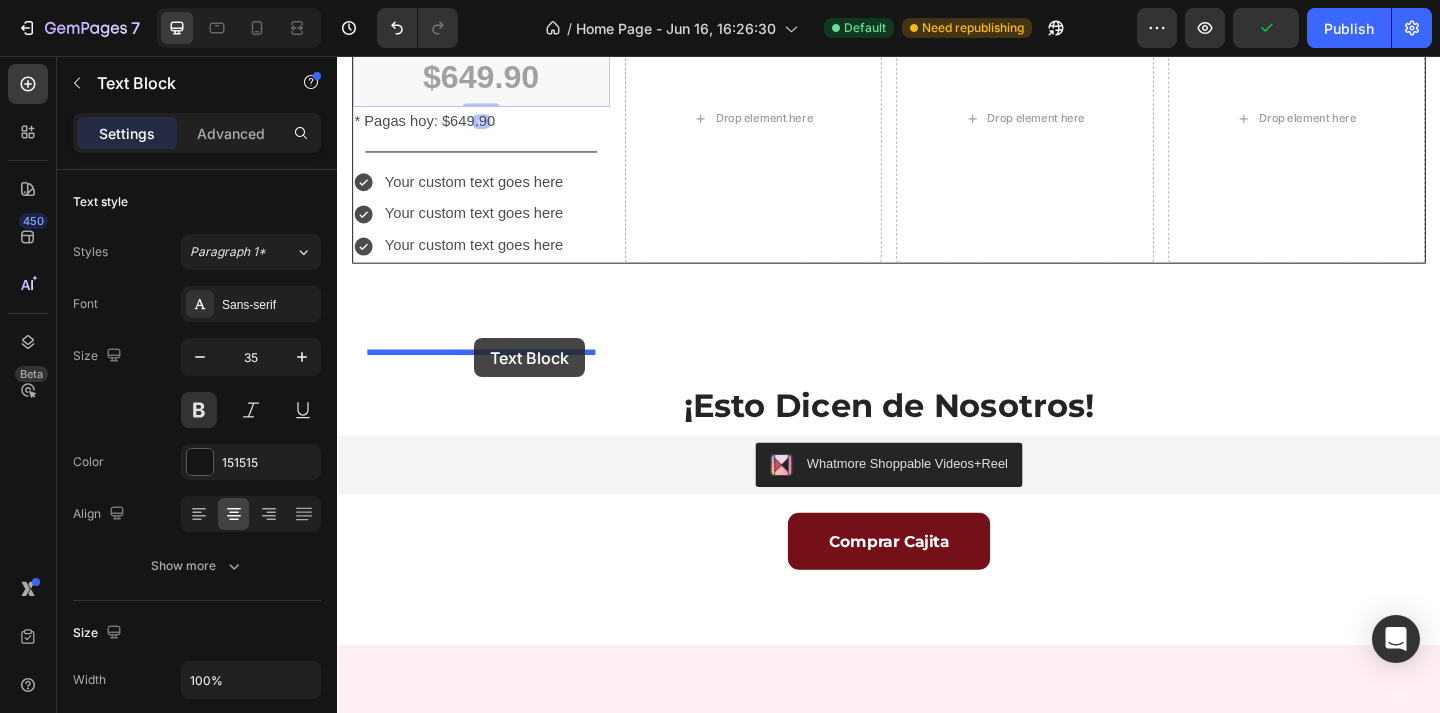 drag, startPoint x: 401, startPoint y: 374, endPoint x: 487, endPoint y: 363, distance: 86.70064 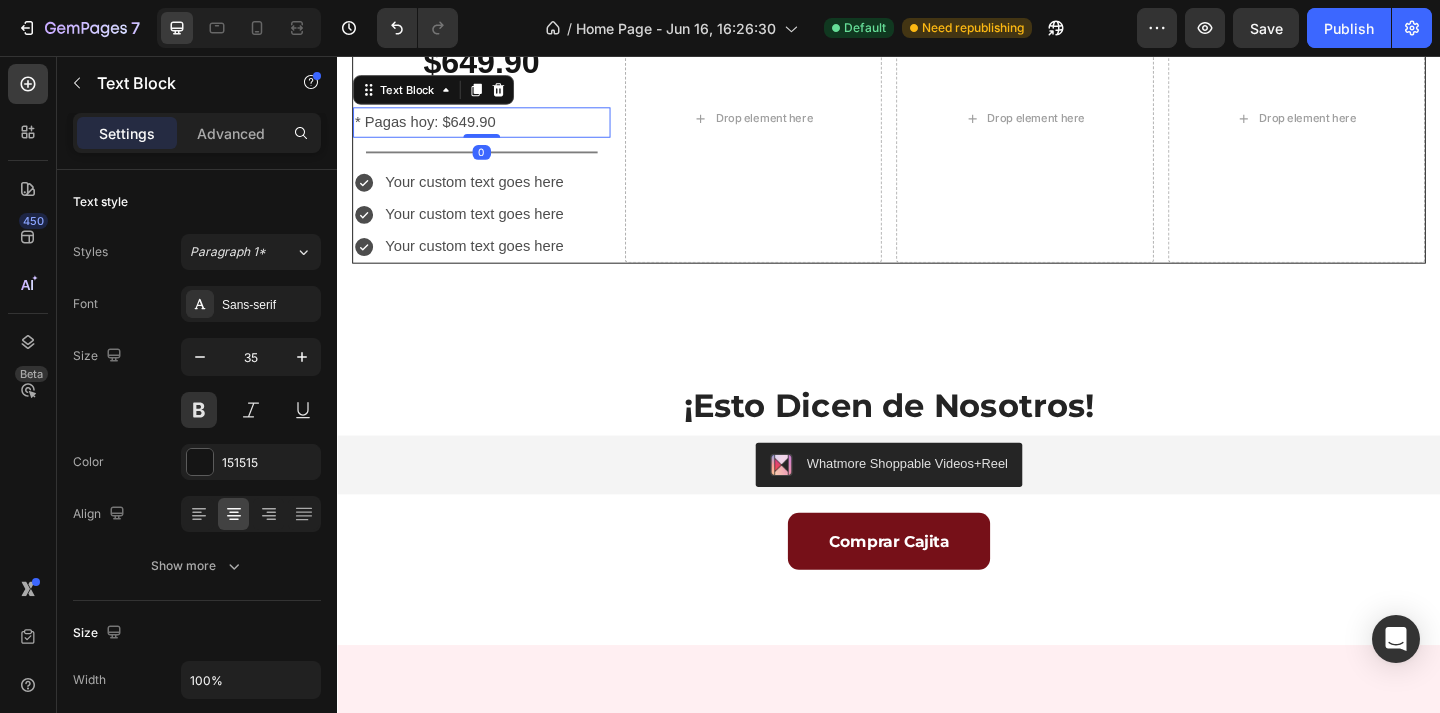 click on "* Pagas hoy: $649.90" at bounding box center (494, 128) 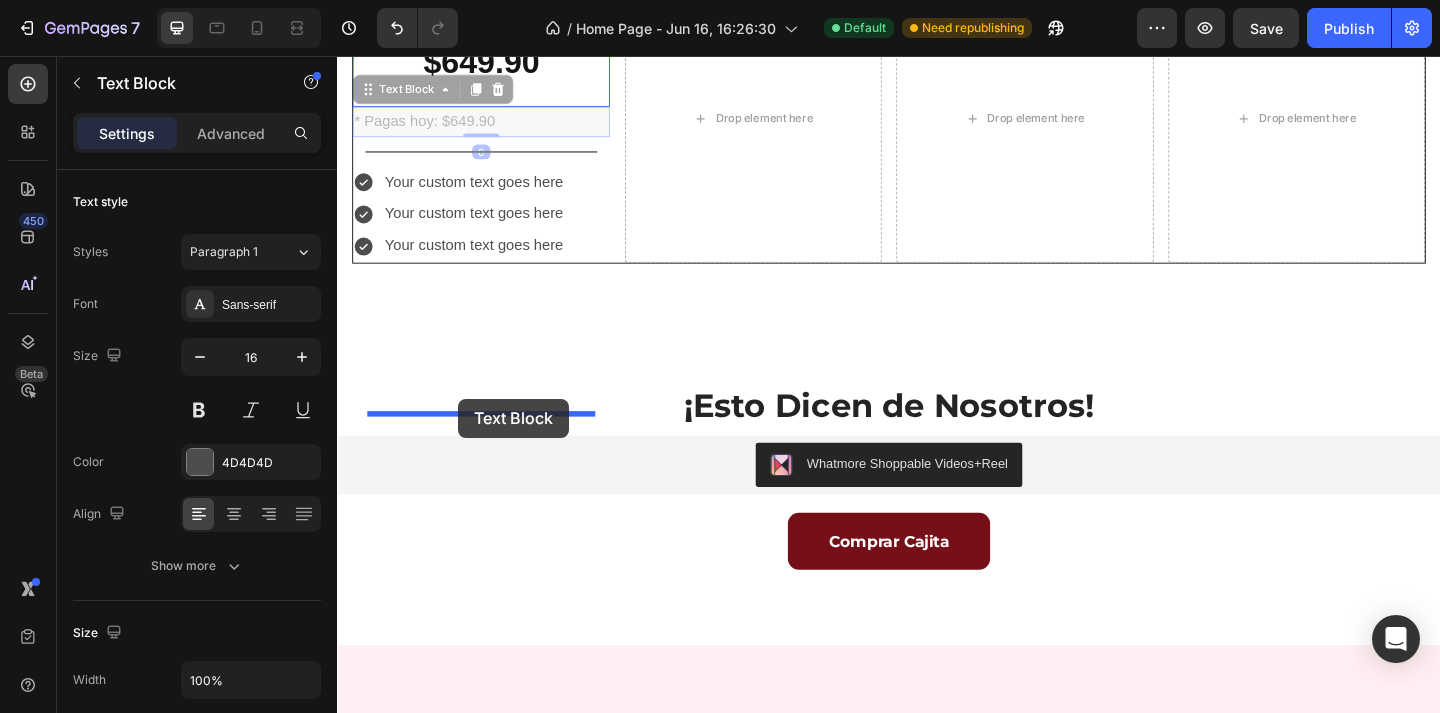 drag, startPoint x: 411, startPoint y: 446, endPoint x: 469, endPoint y: 429, distance: 60.440052 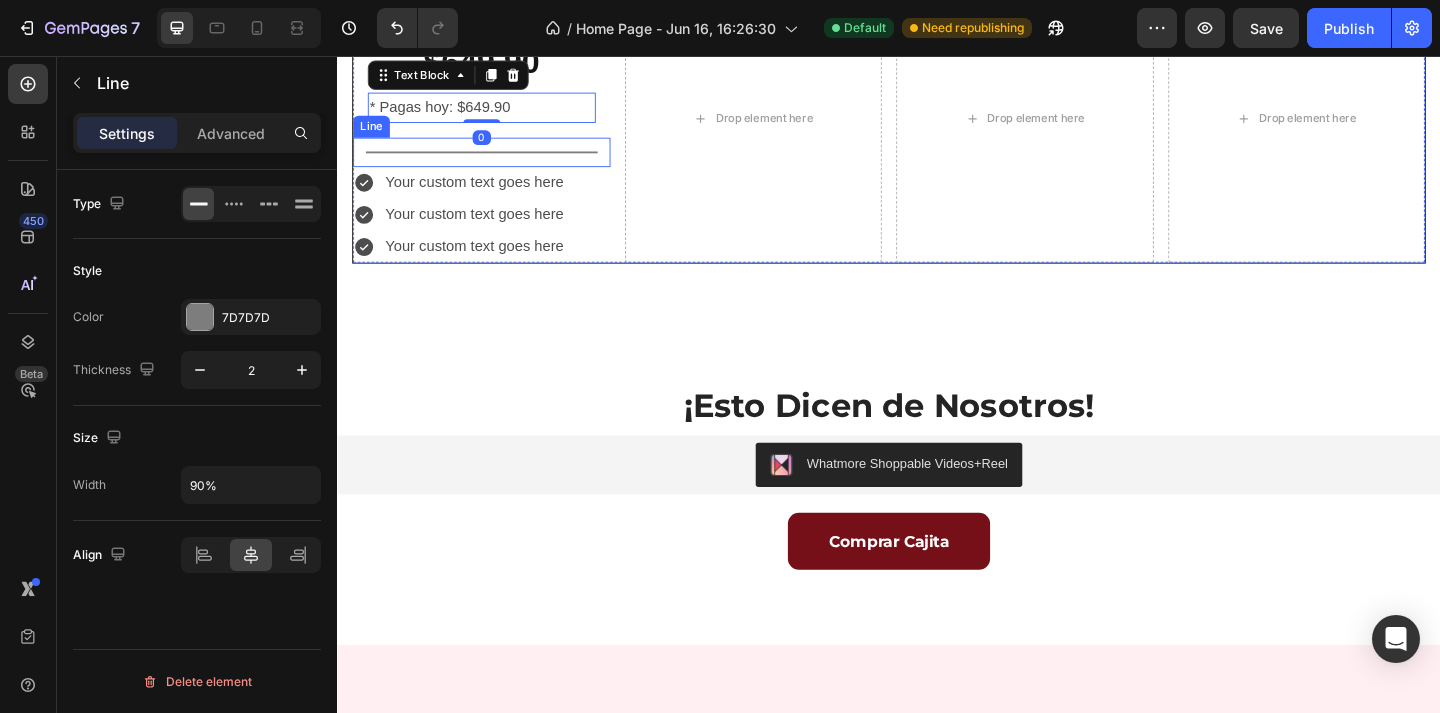 click at bounding box center [494, 161] 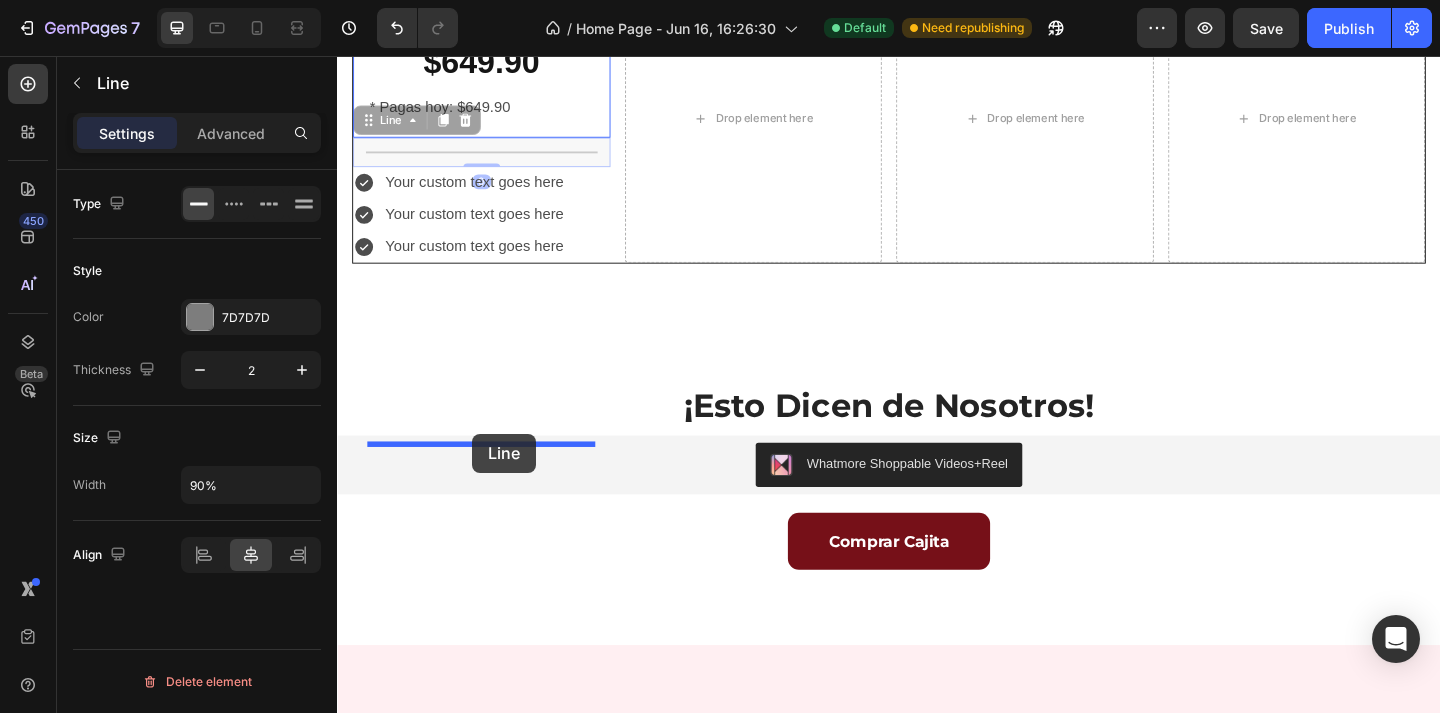 drag, startPoint x: 389, startPoint y: 481, endPoint x: 484, endPoint y: 467, distance: 96.02604 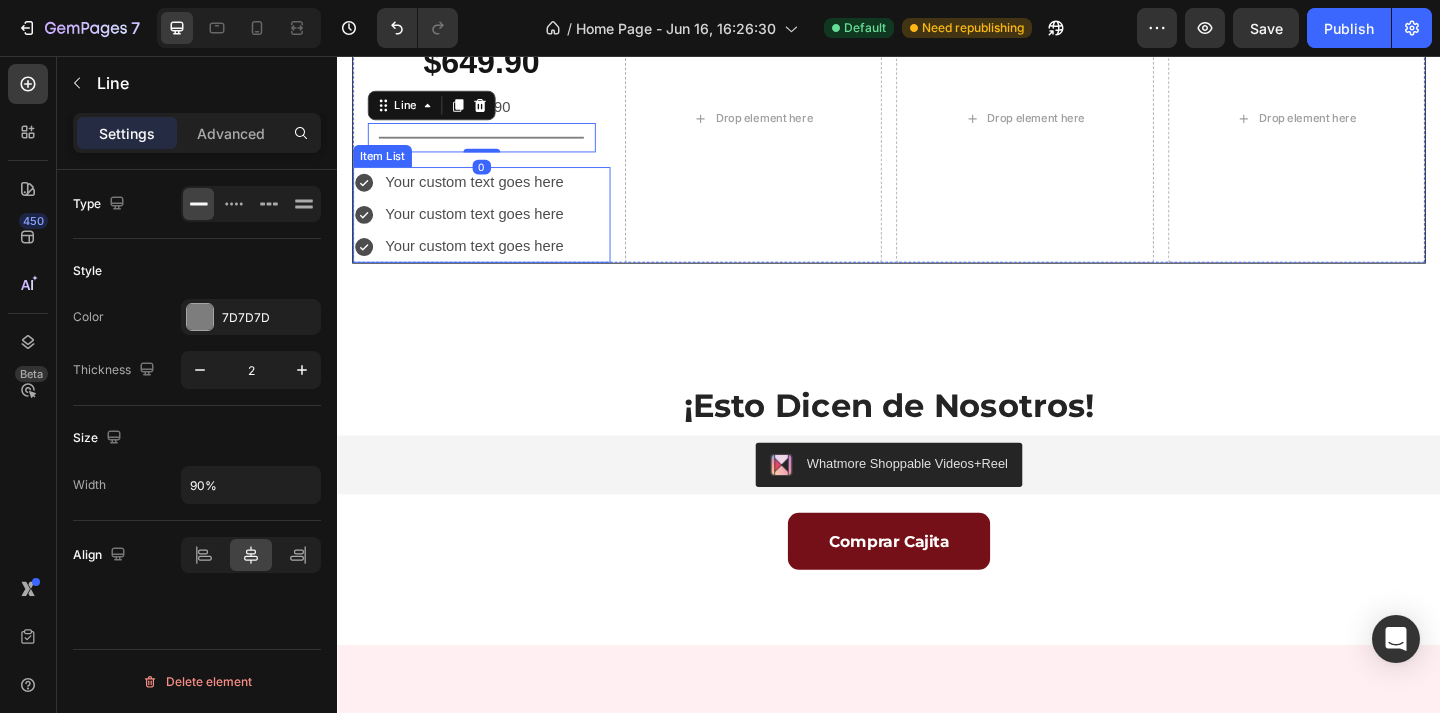 click on "Your custom text goes here" at bounding box center [486, 194] 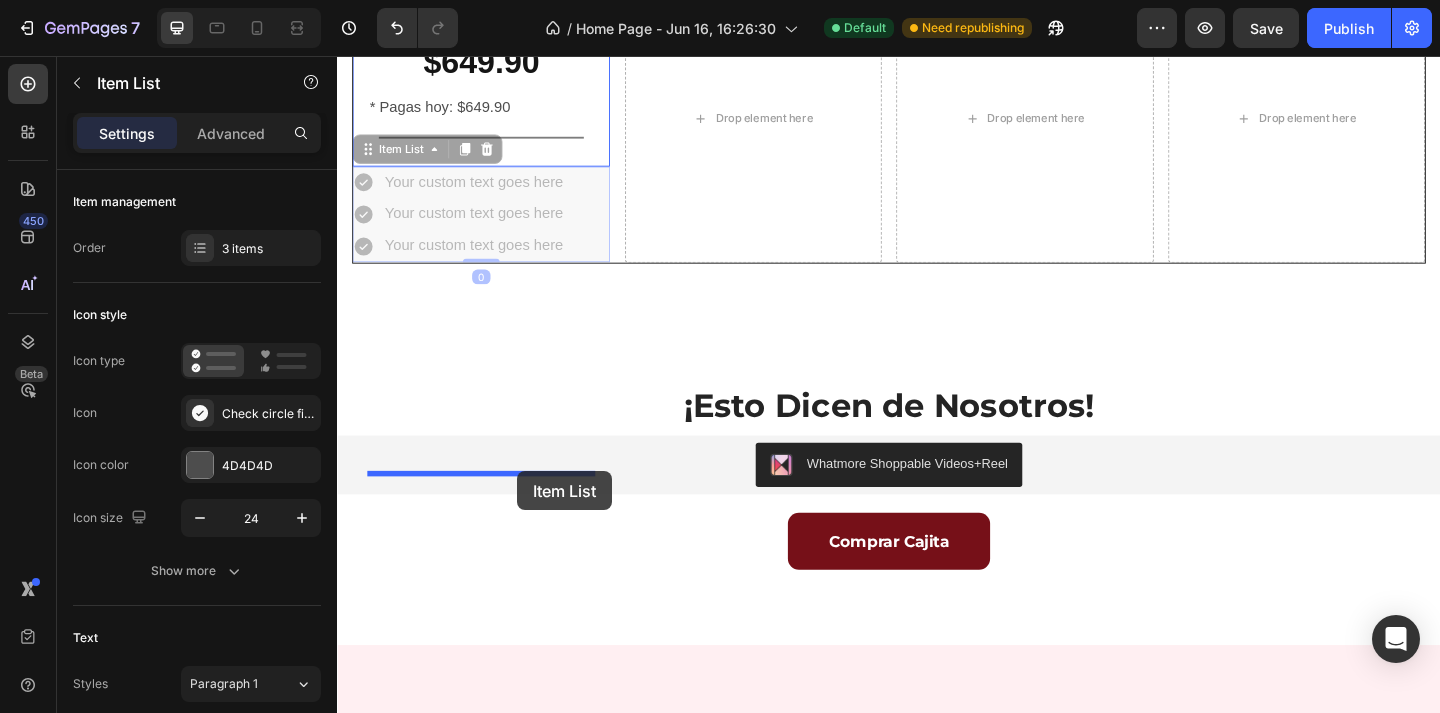 drag, startPoint x: 421, startPoint y: 513, endPoint x: 533, endPoint y: 508, distance: 112.11155 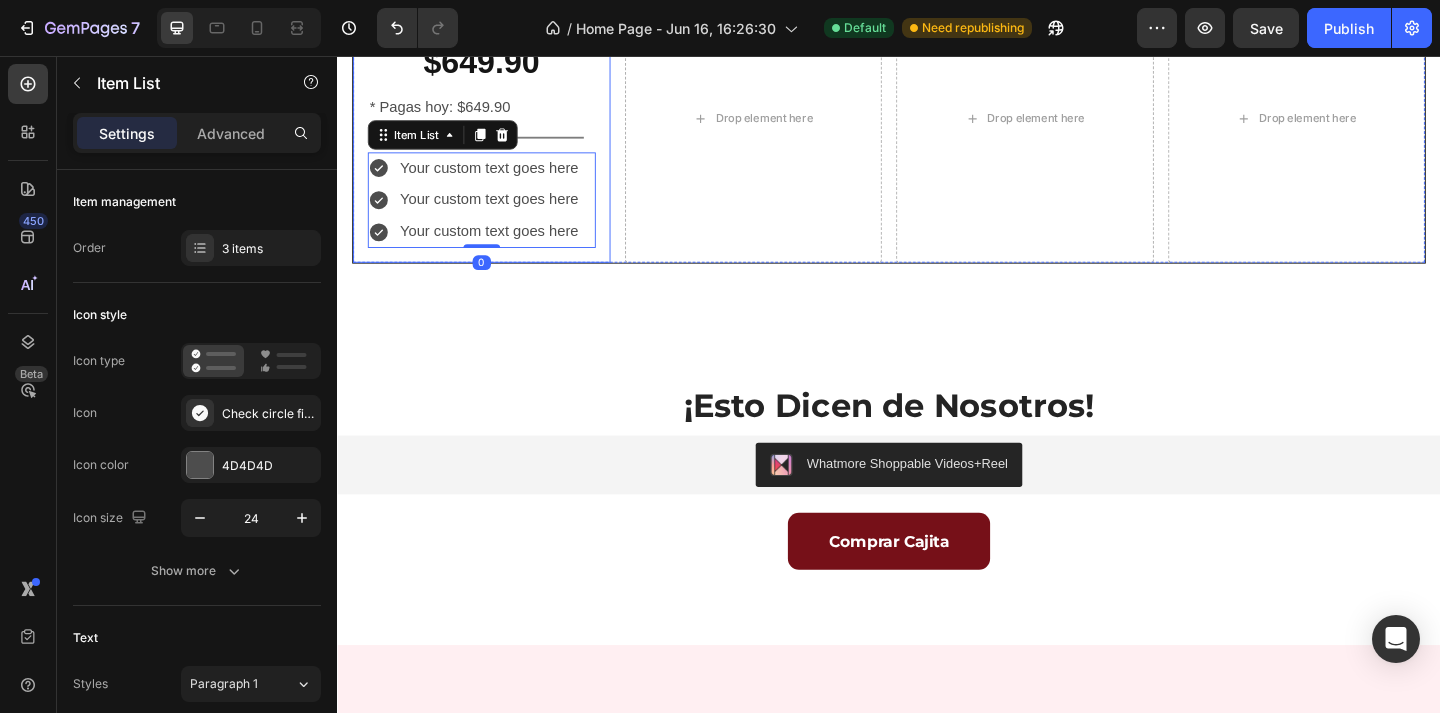 click on "VeliBox Mensual Text Block $649.90 Text Block * Pagas hoy: $649.90 Text Block                Title Line Your custom text goes here Your custom text goes here Your custom text goes here Item List   0 Row" at bounding box center [494, 124] 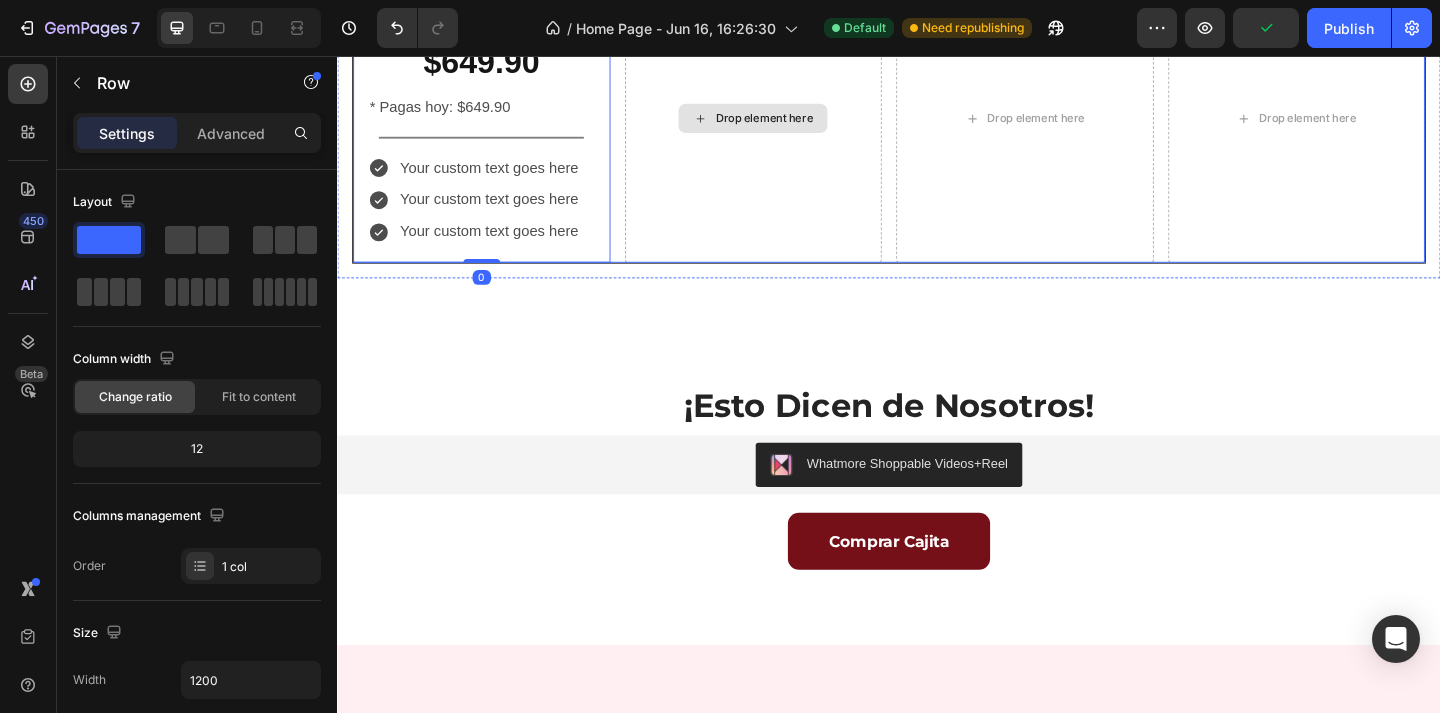click on "Drop element here" at bounding box center [790, 124] 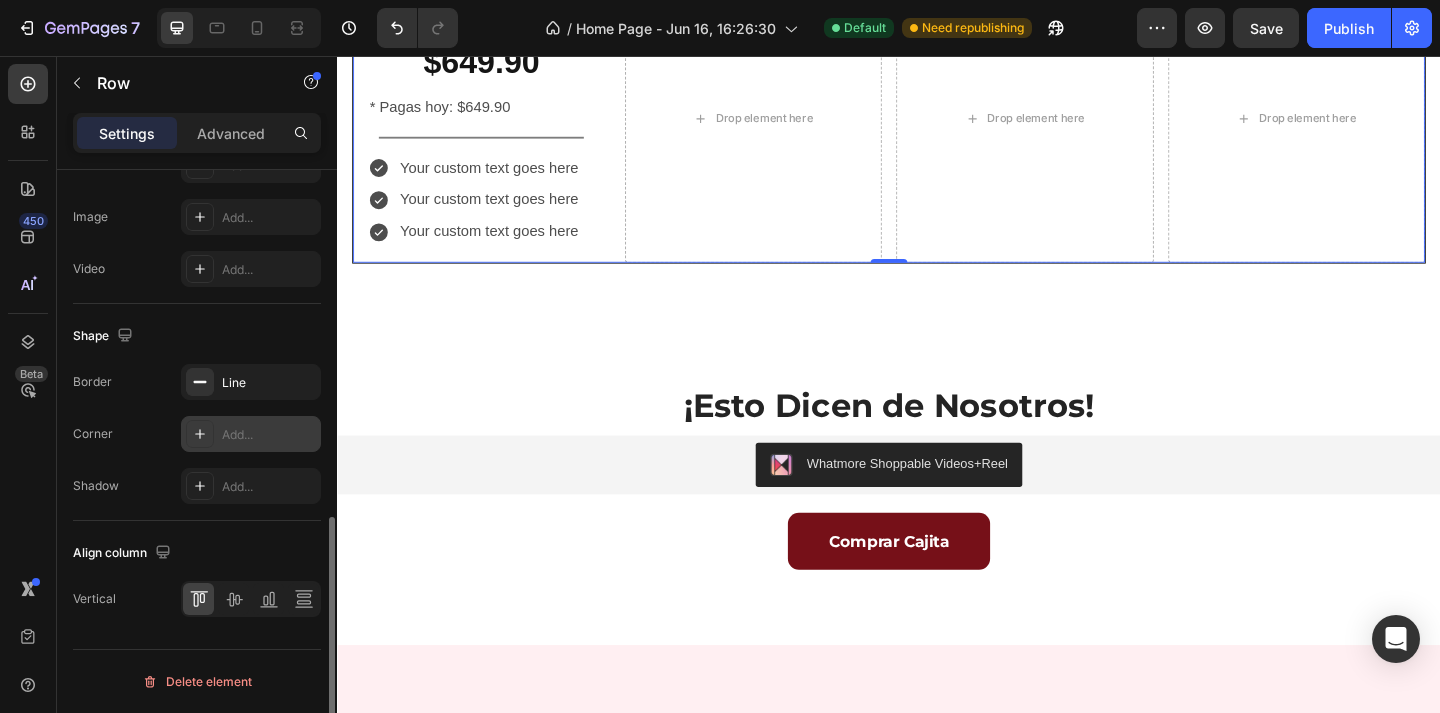 scroll, scrollTop: 831, scrollLeft: 0, axis: vertical 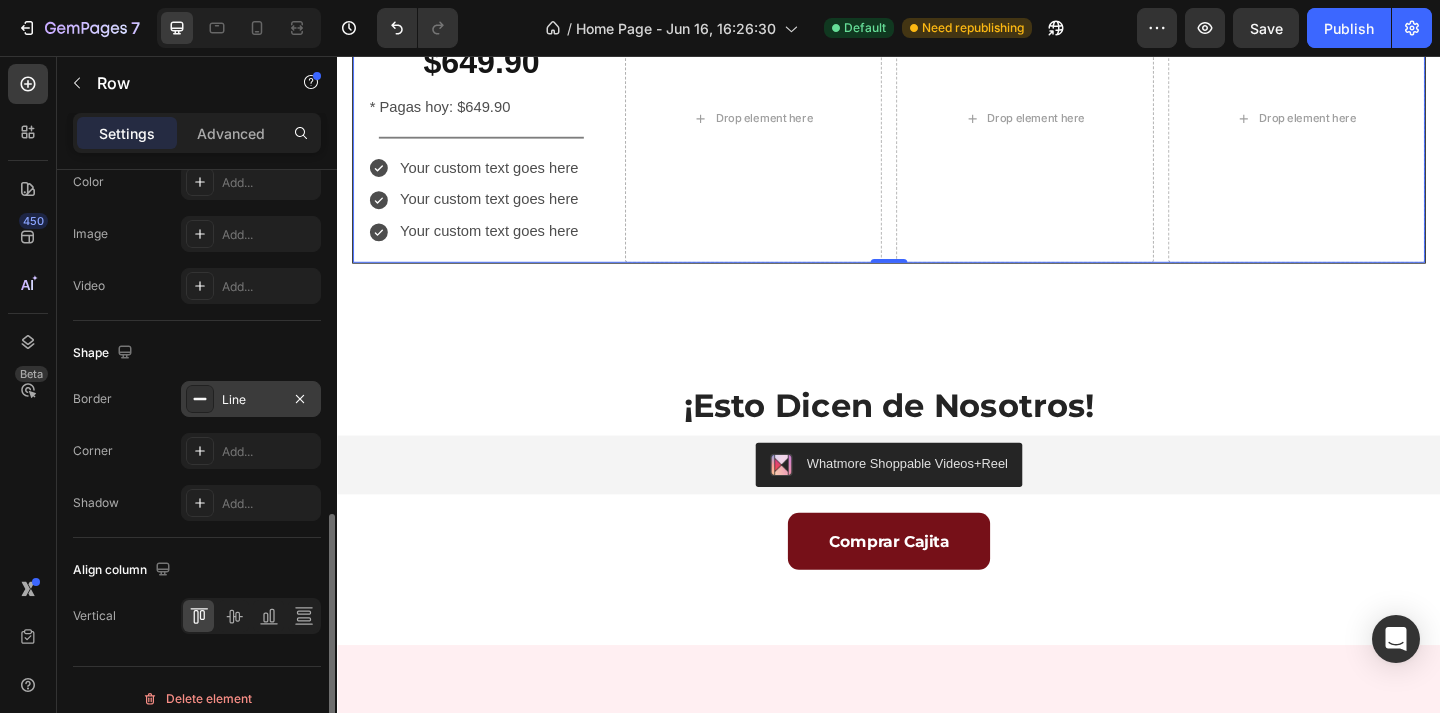 click at bounding box center (200, 399) 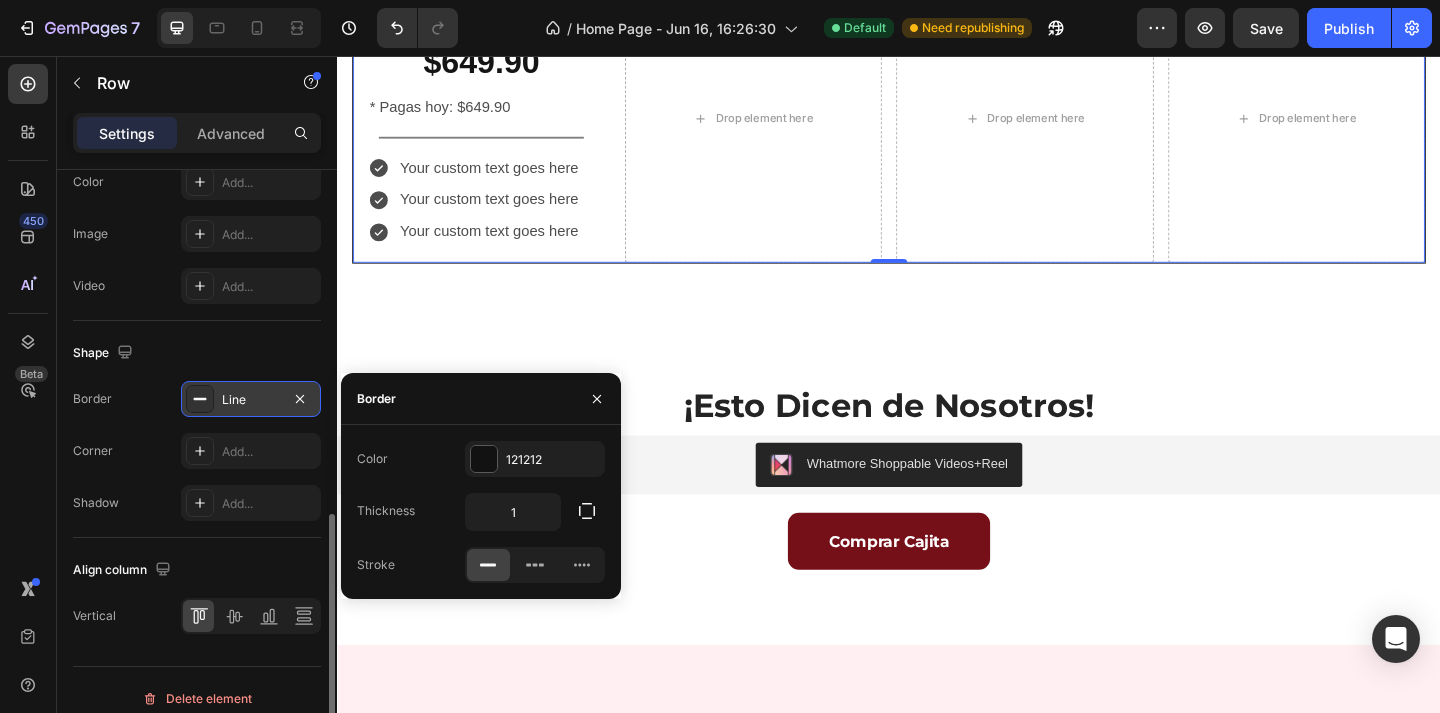 click on "Line" at bounding box center [251, 399] 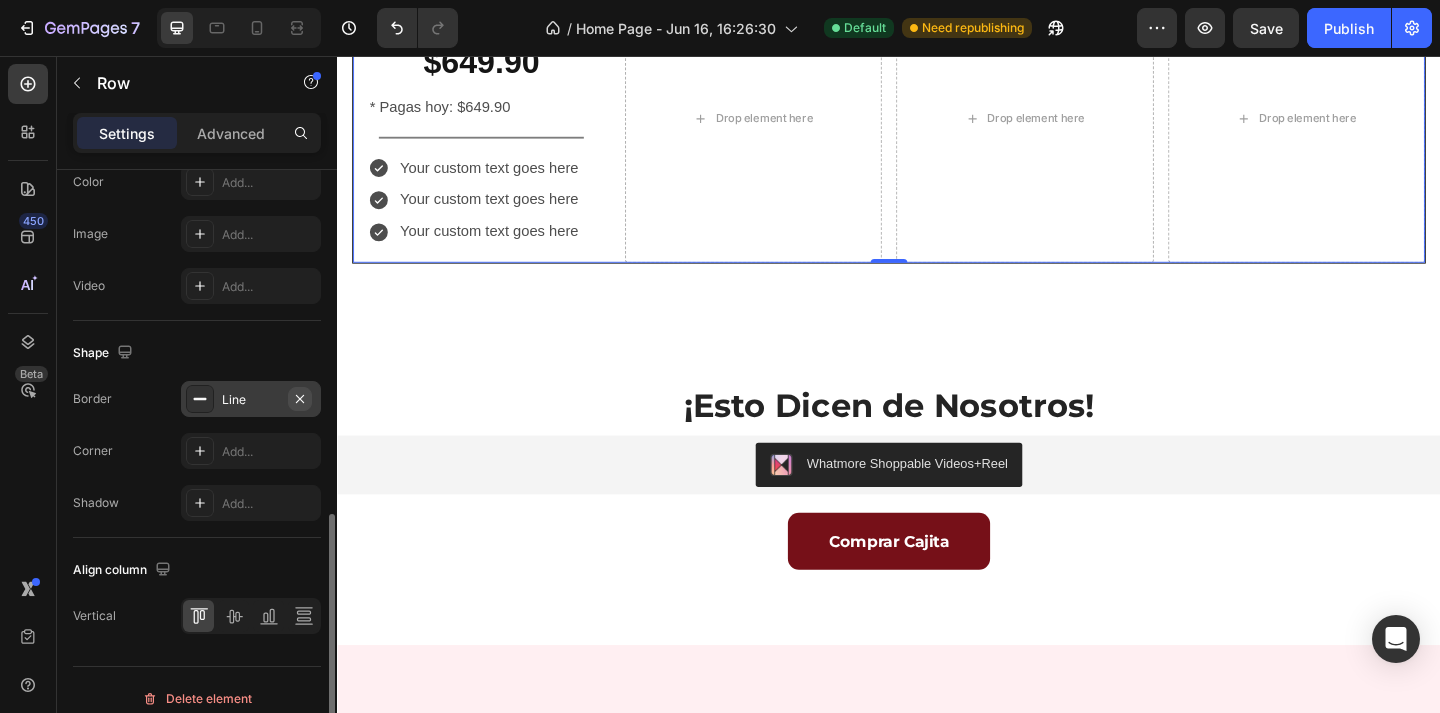 click 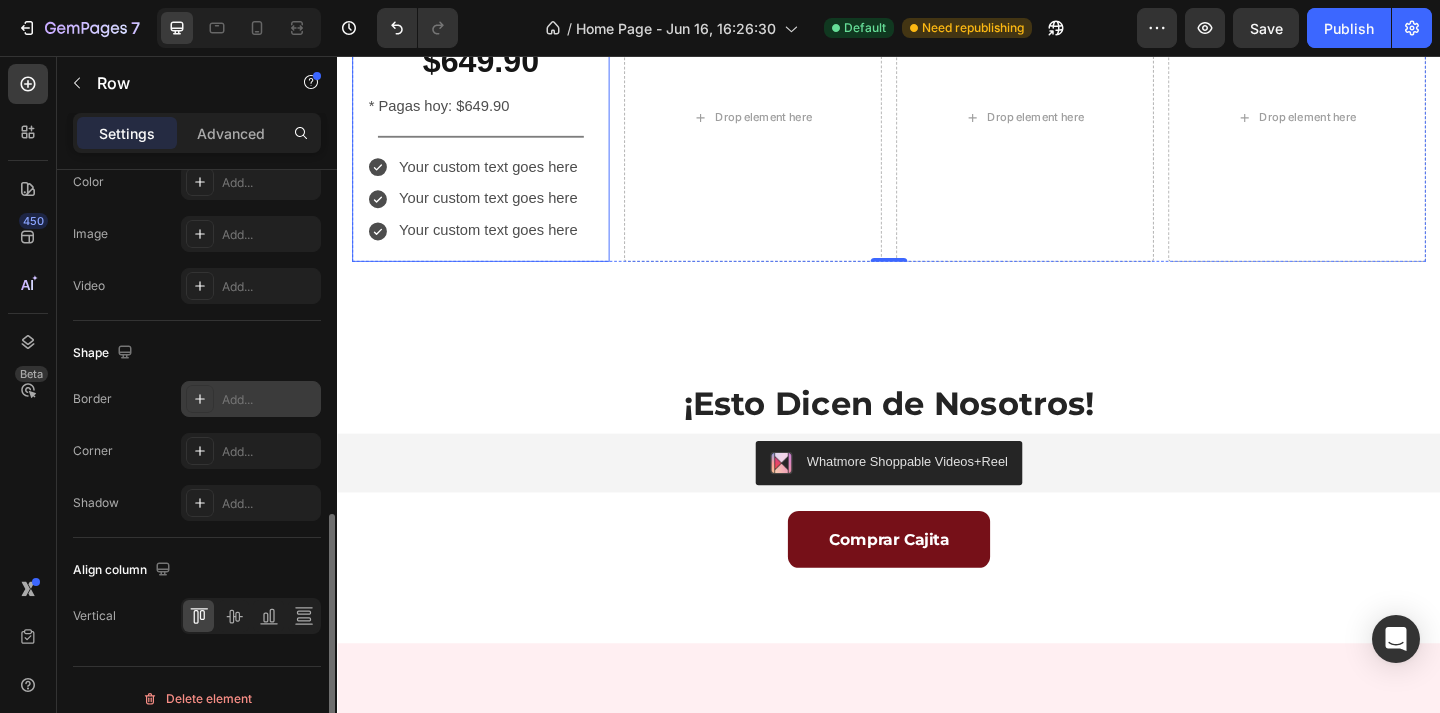click on "VeliBox Mensual Text Block $649.90 Text Block * Pagas hoy: $649.90 Text Block                Title Line Your custom text goes here Your custom text goes here Your custom text goes here Item List Row" at bounding box center [493, 123] 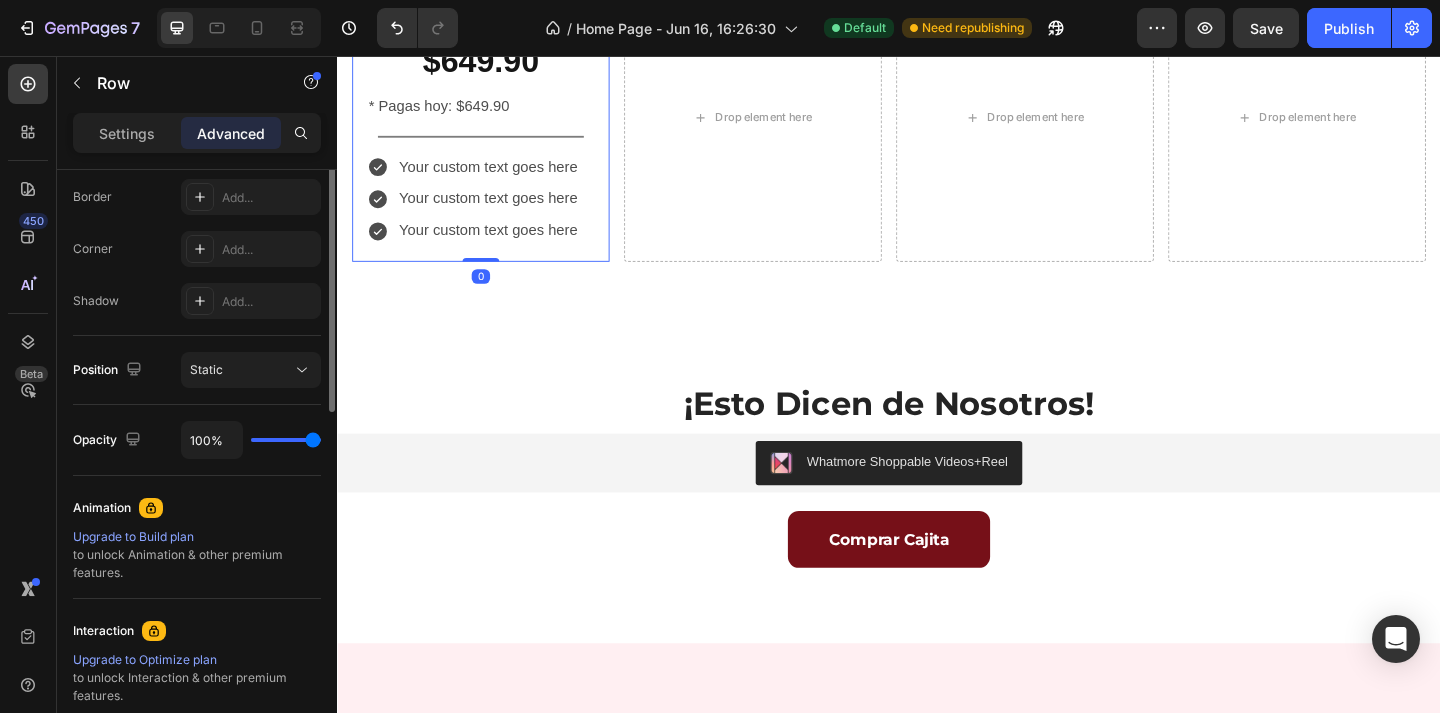 scroll, scrollTop: 383, scrollLeft: 0, axis: vertical 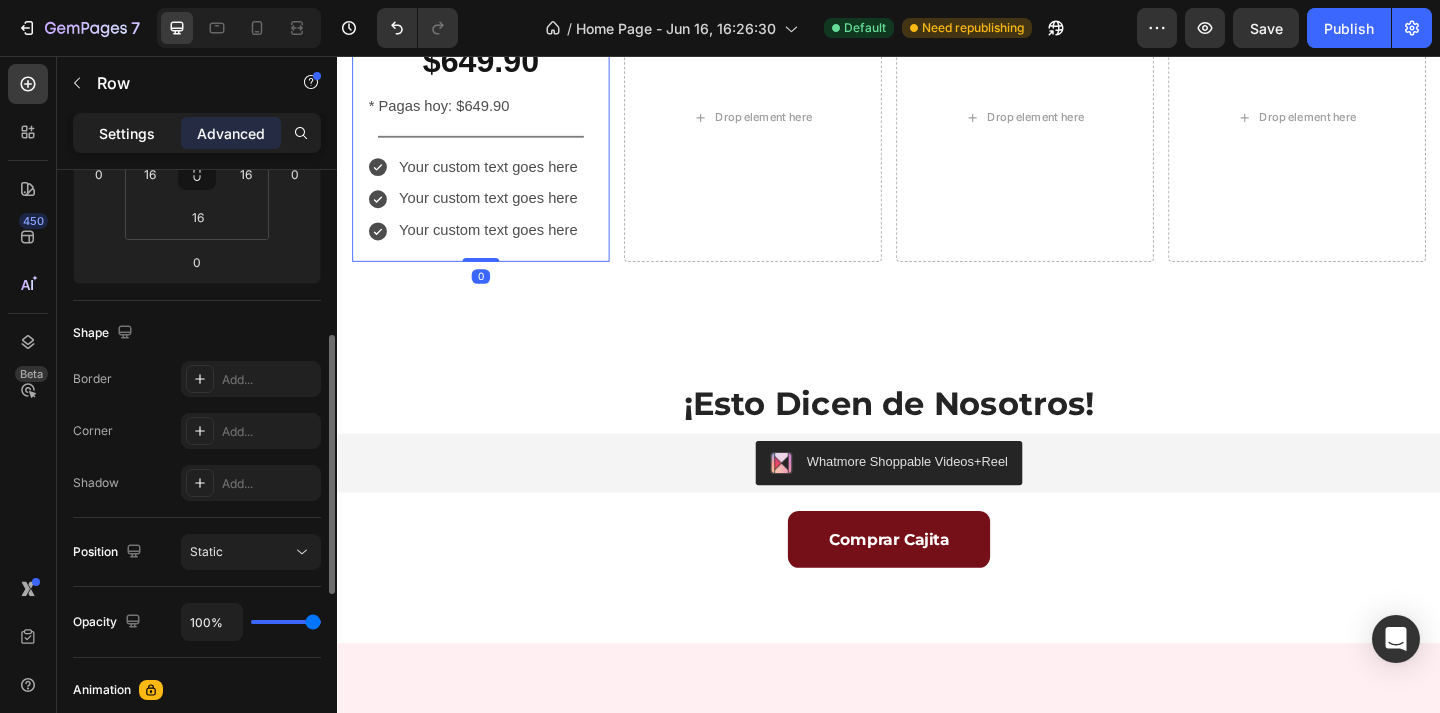 click on "Settings" at bounding box center [127, 133] 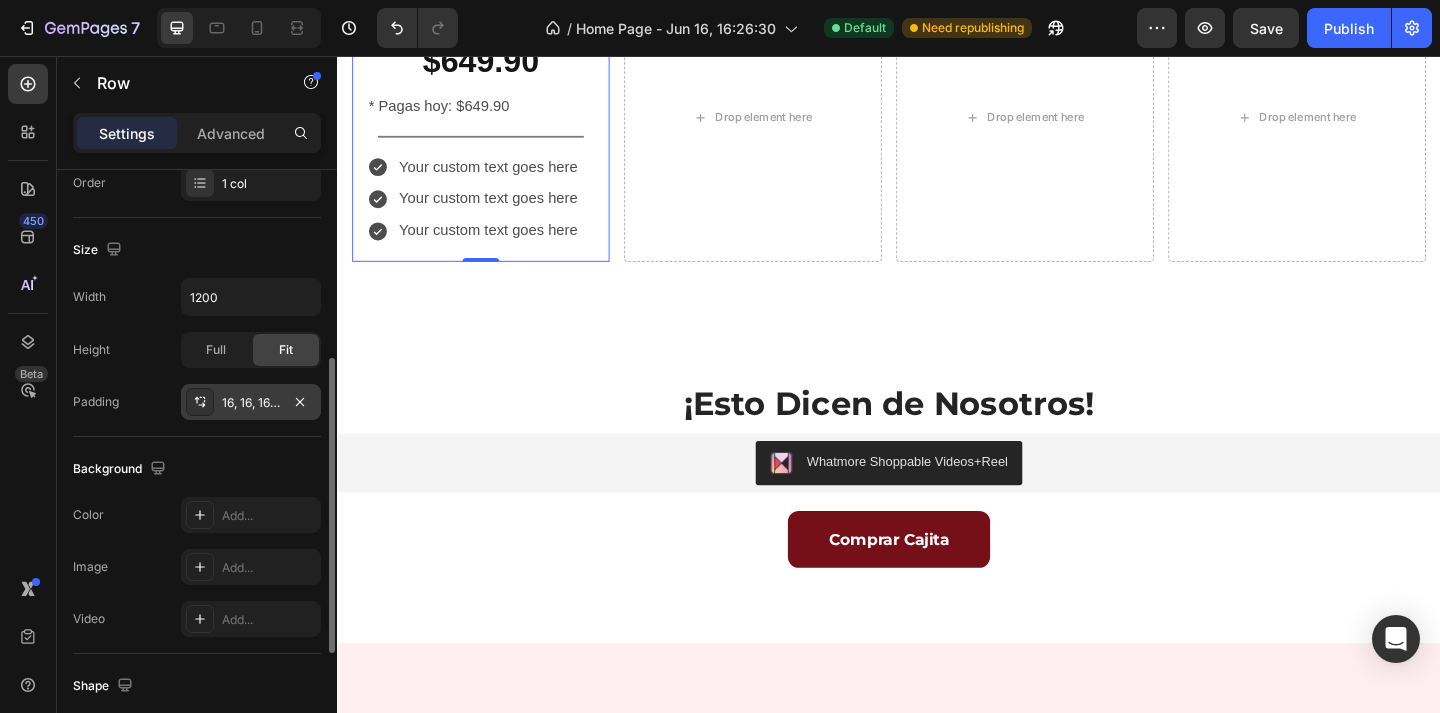 scroll, scrollTop: 554, scrollLeft: 0, axis: vertical 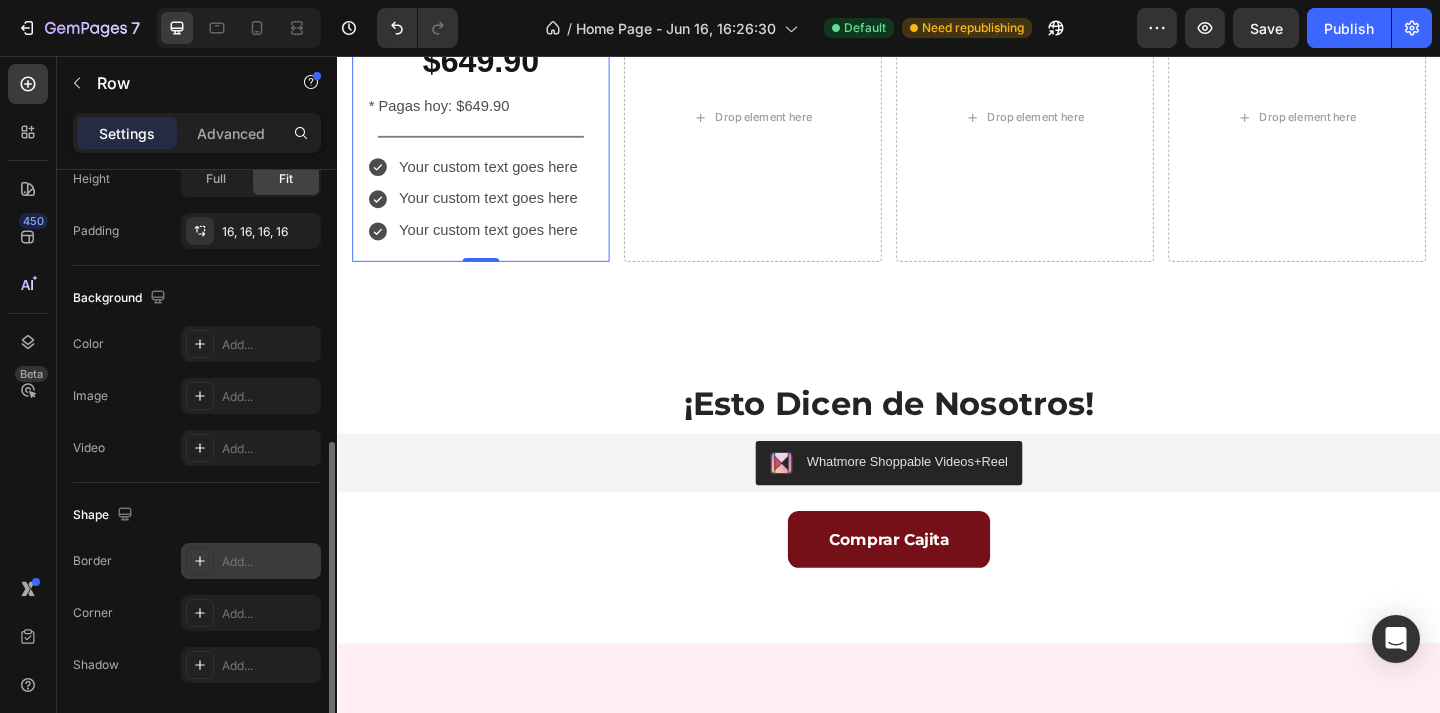 click 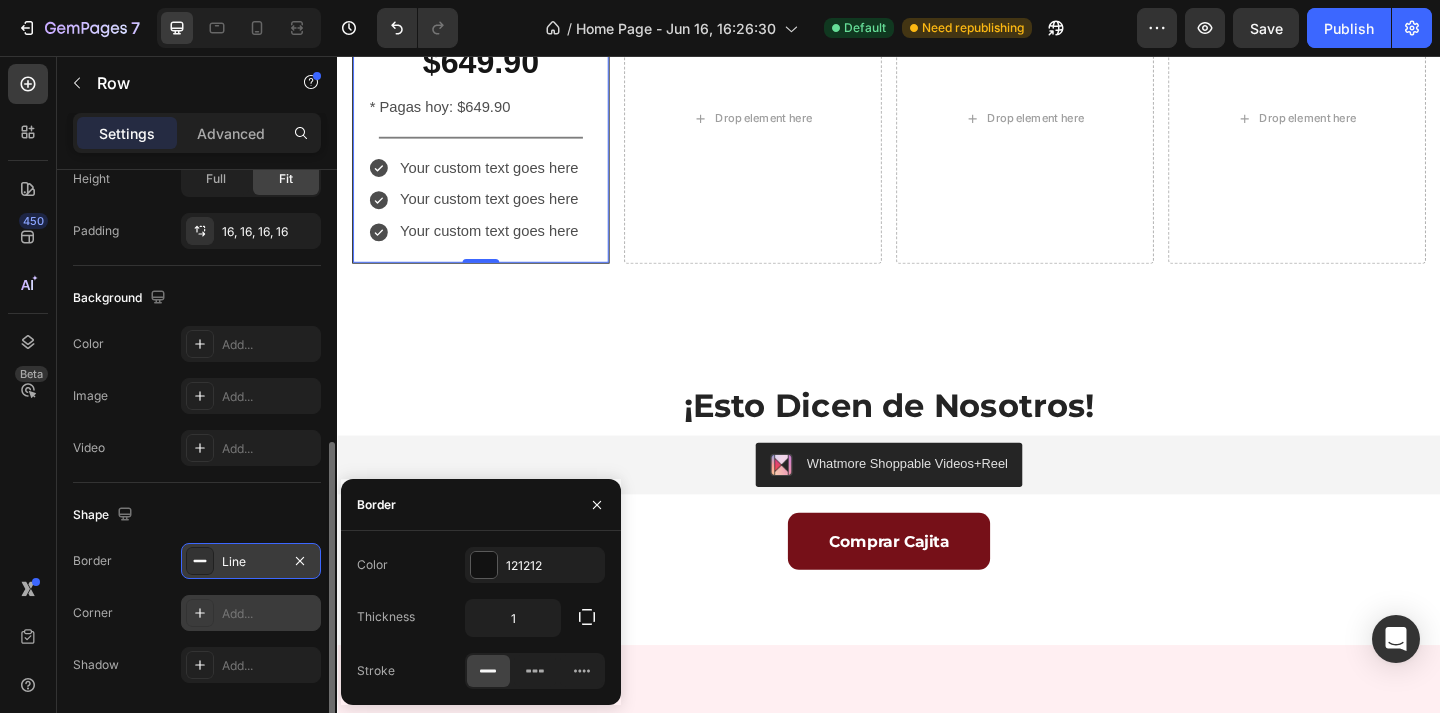 click on "Add..." at bounding box center (269, 614) 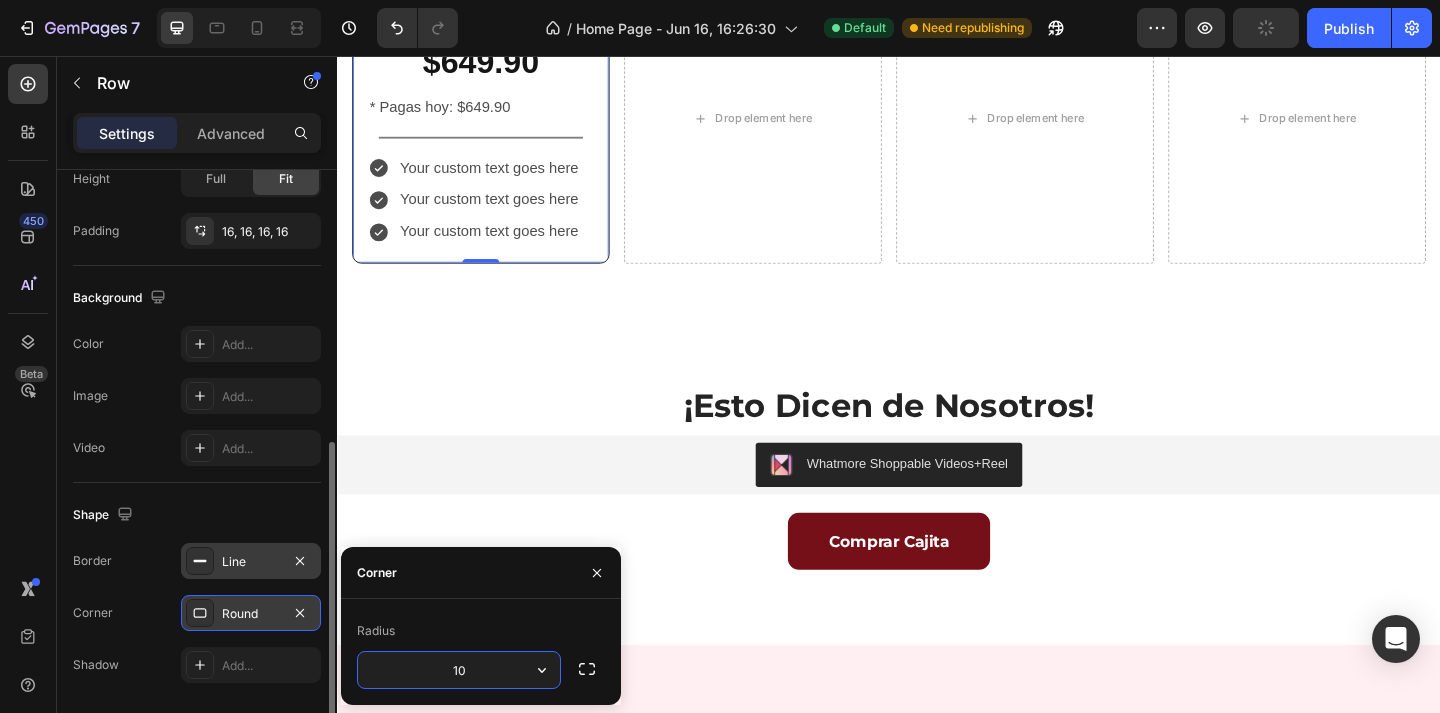 type on "1" 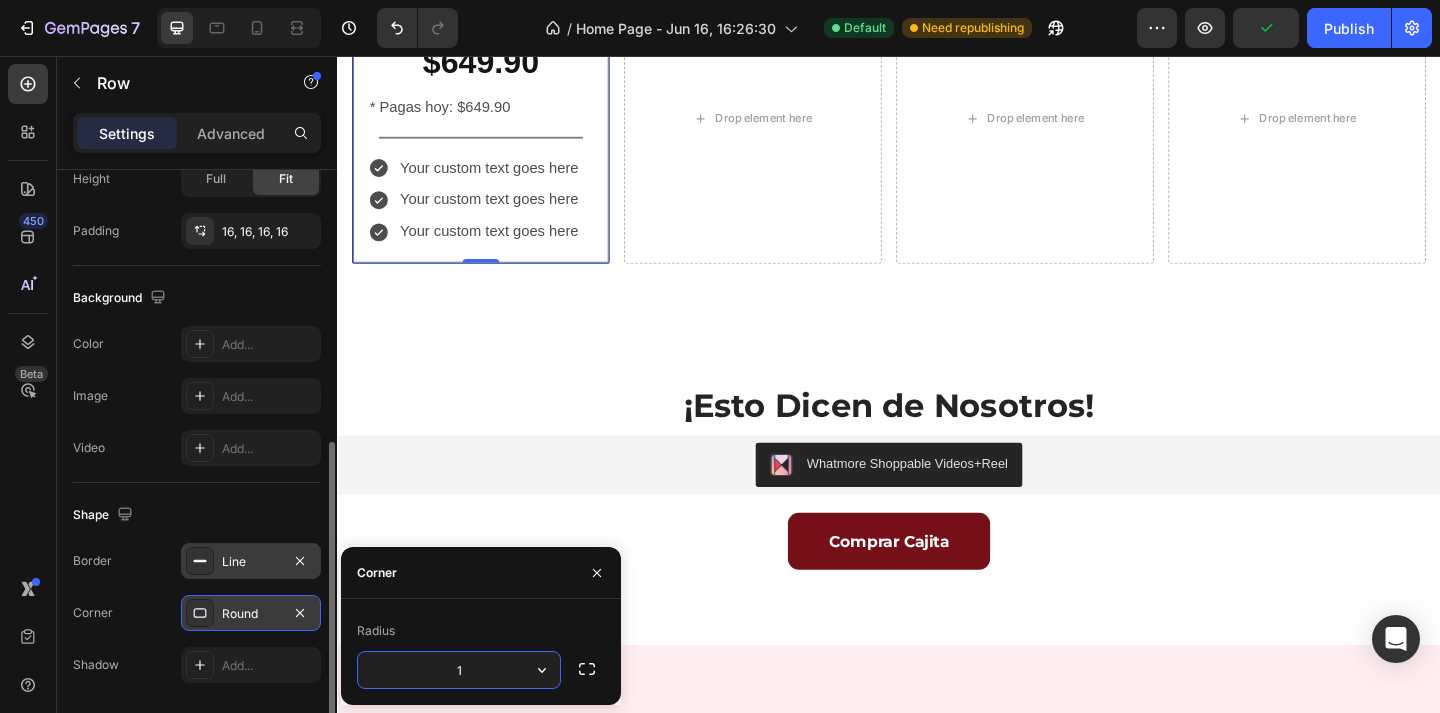 type on "15" 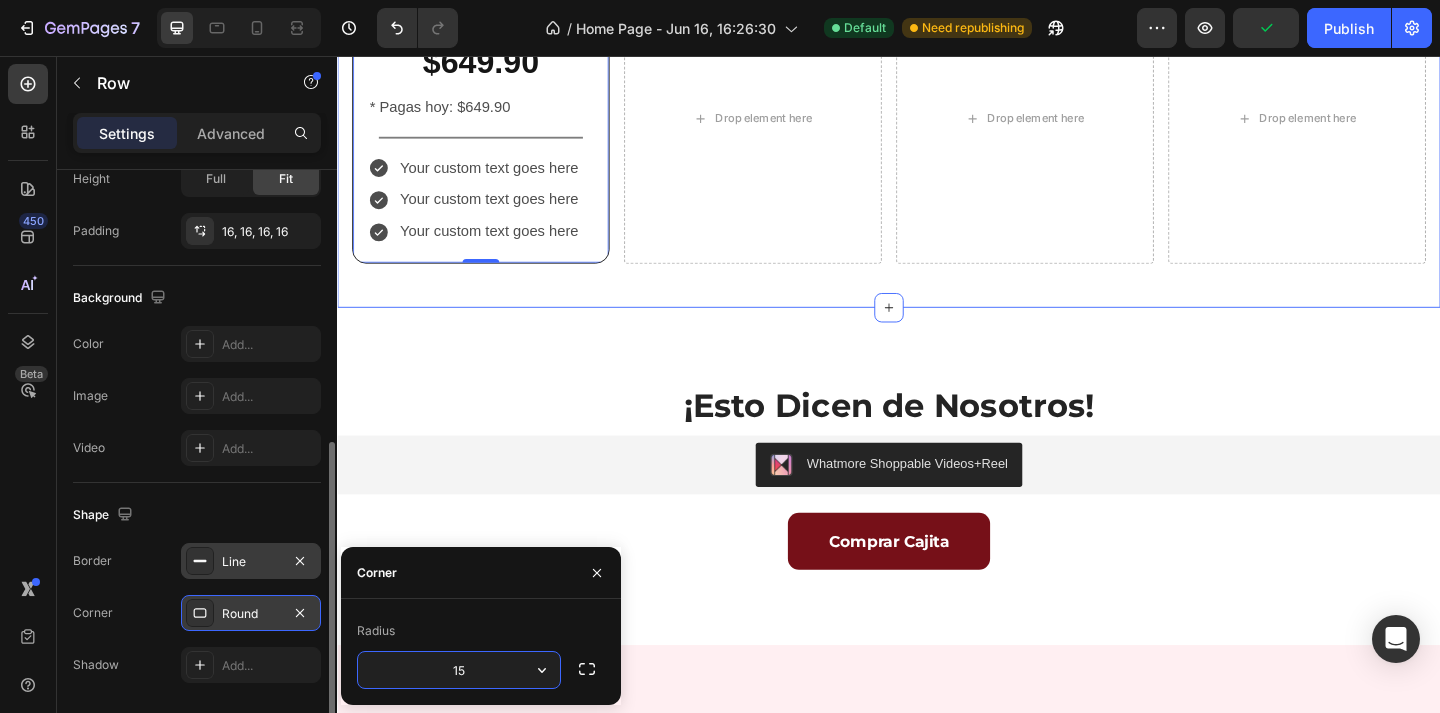 click on "¡Esto Dicen de Nosotros! Heading Whatmore Shoppable Videos+Reel Whatmore Shoppable Videos+Reel Comprar Cajita Button Section 5" at bounding box center [937, 513] 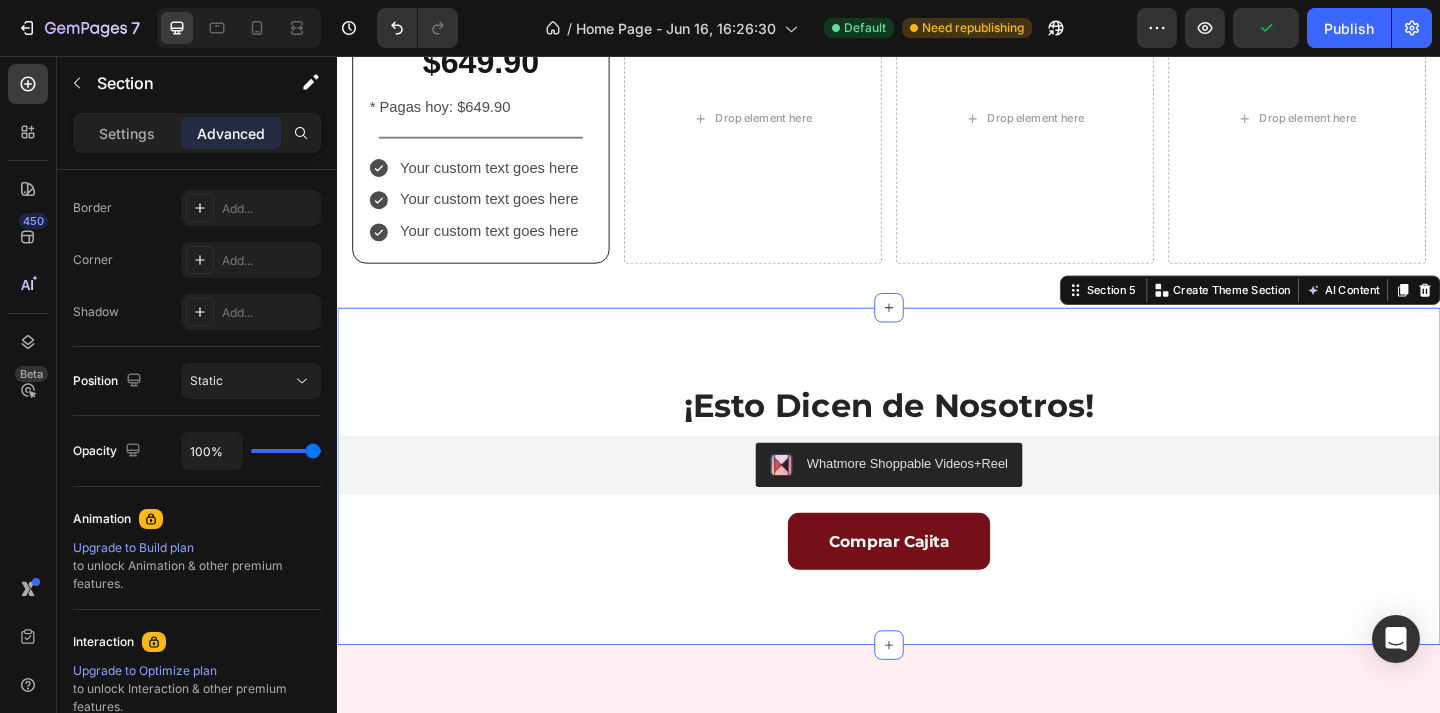 scroll, scrollTop: 0, scrollLeft: 0, axis: both 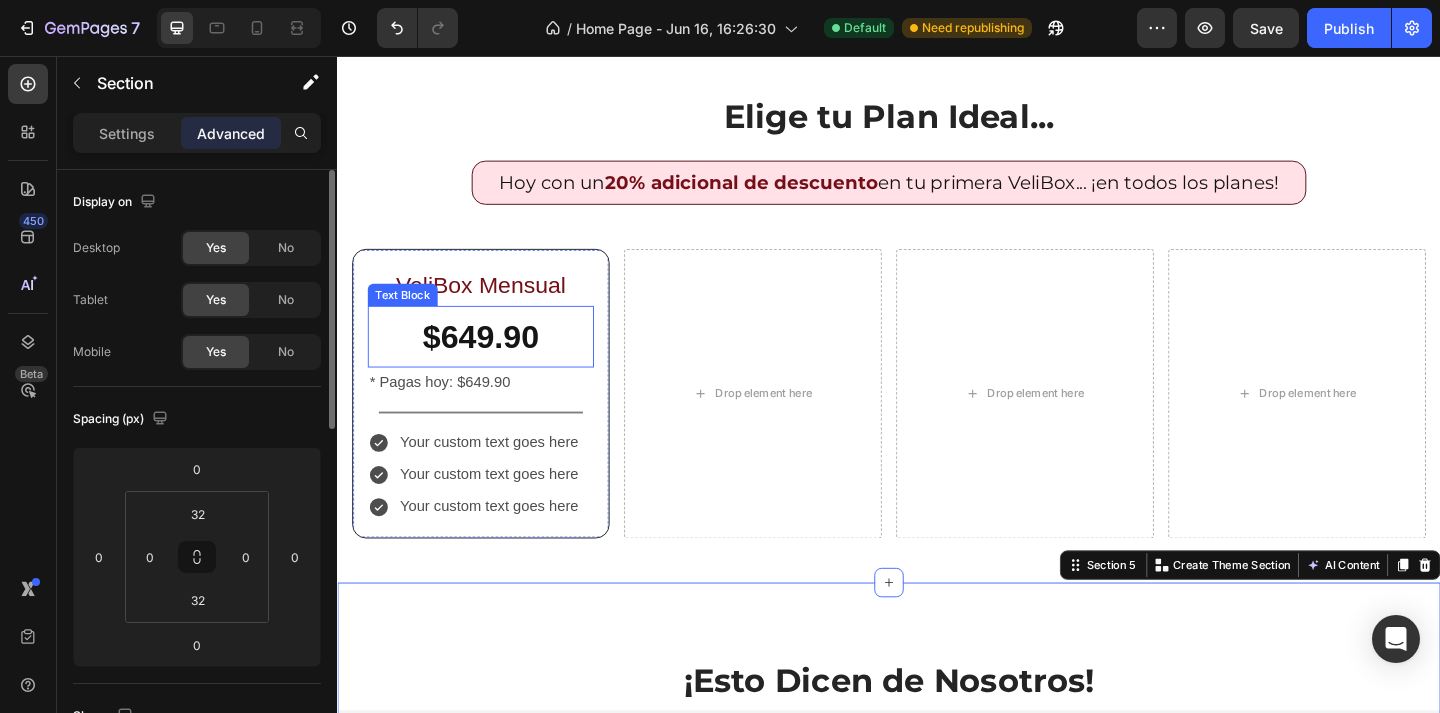 click on "$649.90" at bounding box center [493, 361] 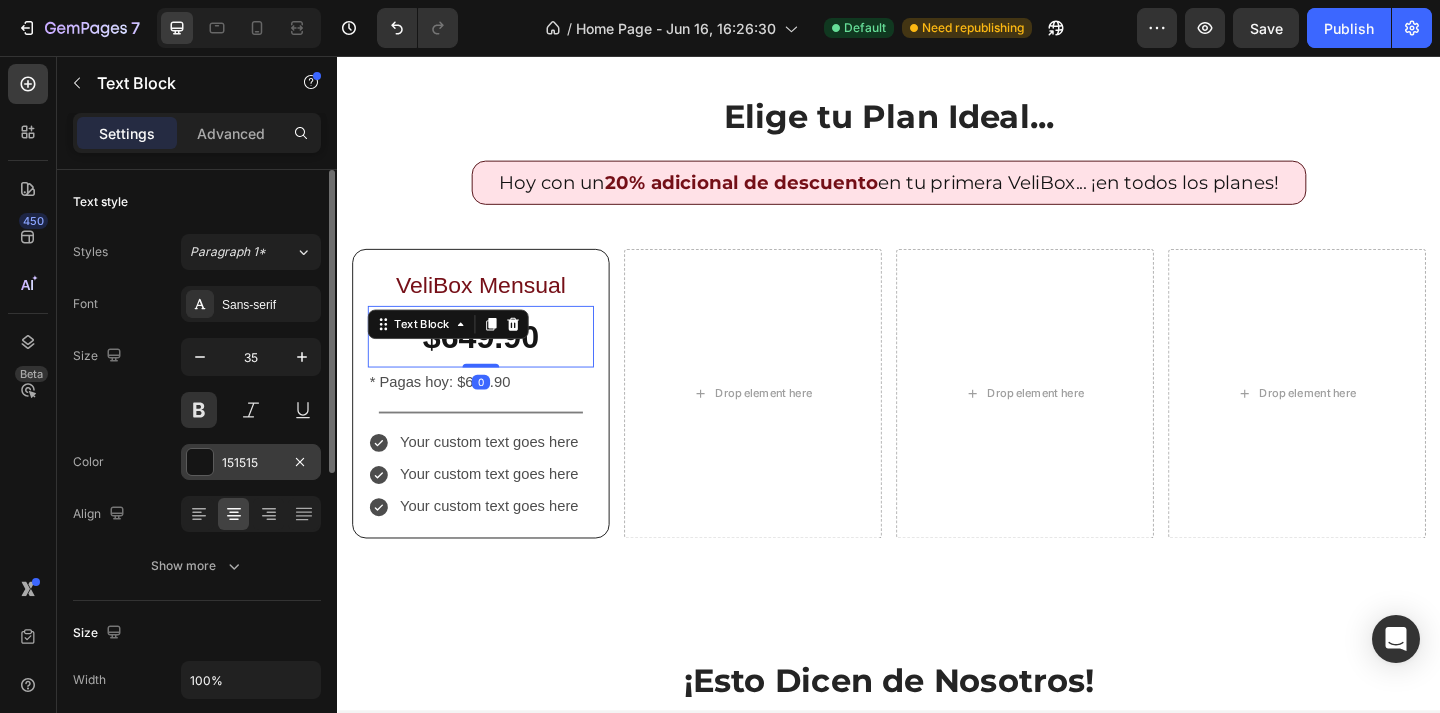 click at bounding box center (200, 462) 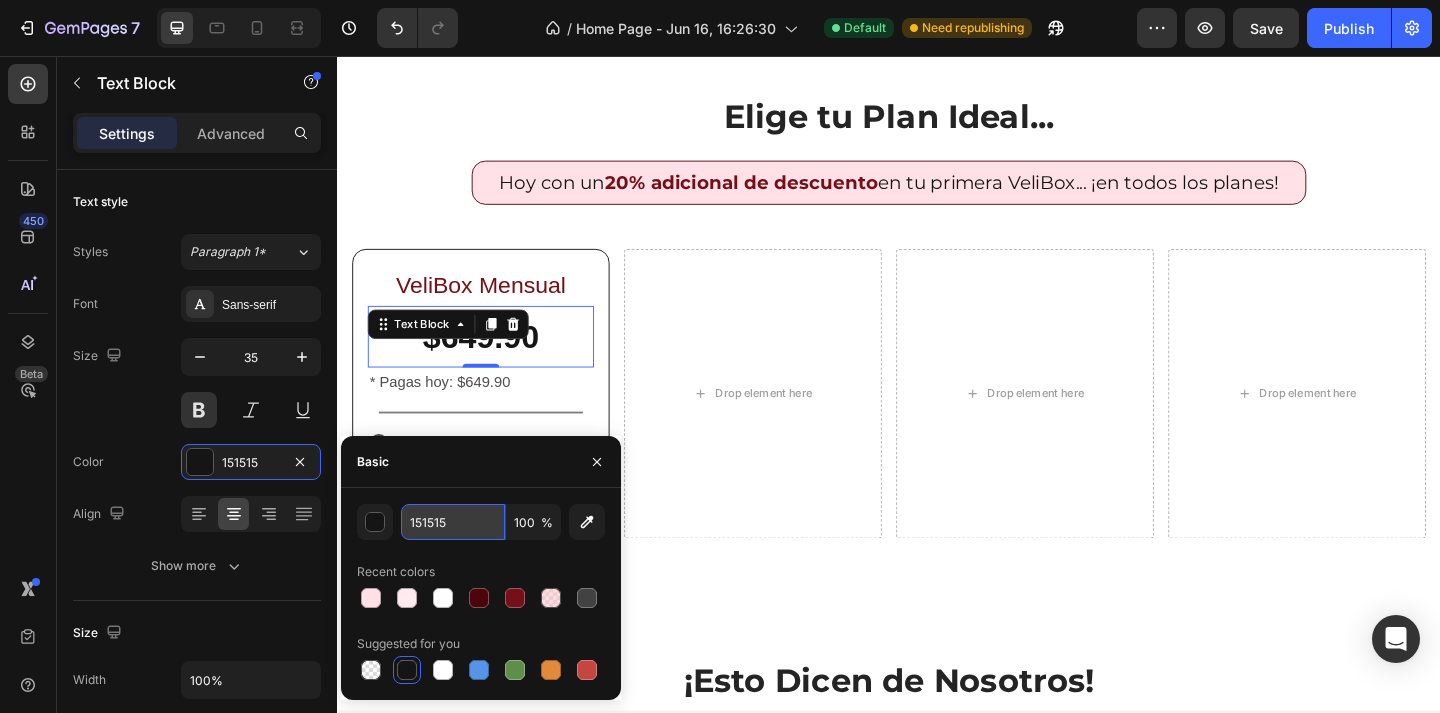 click on "151515" at bounding box center (453, 522) 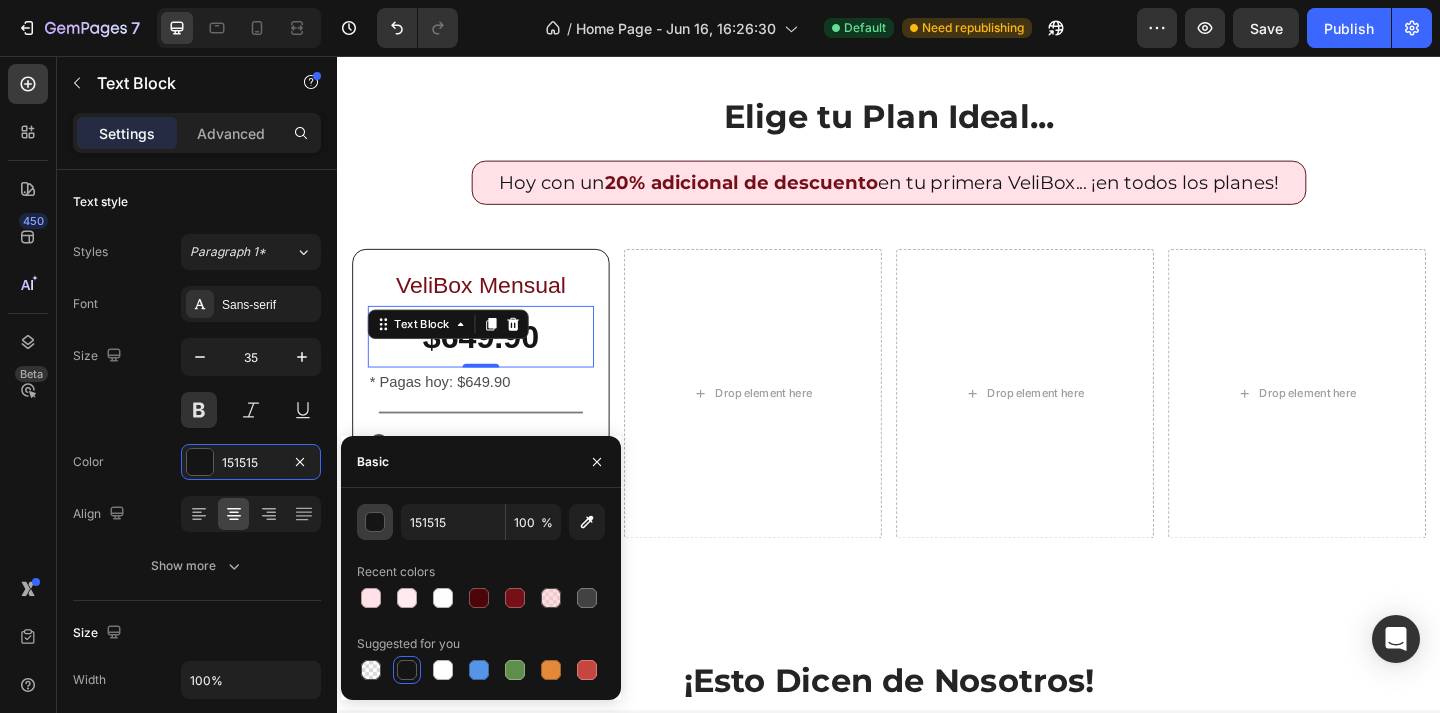 click at bounding box center [376, 523] 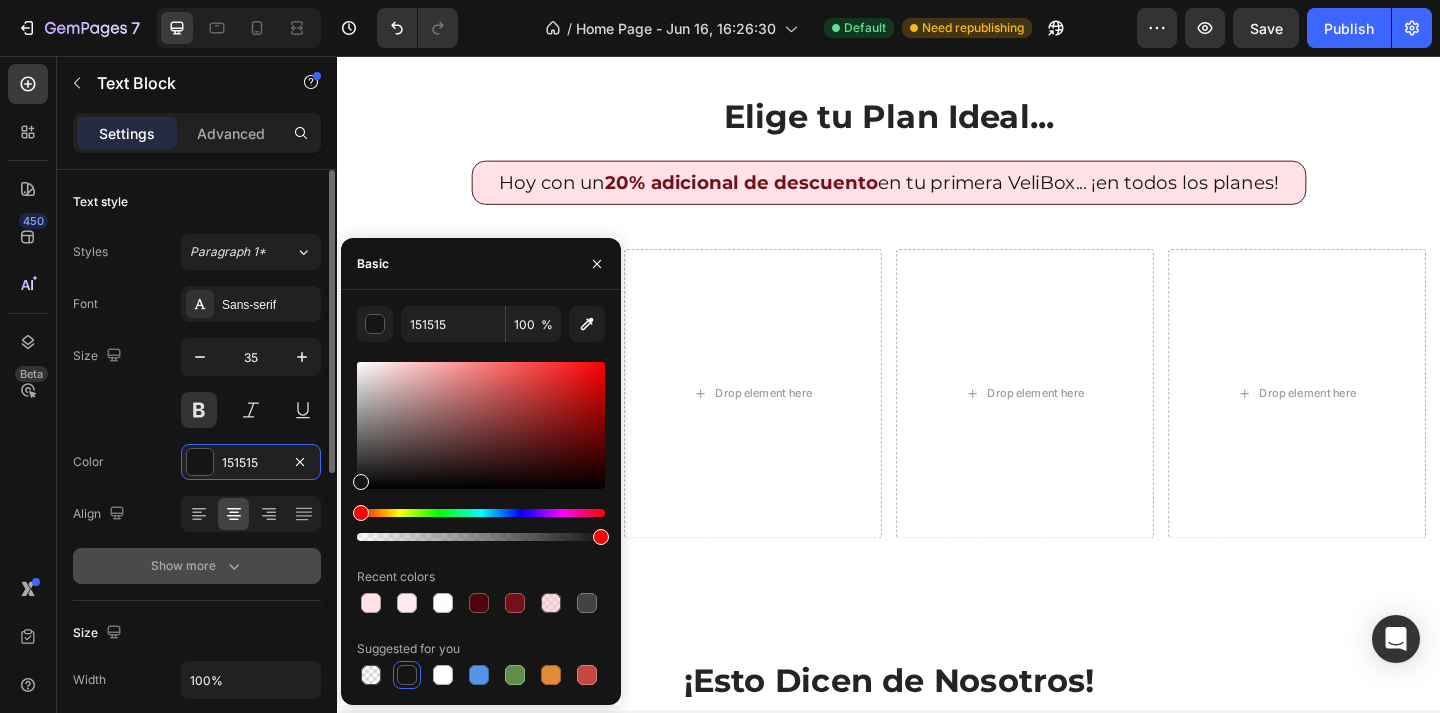 type on "000000" 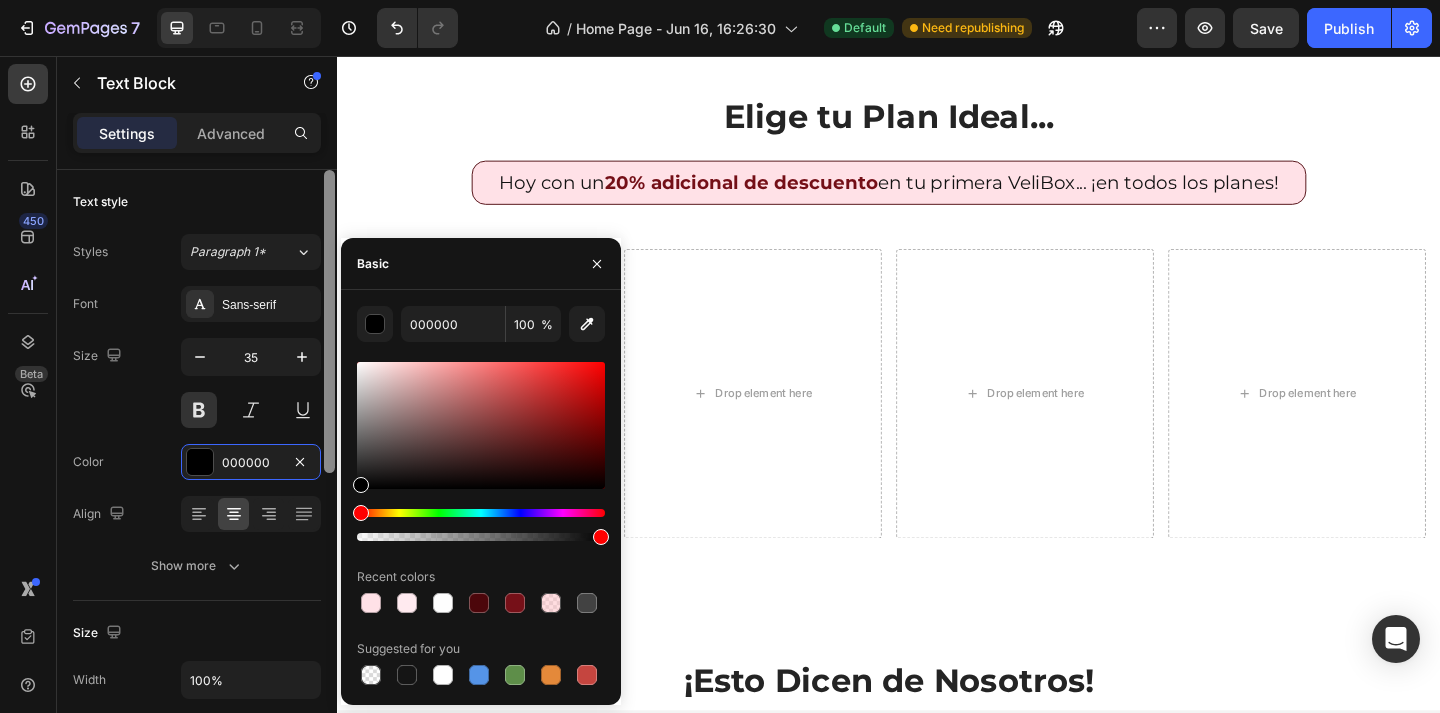 drag, startPoint x: 320, startPoint y: 562, endPoint x: 323, endPoint y: 551, distance: 11.401754 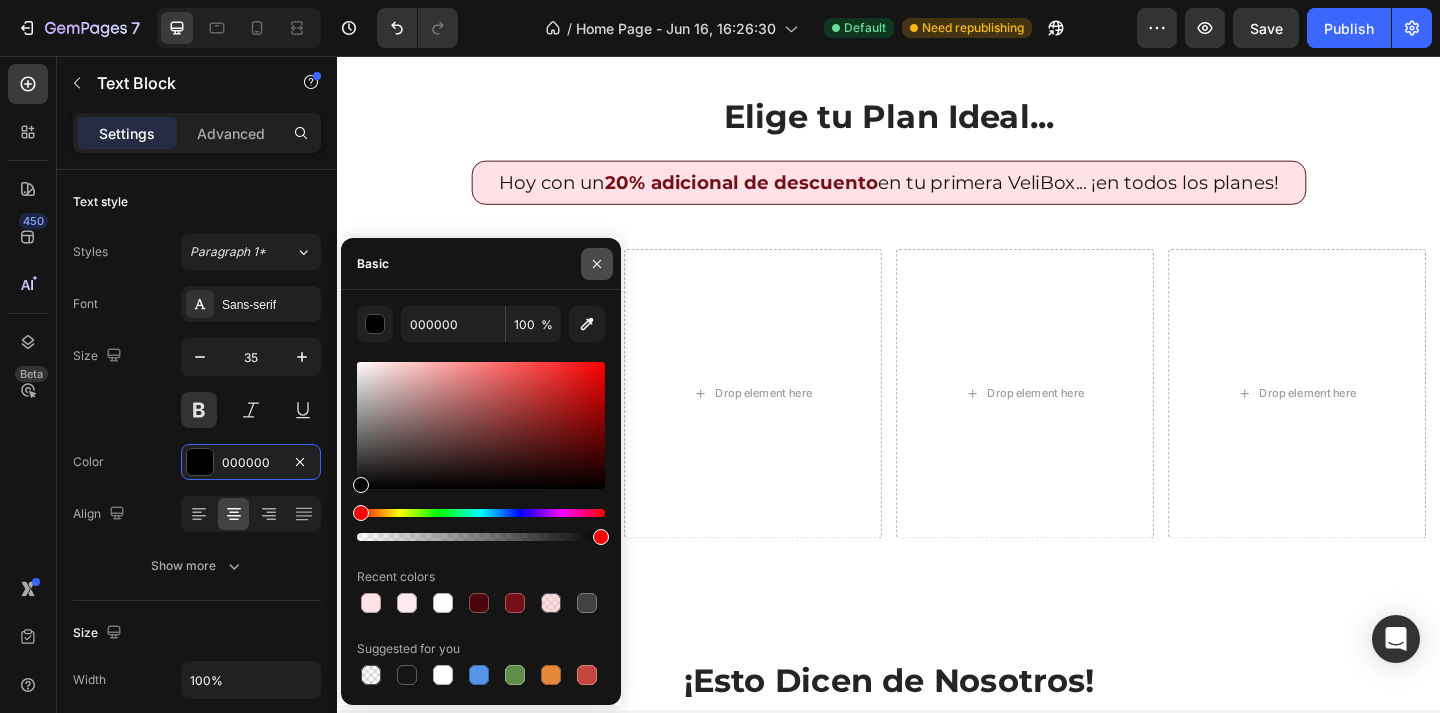 click at bounding box center (597, 264) 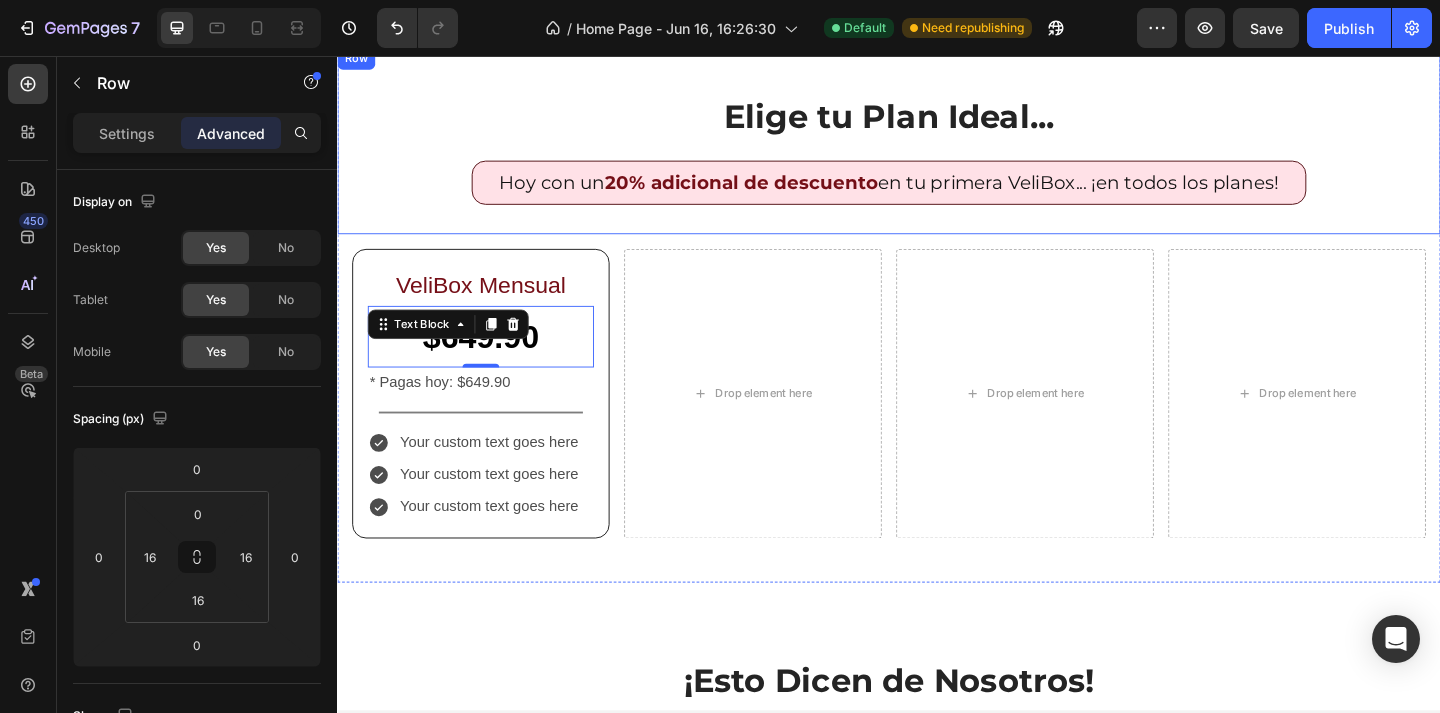 click on "Elige tu Plan Ideal... Heading Hoy con un  20% adicional de descuento  en tu primera VeliBox... ¡en todos los planes! Heading Row Row" at bounding box center [937, 148] 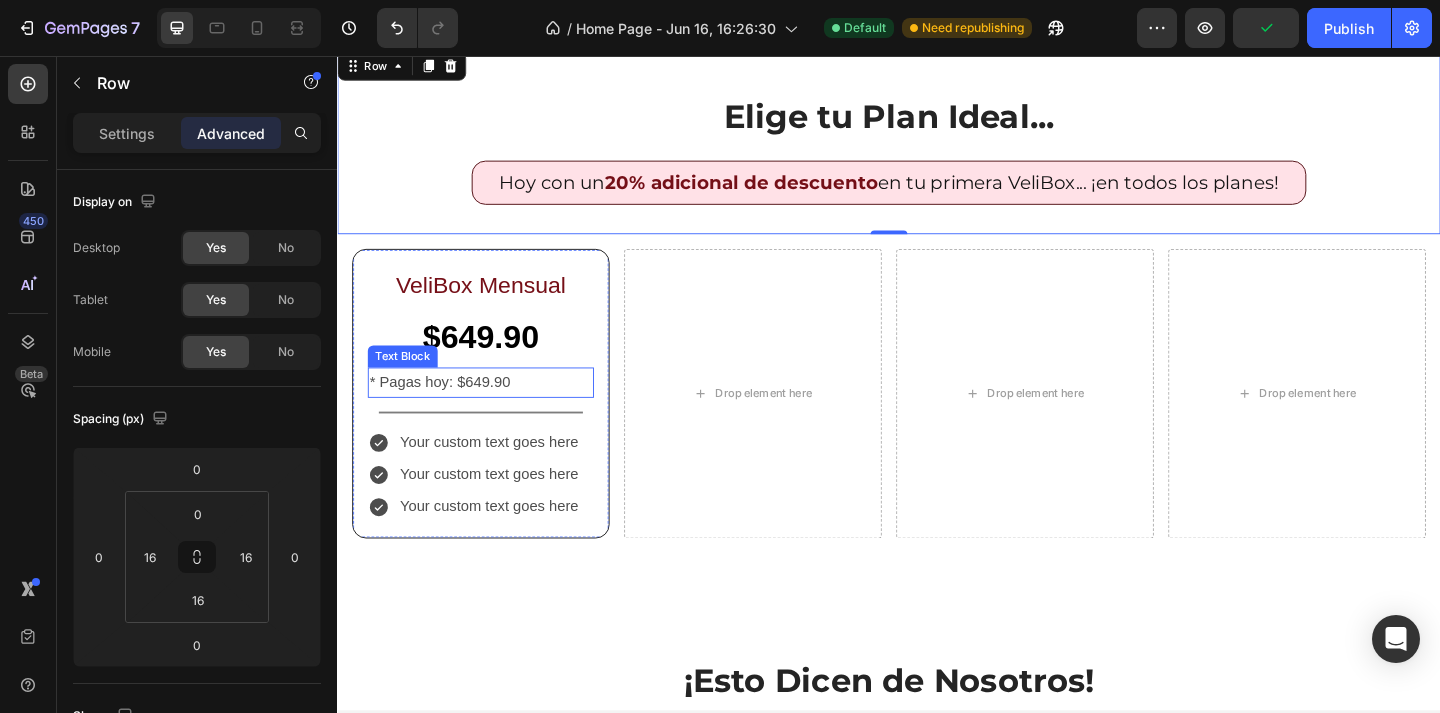 click on "* Pagas hoy: $649.90" at bounding box center [493, 411] 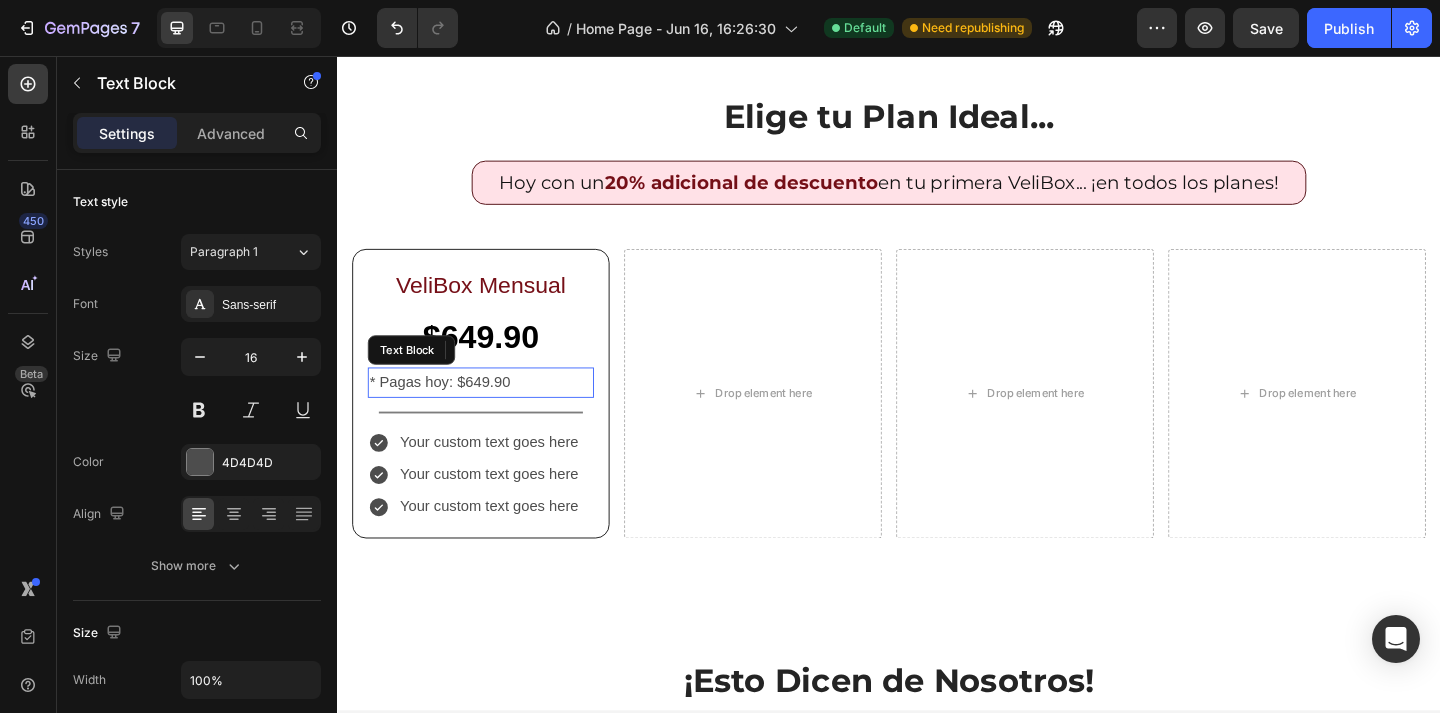 click on "* Pagas hoy: $649.90" at bounding box center [493, 411] 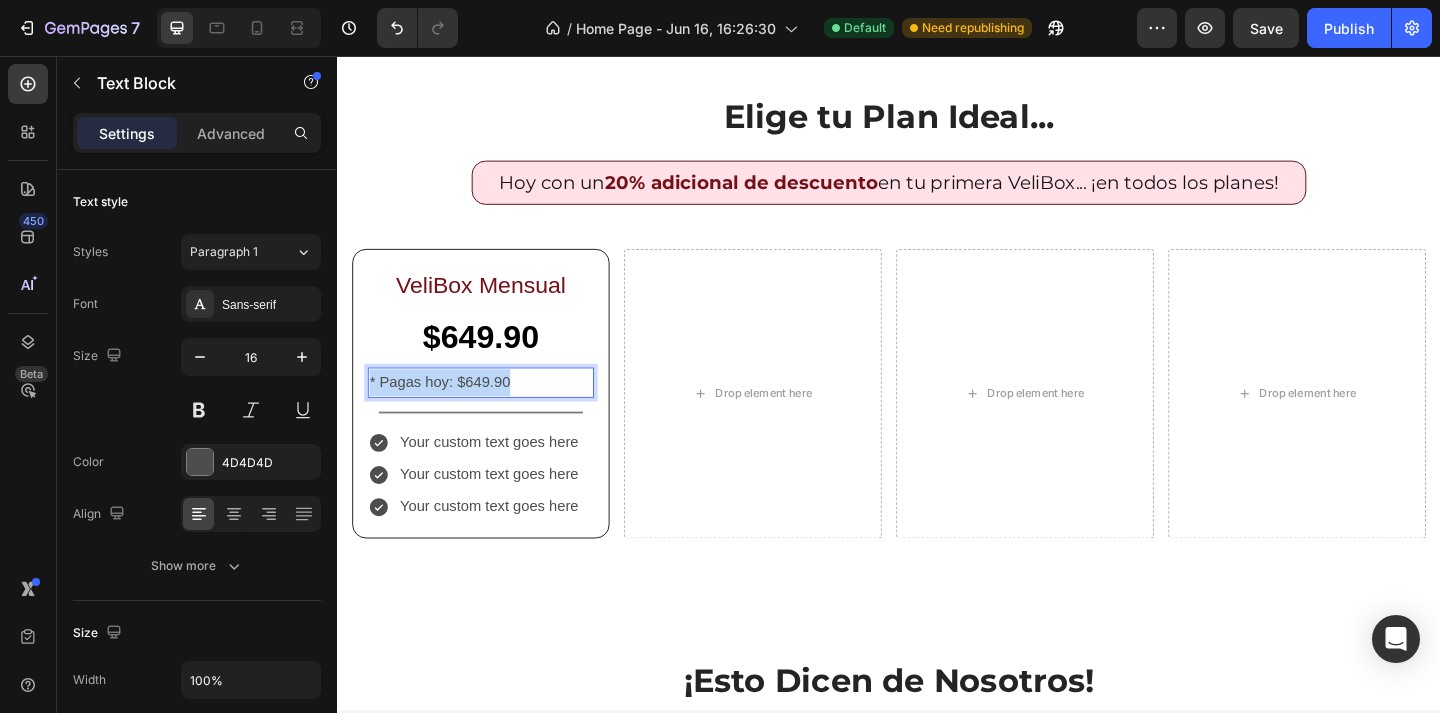 click on "* Pagas hoy: $649.90" at bounding box center [493, 411] 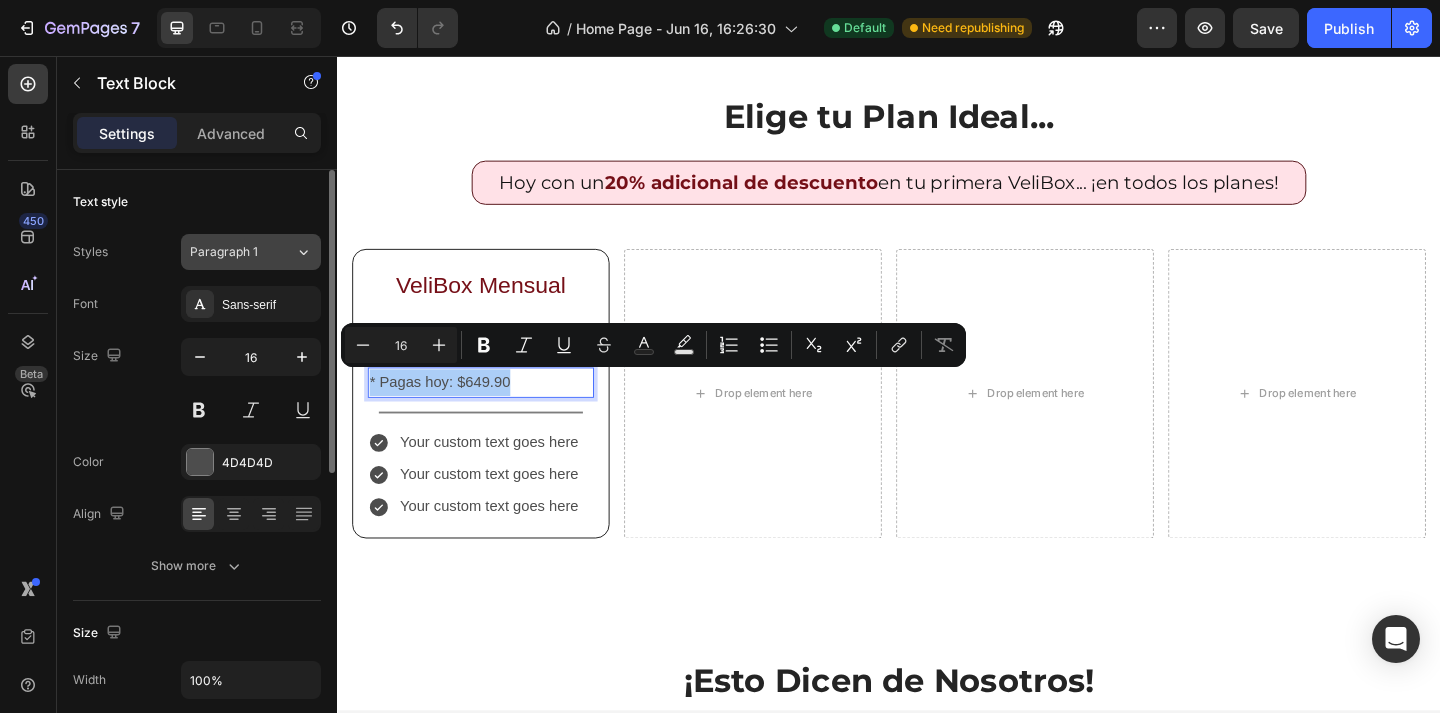click on "Paragraph 1" 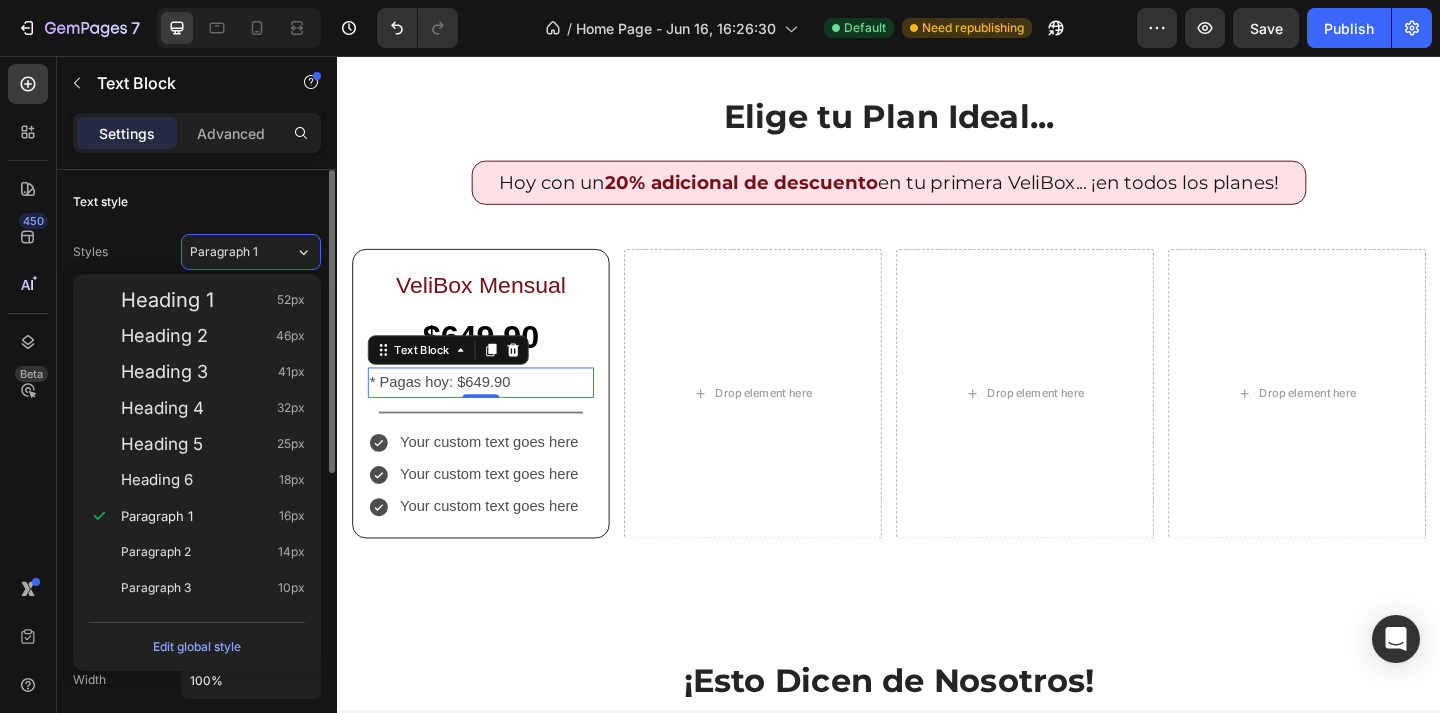 click on "Text style" at bounding box center (197, 202) 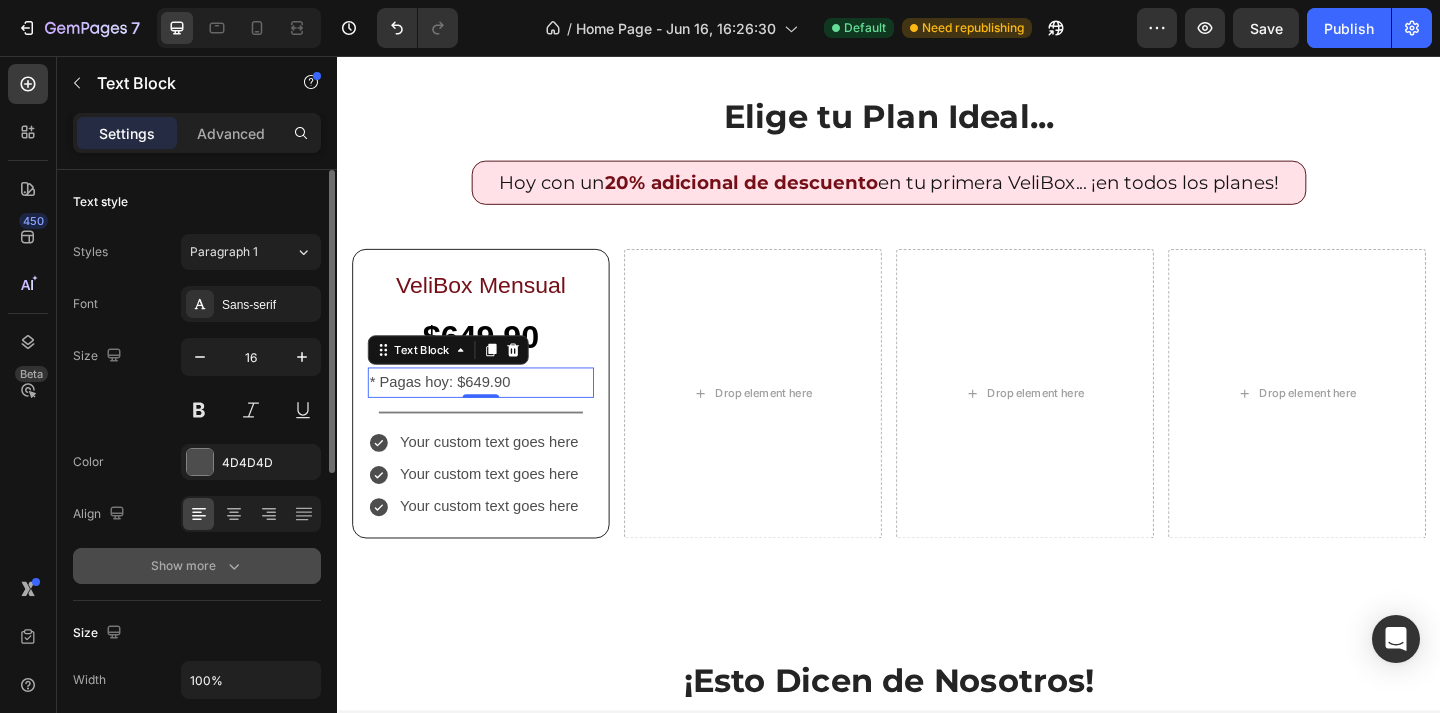 click 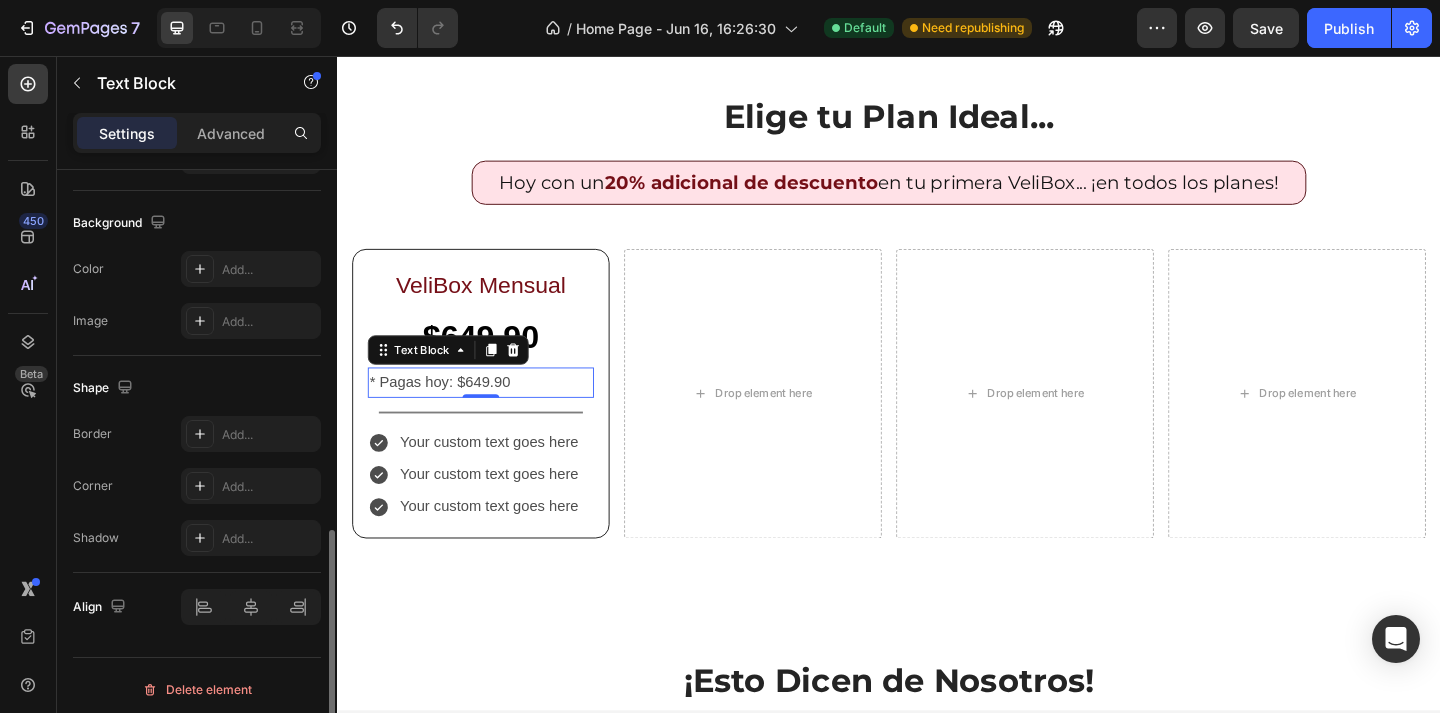 scroll, scrollTop: 849, scrollLeft: 0, axis: vertical 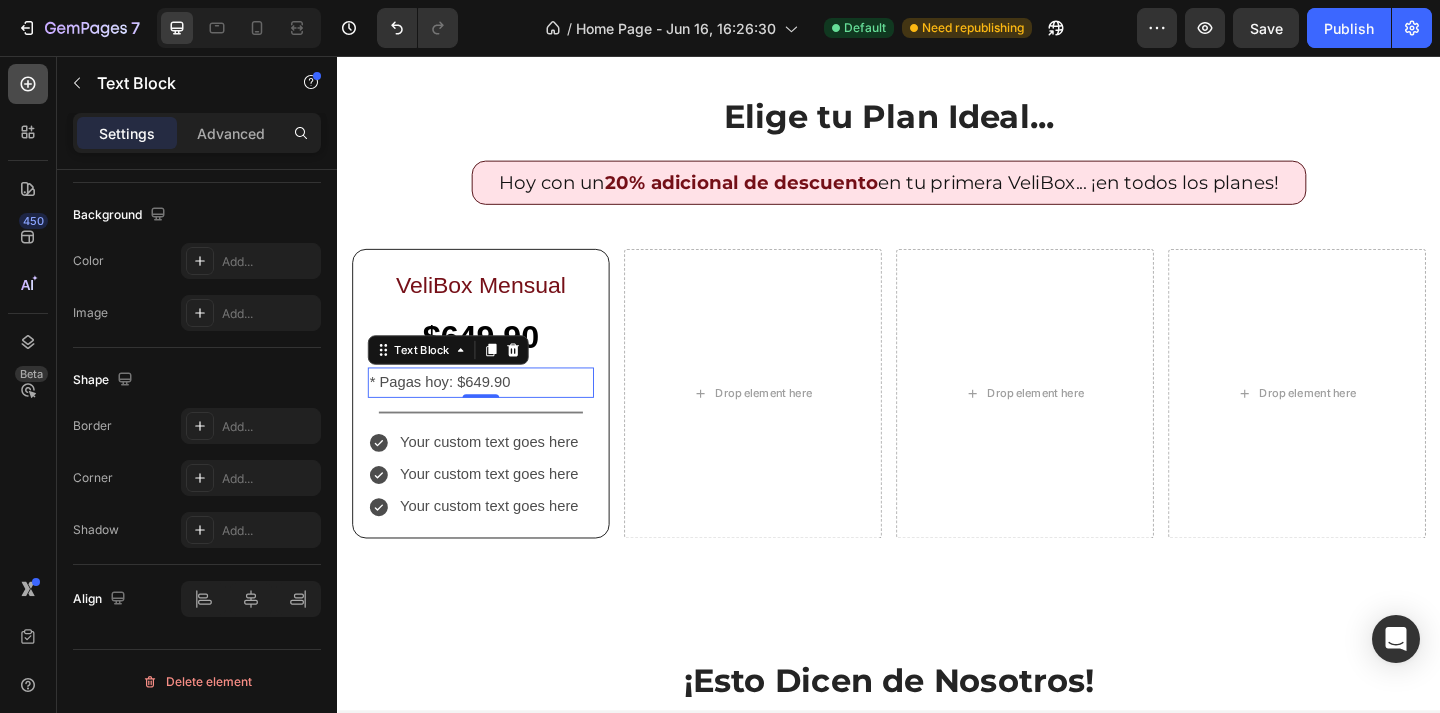 click 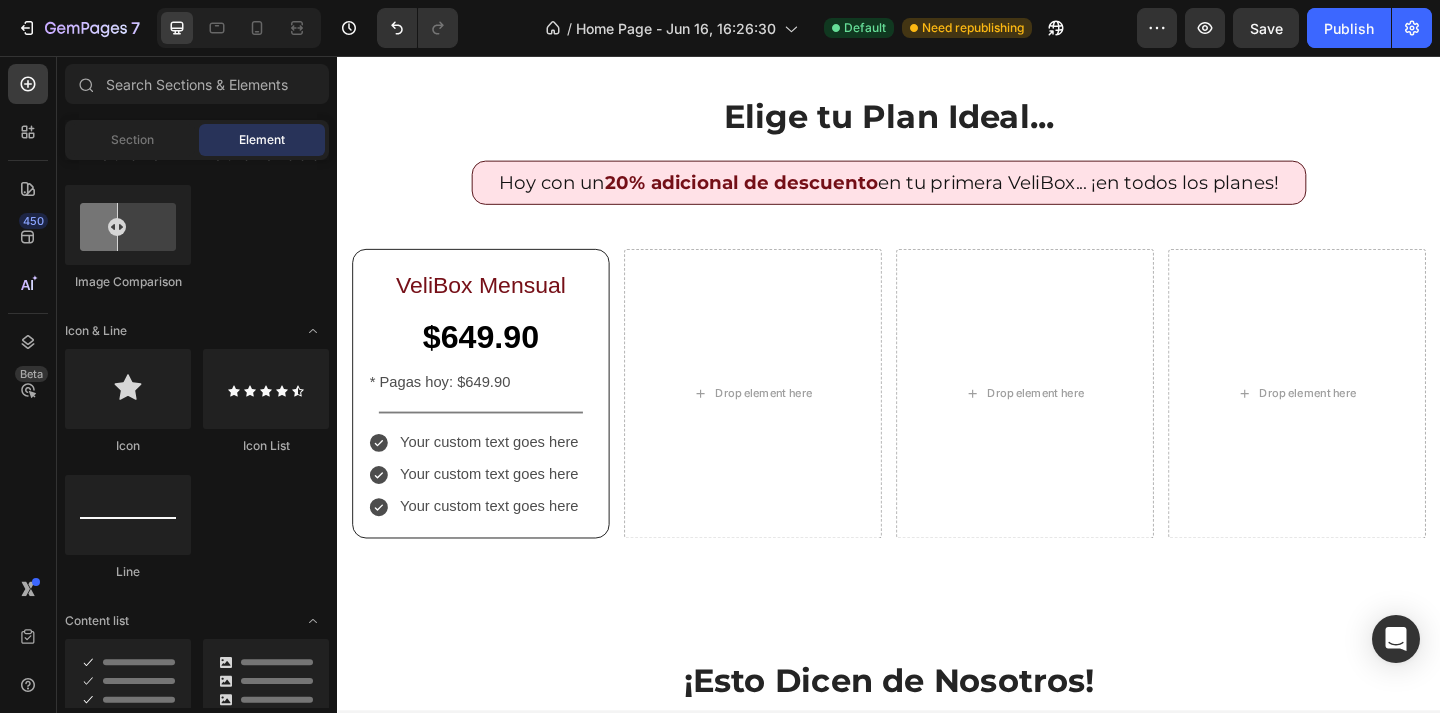 scroll, scrollTop: 0, scrollLeft: 0, axis: both 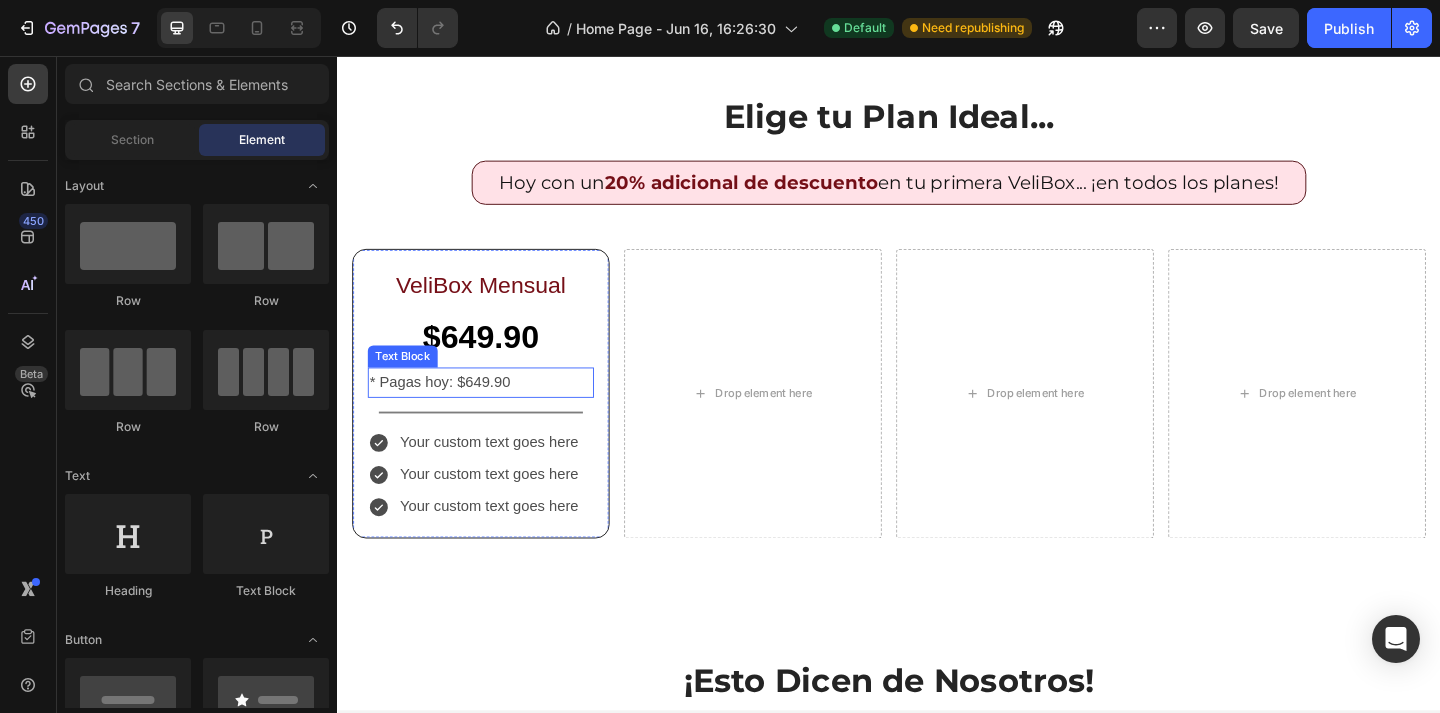 click on "* Pagas hoy: $649.90" at bounding box center (493, 411) 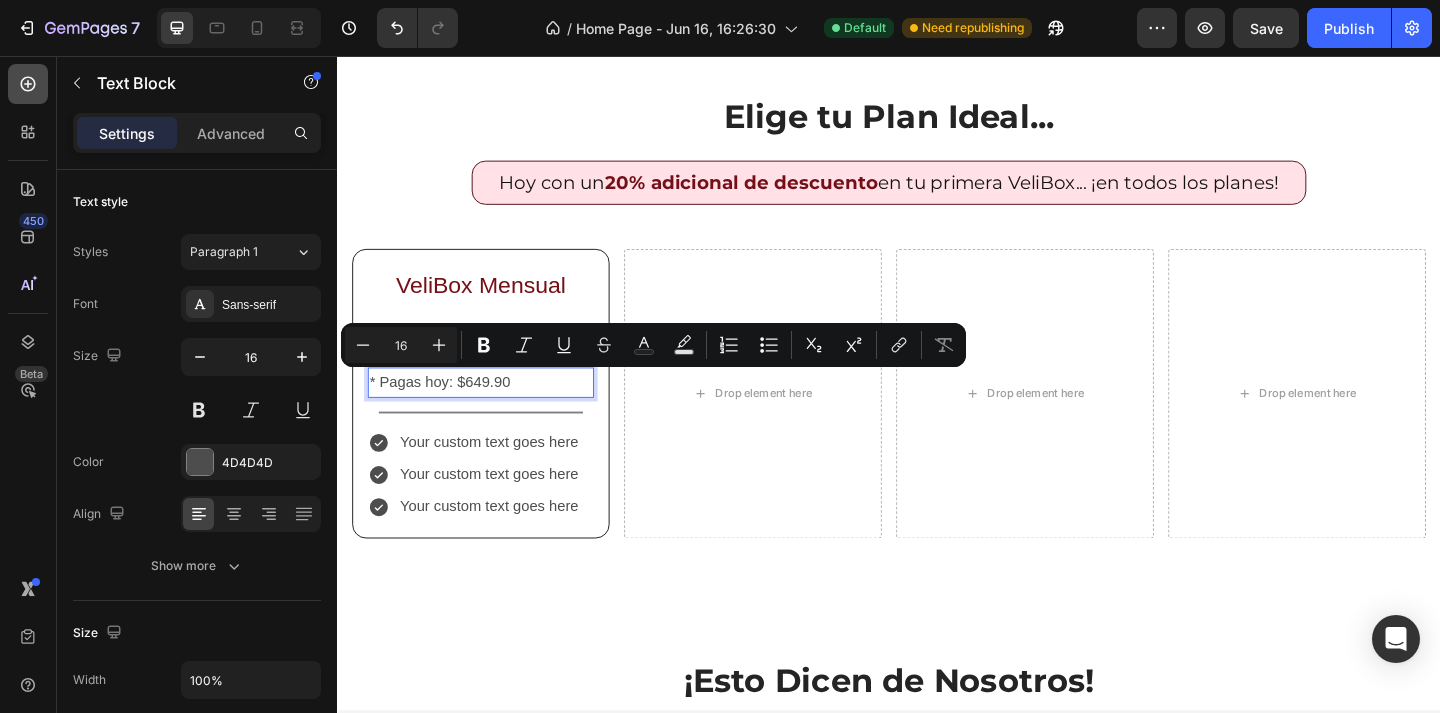 click 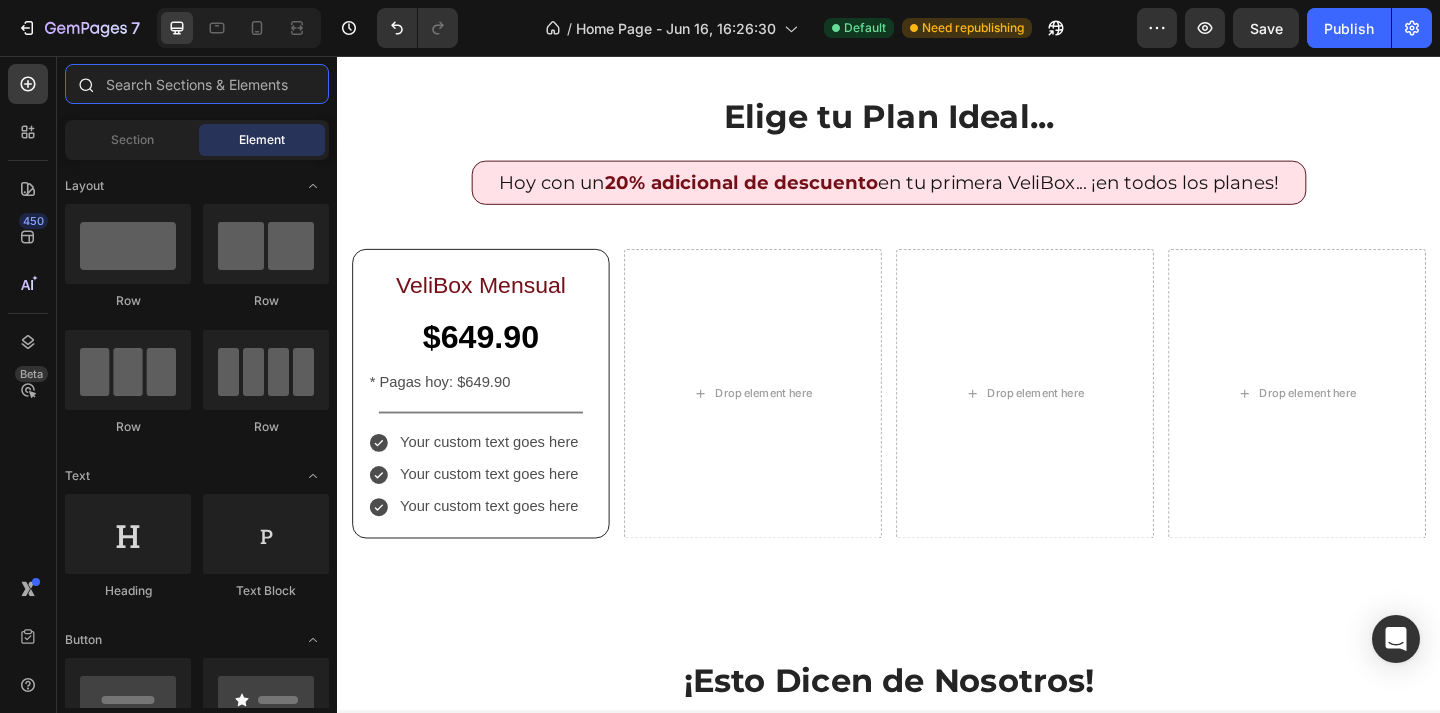 click at bounding box center (197, 84) 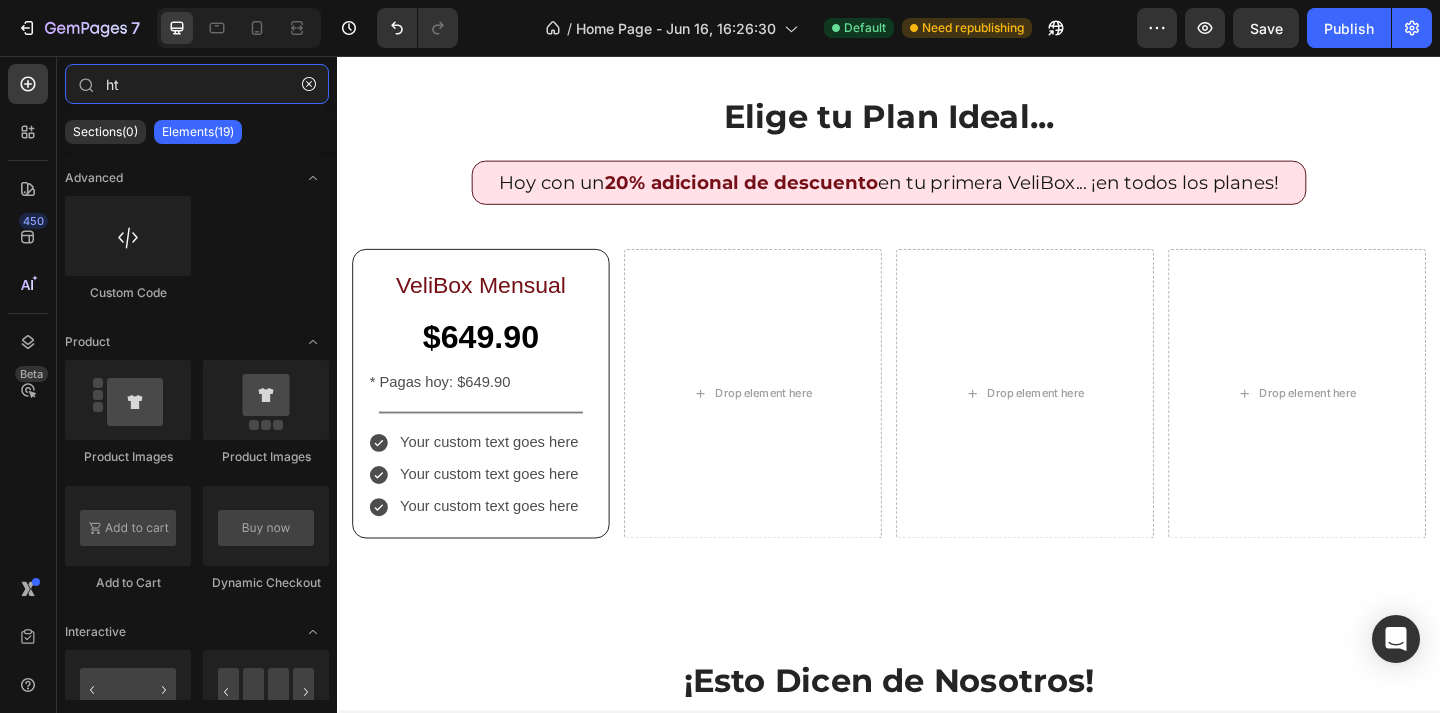 type on "h" 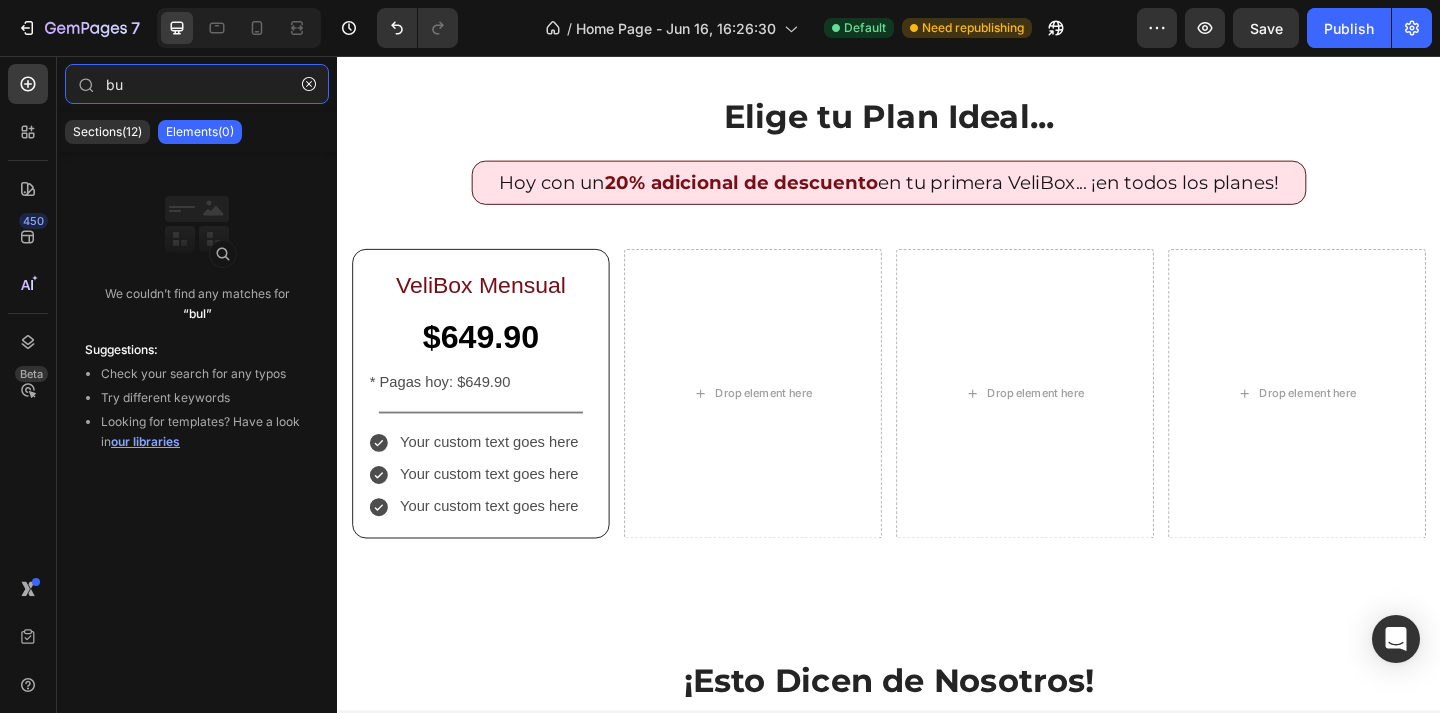 type on "b" 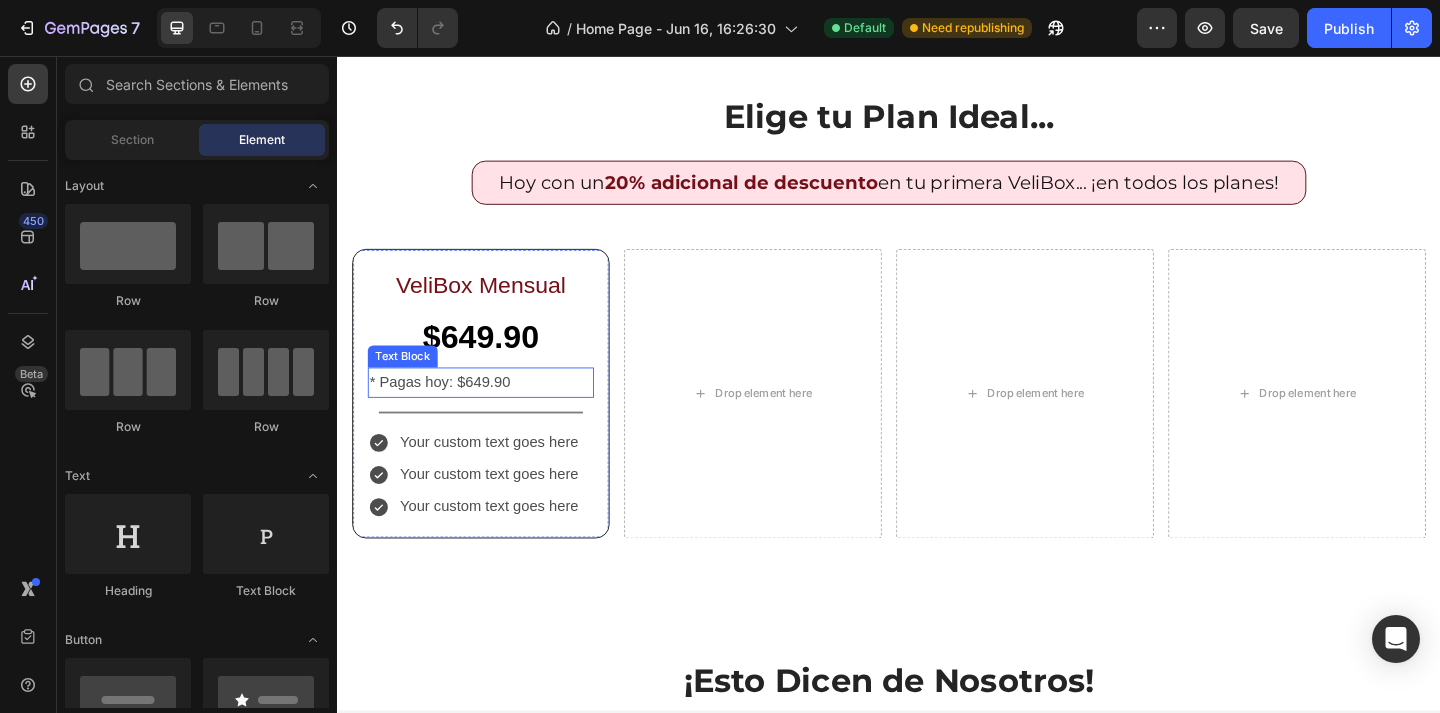 click on "* Pagas hoy: $649.90" at bounding box center [493, 411] 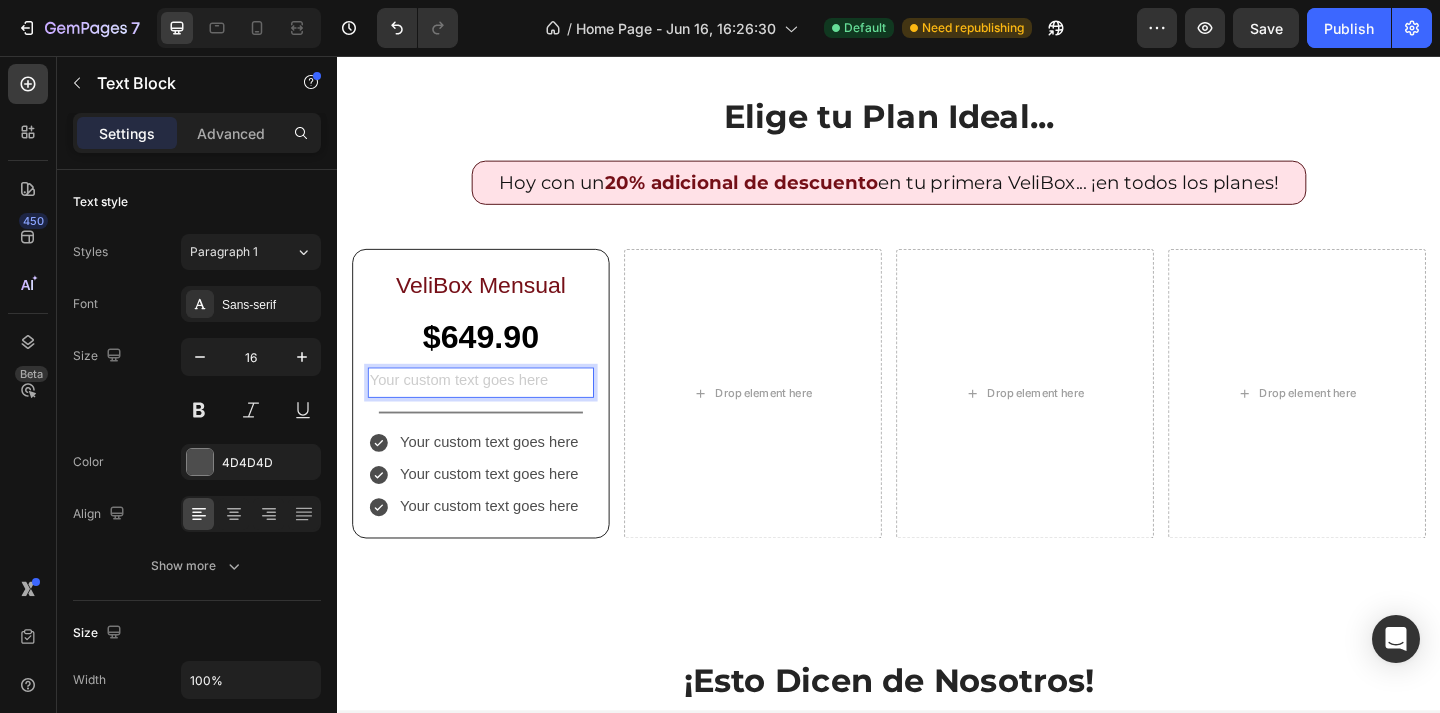 click on "$649.90" at bounding box center (493, 361) 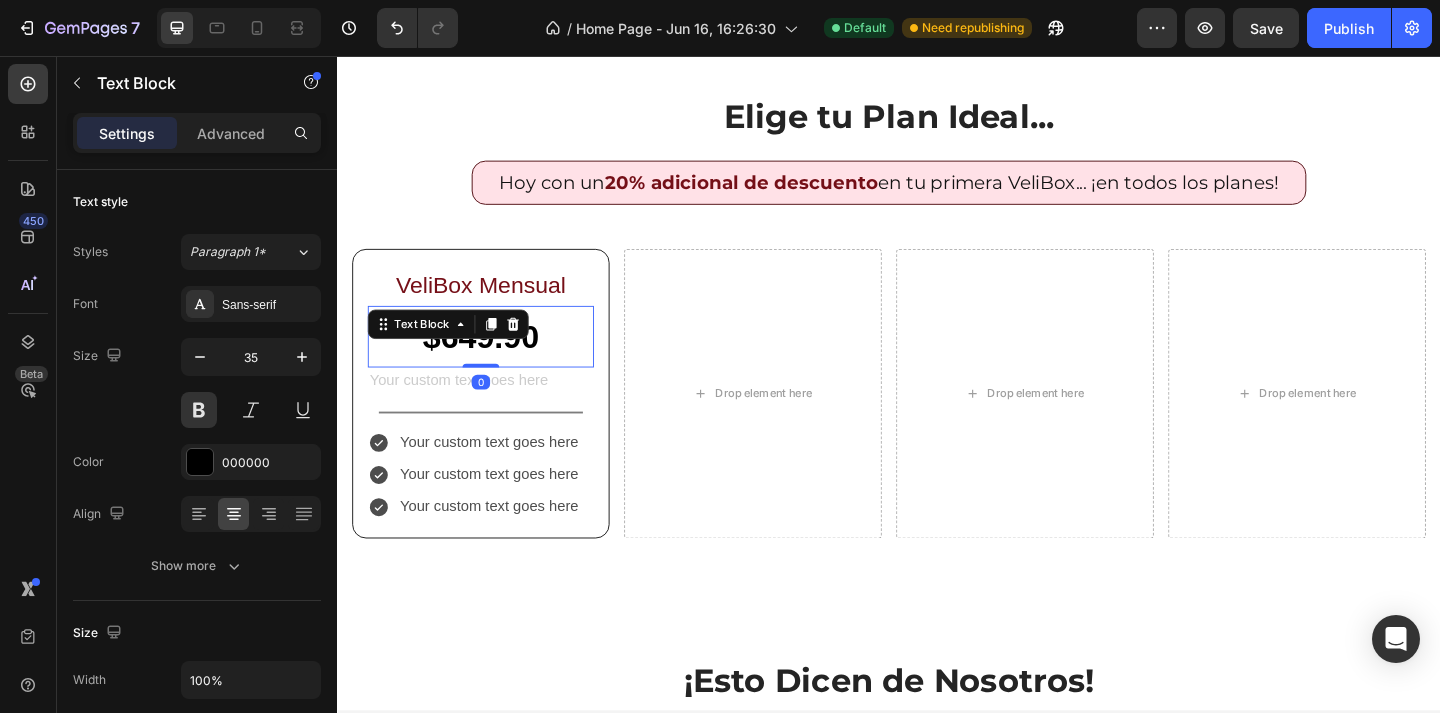scroll, scrollTop: 585, scrollLeft: 0, axis: vertical 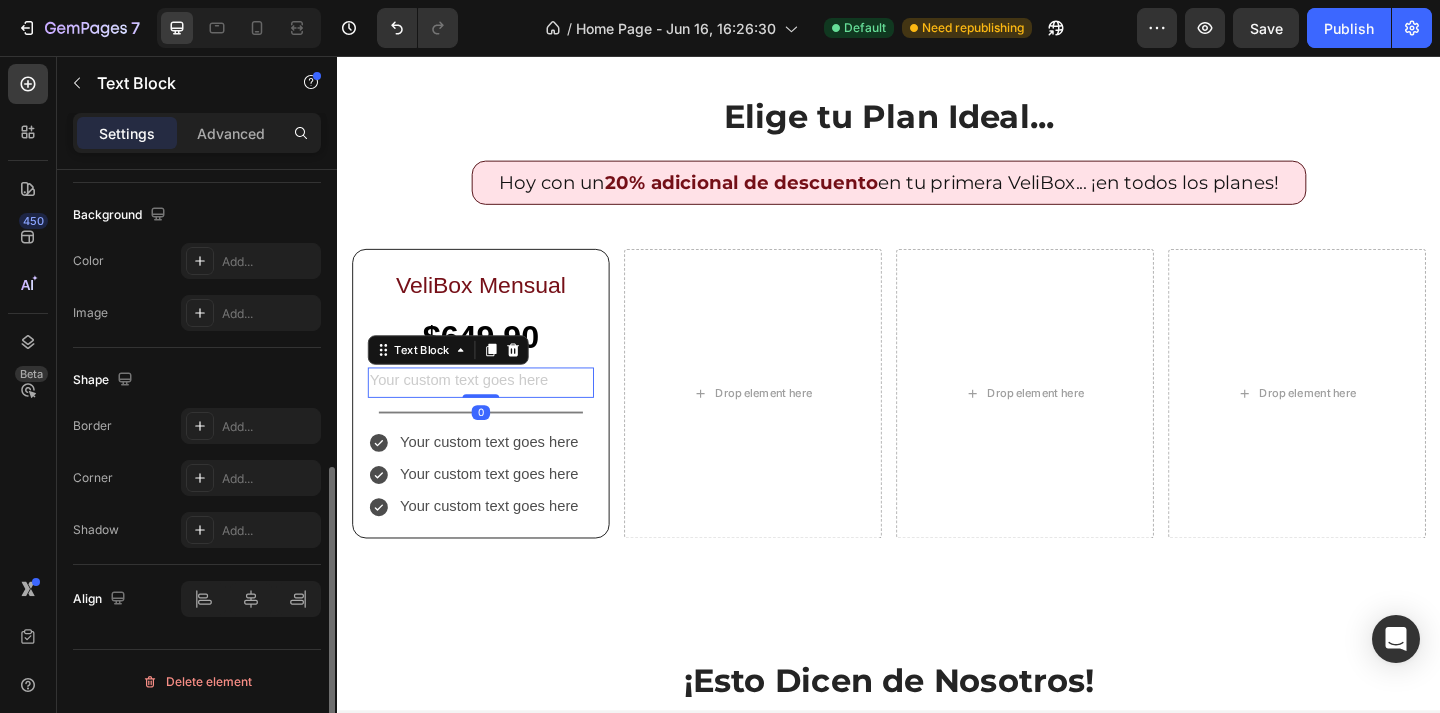 click at bounding box center (493, 411) 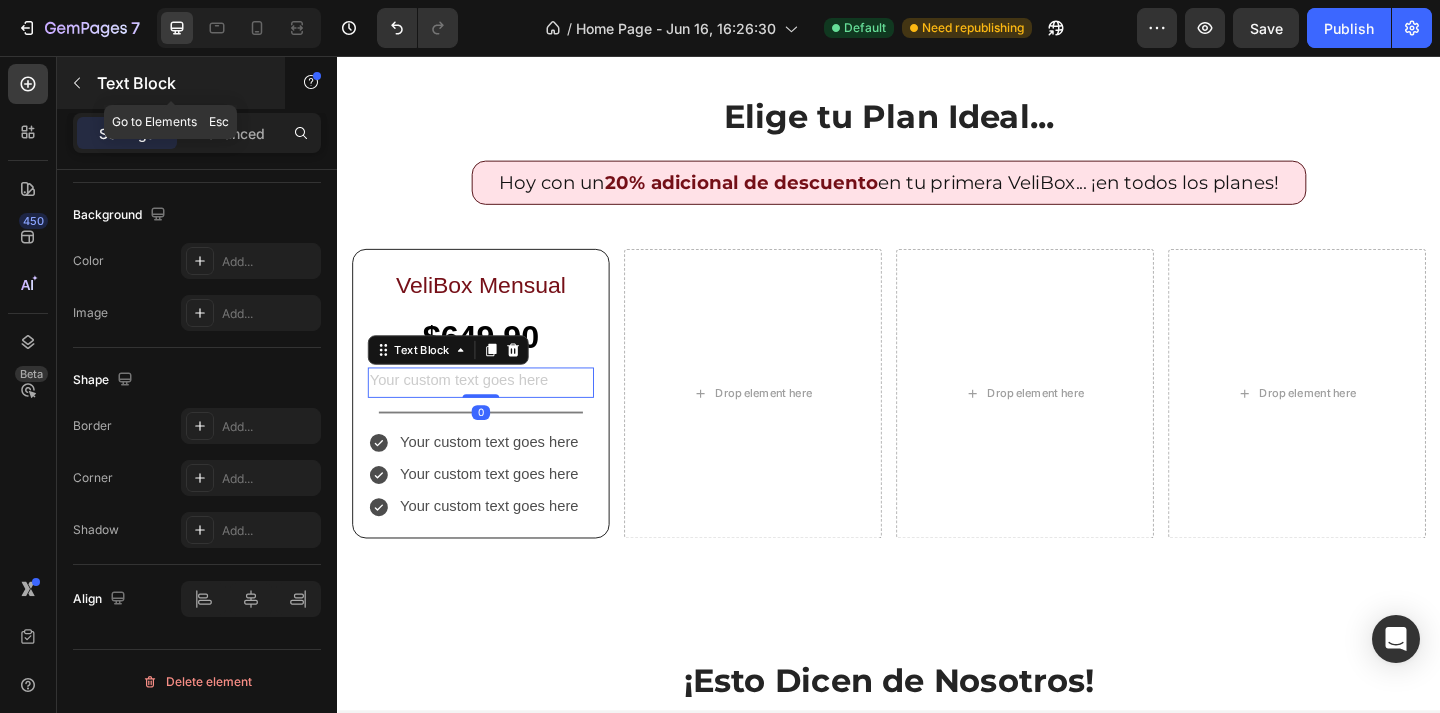 click 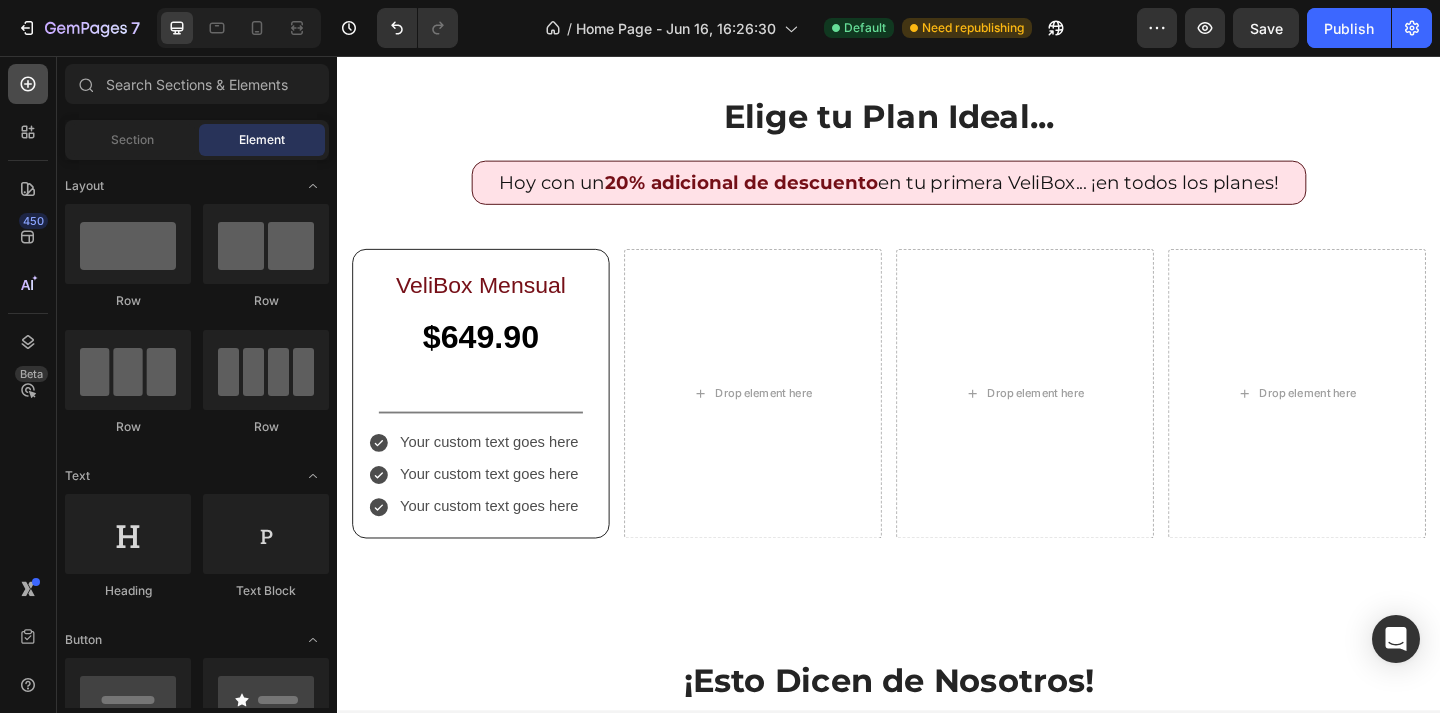 click 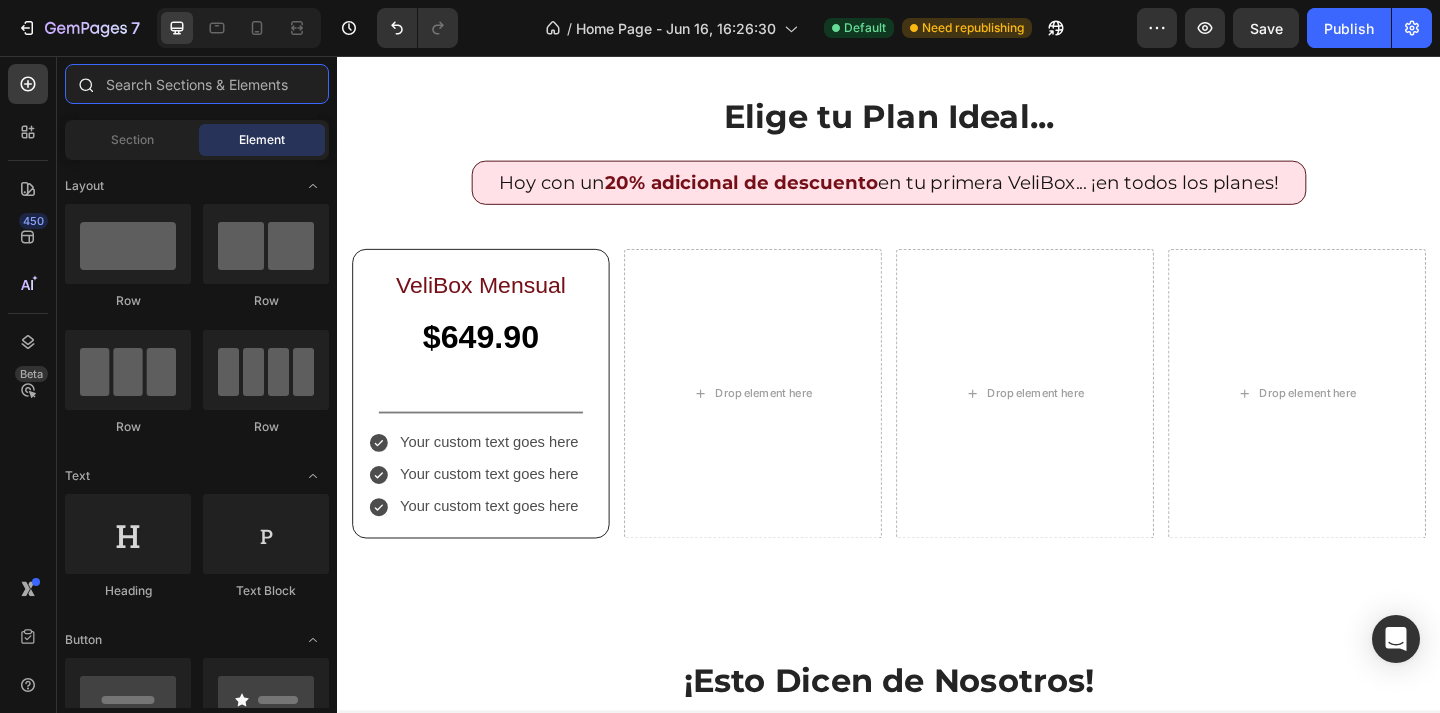 click at bounding box center (197, 84) 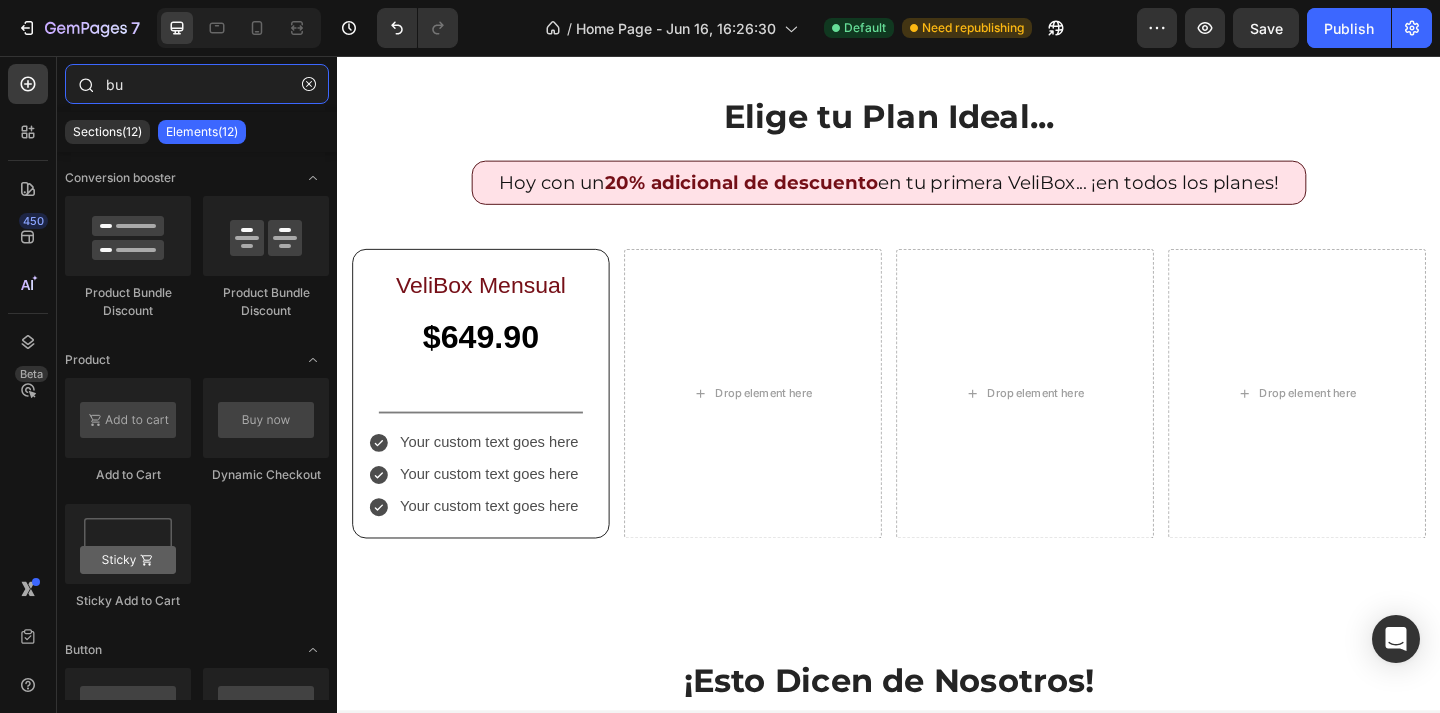 type on "b" 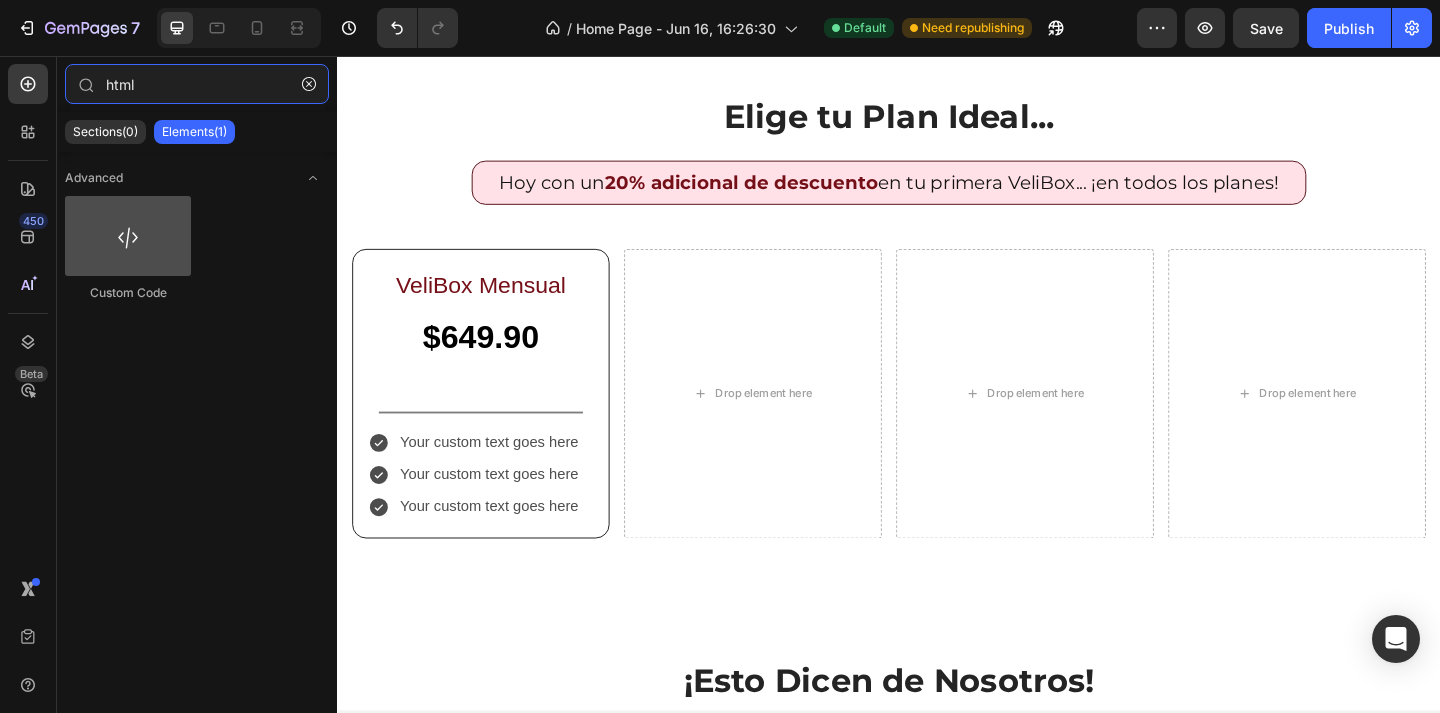 type on "html" 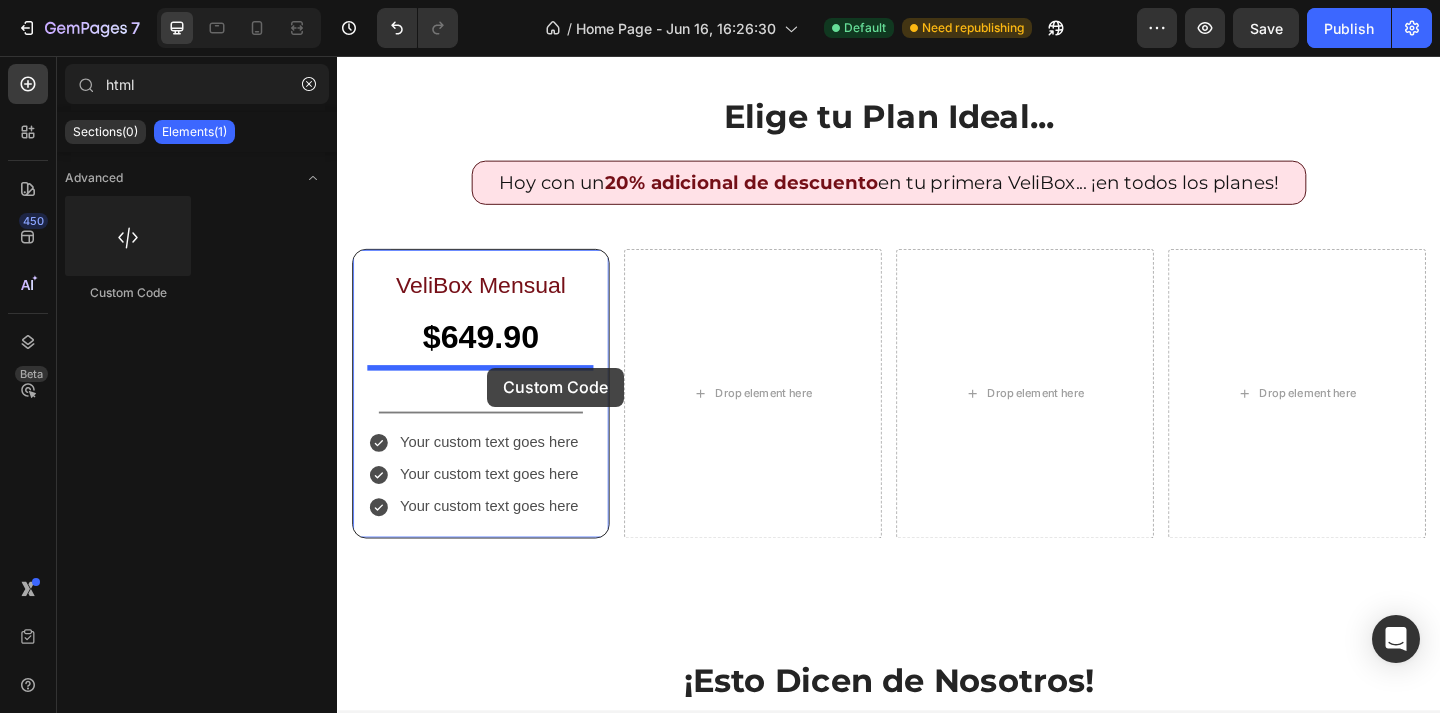 drag, startPoint x: 447, startPoint y: 294, endPoint x: 502, endPoint y: 396, distance: 115.88356 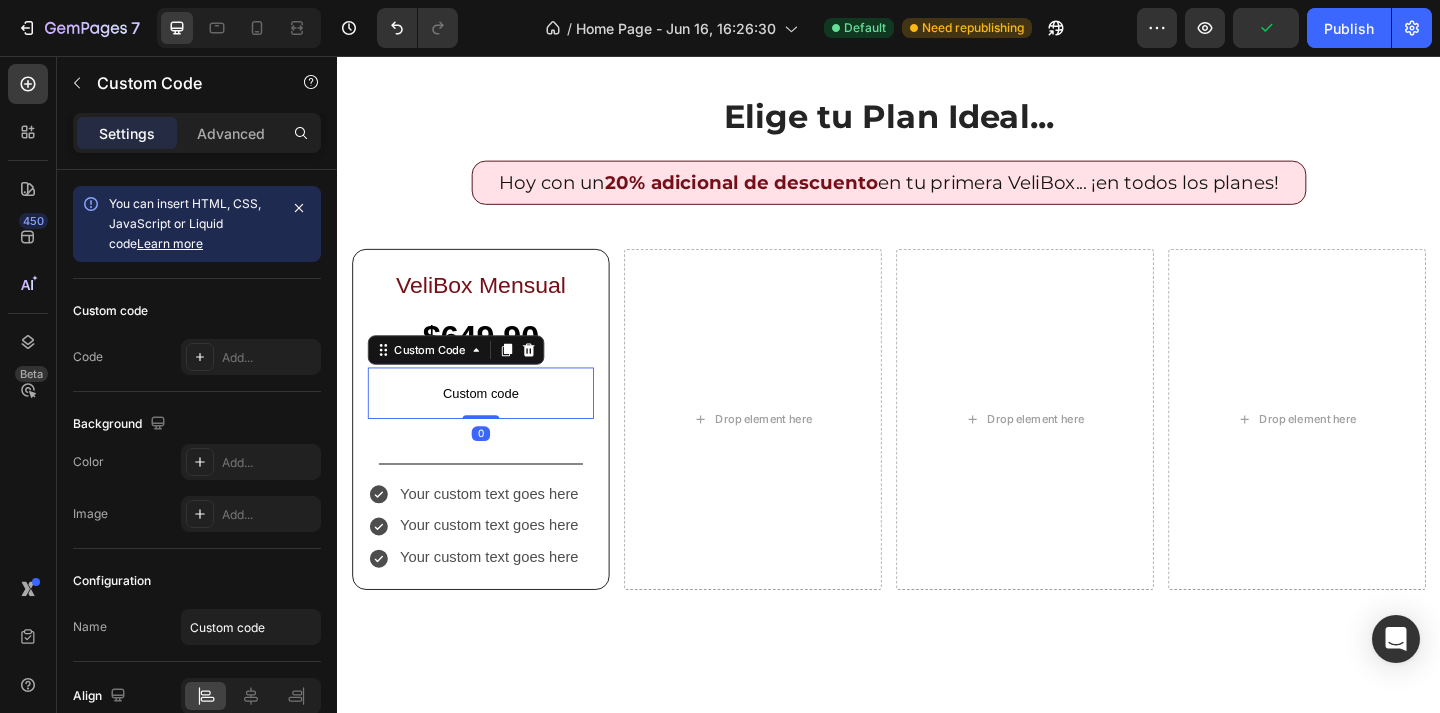click on "Custom code" at bounding box center [493, 423] 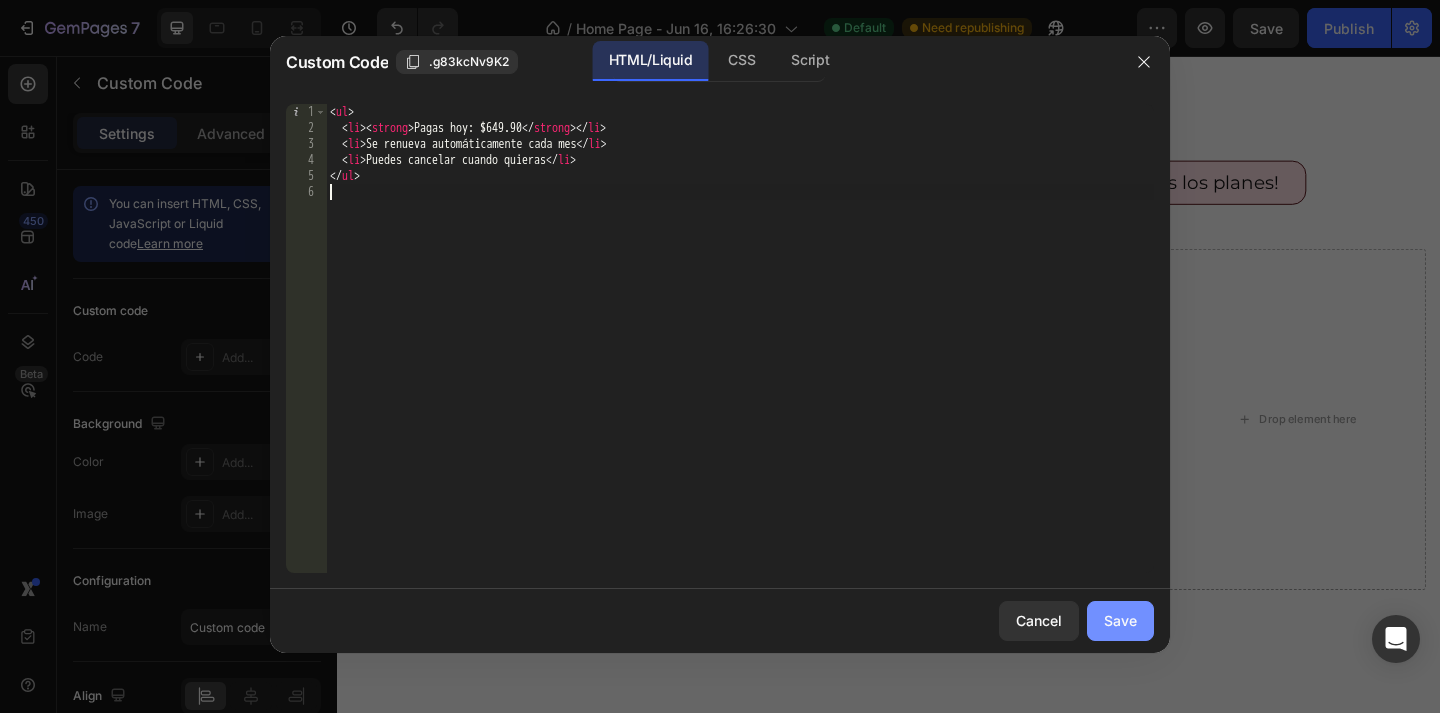 click on "Save" at bounding box center [1120, 620] 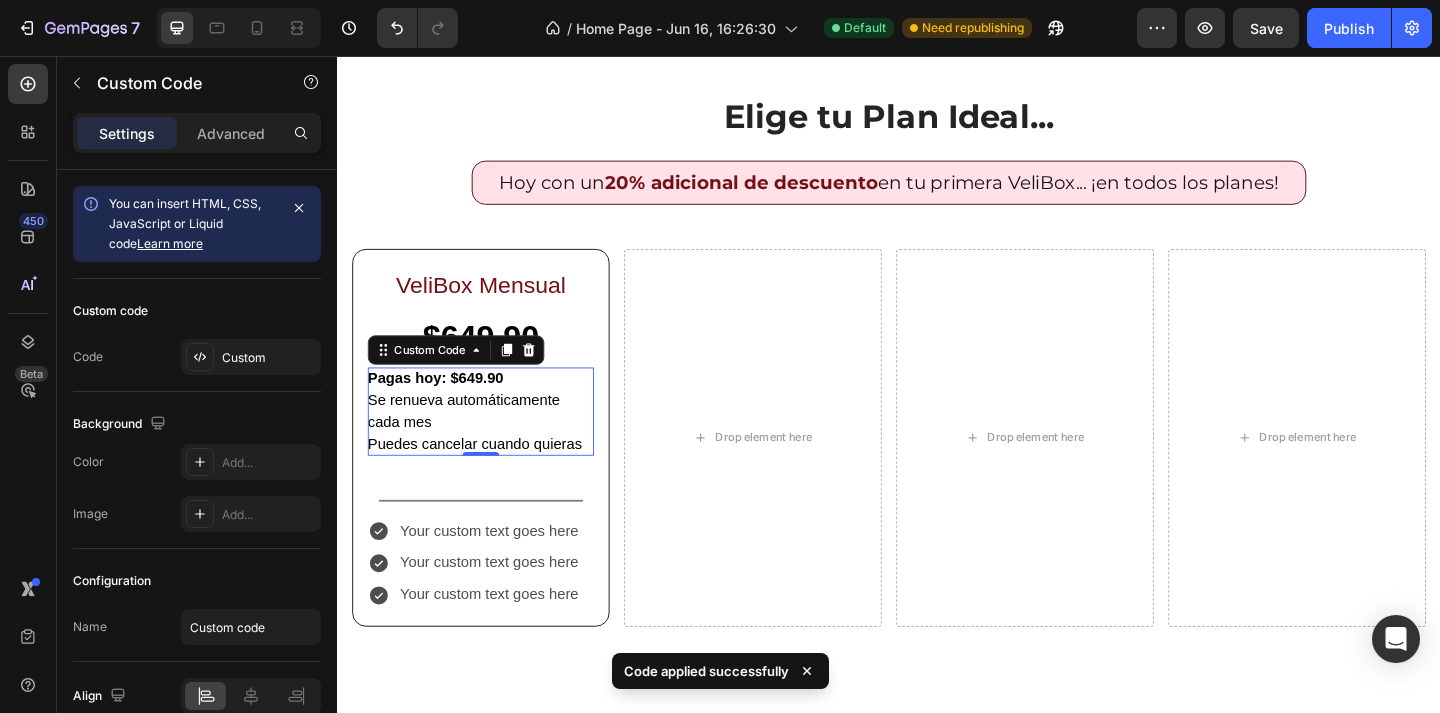 click on "Se renueva automáticamente cada mes" at bounding box center (493, 443) 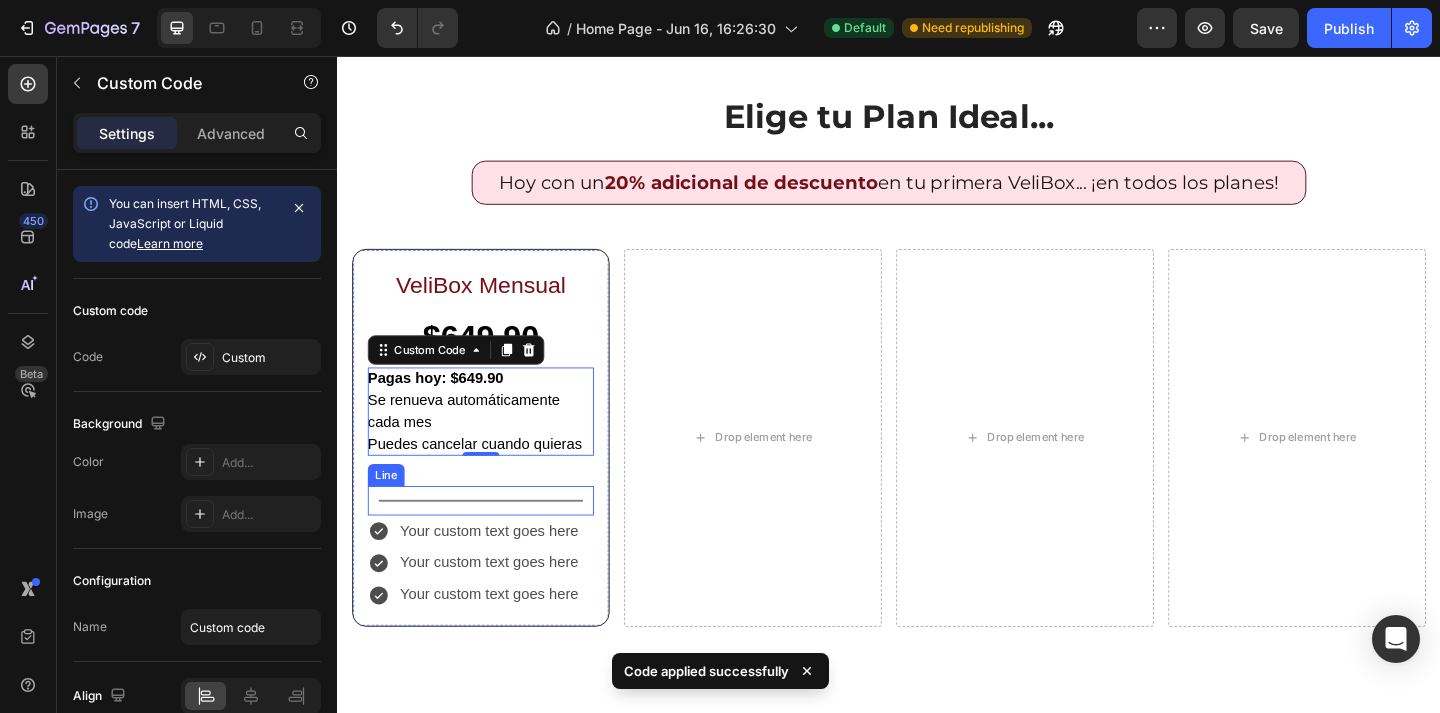 click on "Title Line" at bounding box center (493, 540) 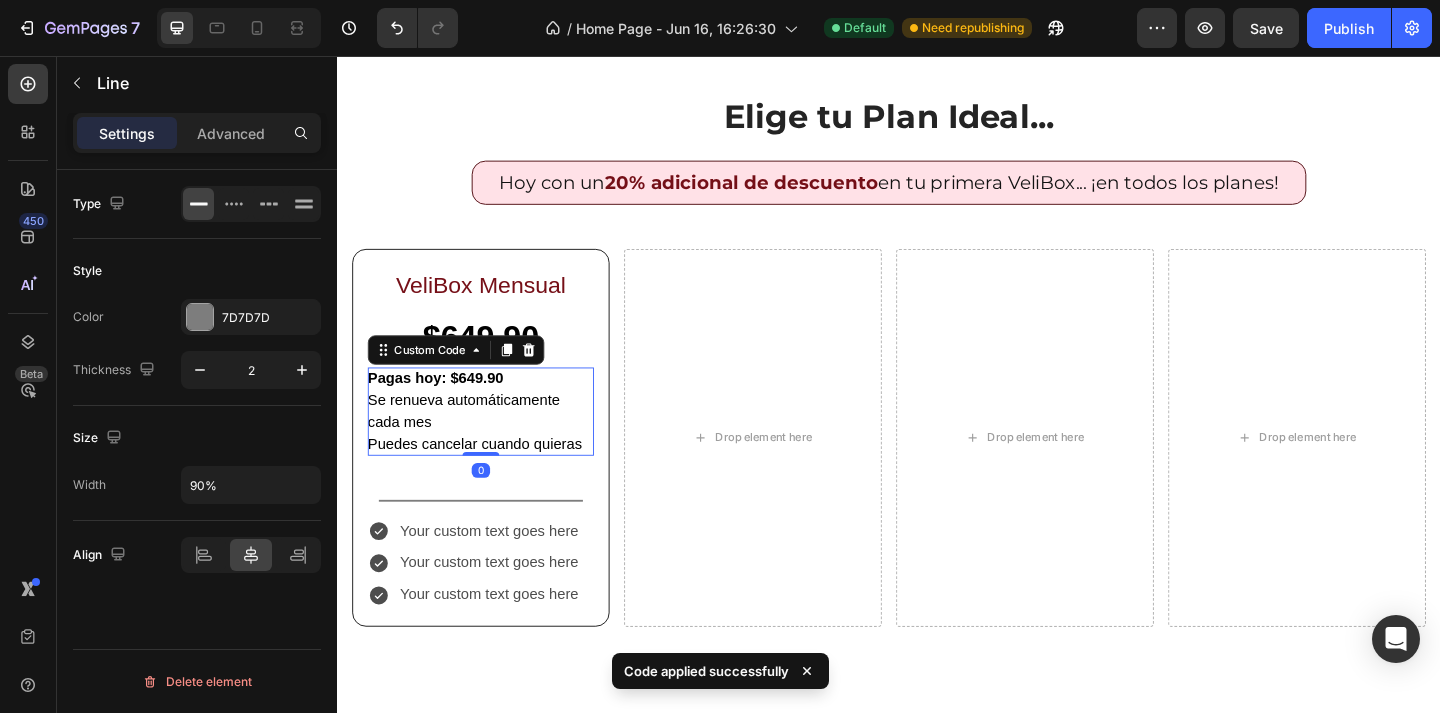 click on "Se renueva automáticamente cada mes" at bounding box center (493, 443) 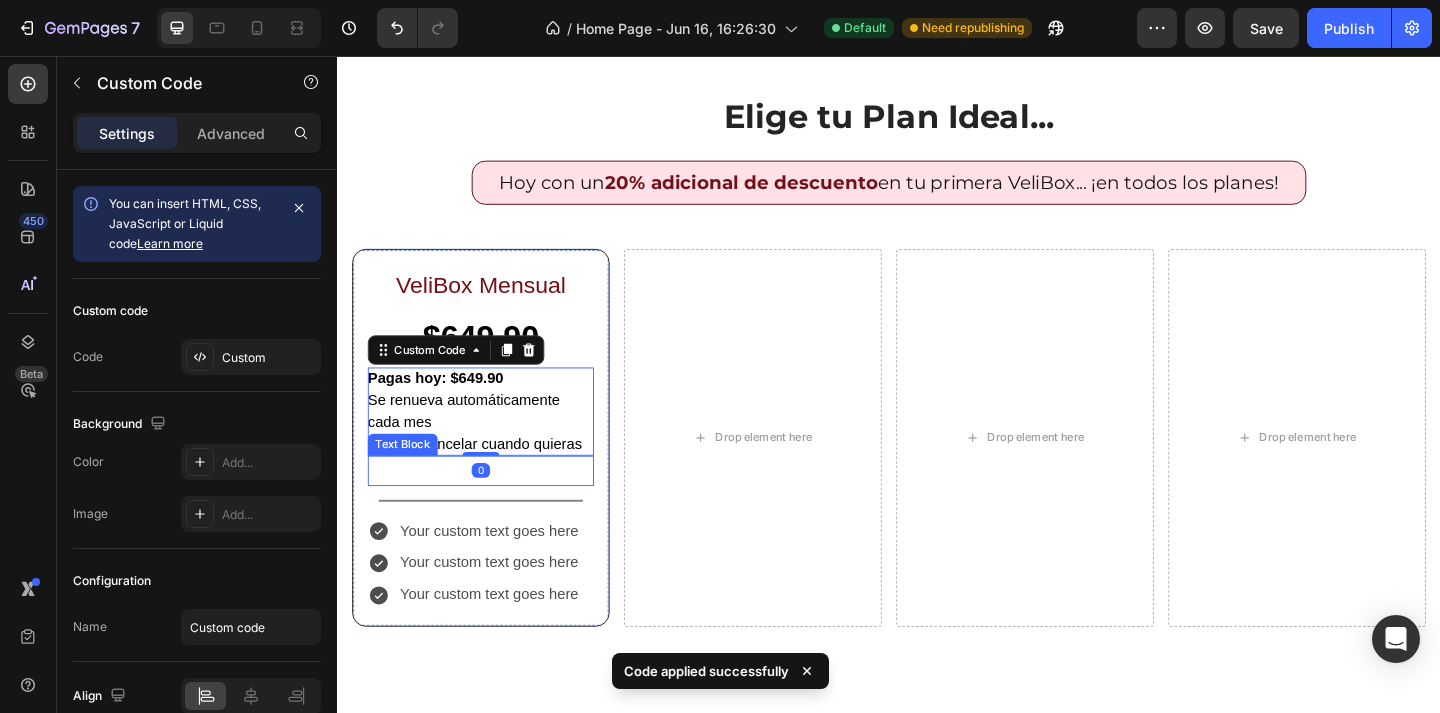 click at bounding box center [493, 507] 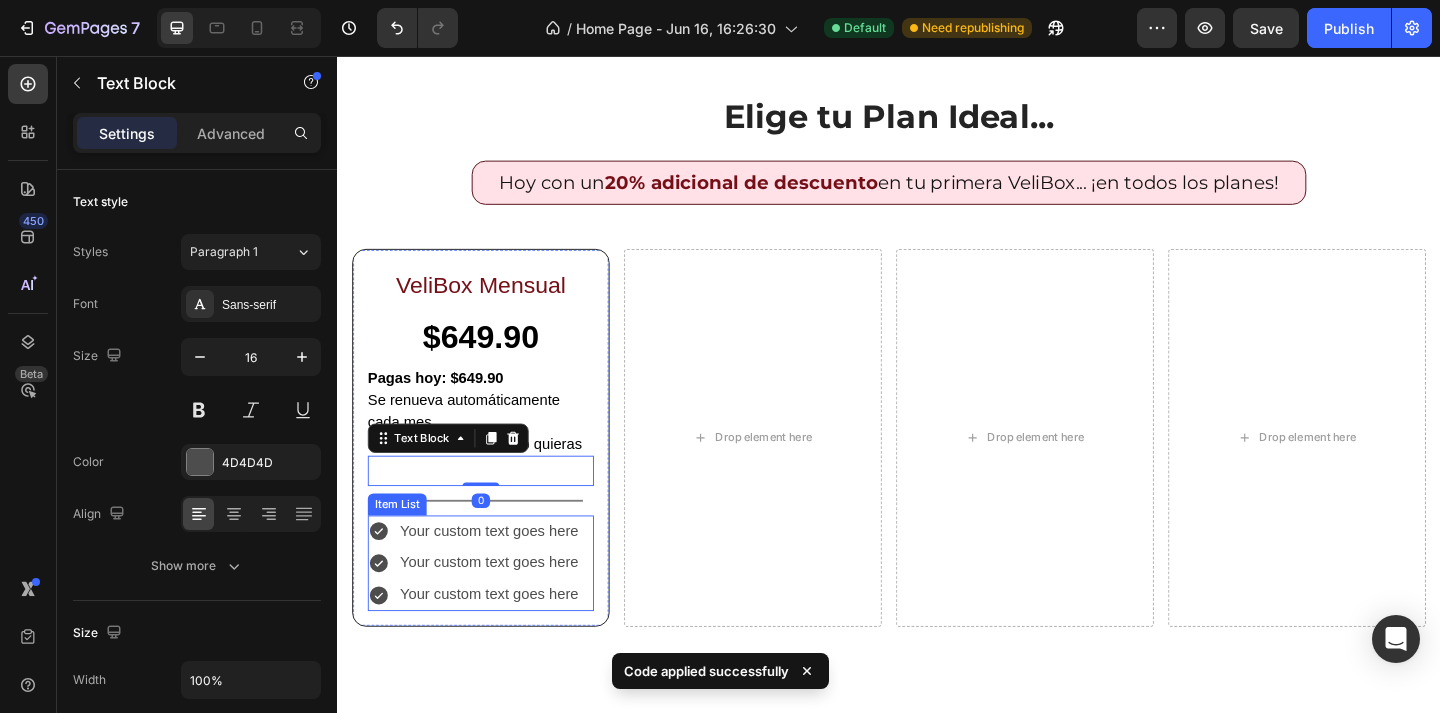 click on "Your custom text goes here" at bounding box center [502, 607] 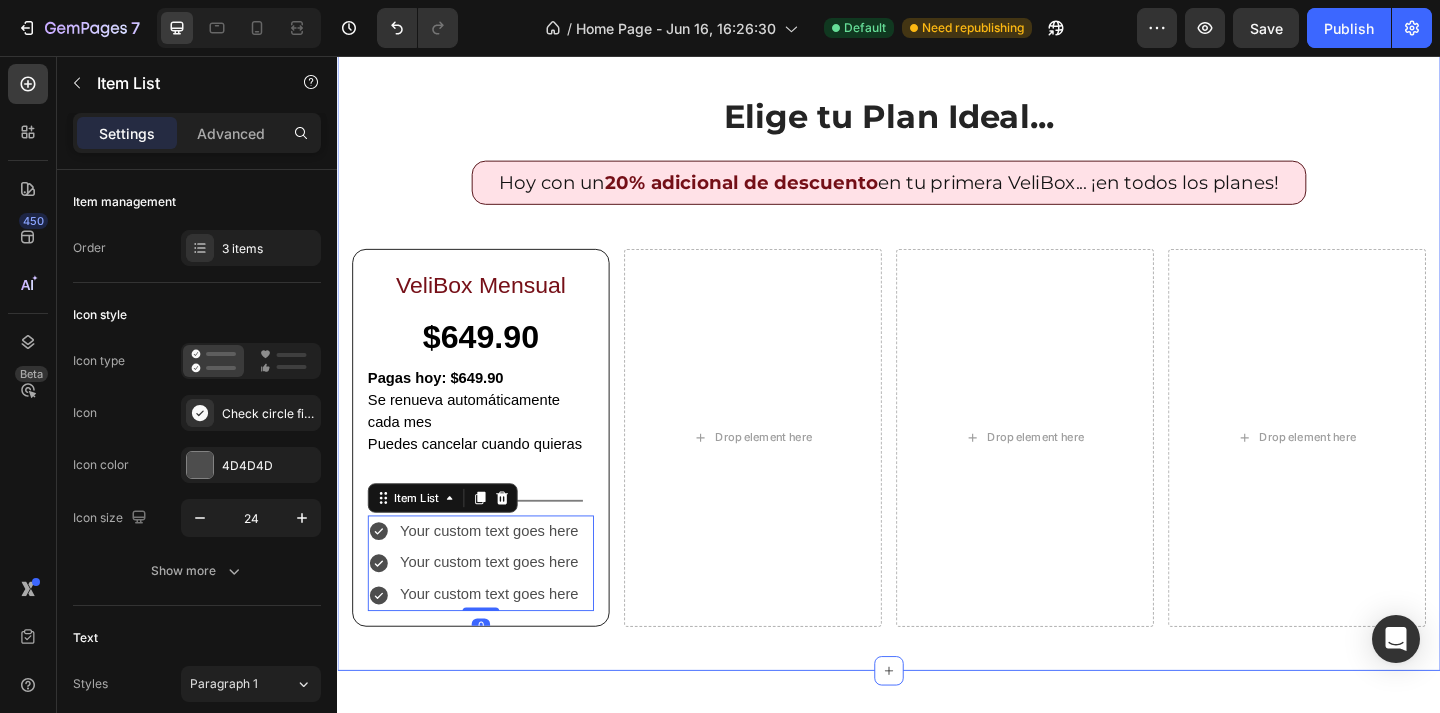 click on "Elige tu Plan Ideal... Heading Hoy con un  20% adicional de descuento  en tu primera VeliBox... ¡en todos los planes! Heading Row Row VeliBox Mensual Text Block $649.90 Text Block
Pagas hoy: $649.90
Se renueva automáticamente cada mes
Puedes cancelar cuando quieras
Custom Code Text Block                Title Line Your custom text goes here Your custom text goes here Your custom text goes here Item List   0 Row
Drop element here
Drop element here
Drop element here Row Row Section 4" at bounding box center (937, 370) 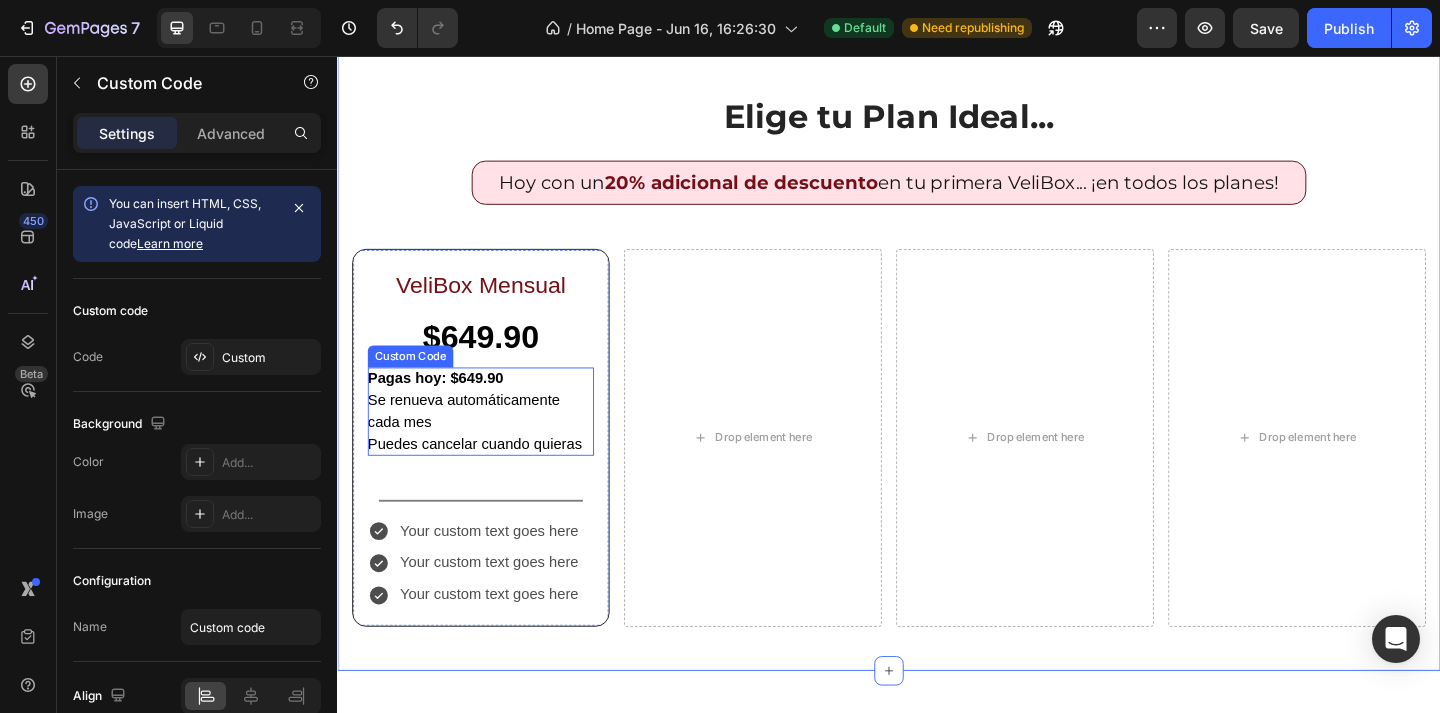 click on "Pagas hoy: $649.90" at bounding box center [444, 406] 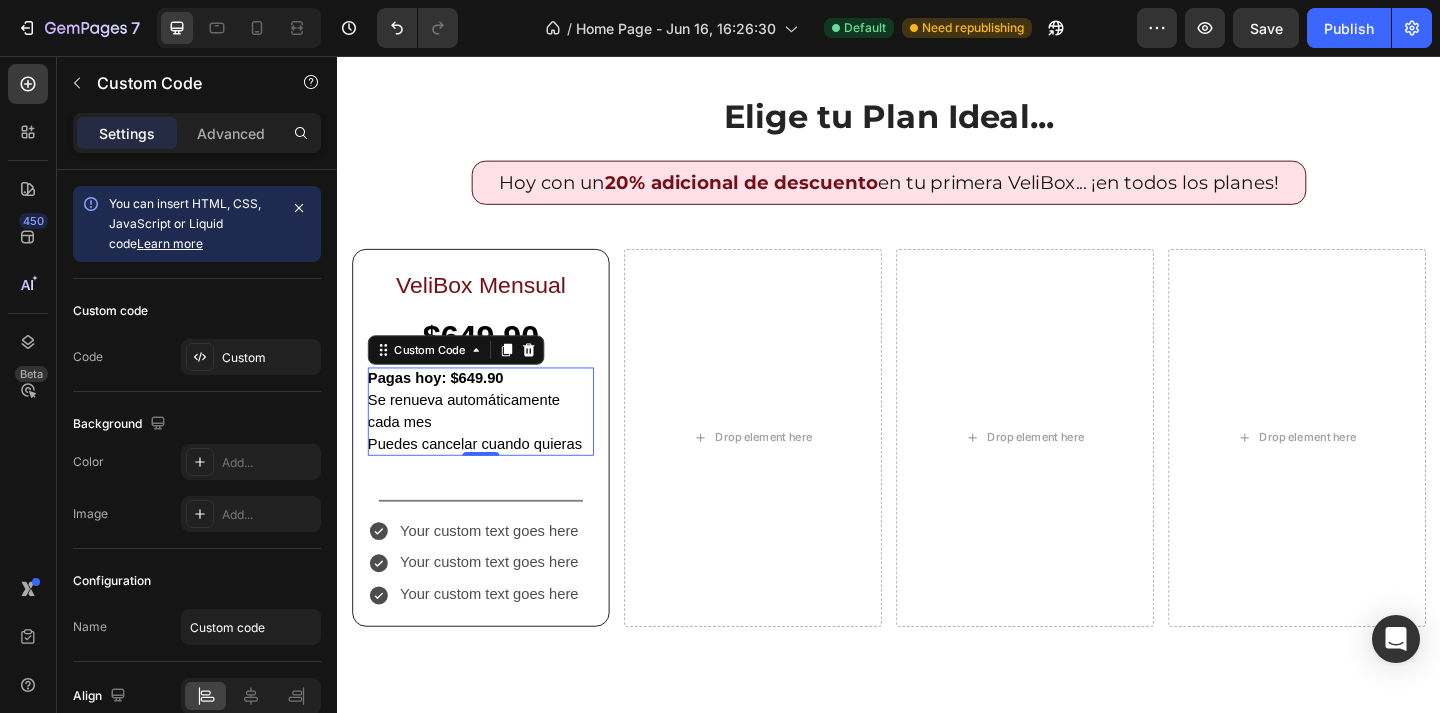 click on "Se renueva automáticamente cada mes" at bounding box center (493, 443) 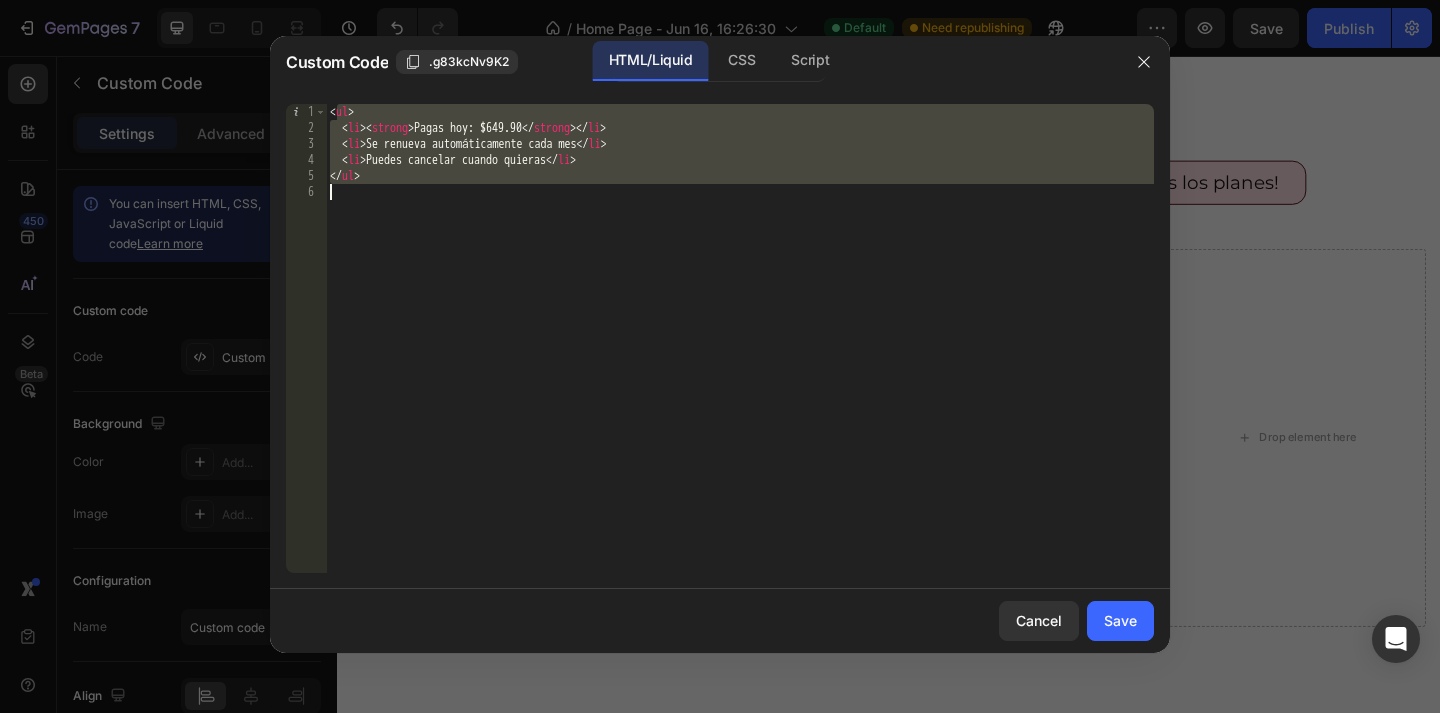 drag, startPoint x: 335, startPoint y: 114, endPoint x: 433, endPoint y: 247, distance: 165.20593 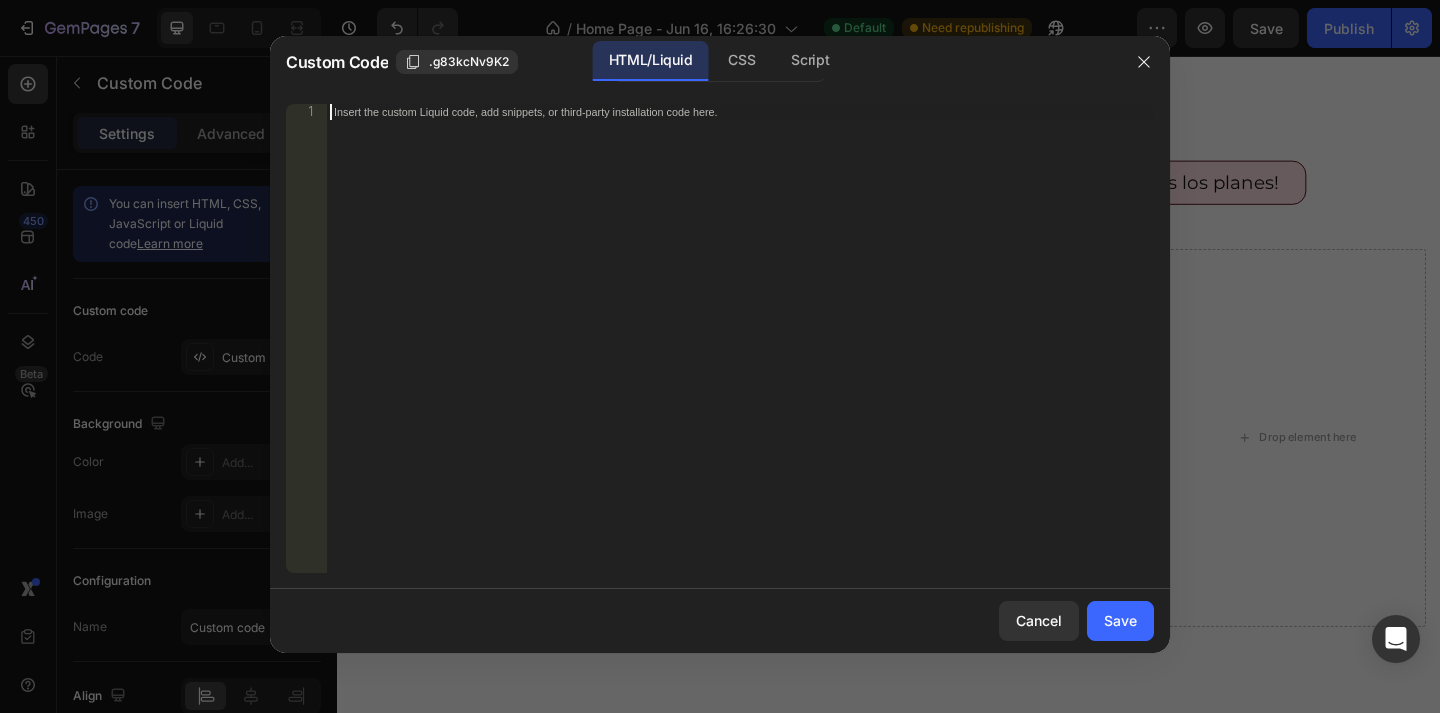 paste on "</ul>" 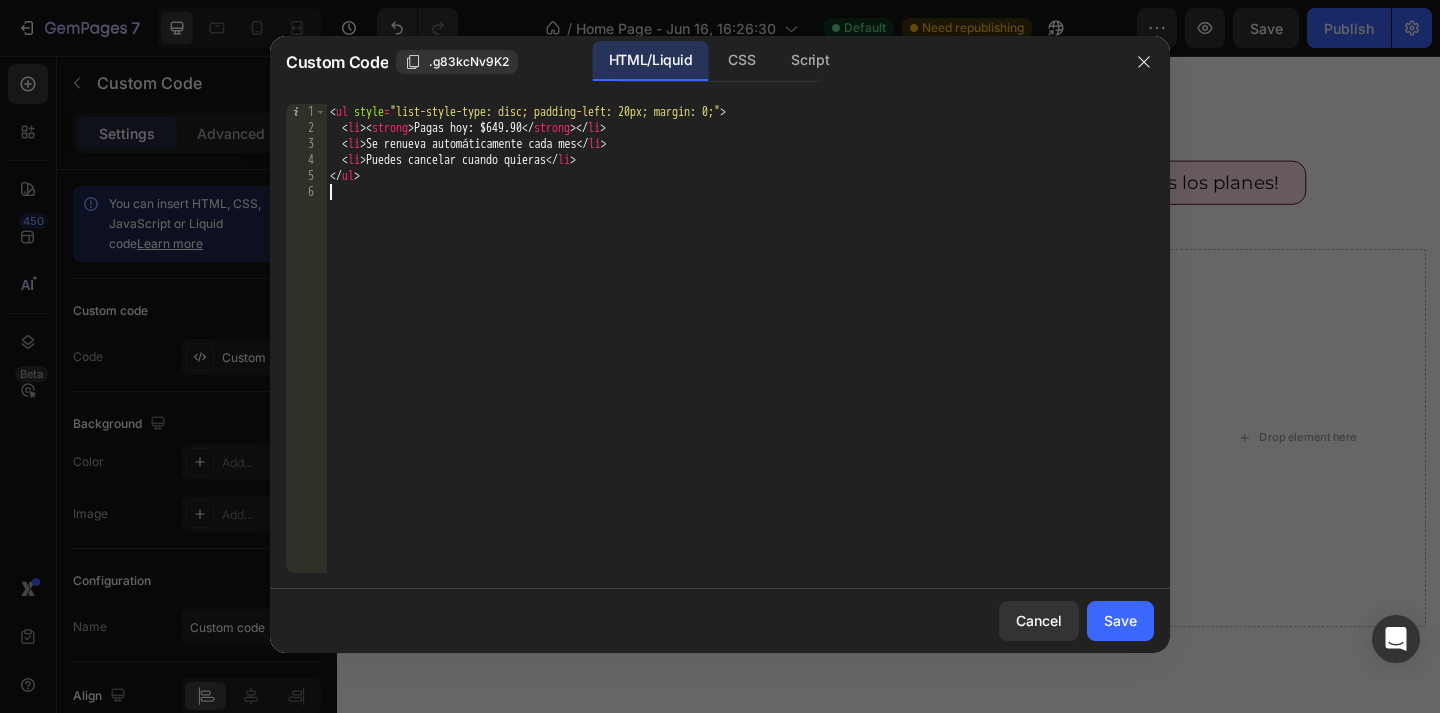 type on "</ul>" 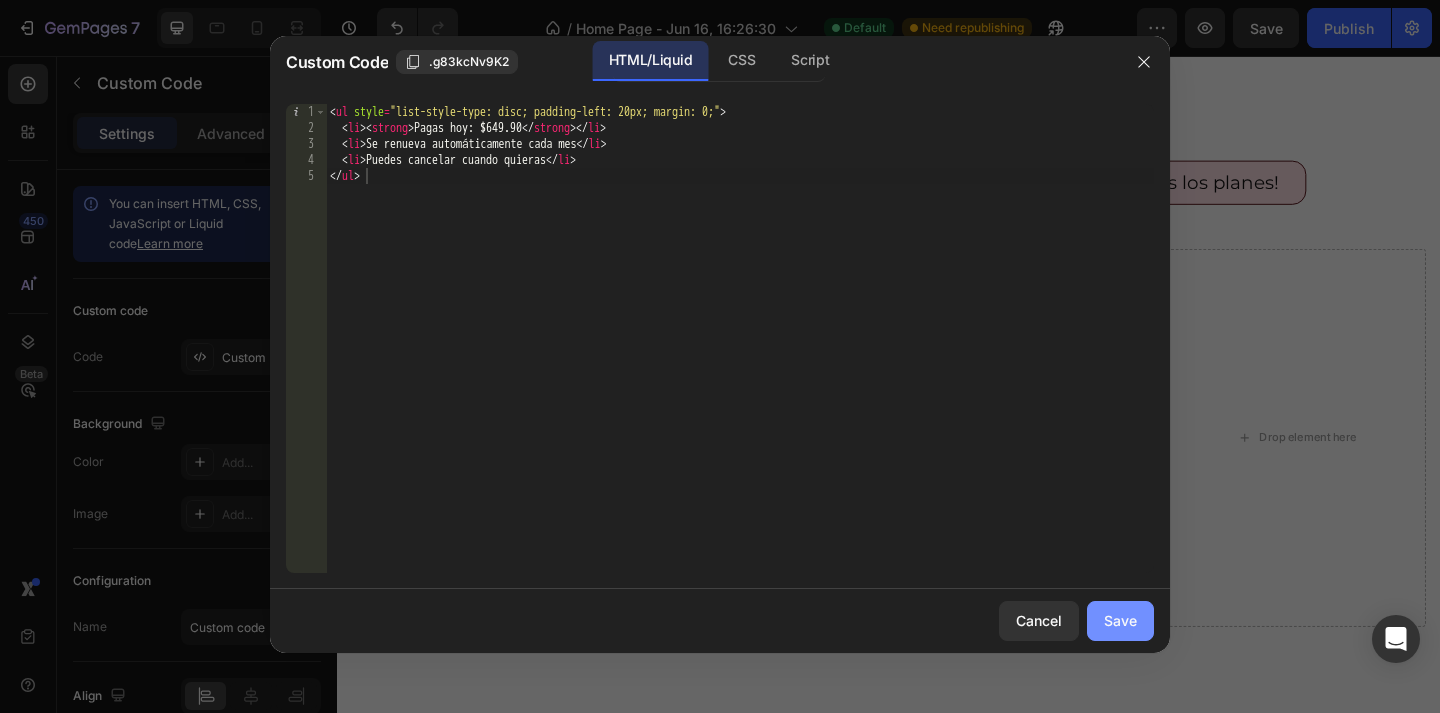 click on "Save" at bounding box center (1120, 620) 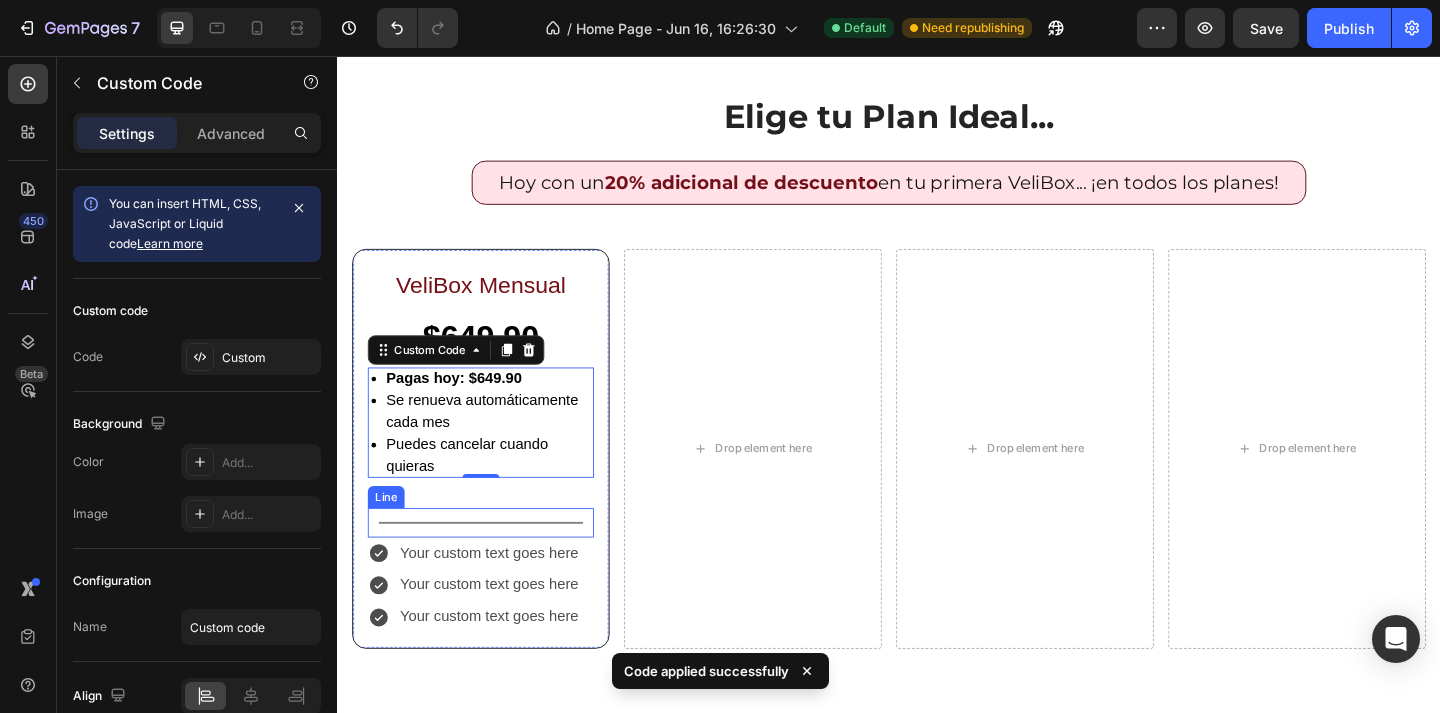 click on "Title Line" at bounding box center (493, 564) 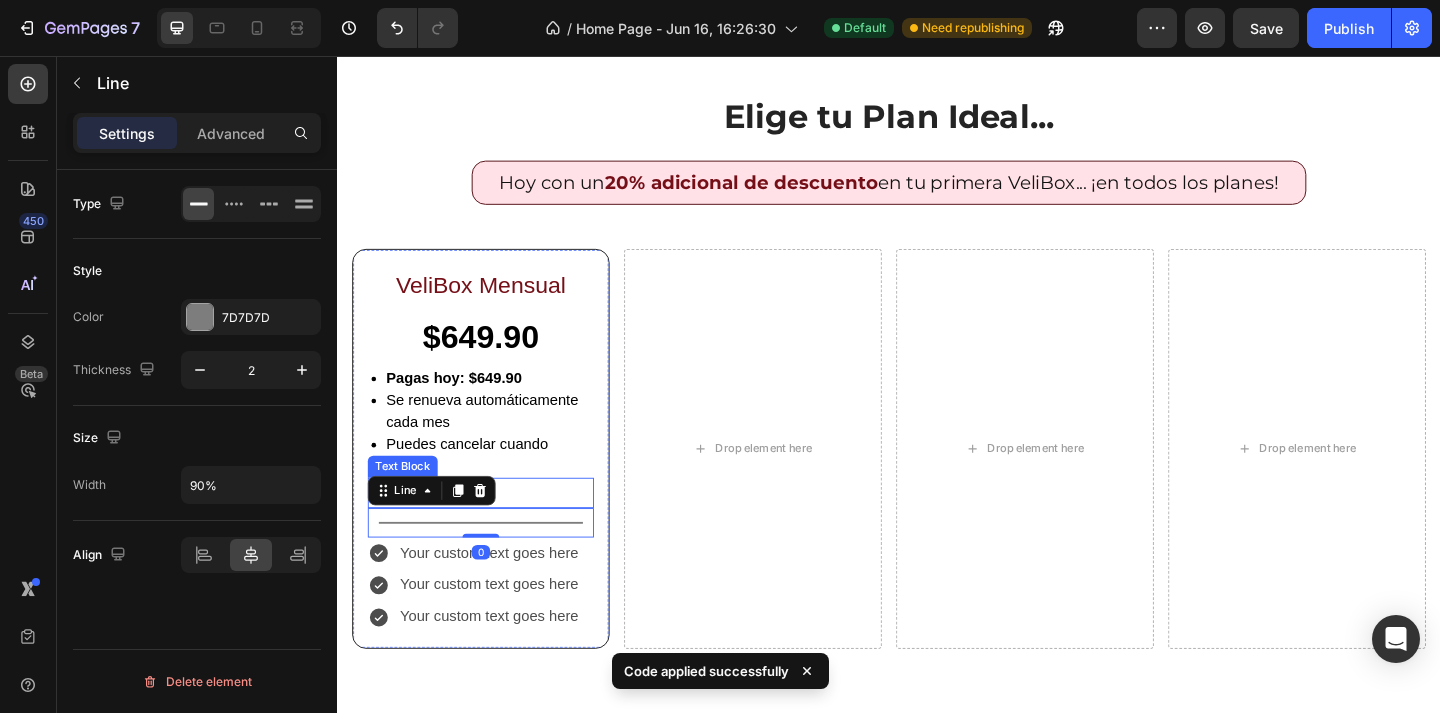 click at bounding box center [493, 531] 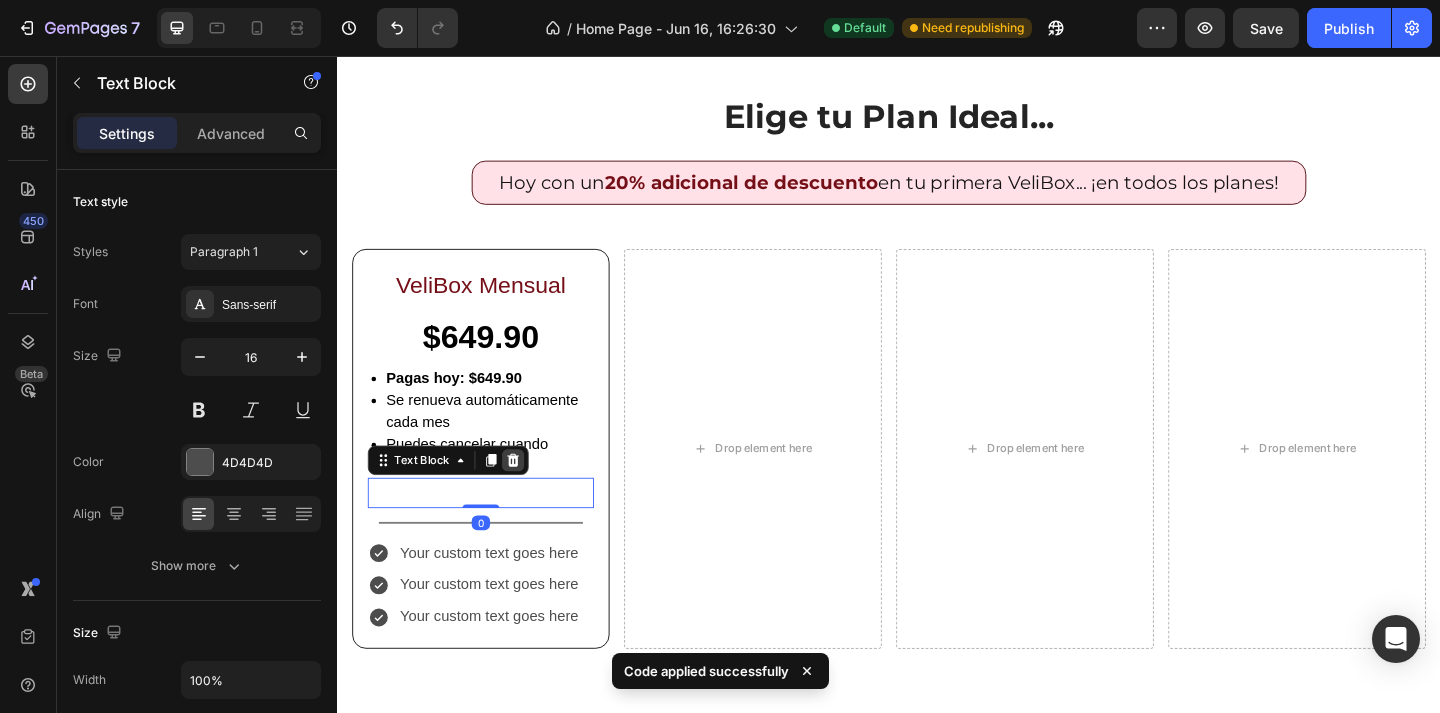 click 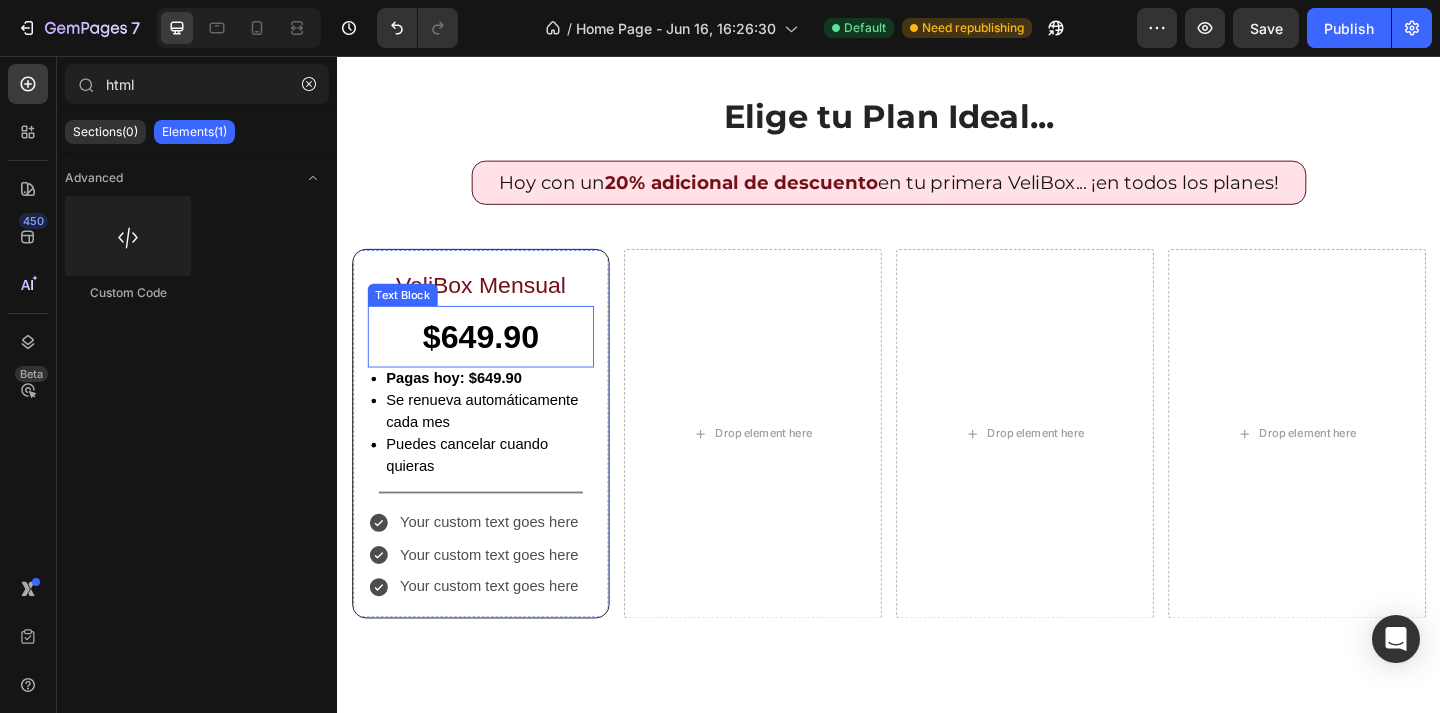 click on "$649.90" at bounding box center [493, 361] 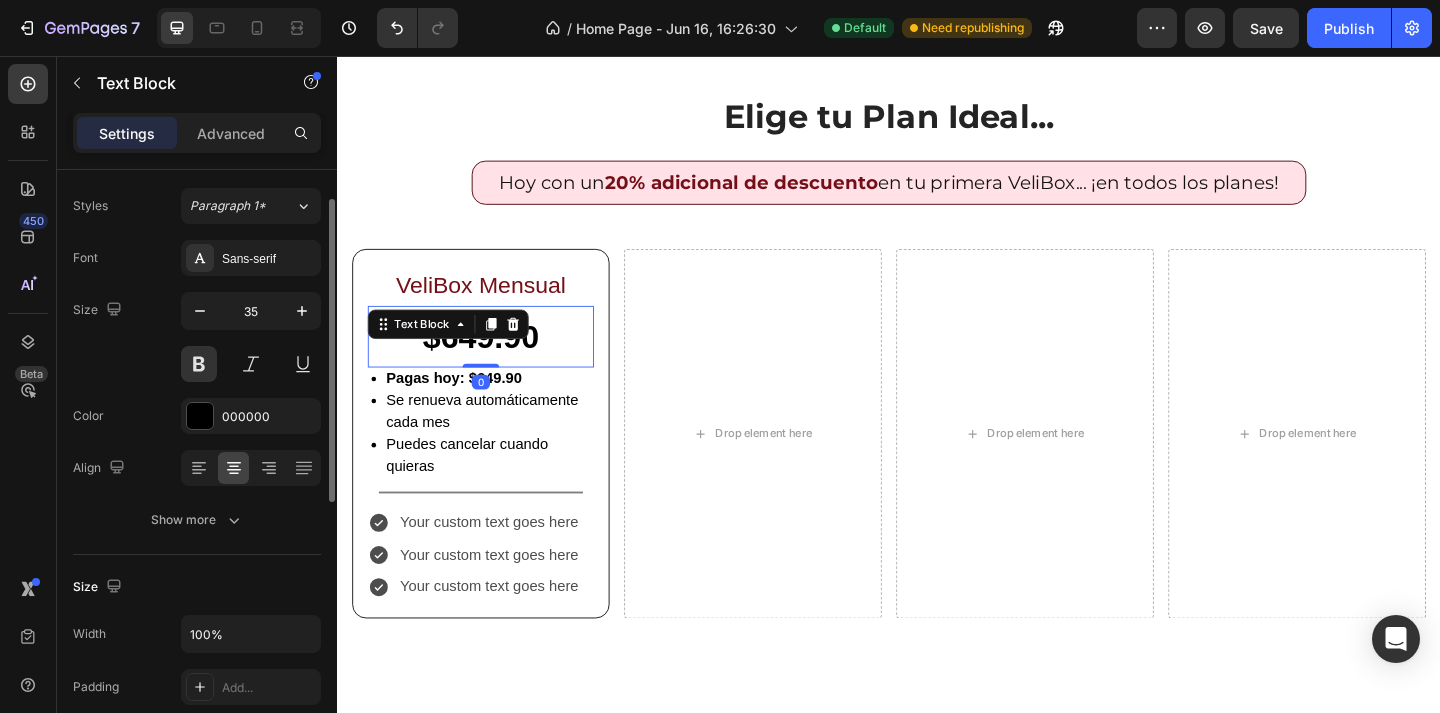 scroll, scrollTop: 50, scrollLeft: 0, axis: vertical 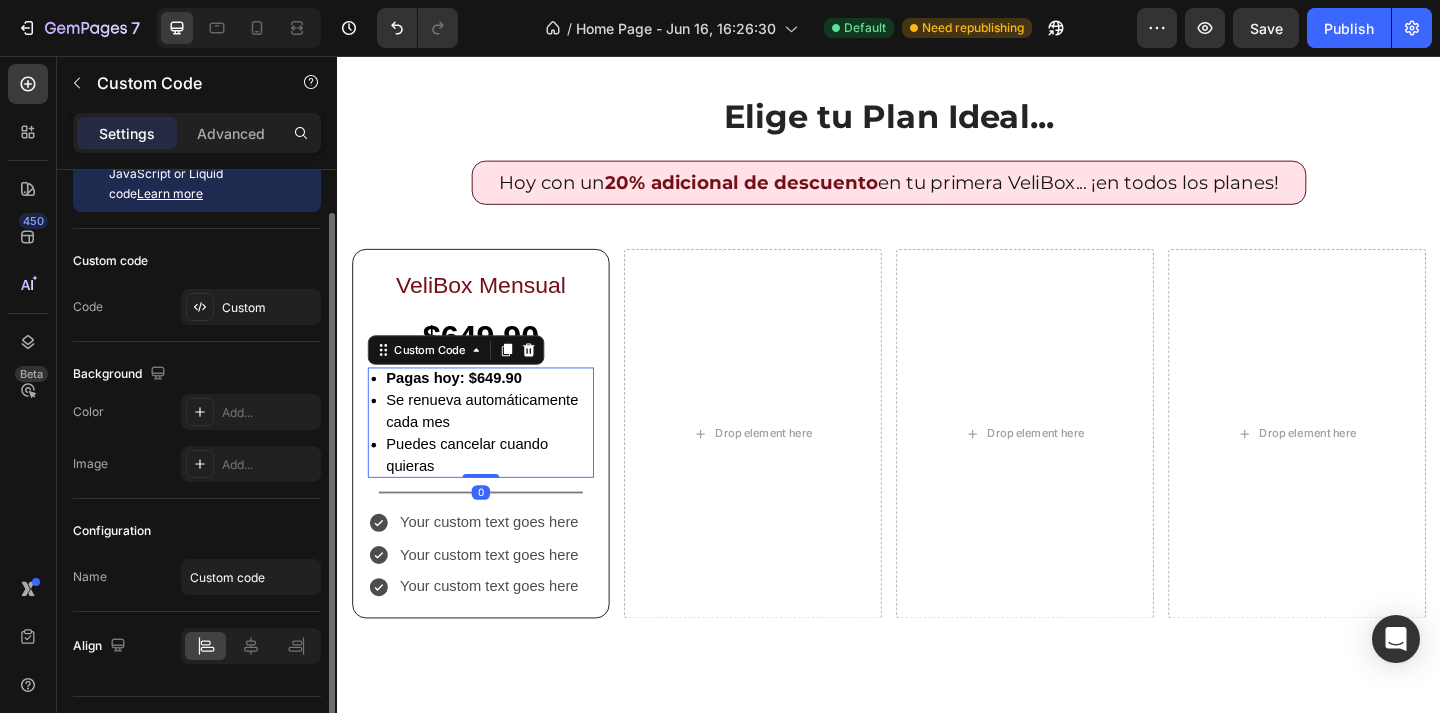 click on "Se renueva automáticamente cada mes" at bounding box center [503, 443] 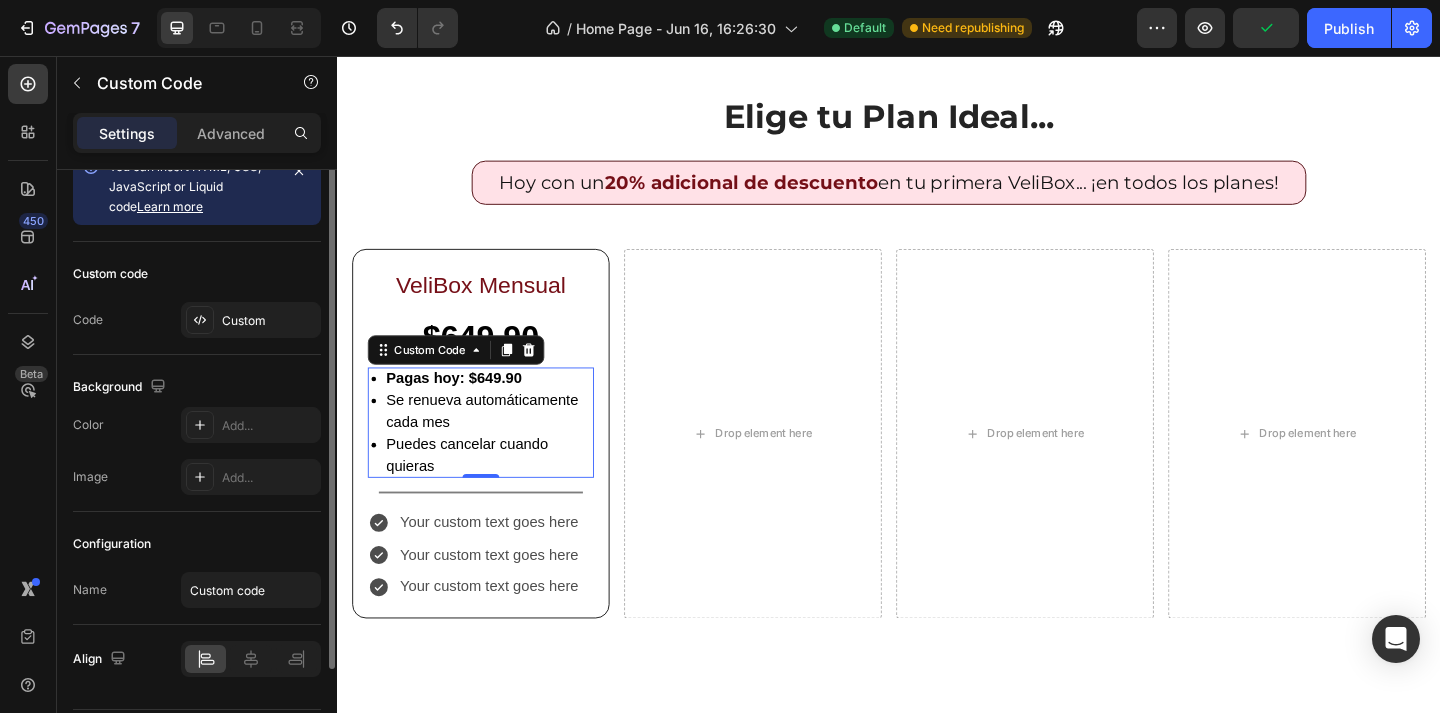 scroll, scrollTop: 0, scrollLeft: 0, axis: both 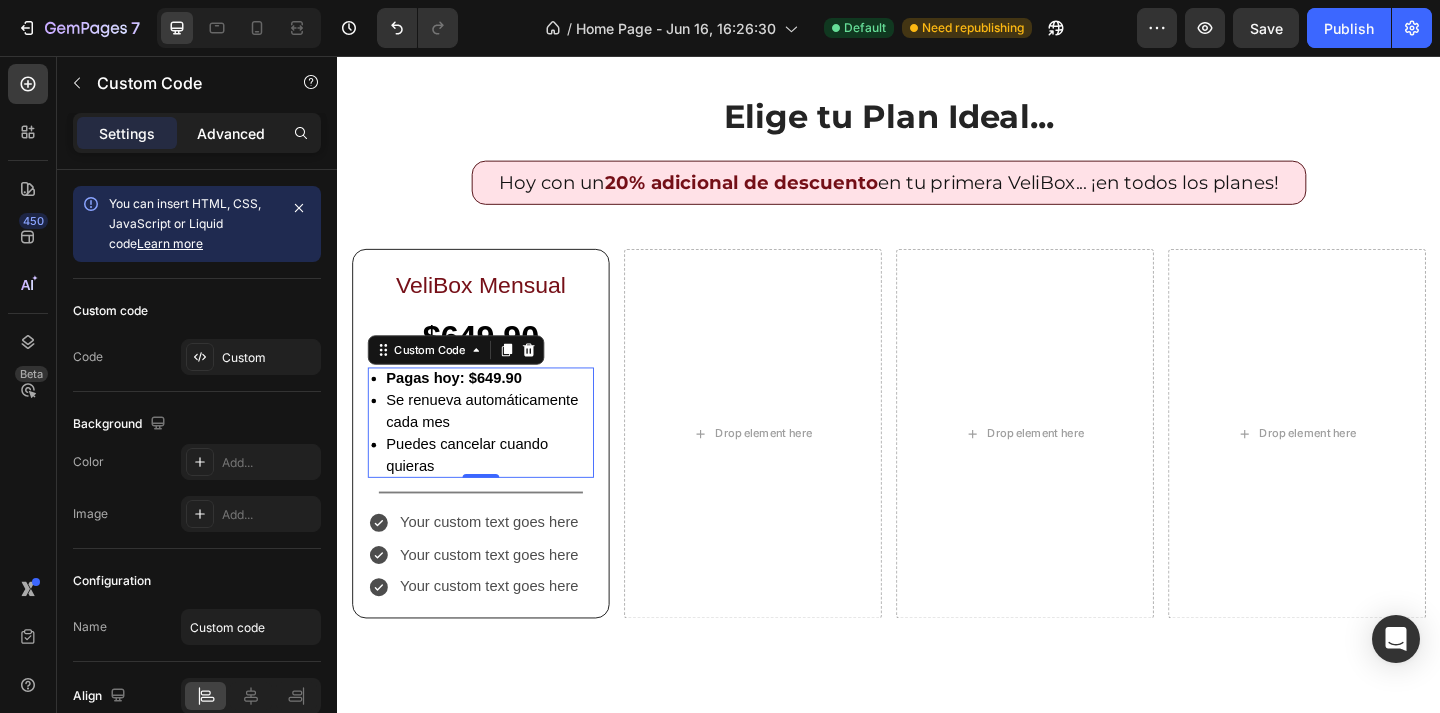 click on "Advanced" at bounding box center (231, 133) 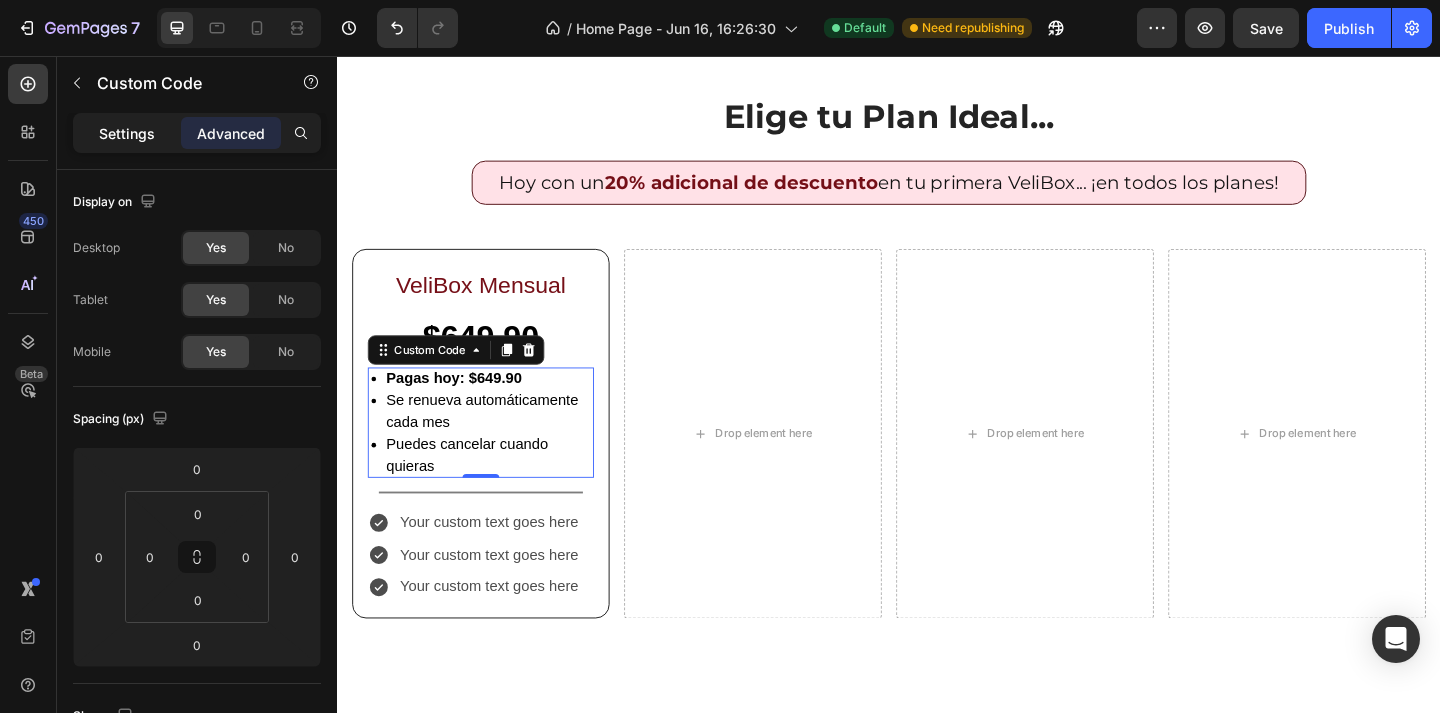 click on "Settings" at bounding box center (127, 133) 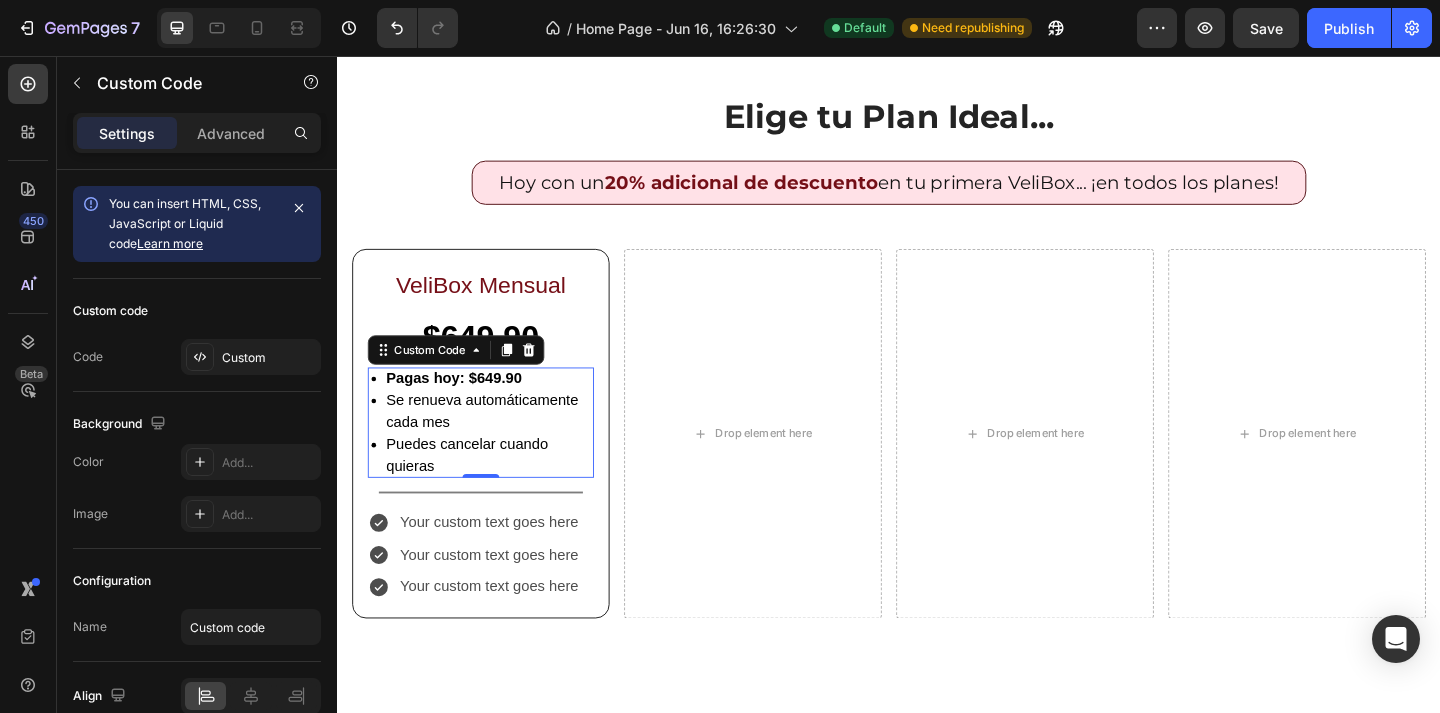 click on "Se renueva automáticamente cada mes" at bounding box center [503, 443] 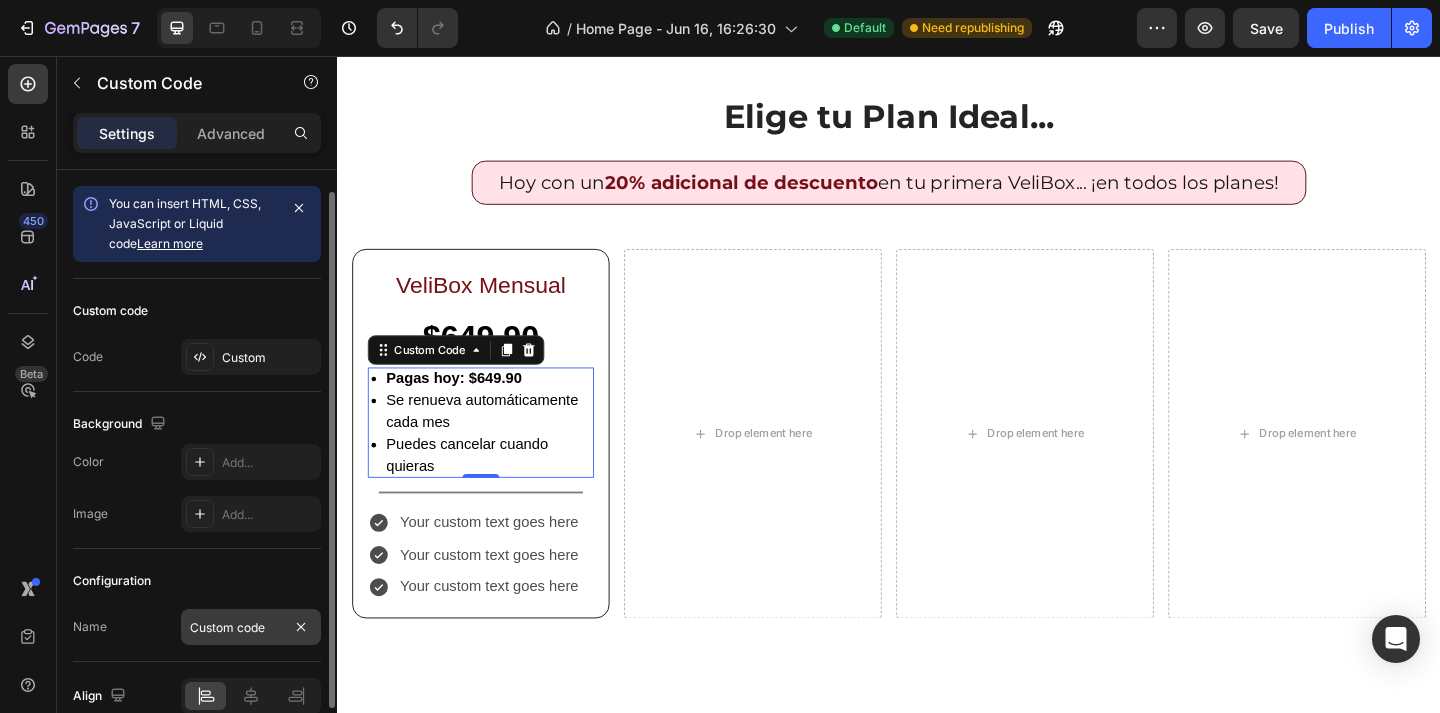 scroll, scrollTop: 97, scrollLeft: 0, axis: vertical 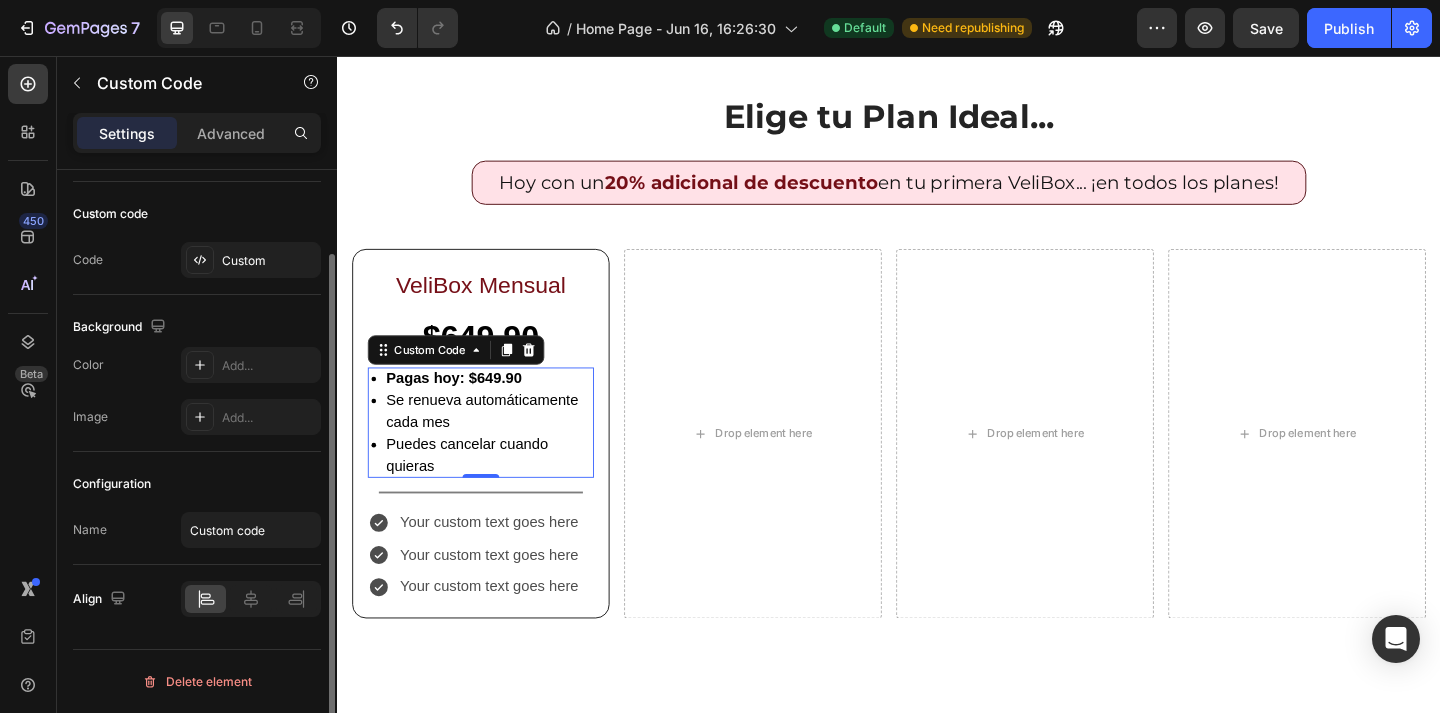 click on "Se renueva automáticamente cada mes" at bounding box center [503, 443] 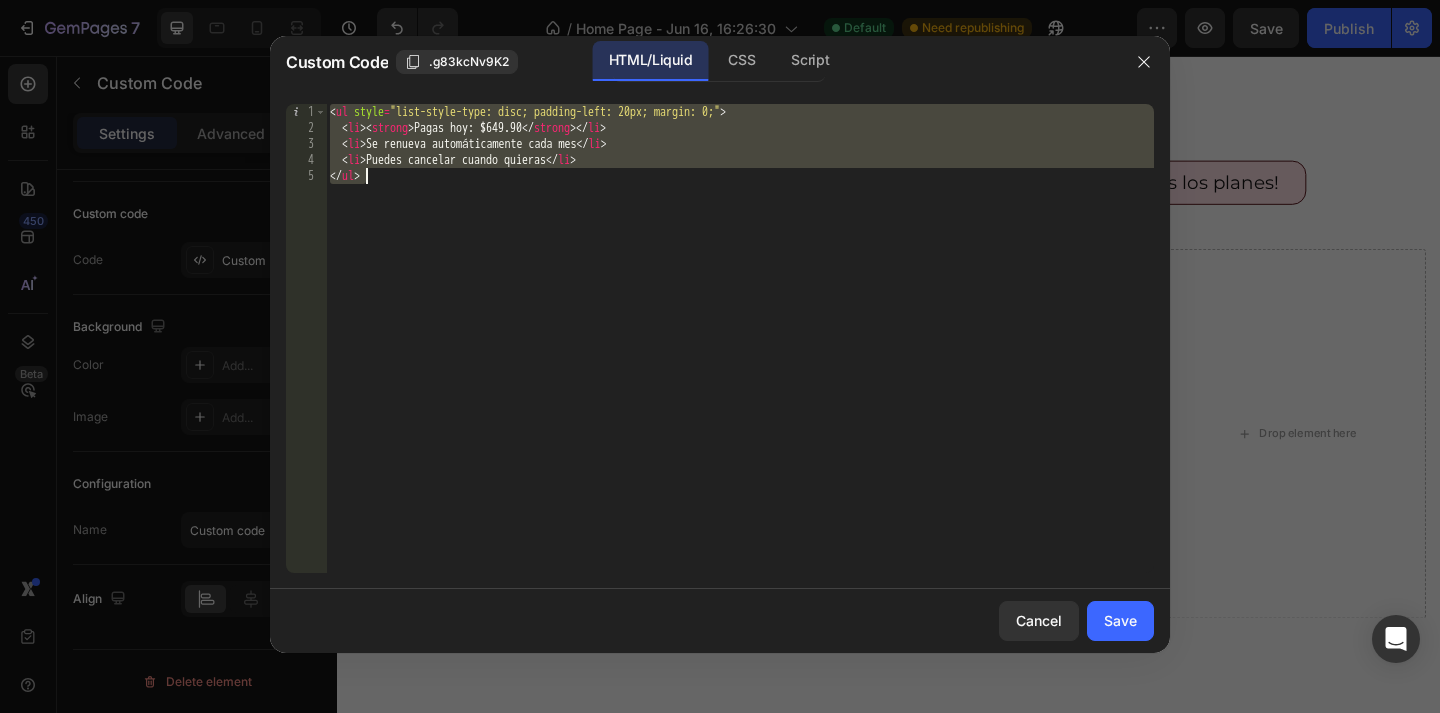 drag, startPoint x: 333, startPoint y: 117, endPoint x: 472, endPoint y: 282, distance: 215.74522 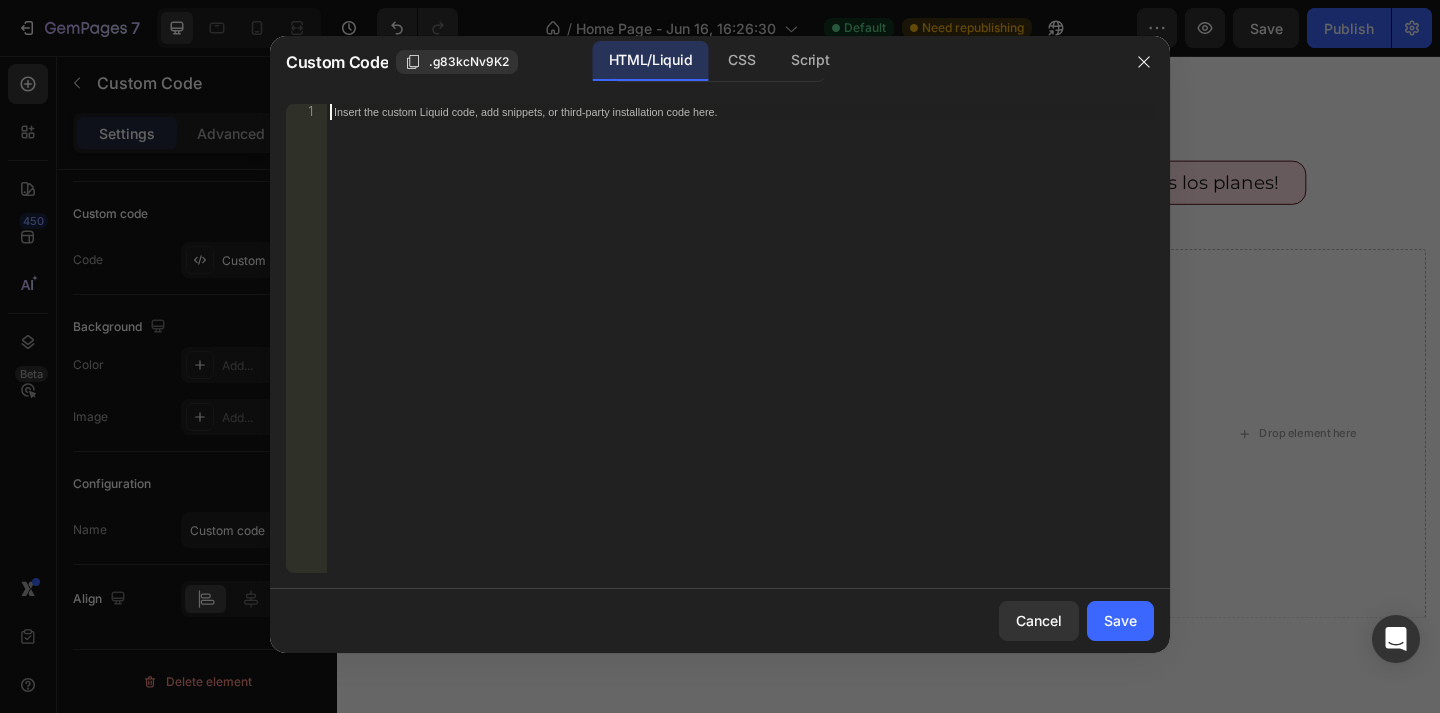 paste on "</ul>" 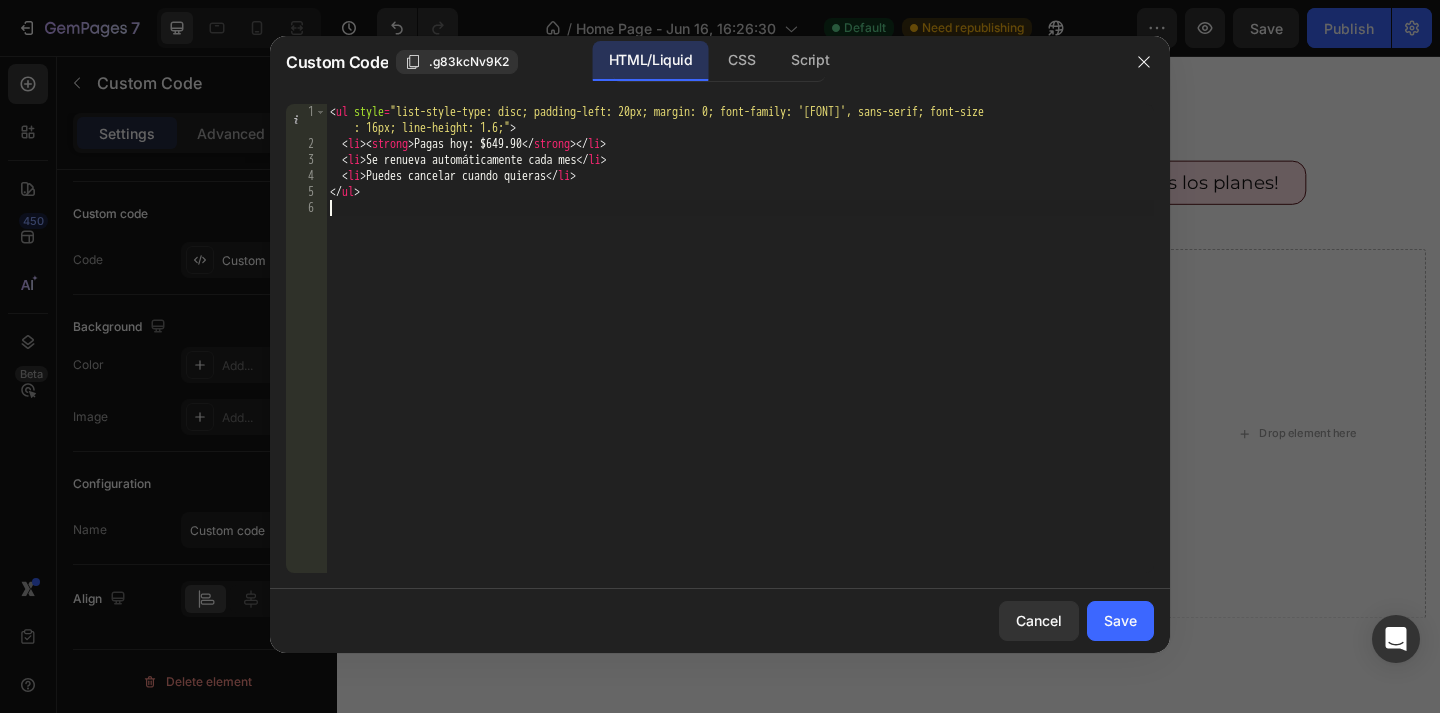 type on "</ul>" 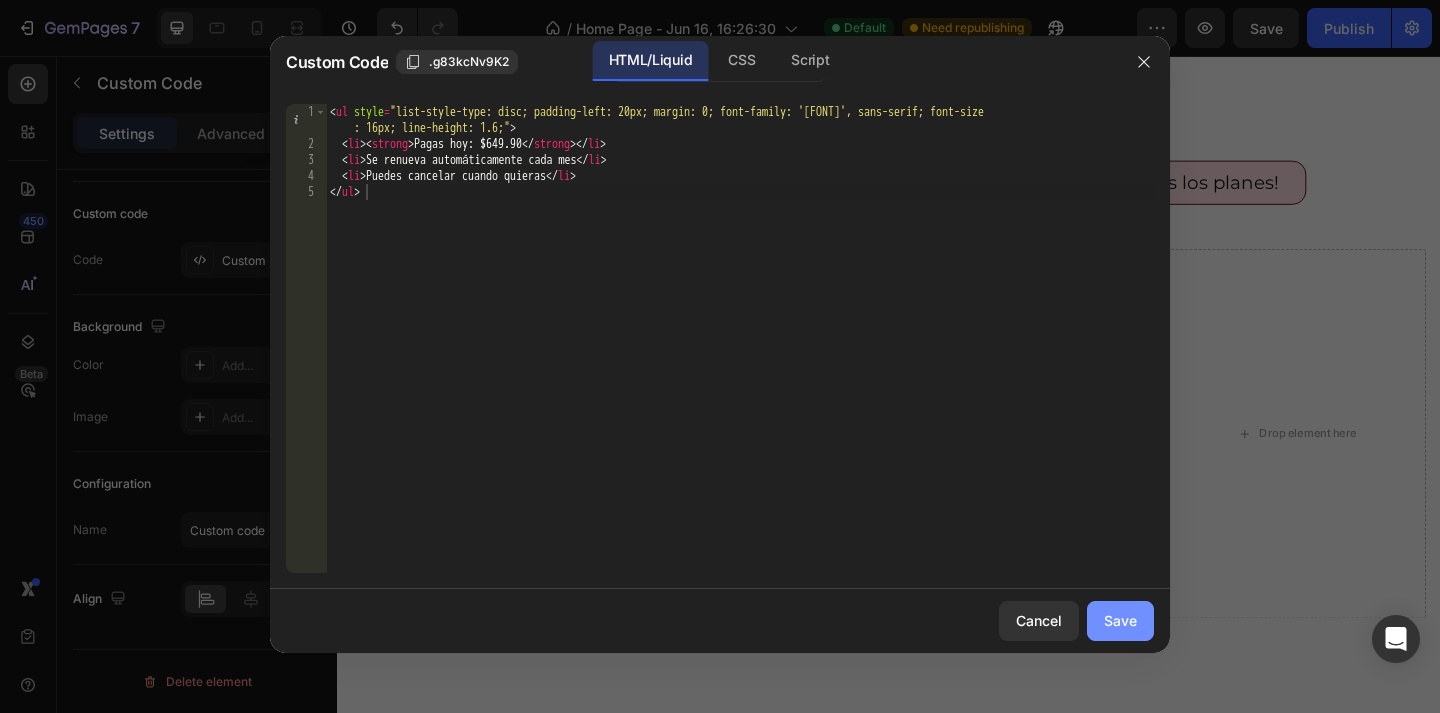 click on "Save" at bounding box center (1120, 620) 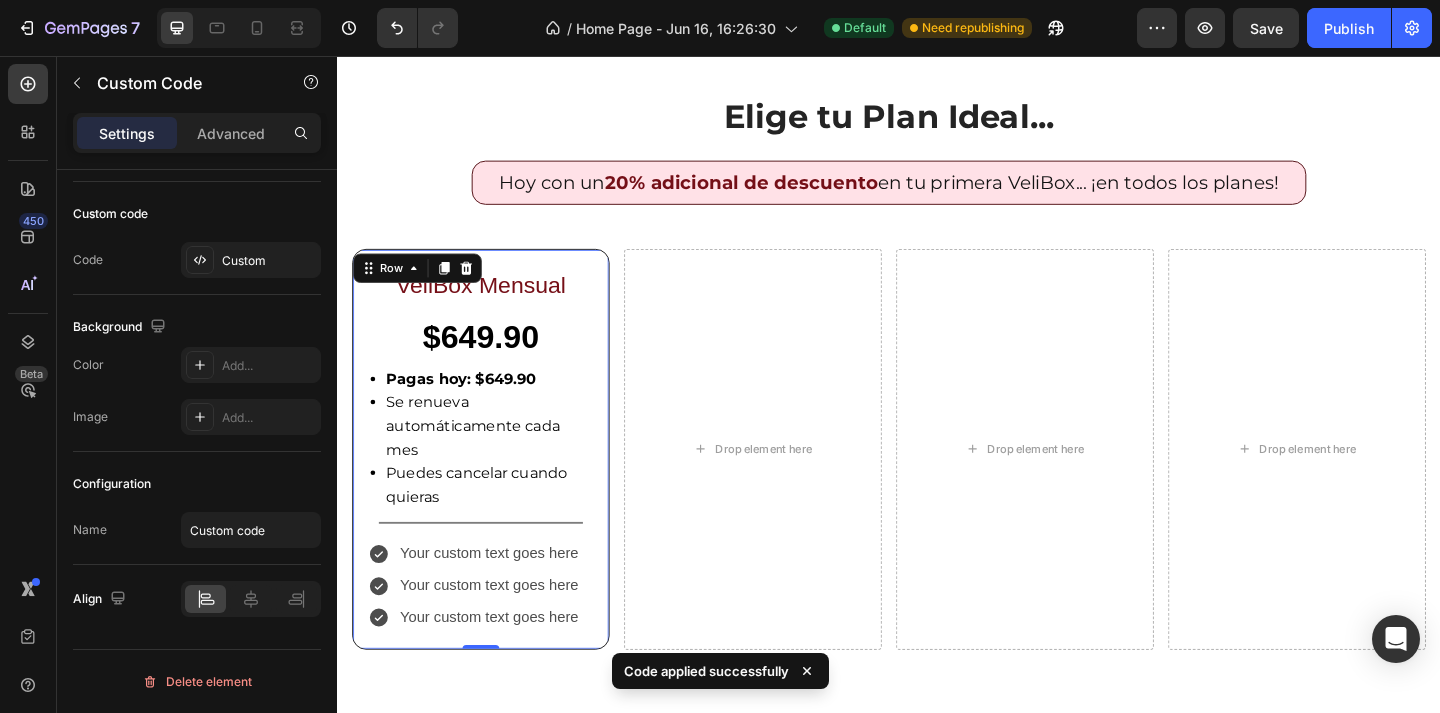 click on "VeliBox Mensual Text Block $649.90 Text Block
Pagas hoy: $649.90
Se renueva automáticamente cada mes
Puedes cancelar cuando quieras
Custom Code                Title Line Your custom text goes here Your custom text goes here Your custom text goes here Item List Row   0" at bounding box center [493, 484] 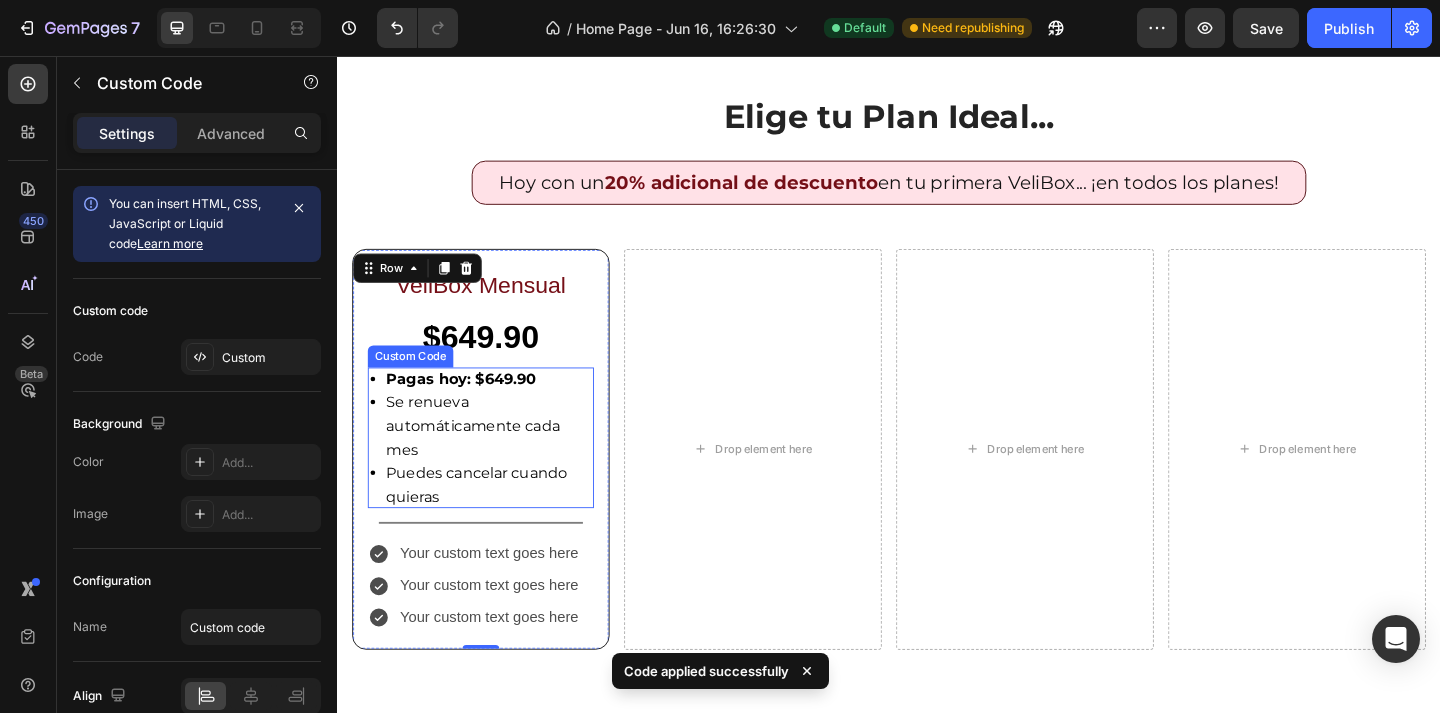 click on "Se renueva automáticamente cada mes" at bounding box center [503, 458] 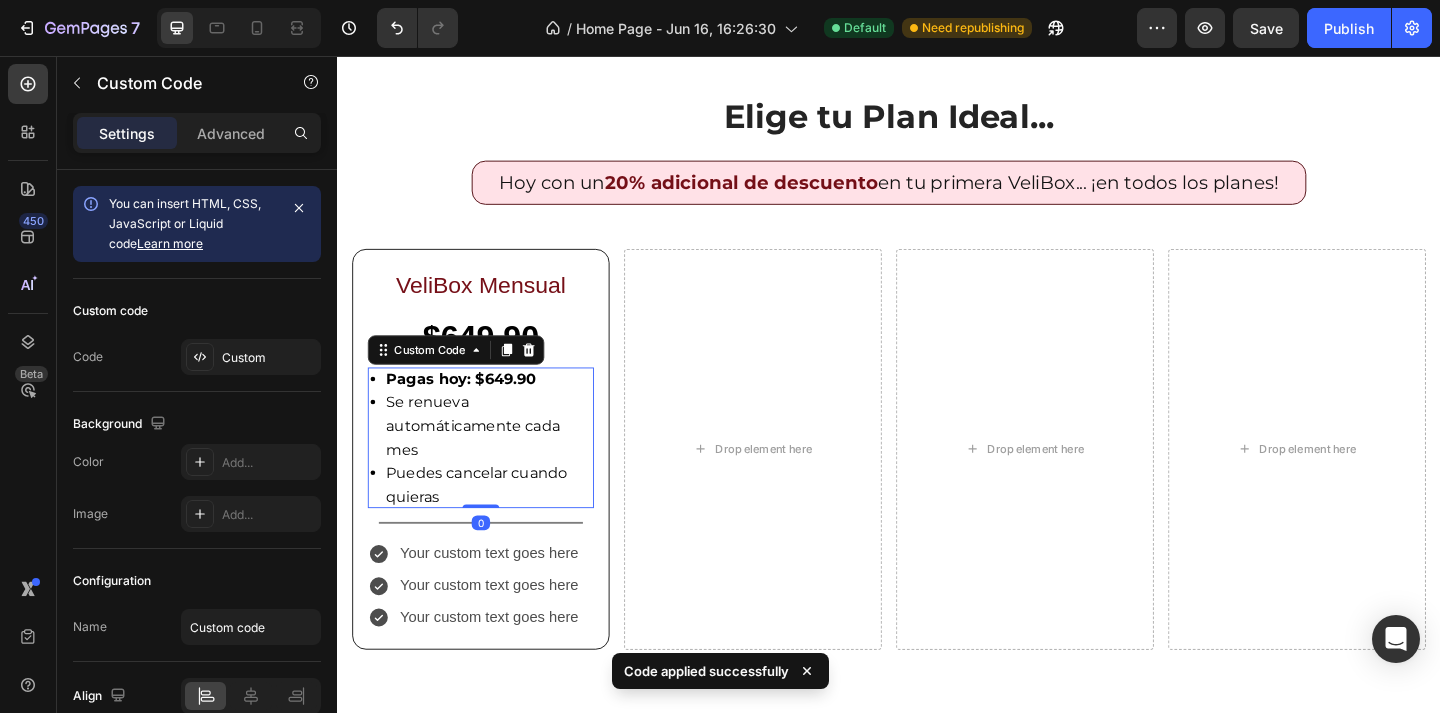click on "Se renueva automáticamente cada mes" at bounding box center [503, 458] 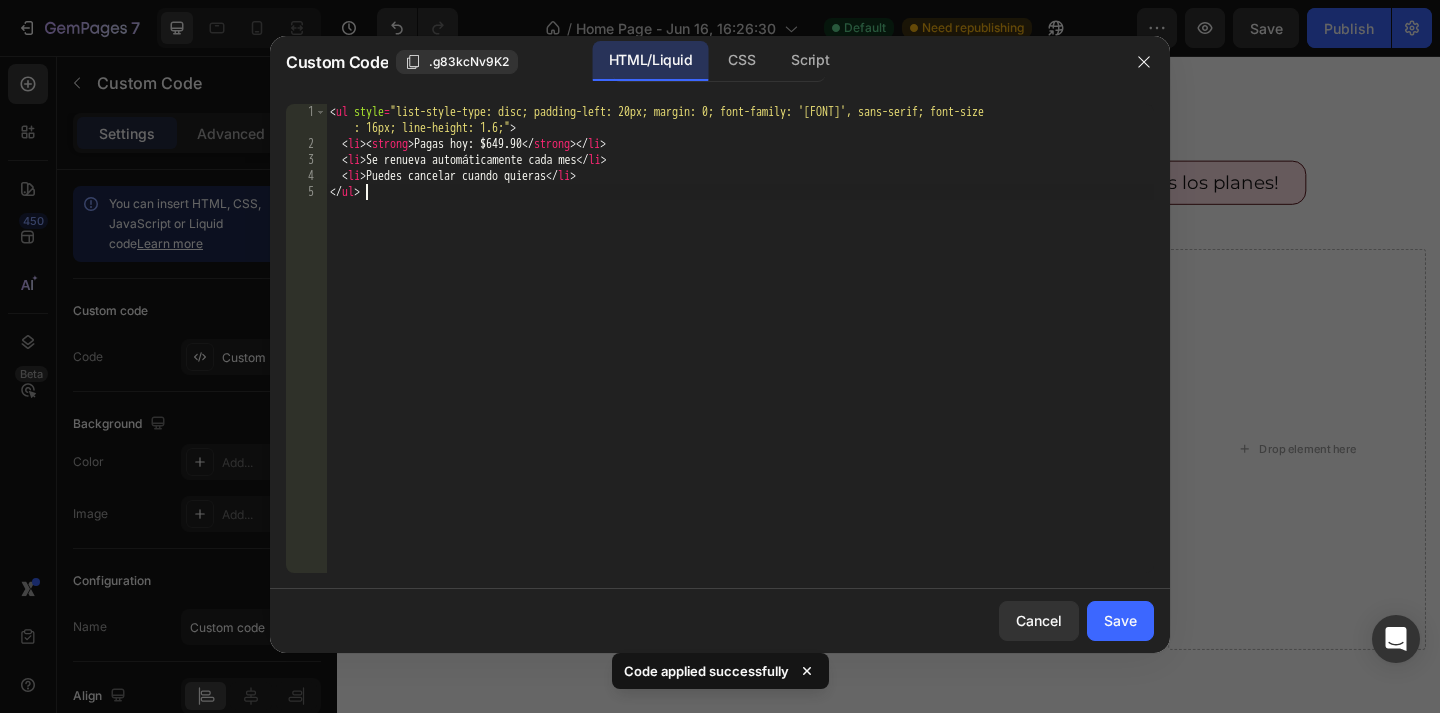 click on "< ul   style = "list-style-type: disc; padding-left: 20px; margin: 0; font-family: '[FONT]', sans-serif; font-size      : 16px; line-height: 1.6;" >    < li > < strong > Pagas hoy: $649.90 </ strong > </ li >    < li > Se renueva automáticamente cada mes </ li >    < li > Puedes cancelar cuando quieras </ li > </ ul >" at bounding box center (740, 362) 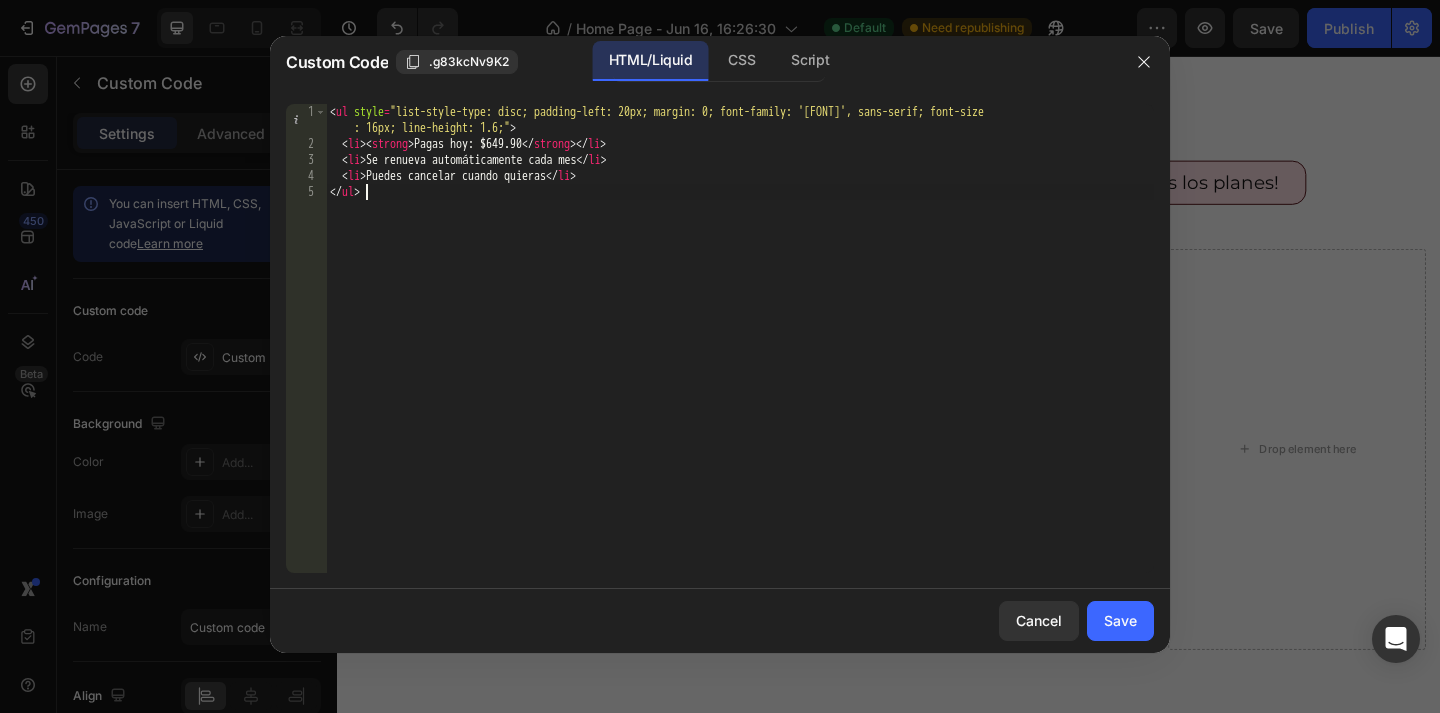 click on "< ul   style = "list-style-type: disc; padding-left: 20px; margin: 0; font-family: '[FONT]', sans-serif; font-size      : 16px; line-height: 1.6;" >    < li > < strong > Pagas hoy: $649.90 </ strong > </ li >    < li > Se renueva automáticamente cada mes </ li >    < li > Puedes cancelar cuando quieras </ li > </ ul >" at bounding box center [740, 362] 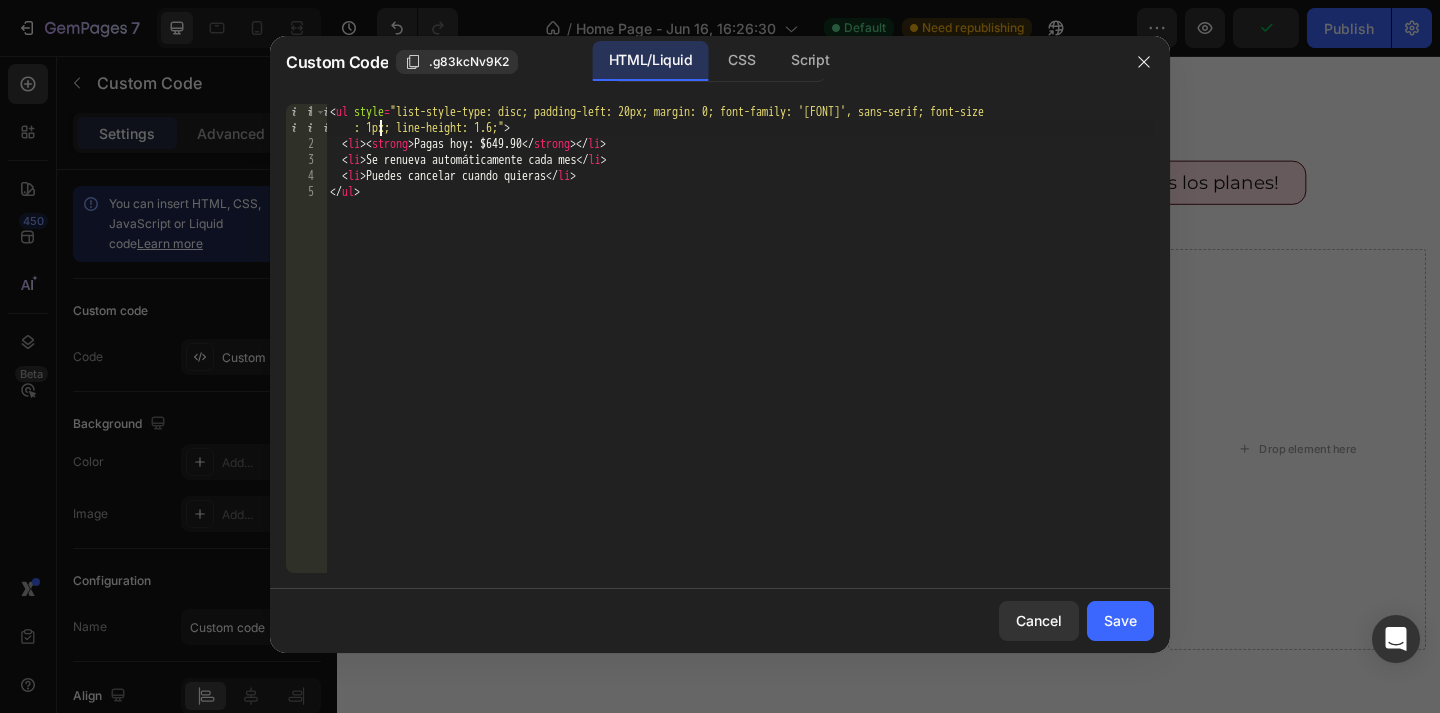 scroll, scrollTop: 0, scrollLeft: 69, axis: horizontal 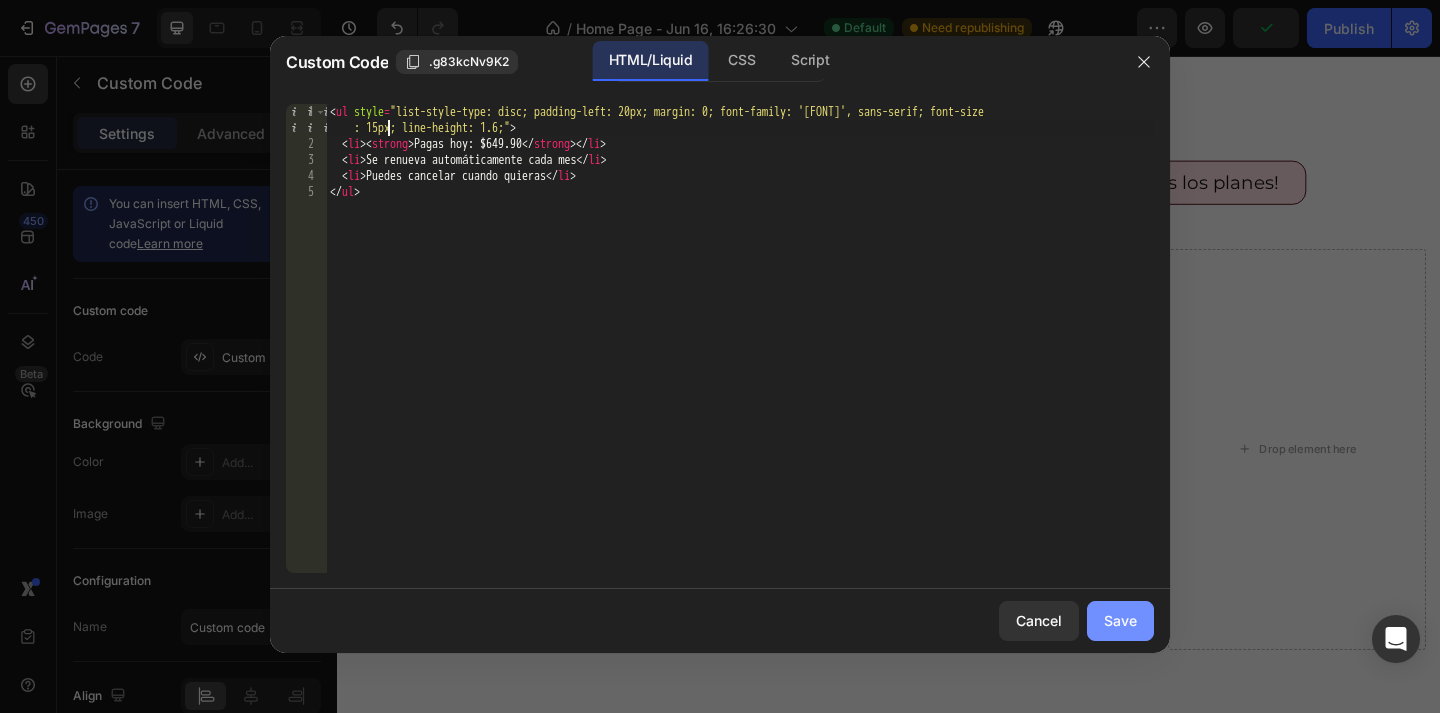 type on "<ul style="list-style-type: disc; padding-left: 20px; margin: 0; font-family: '[FONT]', sans-serif; font-size: 15px; line-height: 1.6;">" 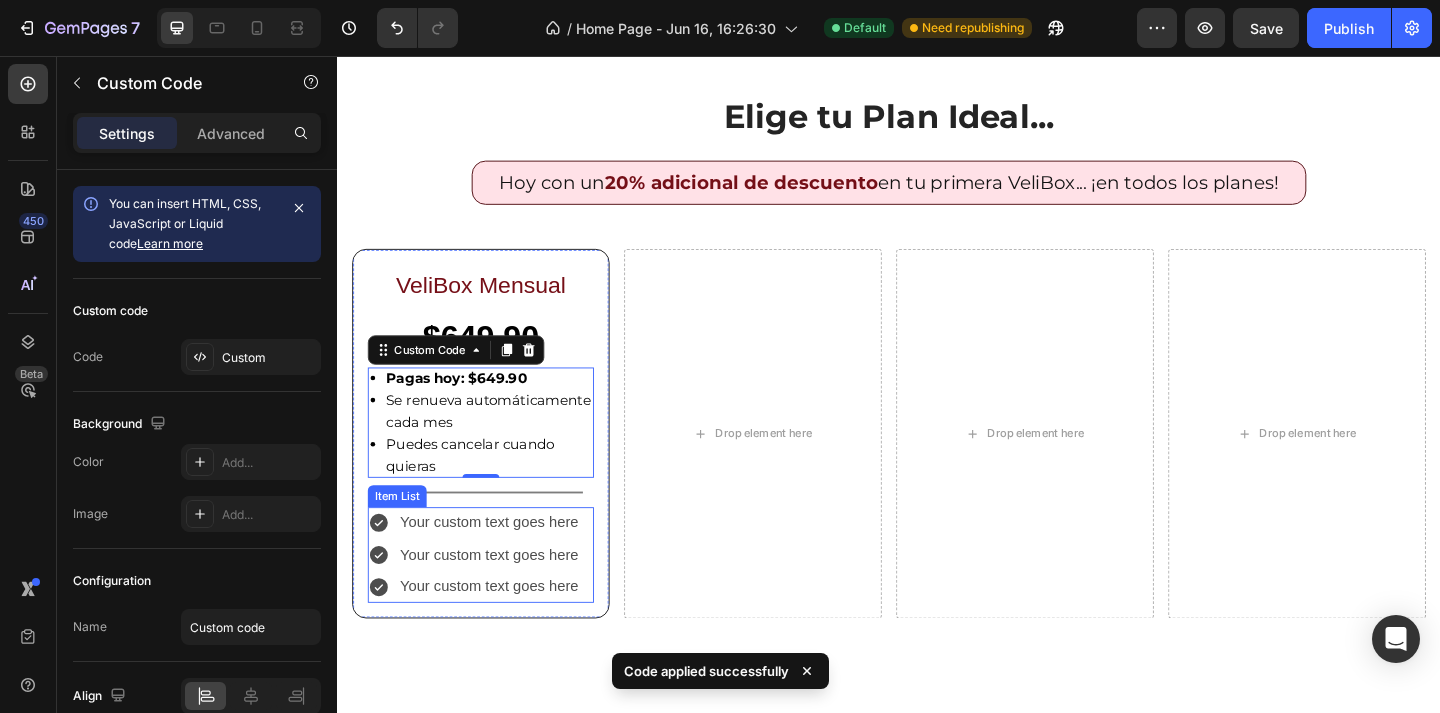 click on "Your custom text goes here" at bounding box center (502, 564) 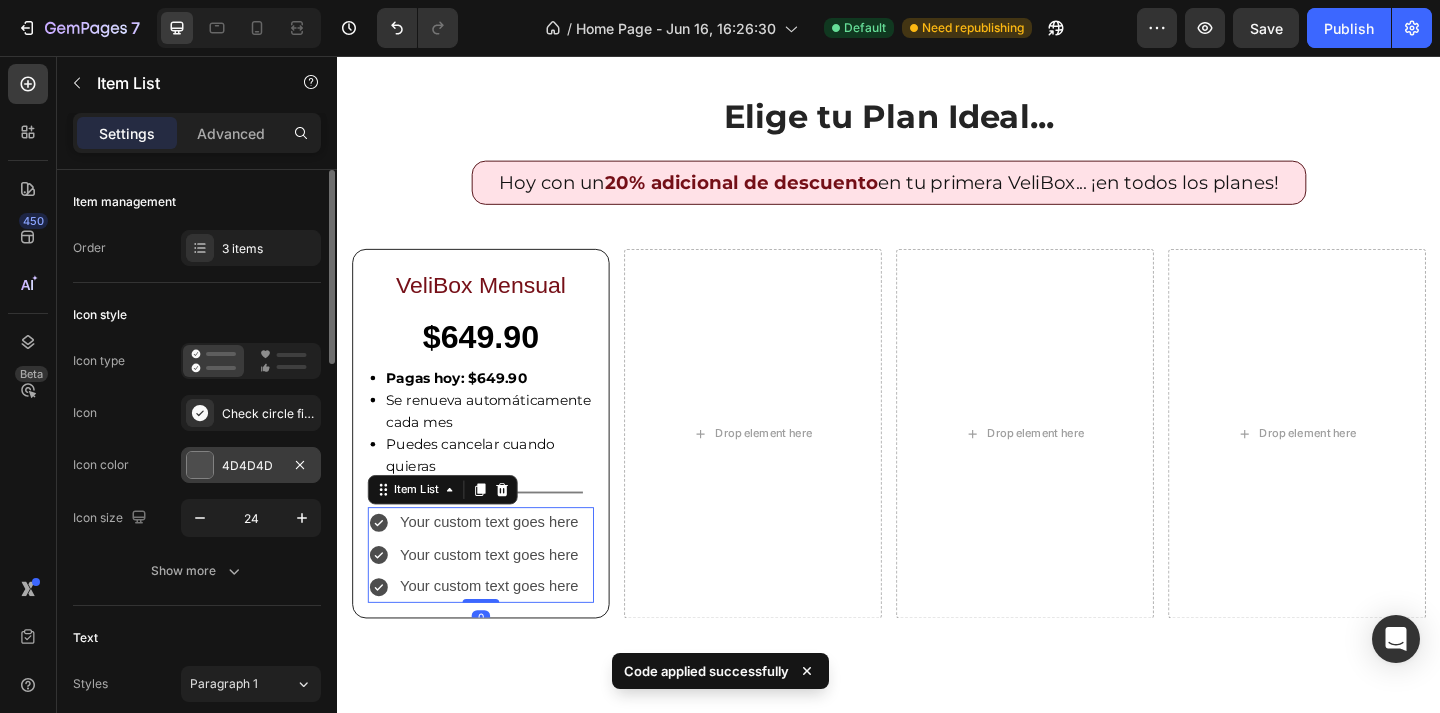 scroll, scrollTop: 49, scrollLeft: 0, axis: vertical 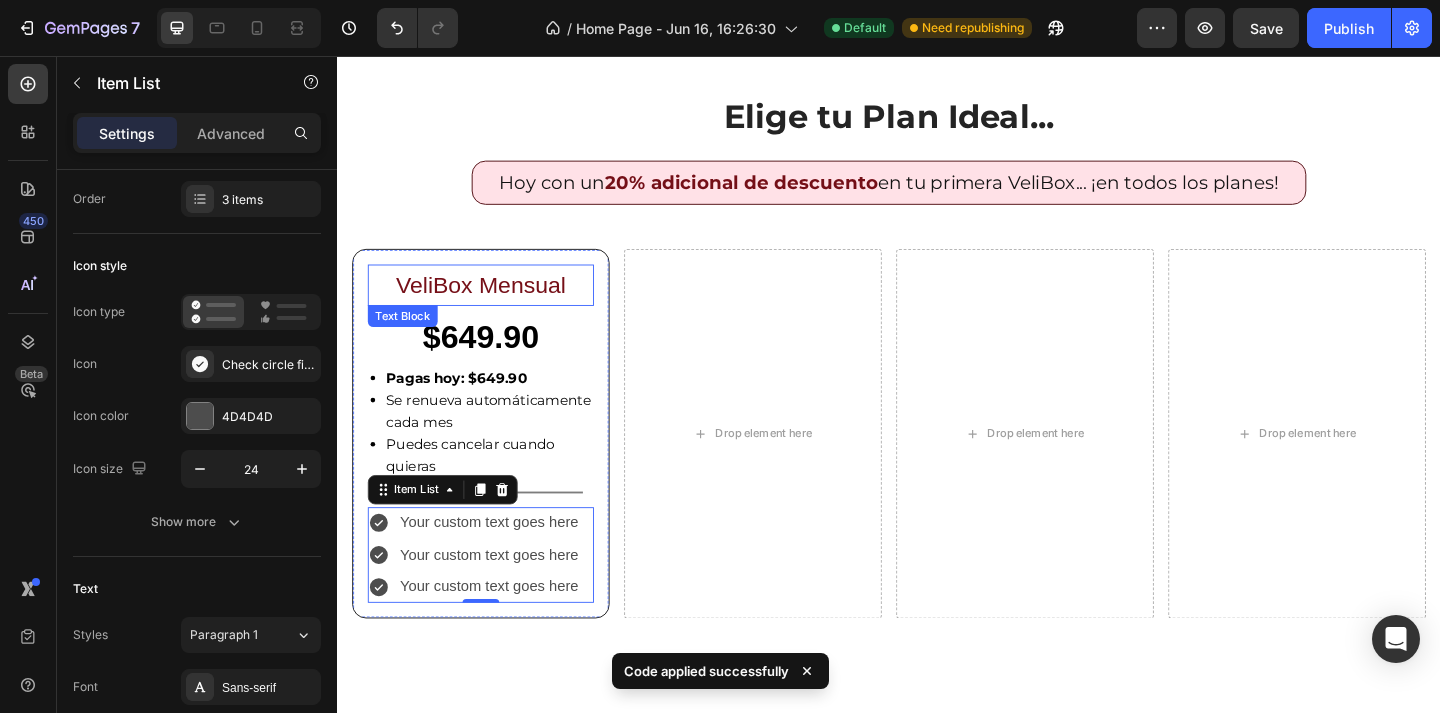 click on "VeliBox Mensual" at bounding box center [493, 305] 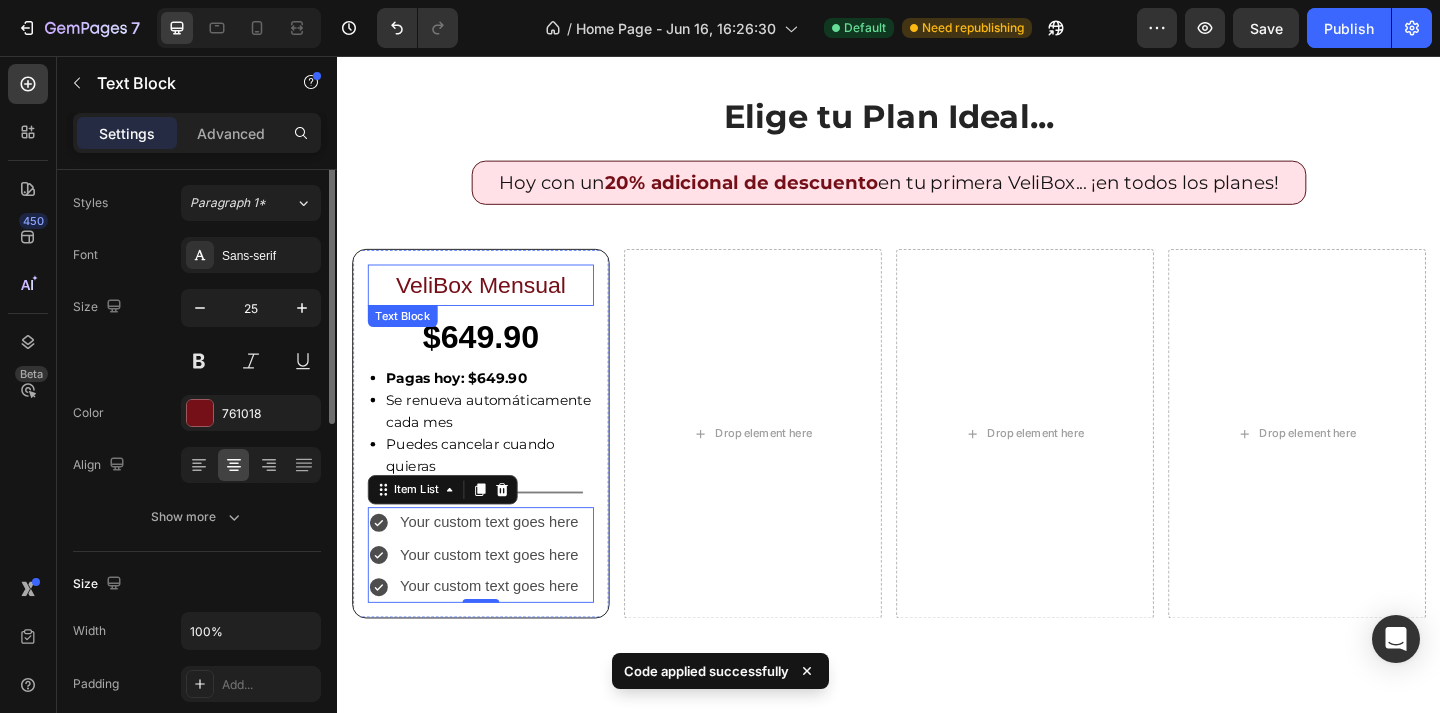 scroll, scrollTop: 0, scrollLeft: 0, axis: both 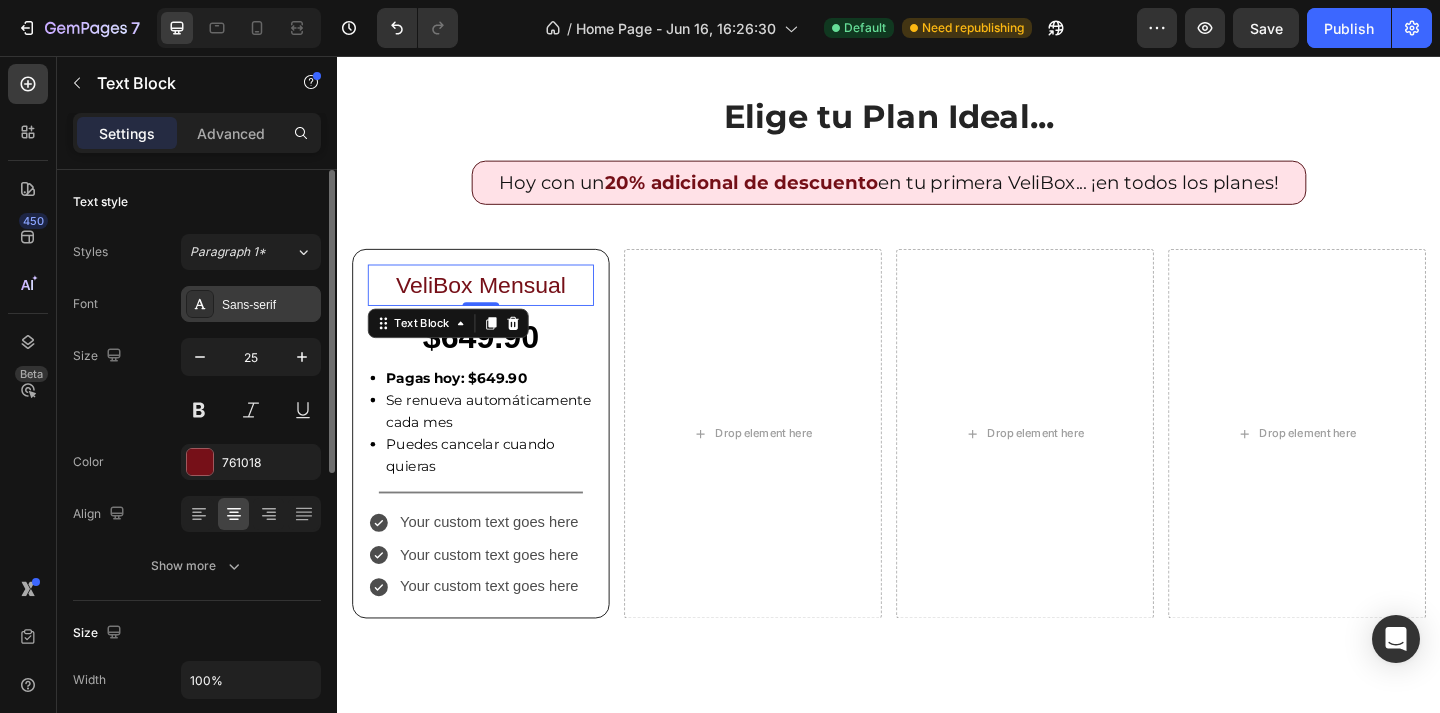 click on "Sans-serif" at bounding box center (269, 305) 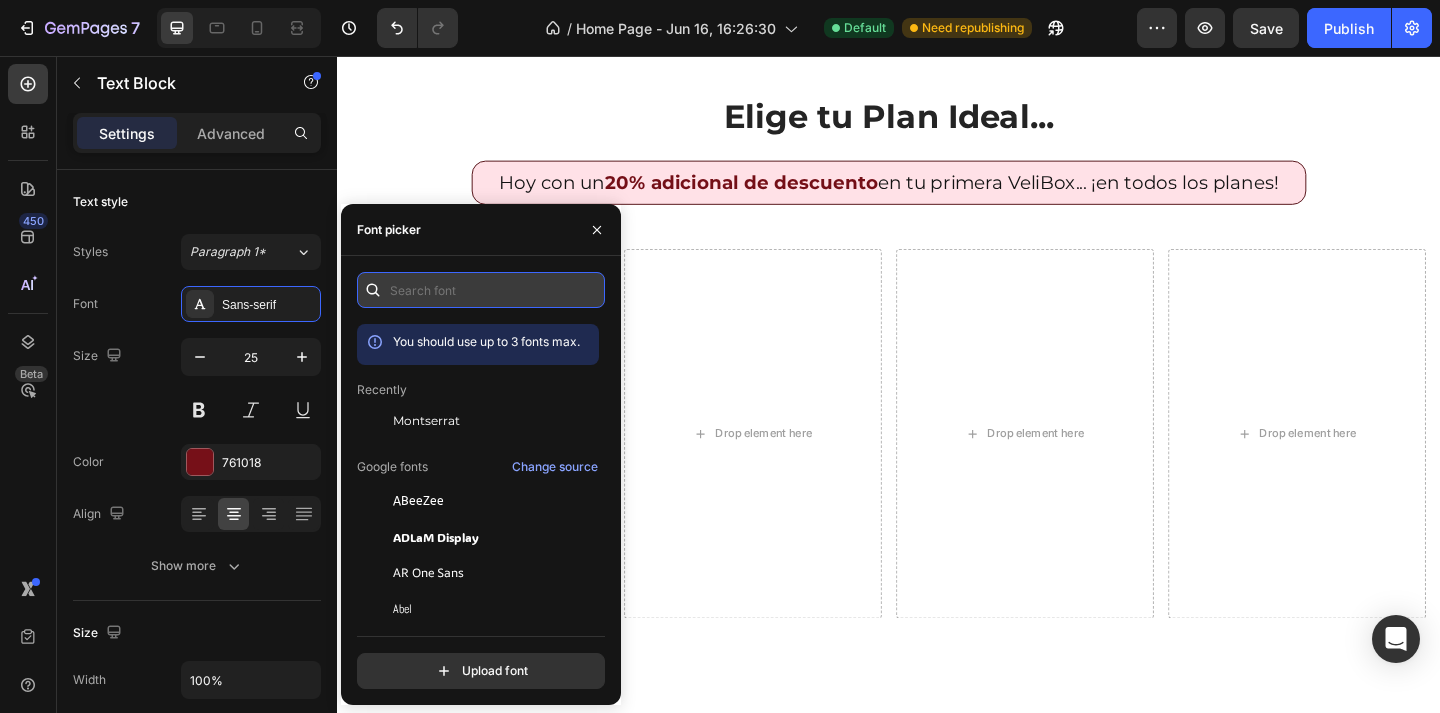click at bounding box center [481, 290] 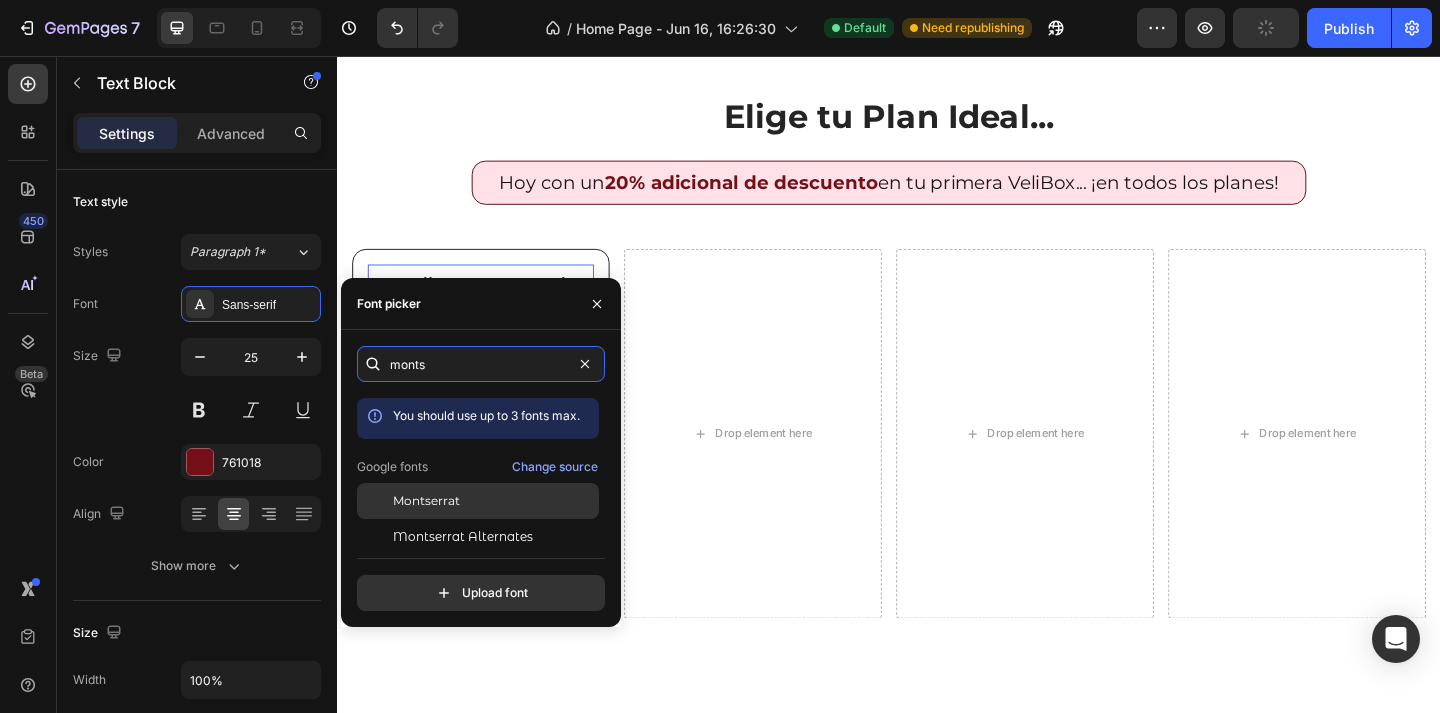 type on "monts" 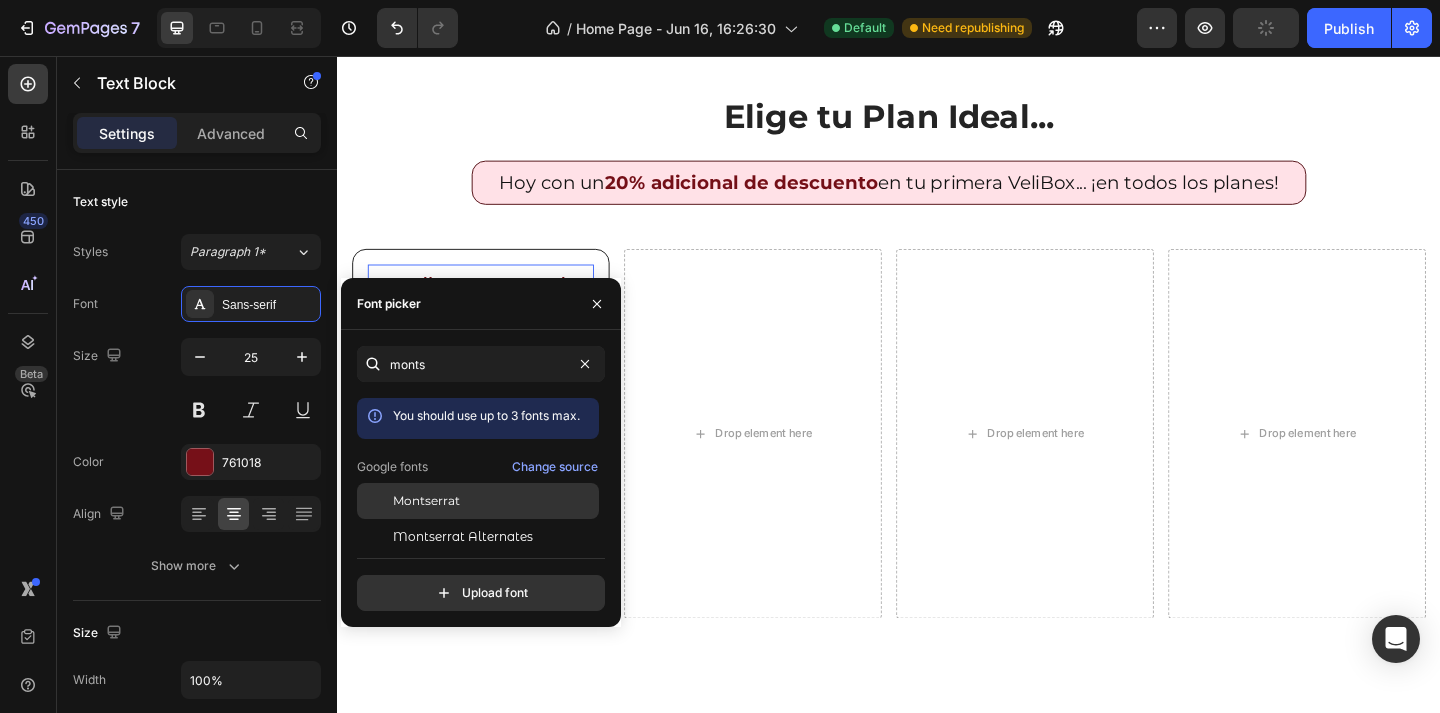 click on "Montserrat" 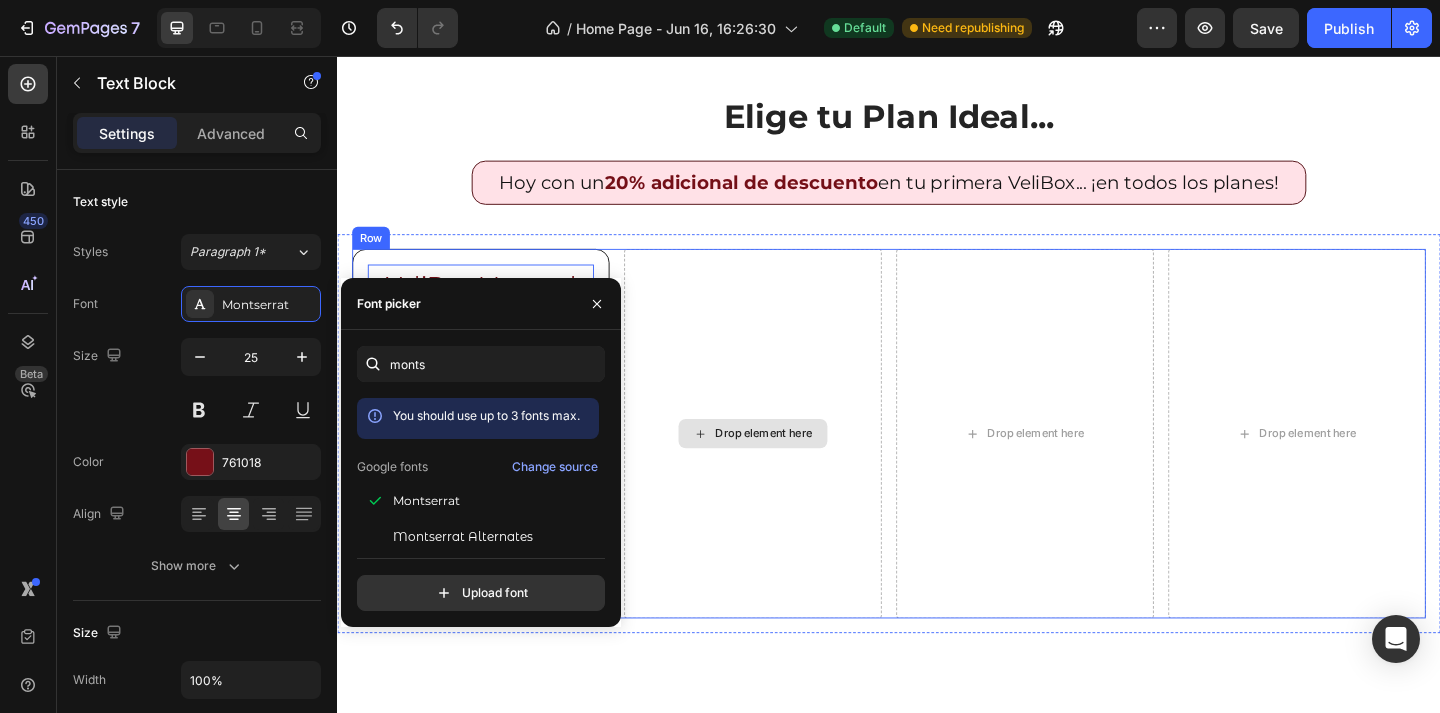 click on "Drop element here" at bounding box center [789, 467] 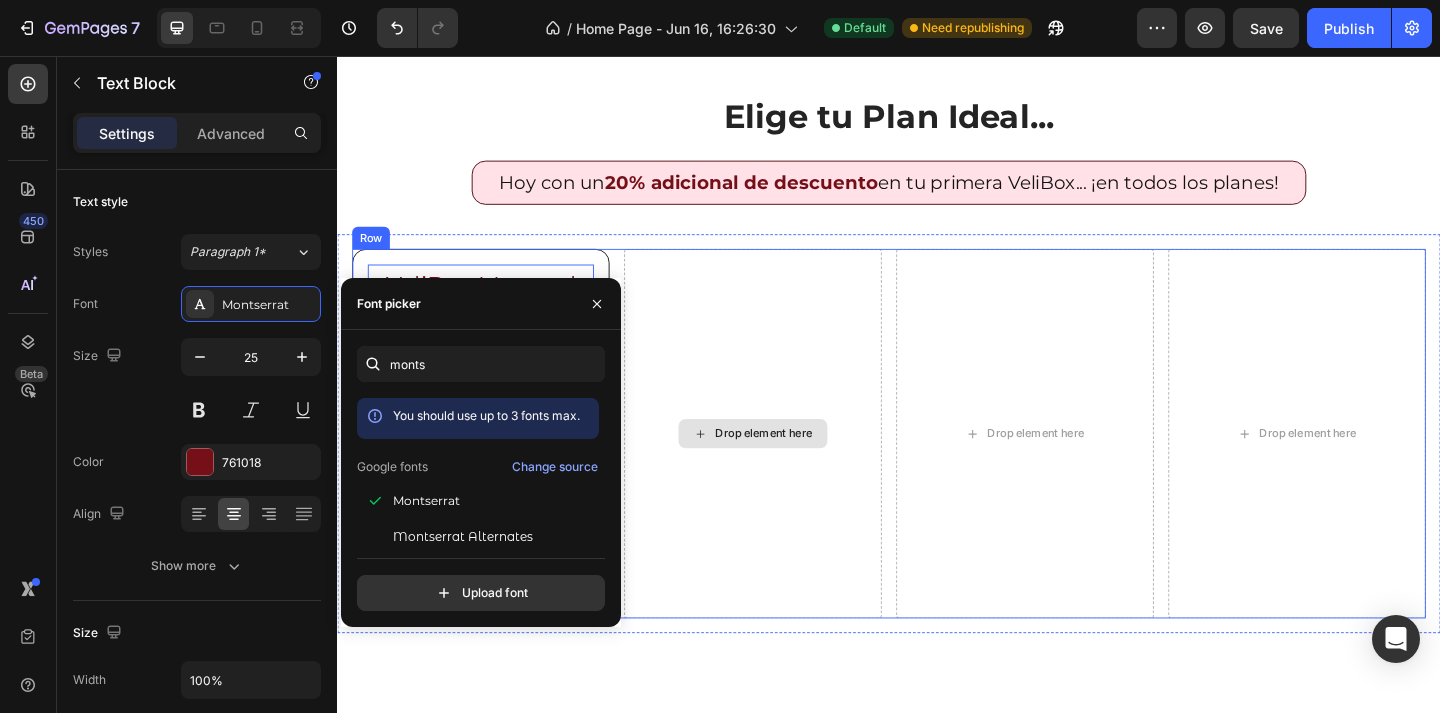click on "VeliBox Mensual Text Block   0 $649.90 Text Block
Pagas hoy: $649.90
Se renueva automáticamente cada mes
Puedes cancelar cuando quieras
Custom Code                Title Line Your custom text goes here Your custom text goes here Your custom text goes here Item List Row" at bounding box center (493, 467) 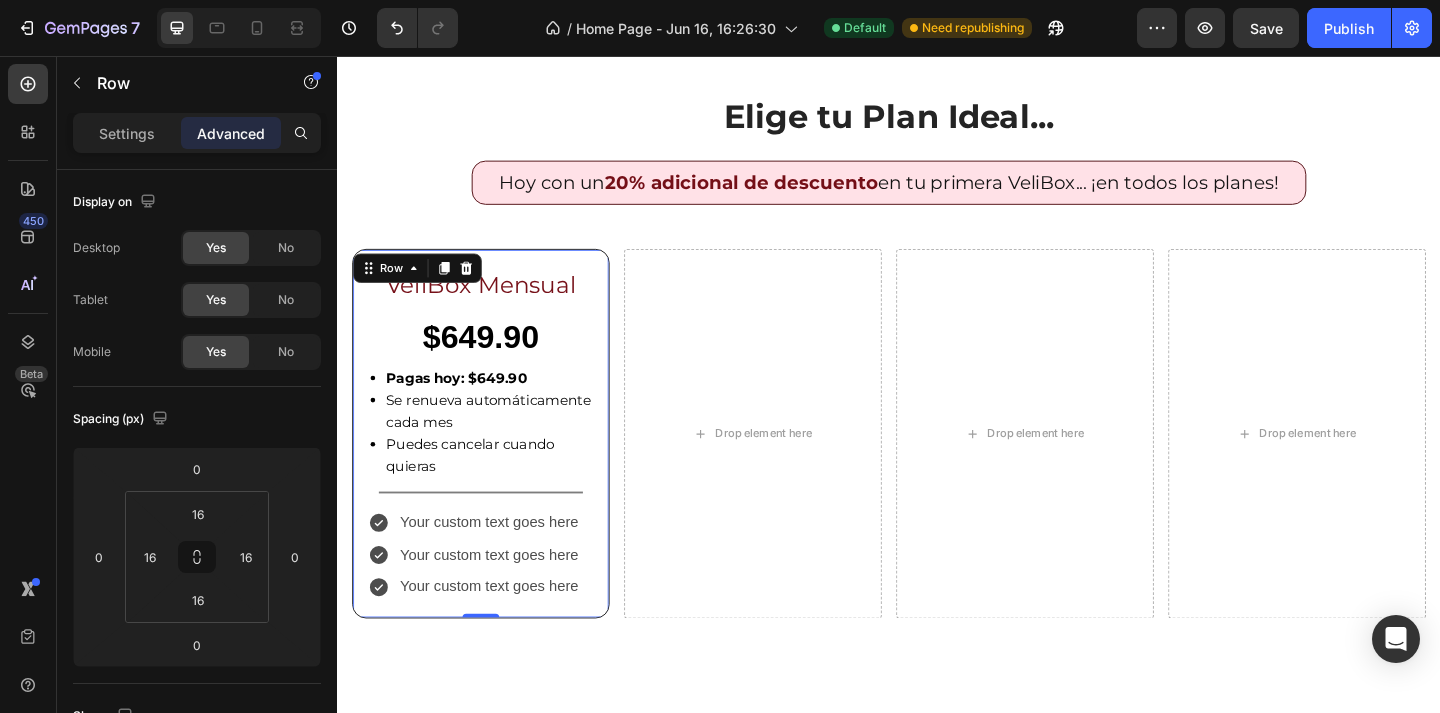 click on "VeliBox Mensual Text Block $649.90 Text Block
Pagas hoy: $649.90
Se renueva automáticamente cada mes
Puedes cancelar cuando quieras
Custom Code                Title Line Your custom text goes here Your custom text goes here Your custom text goes here Item List Row   0" at bounding box center [493, 467] 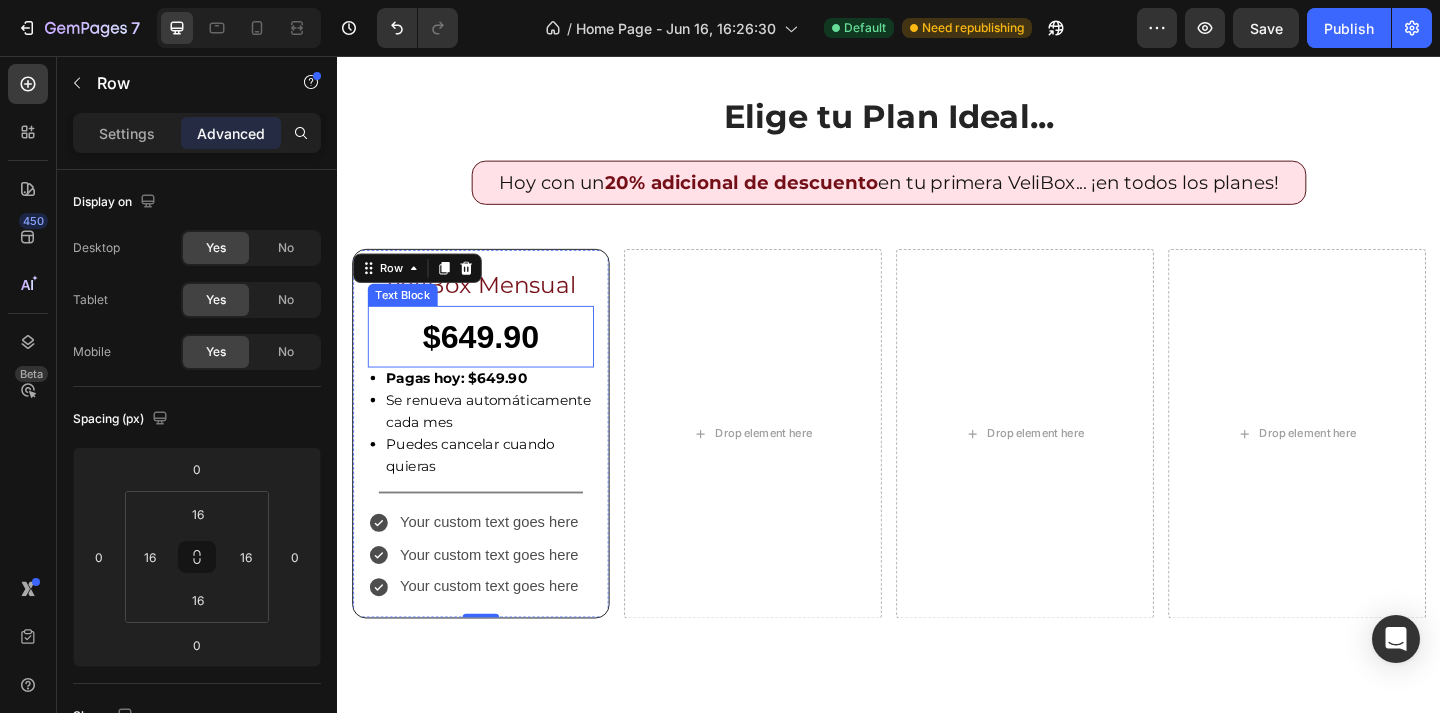 click on "$649.90" at bounding box center [493, 361] 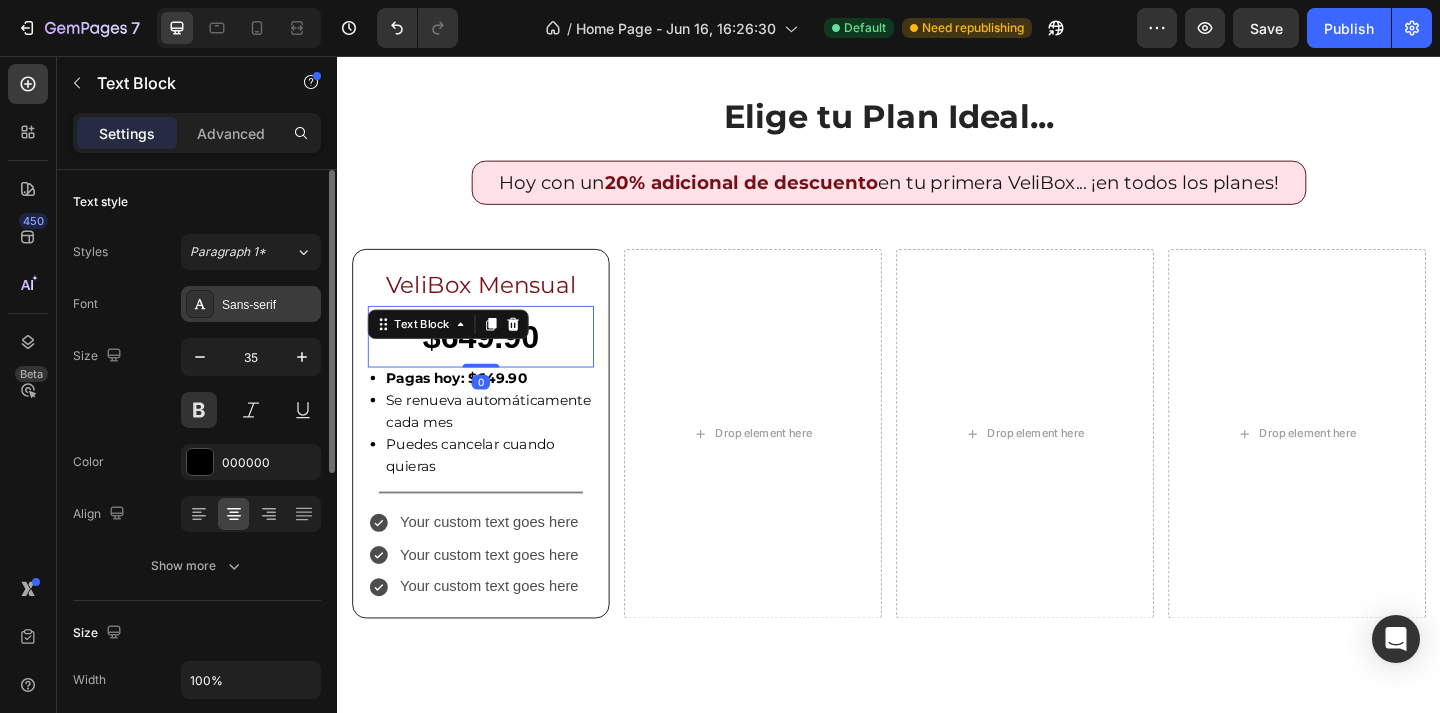 click on "Sans-serif" at bounding box center (269, 305) 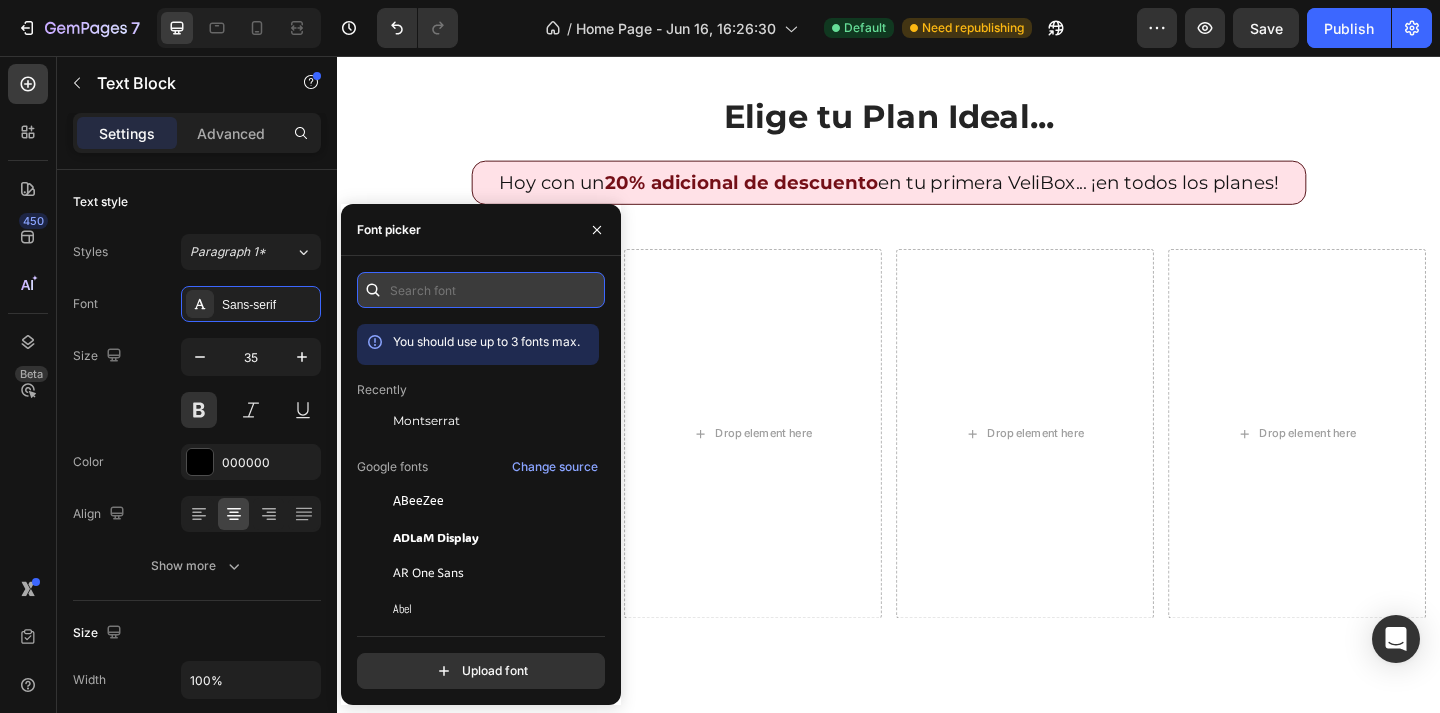 click at bounding box center (481, 290) 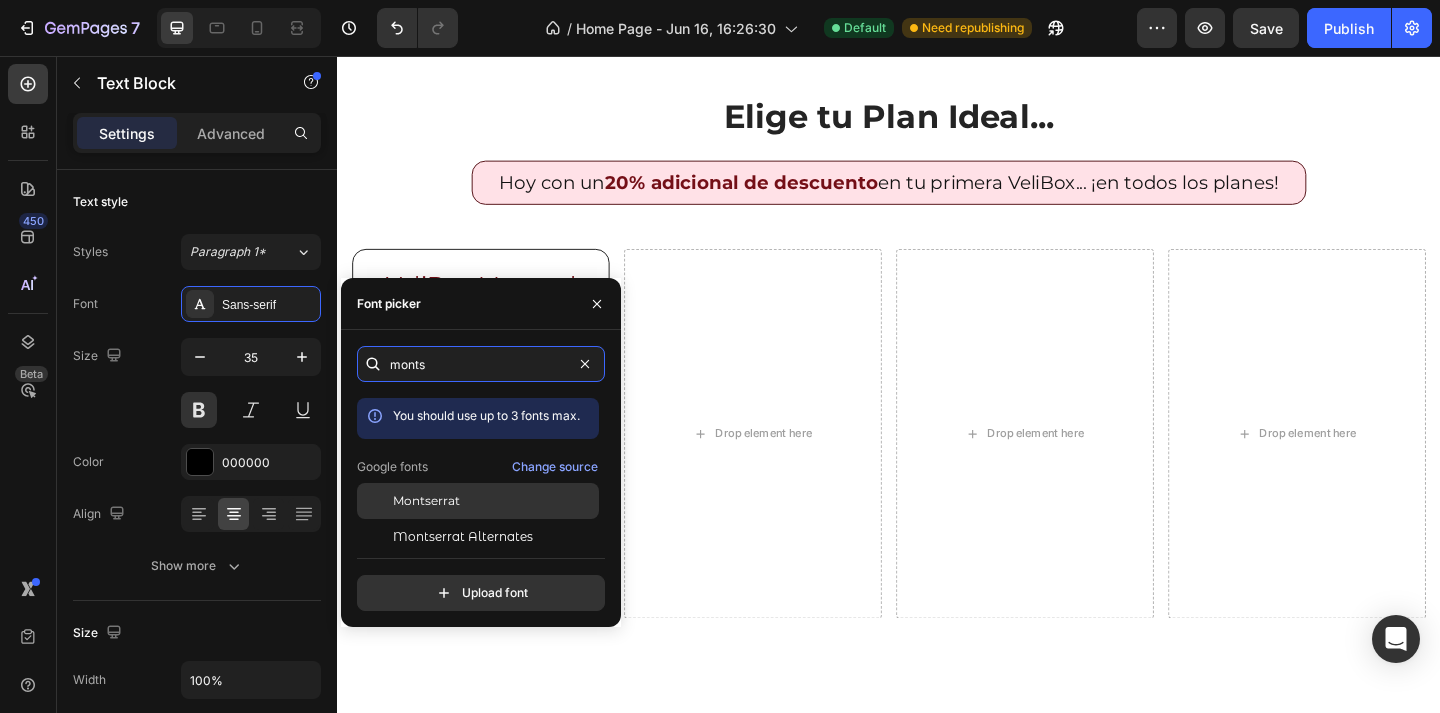type on "monts" 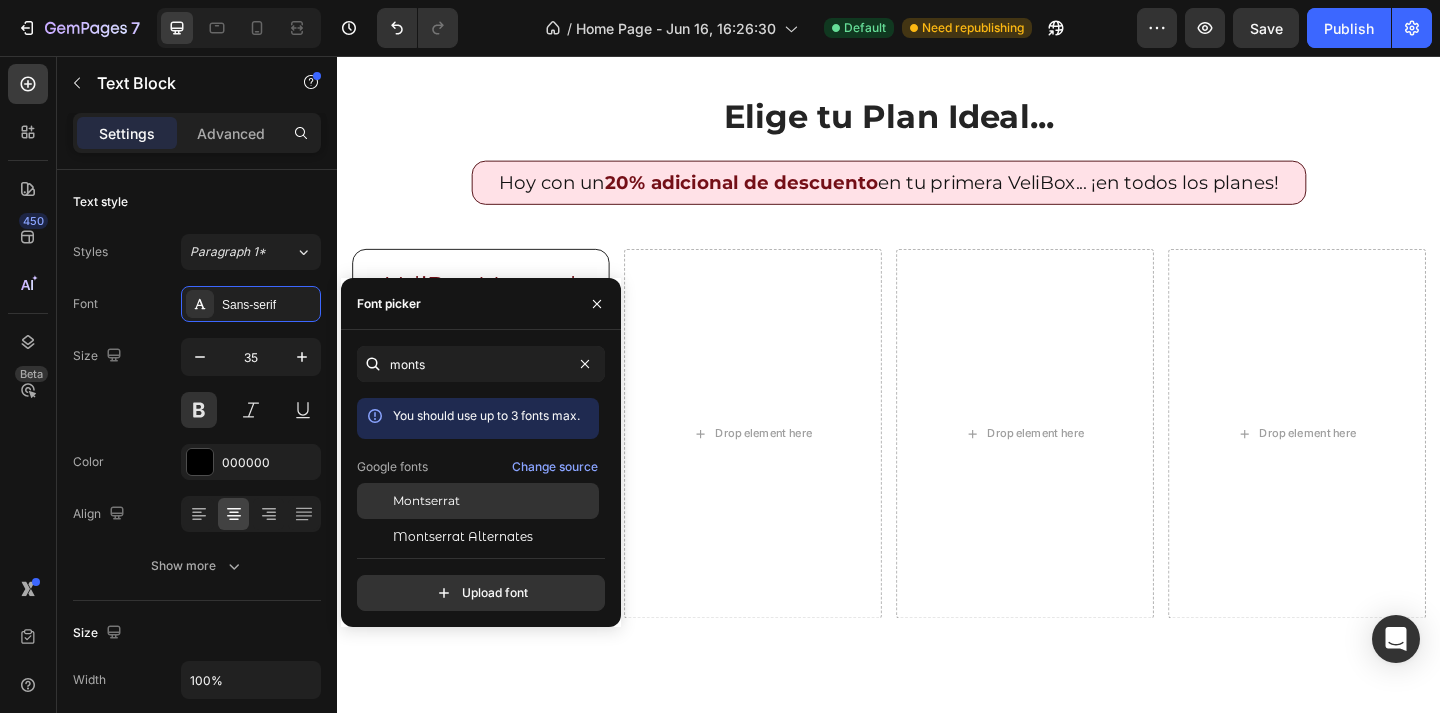 click on "Montserrat" at bounding box center [426, 501] 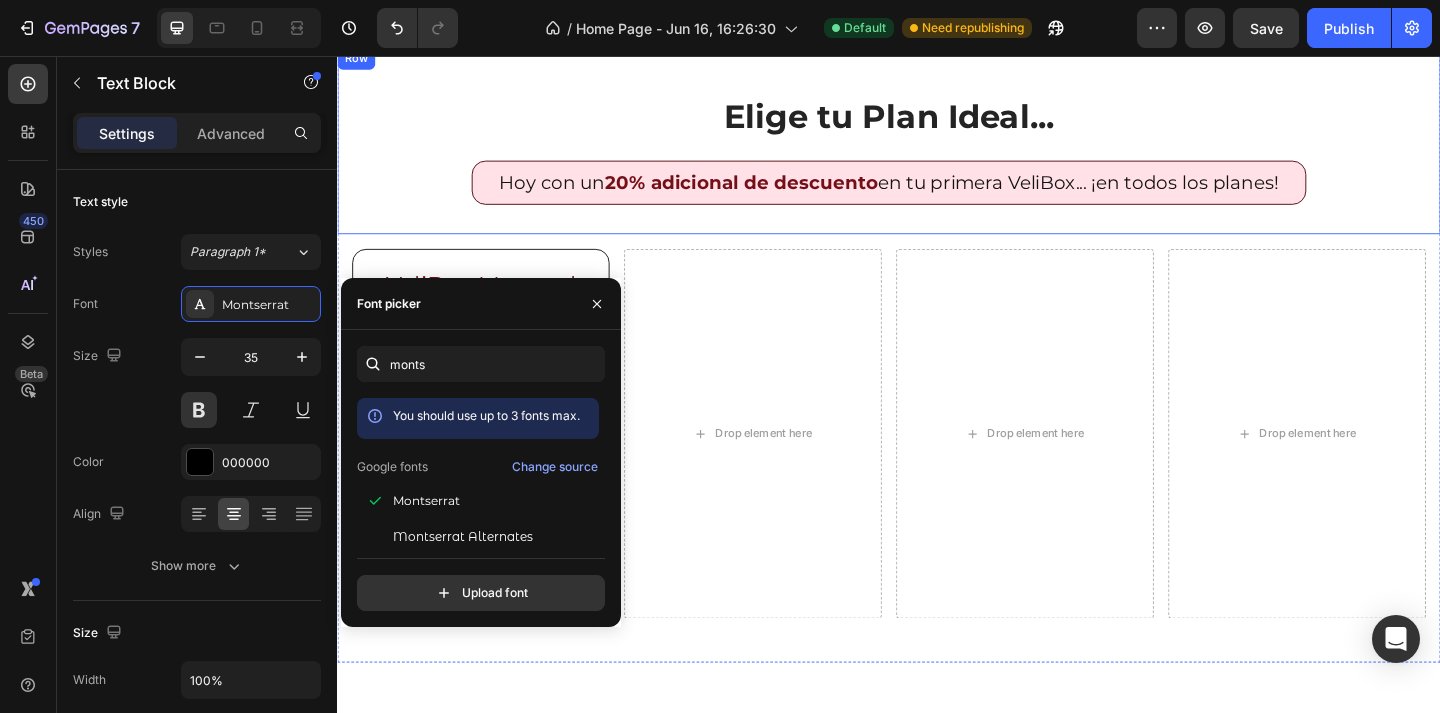 click on "Elige tu Plan Ideal... Heading Hoy con un  20% adicional de descuento  en tu primera VeliBox... ¡en todos los planes! Heading Row Row" at bounding box center [937, 148] 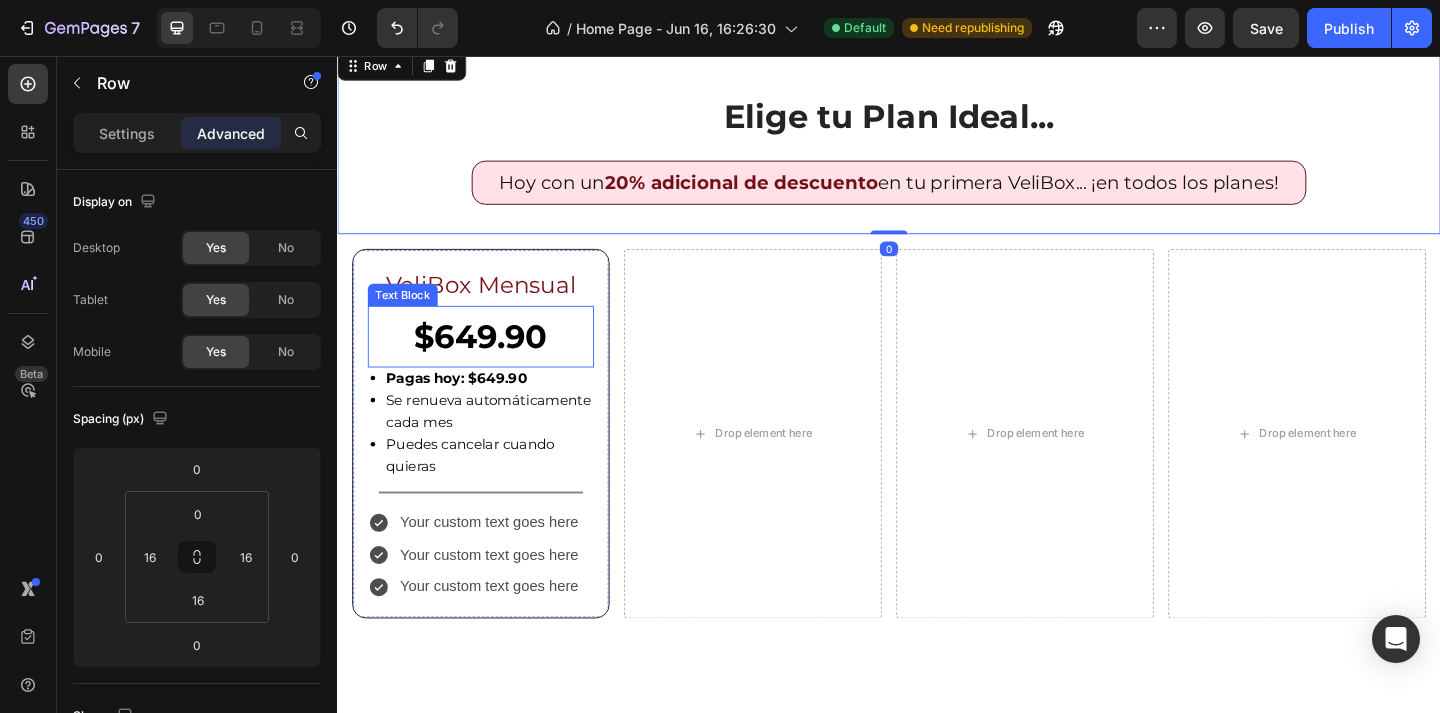 click on "$649.90 Text Block" at bounding box center (493, 361) 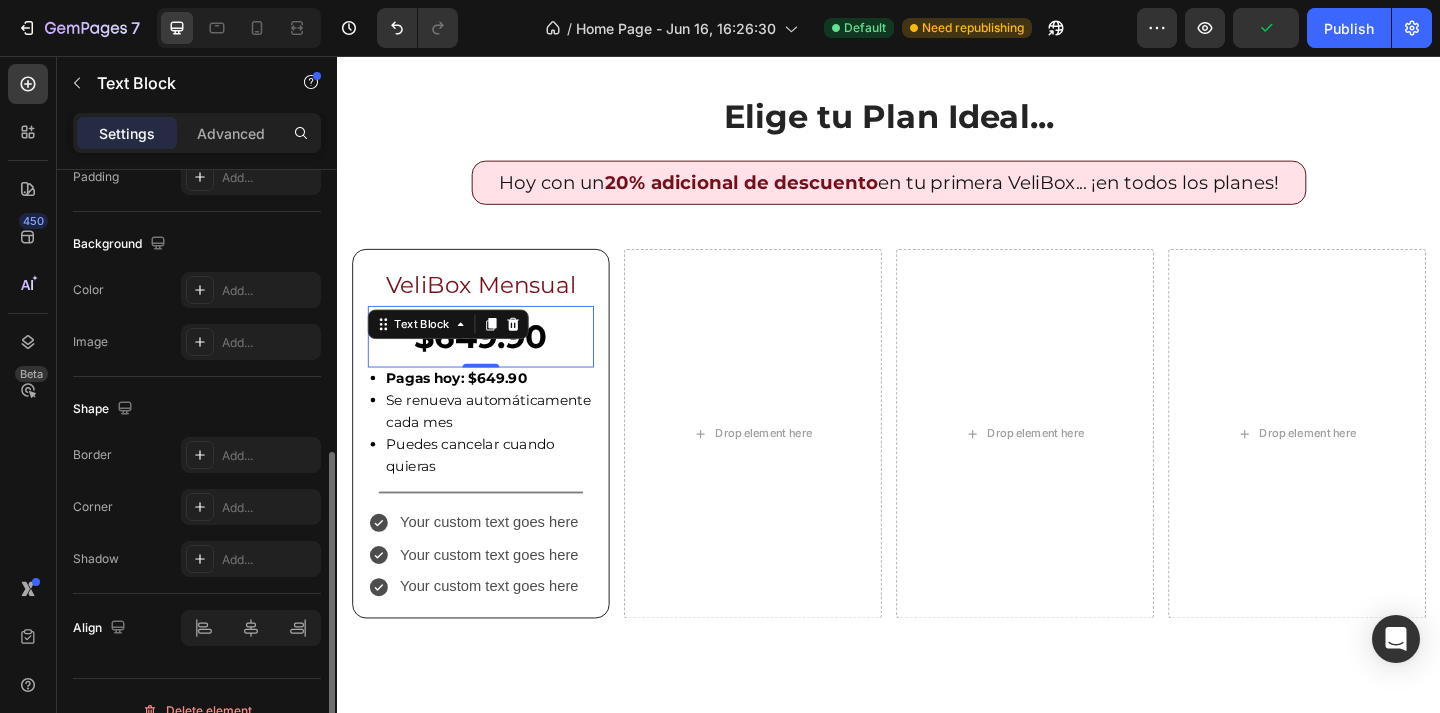 scroll, scrollTop: 585, scrollLeft: 0, axis: vertical 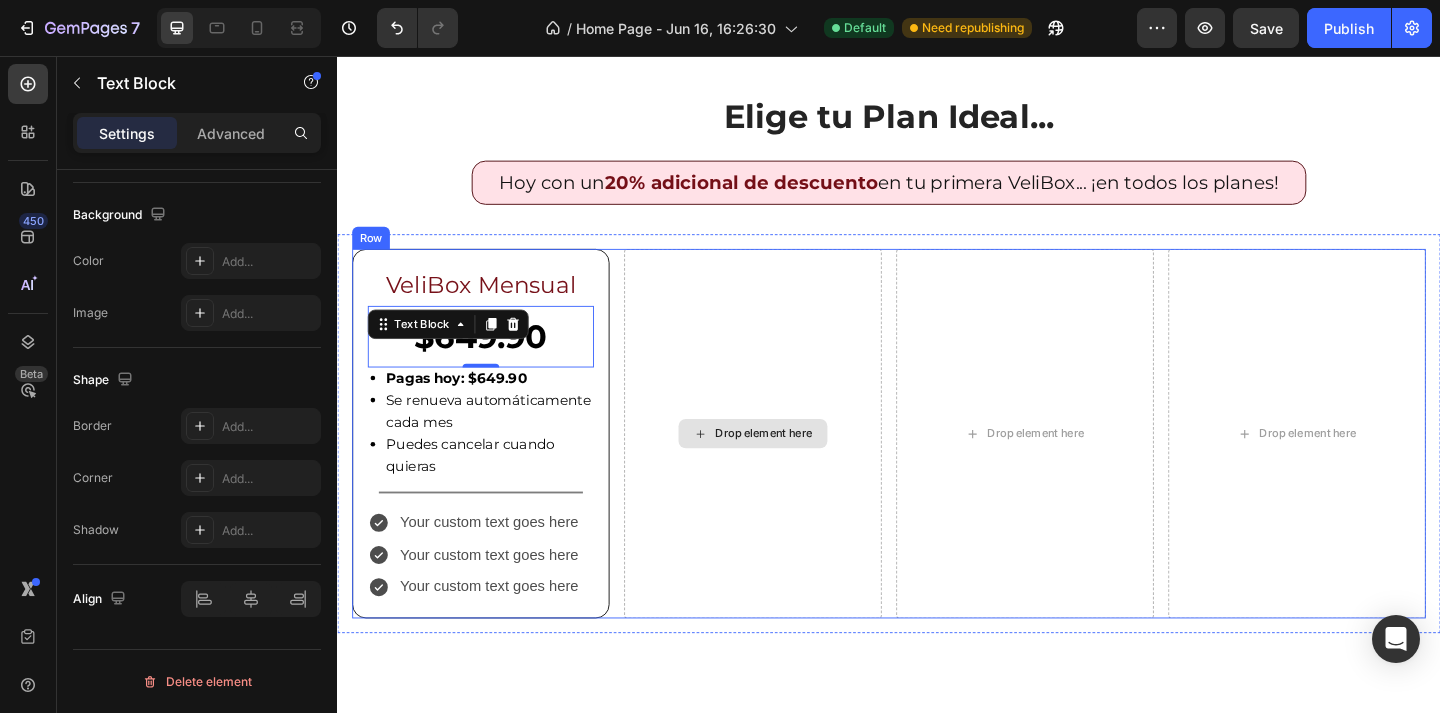 click on "Drop element here" at bounding box center [789, 467] 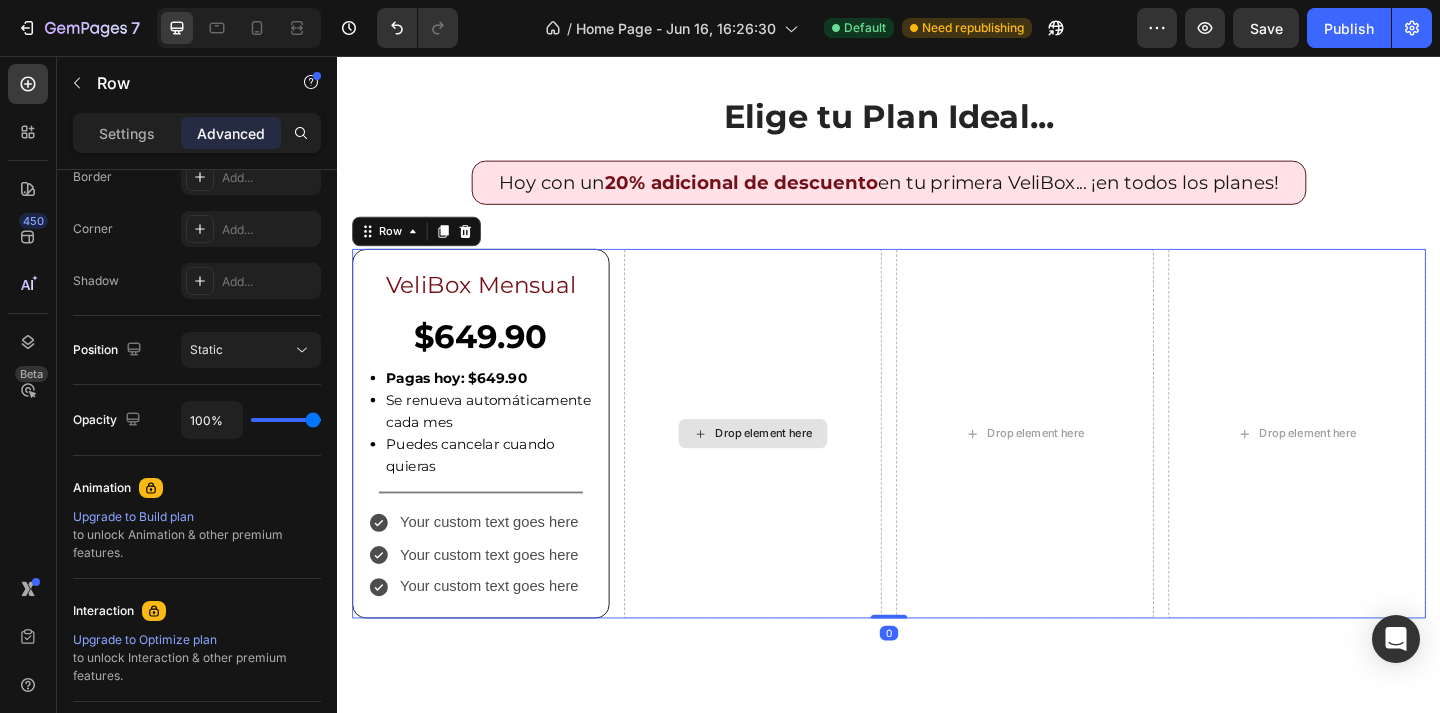 scroll, scrollTop: 0, scrollLeft: 0, axis: both 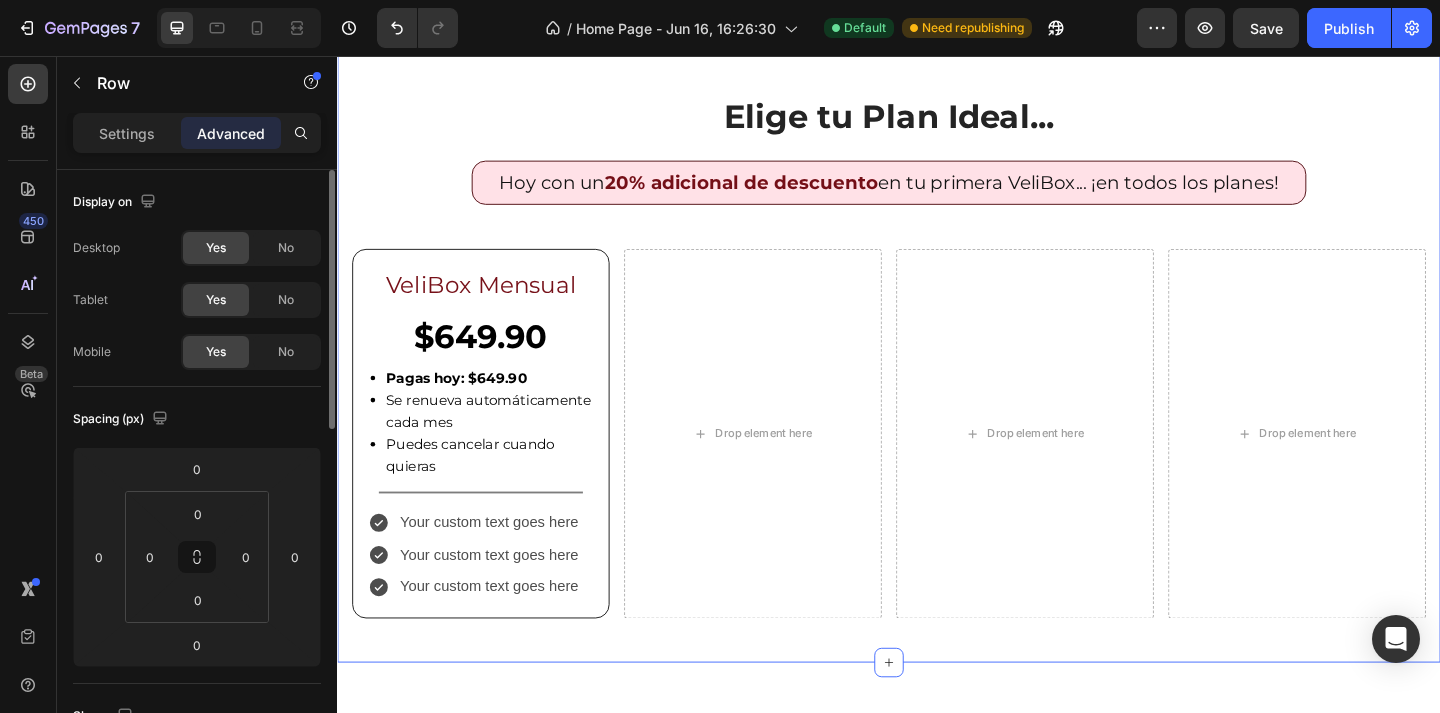 click on "Elige tu Plan Ideal... Heading Hoy con un  20% adicional de descuento  en tu primera VeliBox... ¡en todos los planes! Heading Row Row VeliBox Mensual Text Block $649.90 Text Block
Pagas hoy: $649.90
Se renueva automáticamente cada mes
Puedes cancelar cuando quieras
Custom Code                Title Line Your custom text goes here Your custom text goes here Your custom text goes here Item List Row
Drop element here
Drop element here
Drop element here Row Row Section 4" at bounding box center [937, 365] 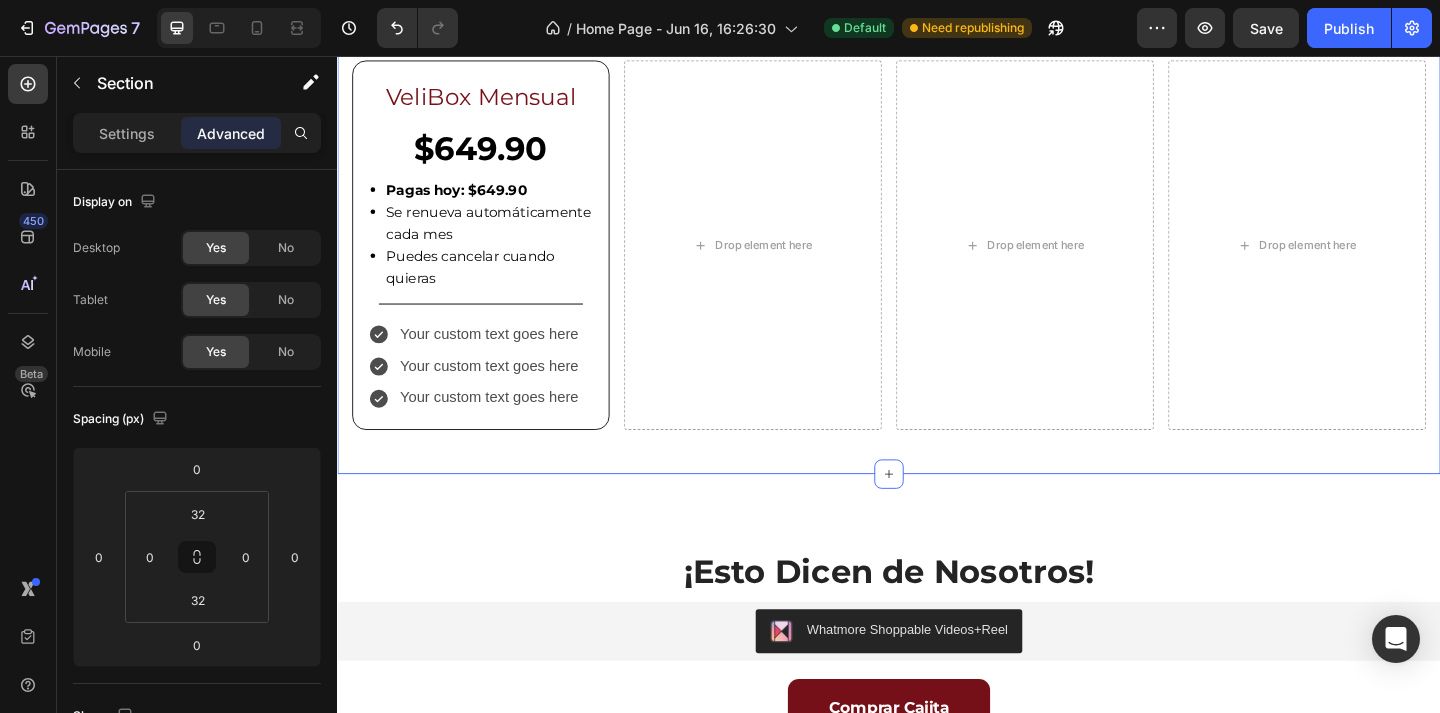 scroll, scrollTop: 1680, scrollLeft: 0, axis: vertical 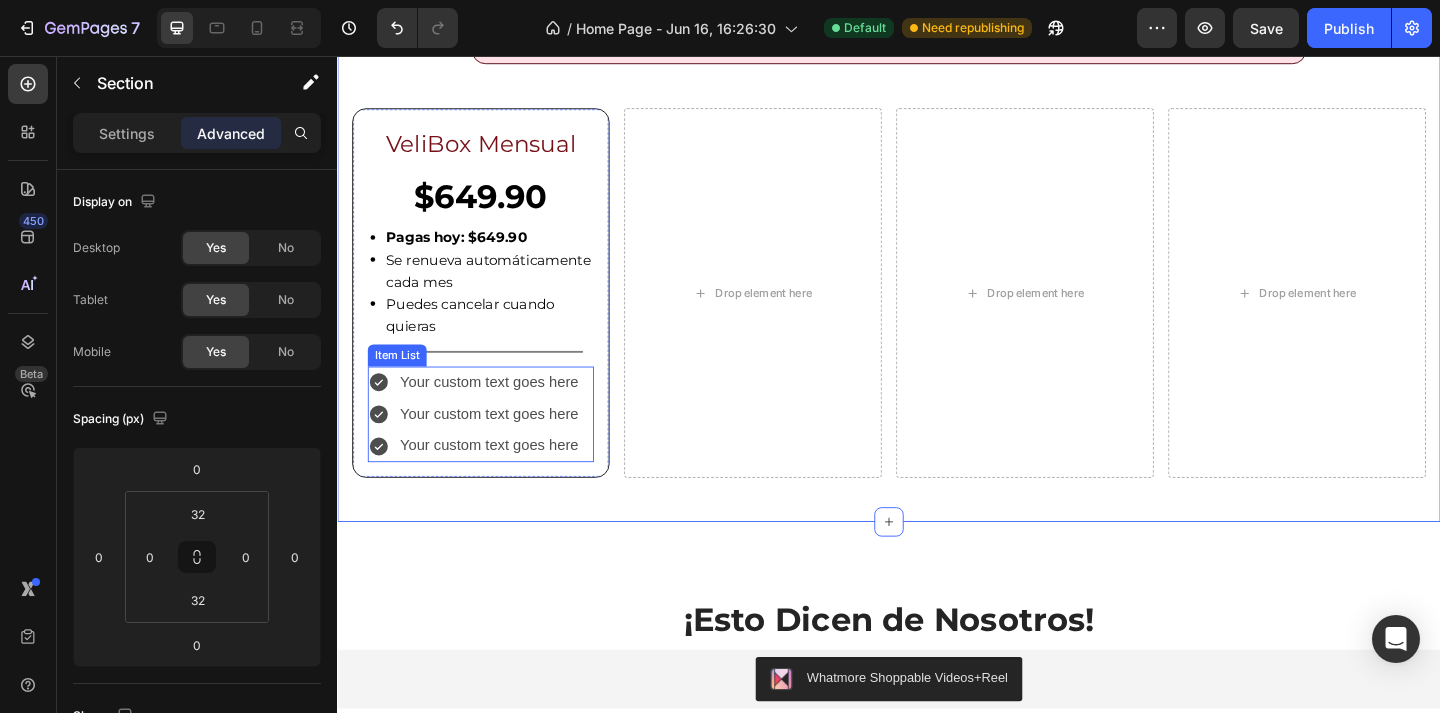 click on "Your custom text goes here" at bounding box center [502, 411] 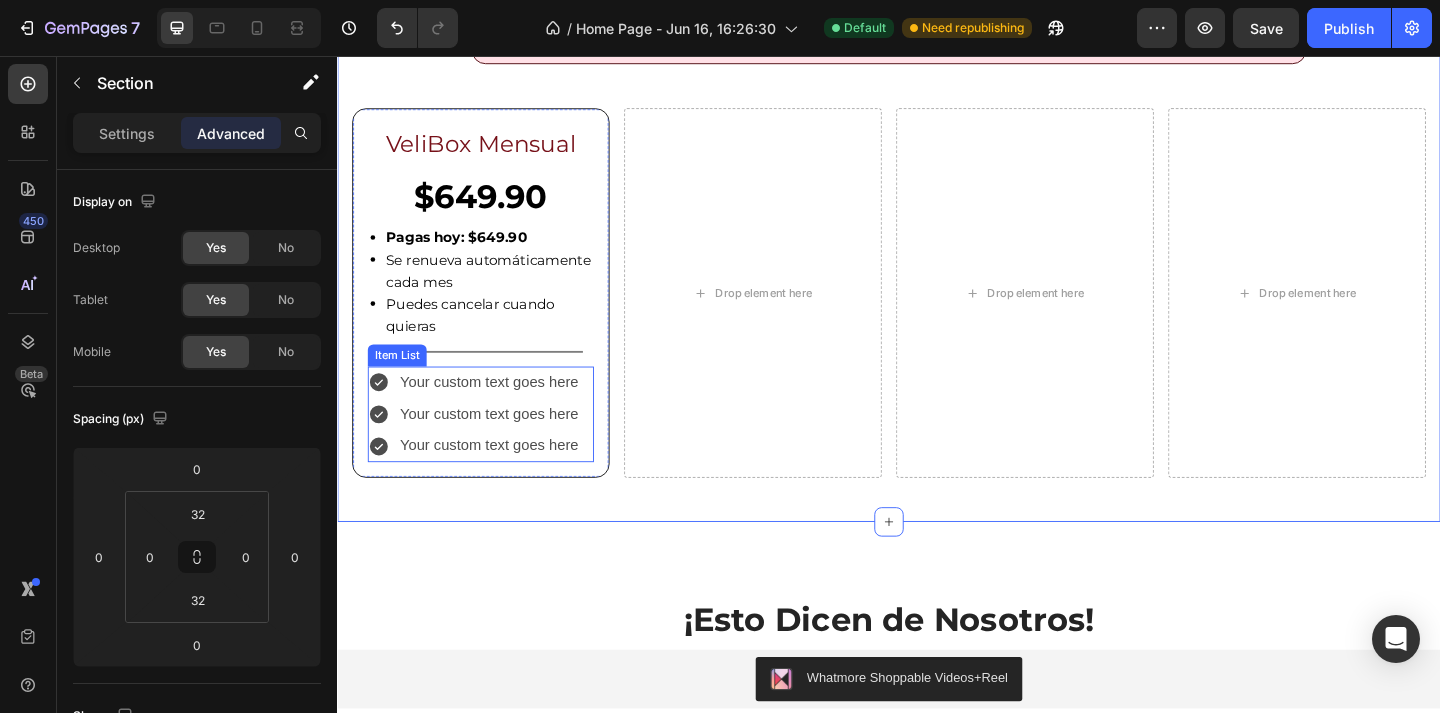 click on "Your custom text goes here" at bounding box center [502, 411] 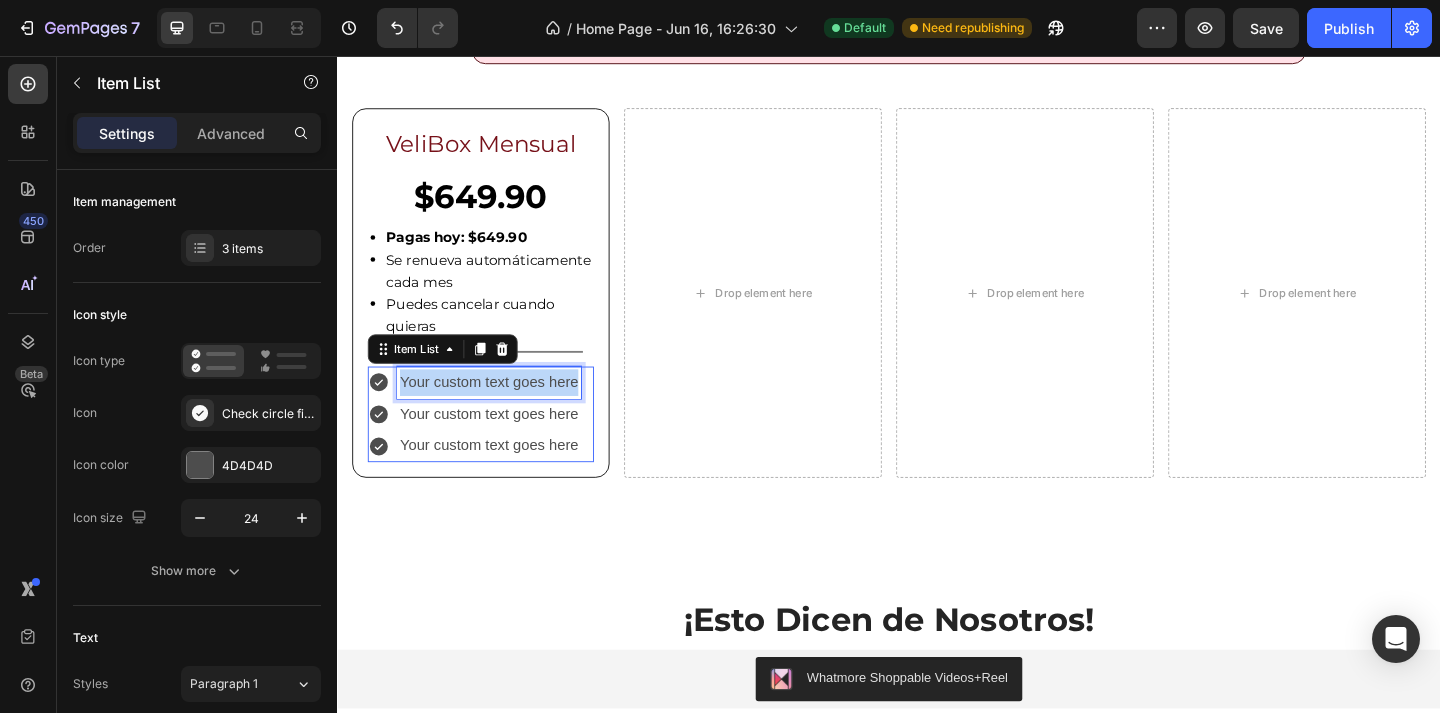 click on "Your custom text goes here" at bounding box center (502, 411) 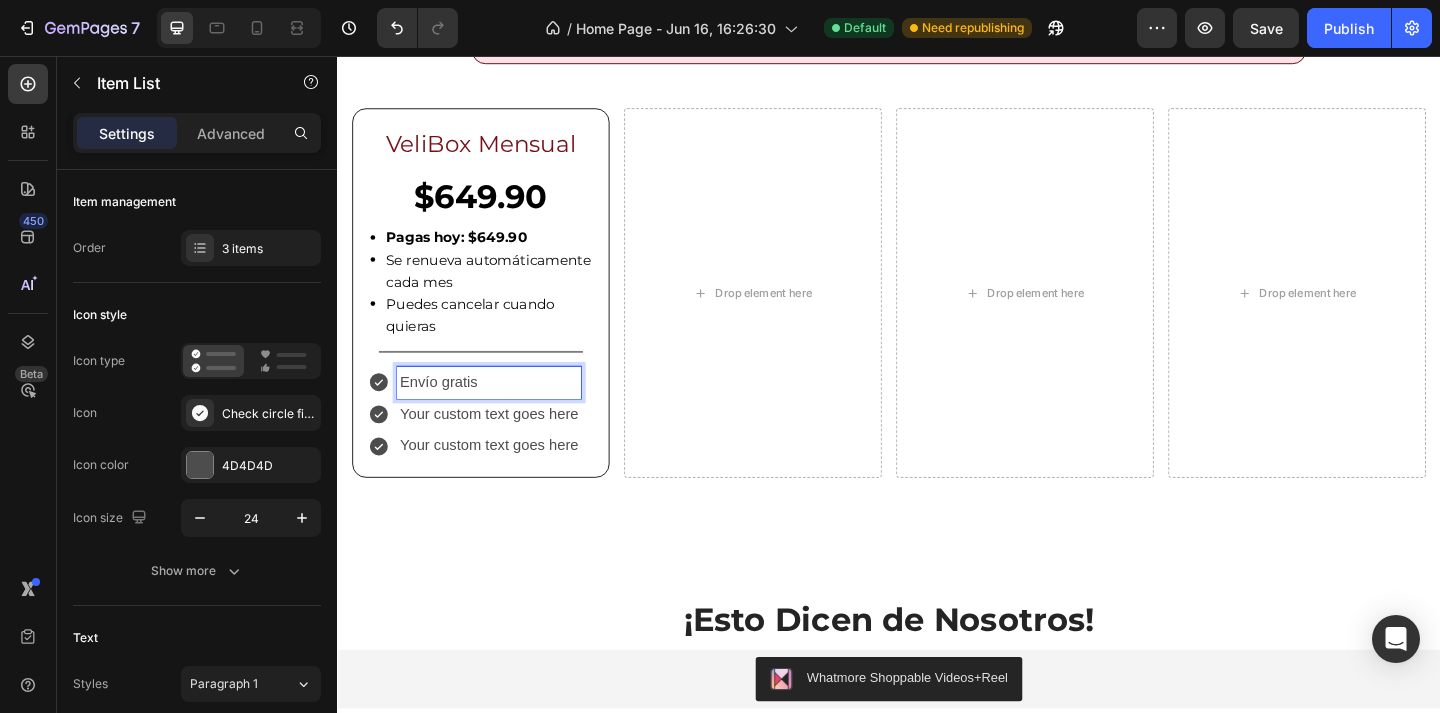 click on "Your custom text goes here" at bounding box center [502, 446] 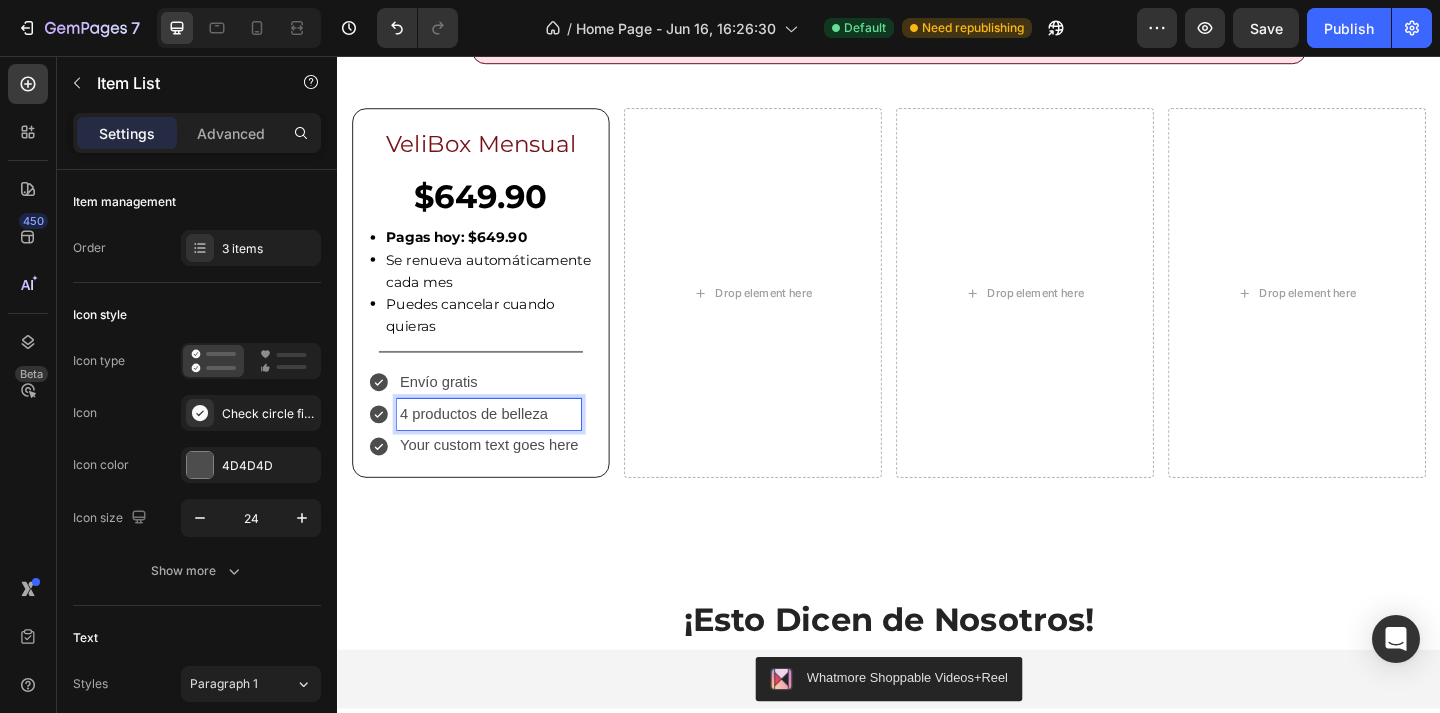 click on "Your custom text goes here" at bounding box center [502, 480] 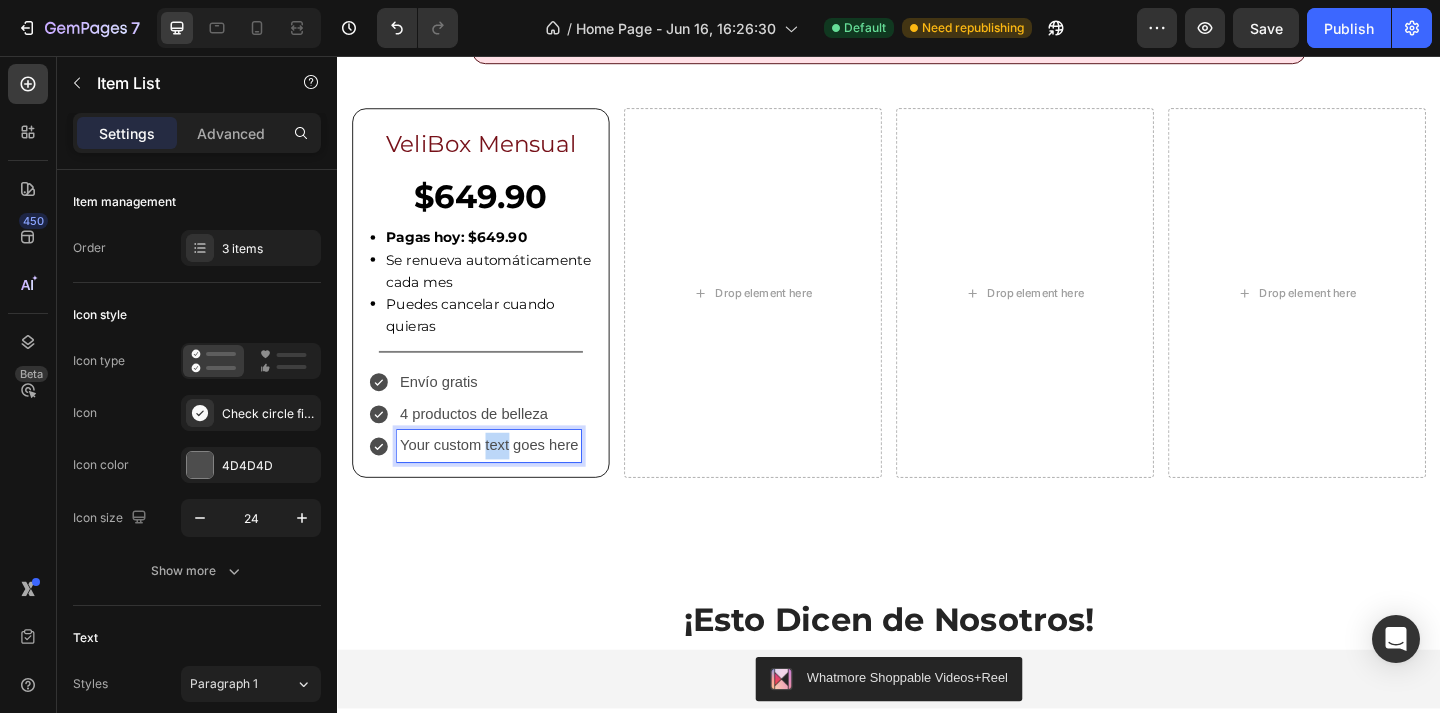 click on "Your custom text goes here" at bounding box center [502, 480] 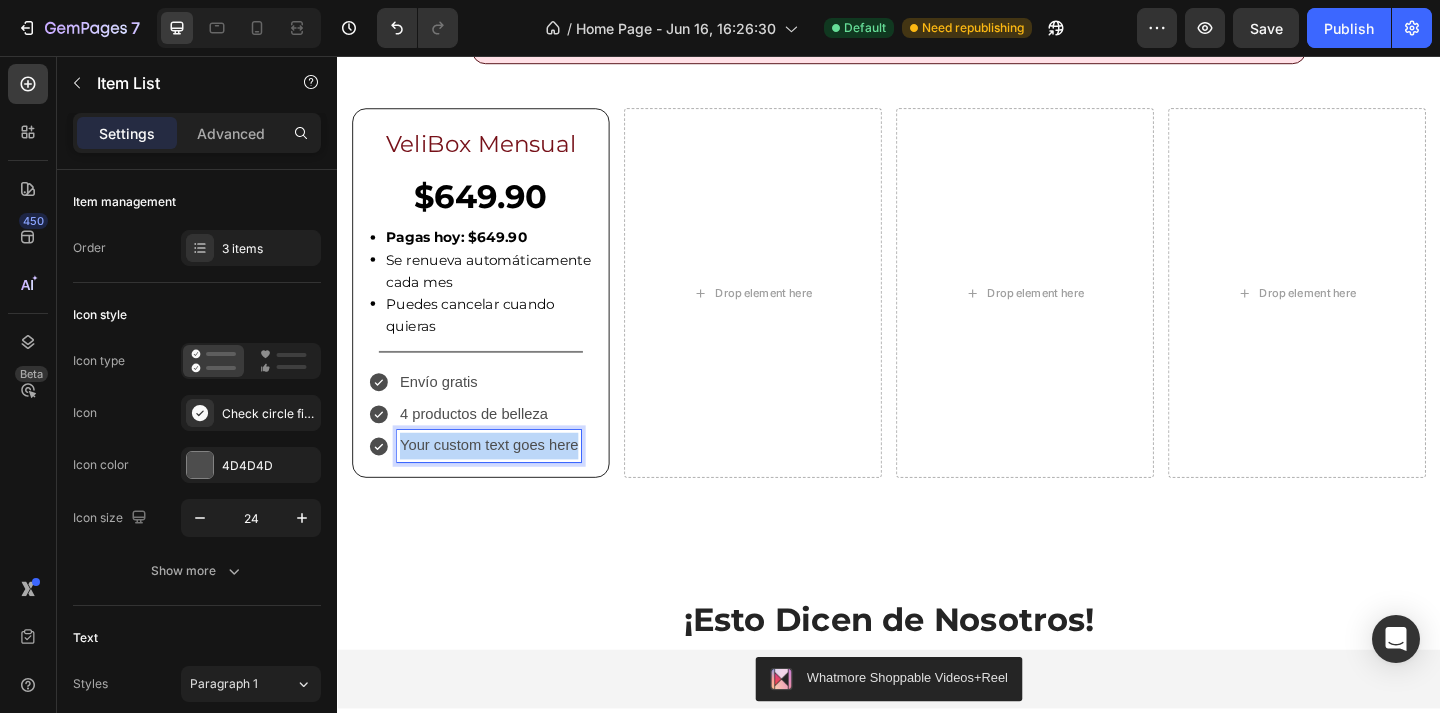 click on "Your custom text goes here" at bounding box center (502, 480) 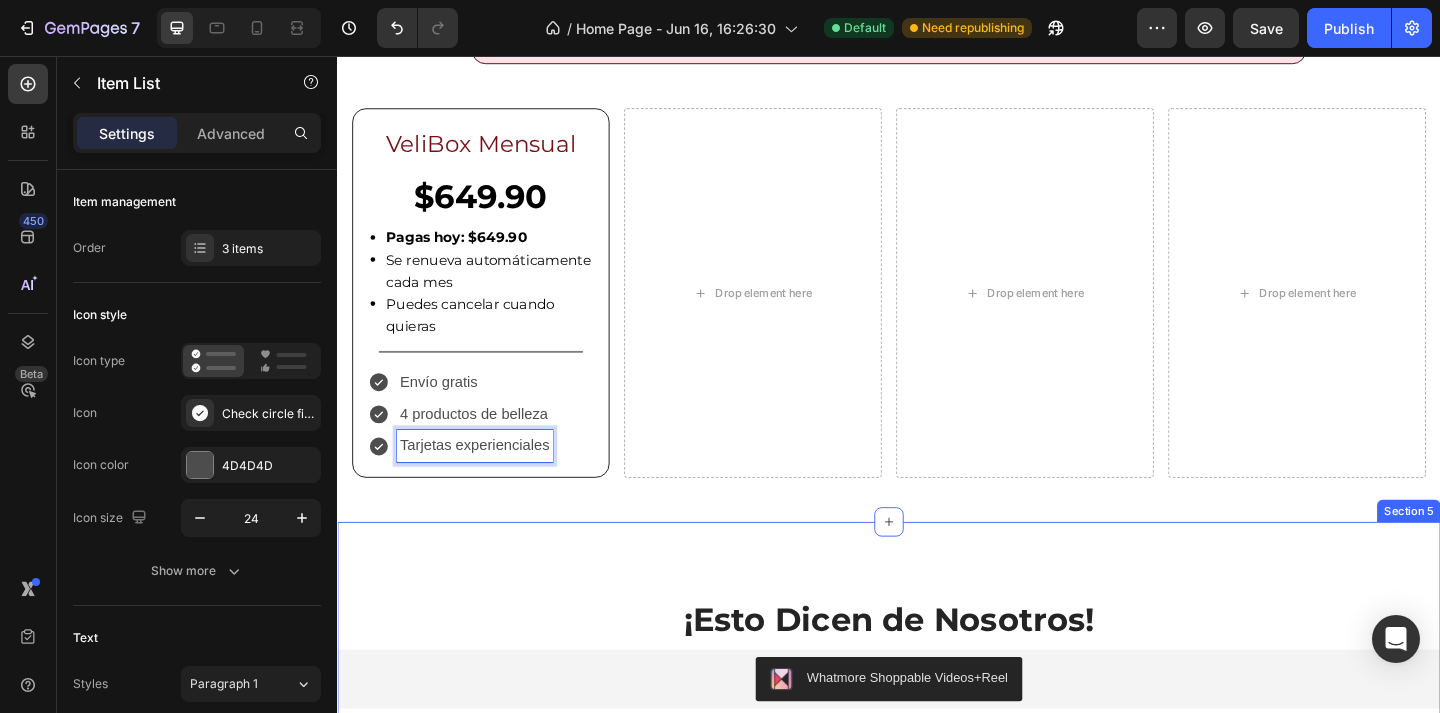 click on "¡Esto Dicen de Nosotros! Heading Whatmore Shoppable Videos+Reel Whatmore Shoppable Videos+Reel Comprar Cajita Button Section 5" at bounding box center [937, 746] 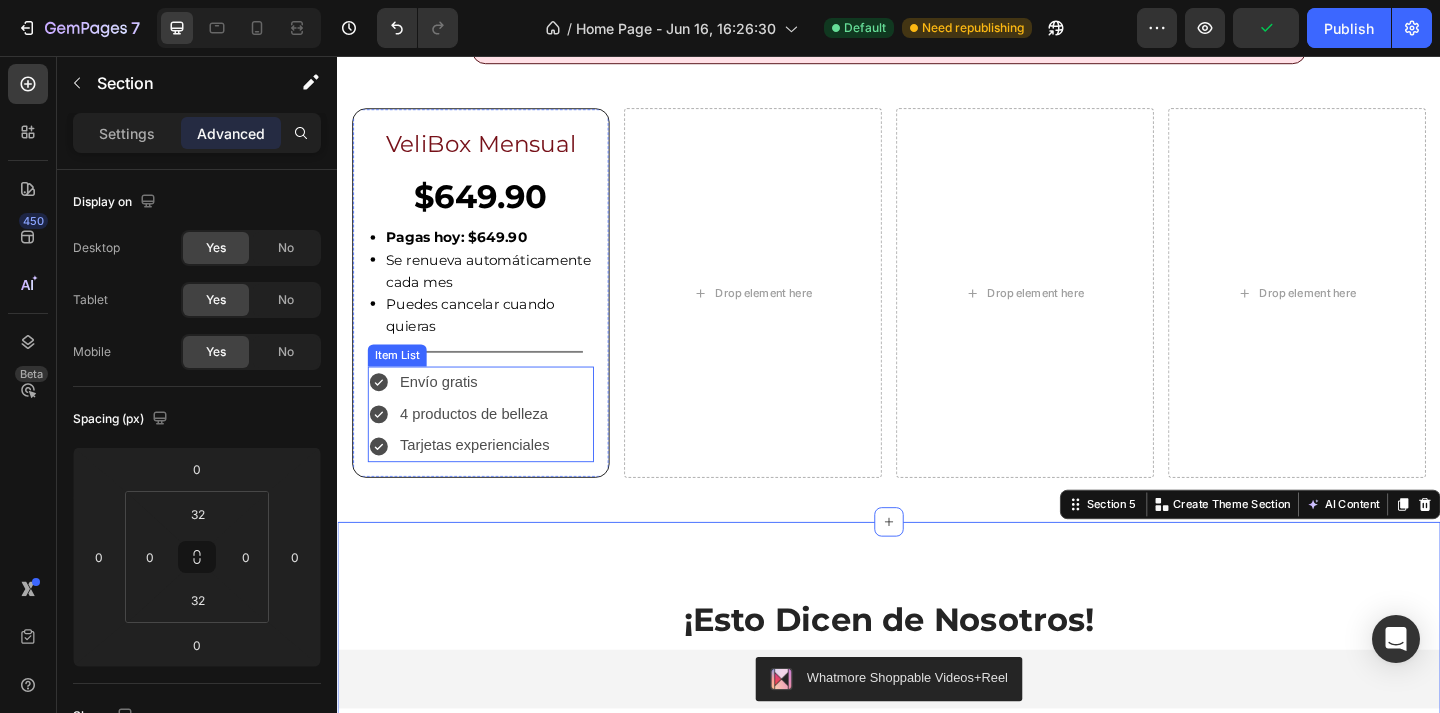 click on "Envío gratis 4 productos de belleza Tarjetas experienciales" at bounding box center [493, 446] 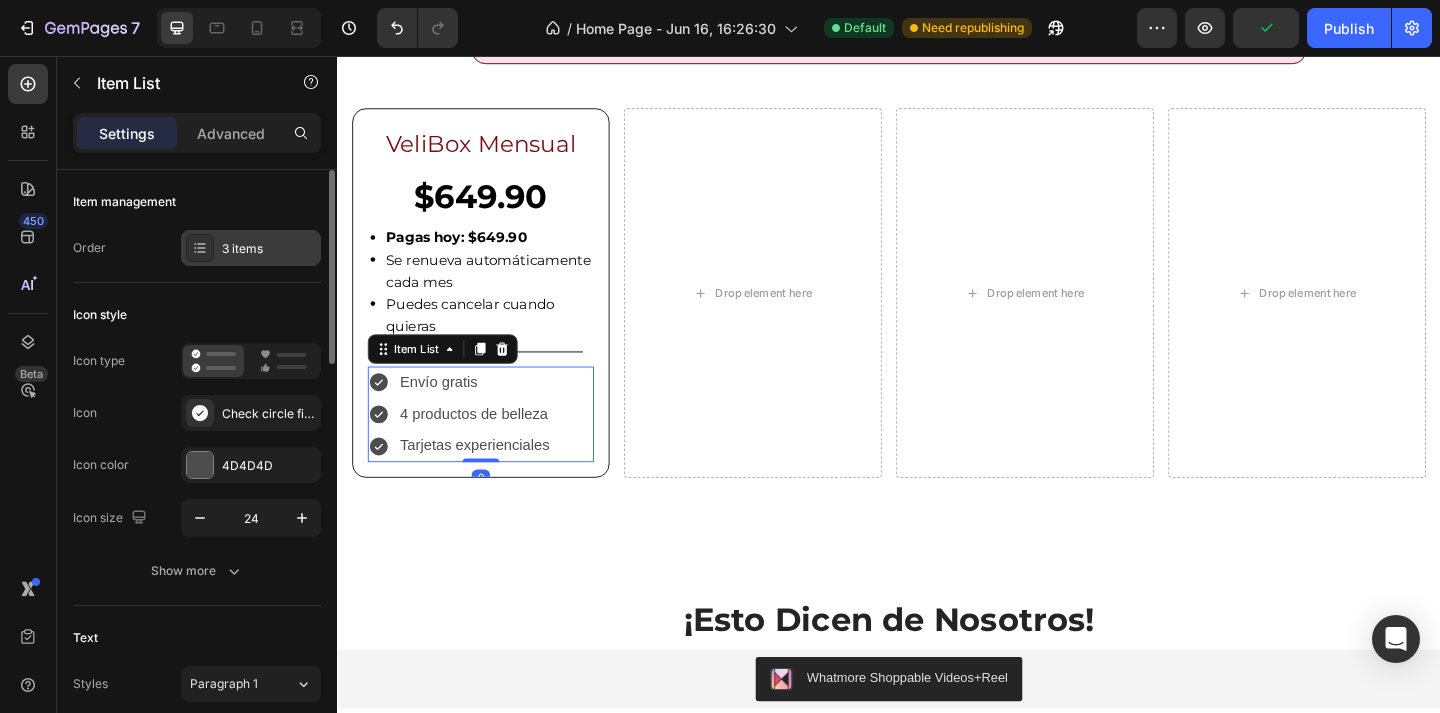 click on "3 items" at bounding box center [269, 249] 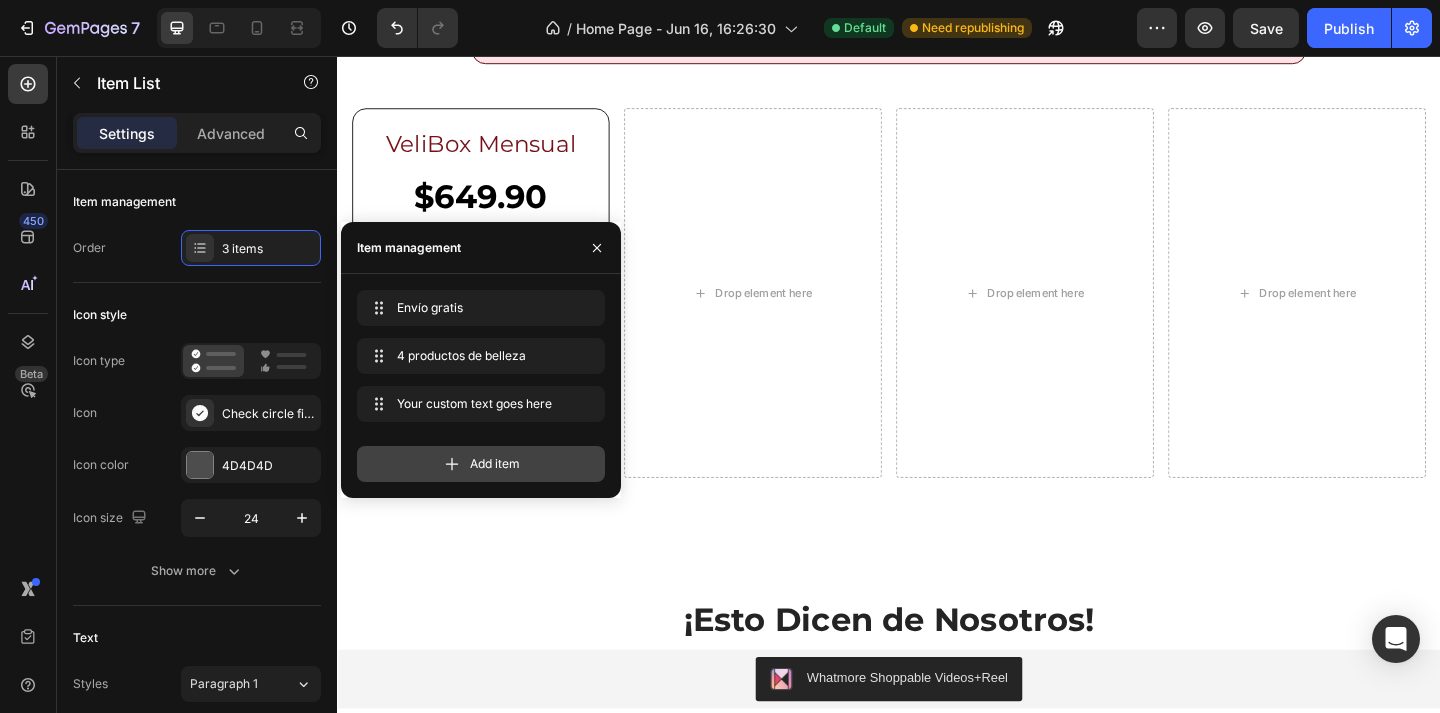 click on "Add item" at bounding box center [495, 464] 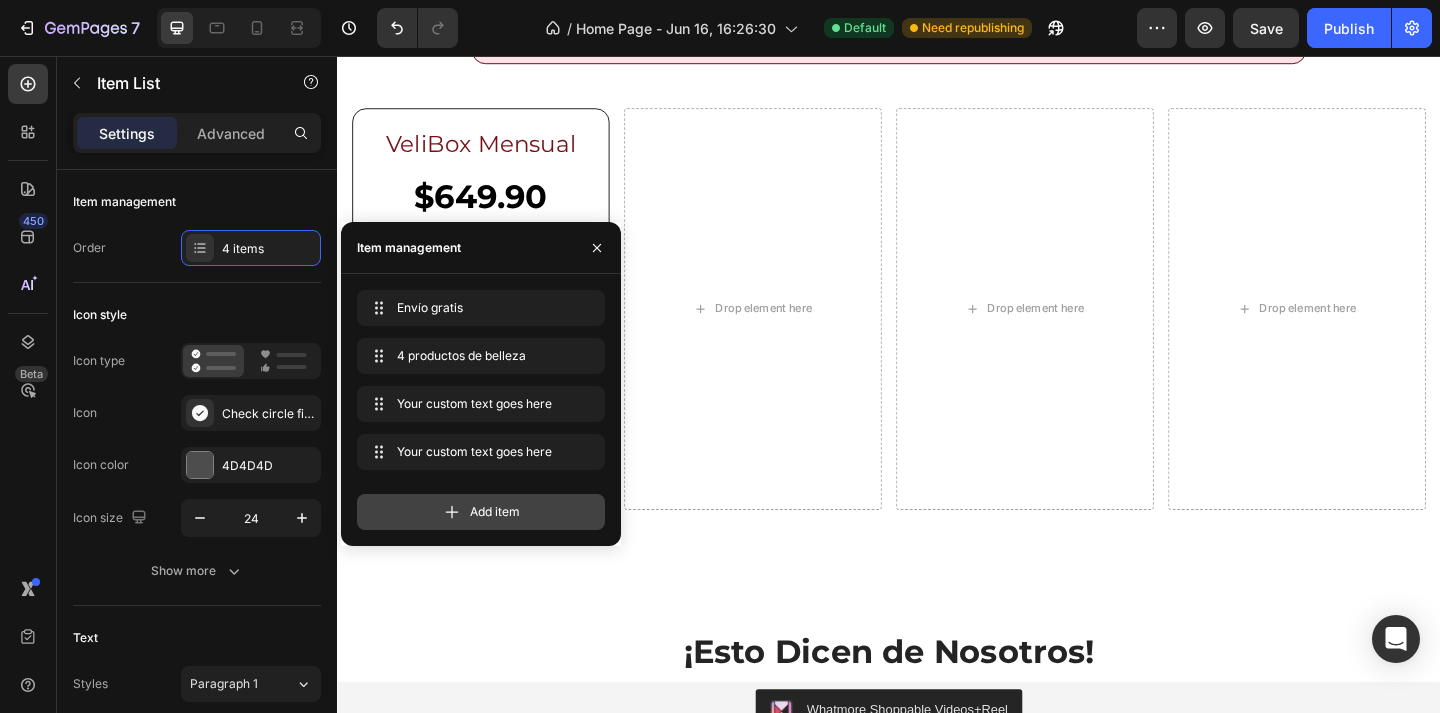 click on "Add item" at bounding box center (495, 512) 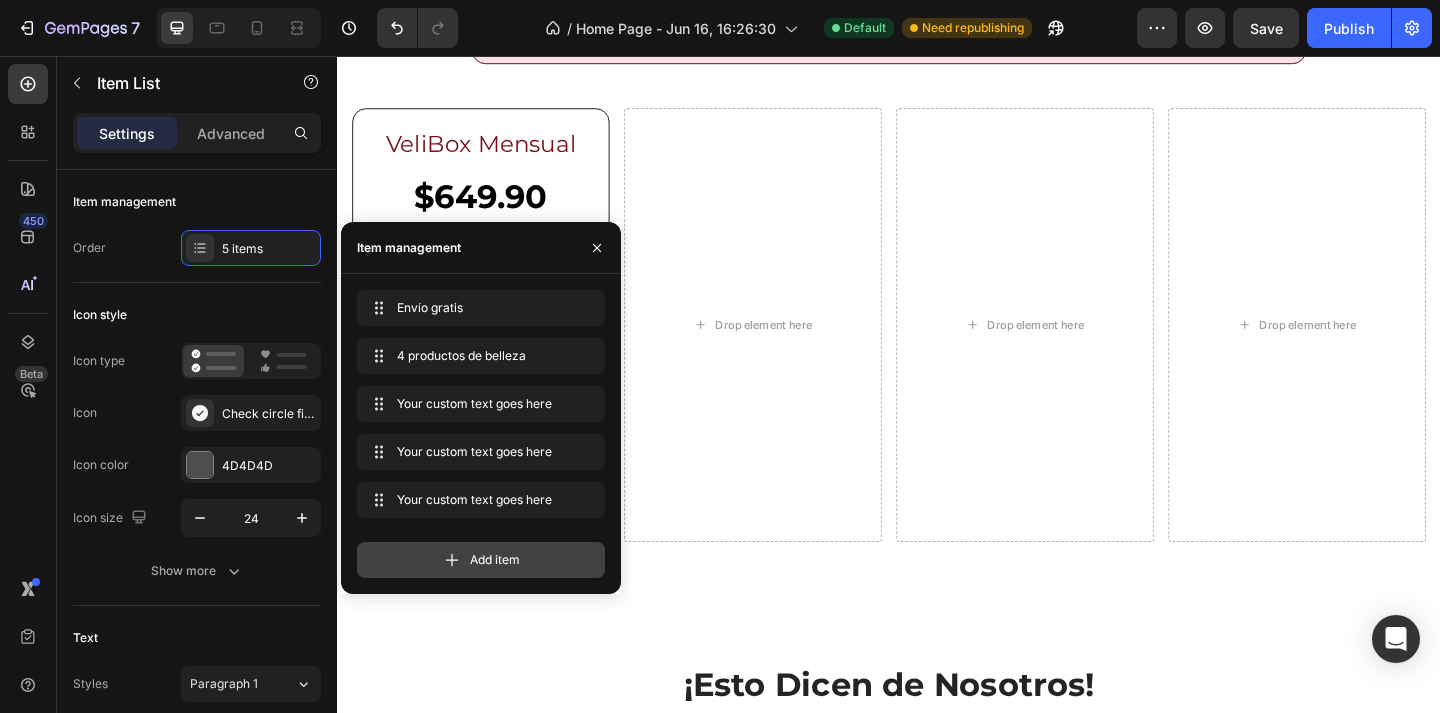 click on "Add item" at bounding box center (495, 560) 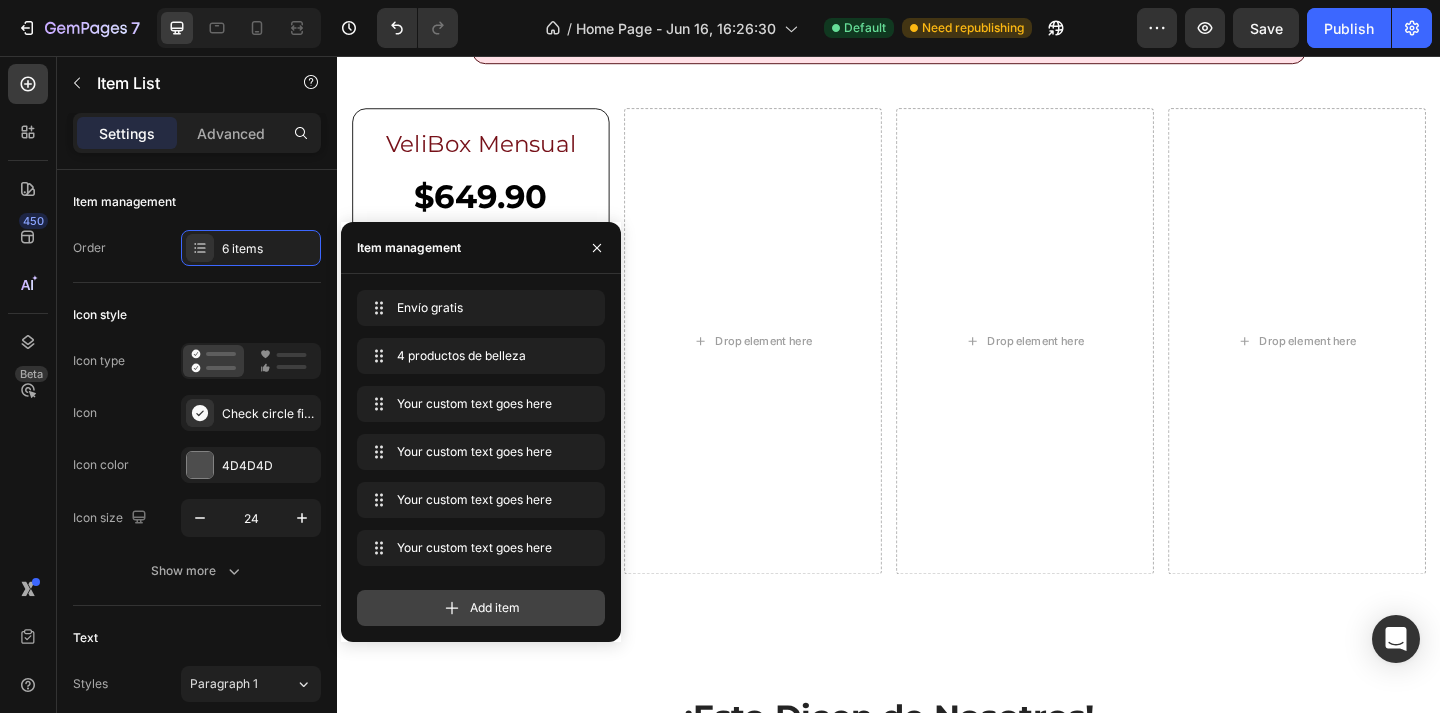 click on "Add item" at bounding box center (495, 608) 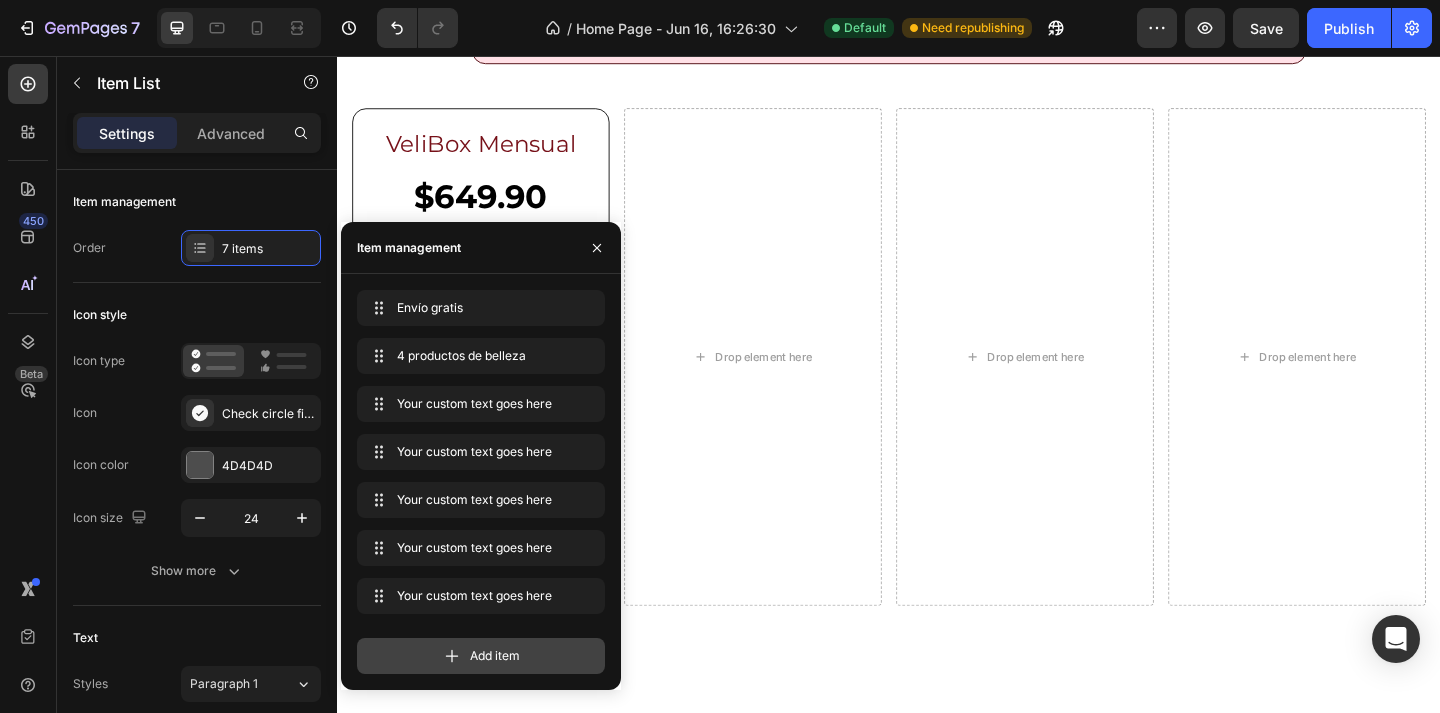 click on "Add item" at bounding box center (495, 656) 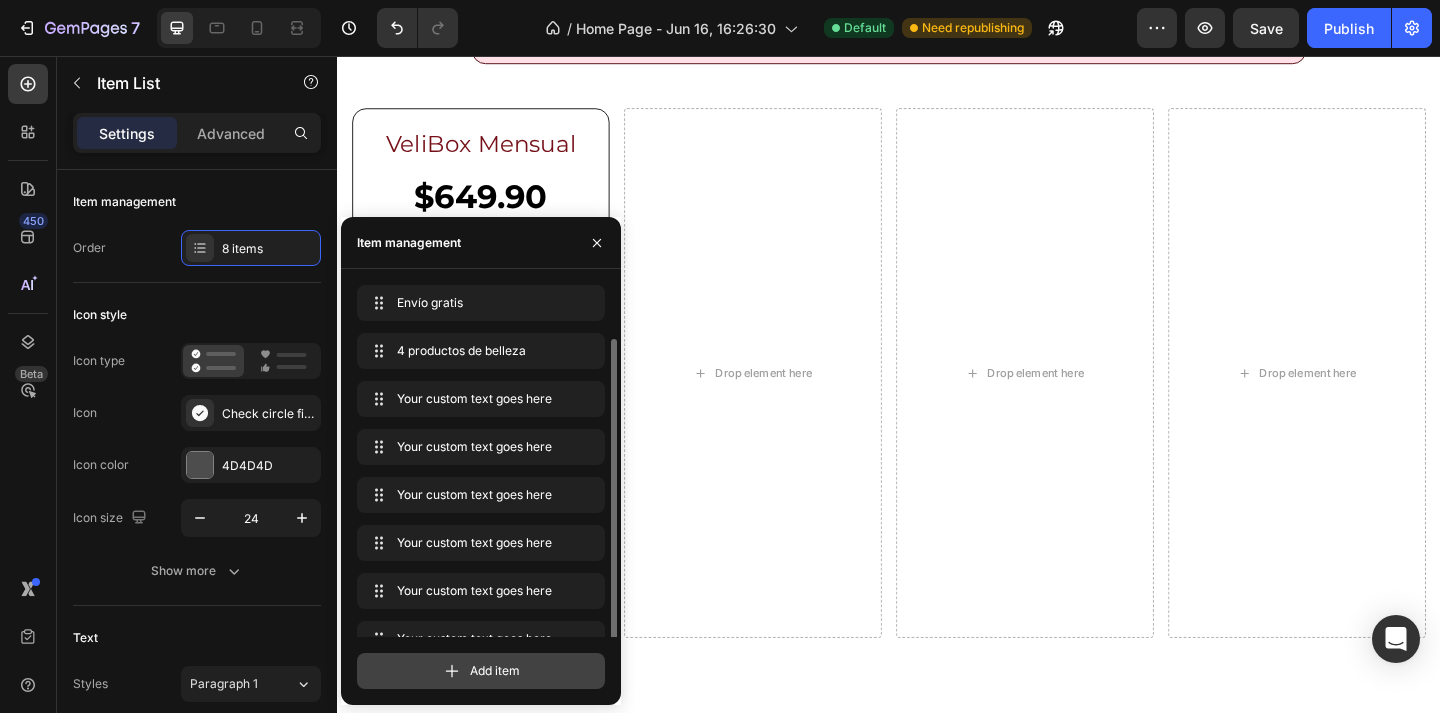 scroll, scrollTop: 28, scrollLeft: 0, axis: vertical 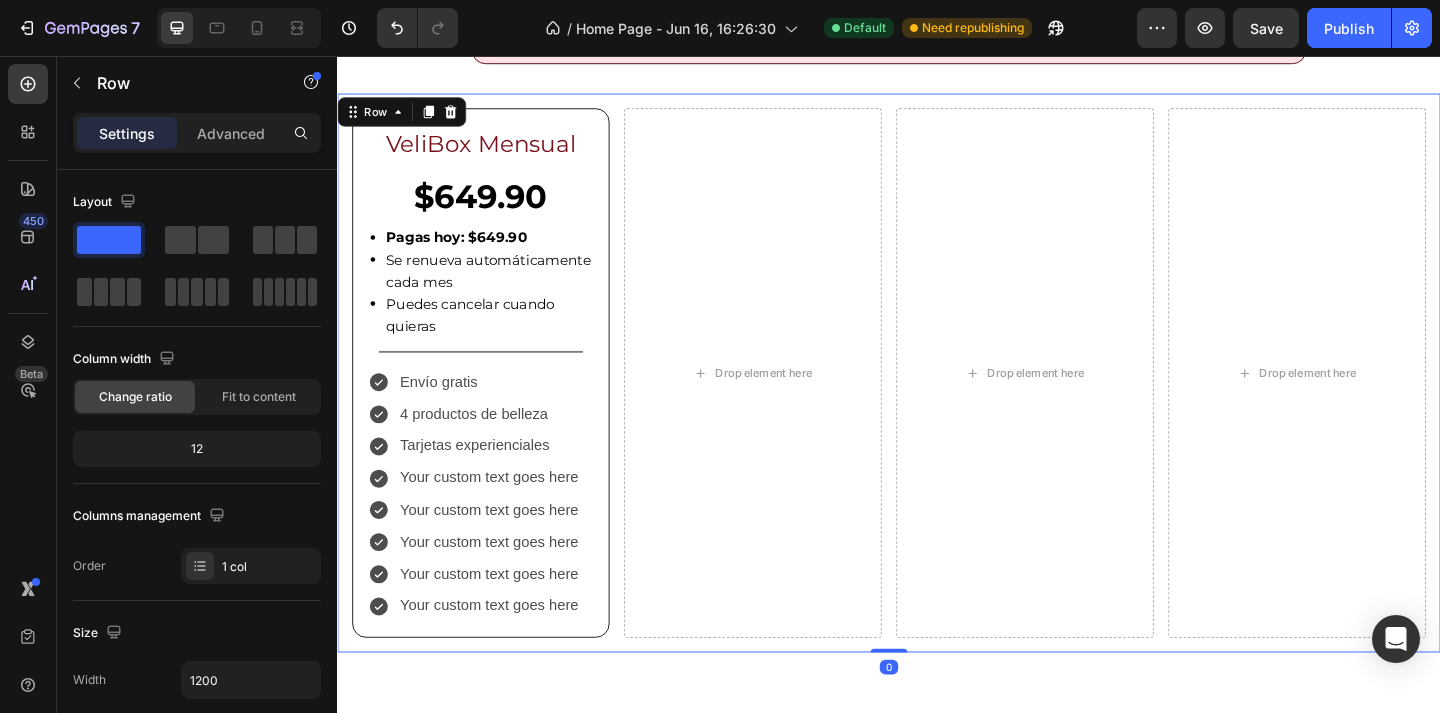 click on "VeliBox Mensual Text Block $649.90 Text Block
Pagas hoy: $649.90
Se renueva automáticamente cada mes
Puedes cancelar cuando quieras
Custom Code                Title Line Envío gratis 4 productos de belleza Tarjetas experienciales Your custom text goes here  Your custom text goes here  Your custom text goes here  Your custom text goes here  Your custom text goes here  Item List Row
Drop element here
Drop element here
Drop element here Row Row   0" at bounding box center [937, 401] 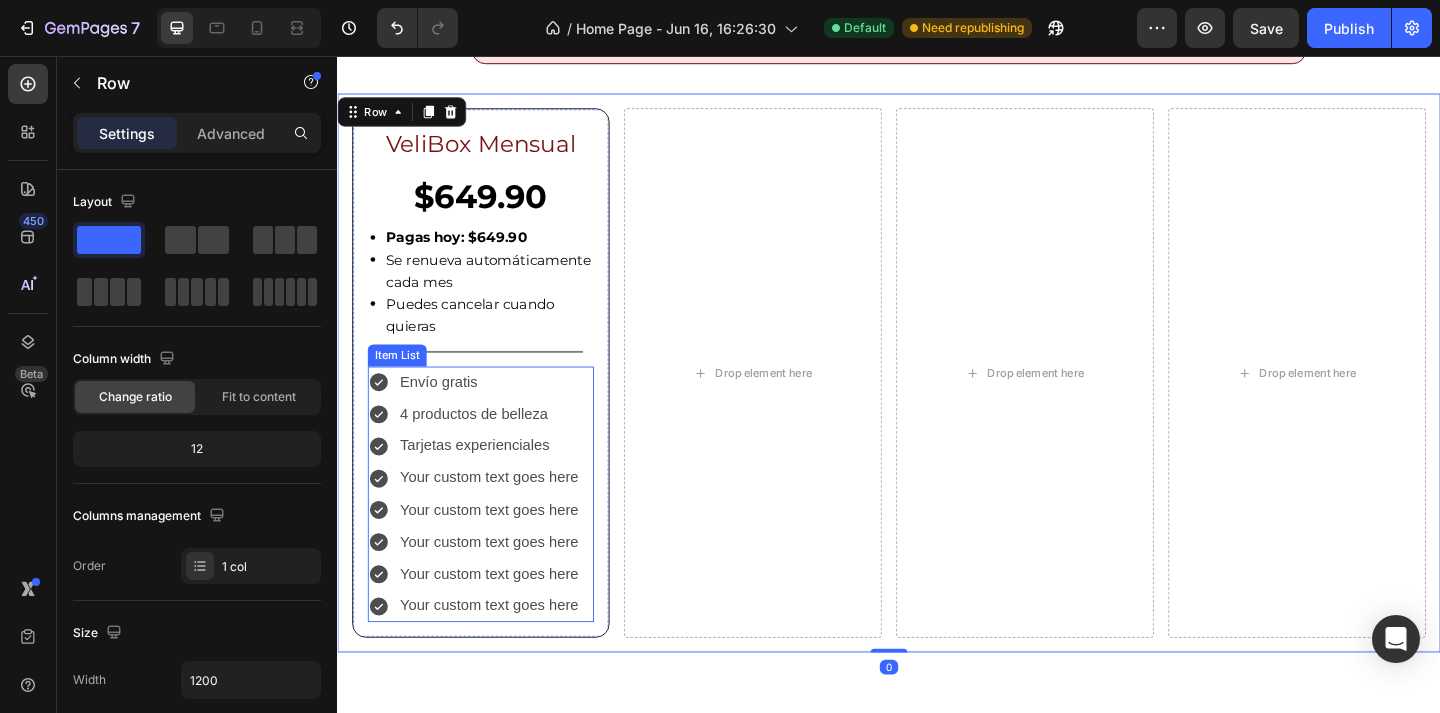 click on "Tarjetas experienciales" at bounding box center (502, 480) 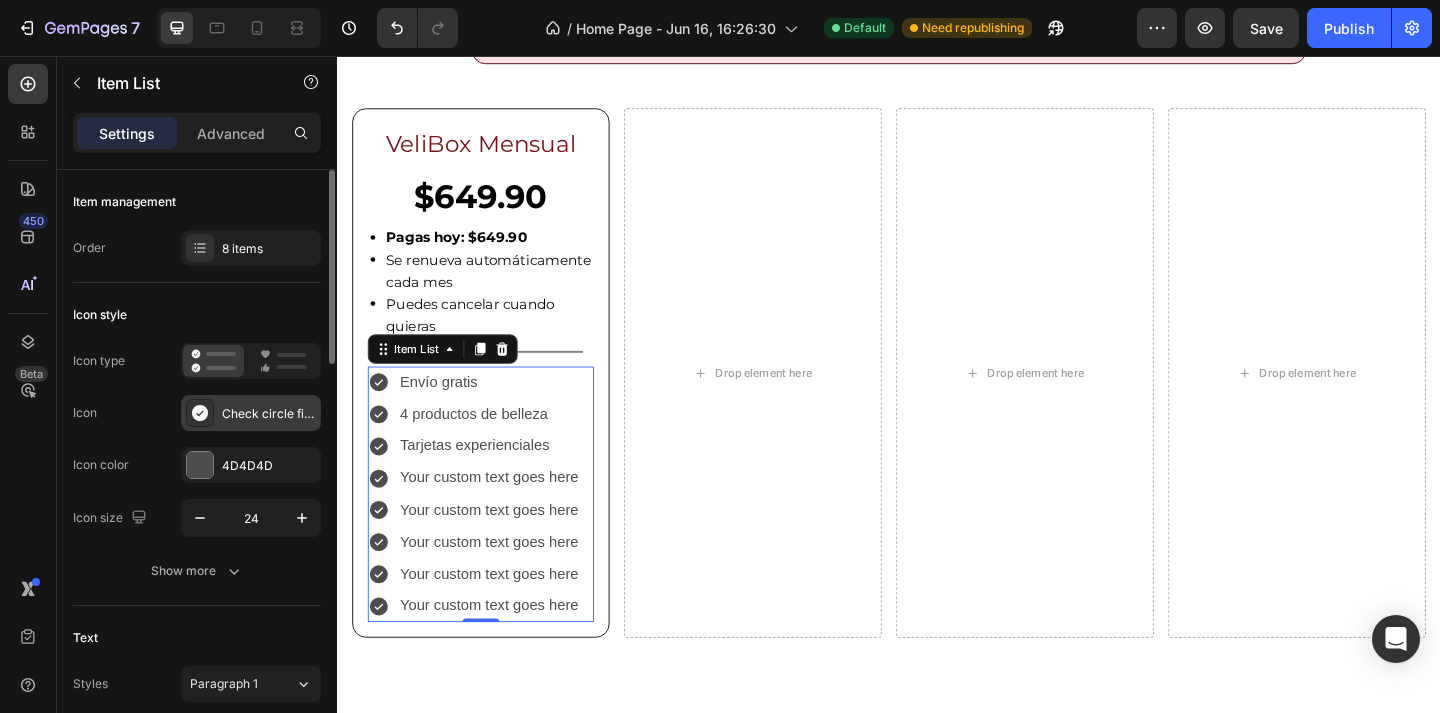 click on "Check circle filled" at bounding box center (269, 414) 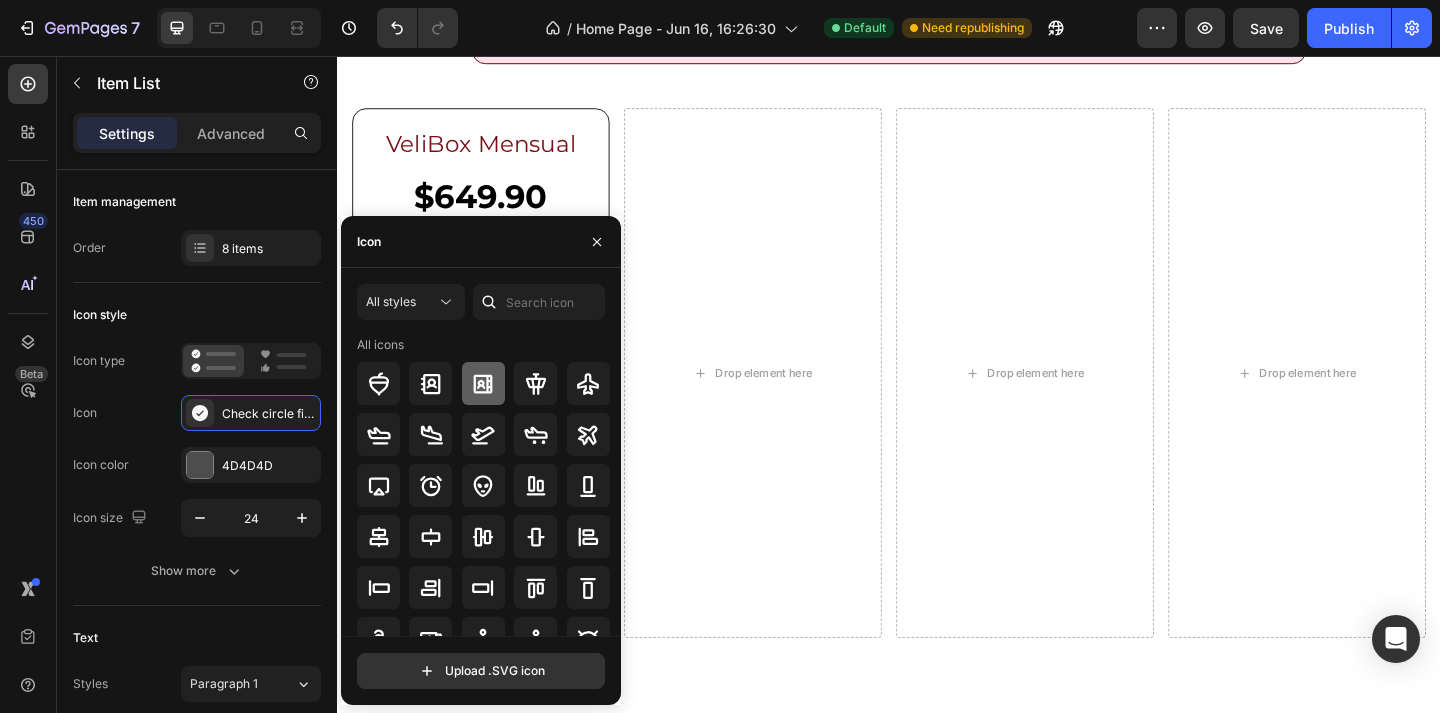 click 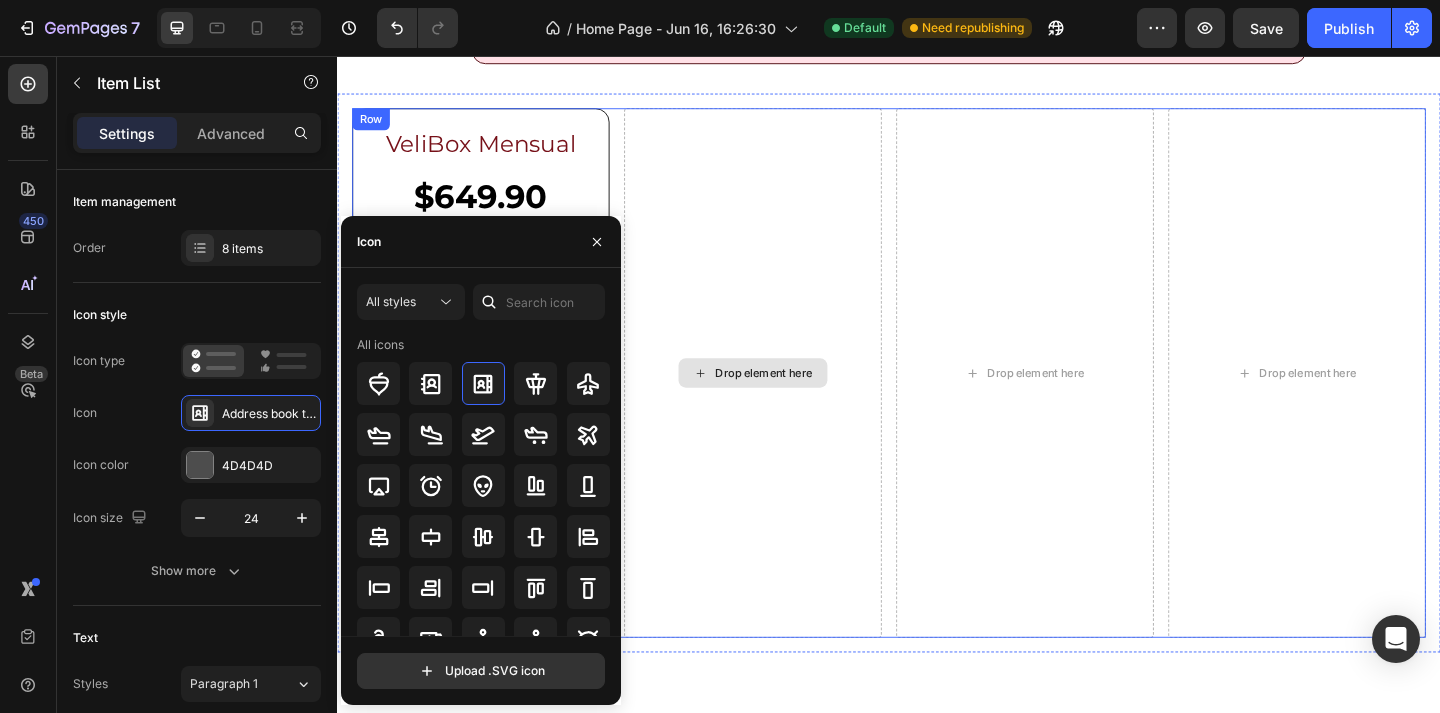 click on "Drop element here" at bounding box center (789, 401) 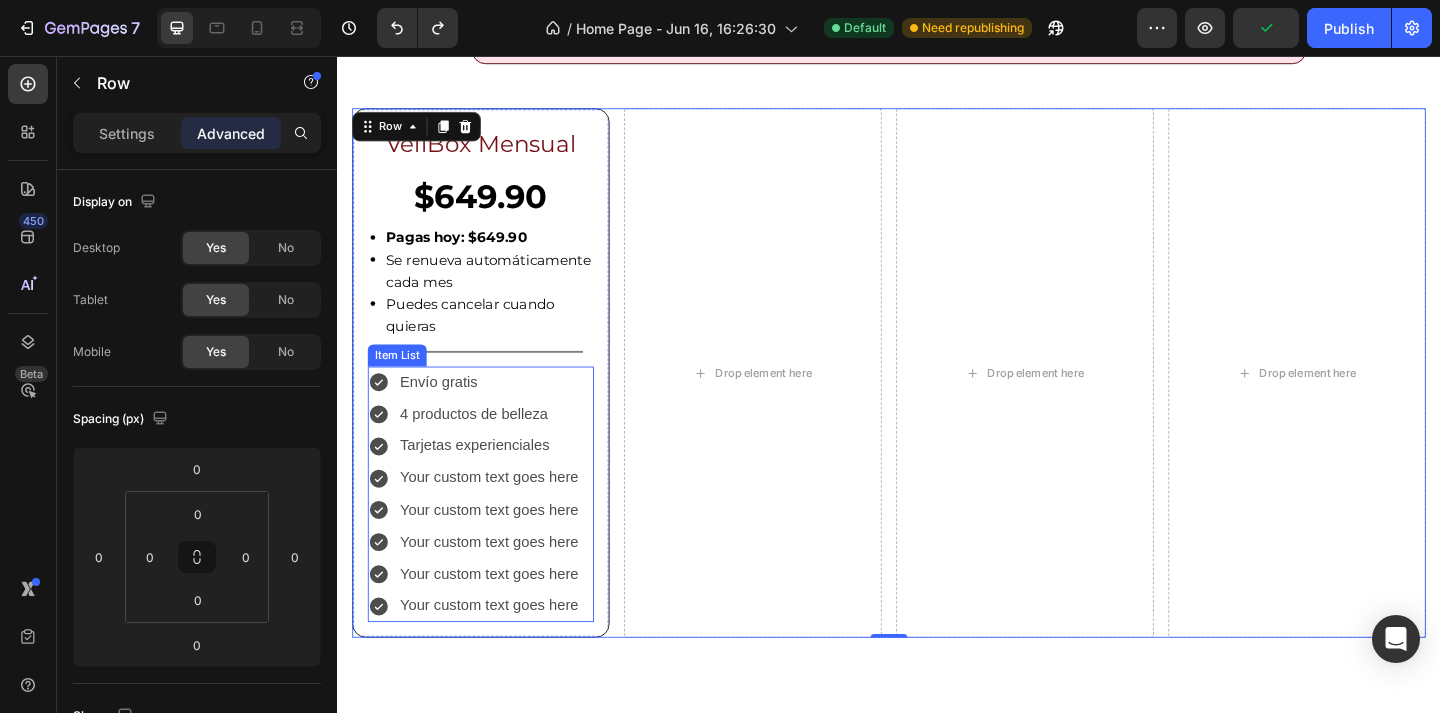 click 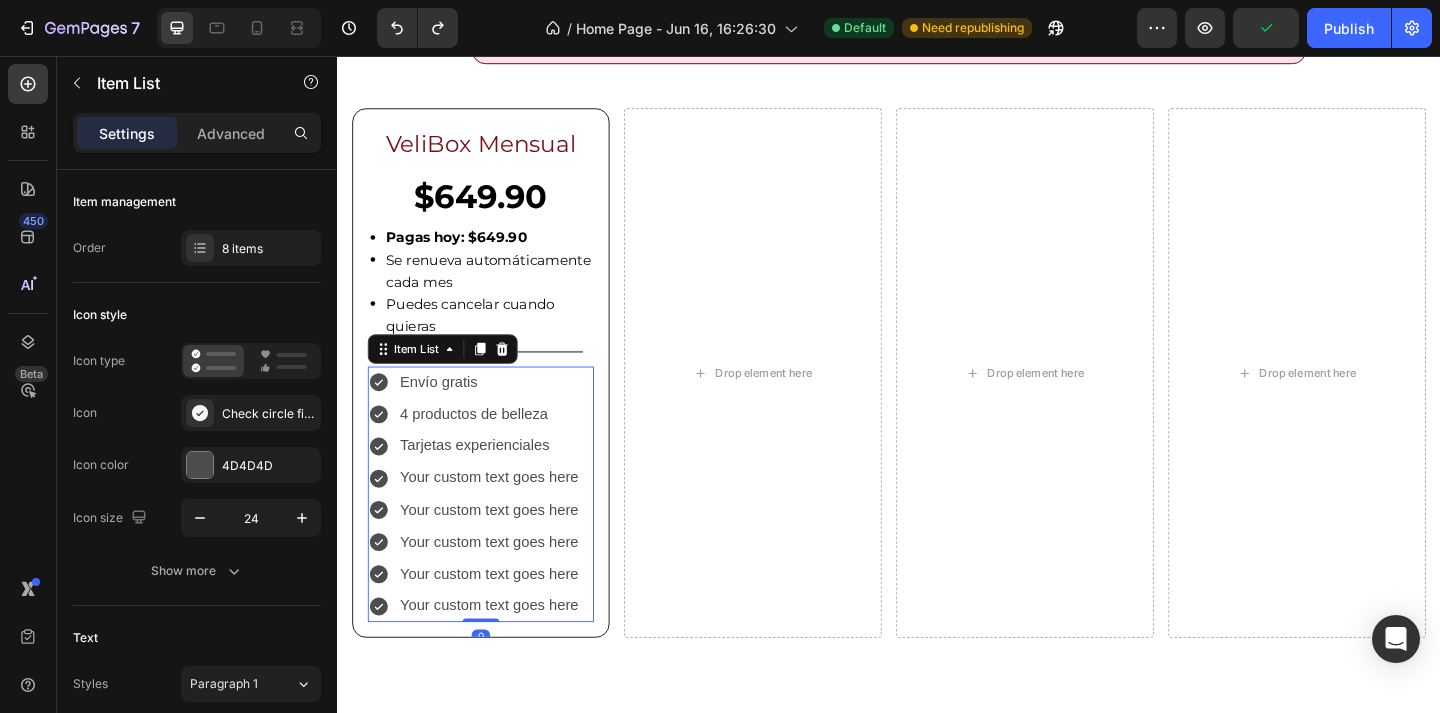 click 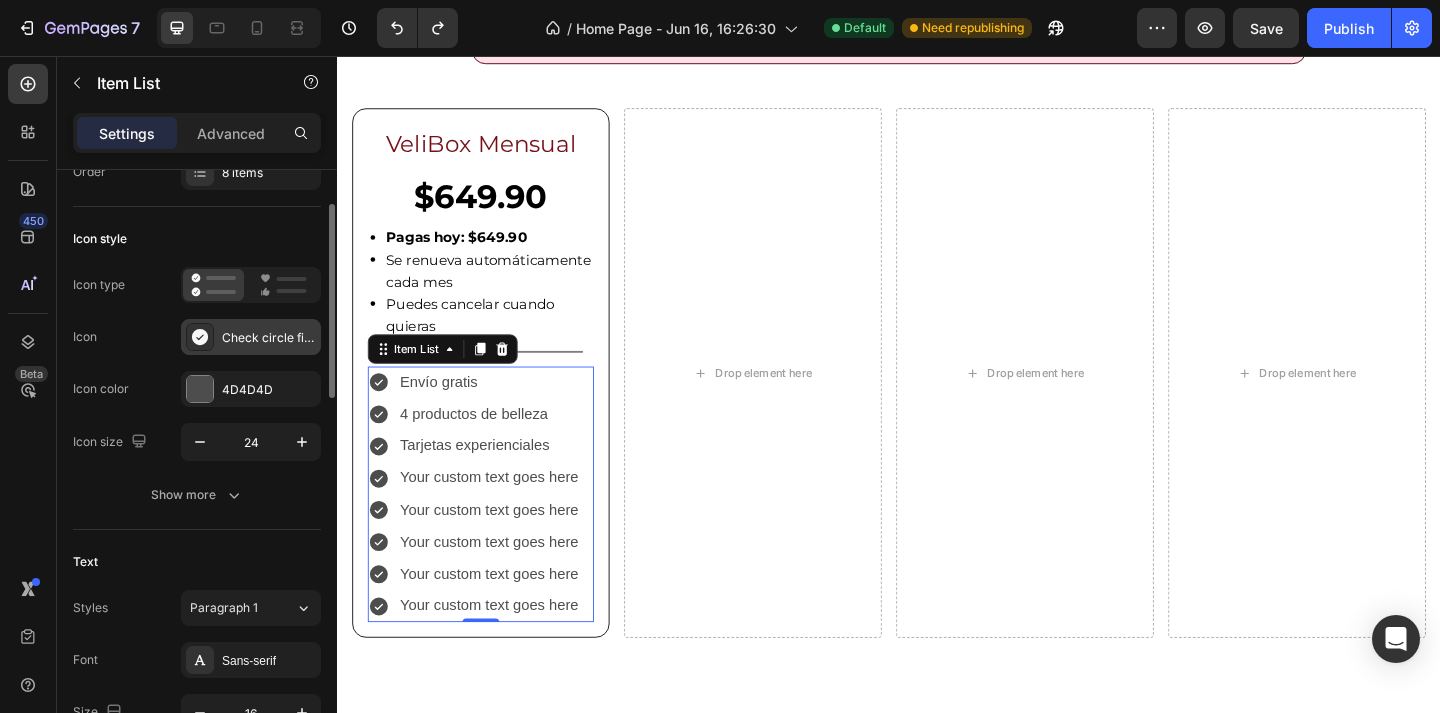 scroll, scrollTop: 83, scrollLeft: 0, axis: vertical 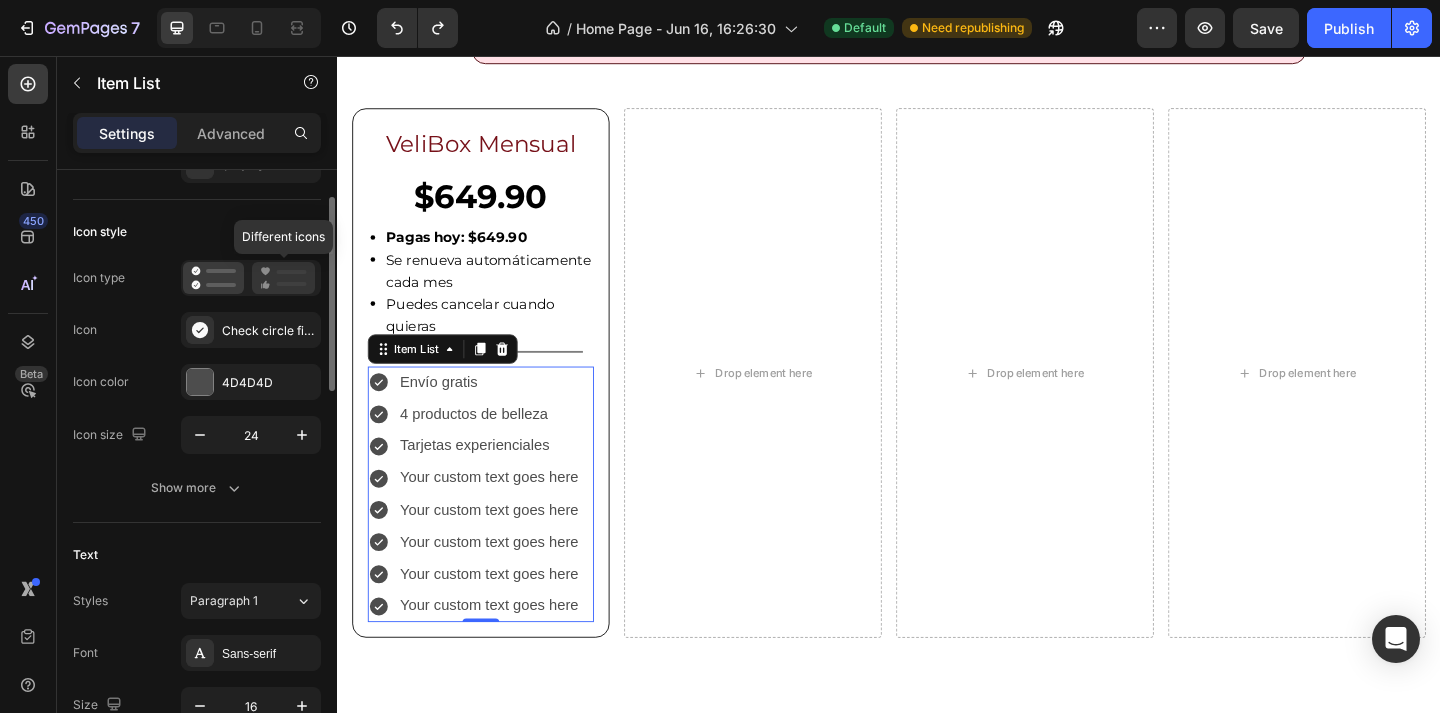 click 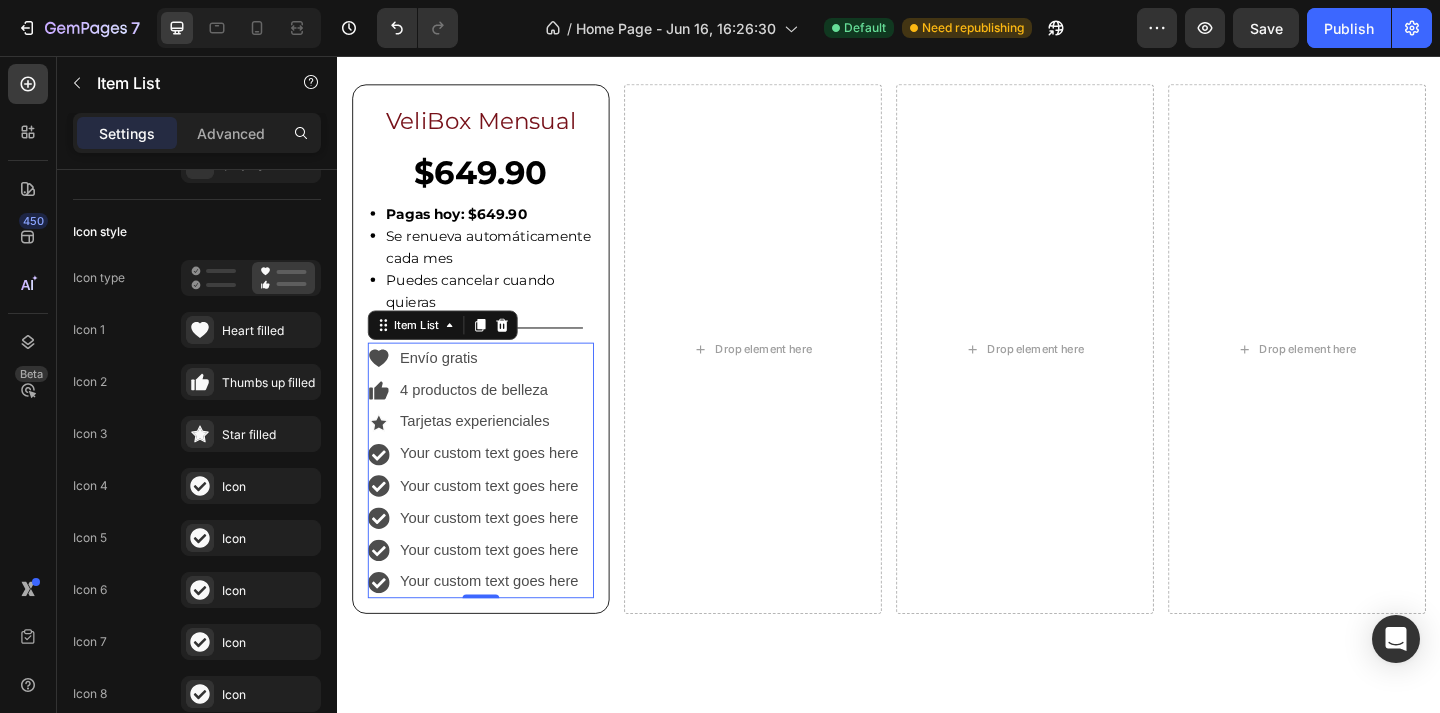scroll, scrollTop: 1708, scrollLeft: 0, axis: vertical 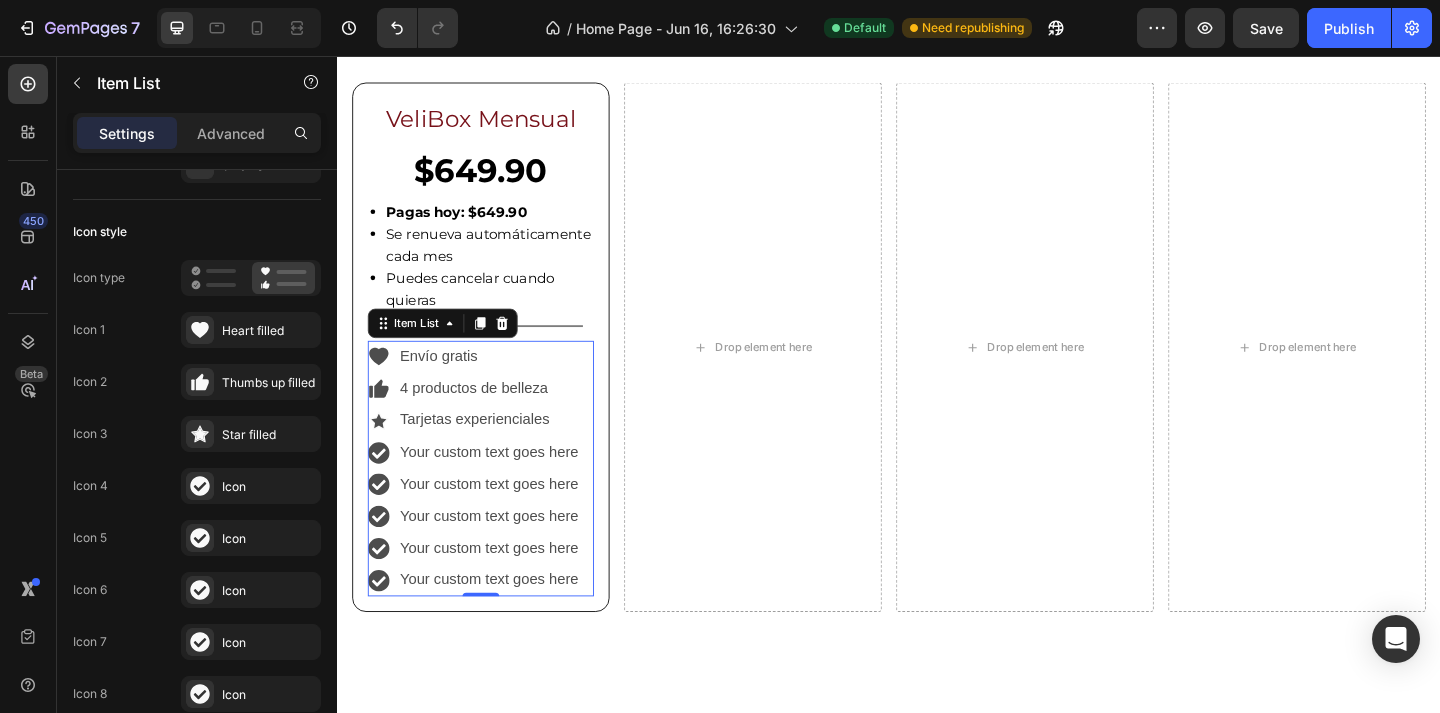 click 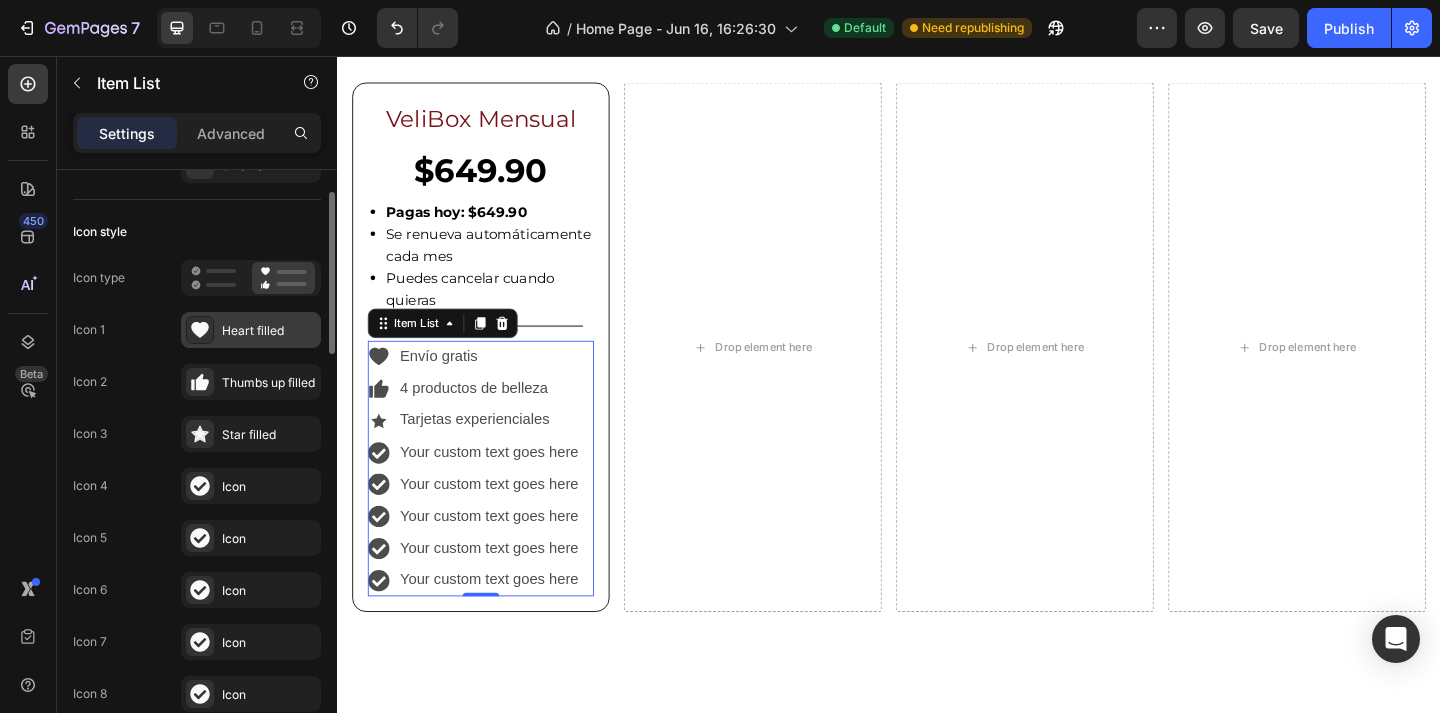 click on "Heart filled" at bounding box center (269, 331) 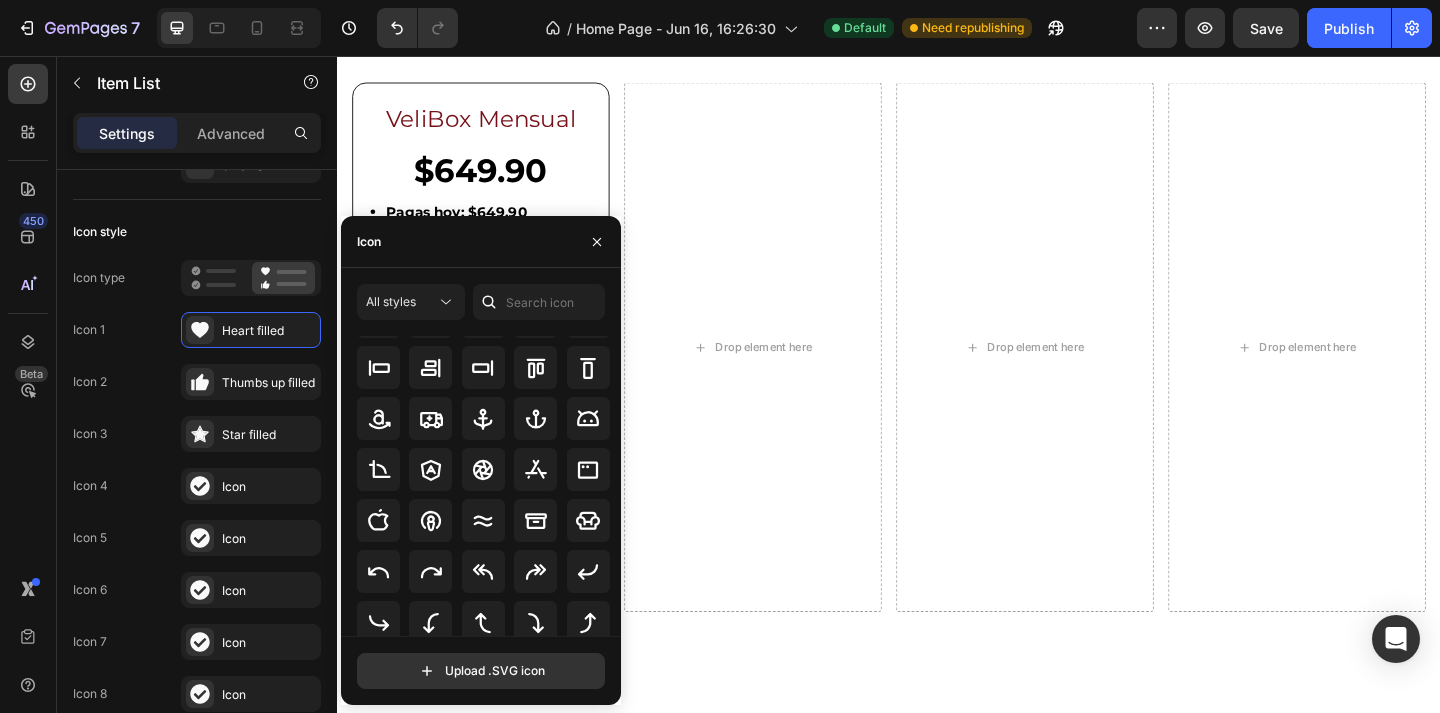 scroll, scrollTop: 0, scrollLeft: 0, axis: both 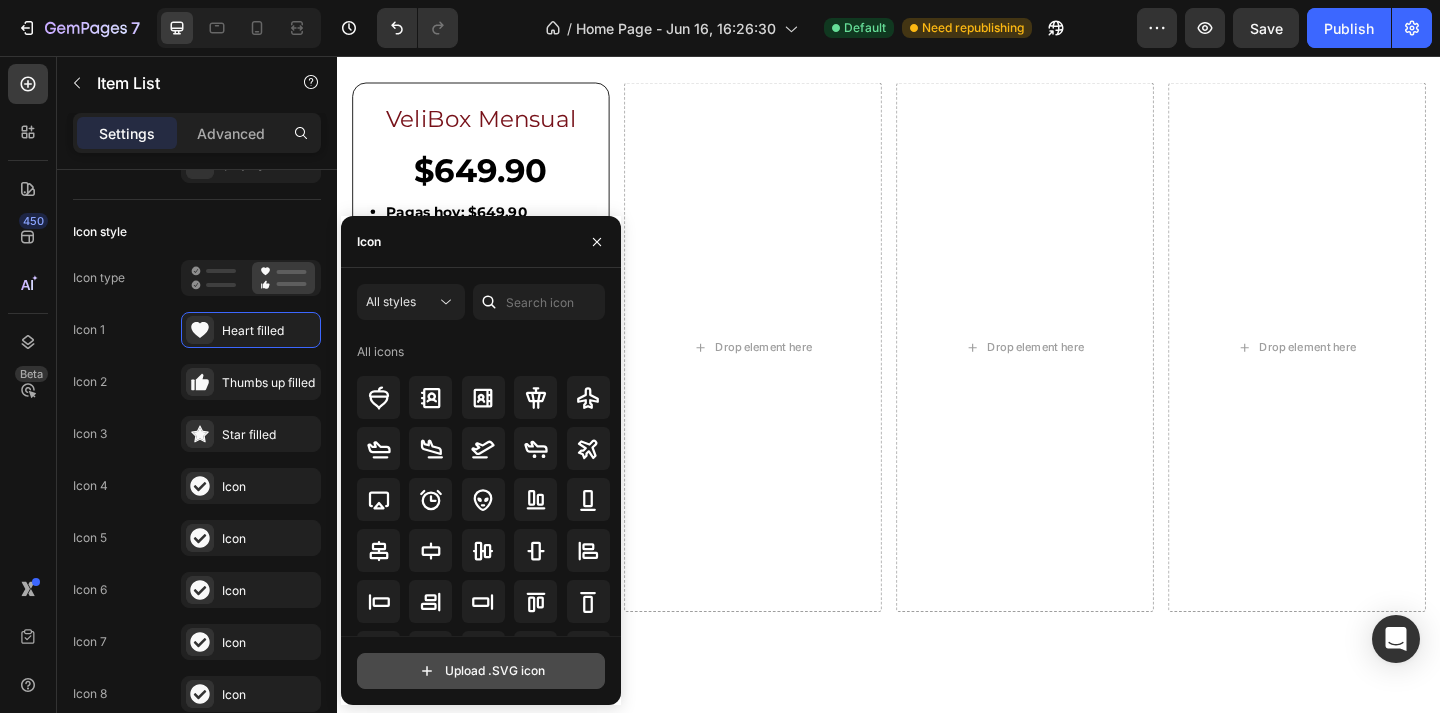 click 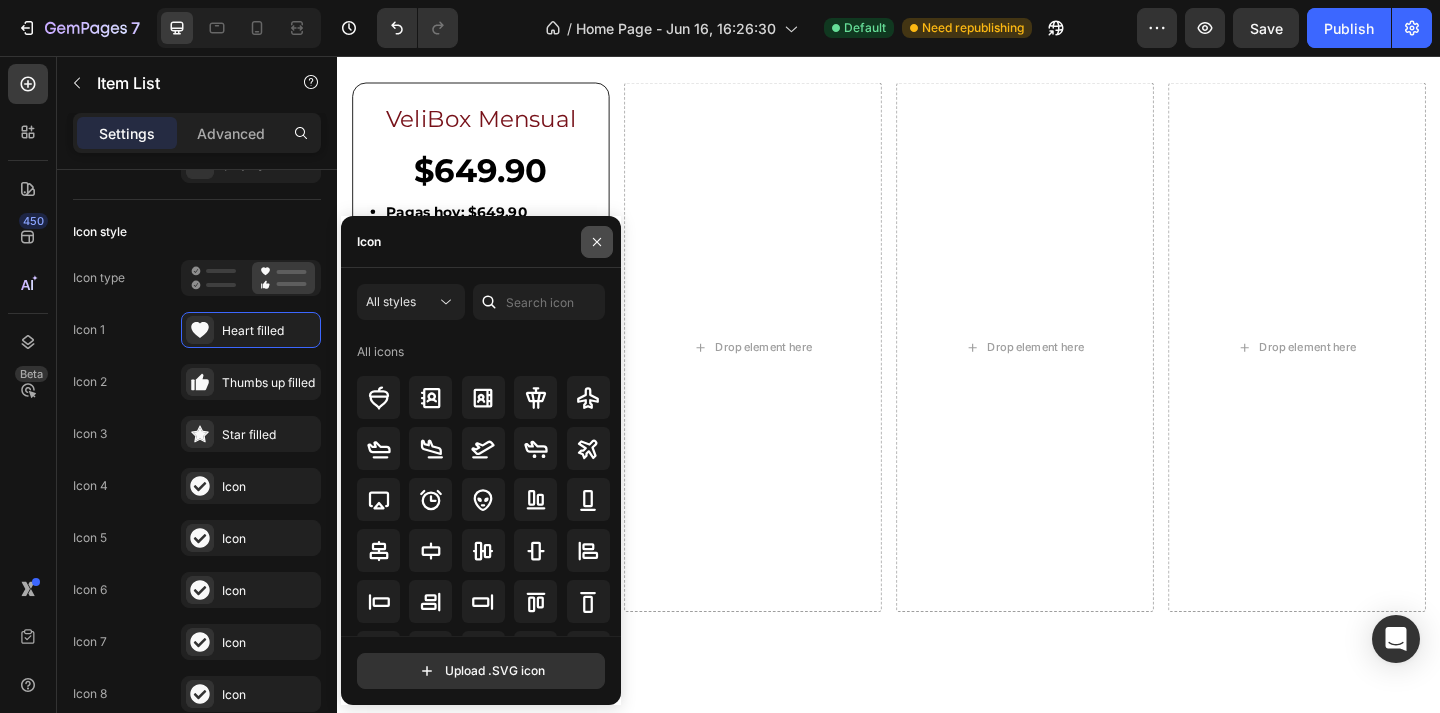click 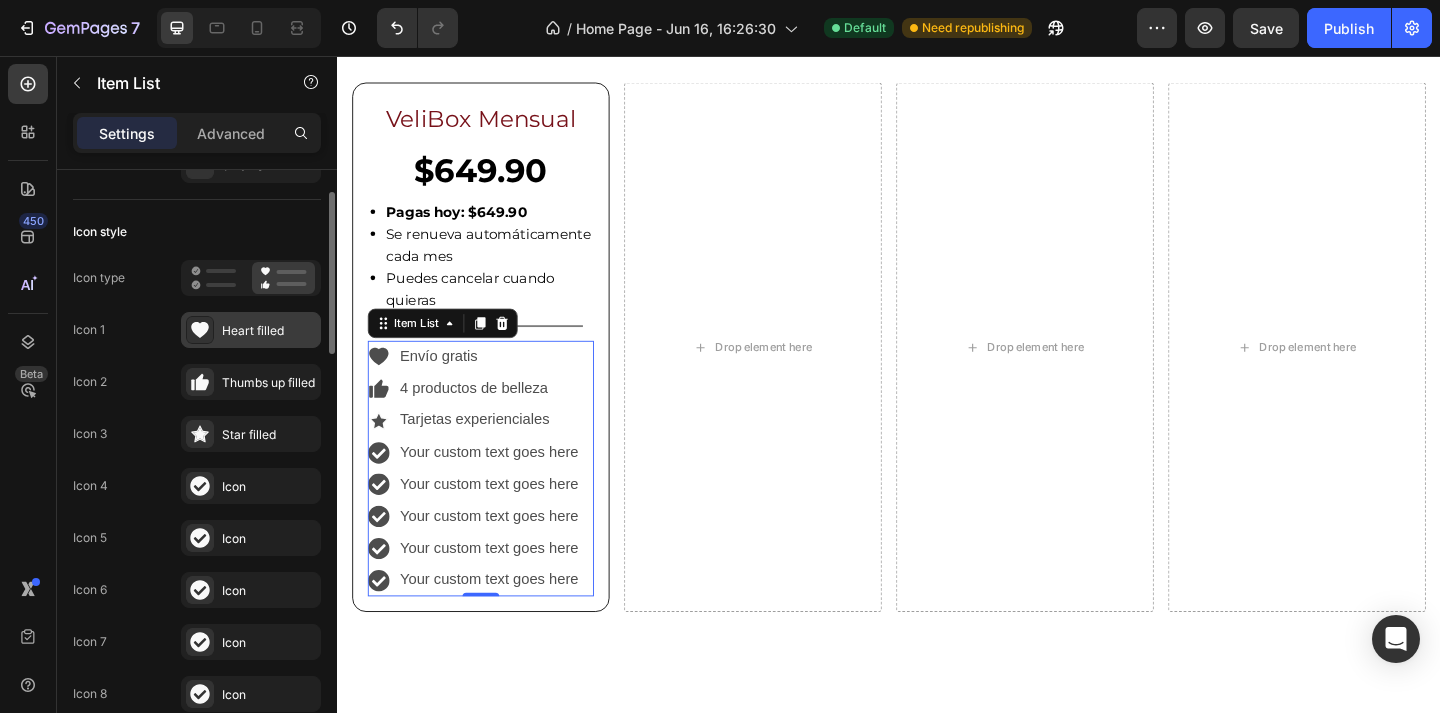 click on "Heart filled" at bounding box center (251, 330) 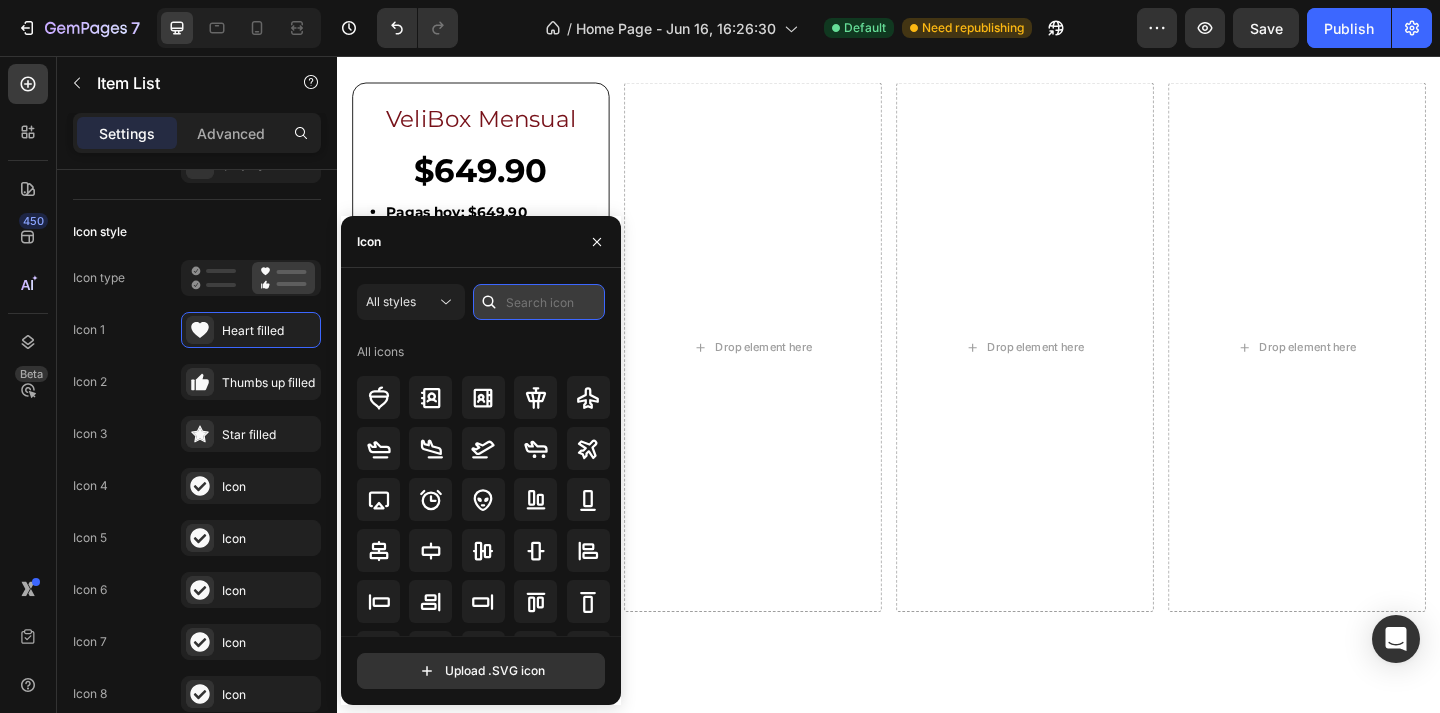 click at bounding box center [539, 302] 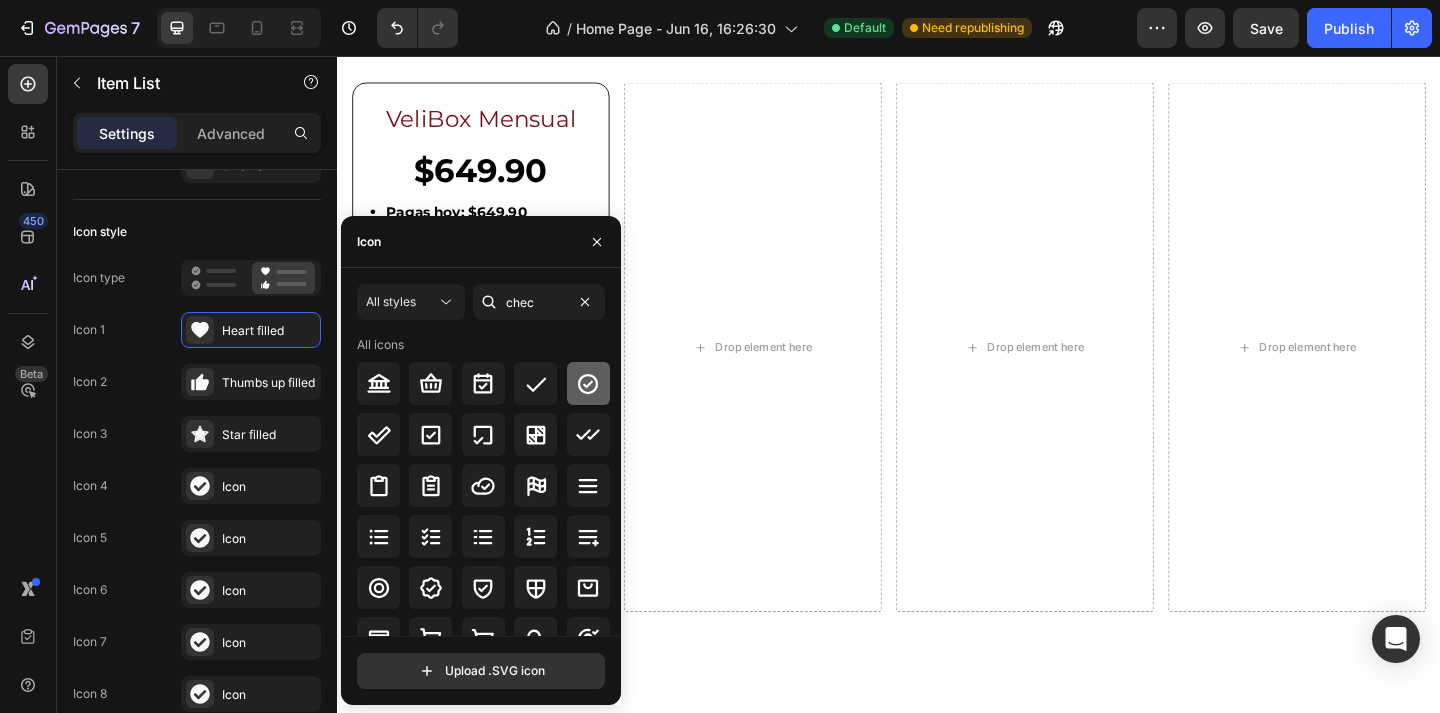 click 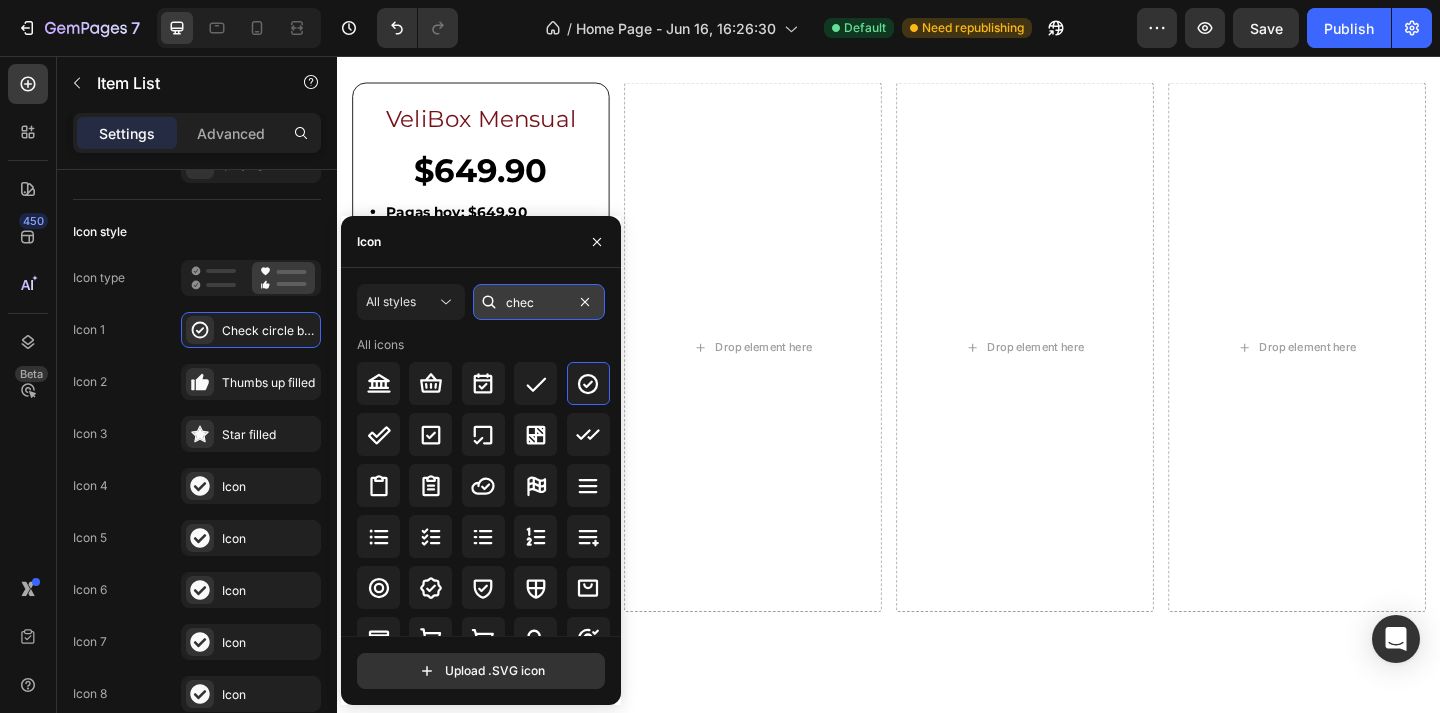 click on "chec" at bounding box center (539, 302) 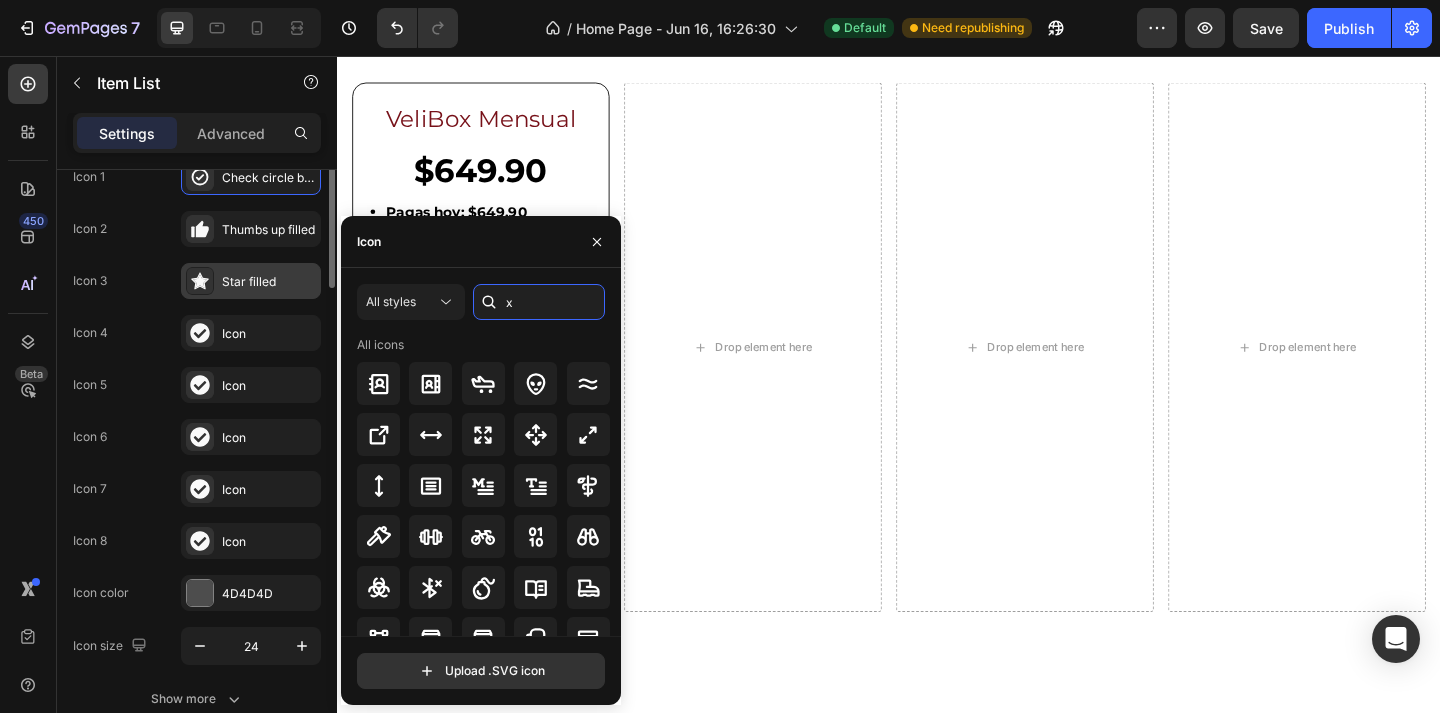 scroll, scrollTop: 25, scrollLeft: 0, axis: vertical 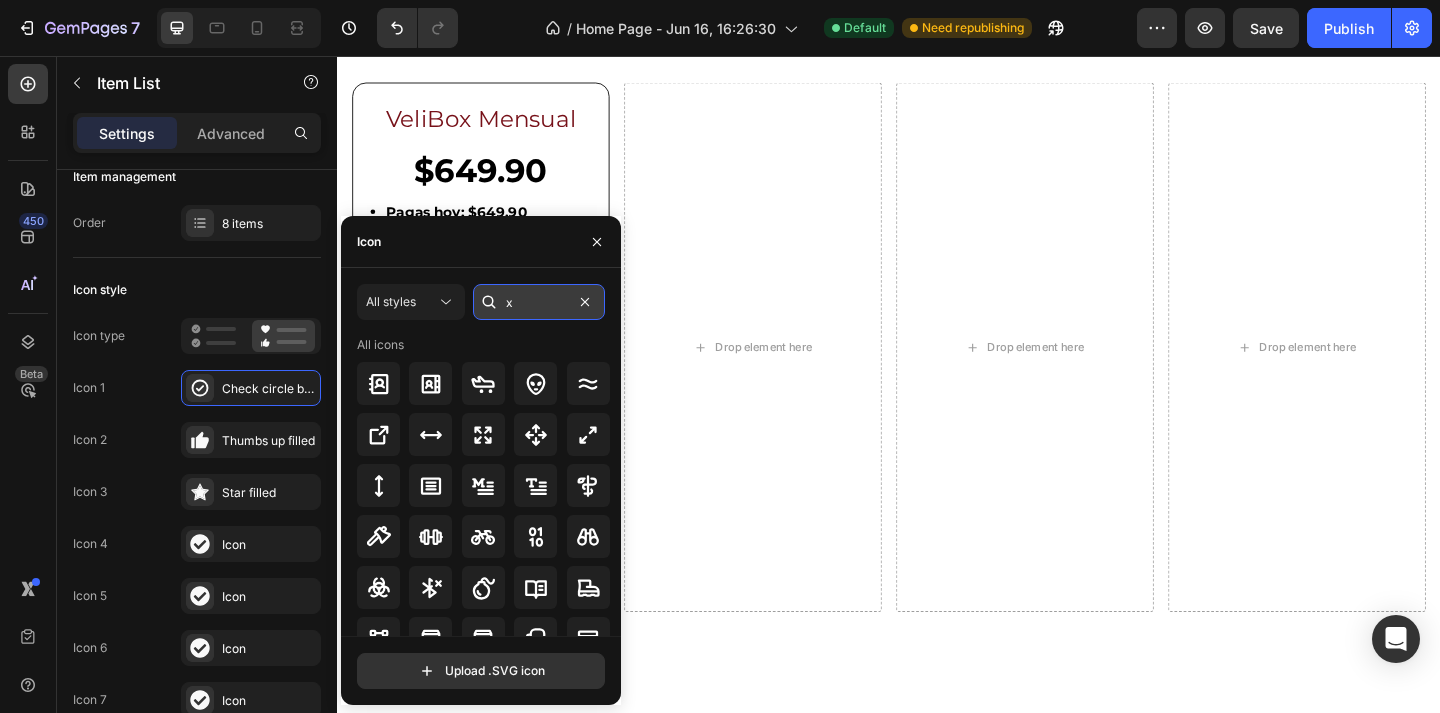 click on "x" at bounding box center (539, 302) 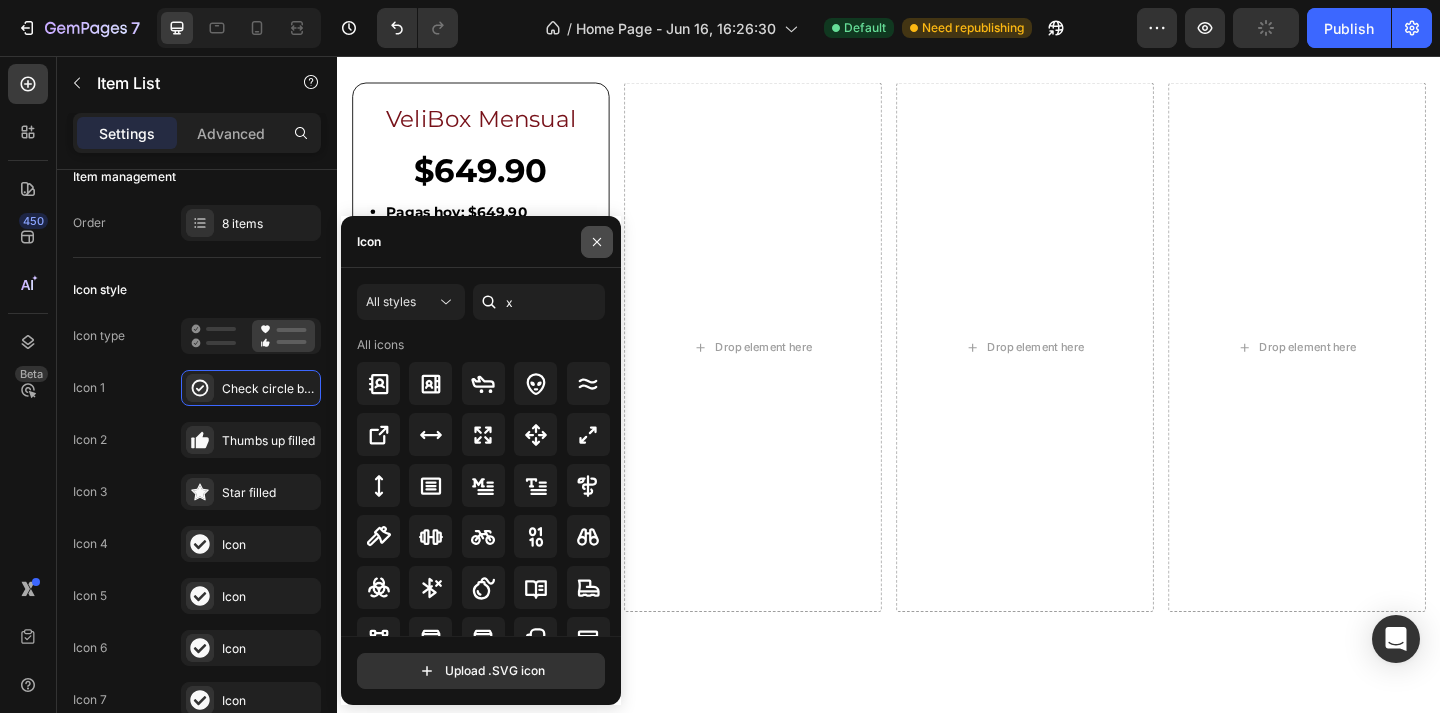 click 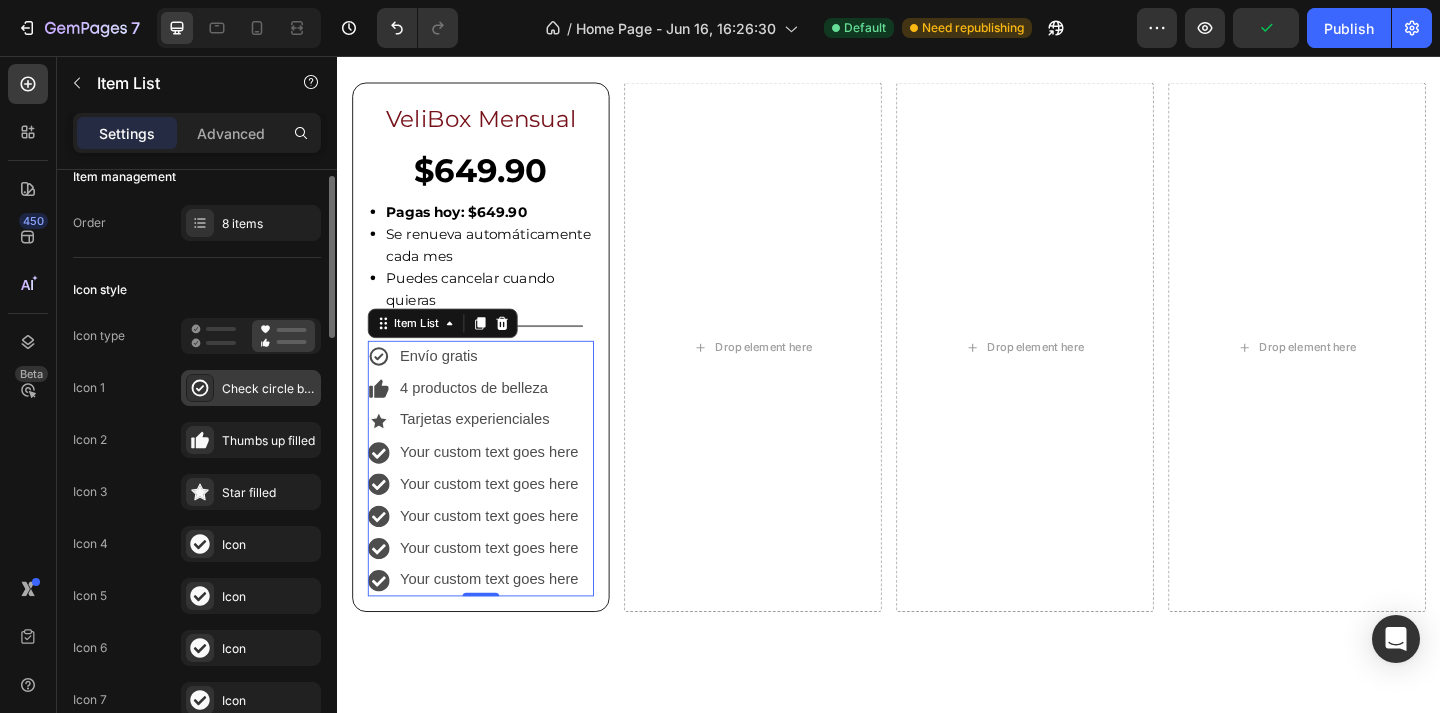 click 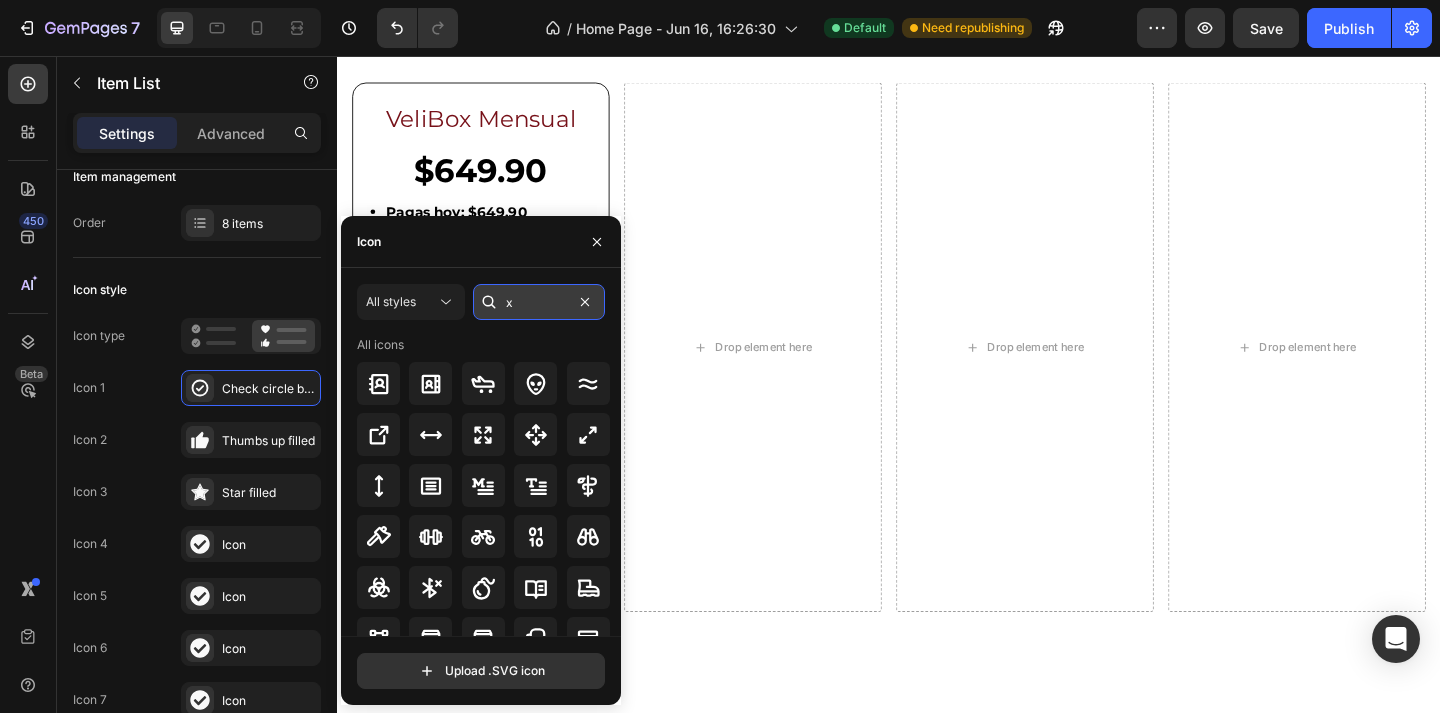 click on "x" at bounding box center (539, 302) 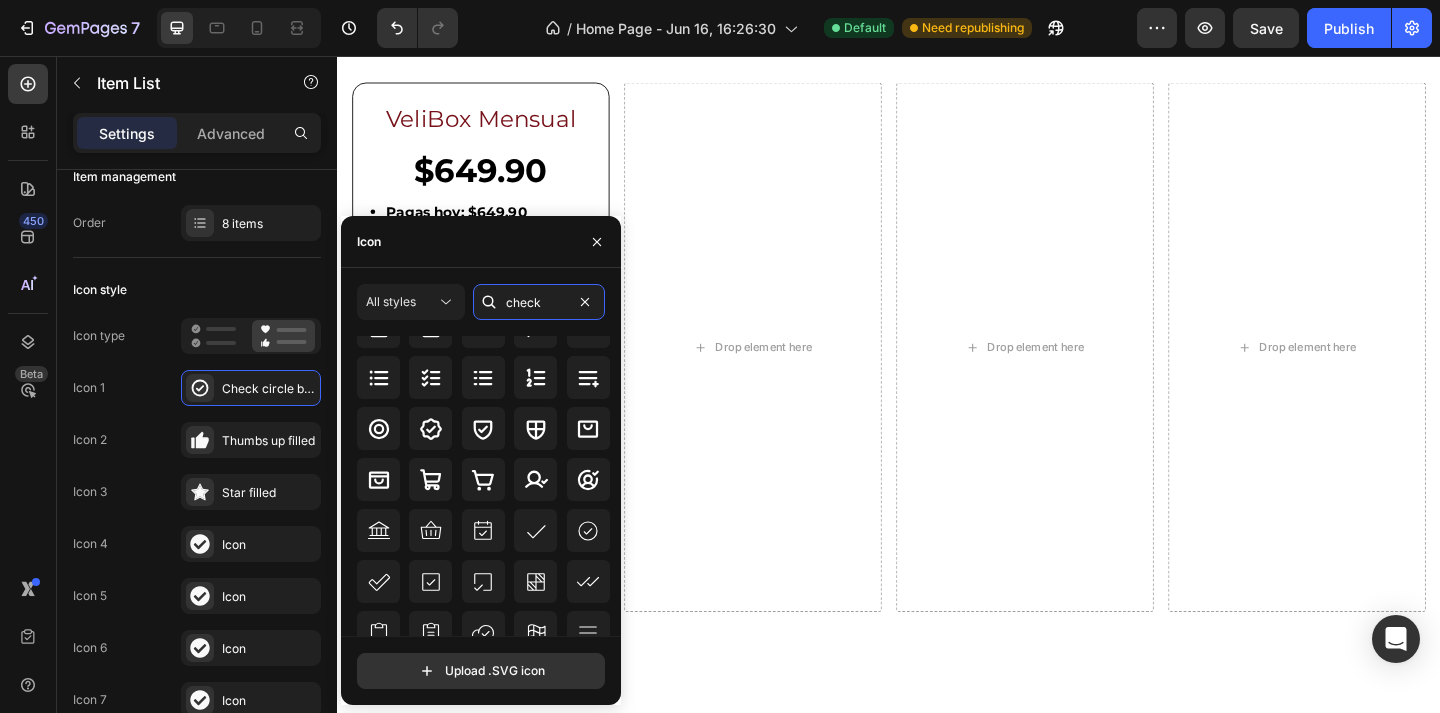 scroll, scrollTop: 220, scrollLeft: 0, axis: vertical 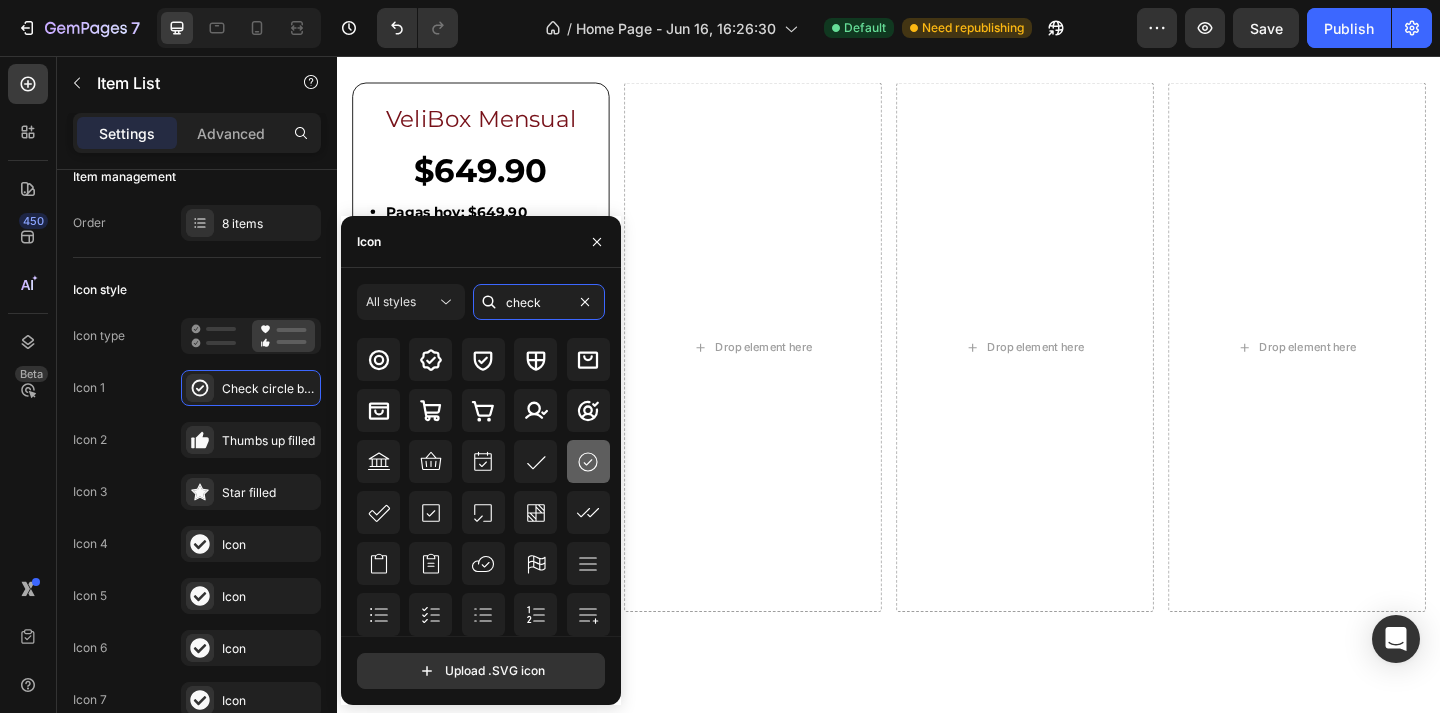 type on "check" 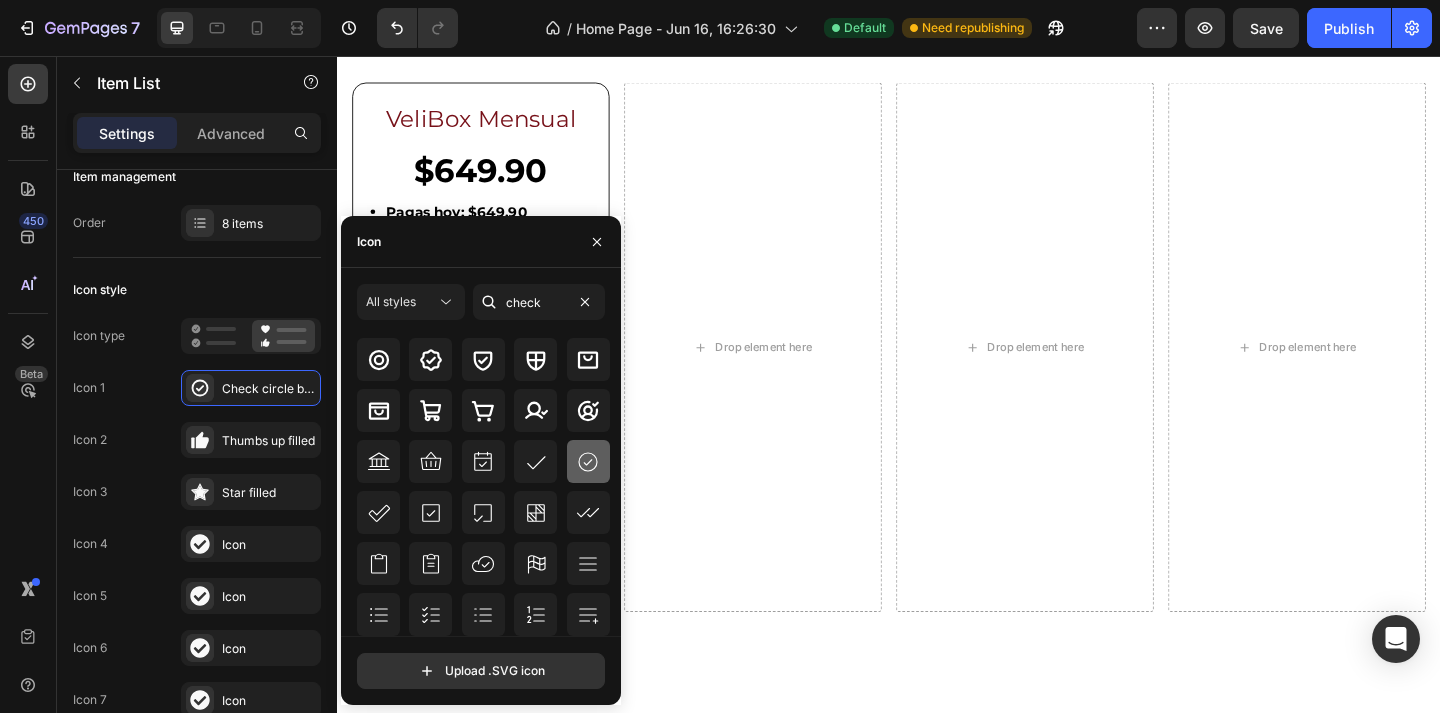 click 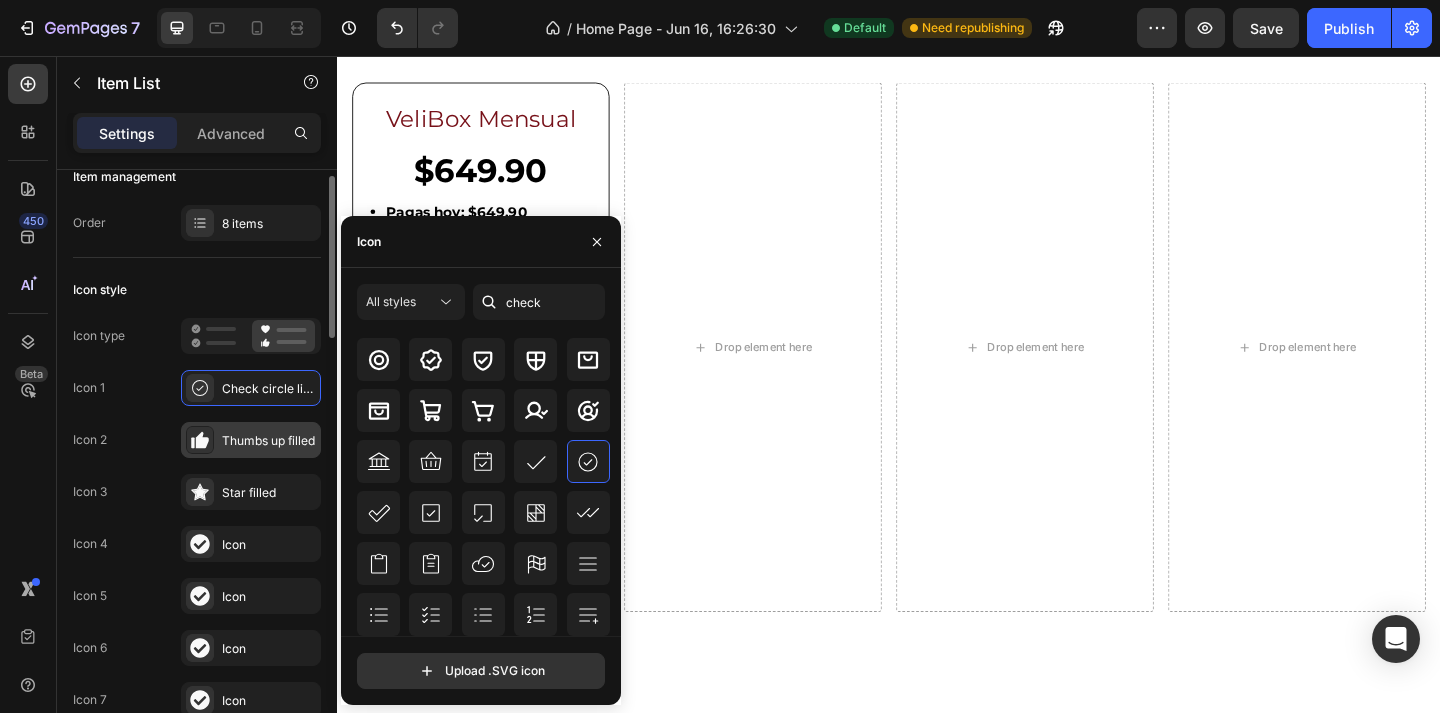 click 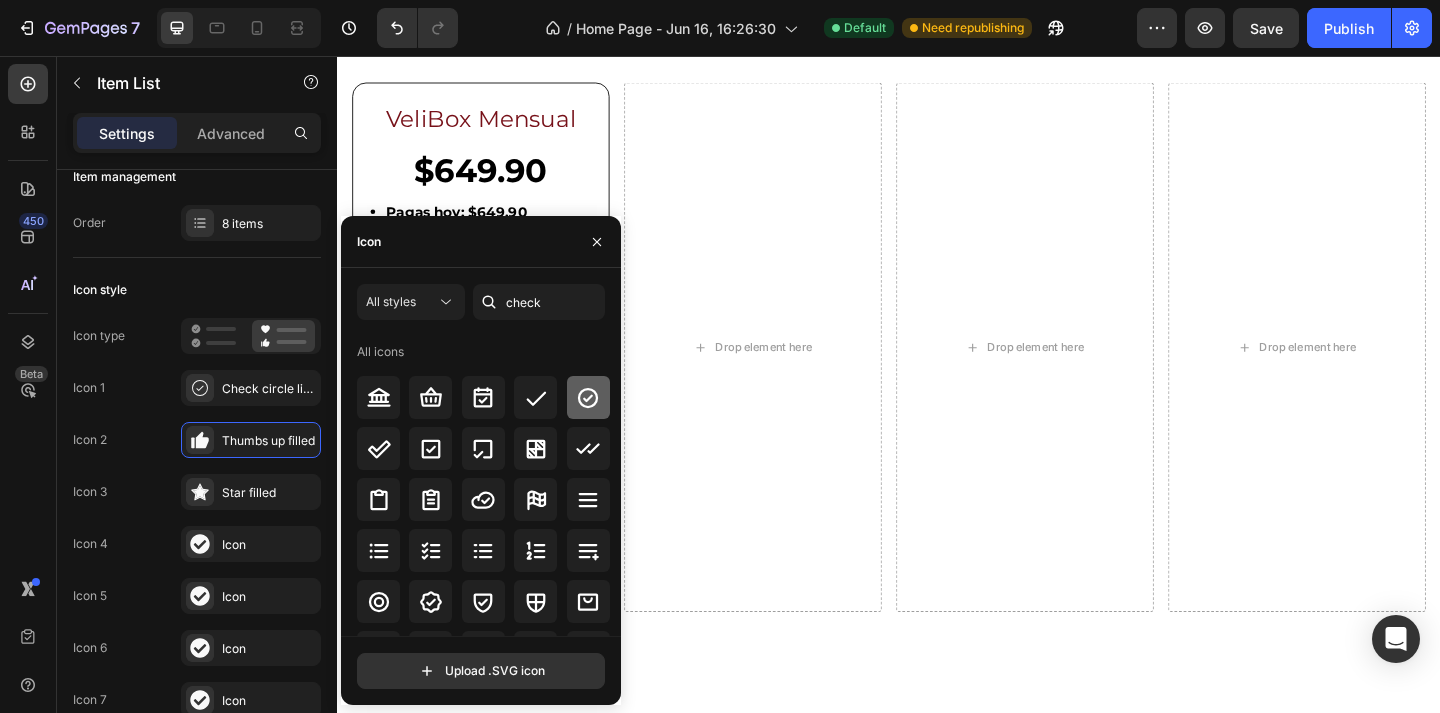 click 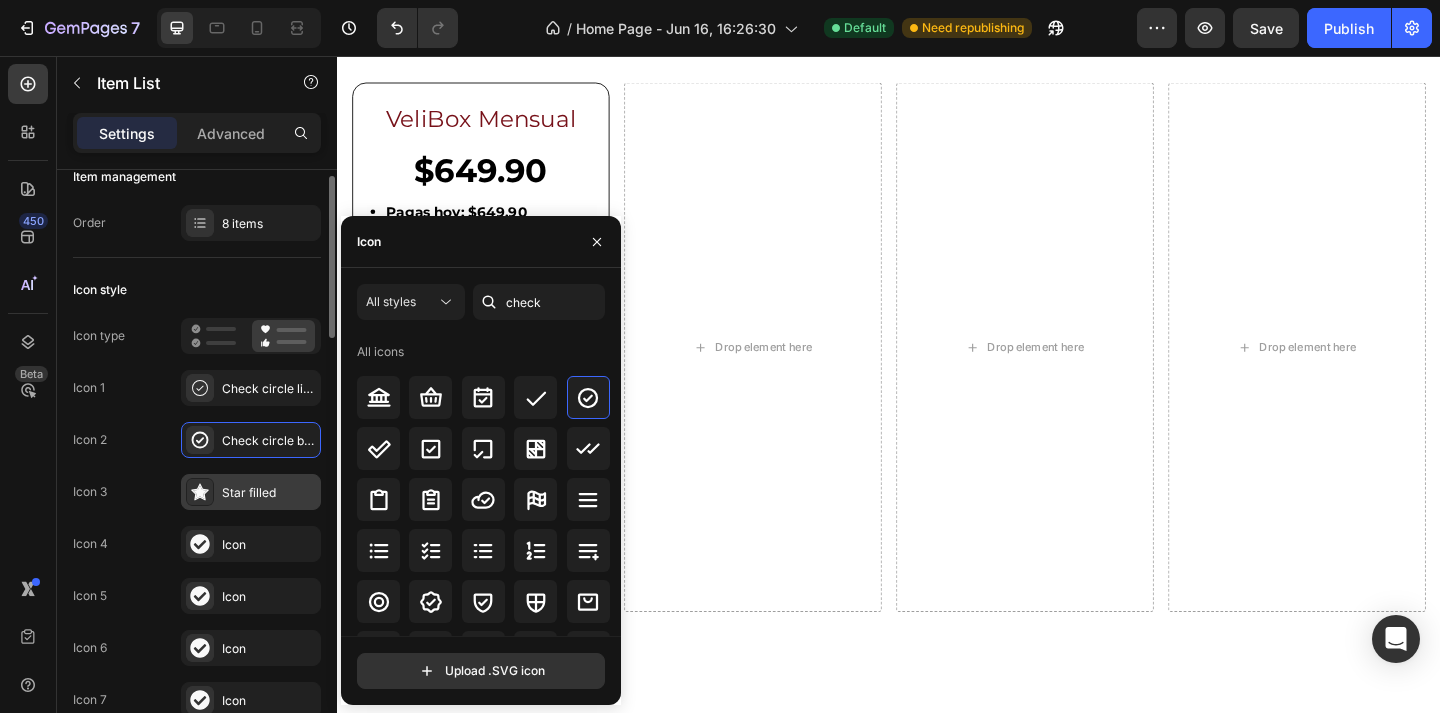 click 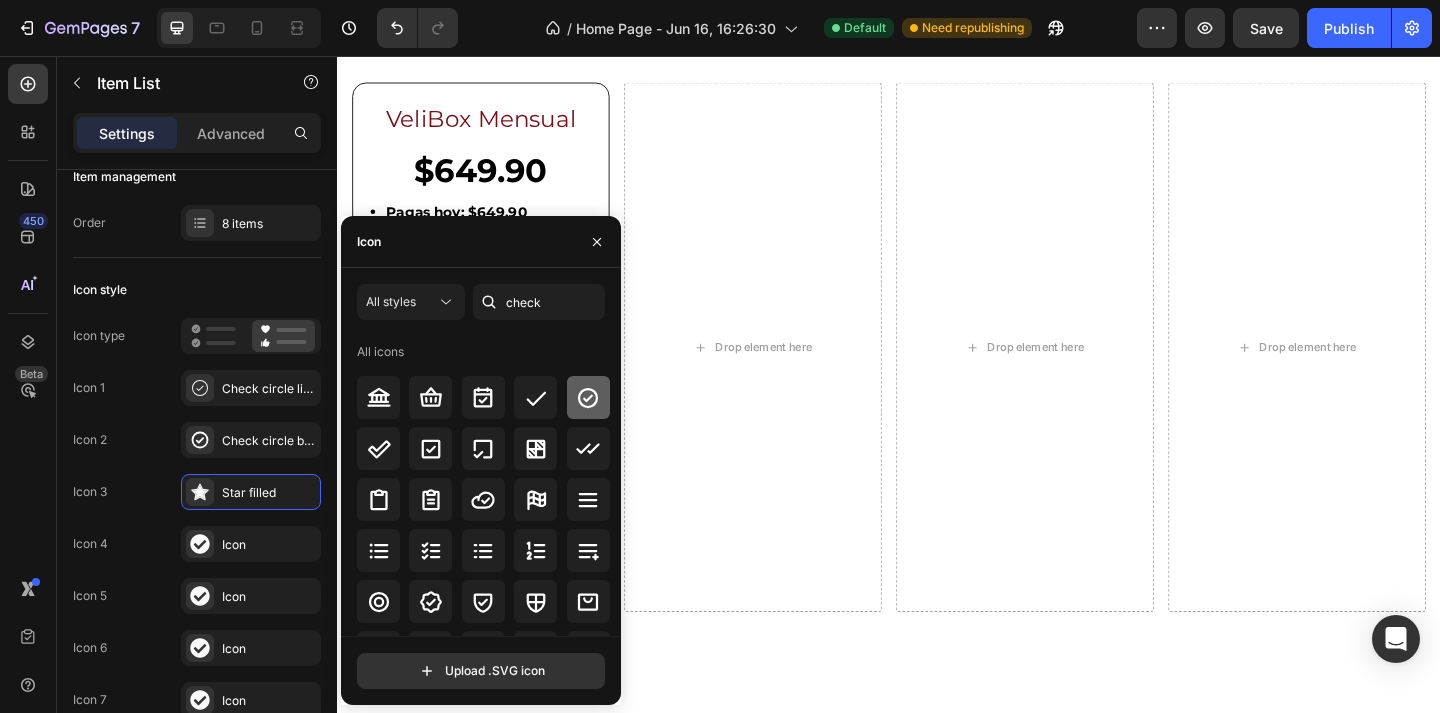 click 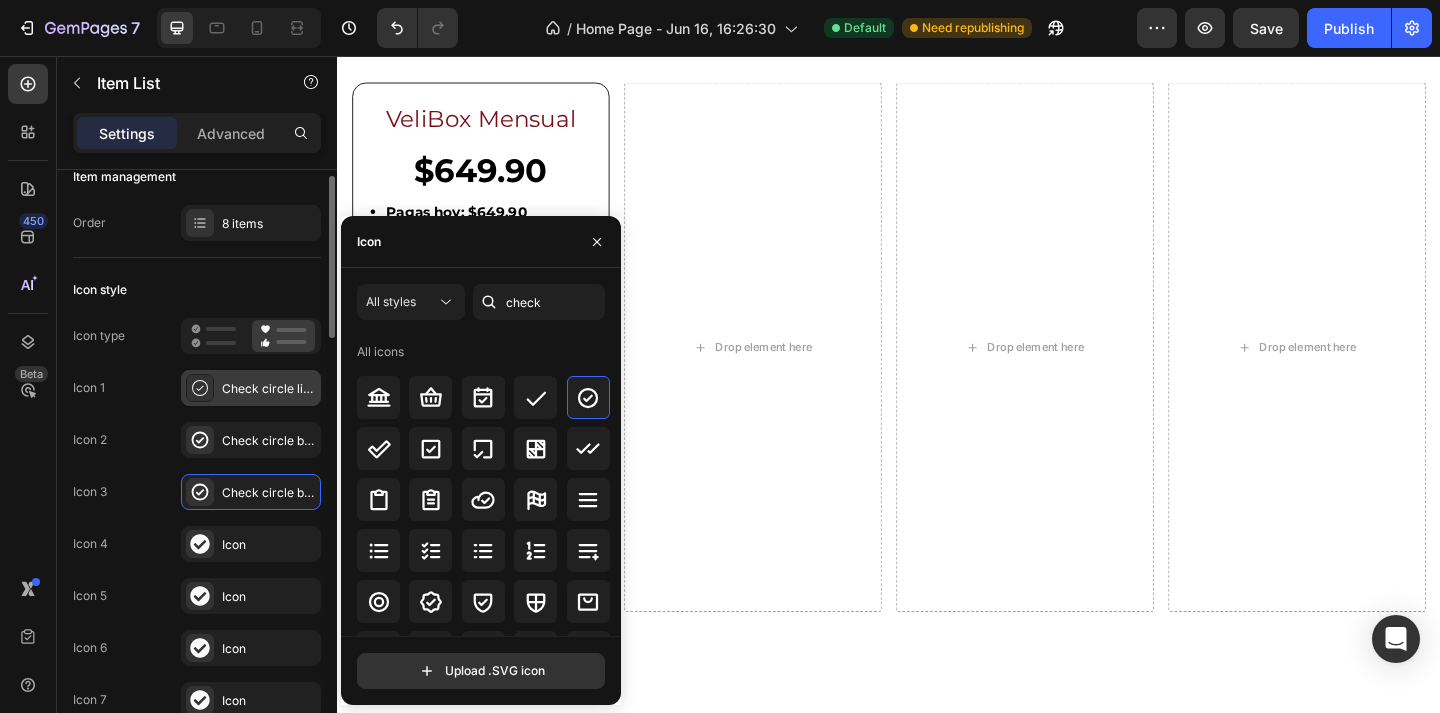 click 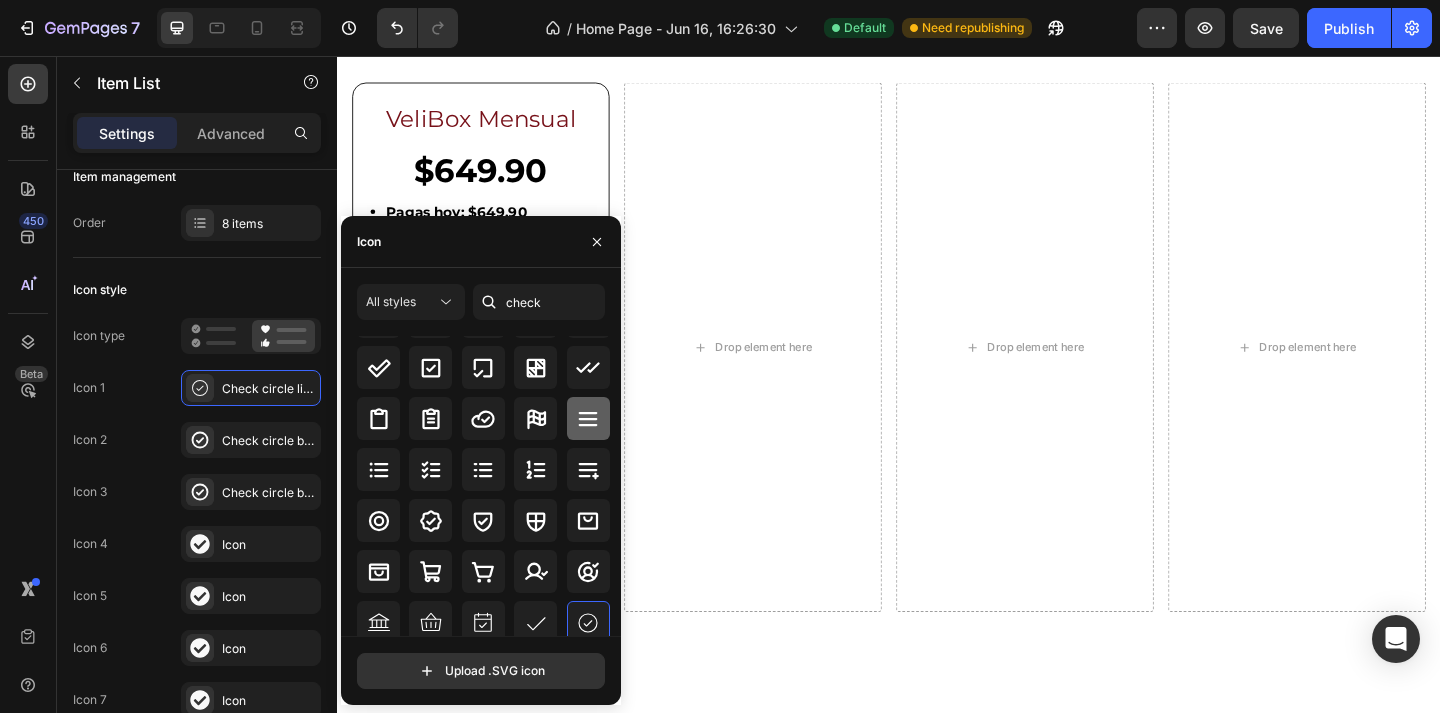 scroll, scrollTop: 0, scrollLeft: 0, axis: both 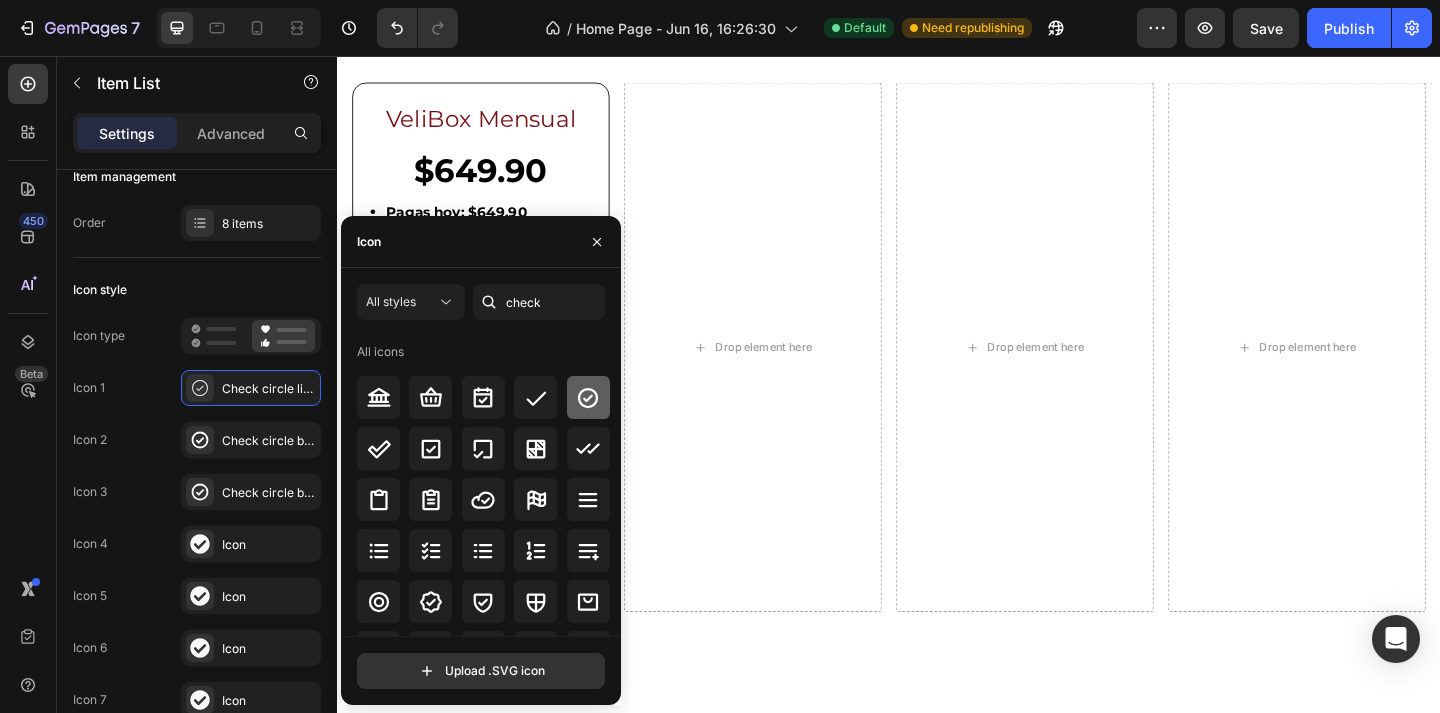 click 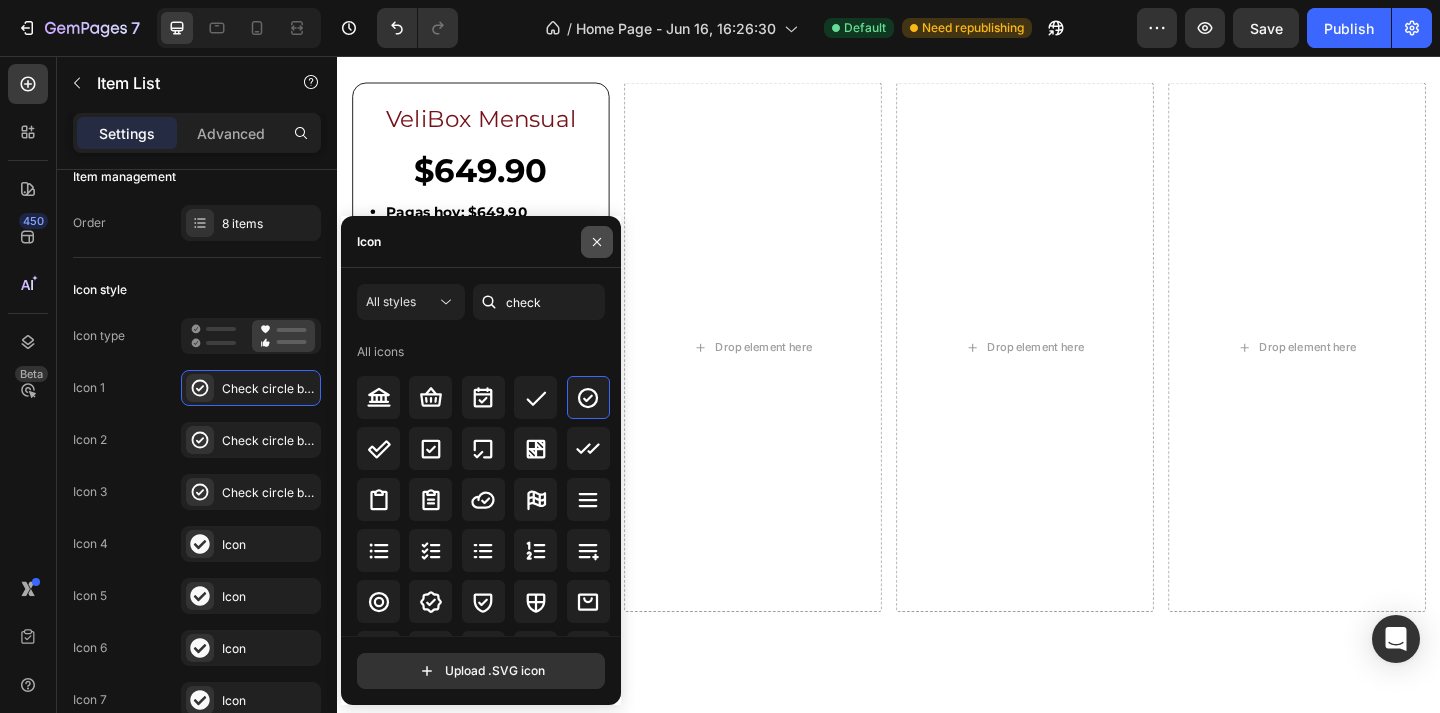 click 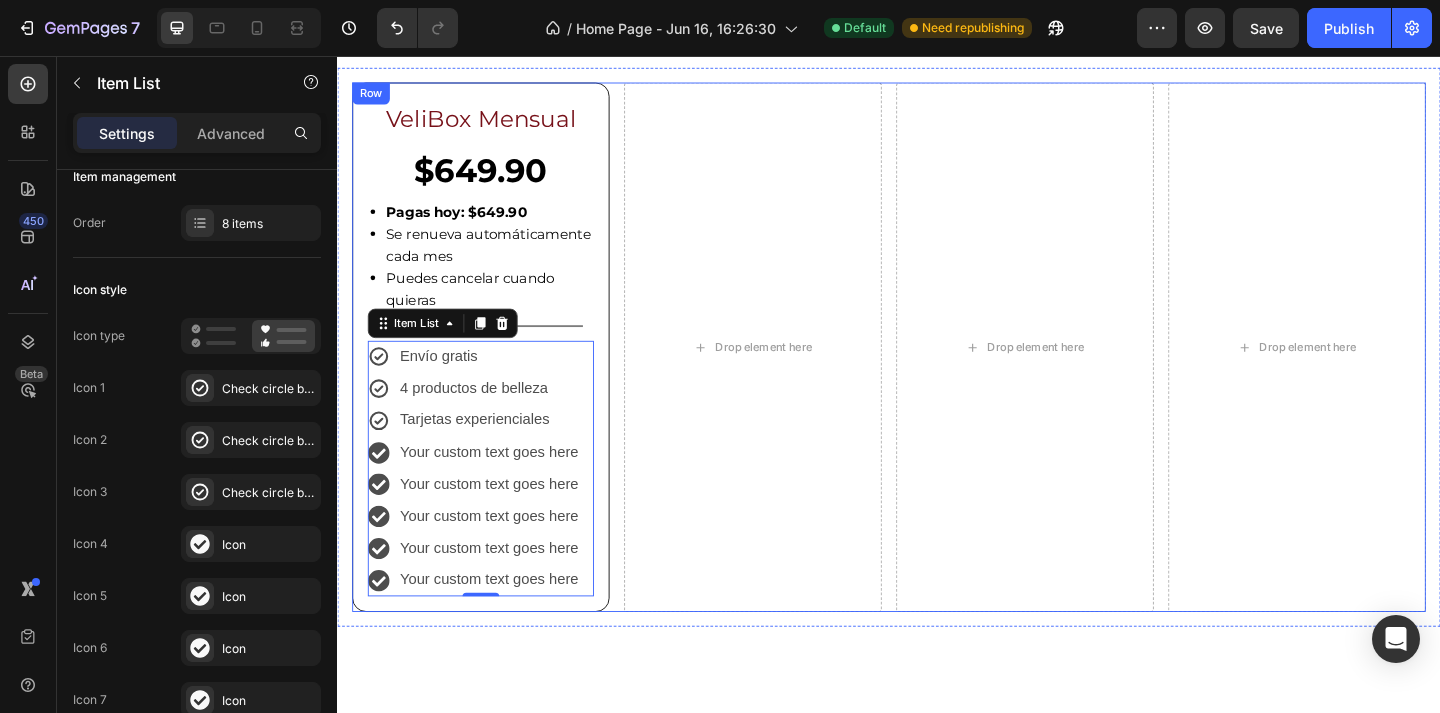 click on "VeliBox Mensual Text Block $649.90 Text Block
Pagas hoy: $649.90
Se renueva automáticamente cada mes
Puedes cancelar cuando quieras
Custom Code                Title Line
Envío gratis
4 productos de belleza
Tarjetas experienciales Your custom text goes here  Your custom text goes here  Your custom text goes here  Your custom text goes here  Your custom text goes here  Item List   0 Row
Drop element here
Drop element here
Drop element here Row" at bounding box center [937, 373] 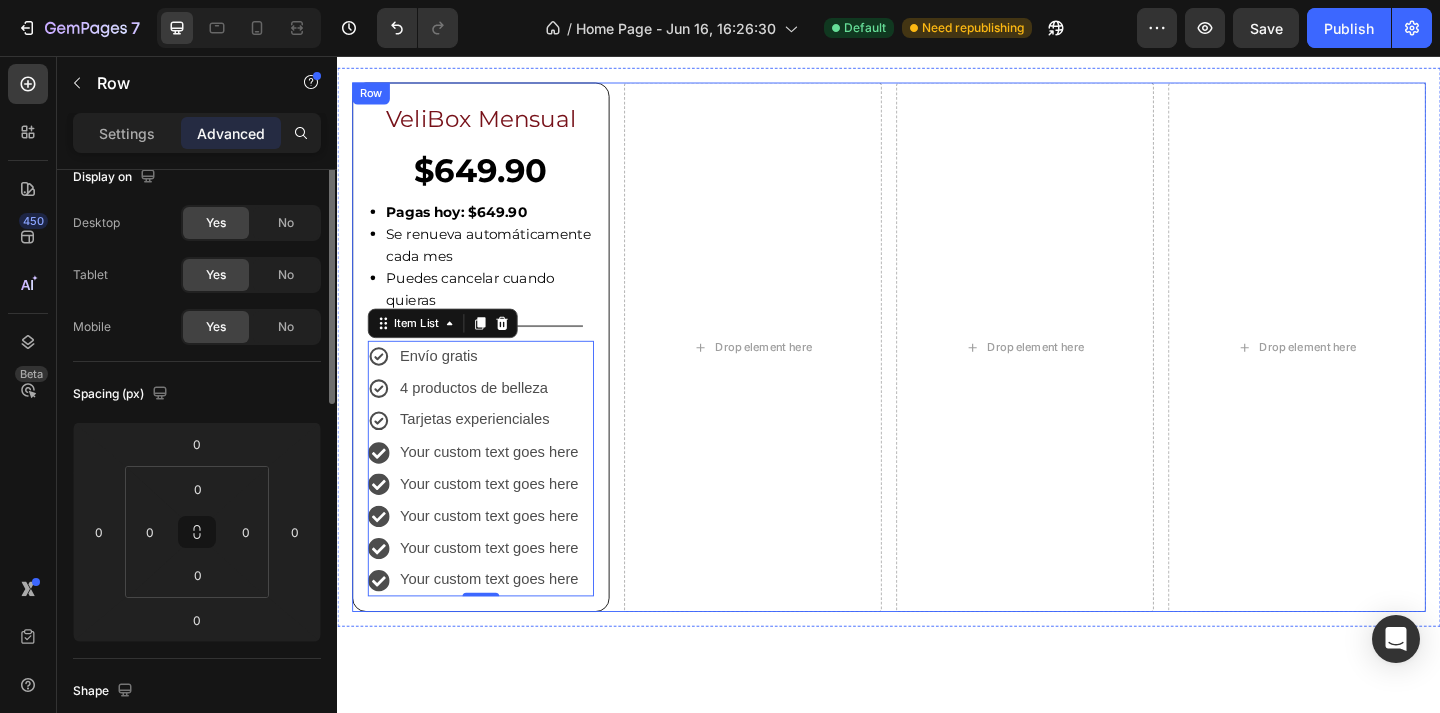 scroll, scrollTop: 0, scrollLeft: 0, axis: both 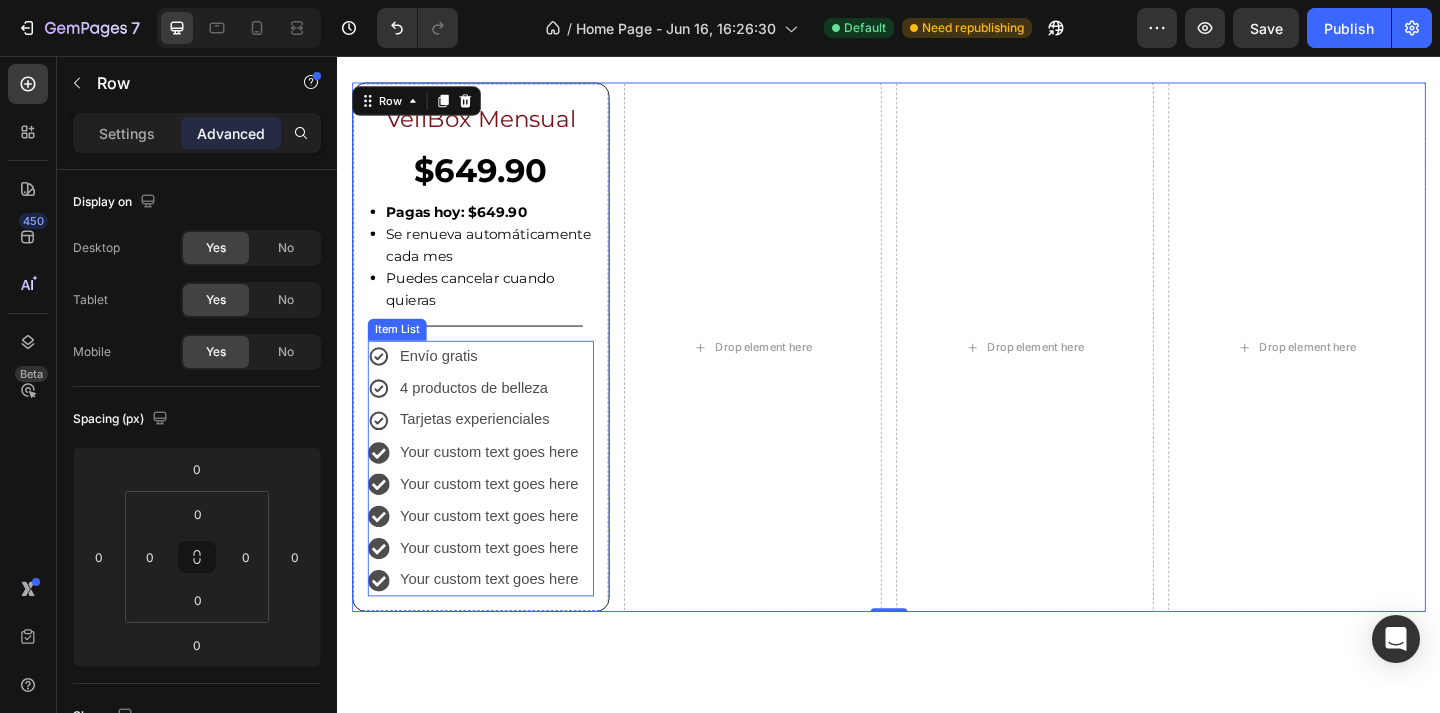 click on "Your custom text goes here" at bounding box center [502, 487] 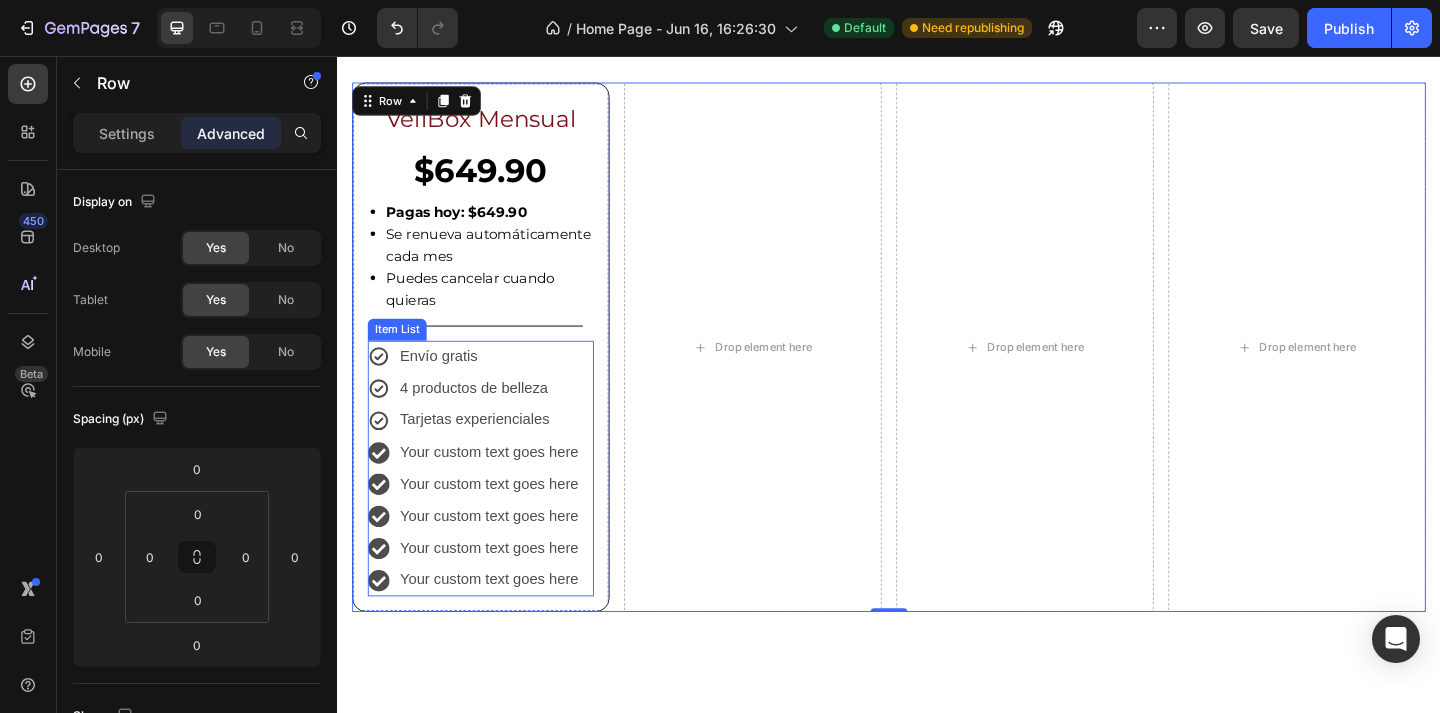 click on "Your custom text goes here" at bounding box center [502, 487] 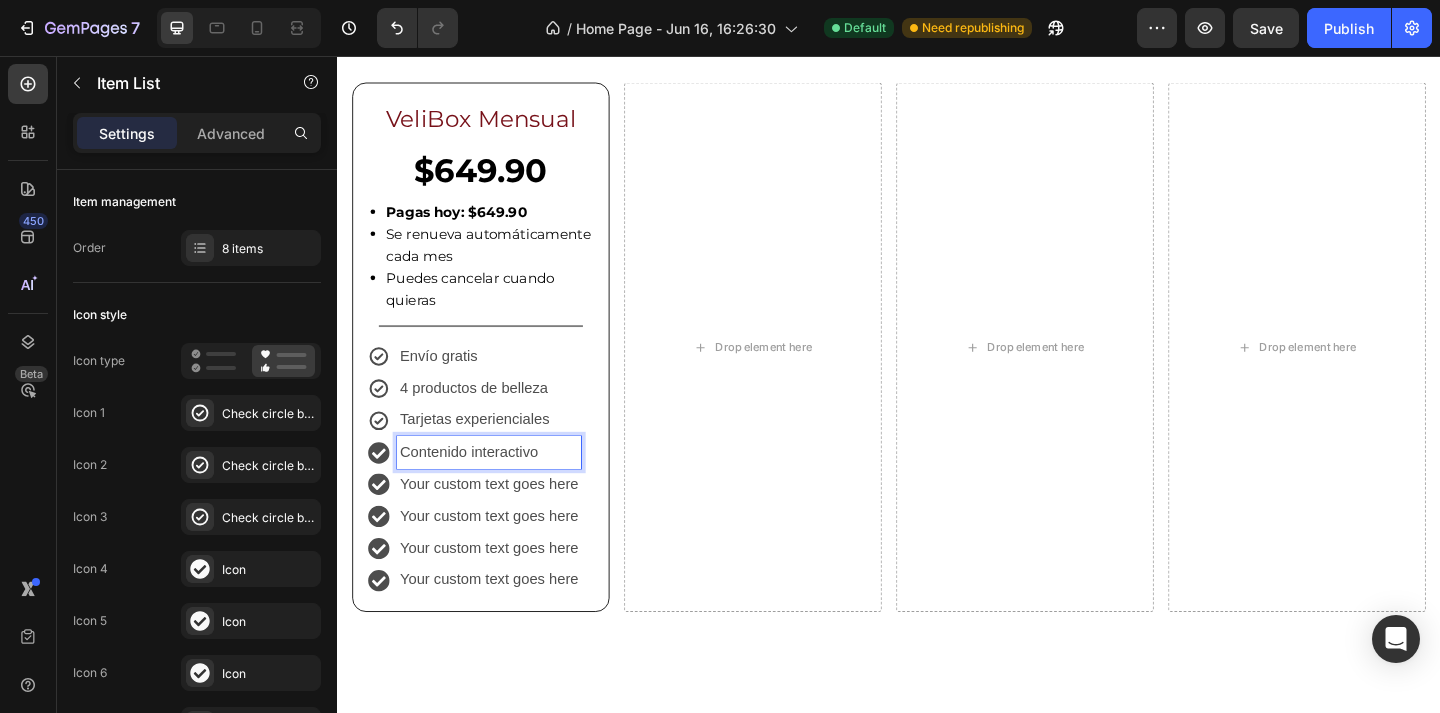 click on "Your custom text goes here" at bounding box center [502, 522] 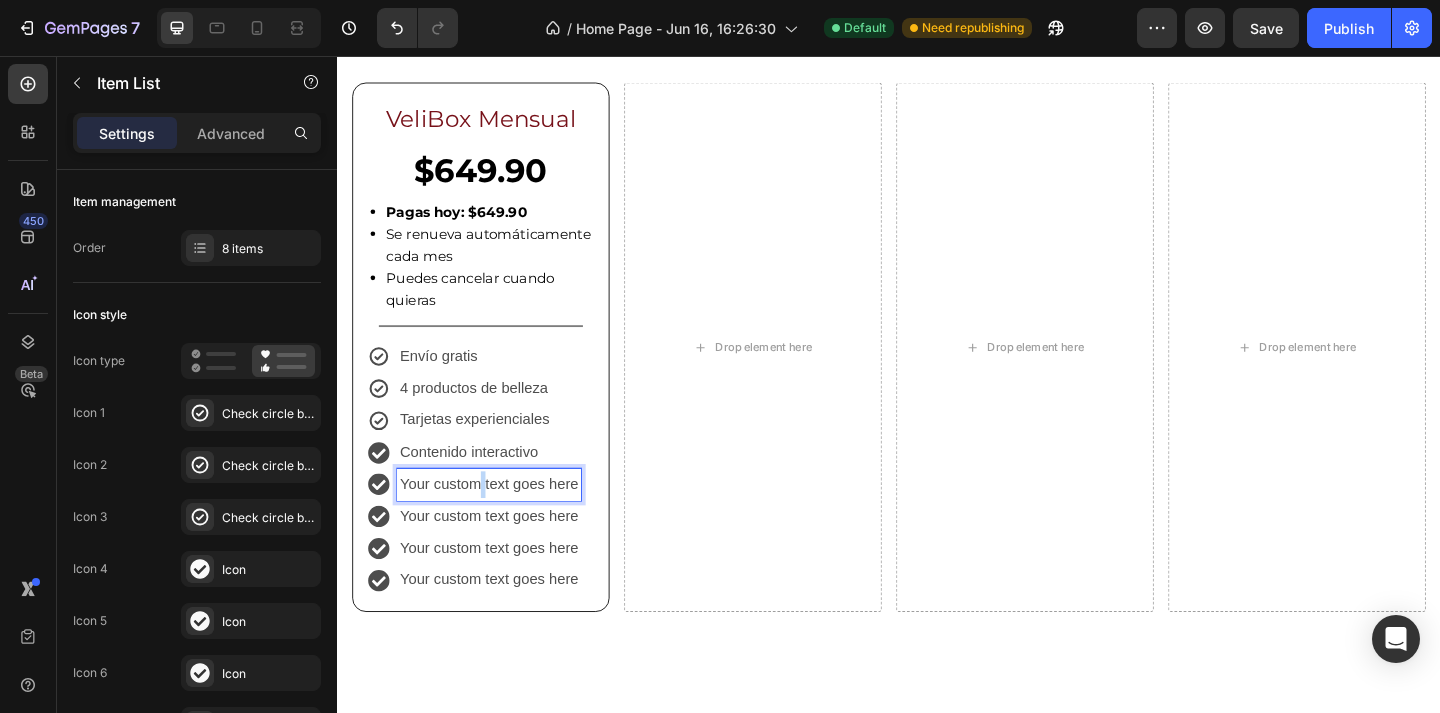 click on "Your custom text goes here" at bounding box center (502, 522) 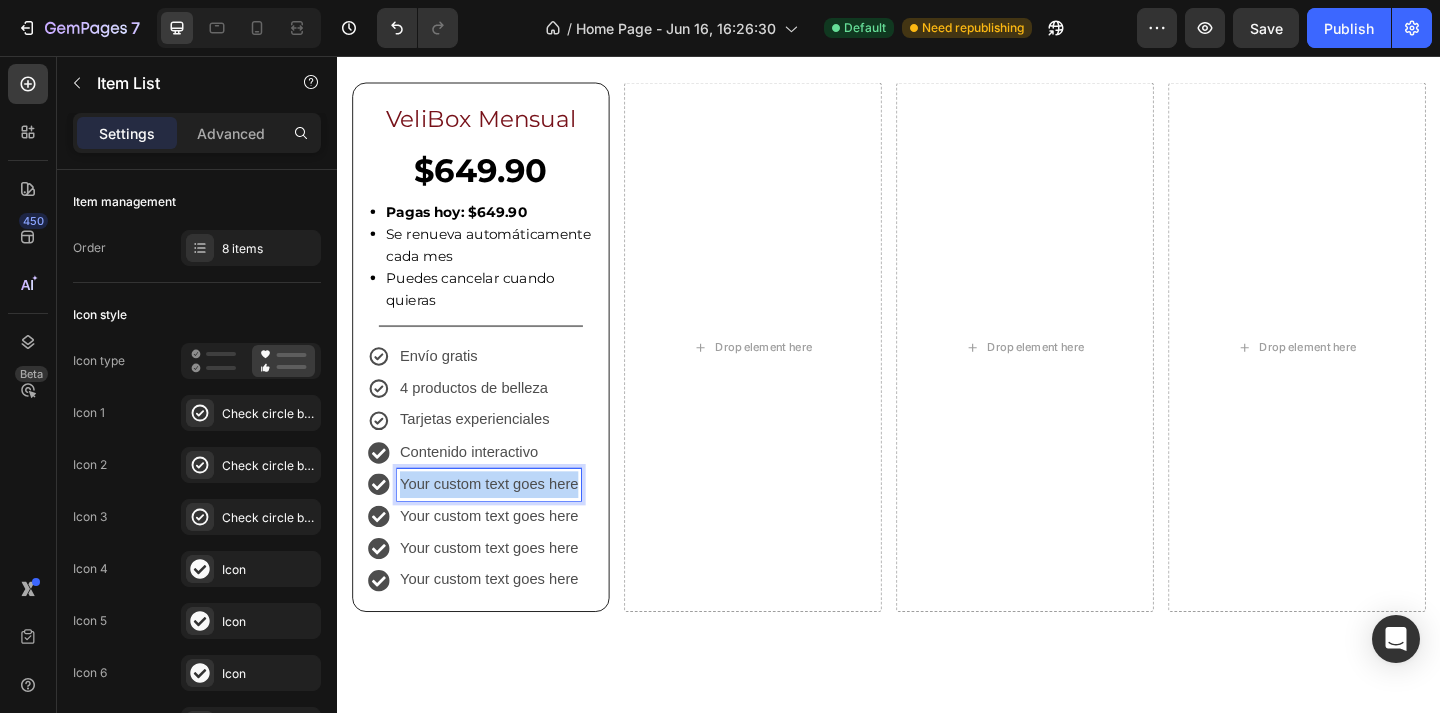 click on "Your custom text goes here" at bounding box center (502, 522) 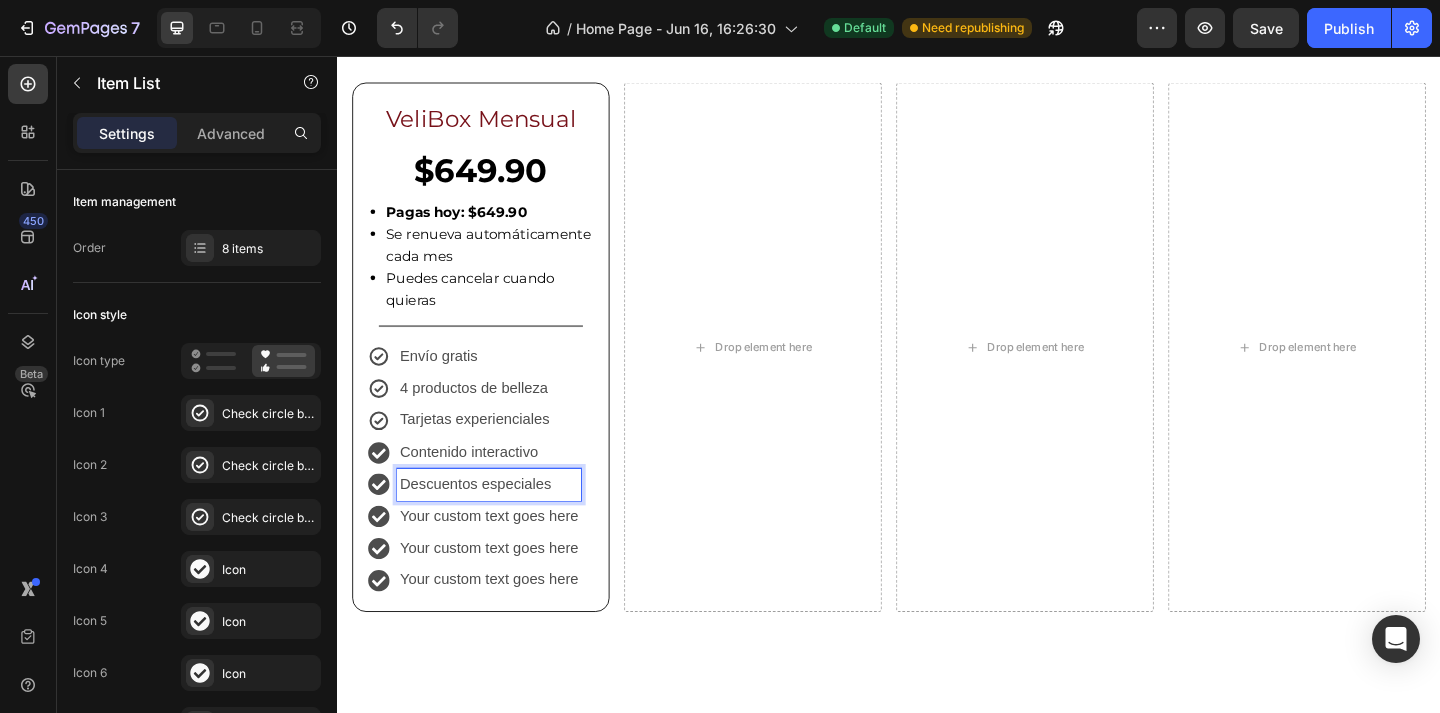click on "Your custom text goes here" at bounding box center [502, 557] 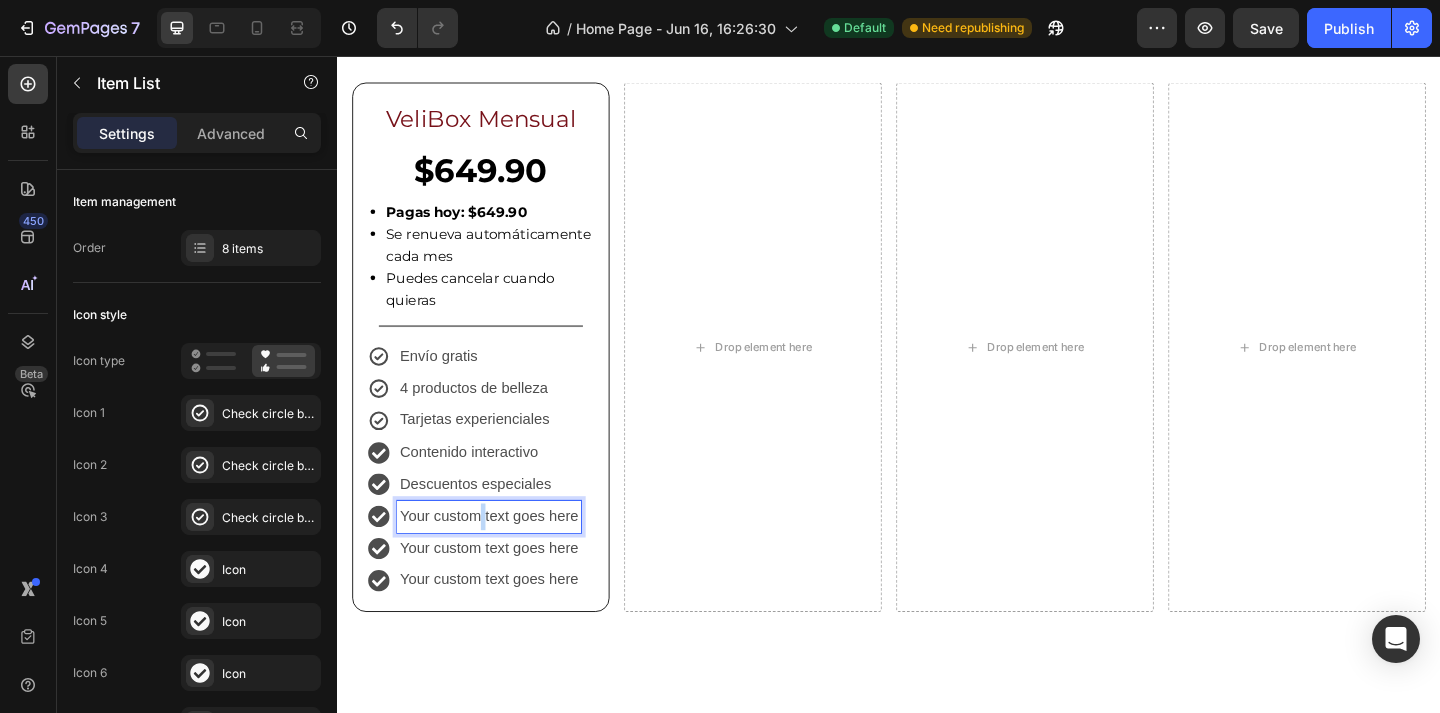 click on "Your custom text goes here" at bounding box center (502, 557) 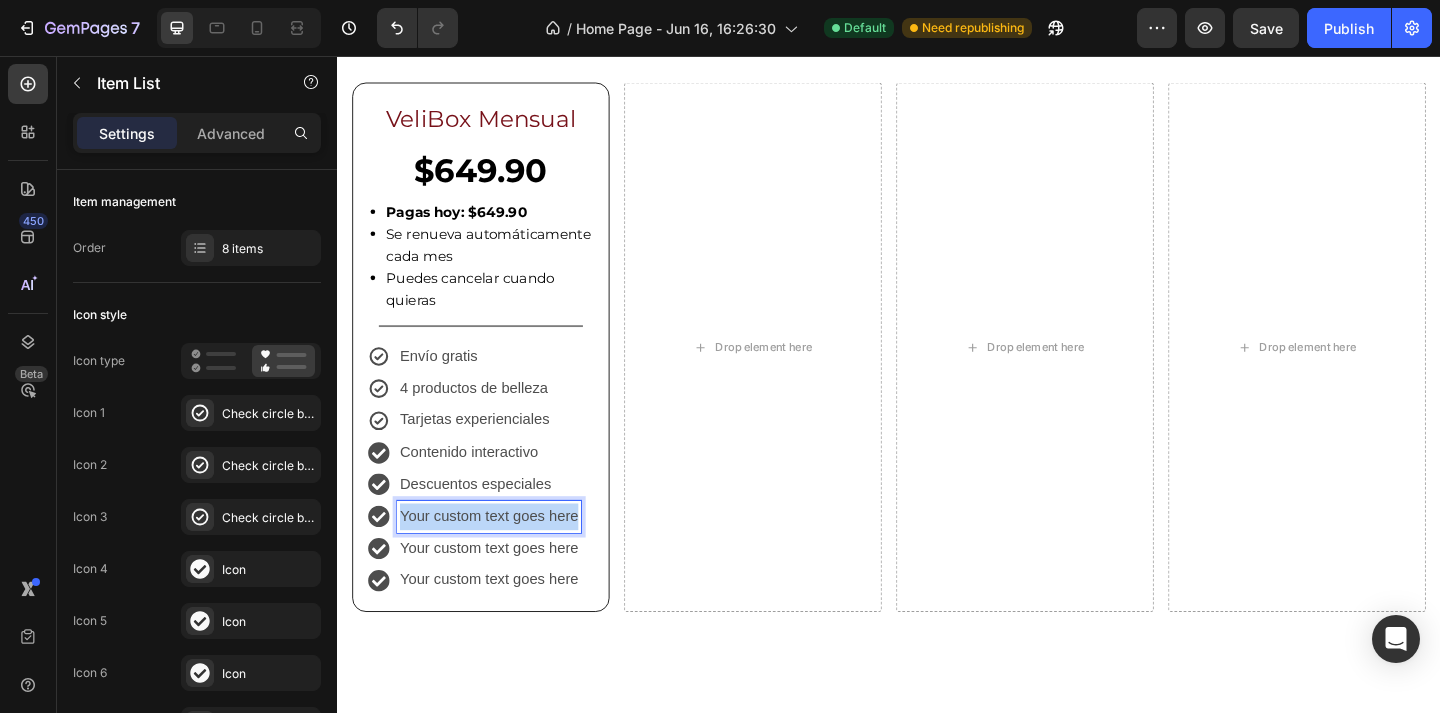 click on "Your custom text goes here" at bounding box center (502, 557) 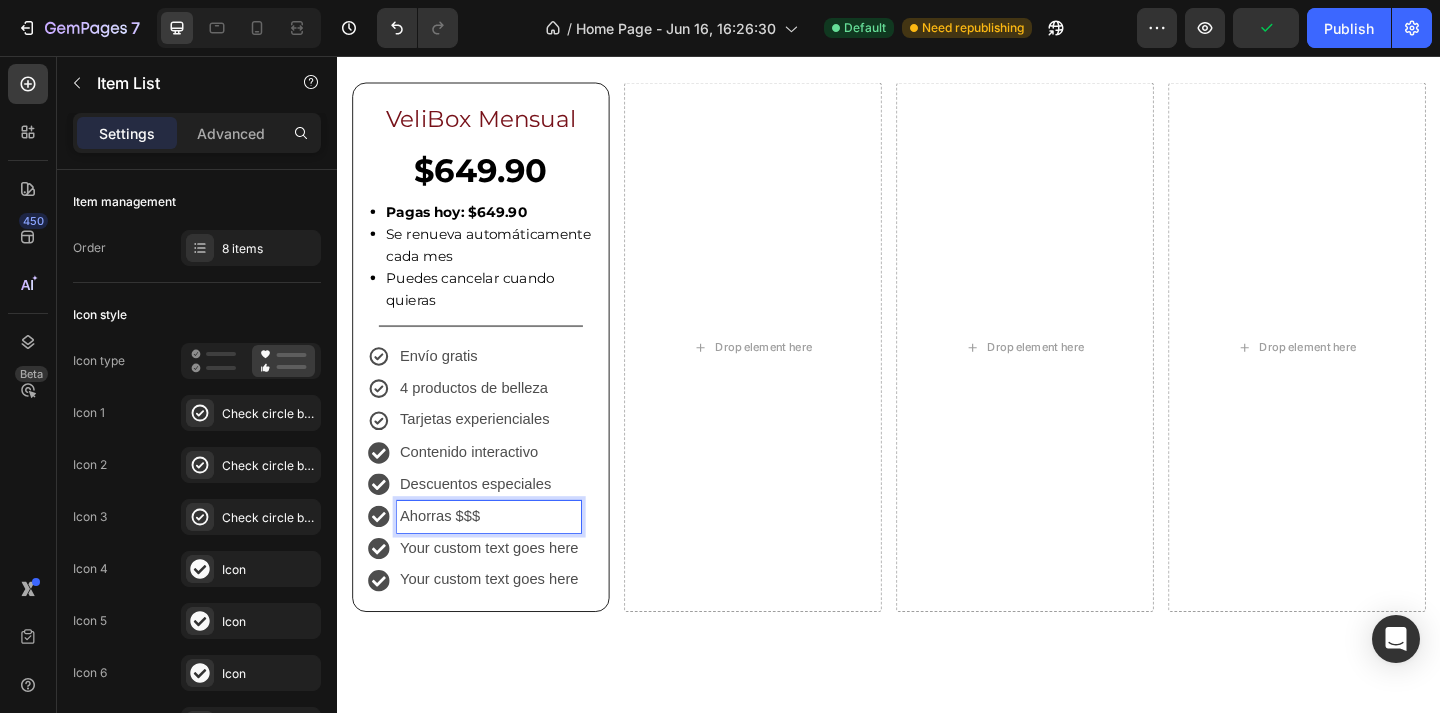 click on "Your custom text goes here" at bounding box center (502, 592) 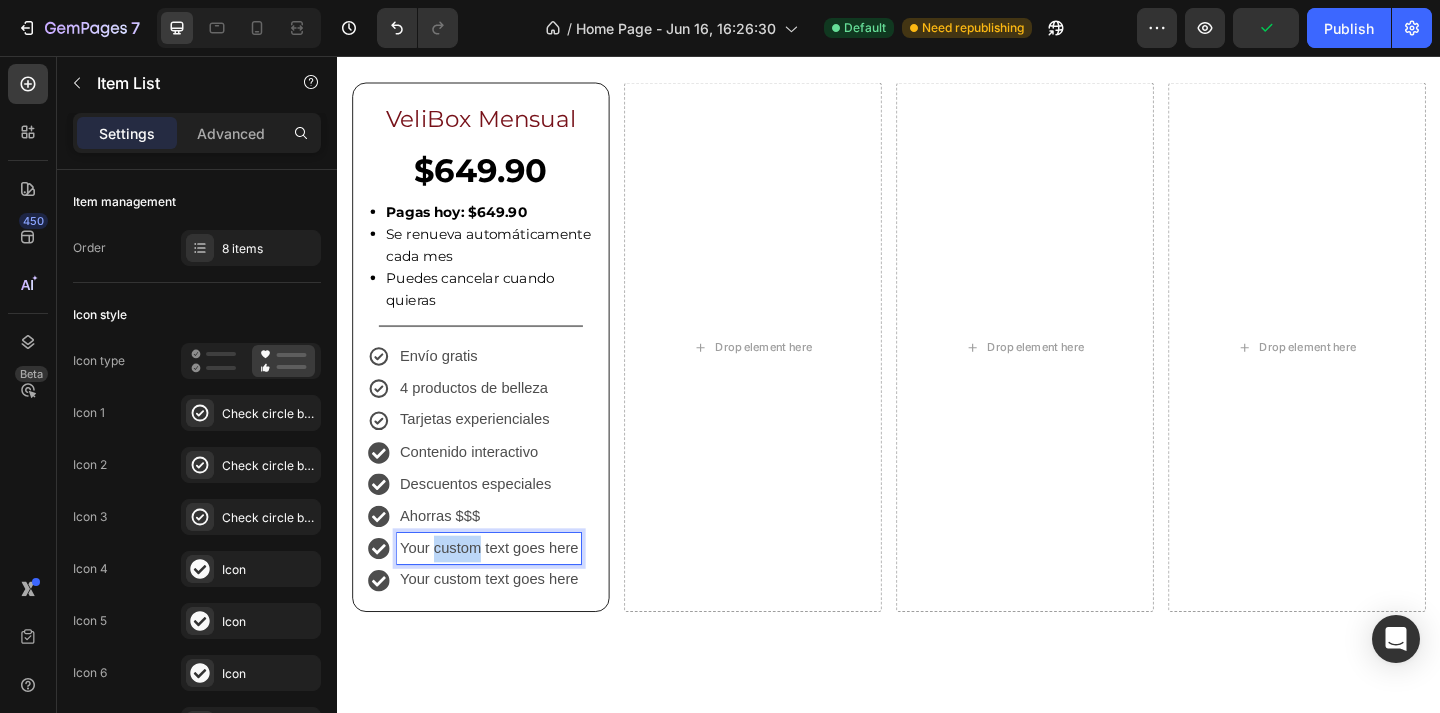 click on "Your custom text goes here" at bounding box center [502, 592] 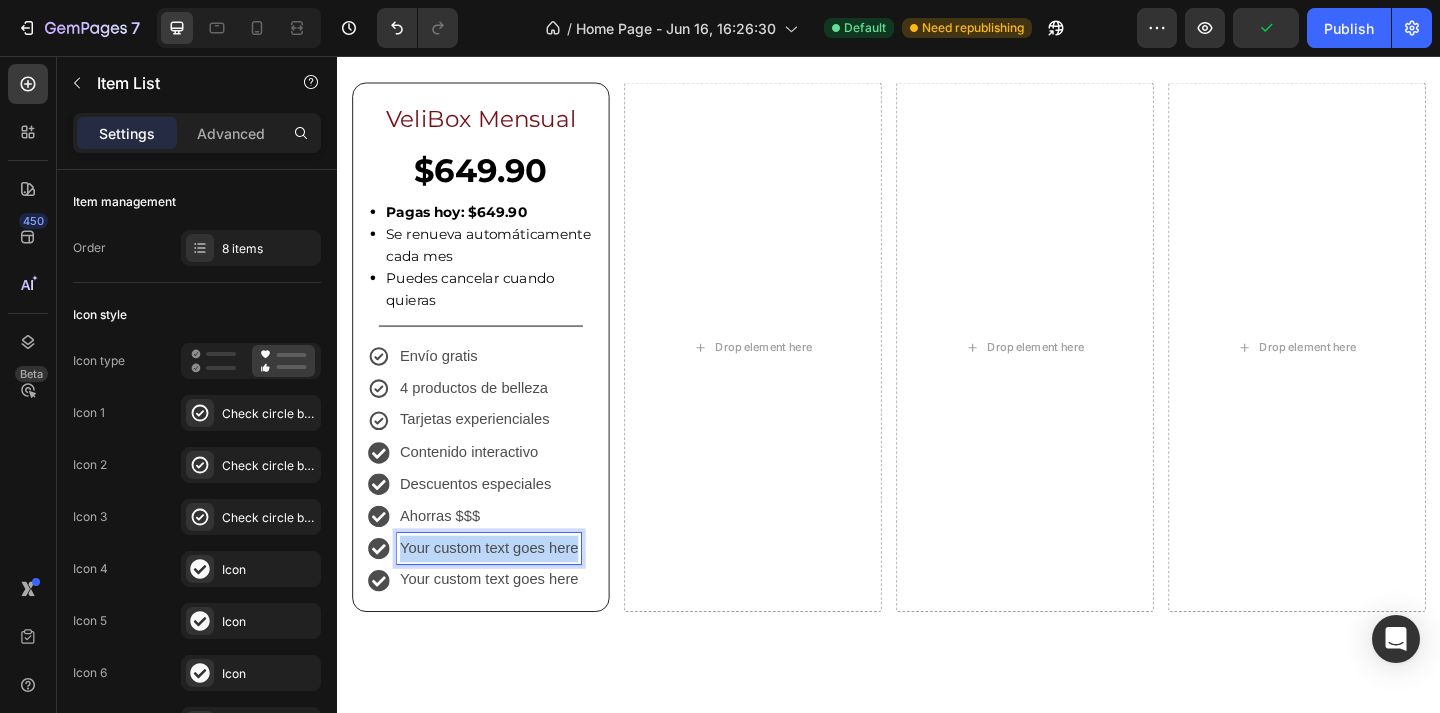 click on "Your custom text goes here" at bounding box center [502, 592] 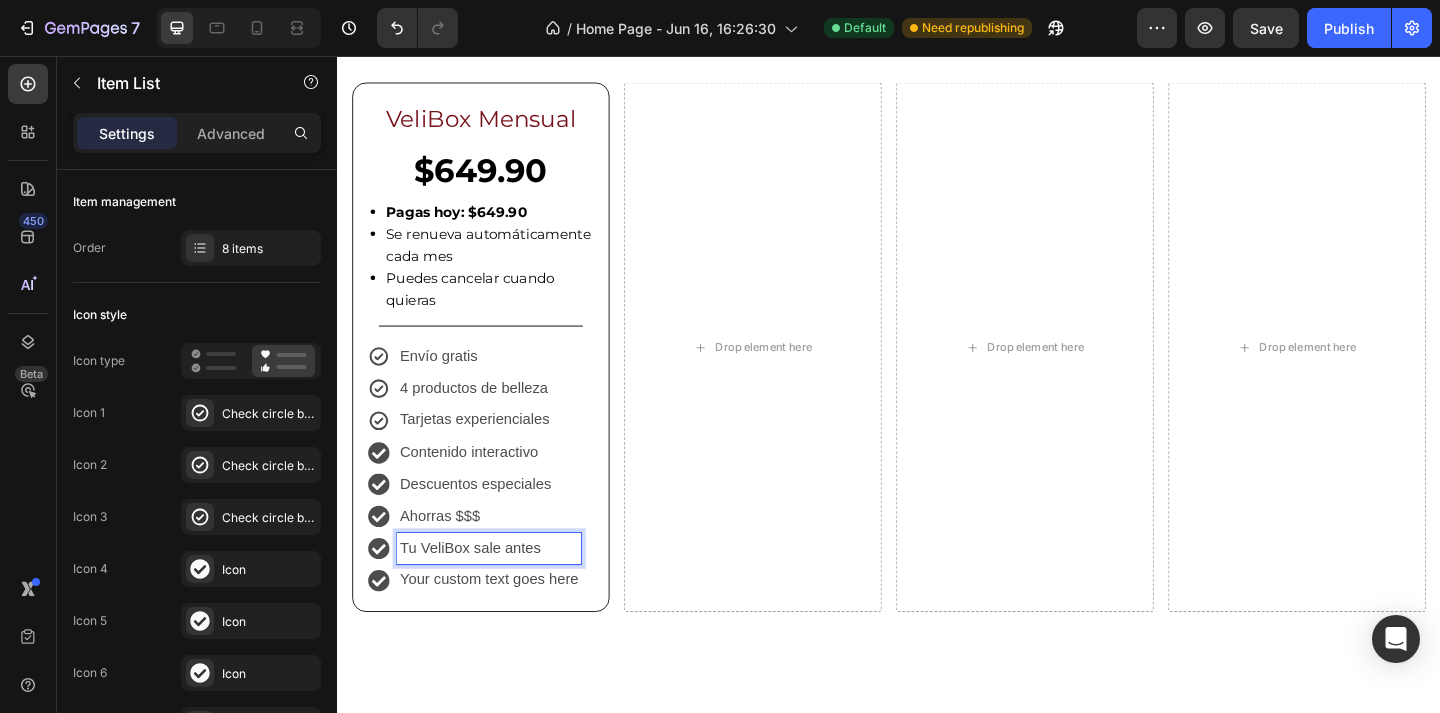 click on "Your custom text goes here" at bounding box center [502, 626] 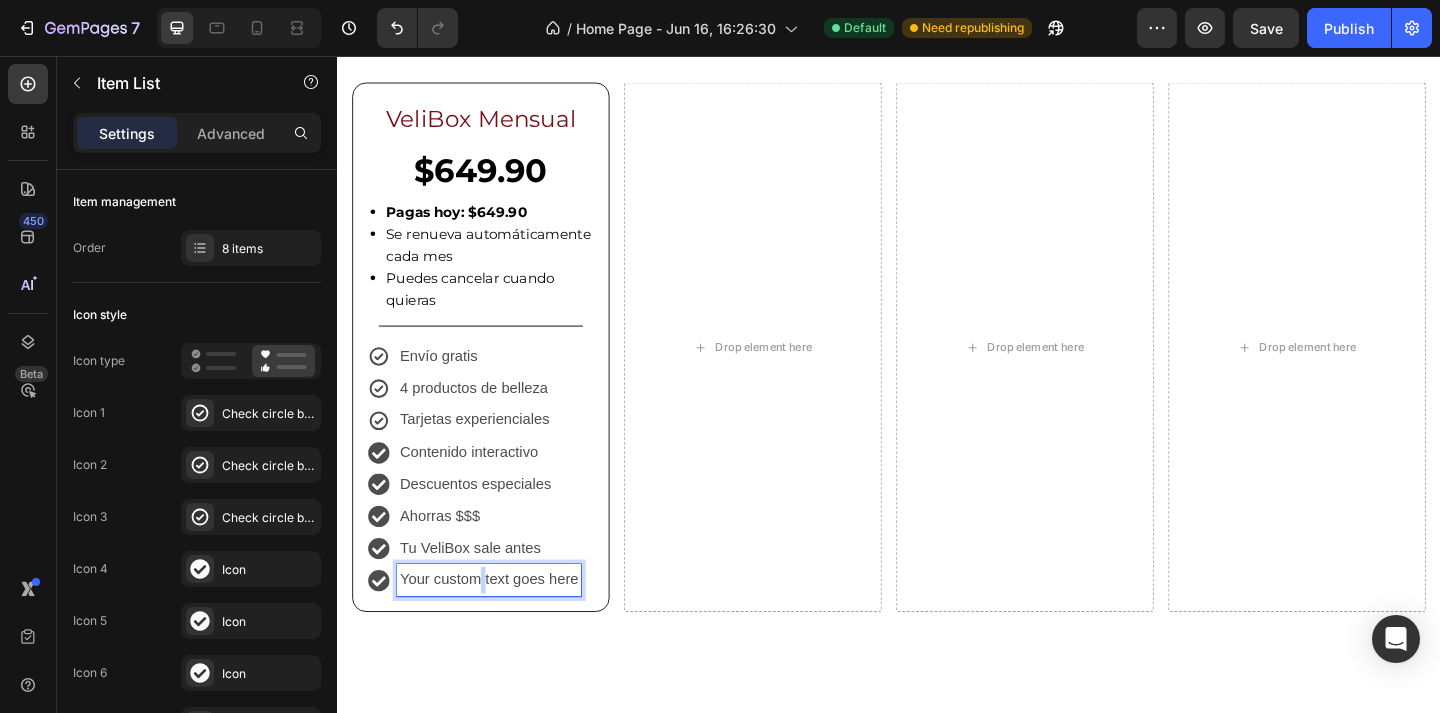 click on "Your custom text goes here" at bounding box center [502, 626] 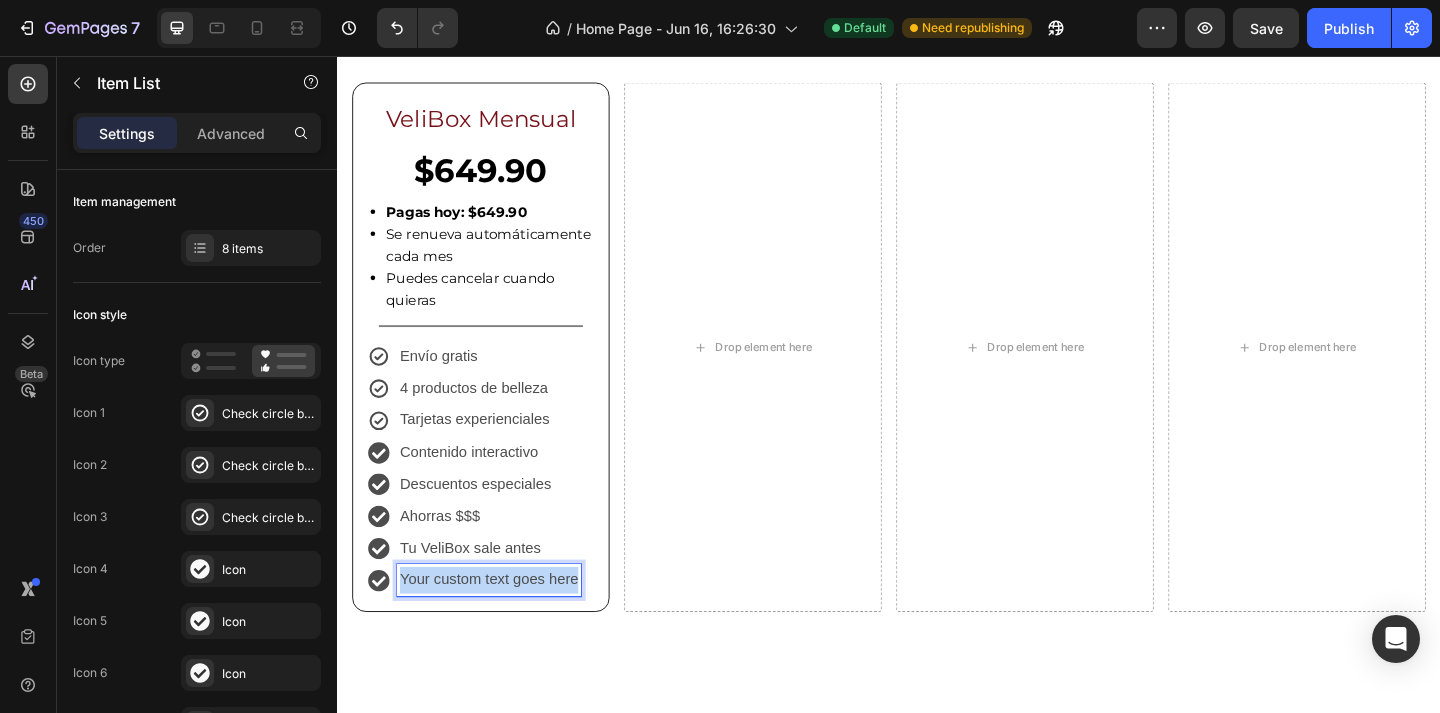 click on "Your custom text goes here" at bounding box center [502, 626] 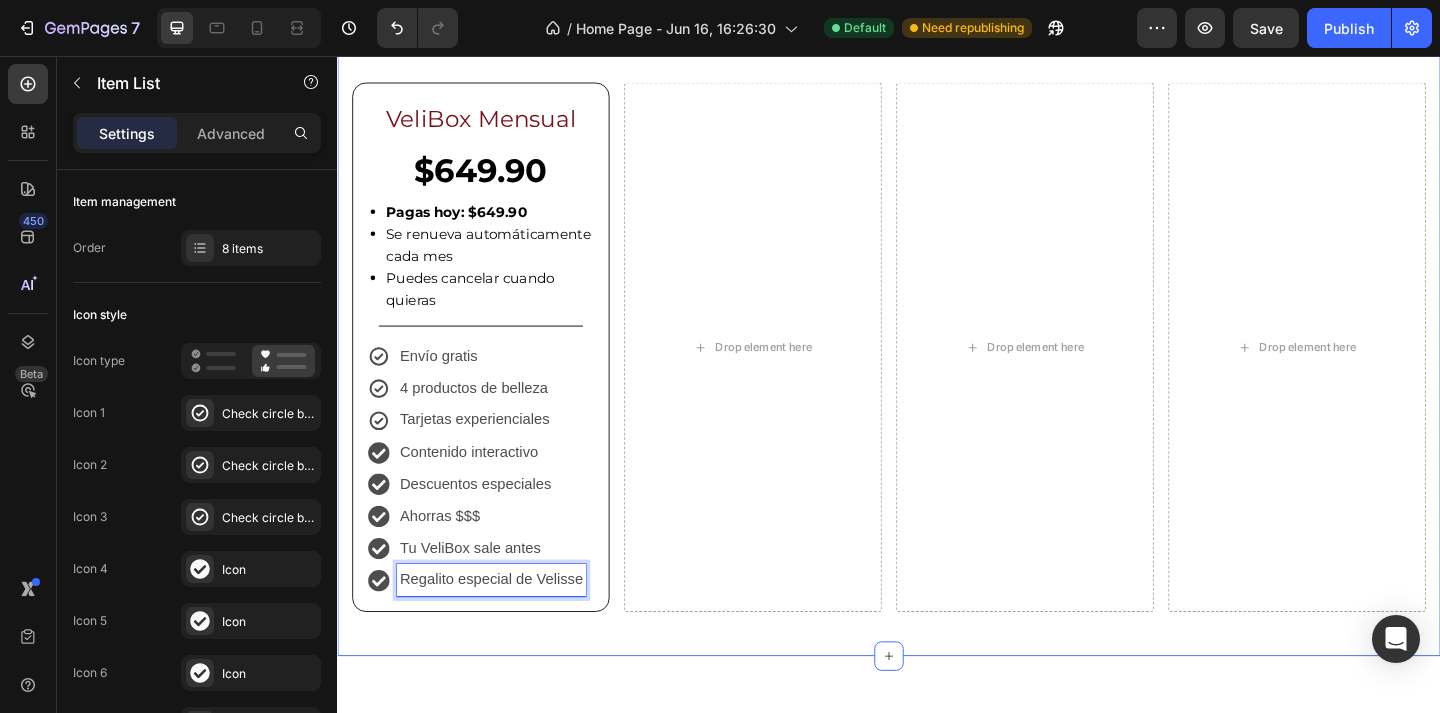 click on "Elige tu Plan Ideal... Heading Hoy con un  20% adicional de descuento  en tu primera VeliBox... ¡en todos los planes! Heading Row Row VeliBox Mensual Text Block $649.90 Text Block
Pagas hoy: $649.90
Se renueva automáticamente cada mes
Puedes cancelar cuando quieras
Custom Code                Title Line
Envío gratis
4 productos de belleza
Tarjetas experienciales Contenido interactivo Descuentos especiales Ahorras $$$ Tu VeliBox sale antes Regalito especial de Velisse Item List   0 Row
Drop element here
Drop element here
Drop element here Row Row Section 4" at bounding box center (937, 271) 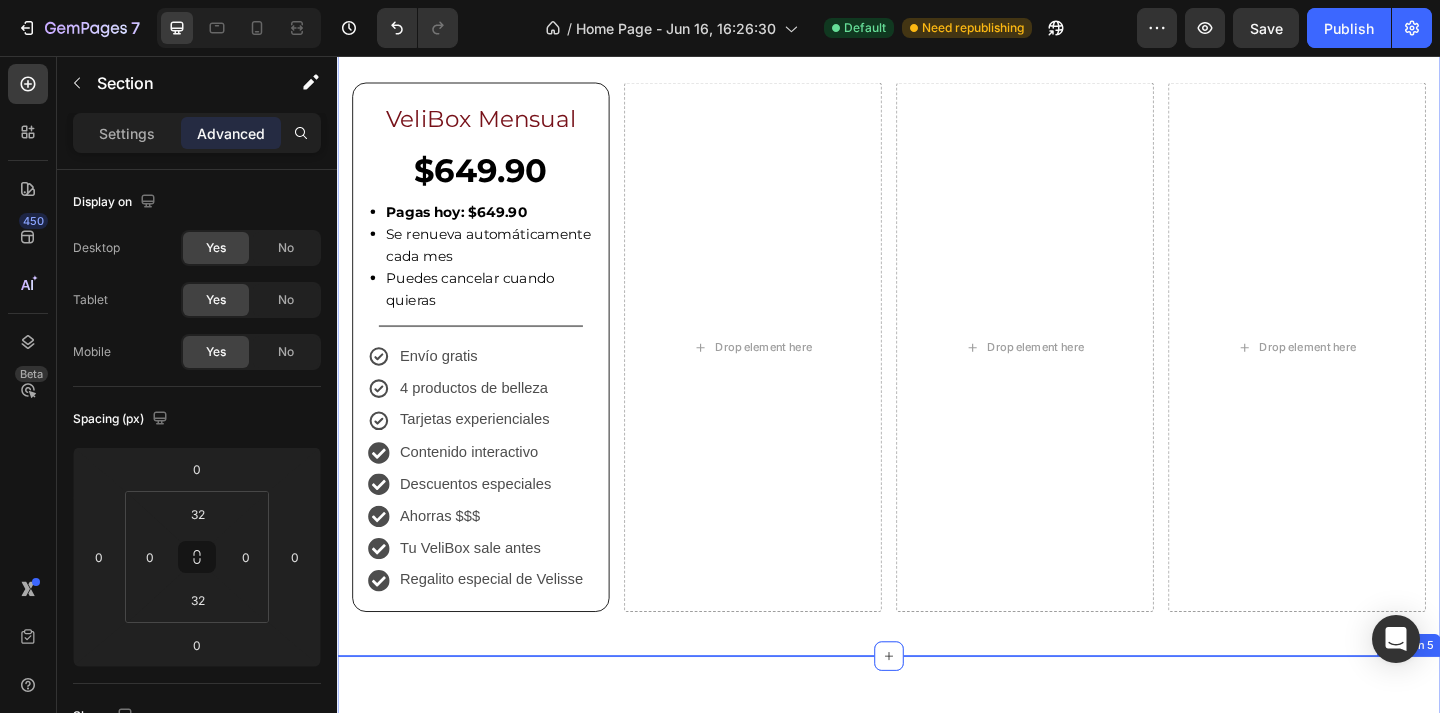 click on "¡Esto Dicen de Nosotros! Heading Whatmore Shoppable Videos+Reel Whatmore Shoppable Videos+Reel Comprar Cajita Button Section 5" at bounding box center [937, 892] 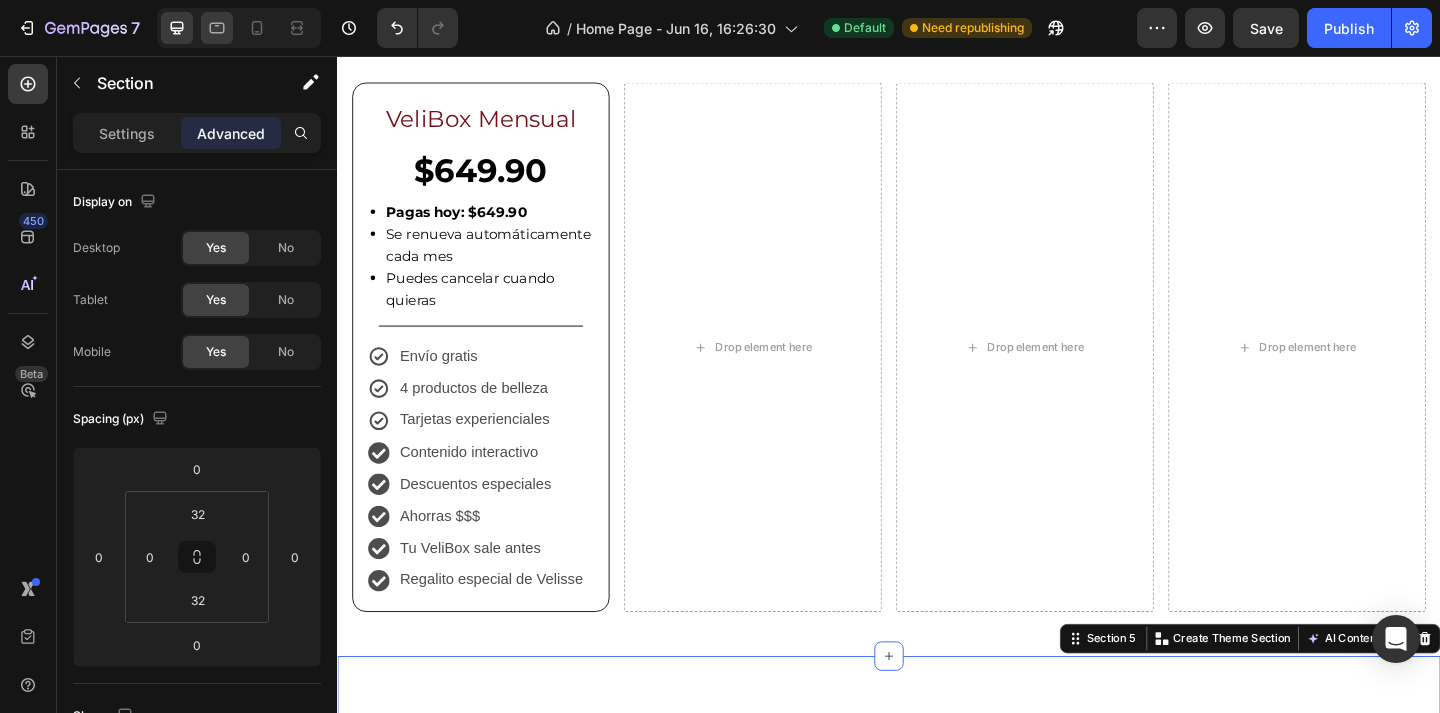 click 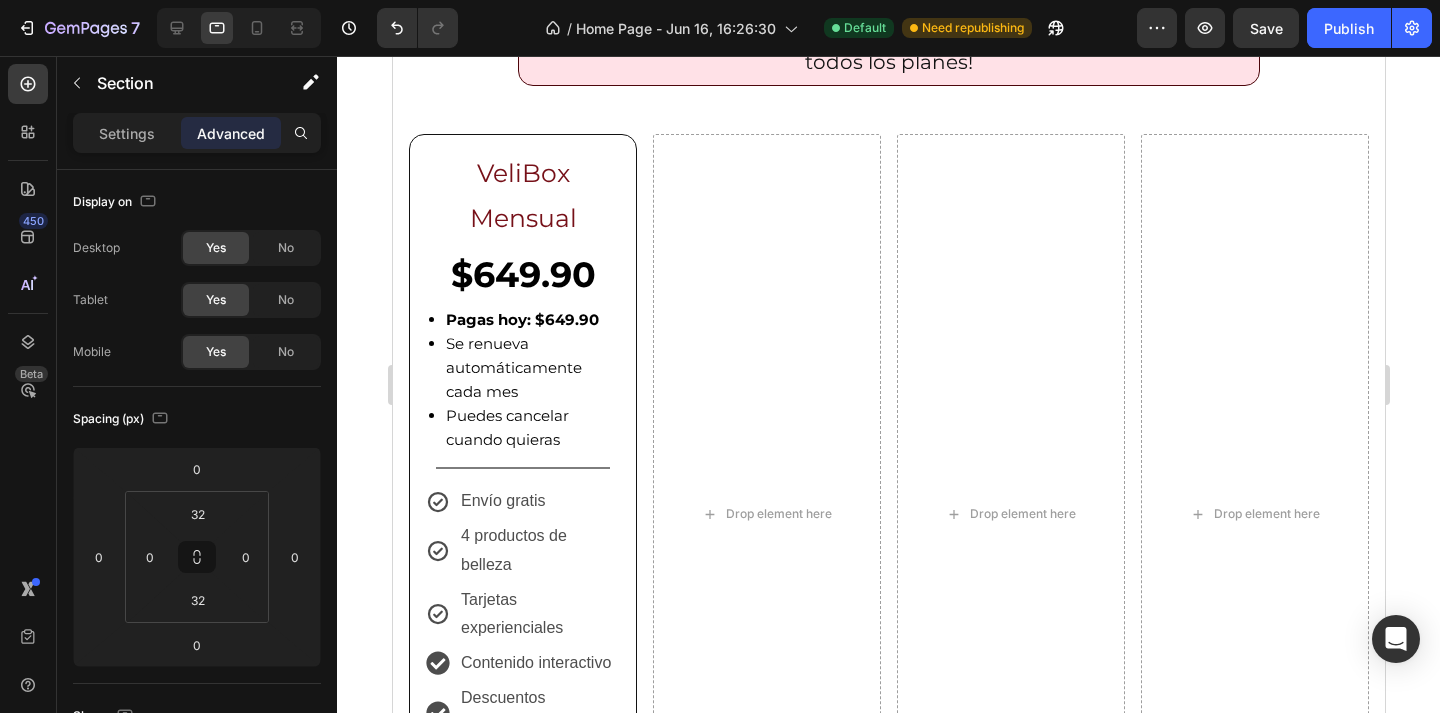 scroll, scrollTop: 1684, scrollLeft: 0, axis: vertical 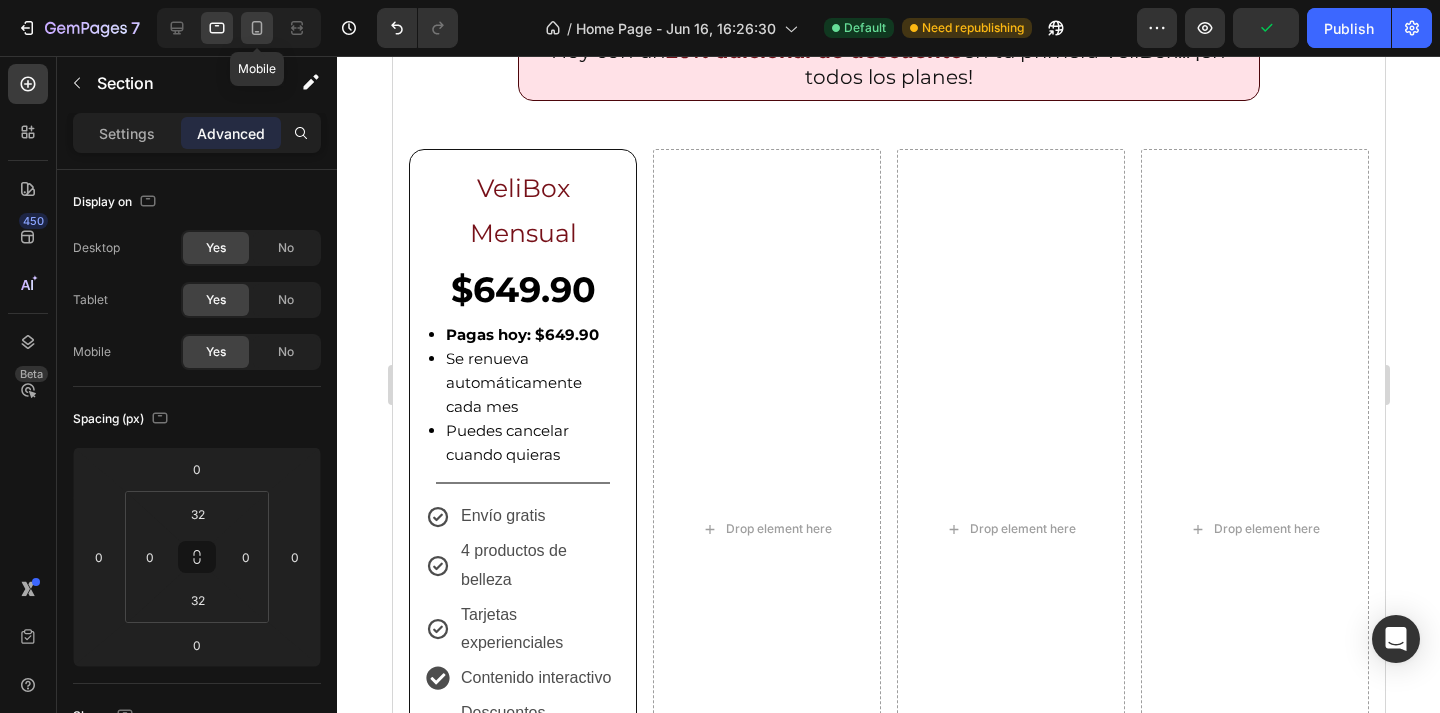 click 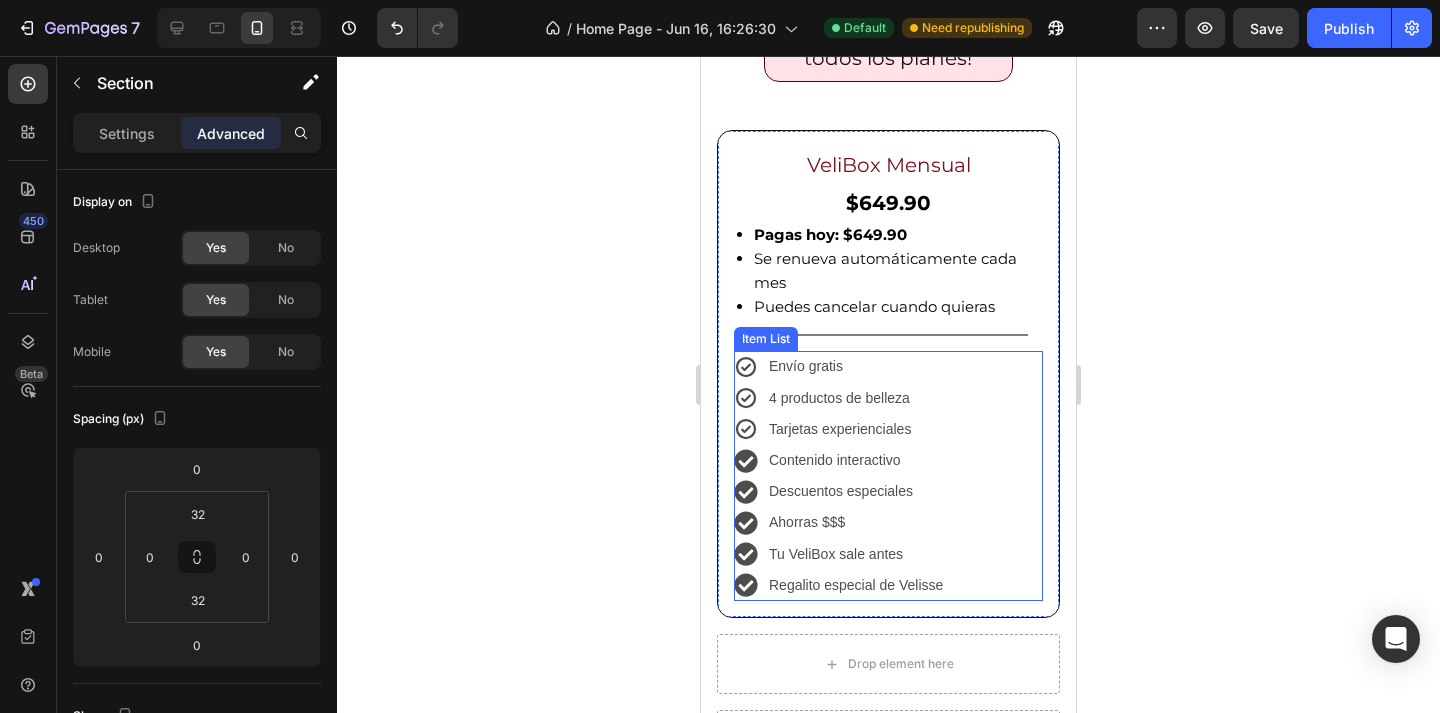 scroll, scrollTop: 1585, scrollLeft: 0, axis: vertical 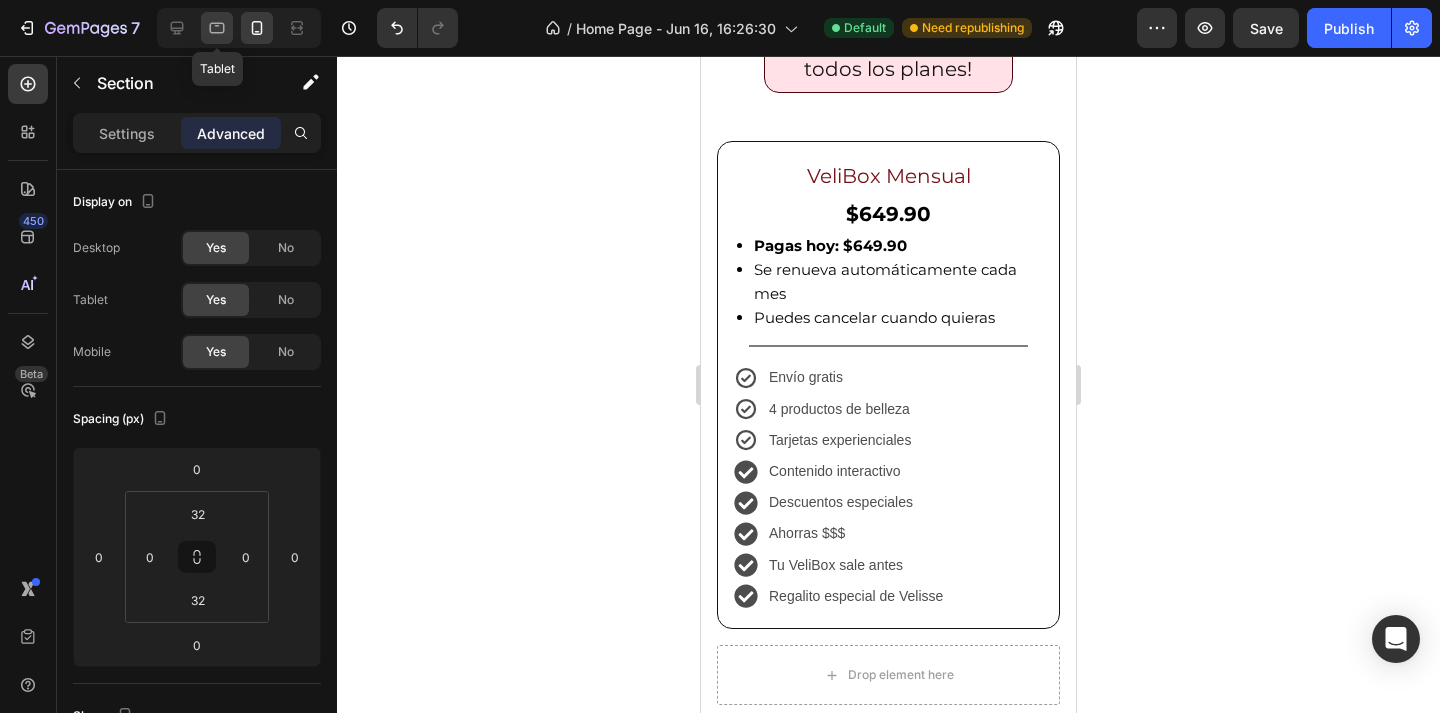 click 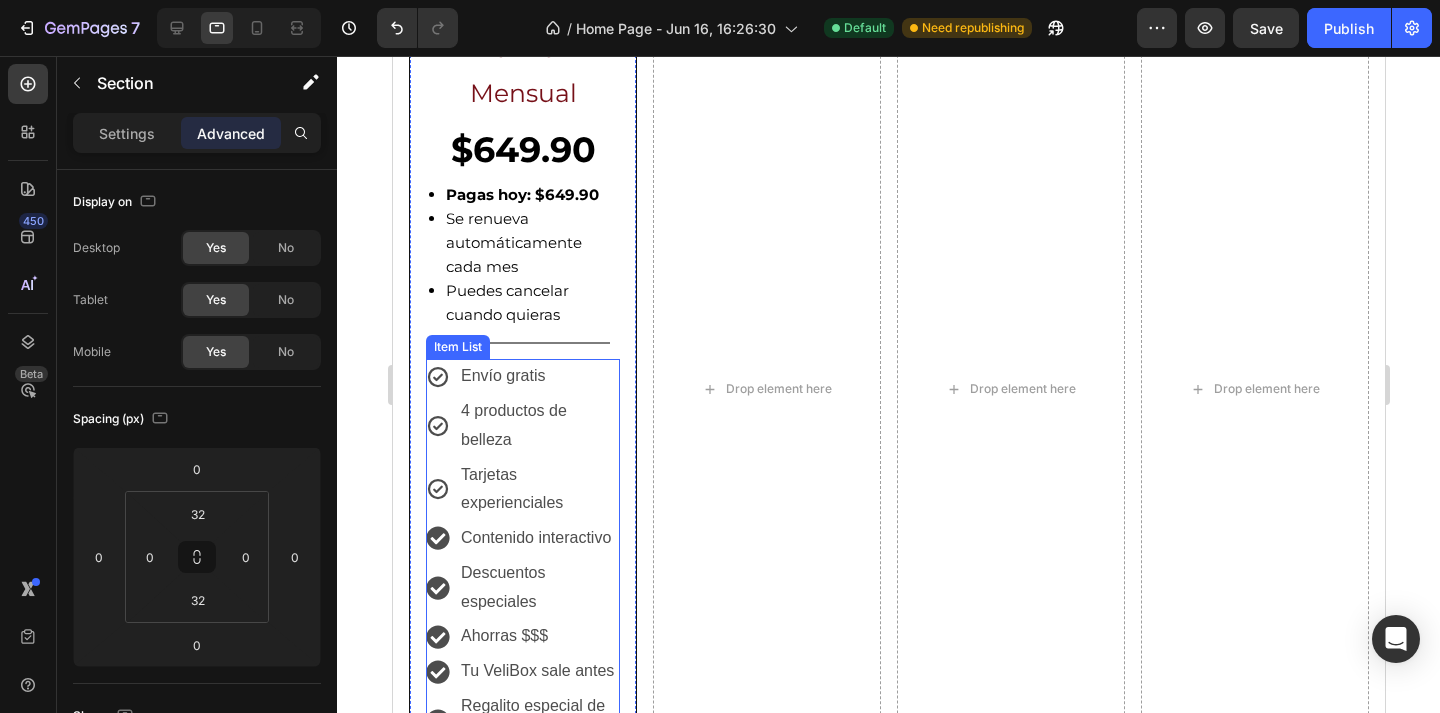 scroll, scrollTop: 1919, scrollLeft: 0, axis: vertical 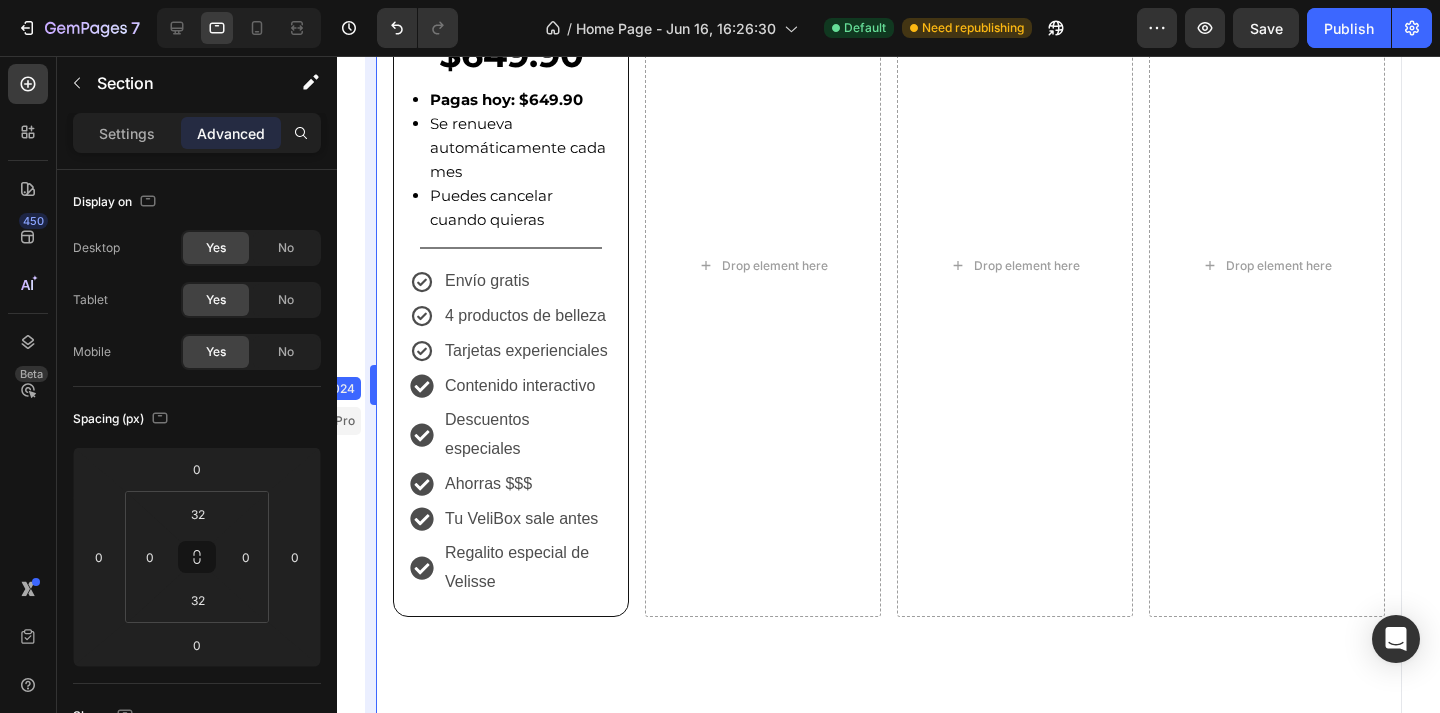 drag, startPoint x: 389, startPoint y: 380, endPoint x: 330, endPoint y: 369, distance: 60.016663 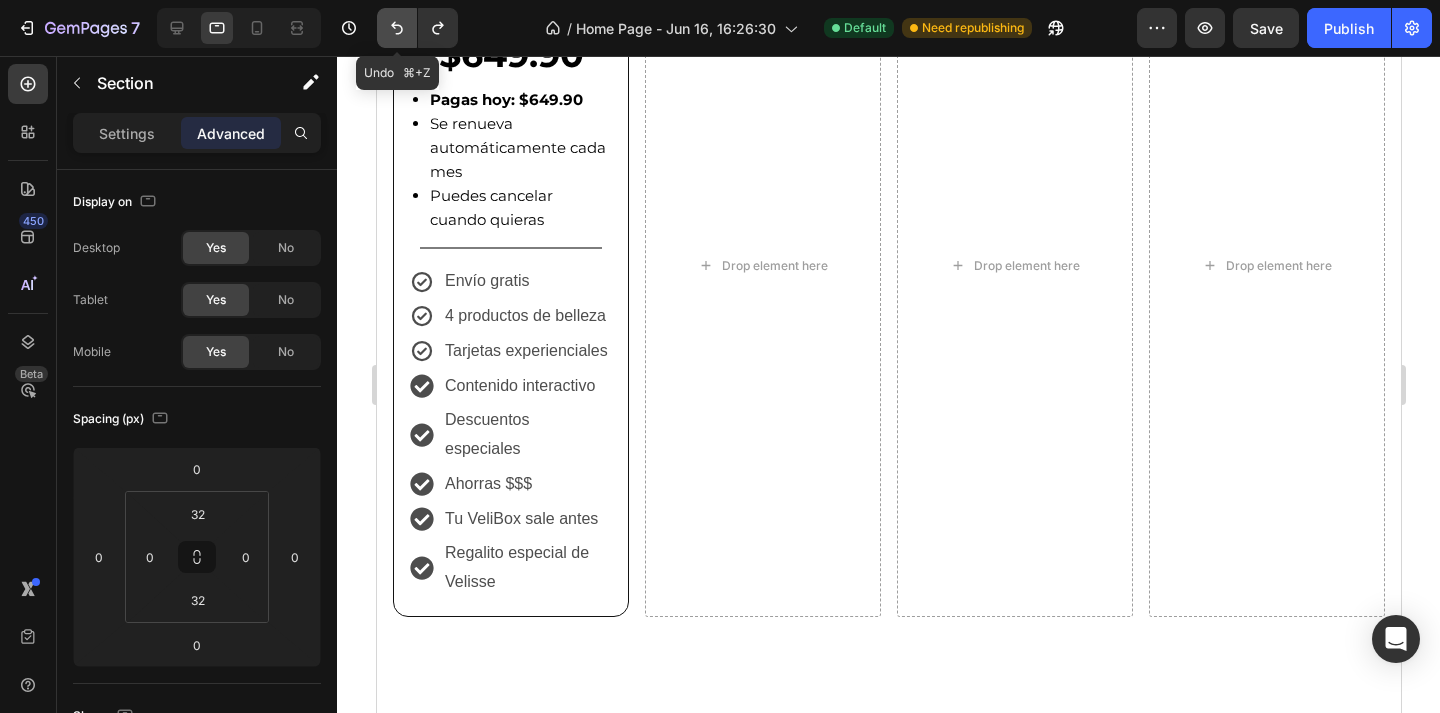 click 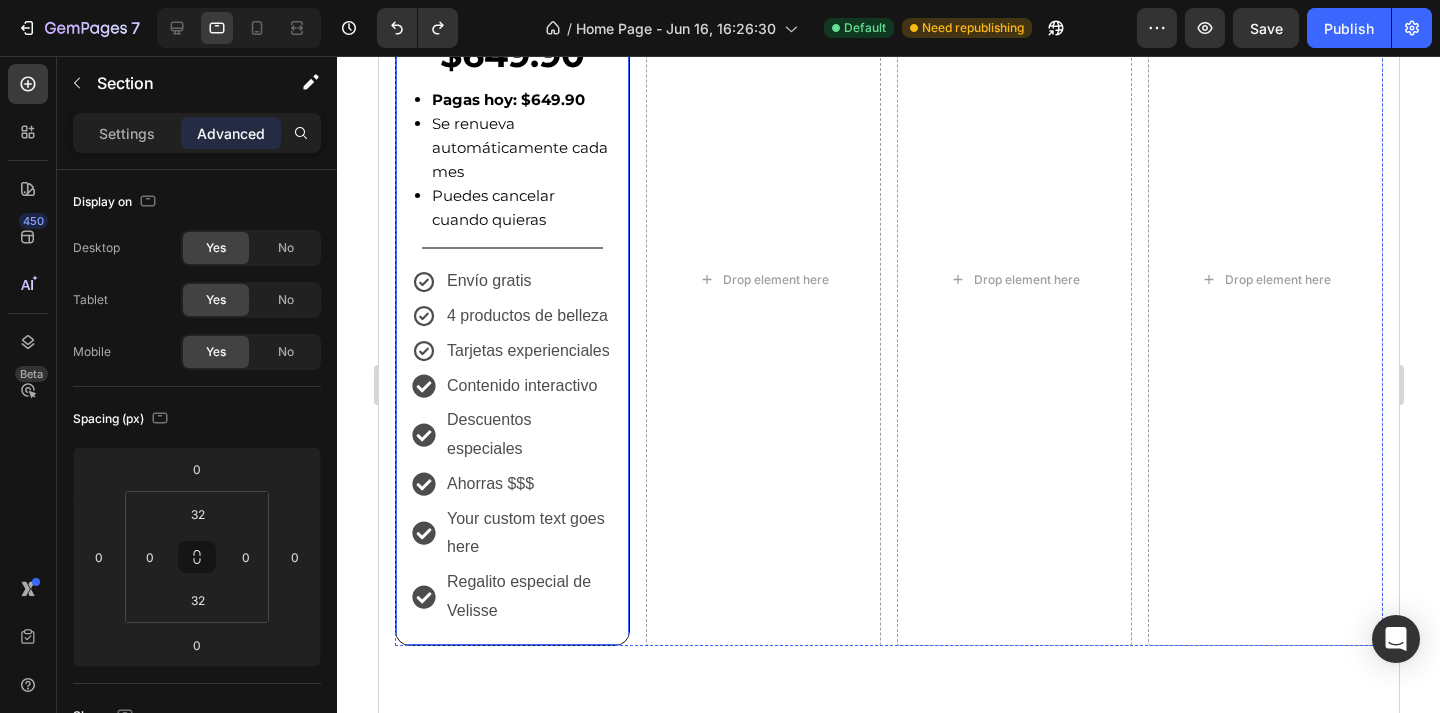 click on "Drop element here" at bounding box center (762, 280) 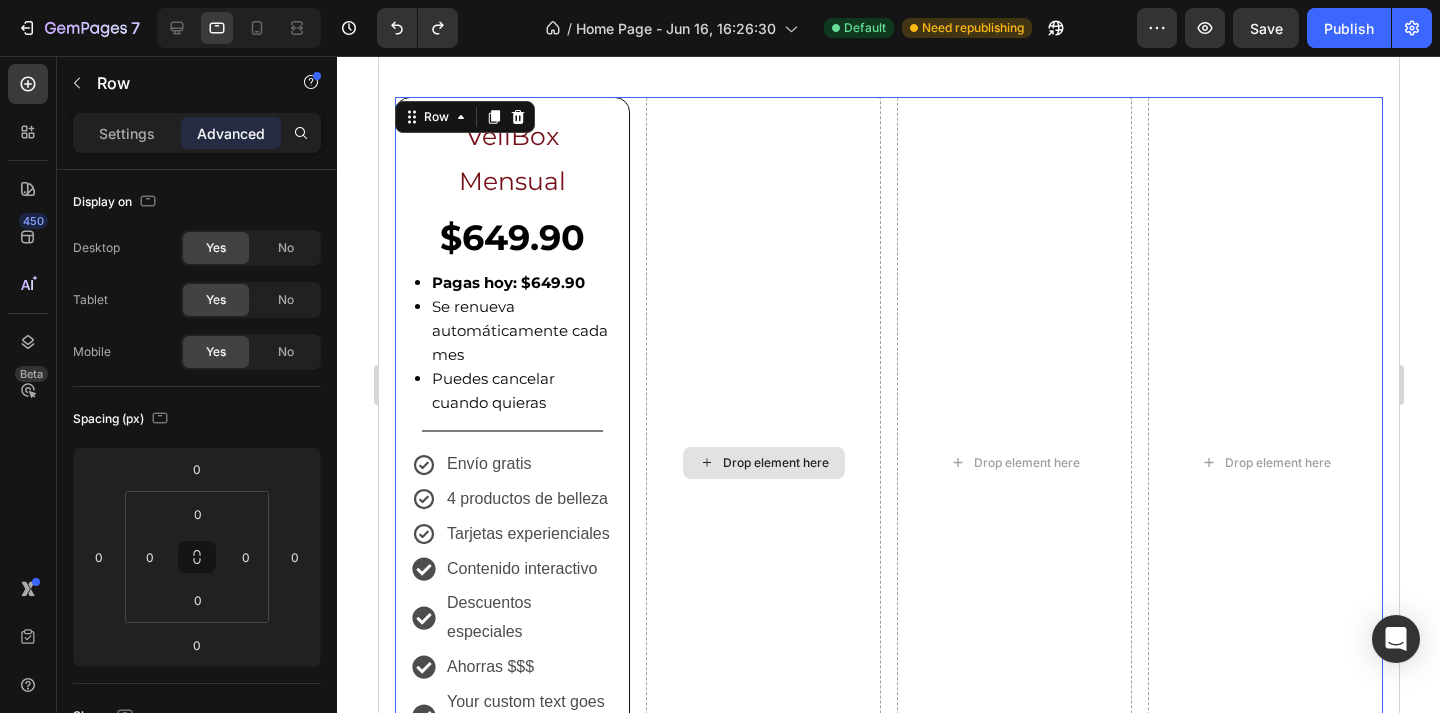 scroll, scrollTop: 1712, scrollLeft: 0, axis: vertical 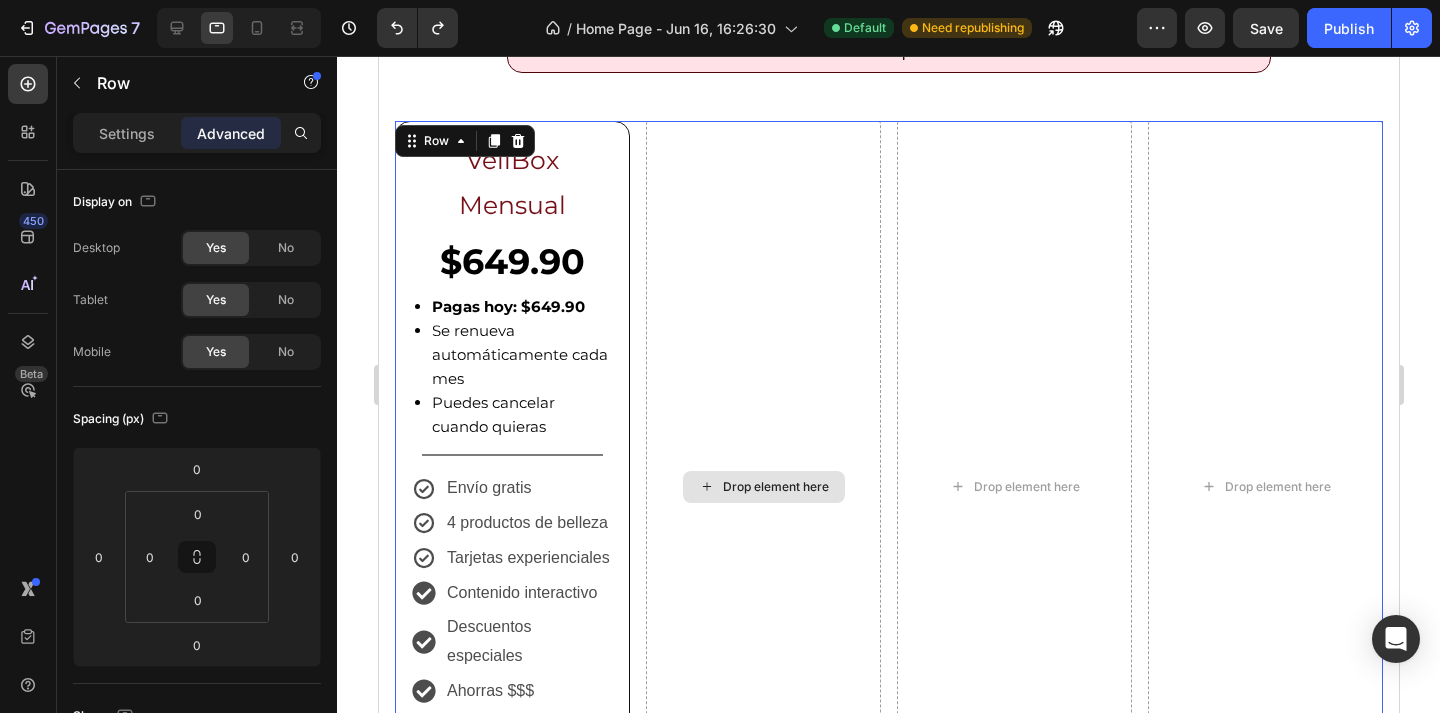 click on "Drop element here" at bounding box center (762, 487) 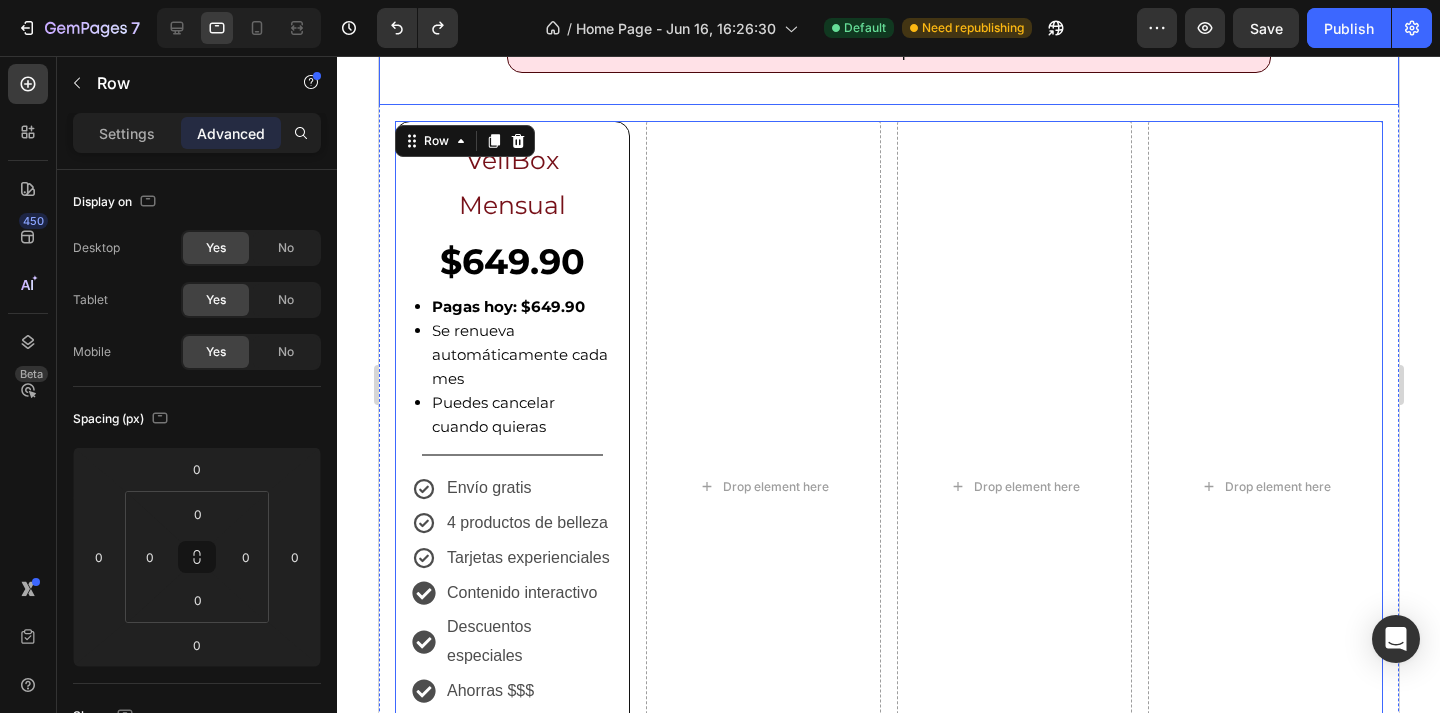 click on "Elige tu Plan Ideal... Heading Hoy con un  20% adicional de descuento  en tu primera VeliBox... ¡en todos los planes! Heading Row Row" at bounding box center (888, -17) 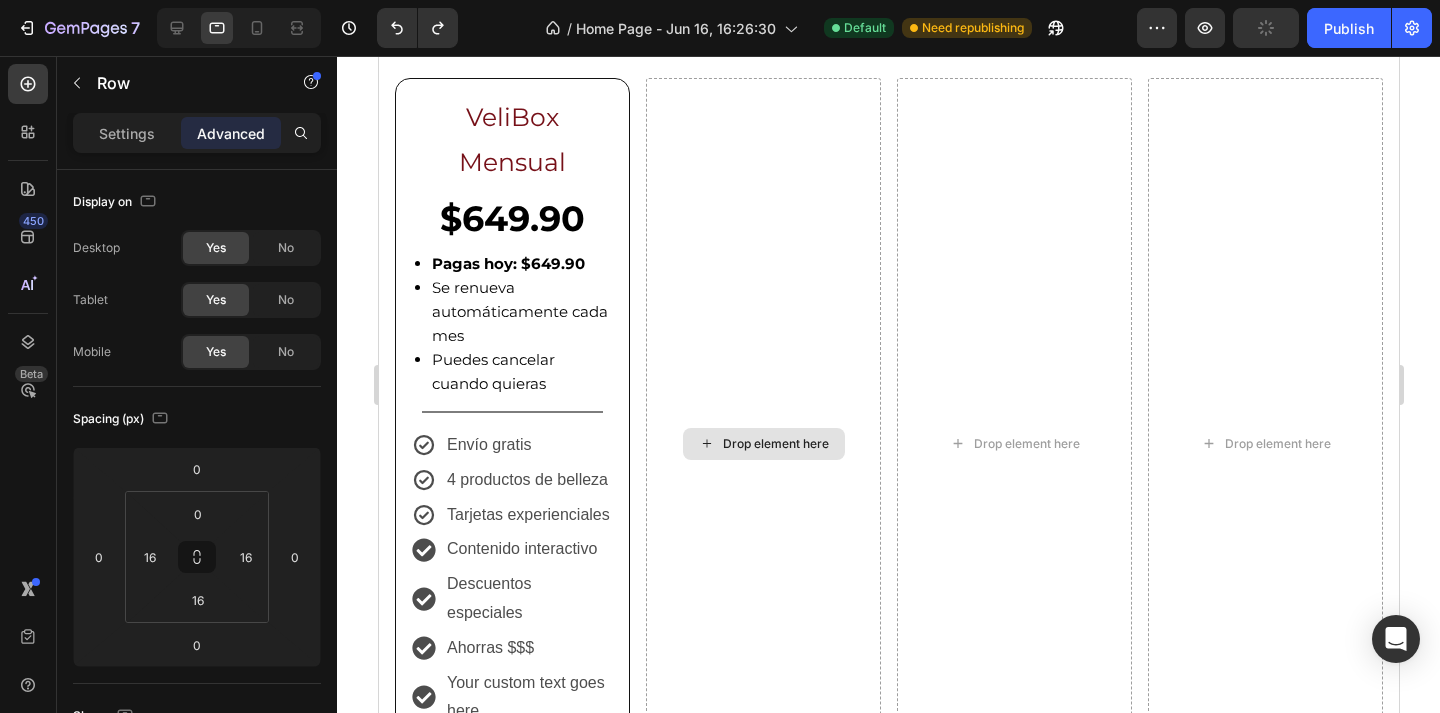 scroll, scrollTop: 2312, scrollLeft: 0, axis: vertical 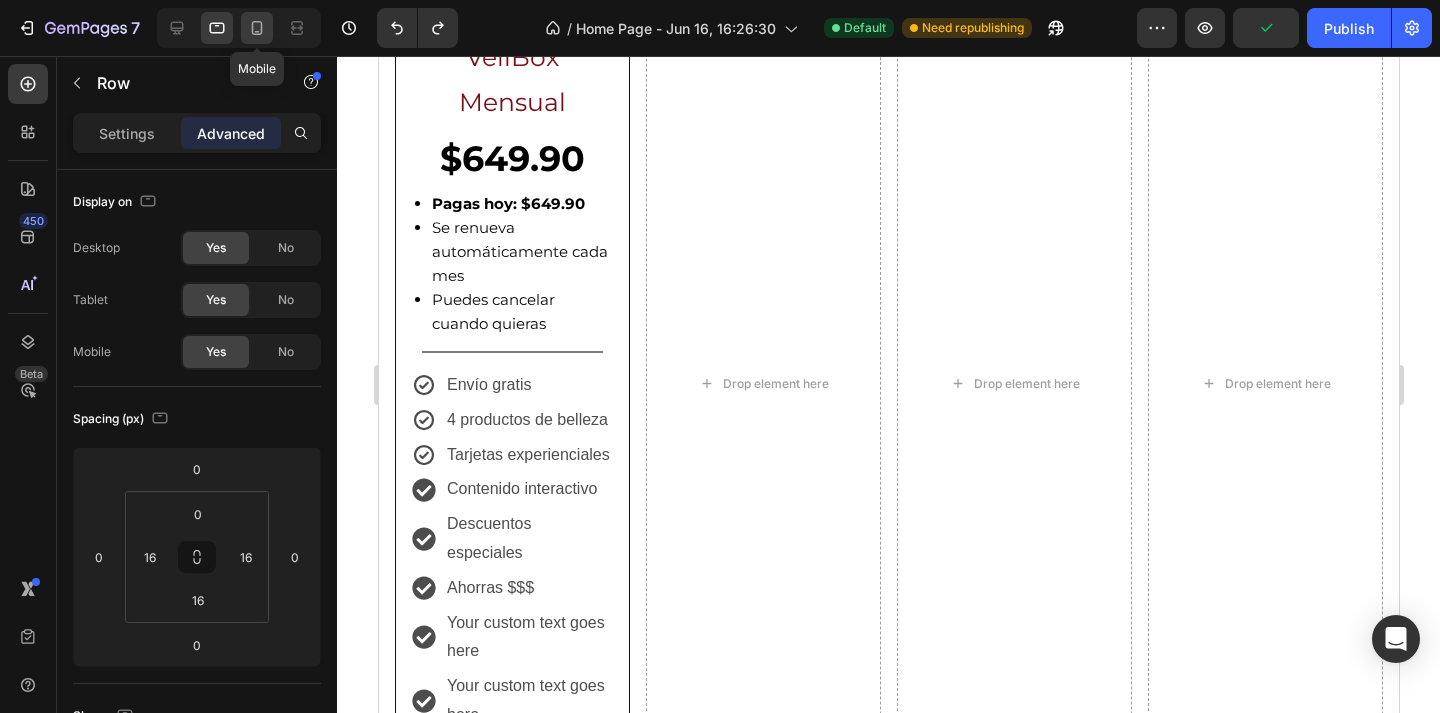 click 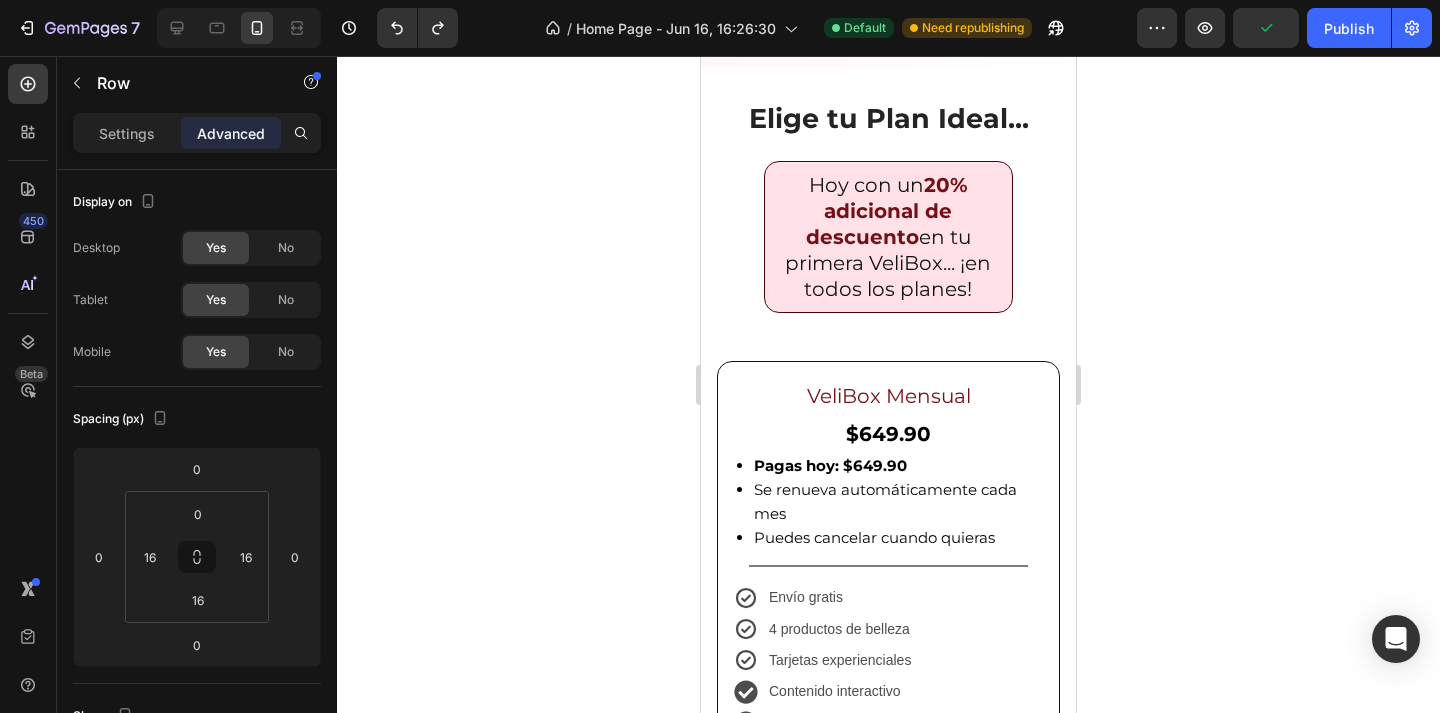scroll, scrollTop: 1835, scrollLeft: 0, axis: vertical 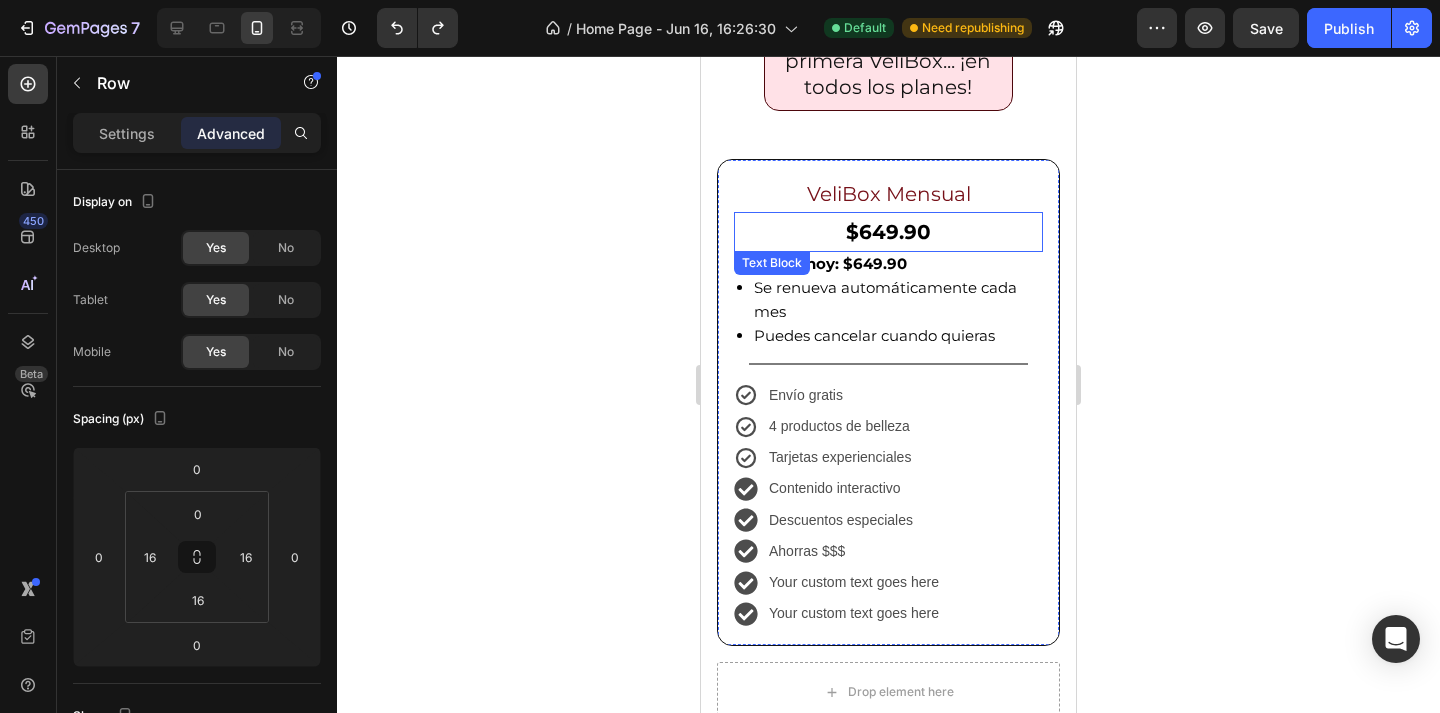 click on "$649.90" at bounding box center (888, 232) 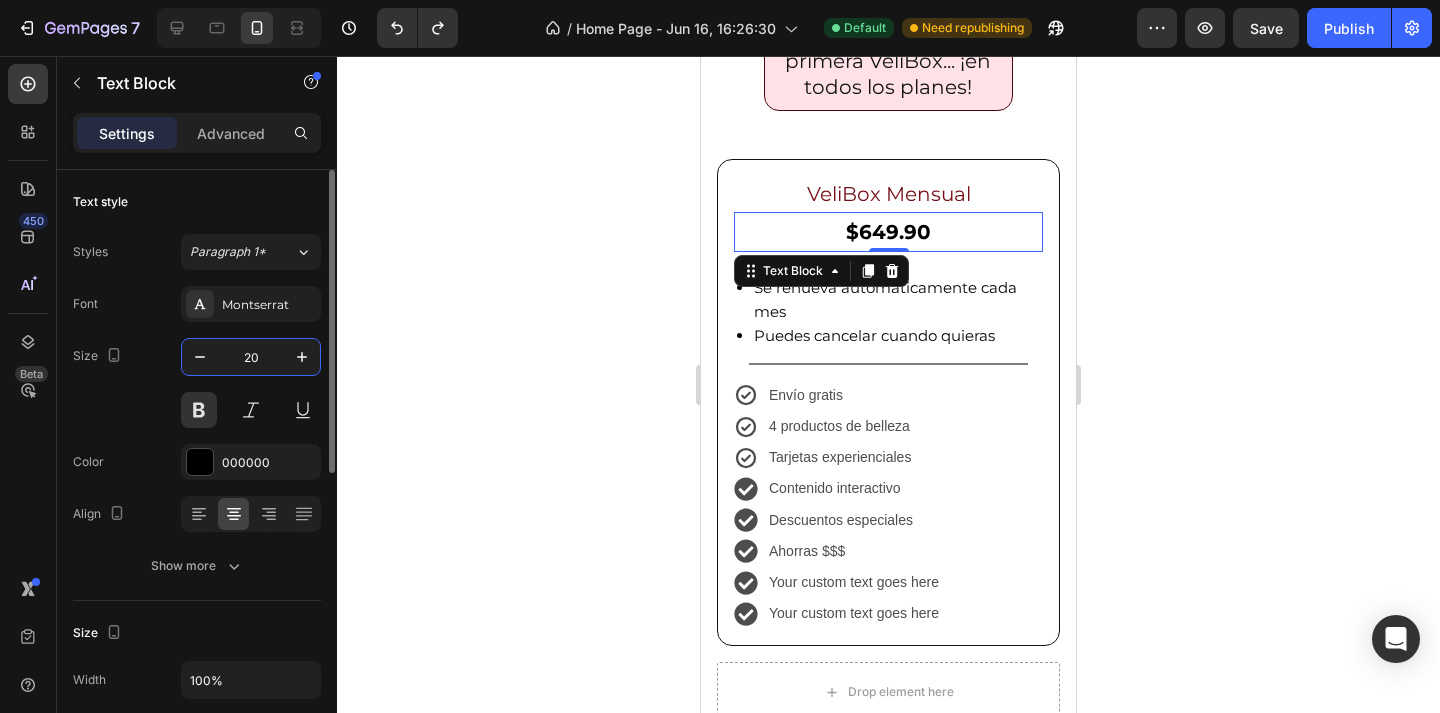 click on "20" at bounding box center [251, 357] 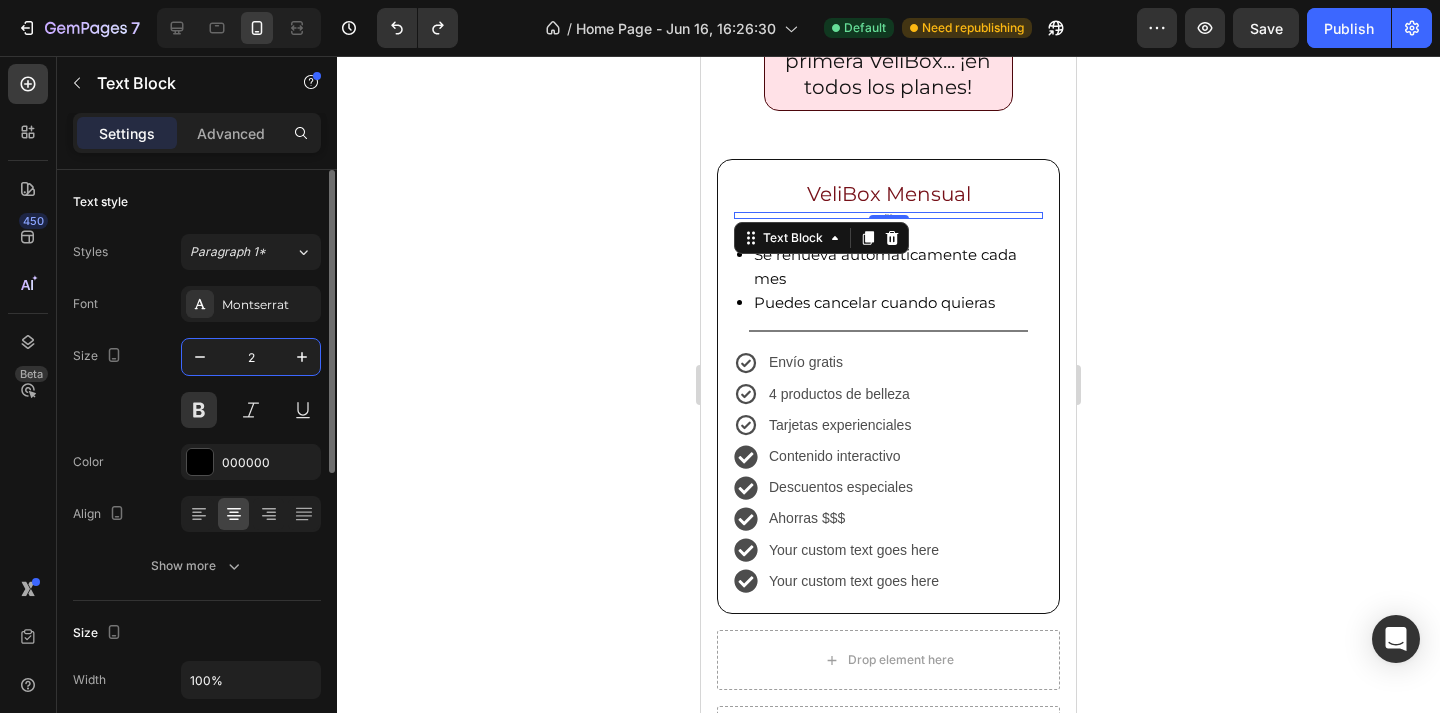 type on "25" 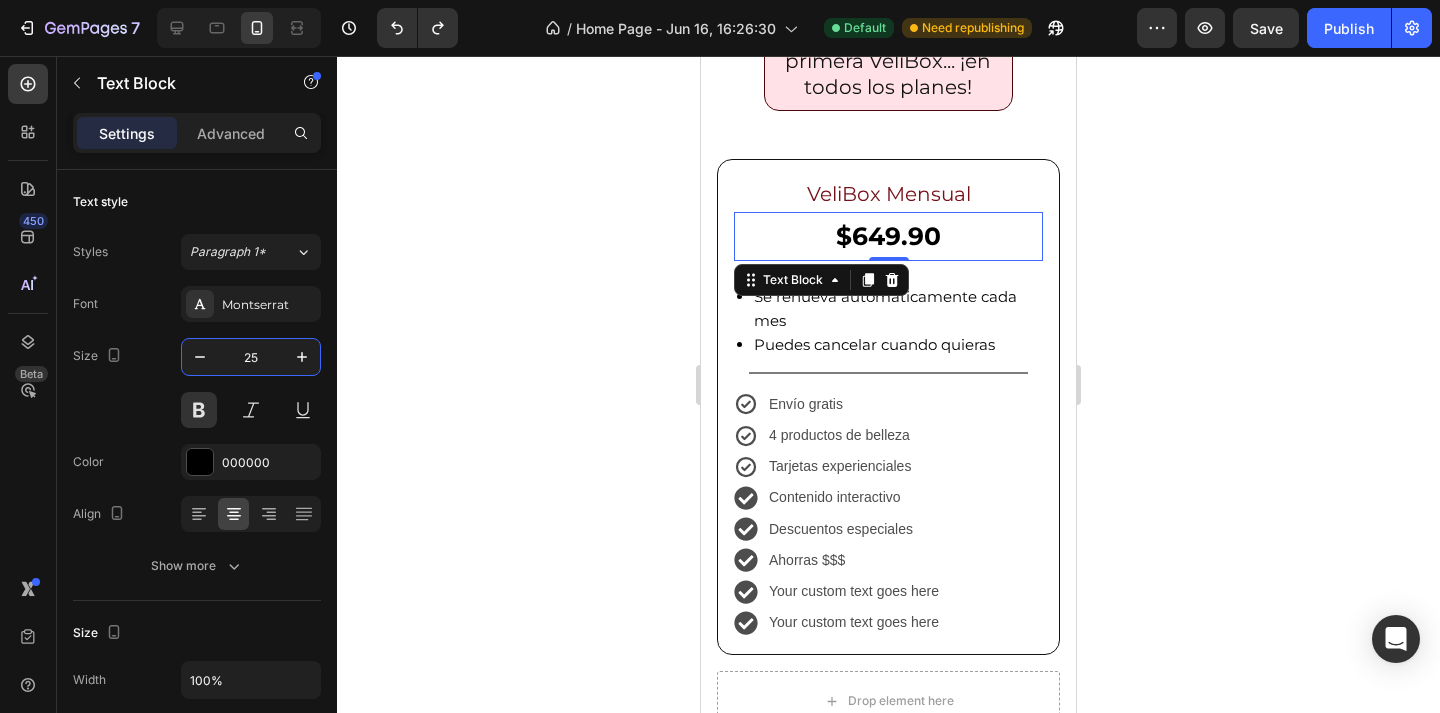 click 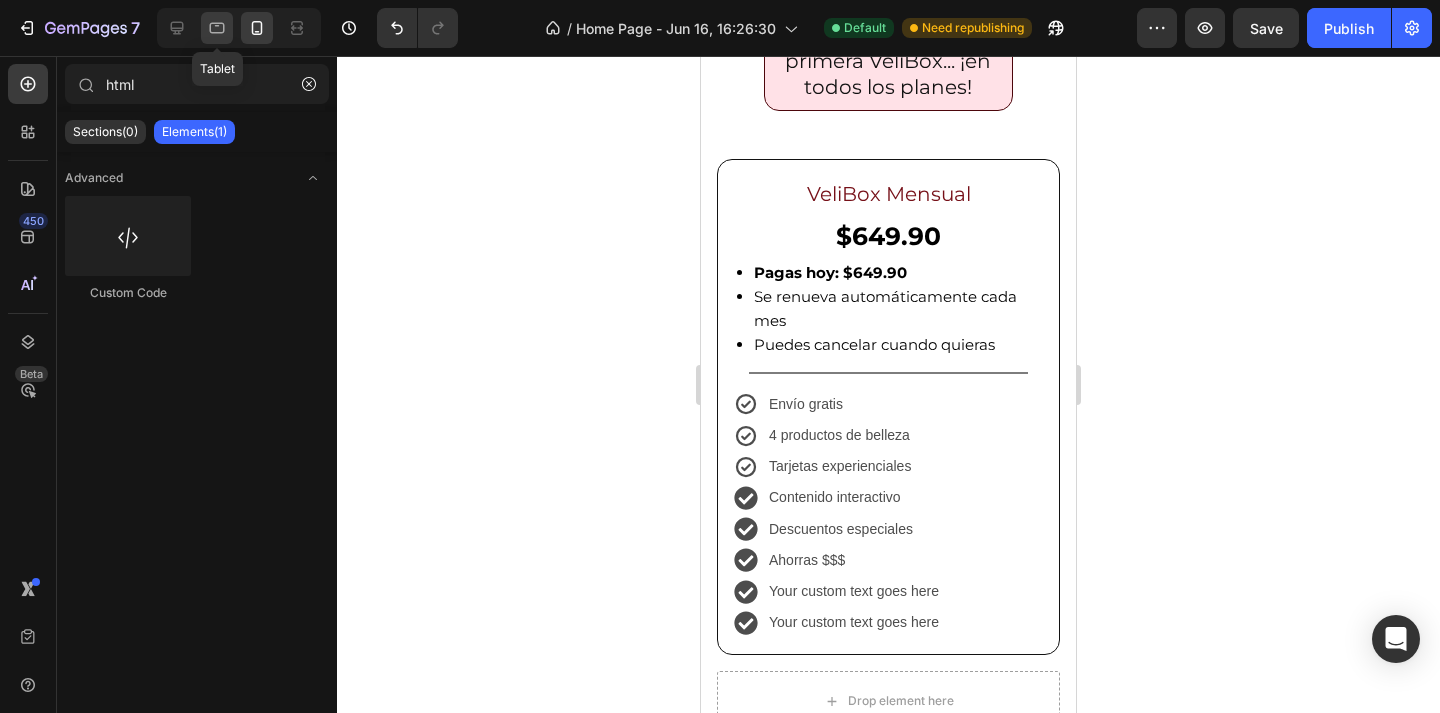 click 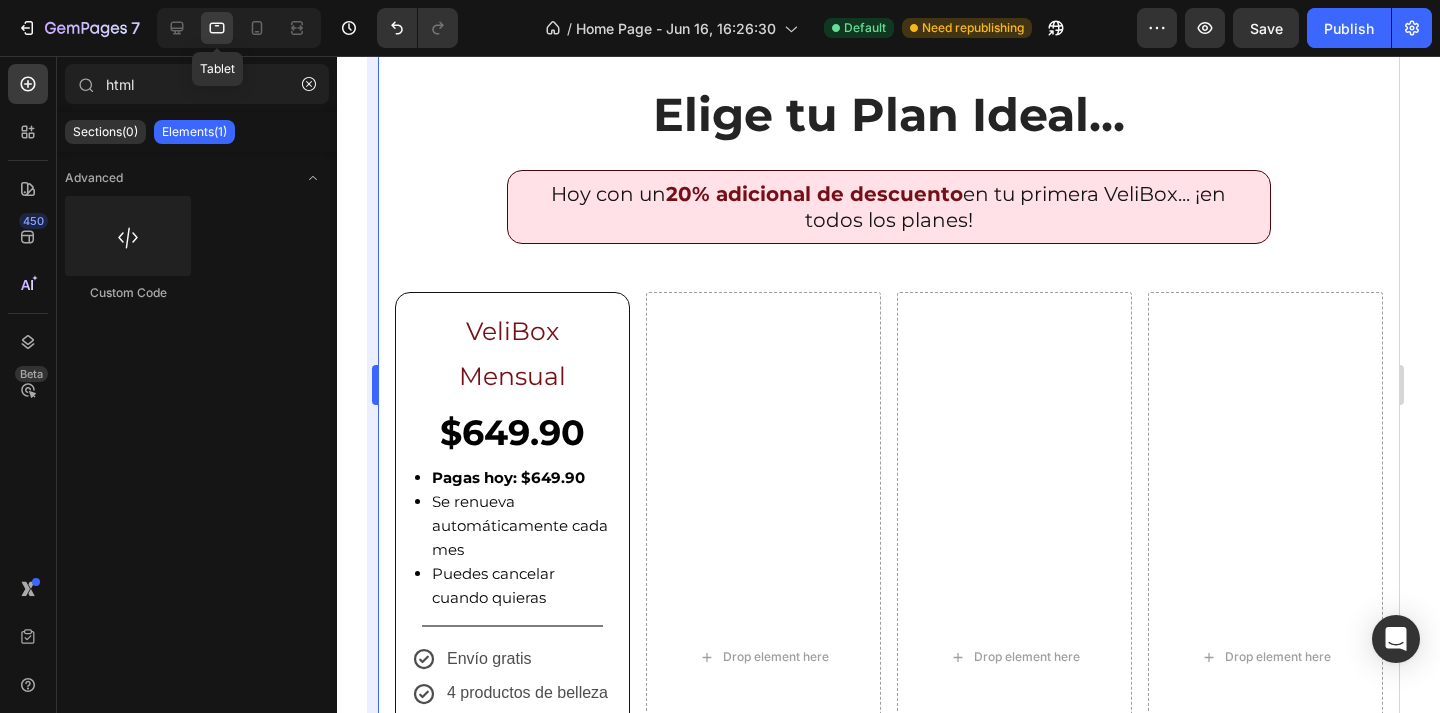 scroll, scrollTop: 1968, scrollLeft: 0, axis: vertical 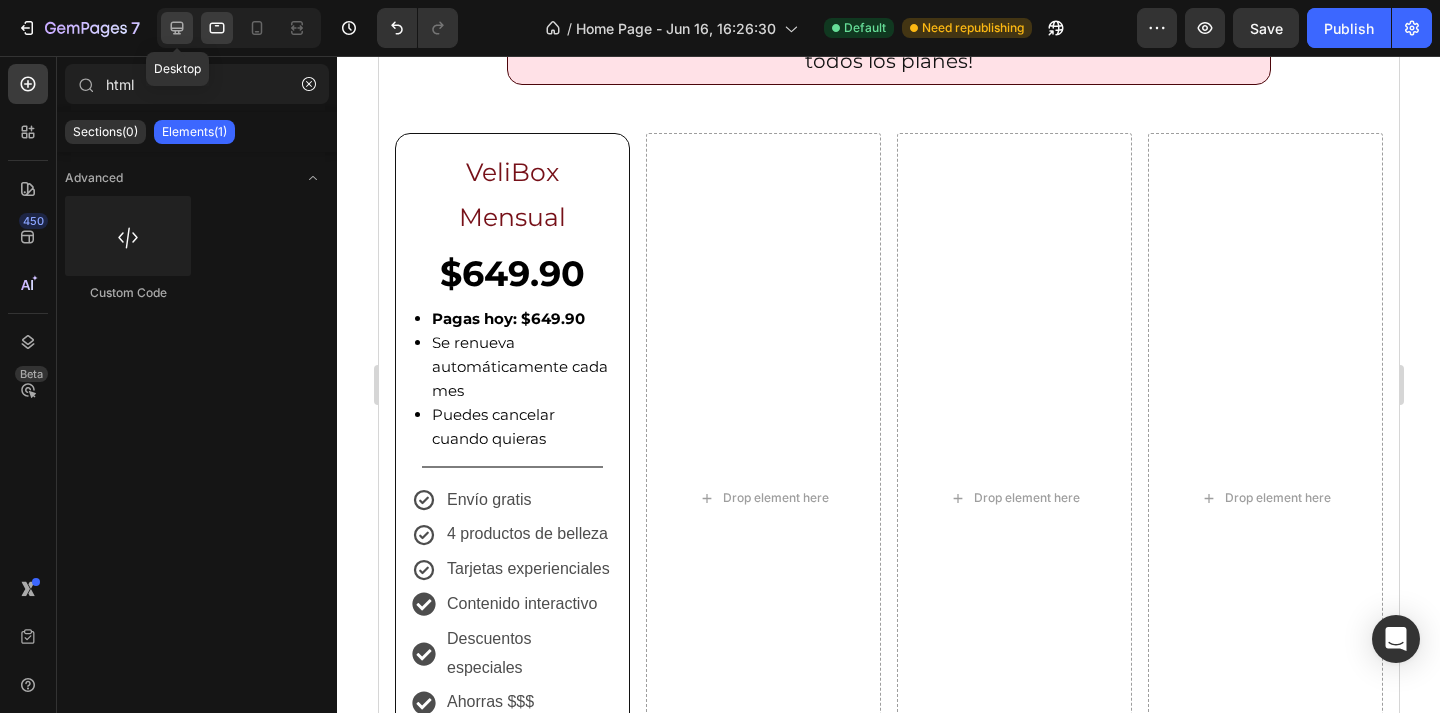click 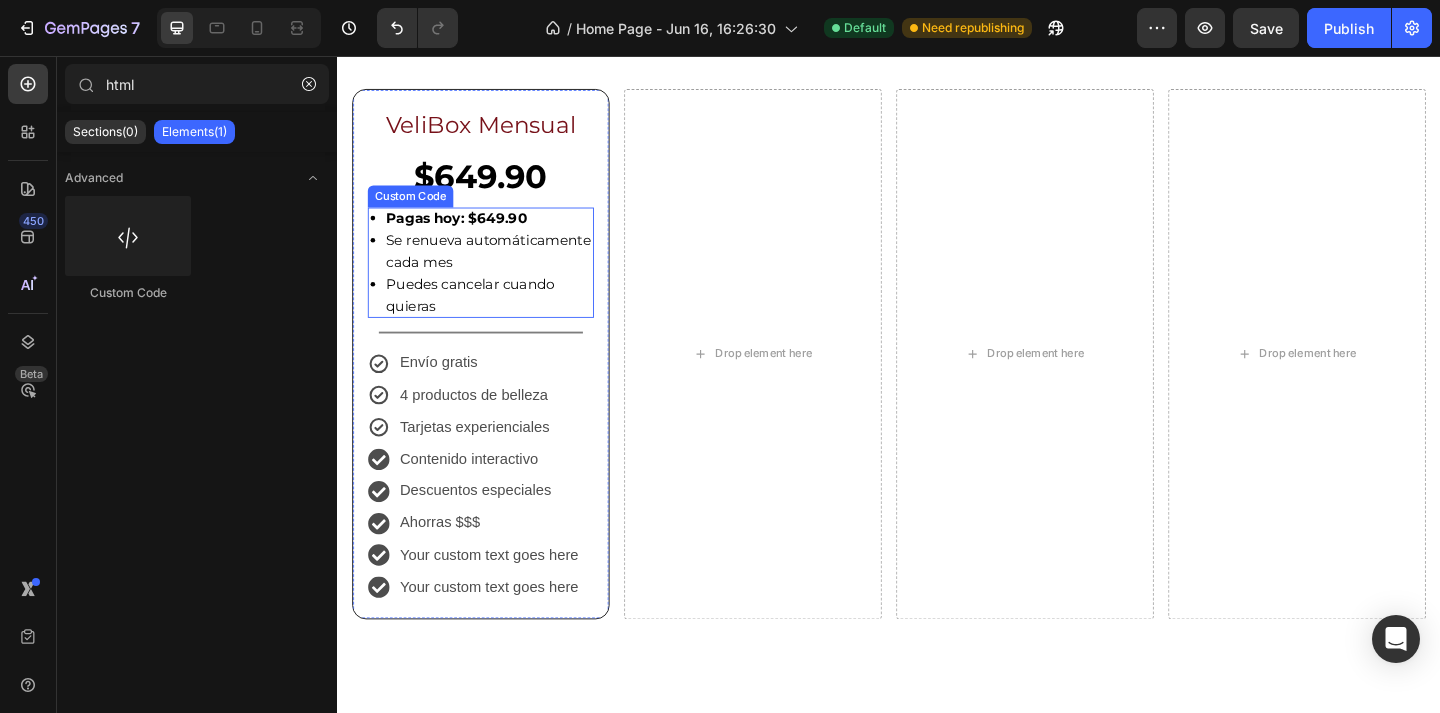 click on "Se renueva automáticamente cada mes" at bounding box center (503, 269) 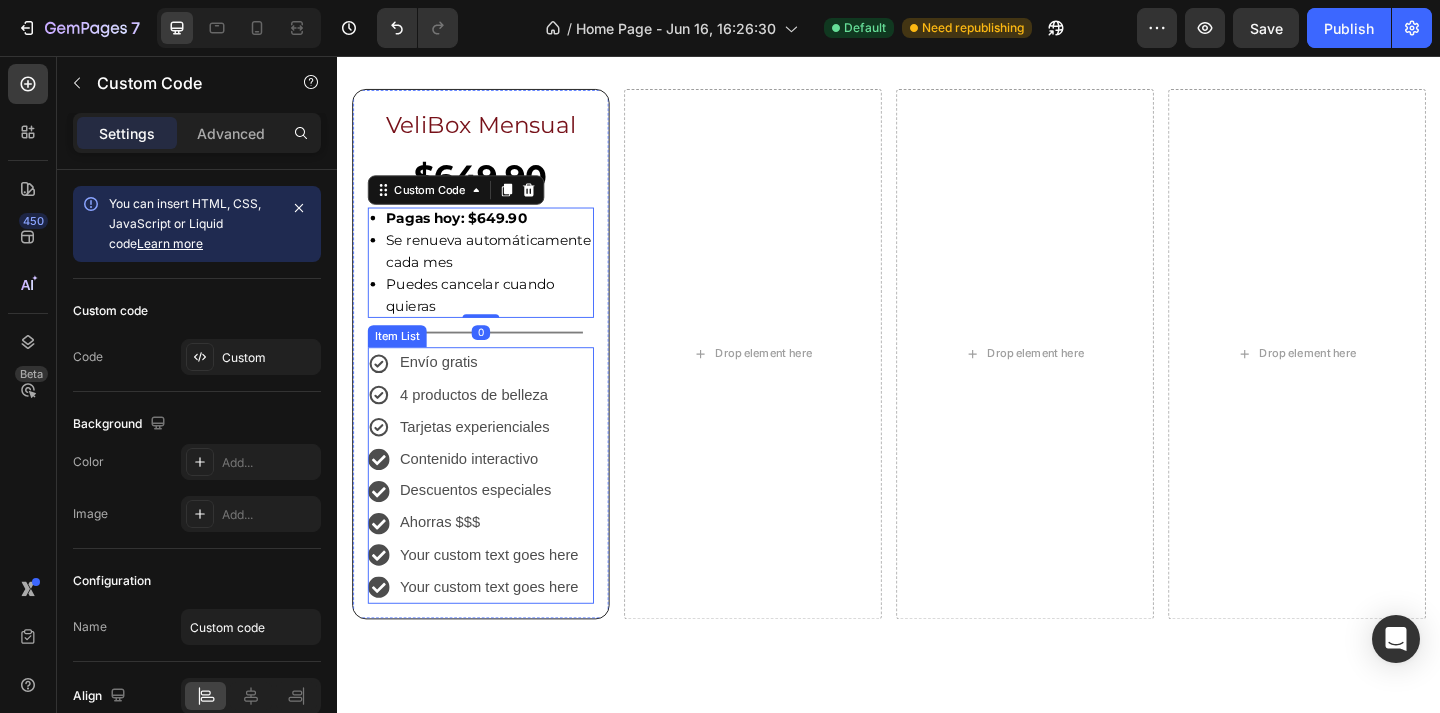 click on "Envío gratis" at bounding box center (502, 390) 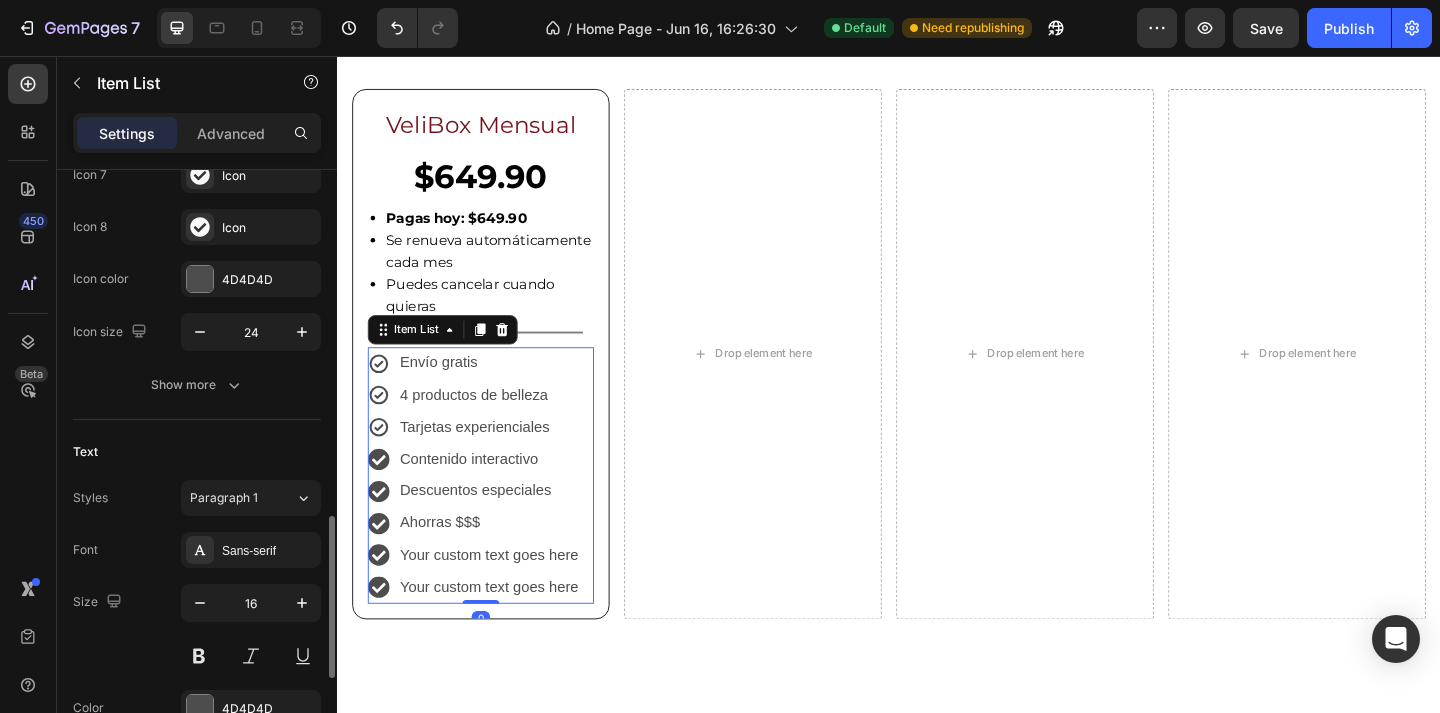 scroll, scrollTop: 705, scrollLeft: 0, axis: vertical 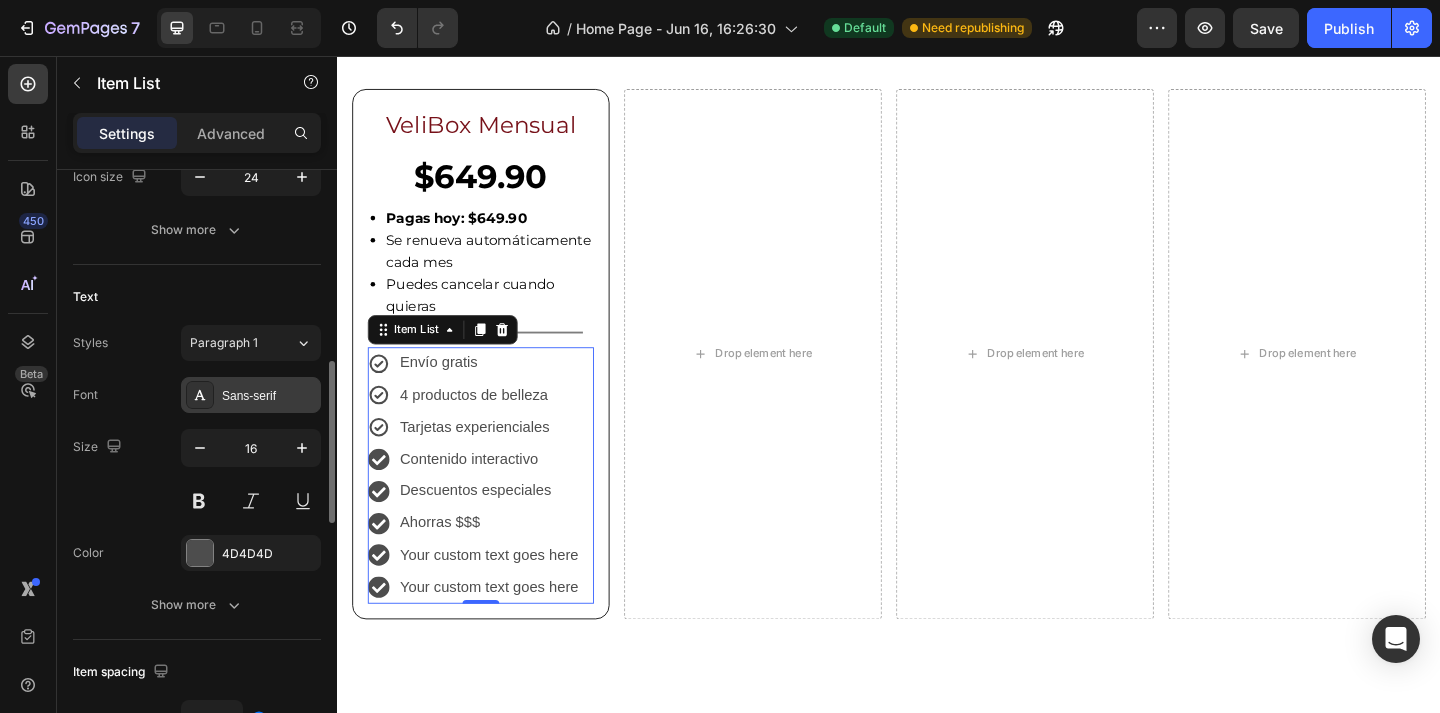 click on "Sans-serif" at bounding box center [269, 396] 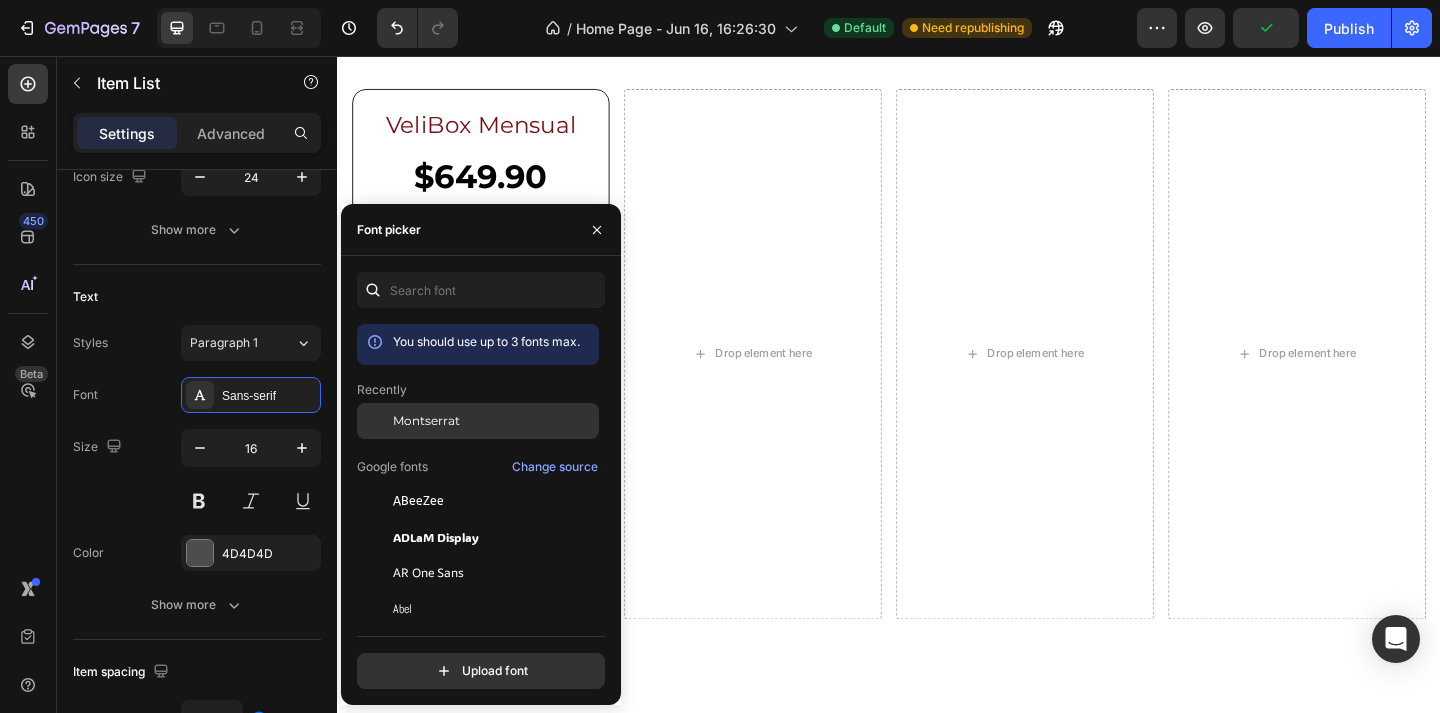 click on "Montserrat" at bounding box center [426, 421] 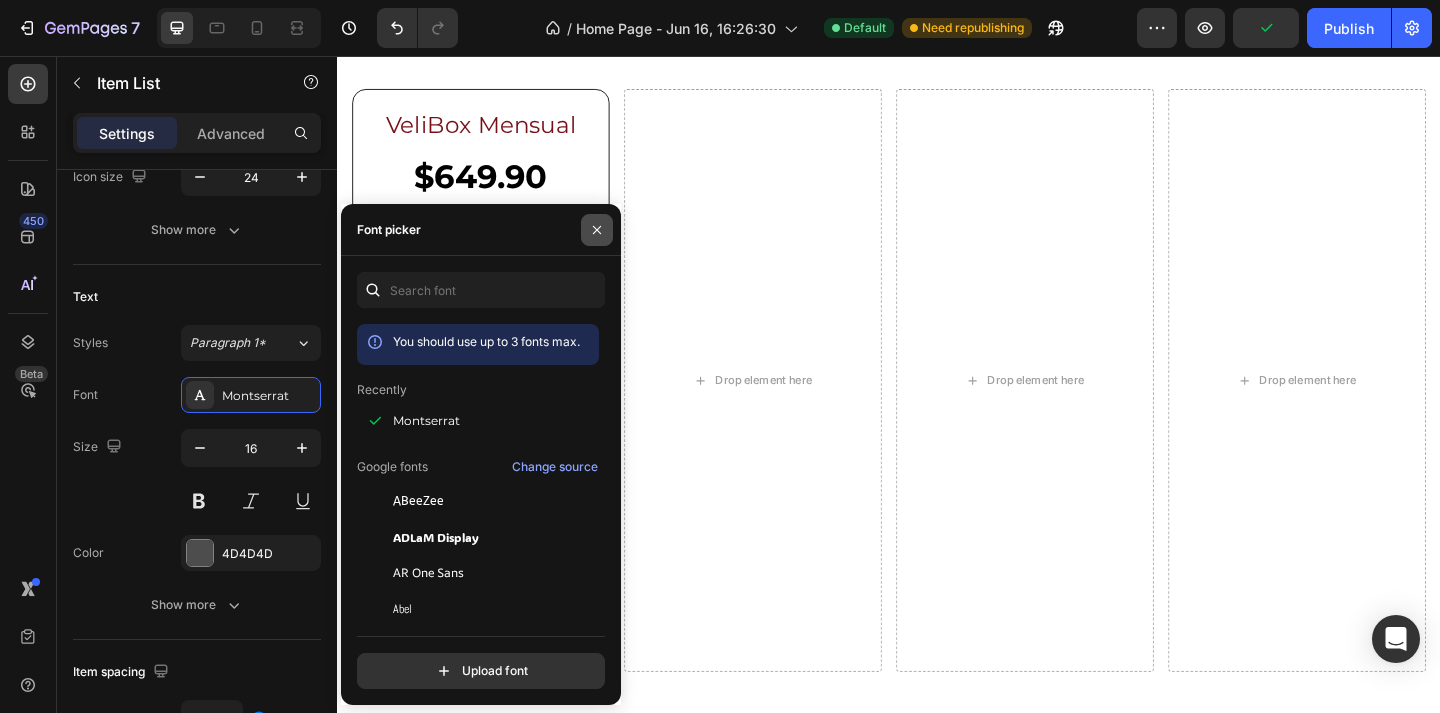 click 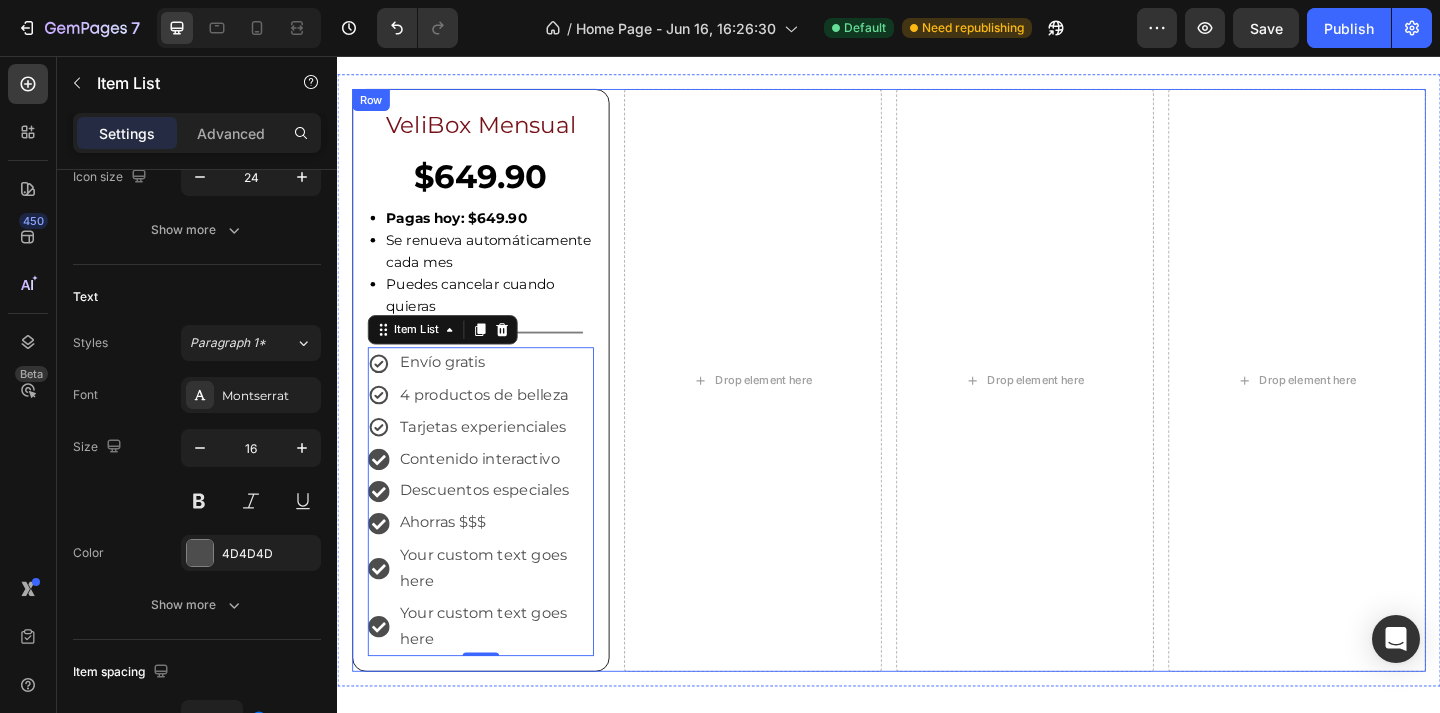 click on "VeliBox Mensual Text Block $649.90 Text Block
Pagas hoy: $649.90
Se renueva automáticamente cada mes
Puedes cancelar cuando quieras
Custom Code                Title Line
Envío gratis
4 productos de belleza
Tarjetas experienciales Contenido interactivo Descuentos especiales Ahorras $$$ Your custom text goes here Your custom text goes here Item List   0 Row
Drop element here
Drop element here
Drop element here Row" at bounding box center (937, 409) 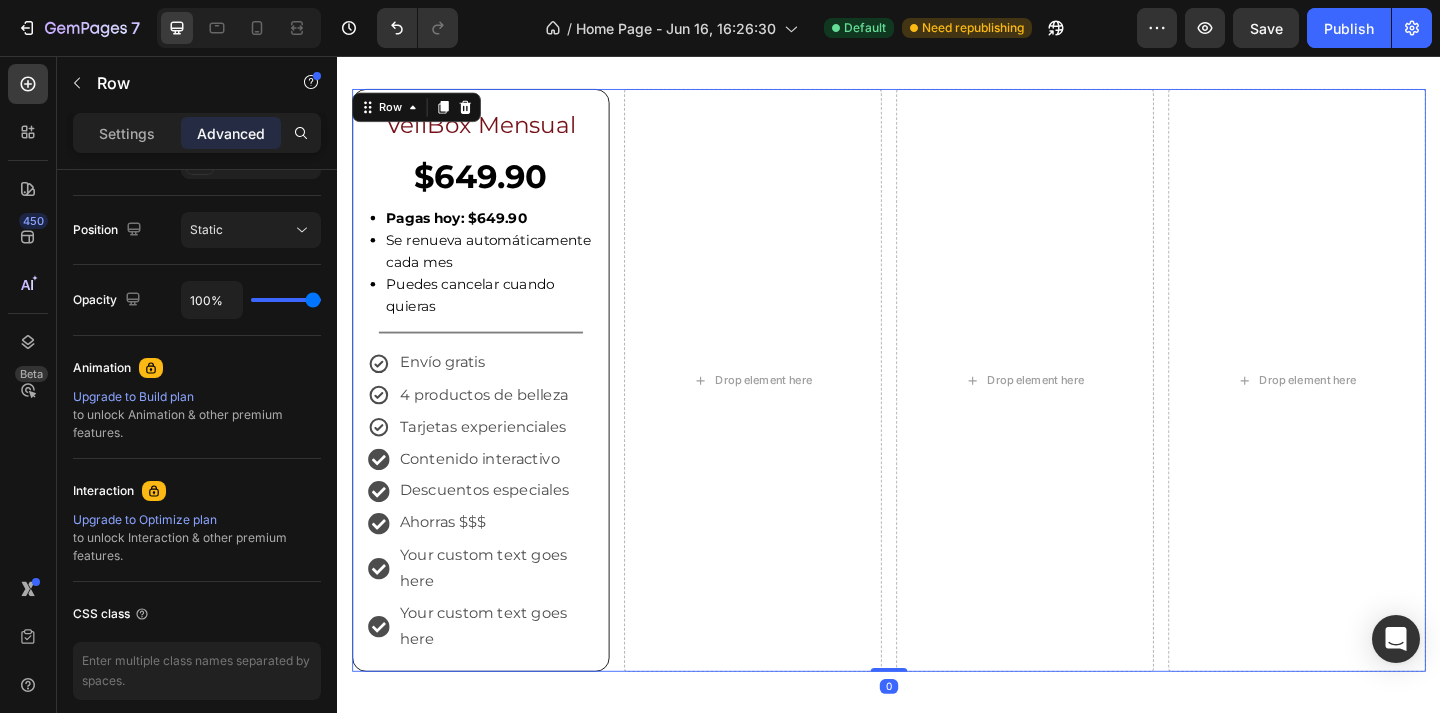 scroll, scrollTop: 0, scrollLeft: 0, axis: both 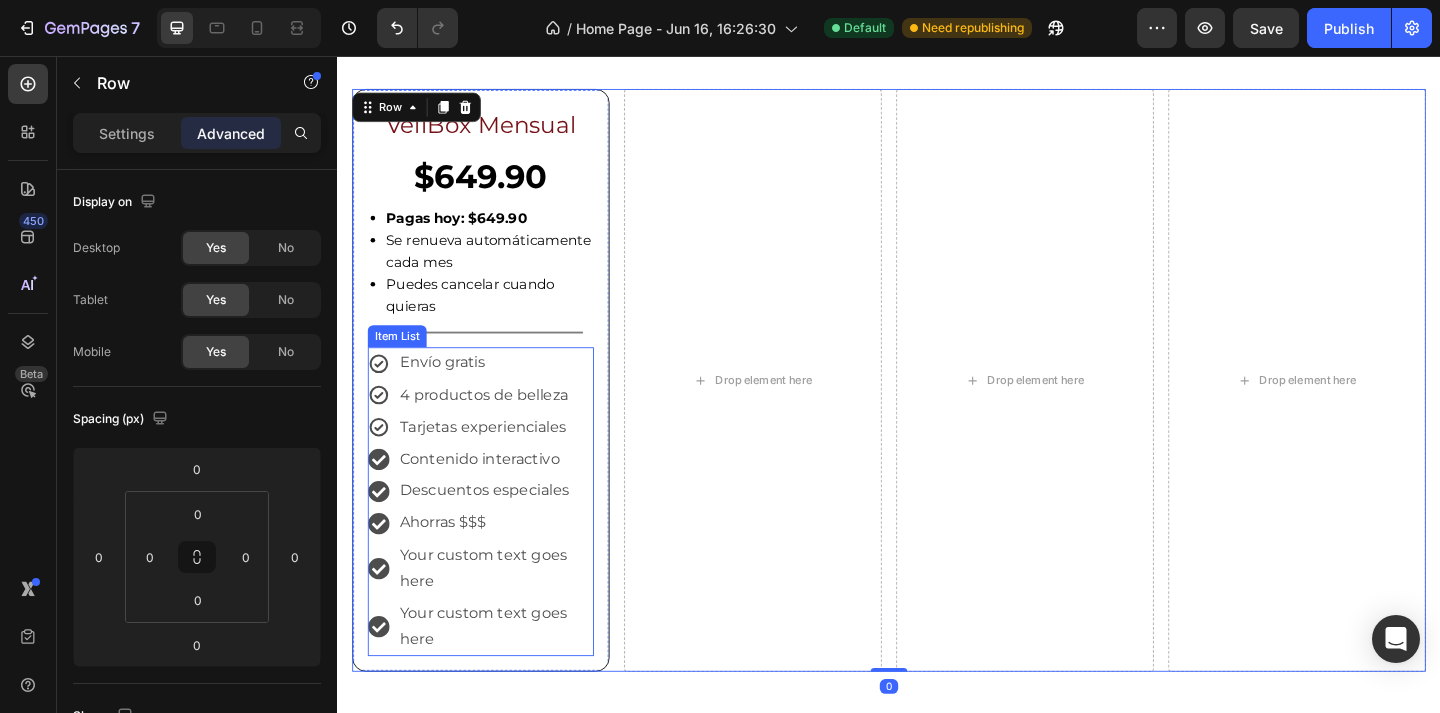 click on "Tarjetas experienciales" at bounding box center [509, 460] 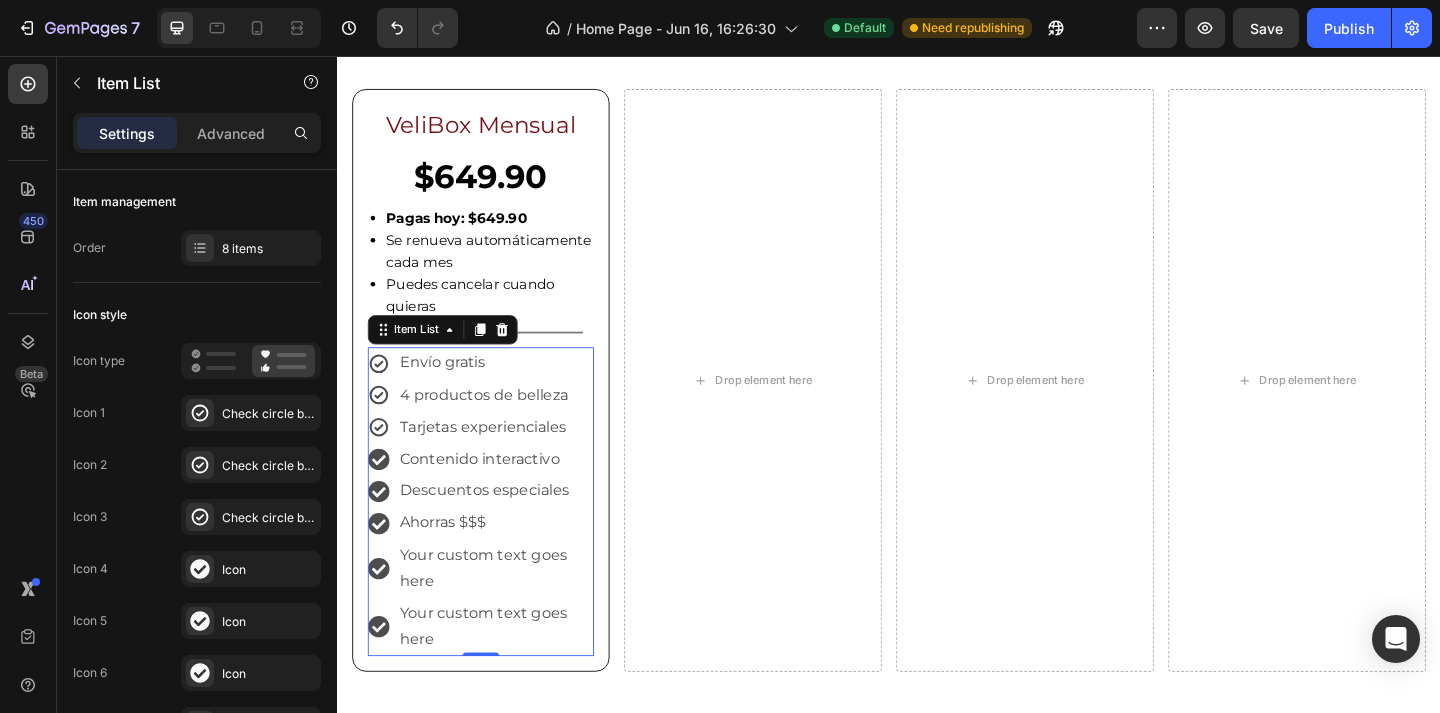 click 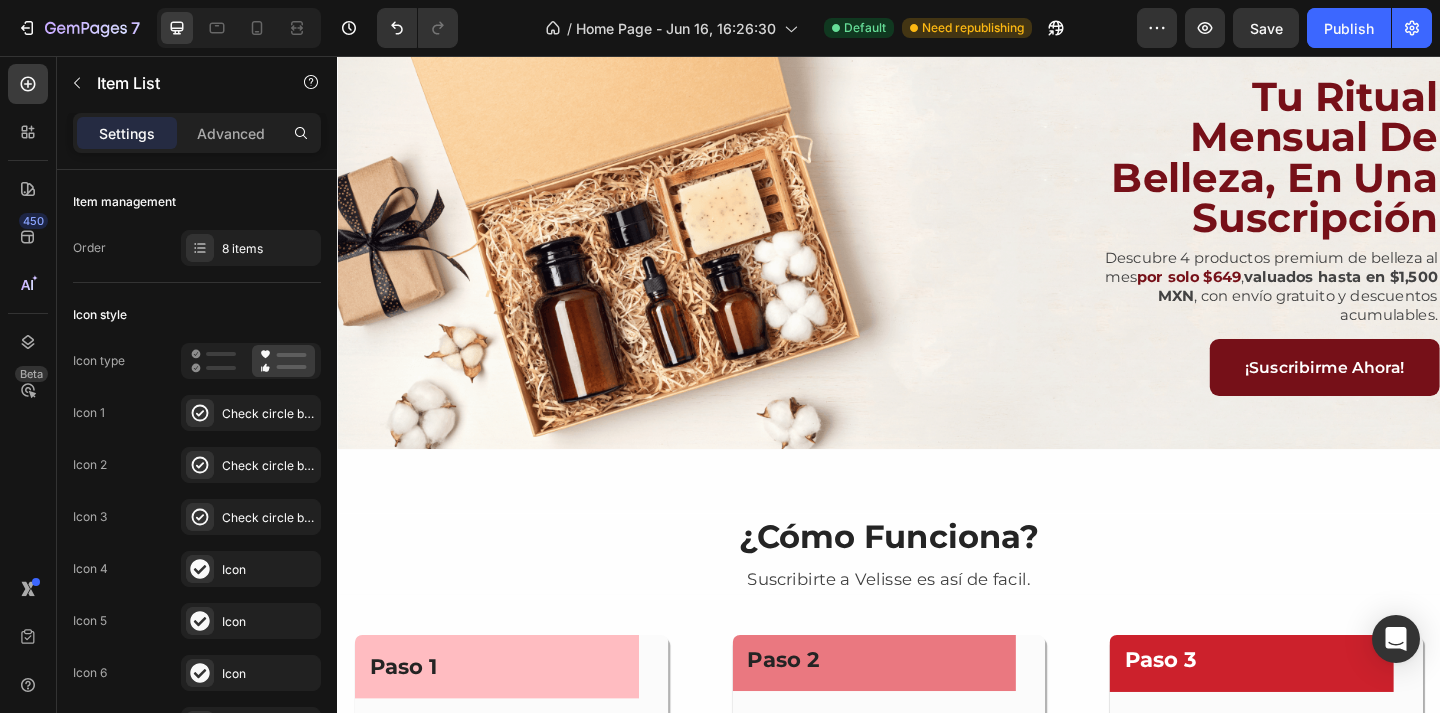 scroll, scrollTop: 0, scrollLeft: 0, axis: both 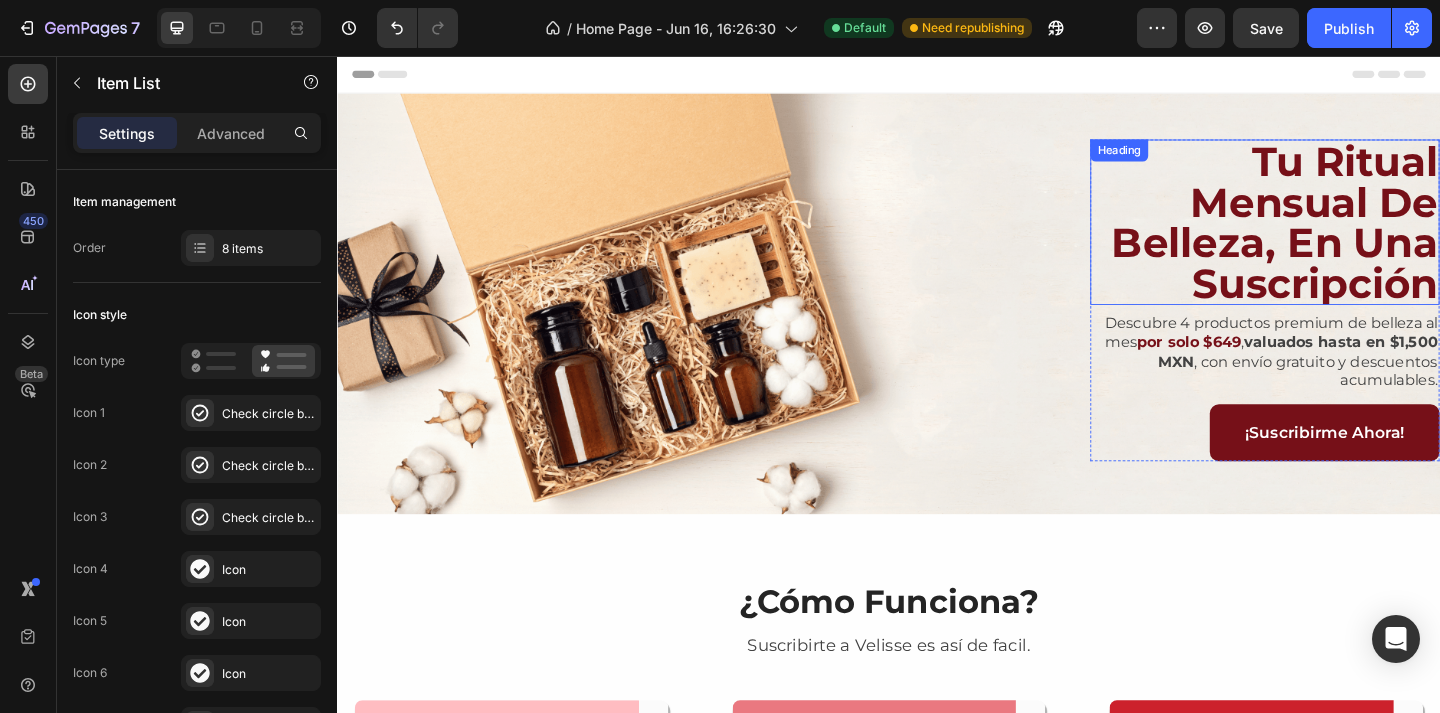 click on "tu ritual mensual de belleza, en una suscripción" at bounding box center [1346, 237] 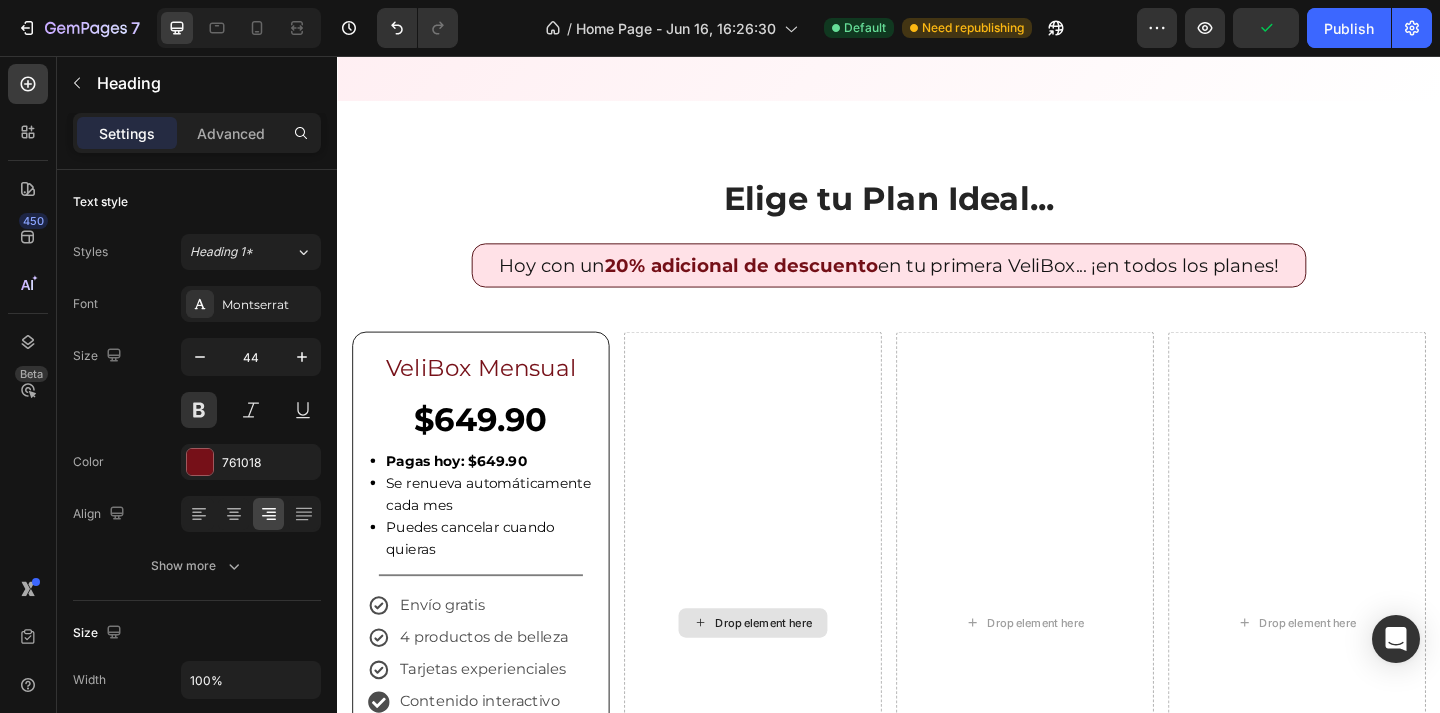 scroll, scrollTop: 1930, scrollLeft: 0, axis: vertical 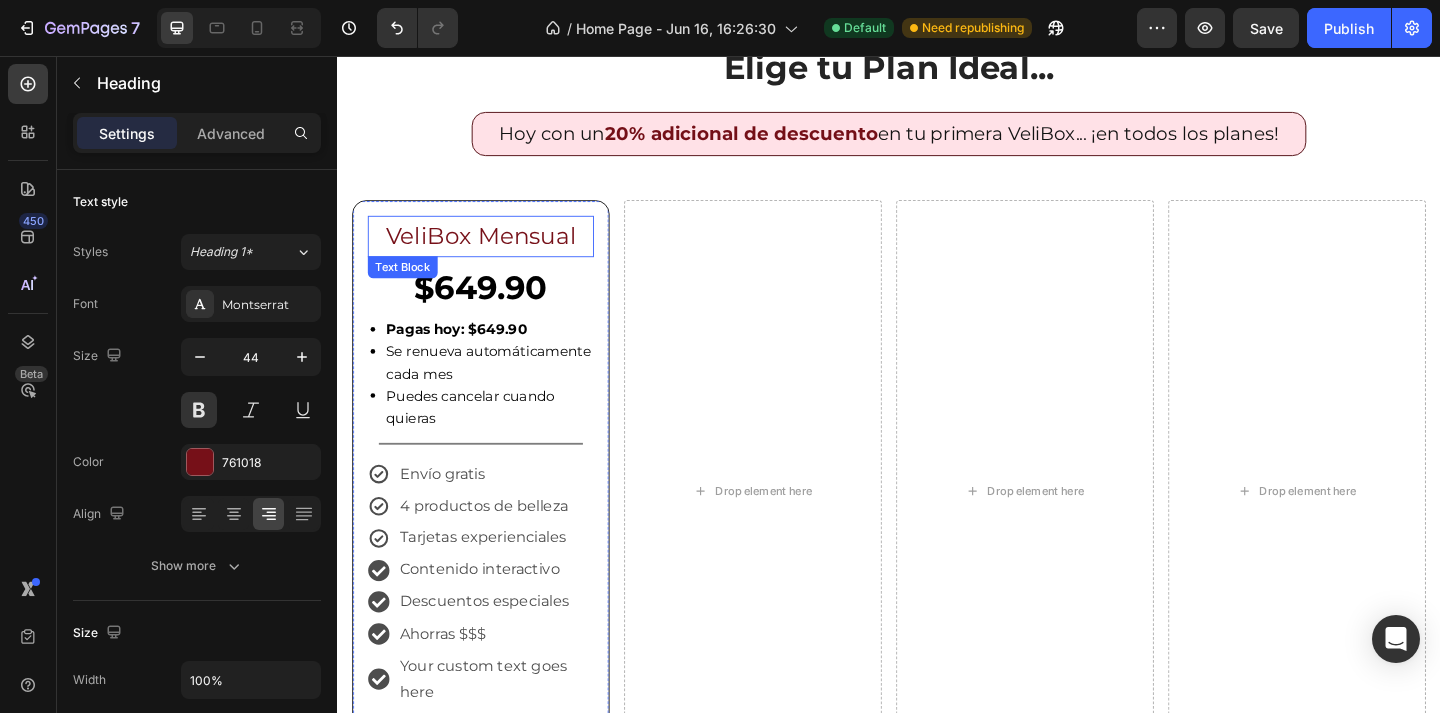 click on "VeliBox Mensual" at bounding box center [493, 252] 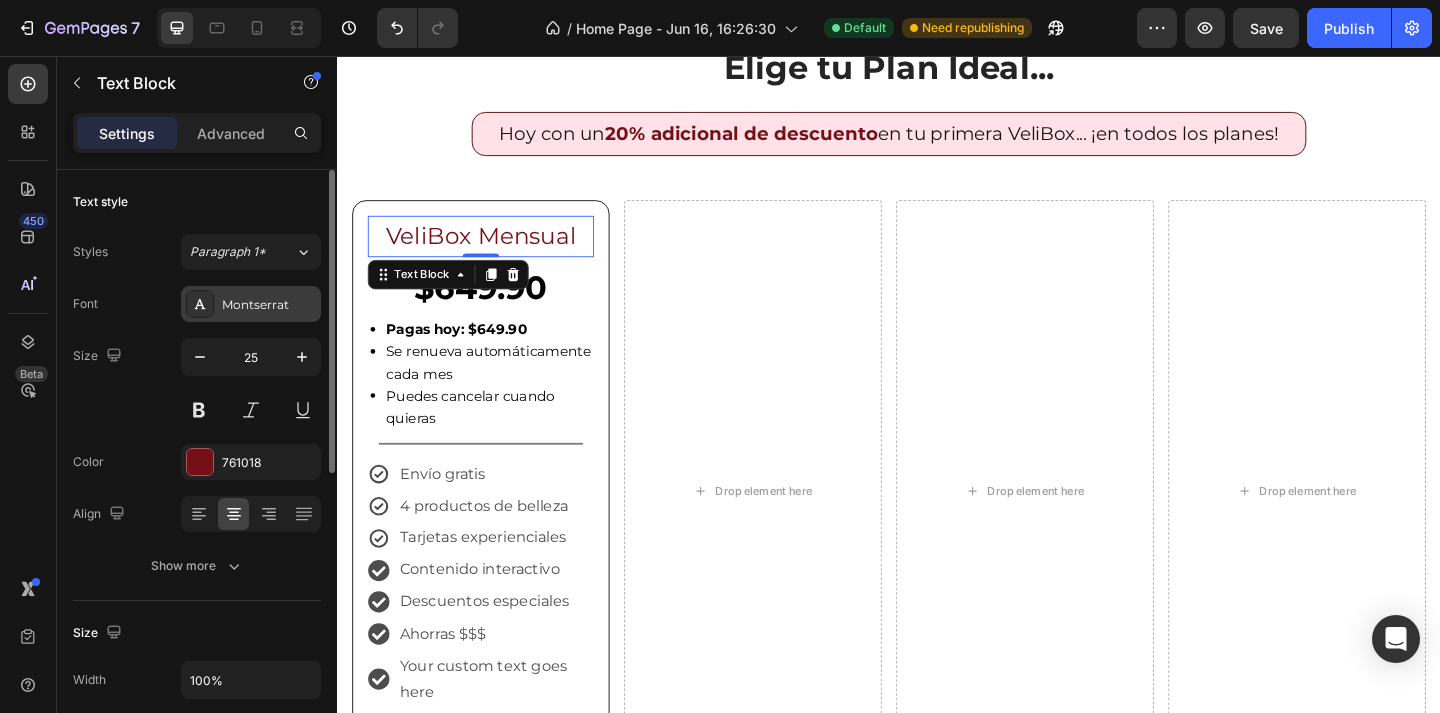 click on "Montserrat" at bounding box center (269, 305) 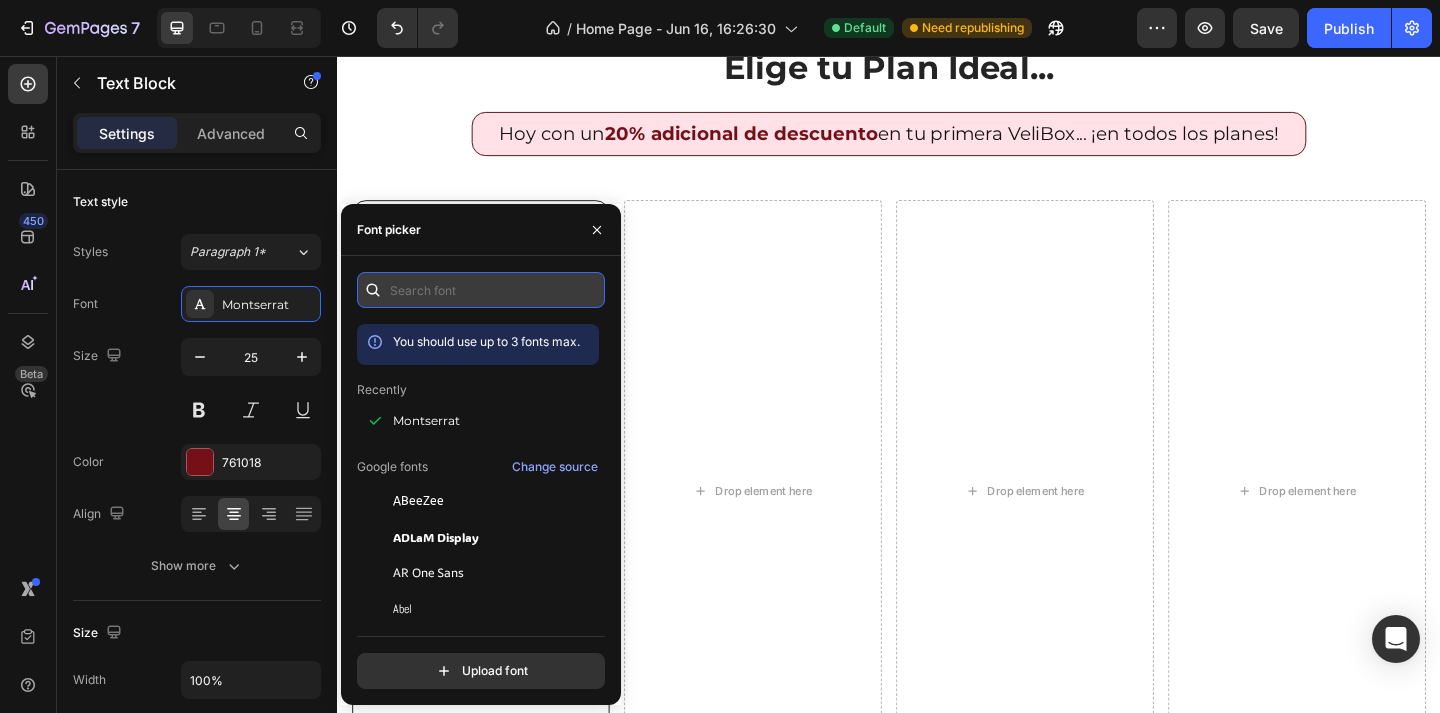 click at bounding box center [481, 290] 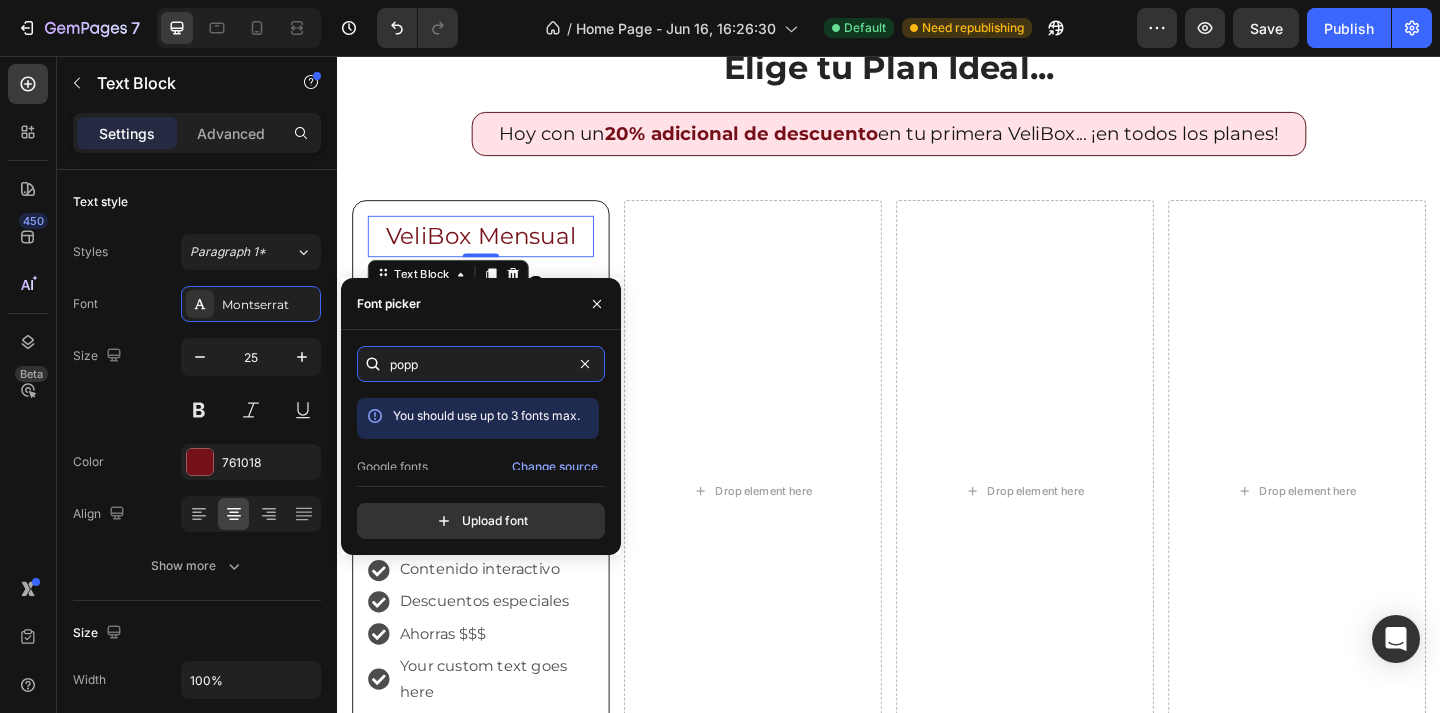 scroll, scrollTop: 49, scrollLeft: 0, axis: vertical 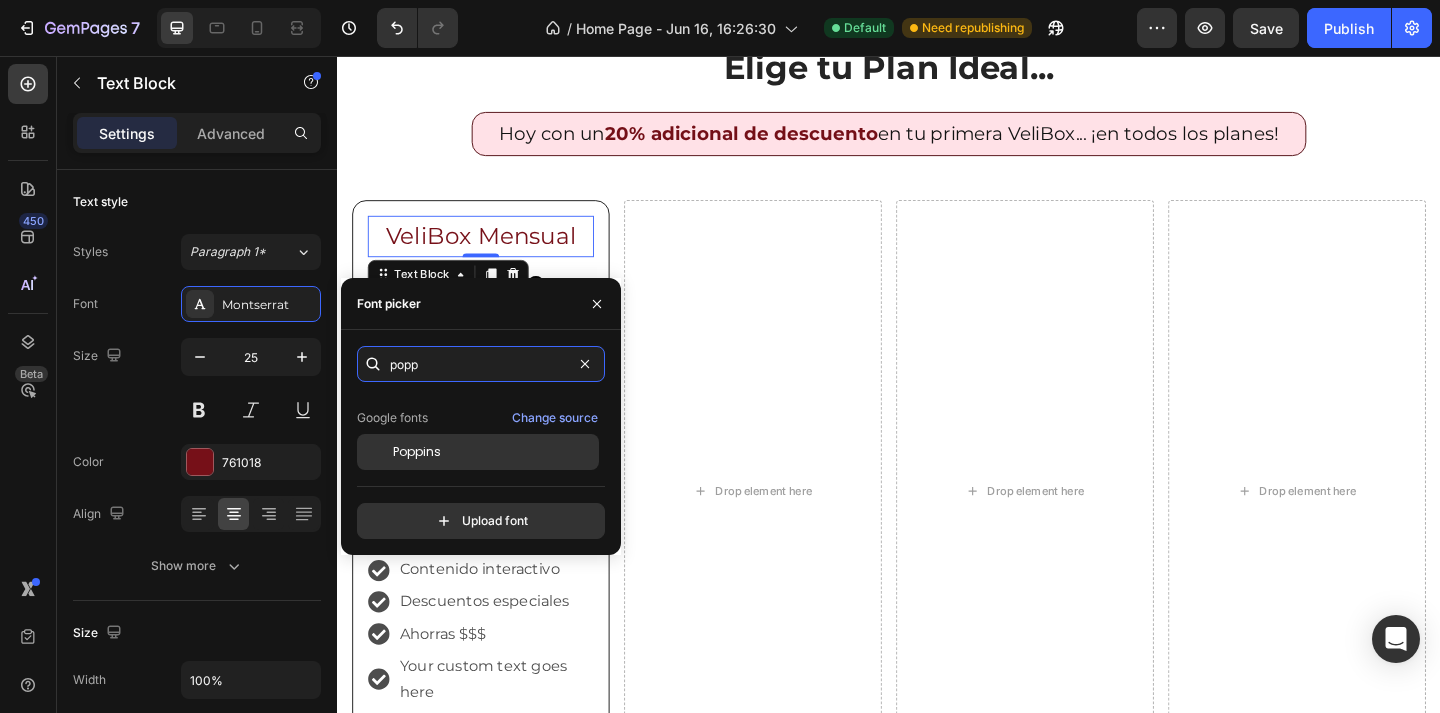 type on "popp" 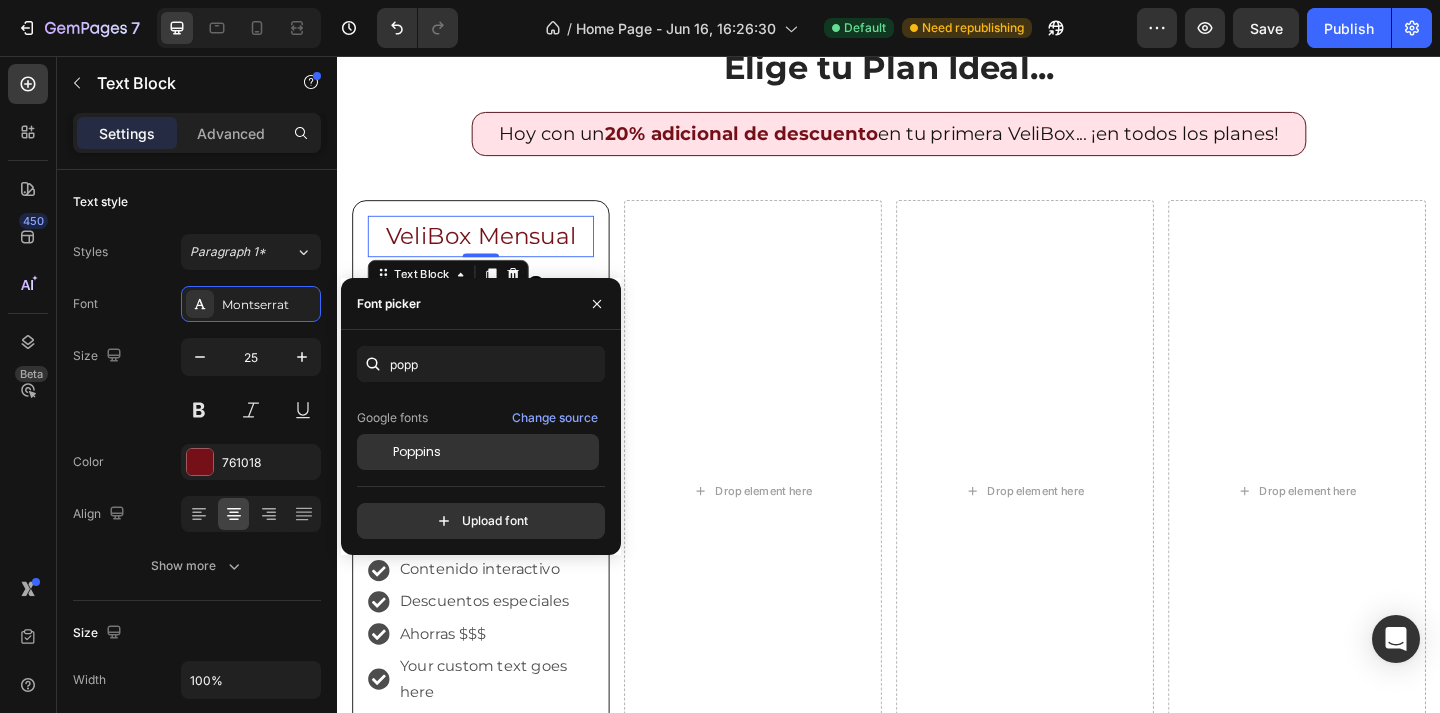 click on "Poppins" at bounding box center (494, 452) 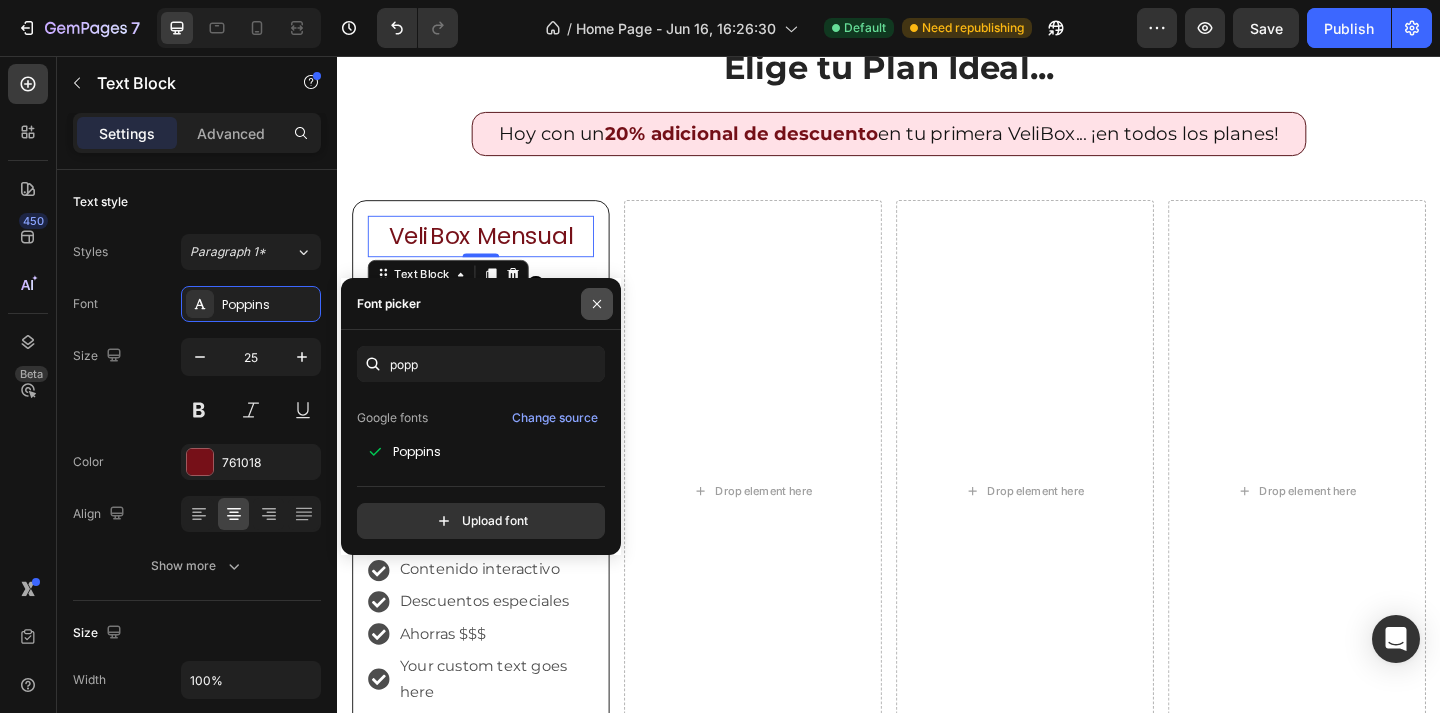 click at bounding box center [597, 304] 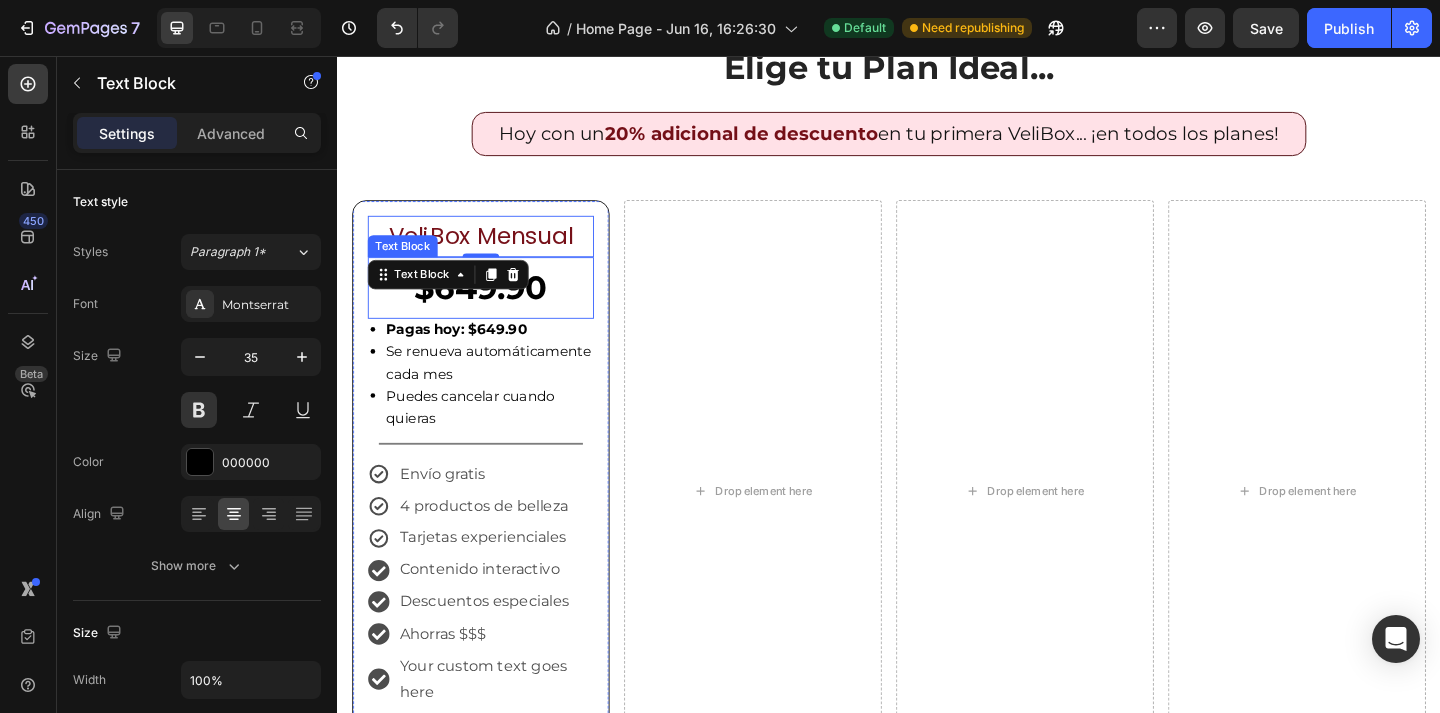 click on "$649.90" at bounding box center [493, 308] 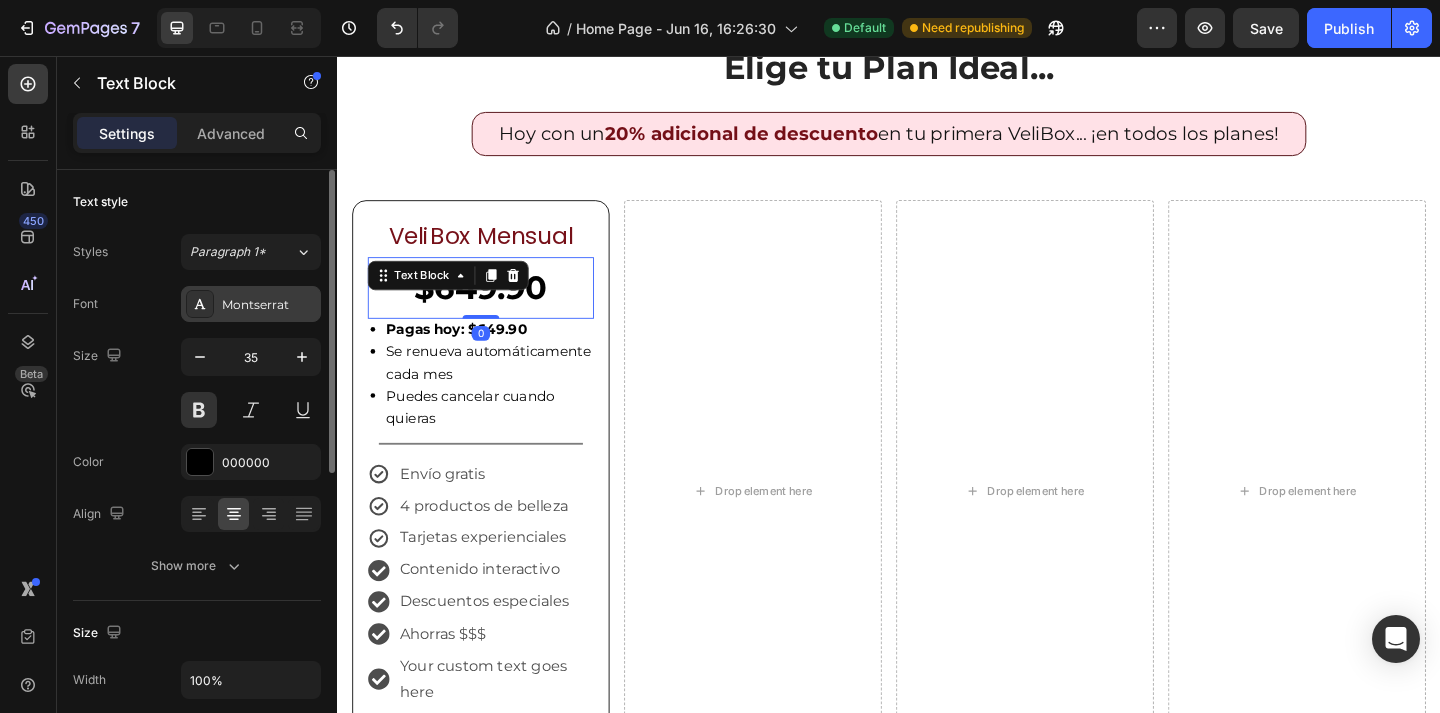 click on "Montserrat" at bounding box center [269, 305] 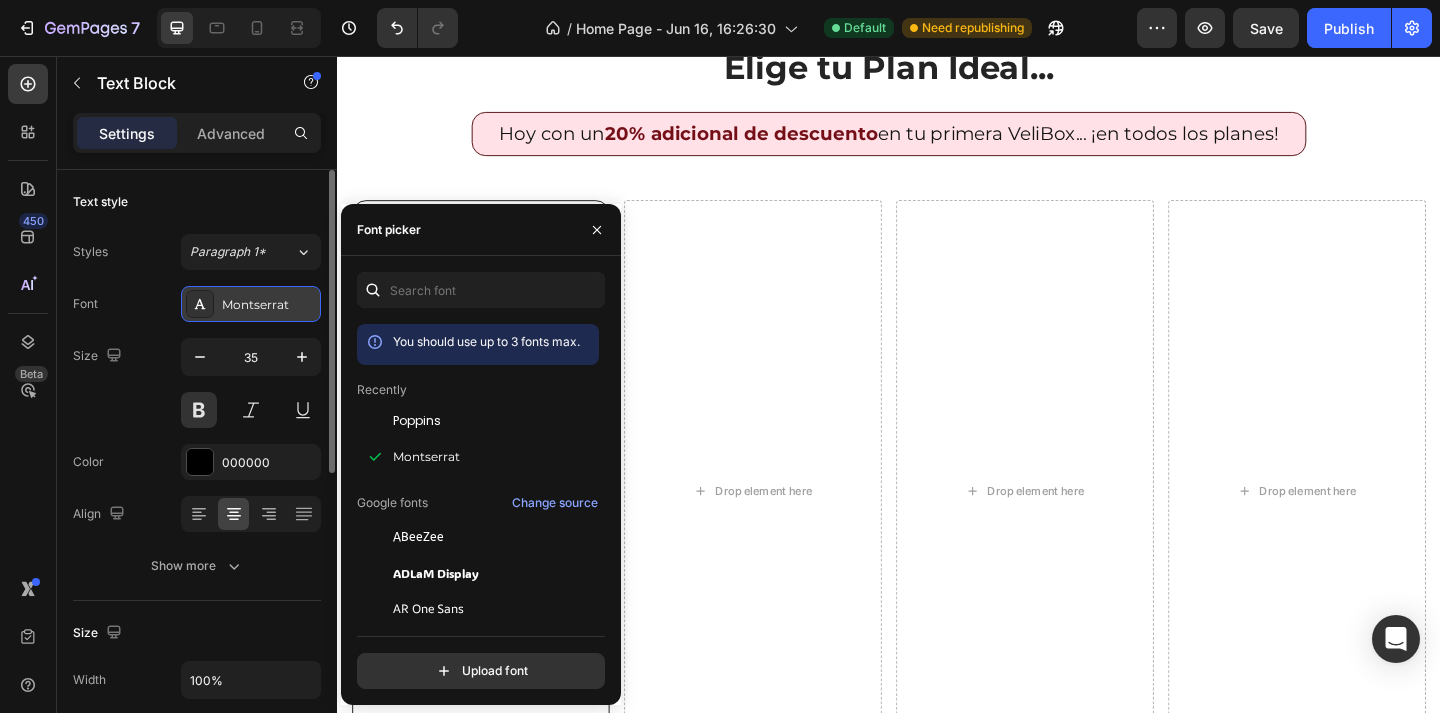 click on "Montserrat" at bounding box center [269, 305] 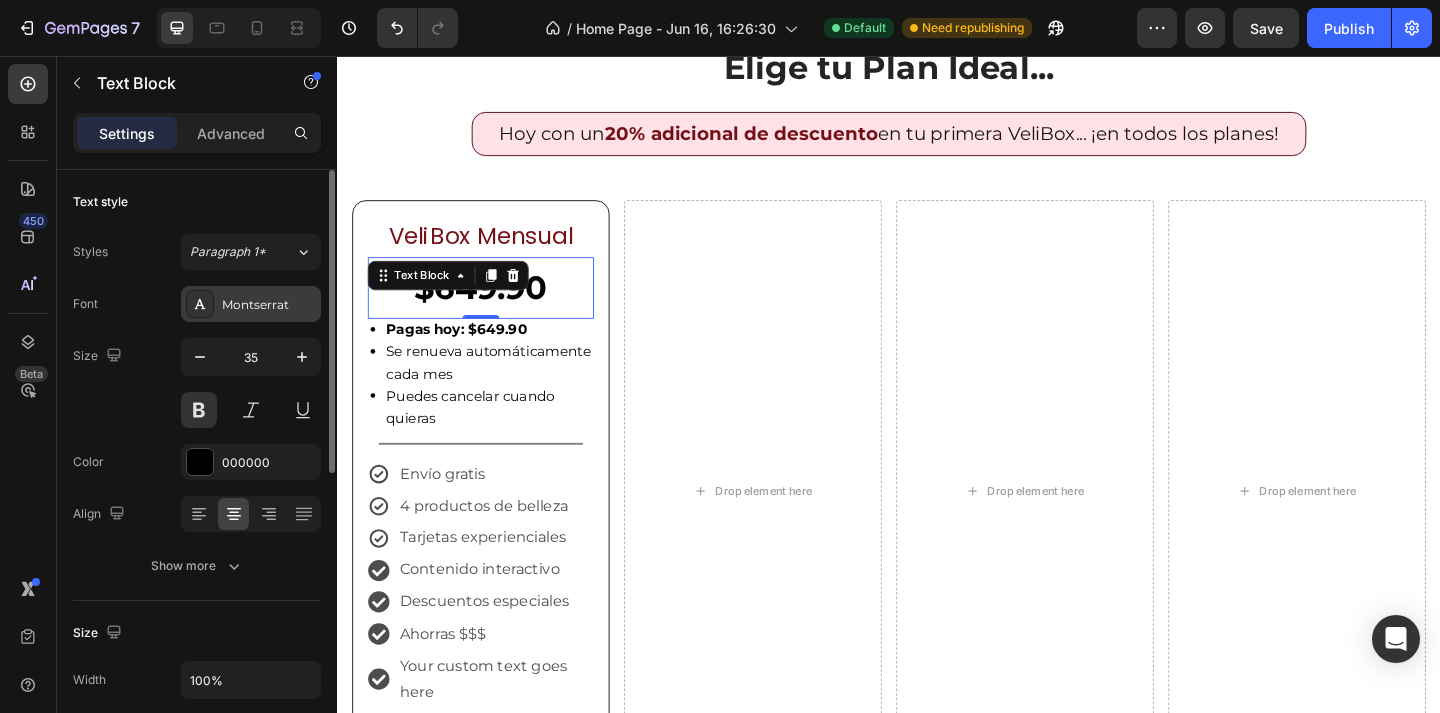 click on "Montserrat" at bounding box center (269, 305) 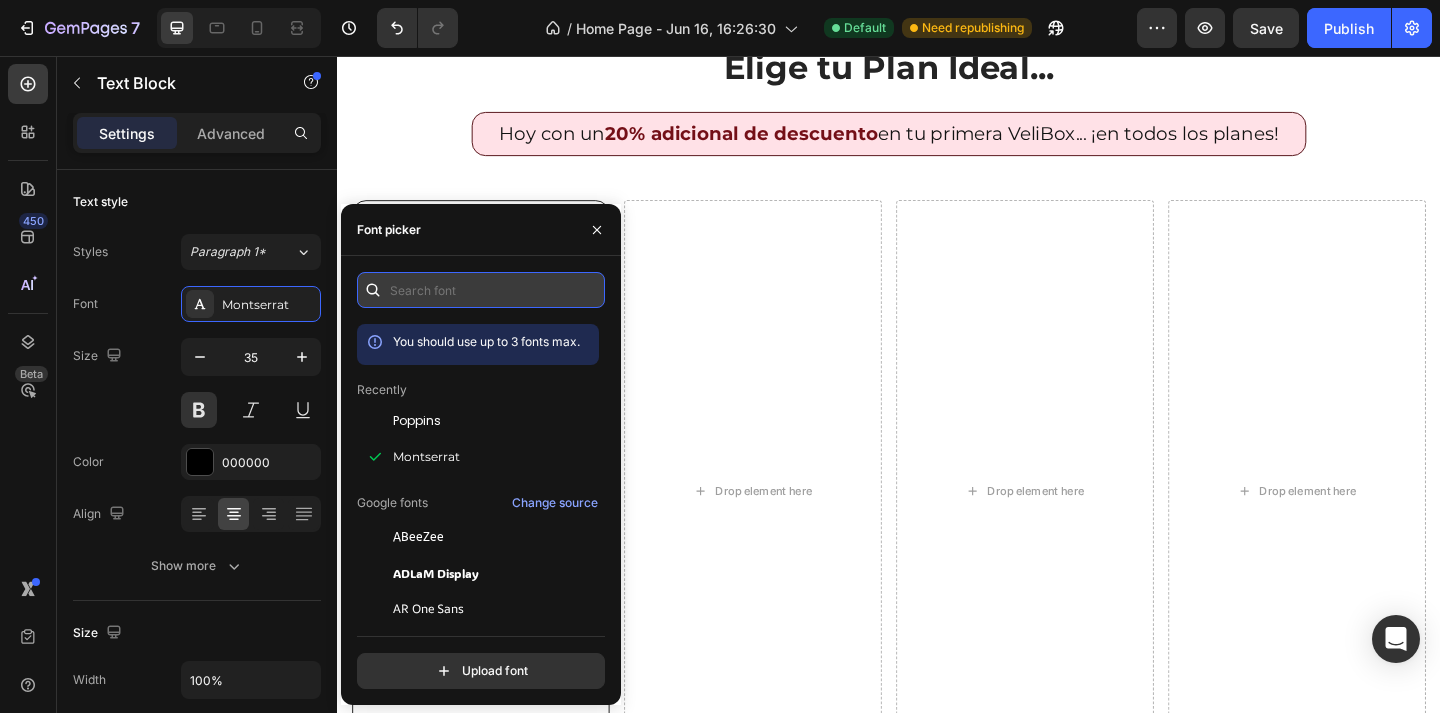 click at bounding box center [481, 290] 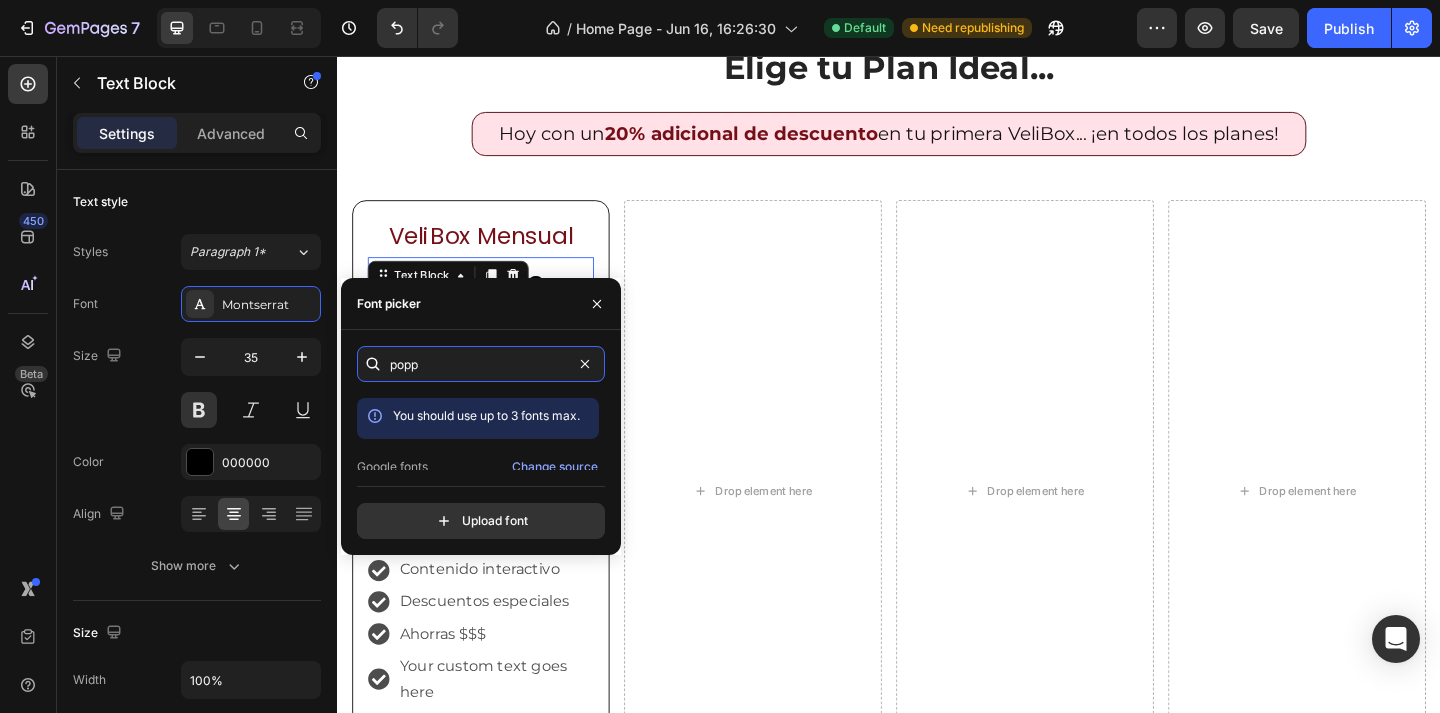 scroll, scrollTop: 49, scrollLeft: 0, axis: vertical 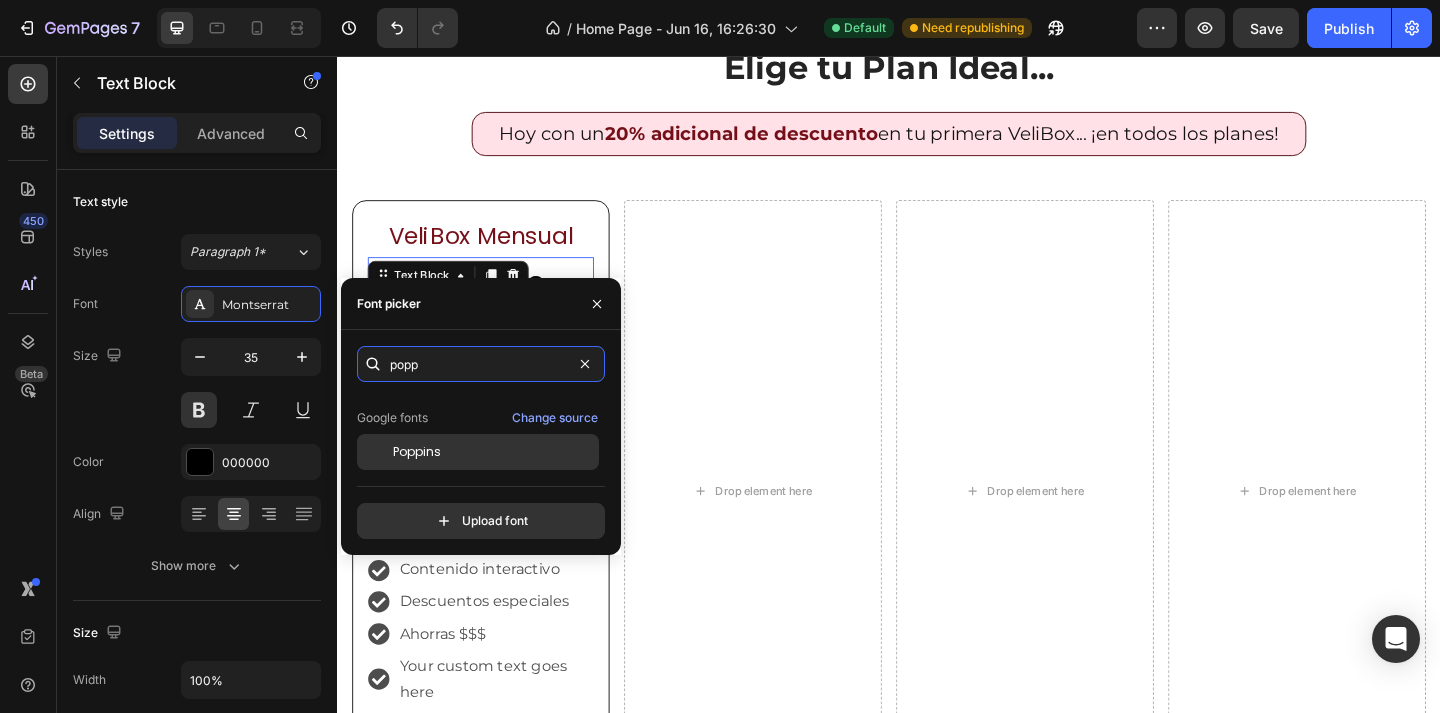 type on "popp" 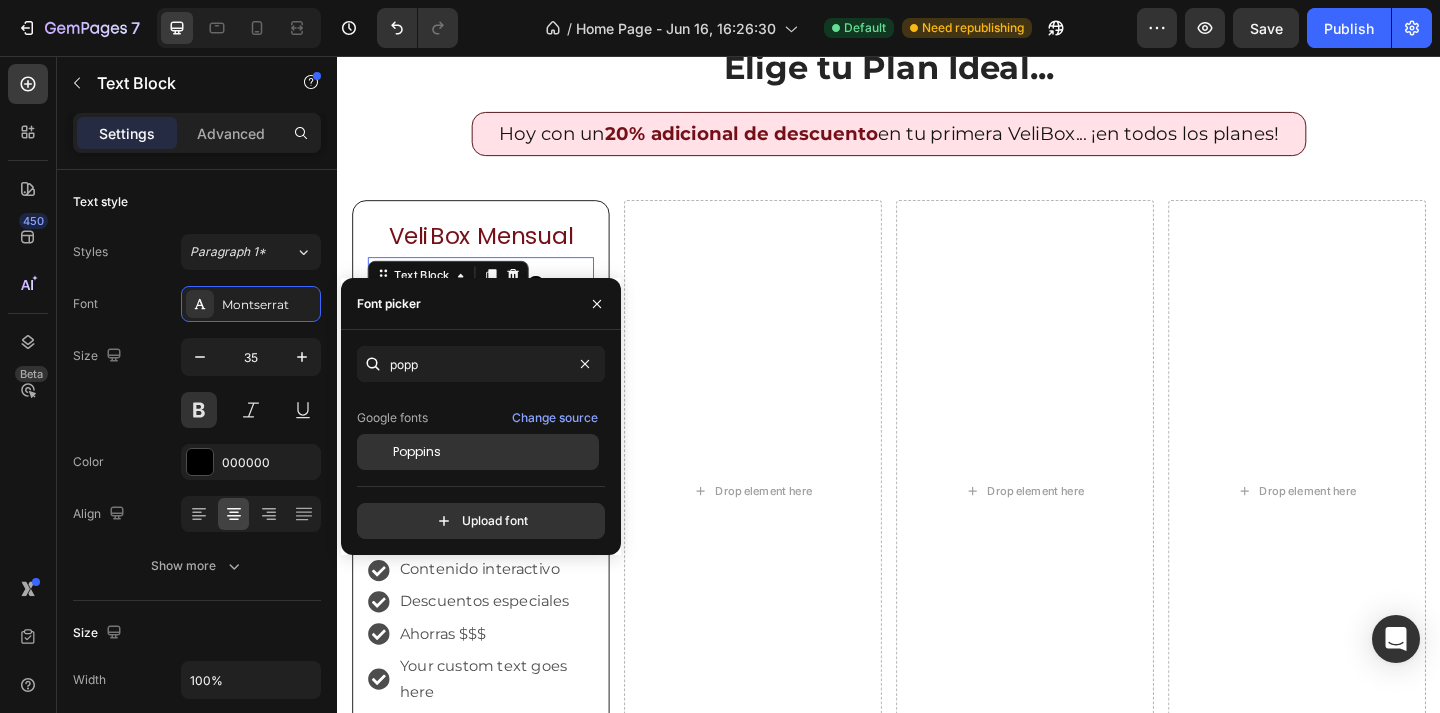 click on "Poppins" at bounding box center (494, 452) 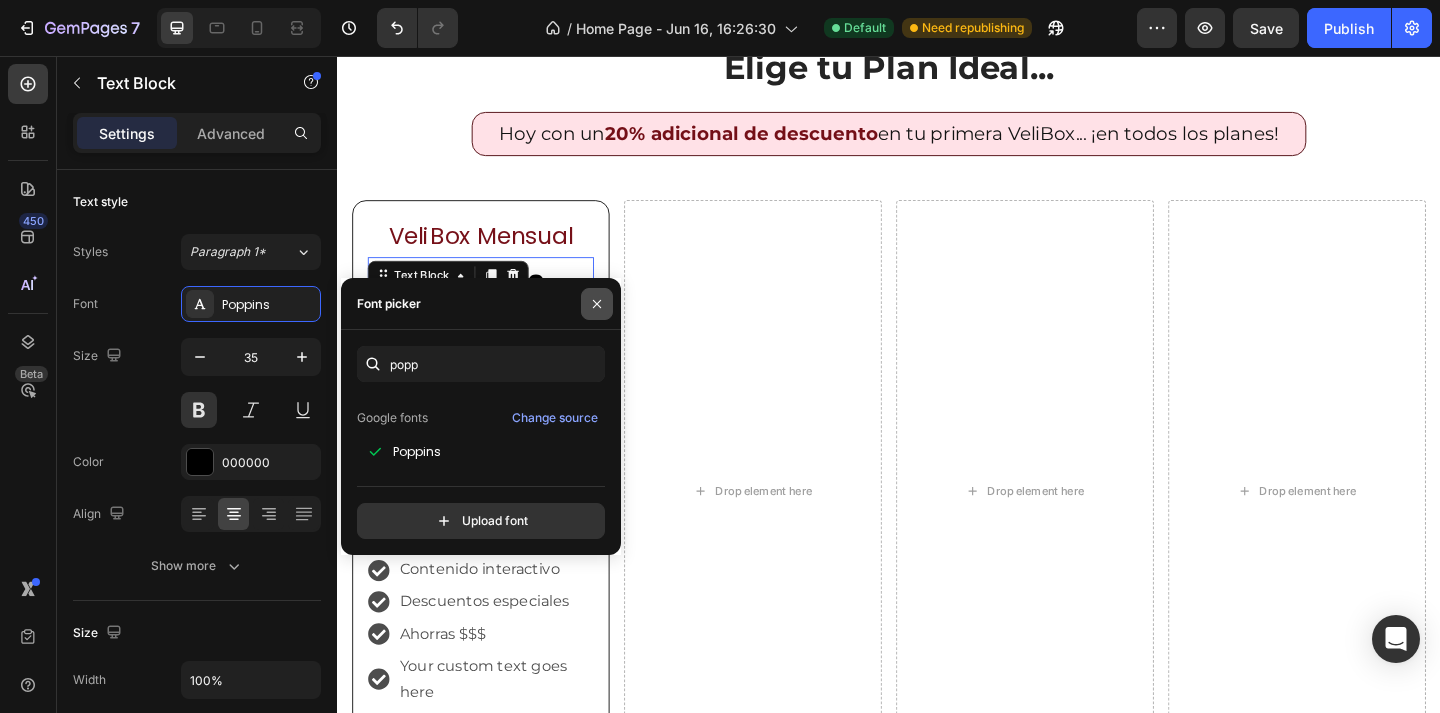 click 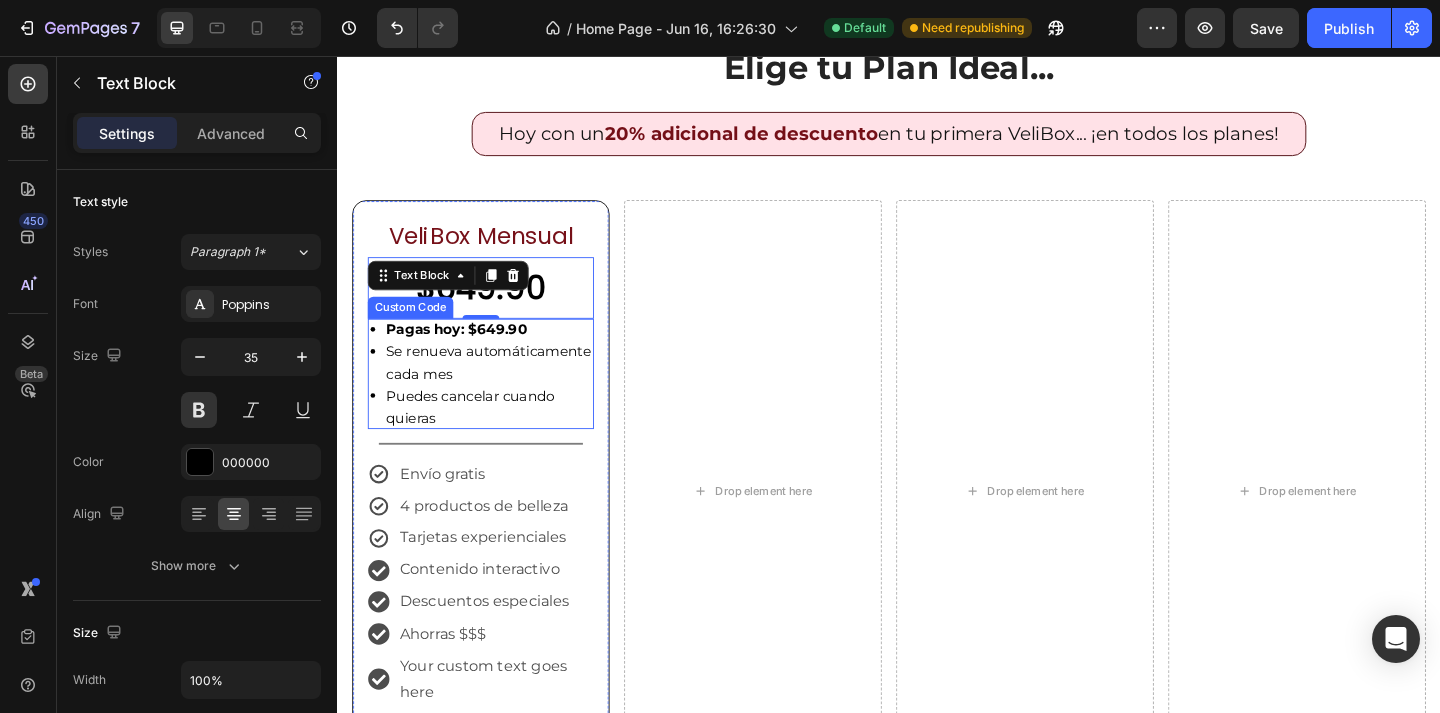 click on "Se renueva automáticamente cada mes" at bounding box center [503, 390] 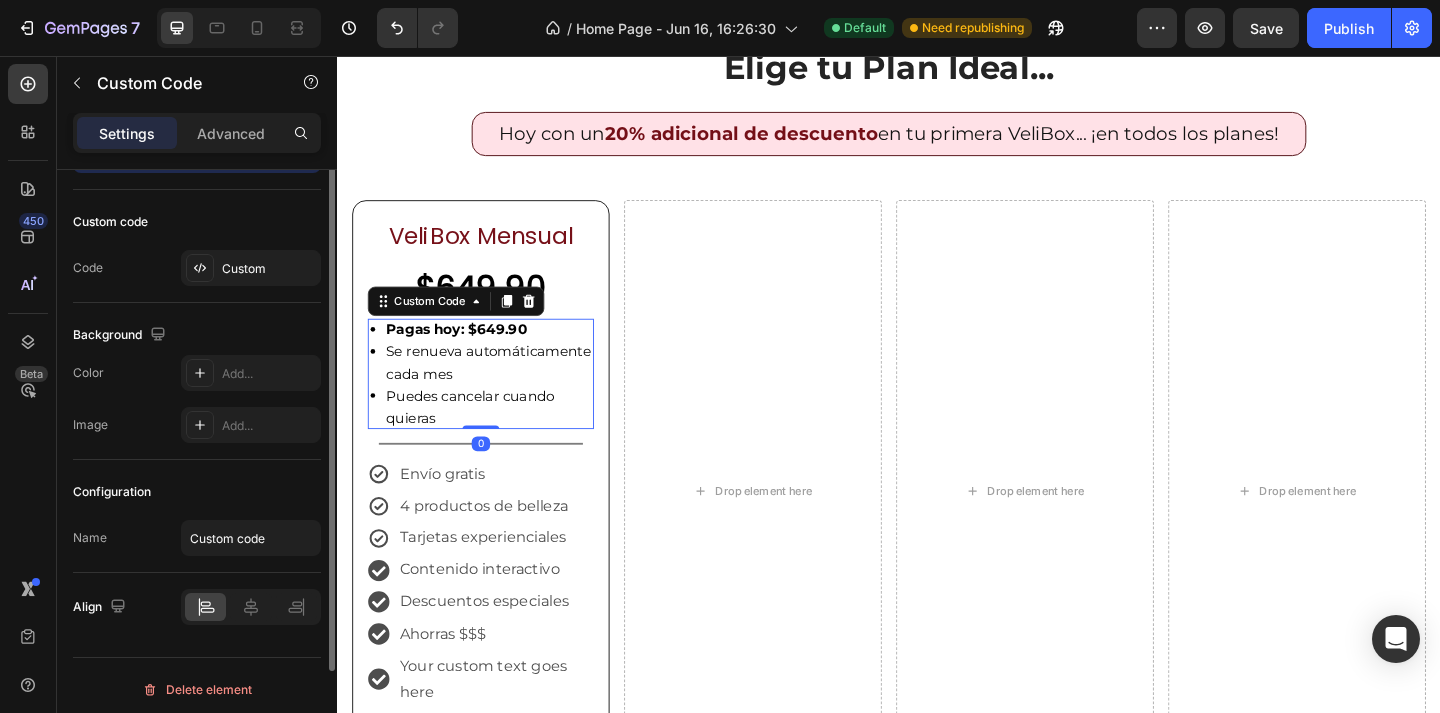 scroll, scrollTop: 0, scrollLeft: 0, axis: both 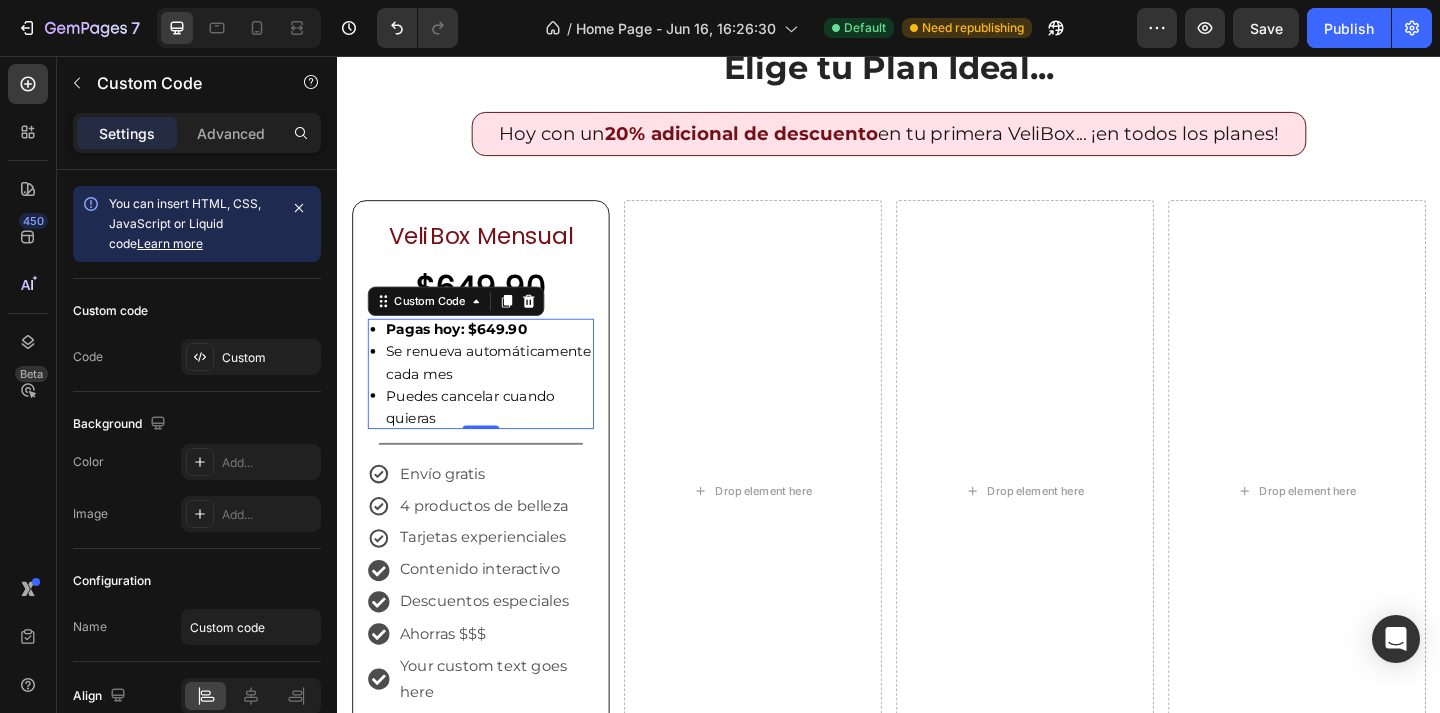 click on "Se renueva automáticamente cada mes" at bounding box center (503, 390) 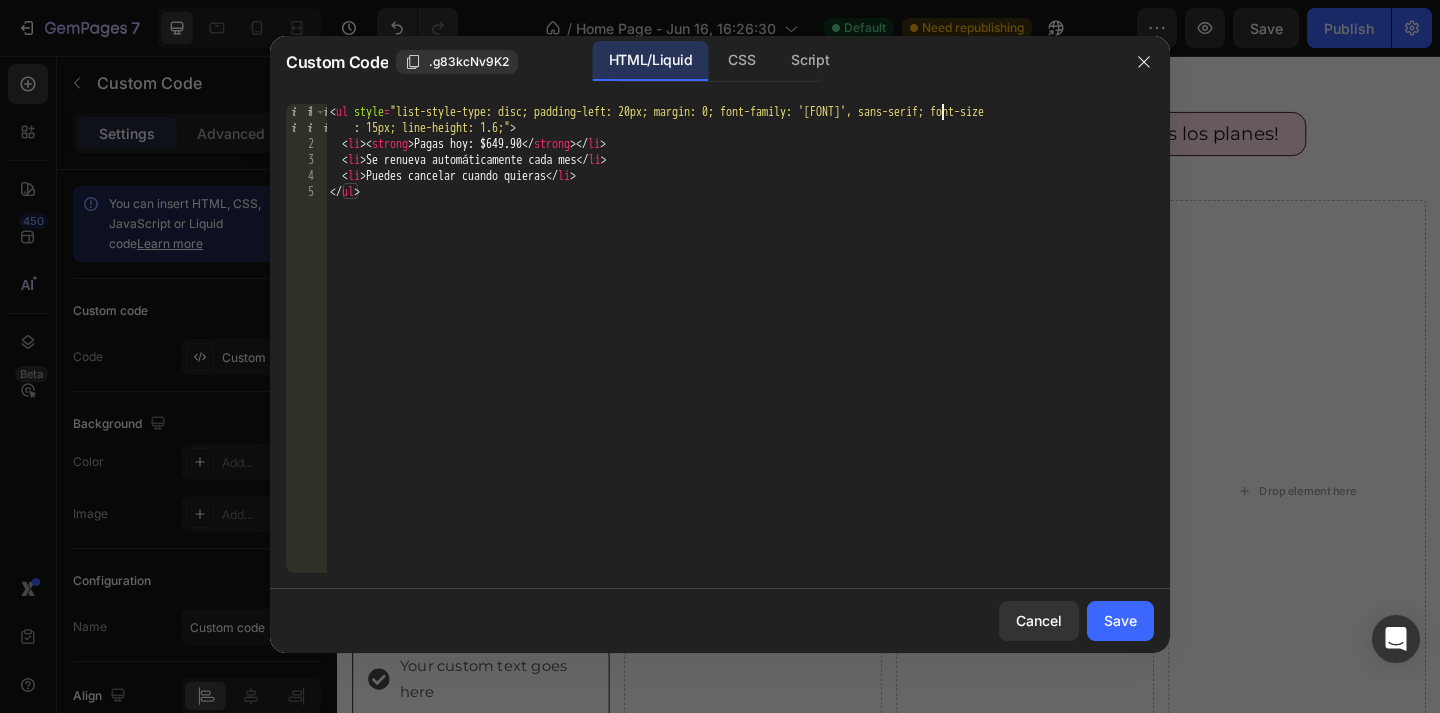 click on "< ul   style = "list-style-type: disc; padding-left: 20px; margin: 0; font-family: '[FONT]', sans-serif; font-size      : 15px; line-height: 1.6;" >    < li > < strong > Pagas hoy: $649.90 </ strong > </ li >    < li > Se renueva automáticamente cada mes </ li >    < li > Puedes cancelar cuando quieras </ li > </ ul >" at bounding box center [740, 362] 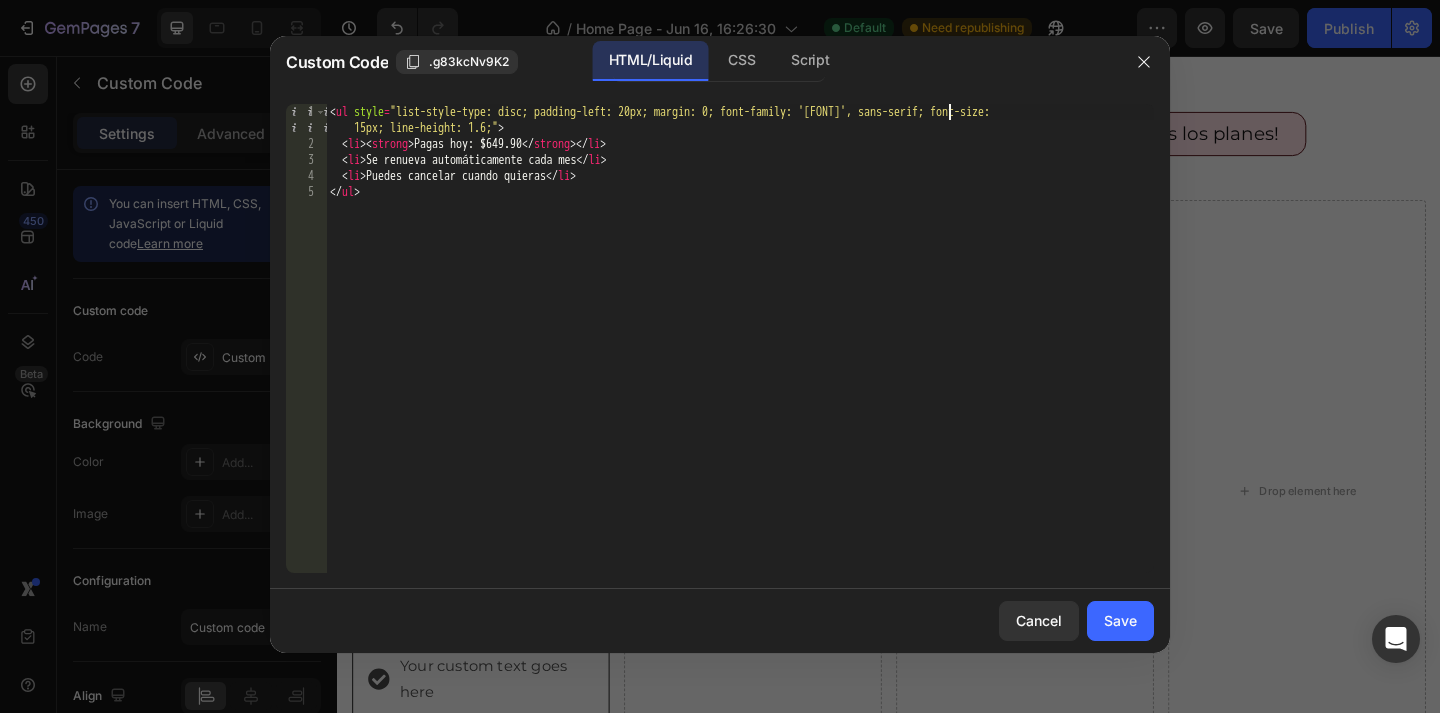 scroll, scrollTop: 0, scrollLeft: 51, axis: horizontal 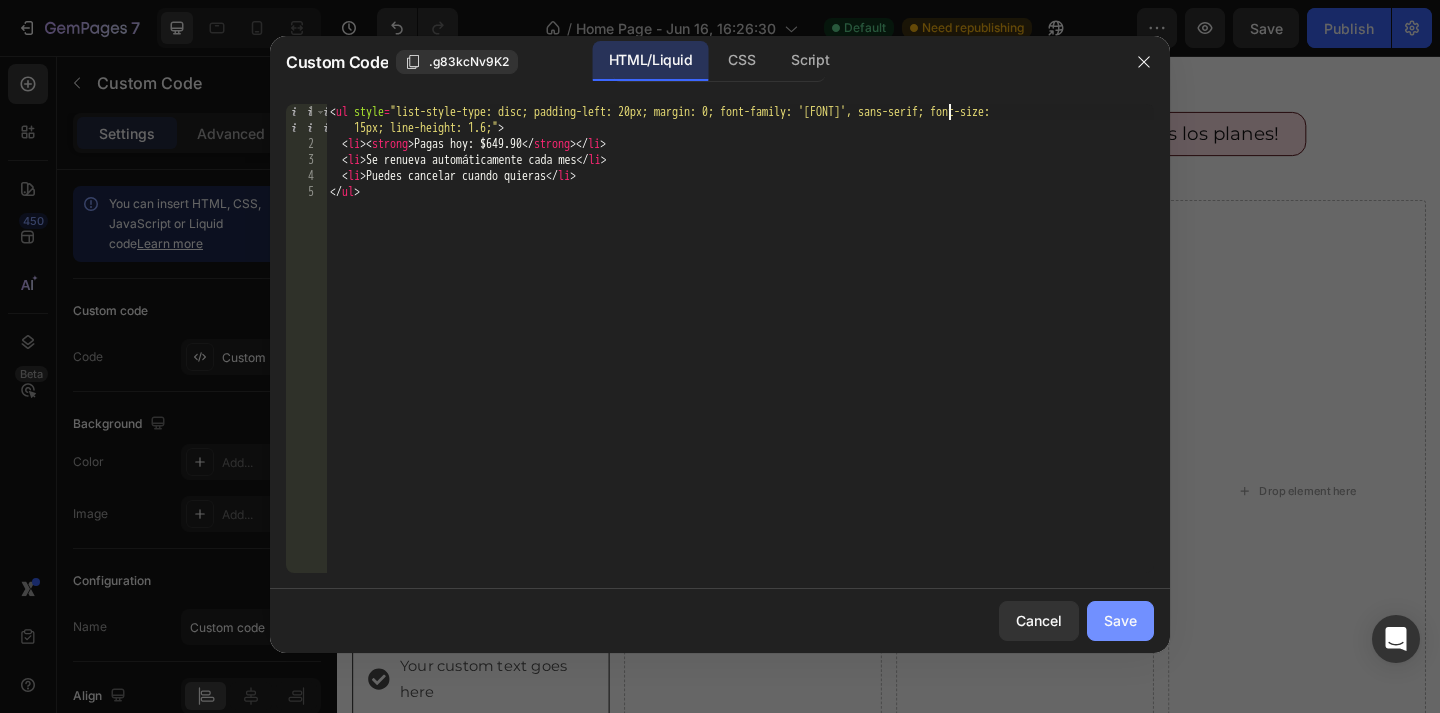 type on "<ul style="list-style-type: disc; padding-left: 20px; margin: 0; font-family: '[FONT]', sans-serif; font-size: 15px; line-height: 1.6;">" 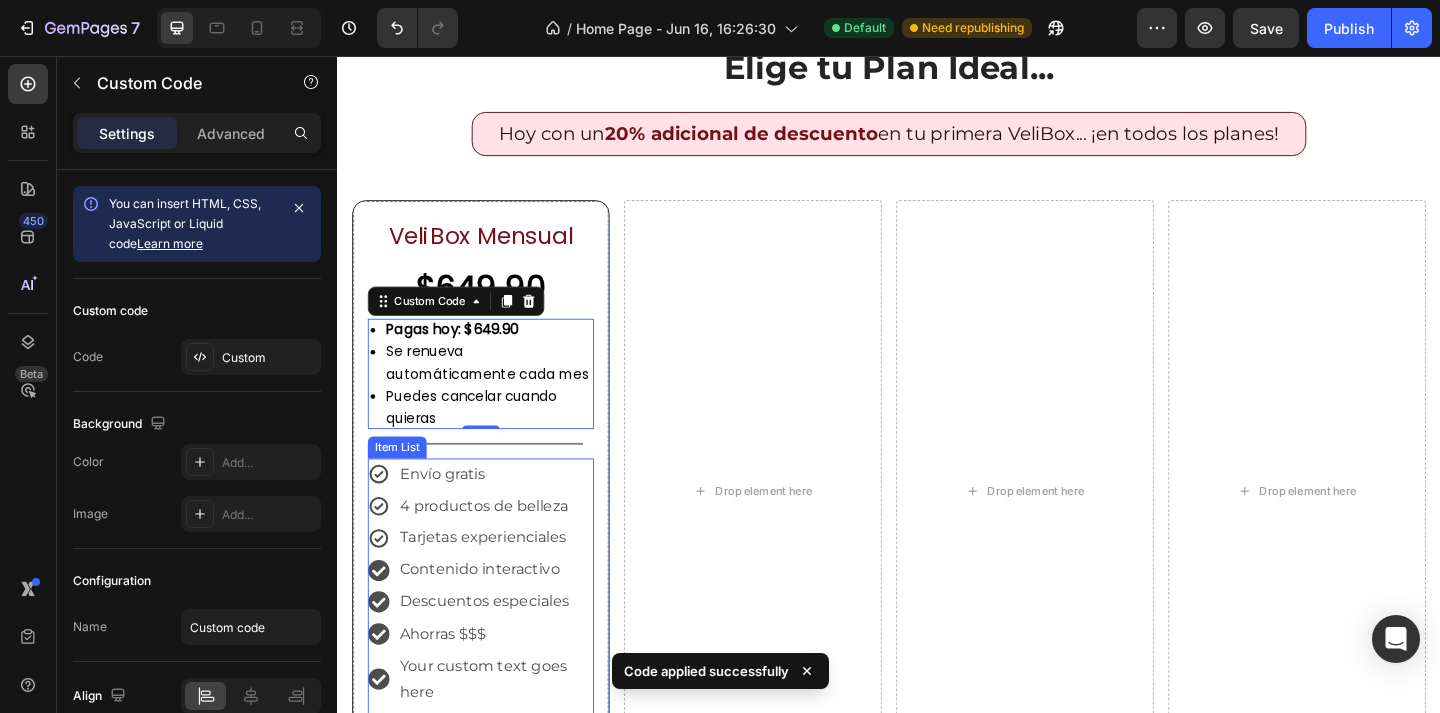 click on "Envío gratis" at bounding box center [509, 511] 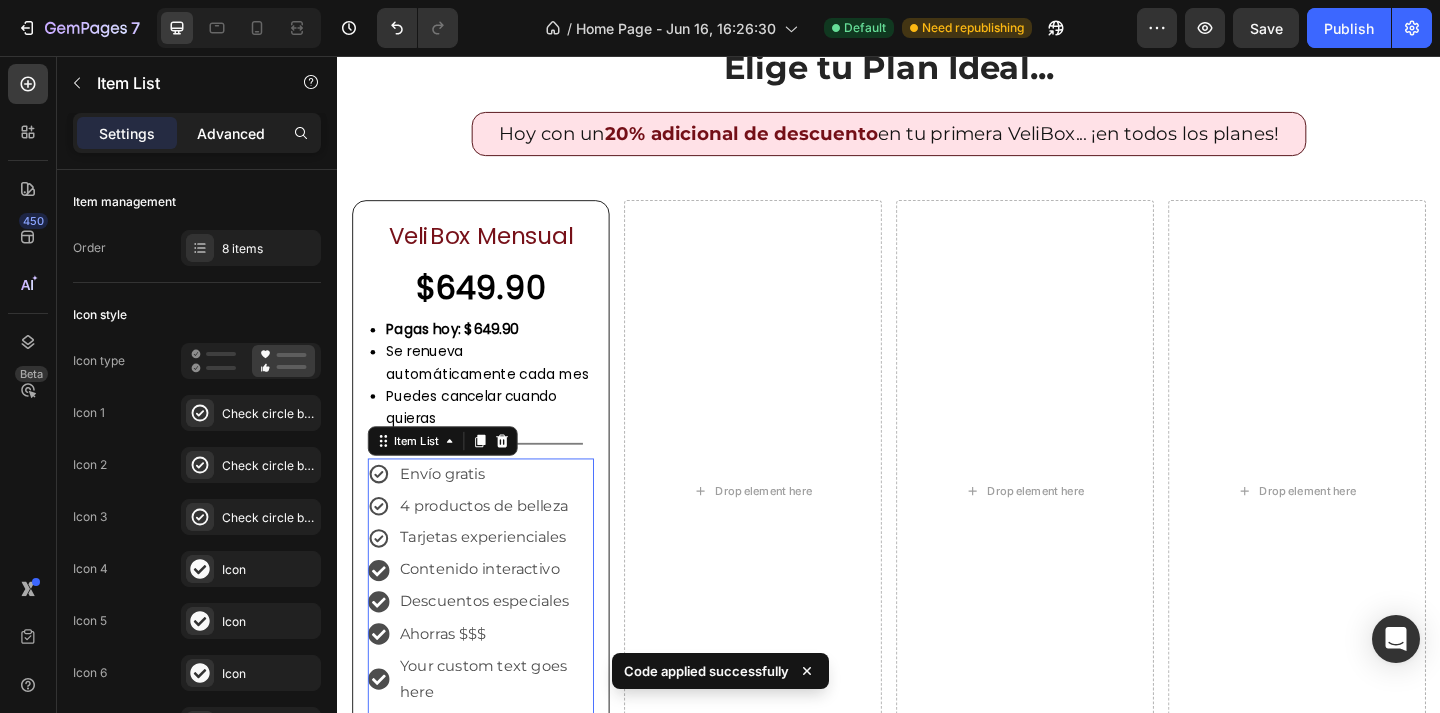 click on "Advanced" at bounding box center (231, 133) 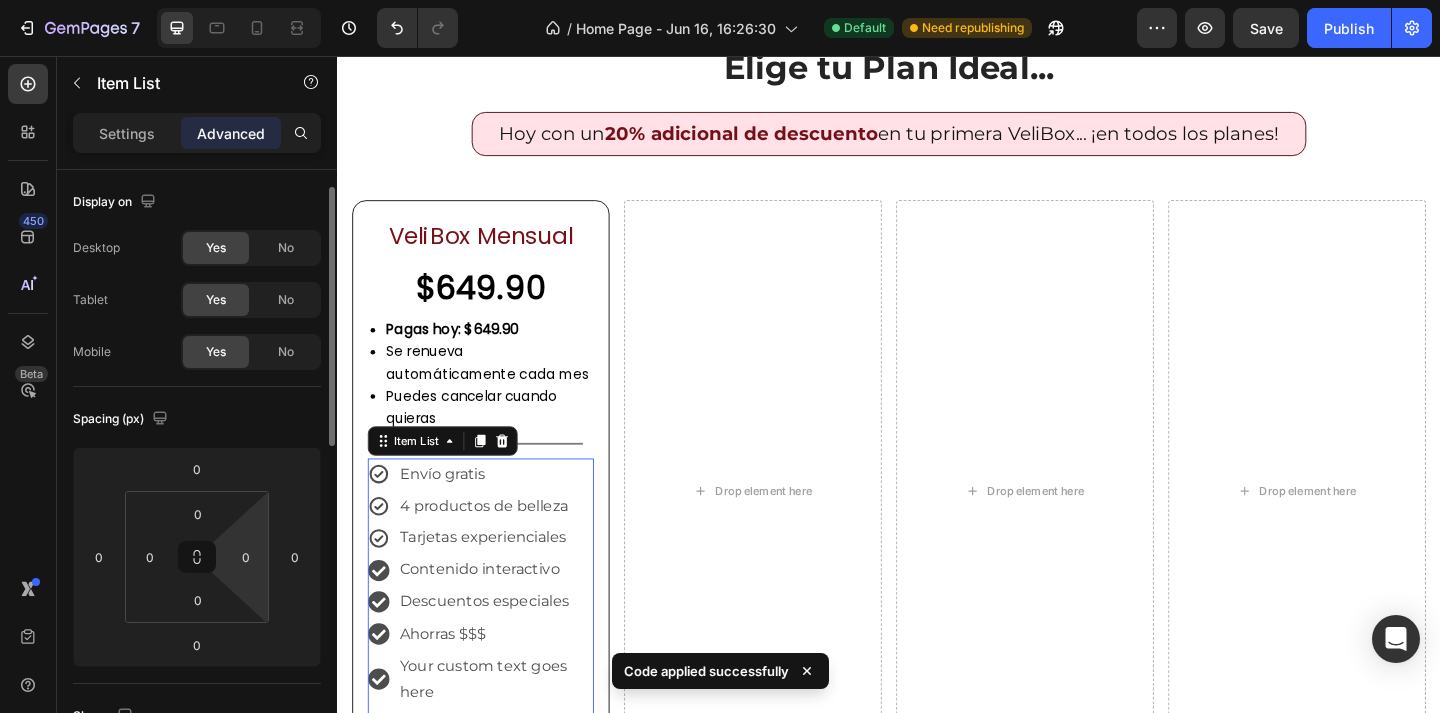 scroll, scrollTop: 432, scrollLeft: 0, axis: vertical 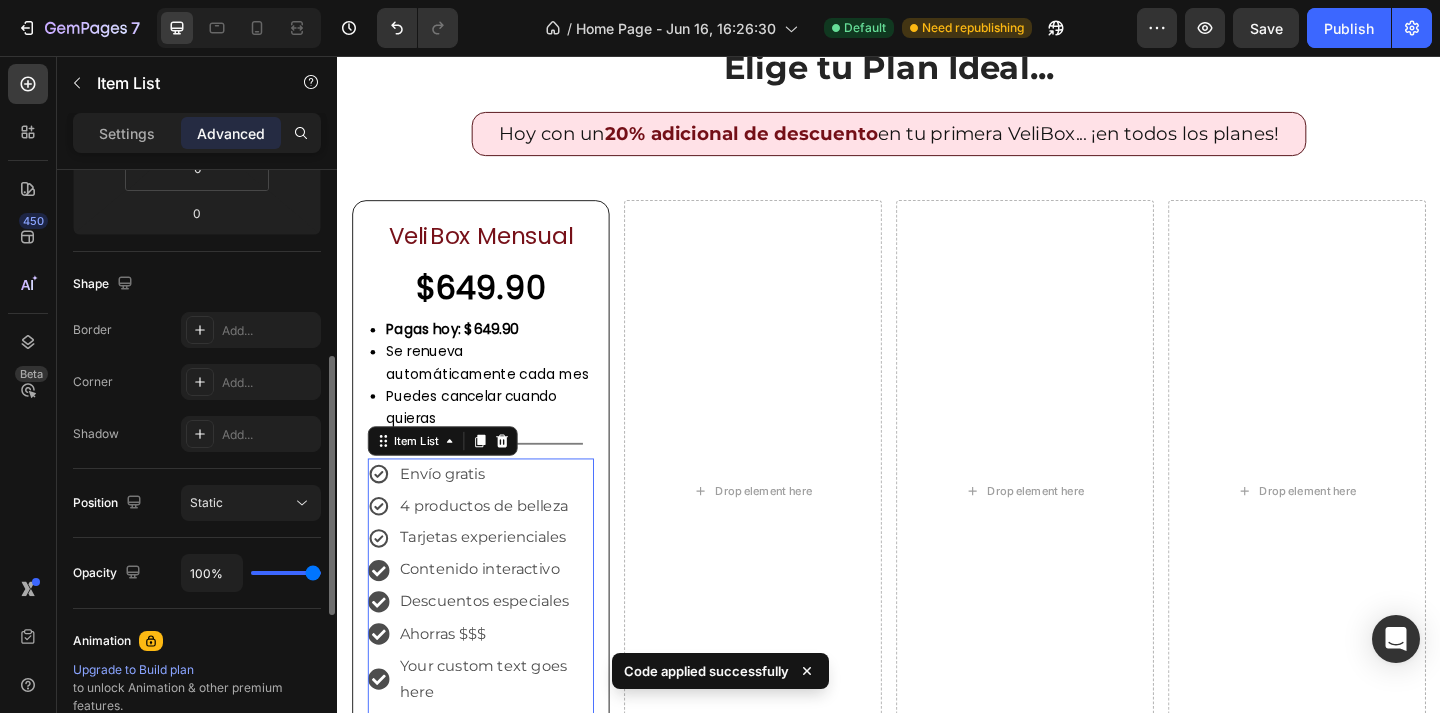 click on "Settings Advanced" at bounding box center [197, 141] 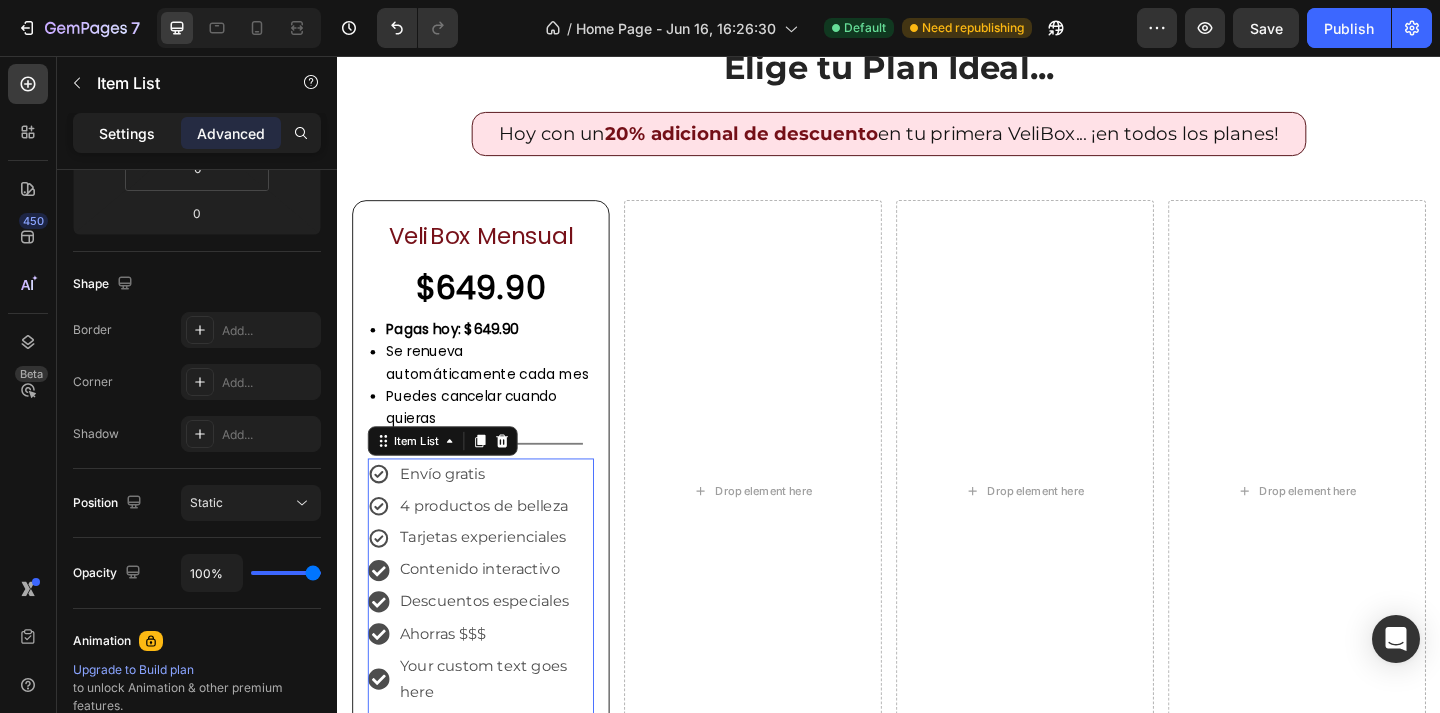 click on "Settings" at bounding box center (127, 133) 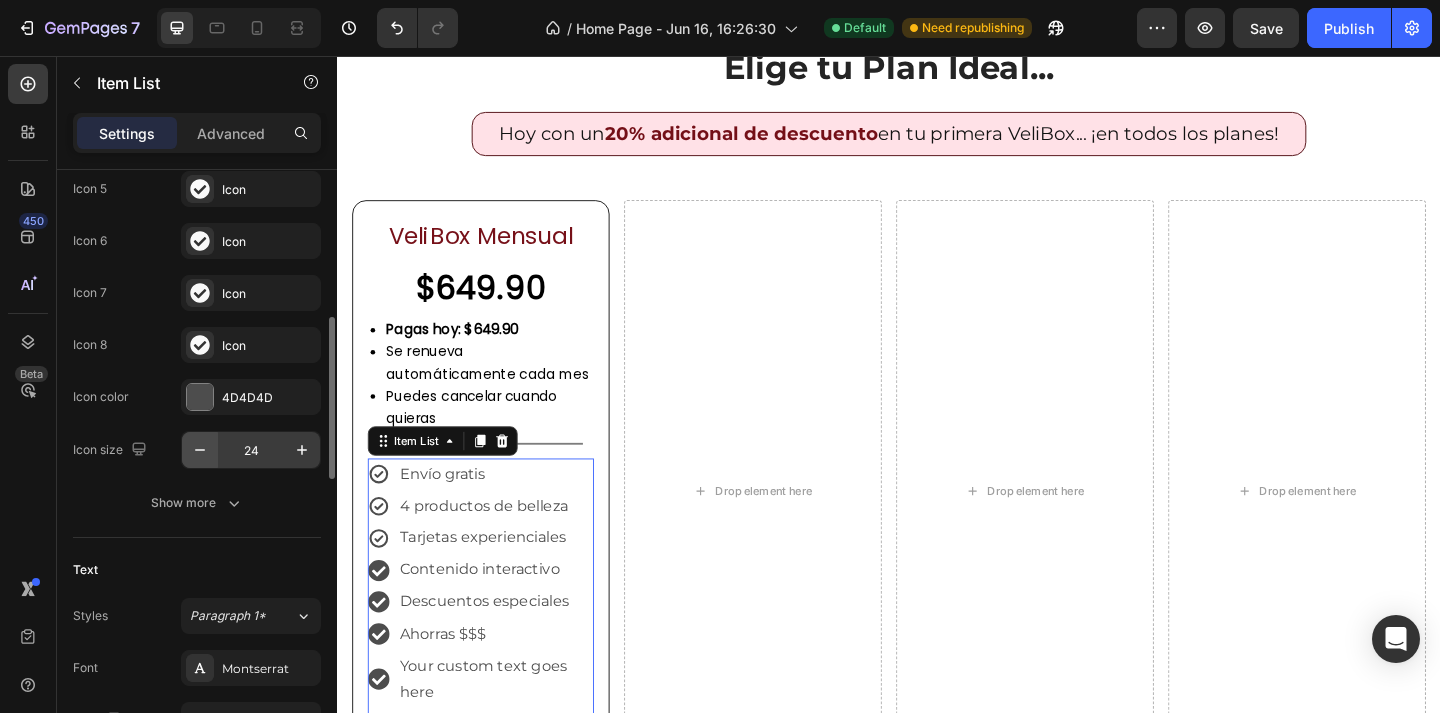 scroll, scrollTop: 654, scrollLeft: 0, axis: vertical 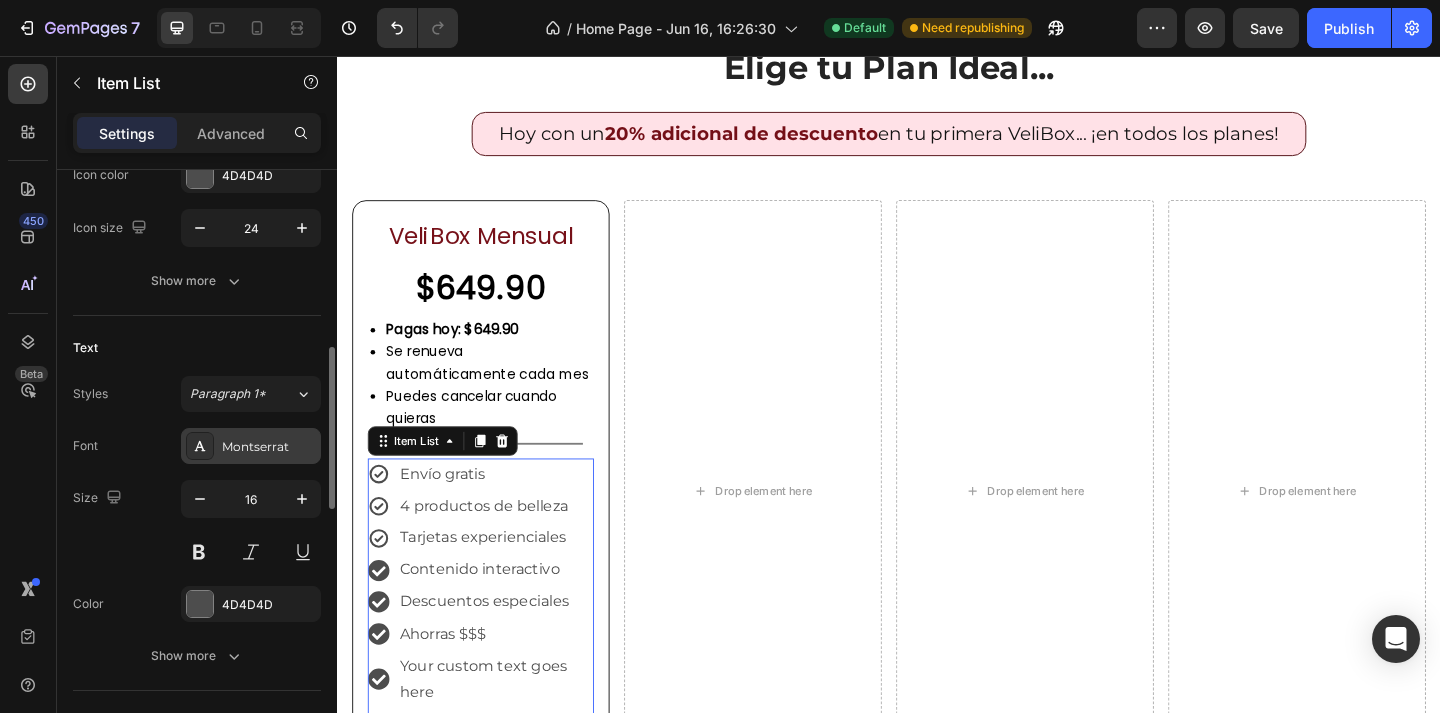 click on "Montserrat" at bounding box center [269, 447] 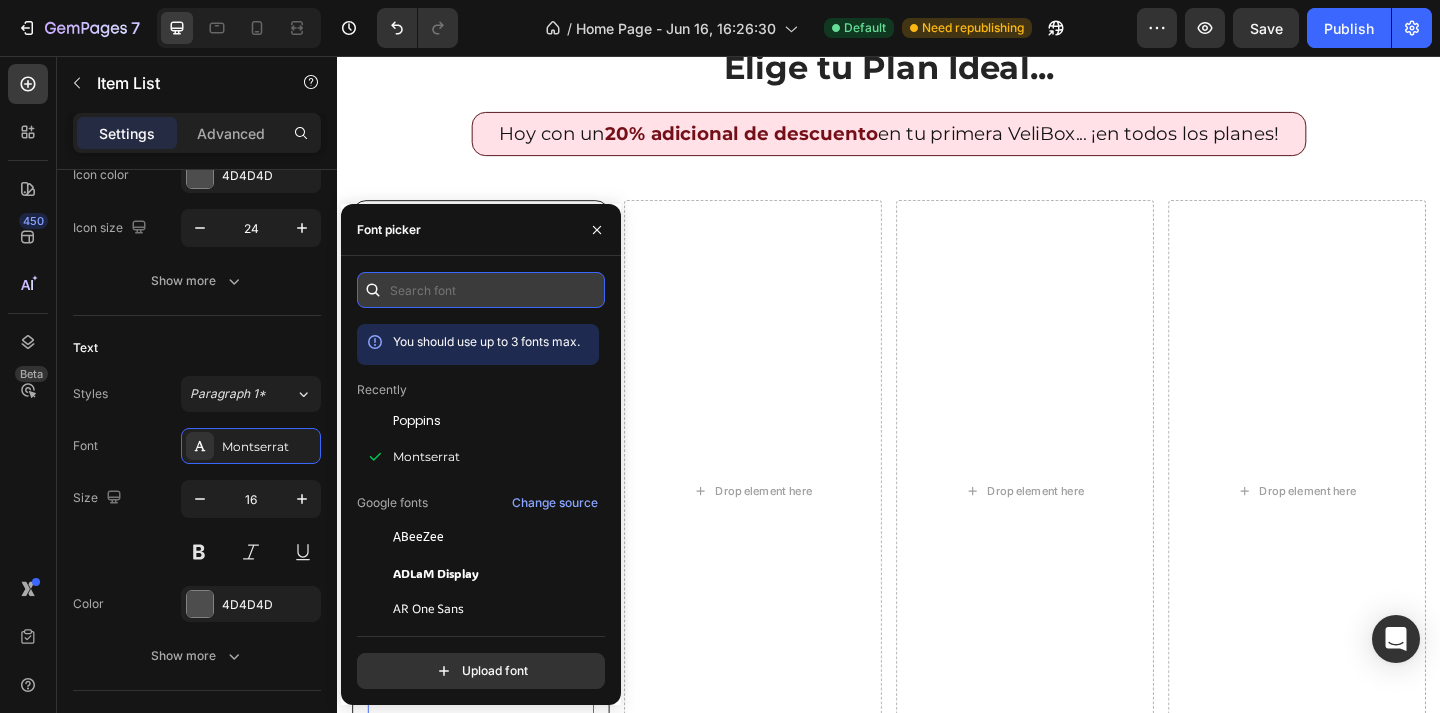 click at bounding box center [481, 290] 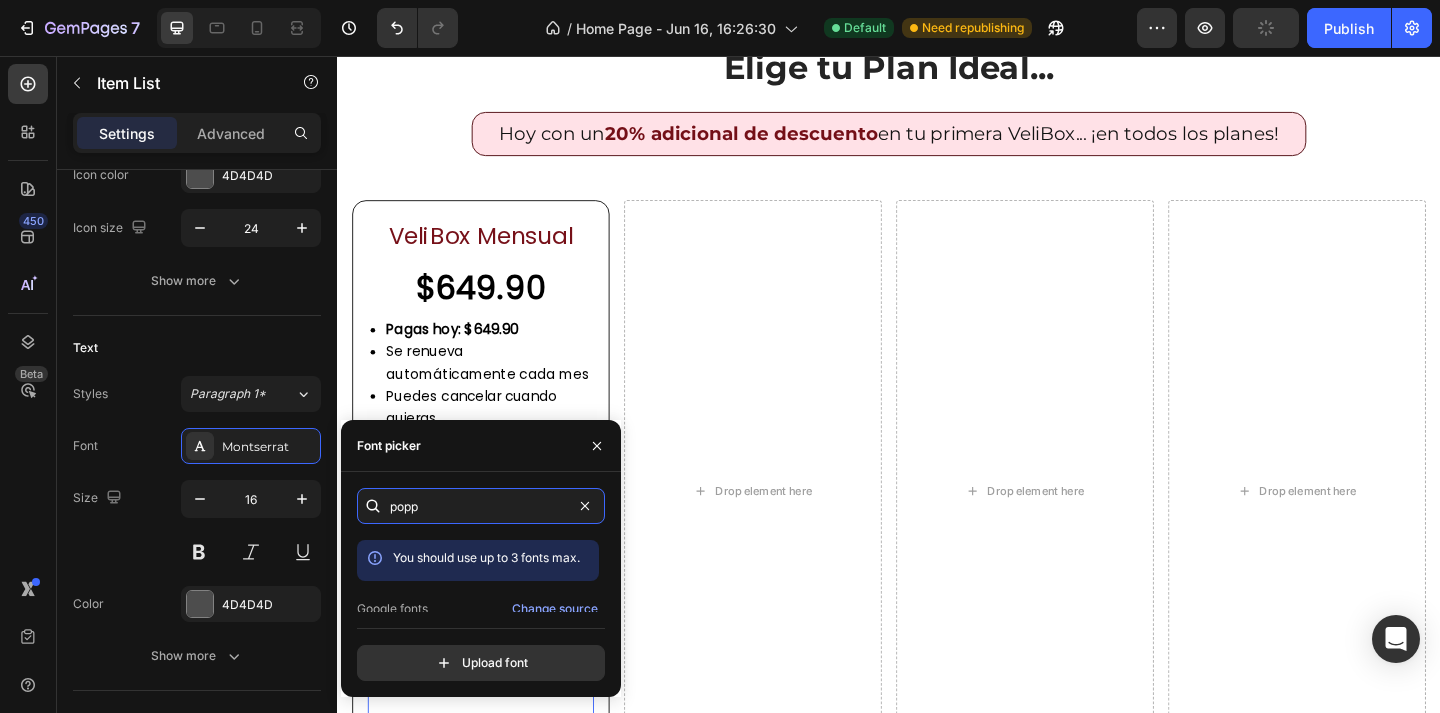 scroll, scrollTop: 49, scrollLeft: 0, axis: vertical 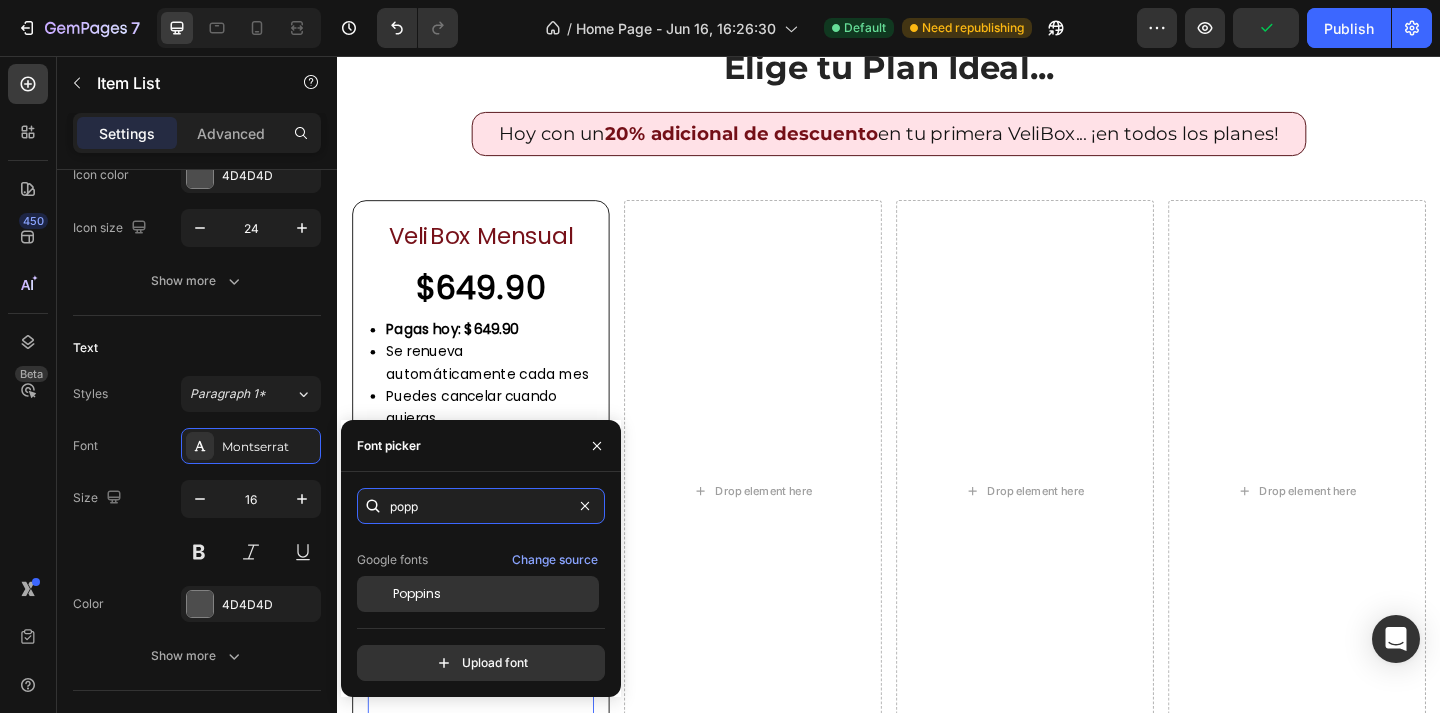 type on "popp" 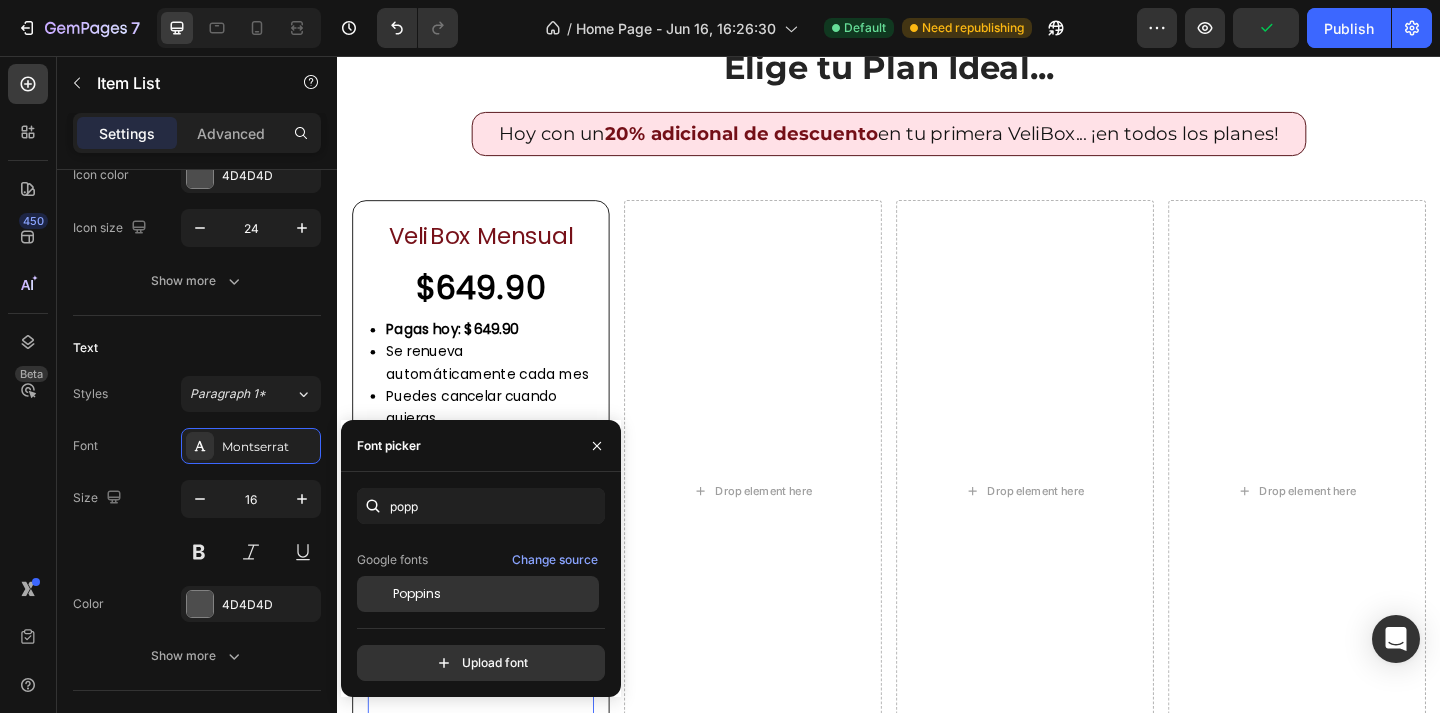 click on "Poppins" at bounding box center (494, 594) 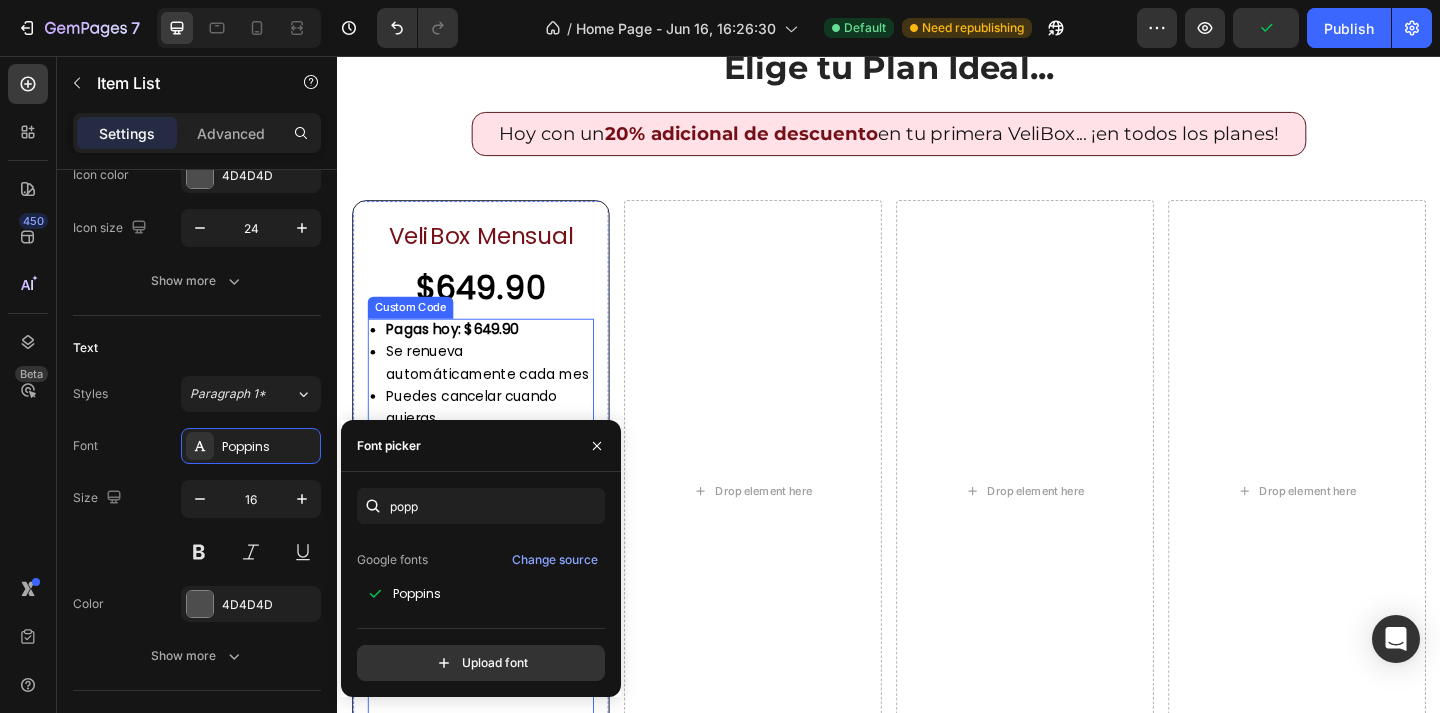 click on "Drop element here" at bounding box center [789, 530] 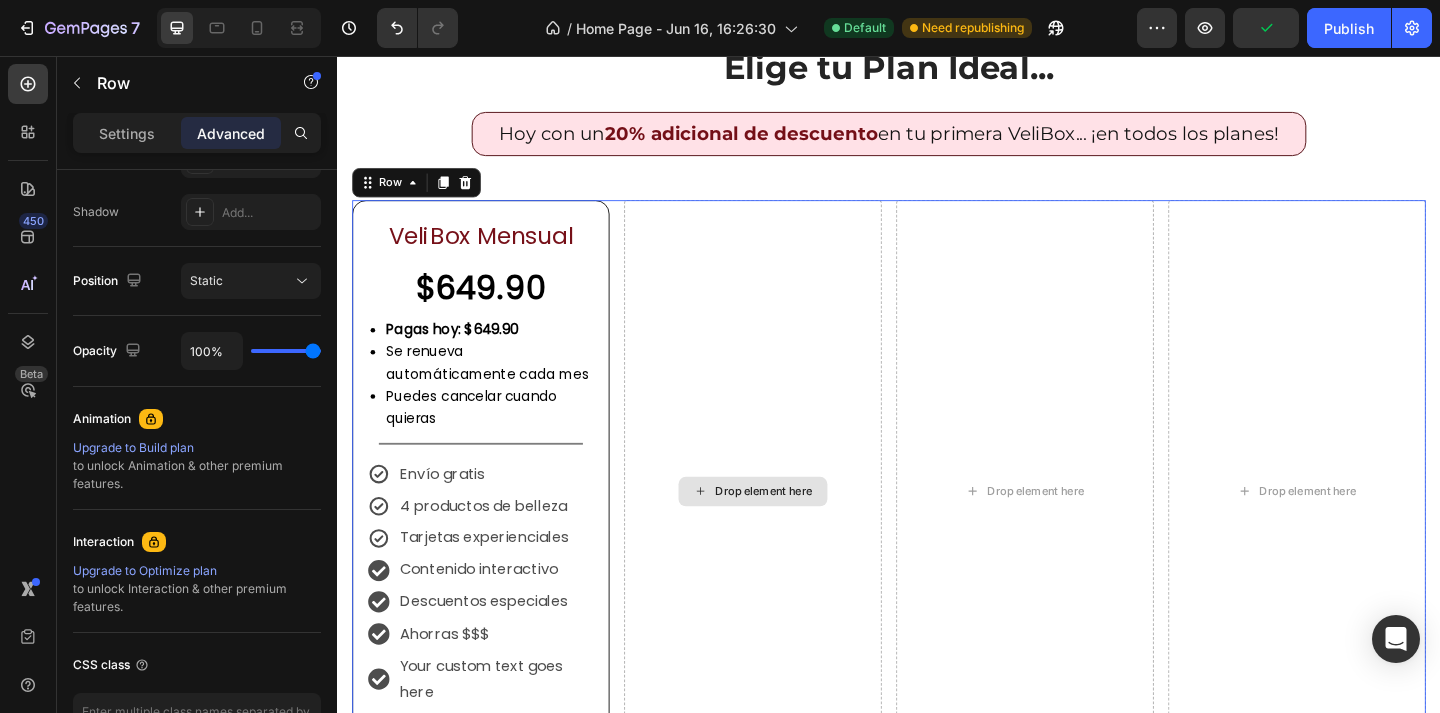 scroll, scrollTop: 0, scrollLeft: 0, axis: both 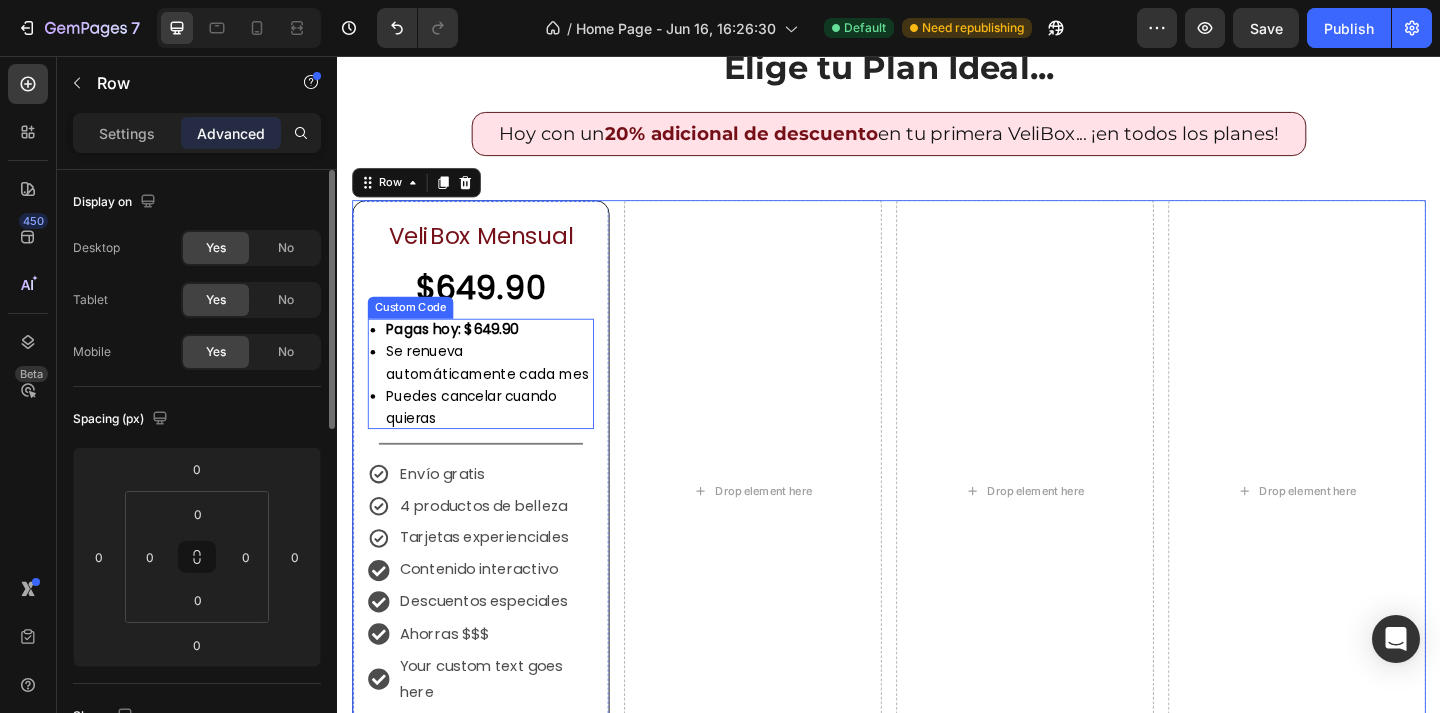 click on "Pagas hoy: $649.90" at bounding box center [503, 354] 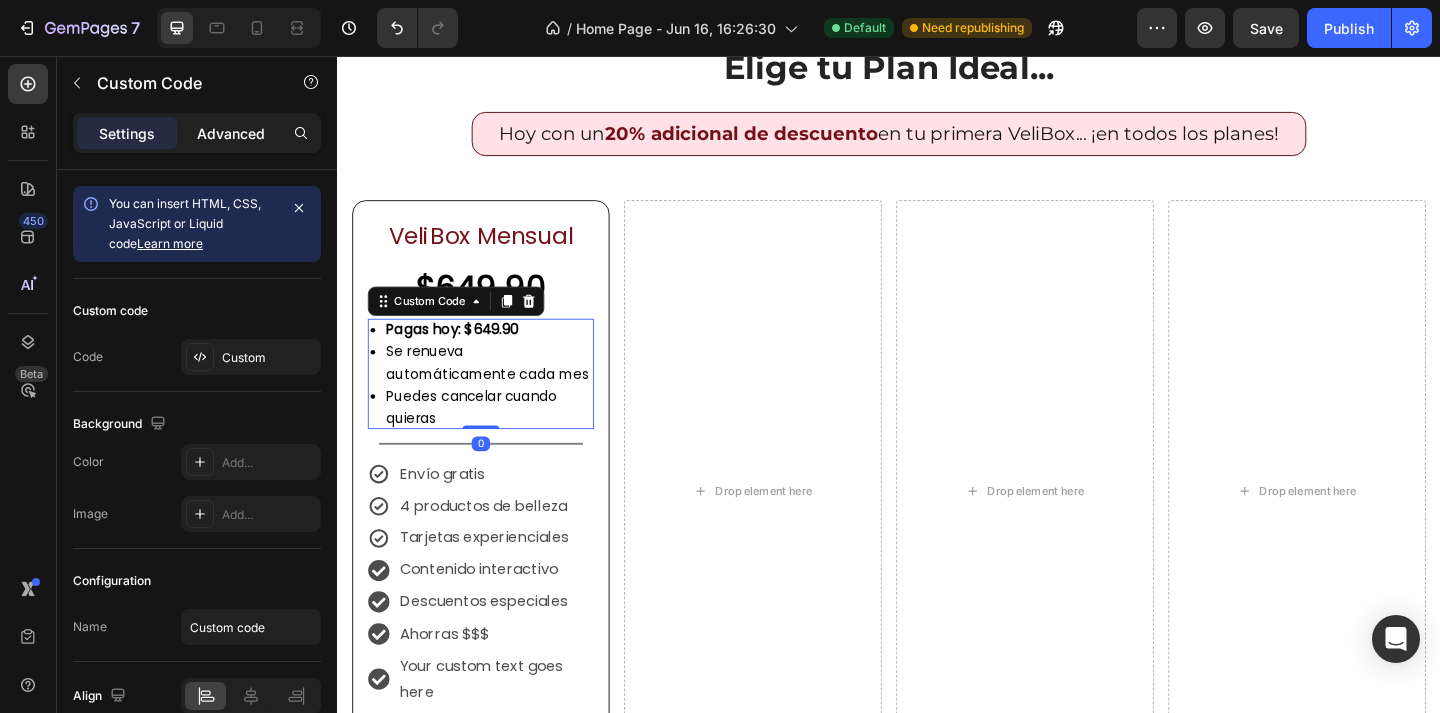 click on "Advanced" at bounding box center [231, 133] 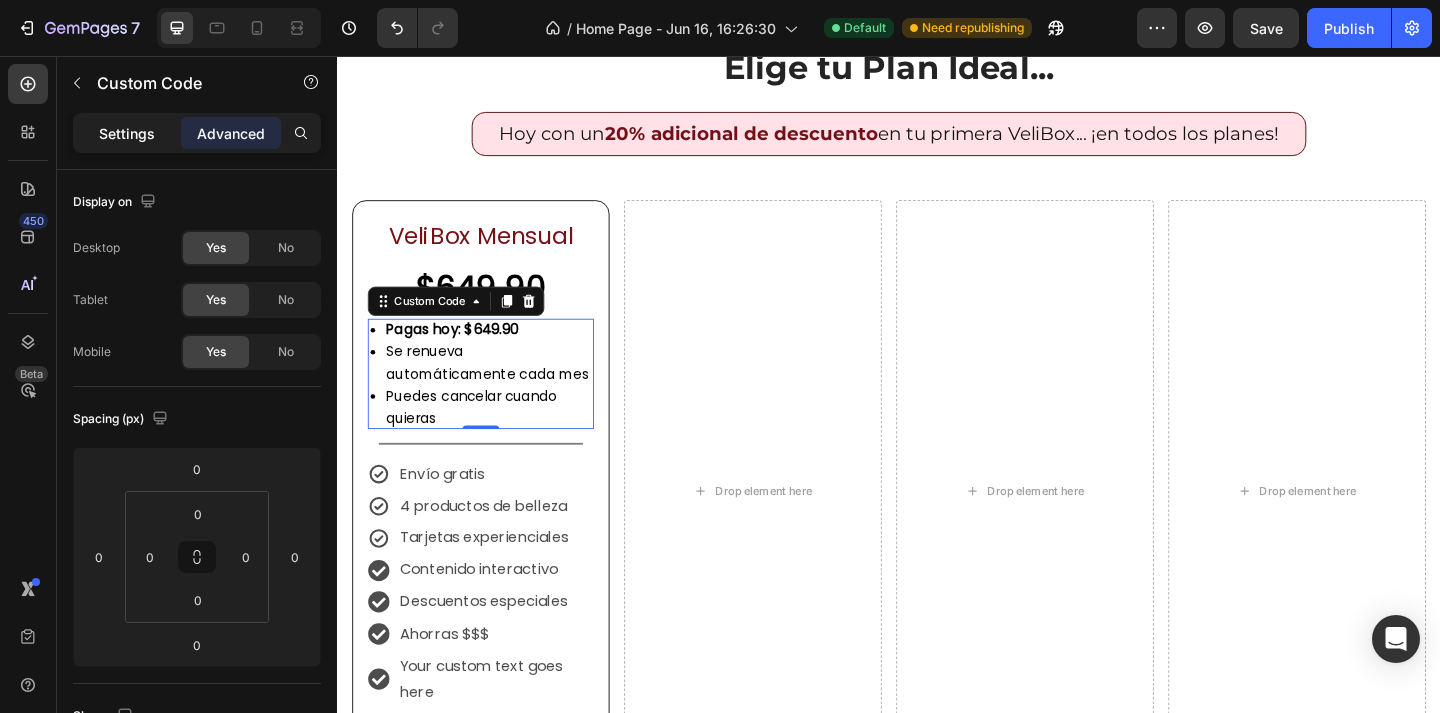 click on "Settings" at bounding box center [127, 133] 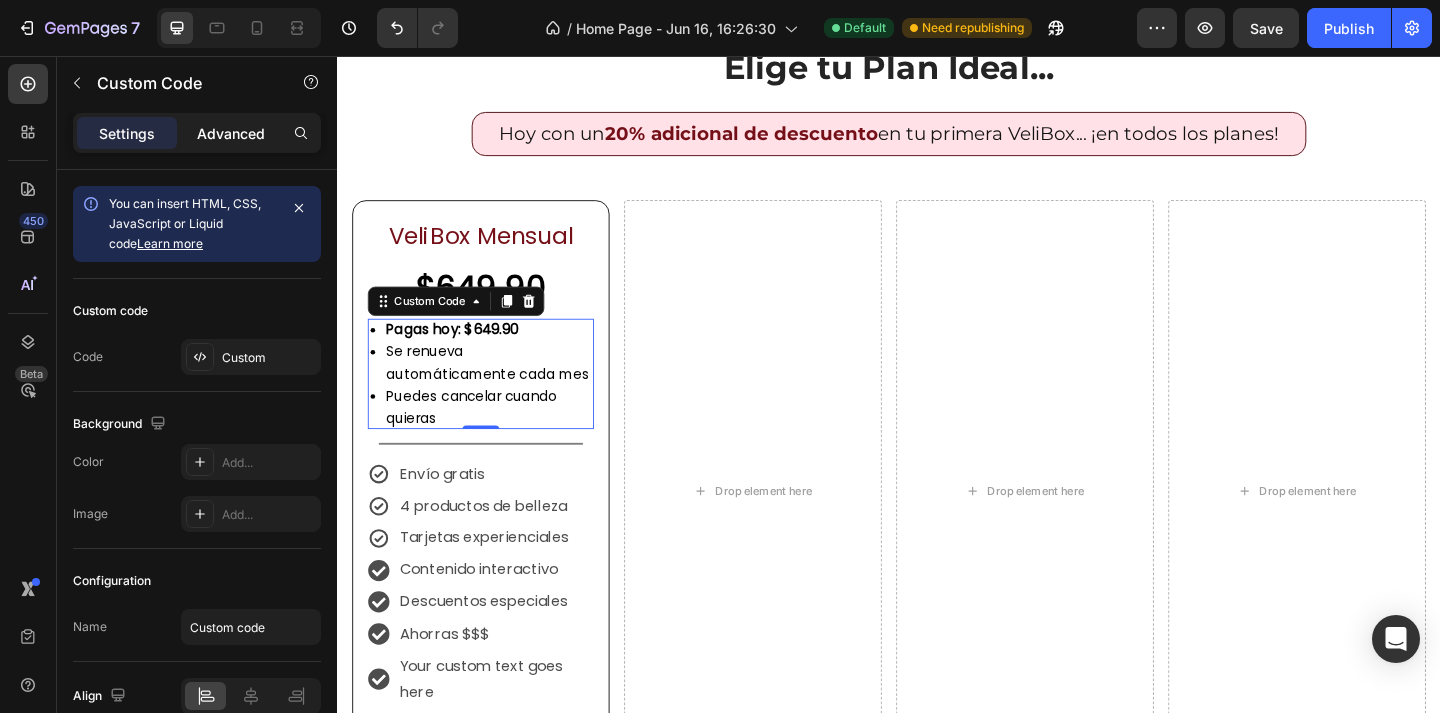 click on "Advanced" at bounding box center [231, 133] 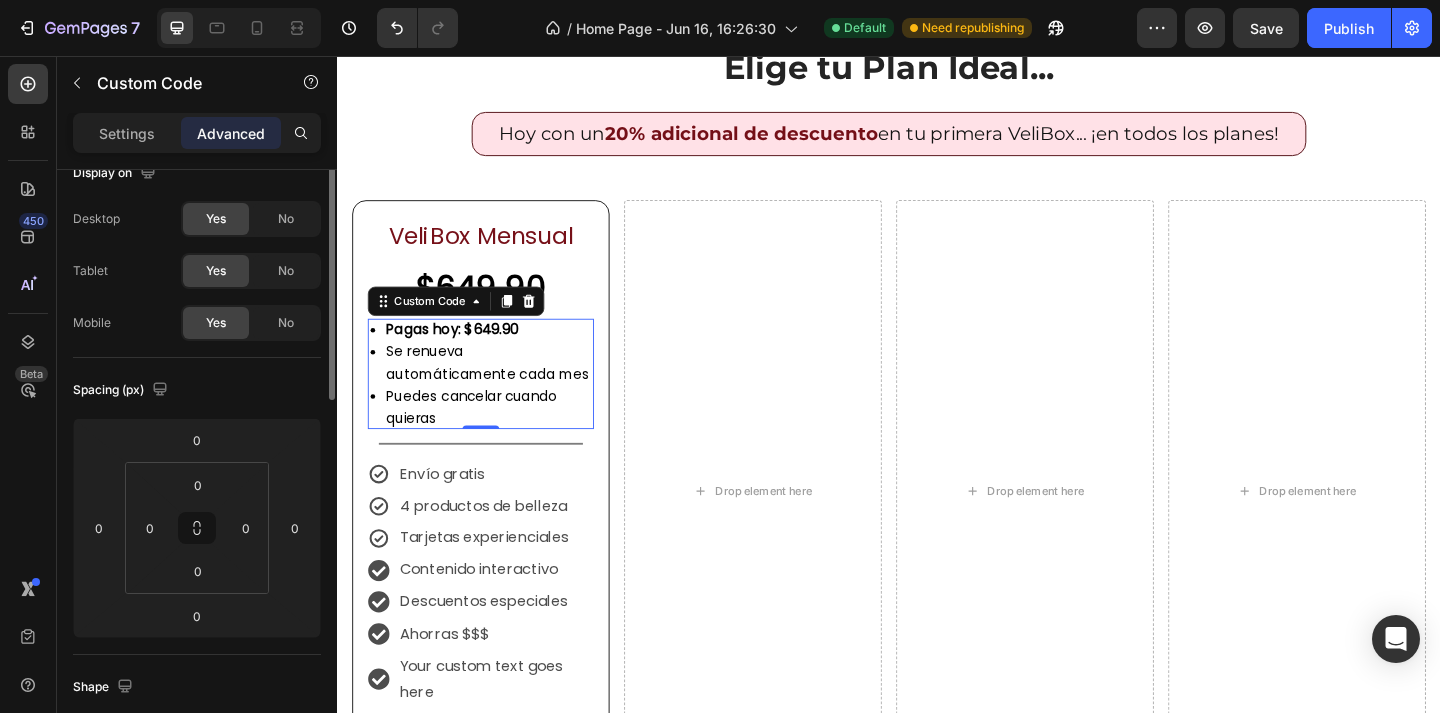 scroll, scrollTop: 0, scrollLeft: 0, axis: both 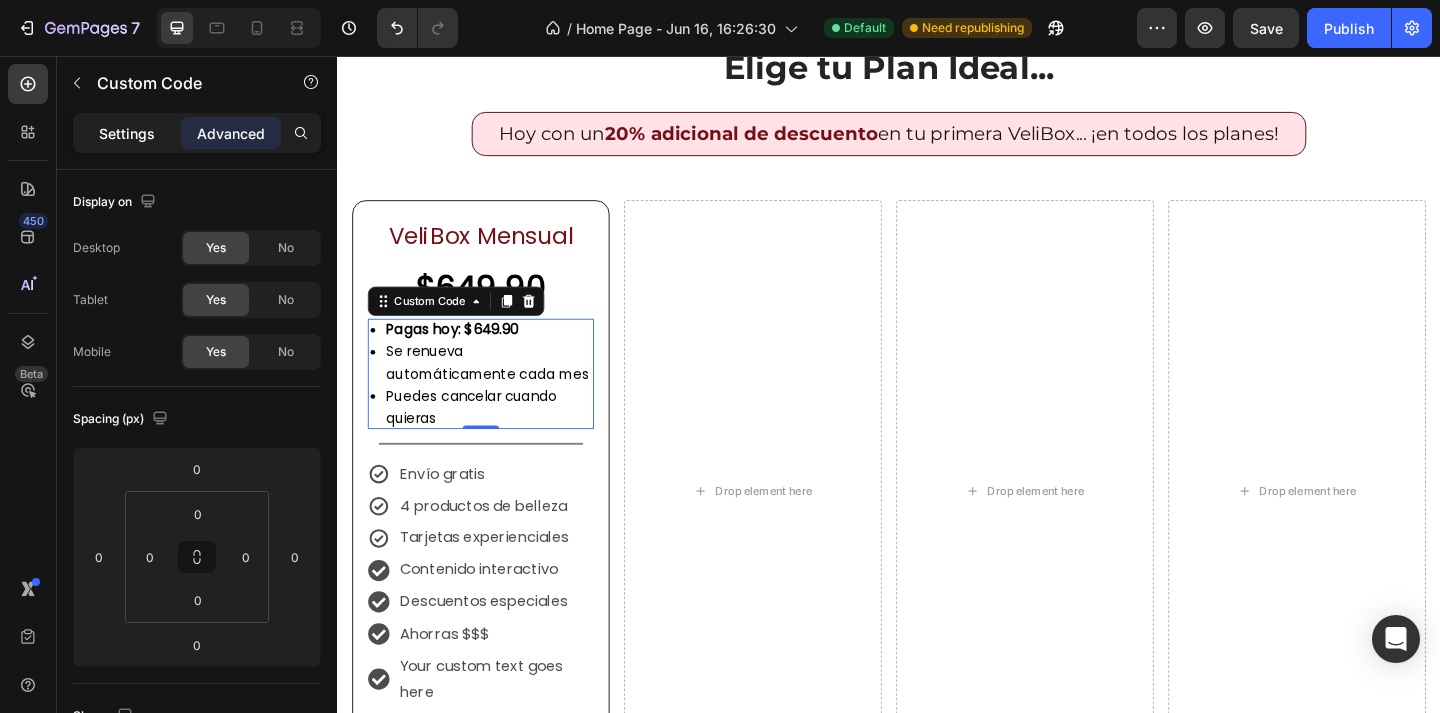 click on "Settings" at bounding box center (127, 133) 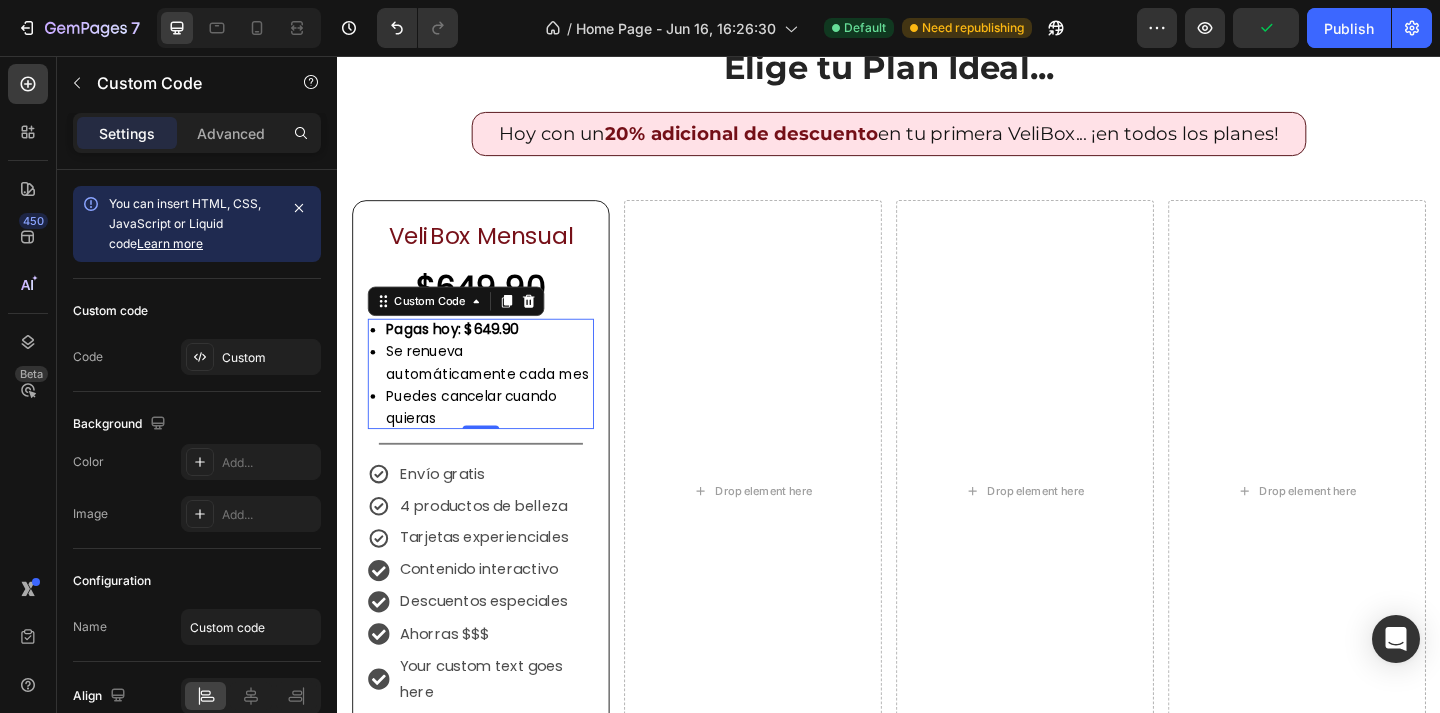 click on "Pagas hoy: $649.90" at bounding box center [503, 354] 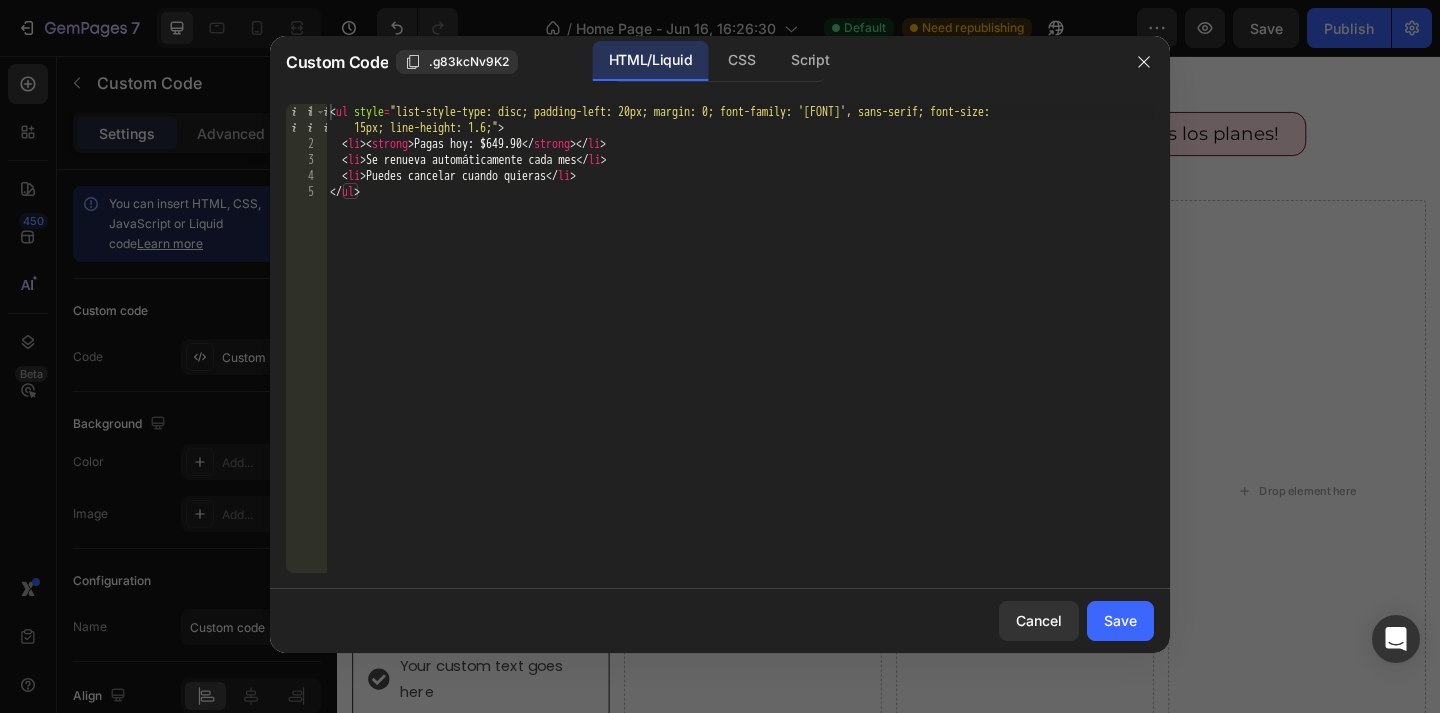 click on "< ul   style = "list-style-type: disc; padding-left: 20px; margin: 0; font-family: '[FONT]', sans-serif; font-size      : 15px; line-height: 1.6;" >    < li > < strong > Pagas hoy: $649.90 </ strong > </ li >    < li > Se renueva automáticamente cada mes </ li >    < li > Puedes cancelar cuando quieras </ li > </ ul >" at bounding box center (740, 362) 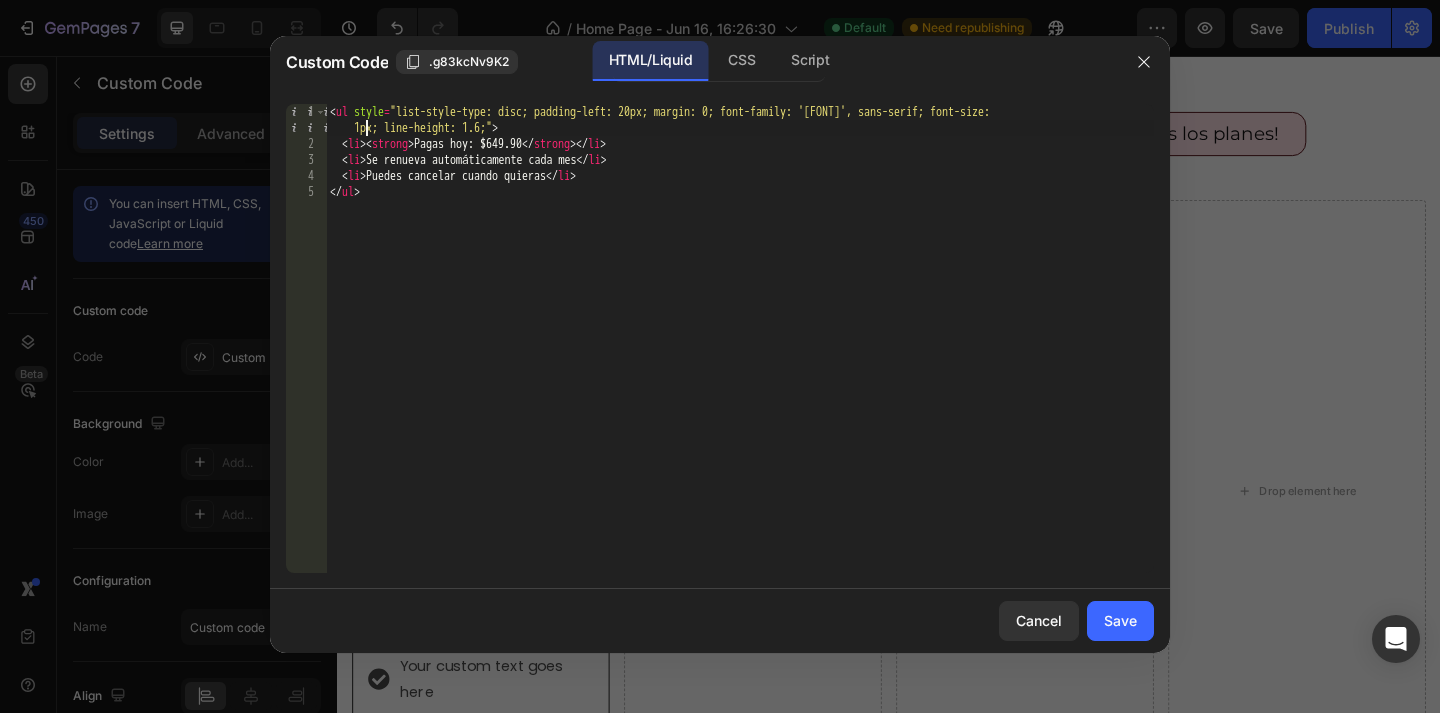 scroll, scrollTop: 0, scrollLeft: 68, axis: horizontal 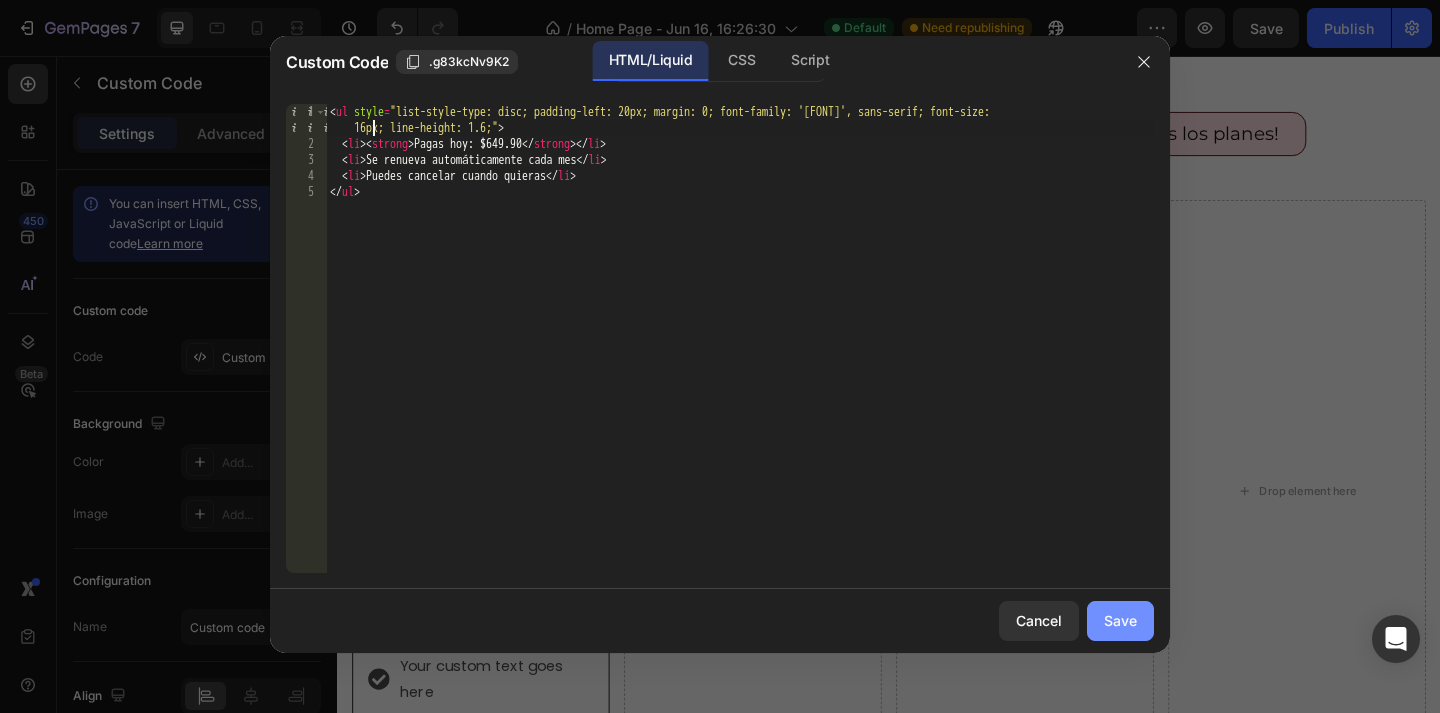 type on "<ul style="list-style-type: disc; padding-left: 20px; margin: 0; font-family: '[FONT]', sans-serif; font-size: 16px; line-height: 1.6;">" 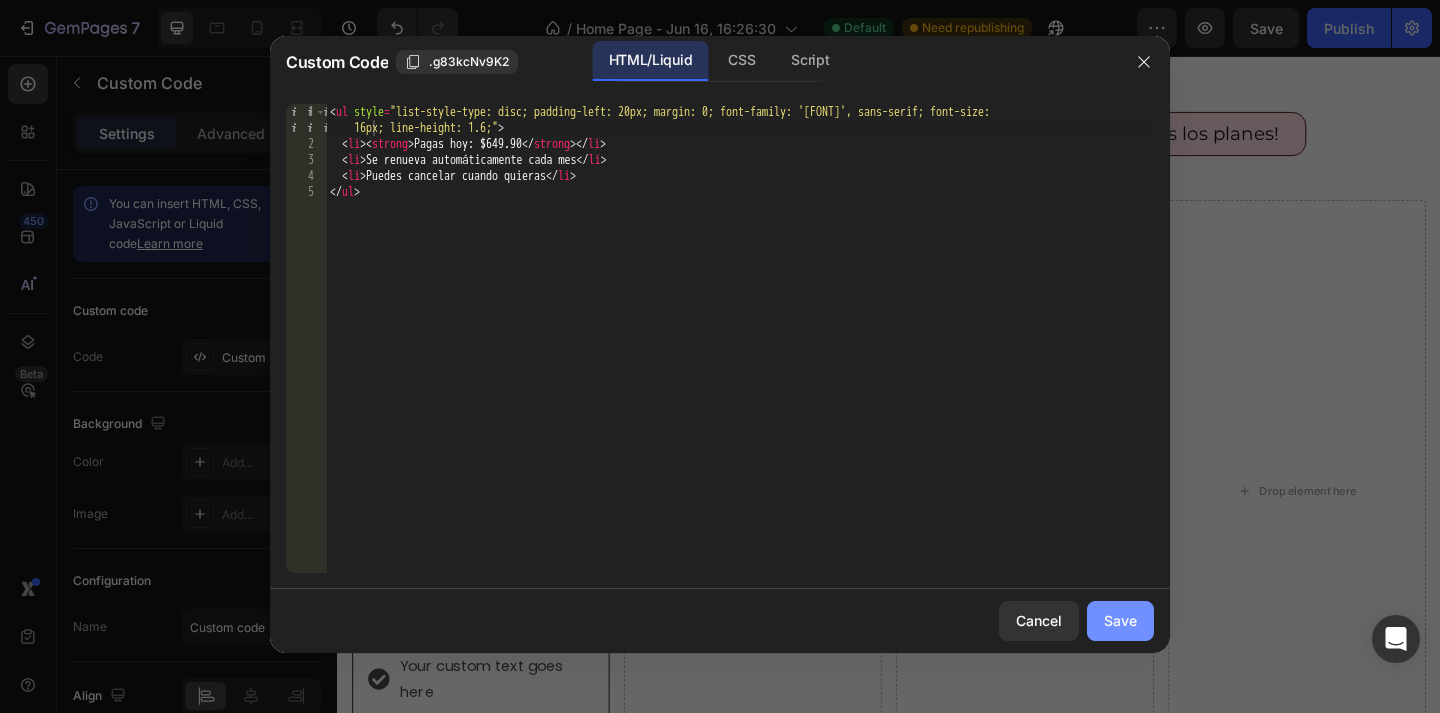 click on "Save" at bounding box center (1120, 620) 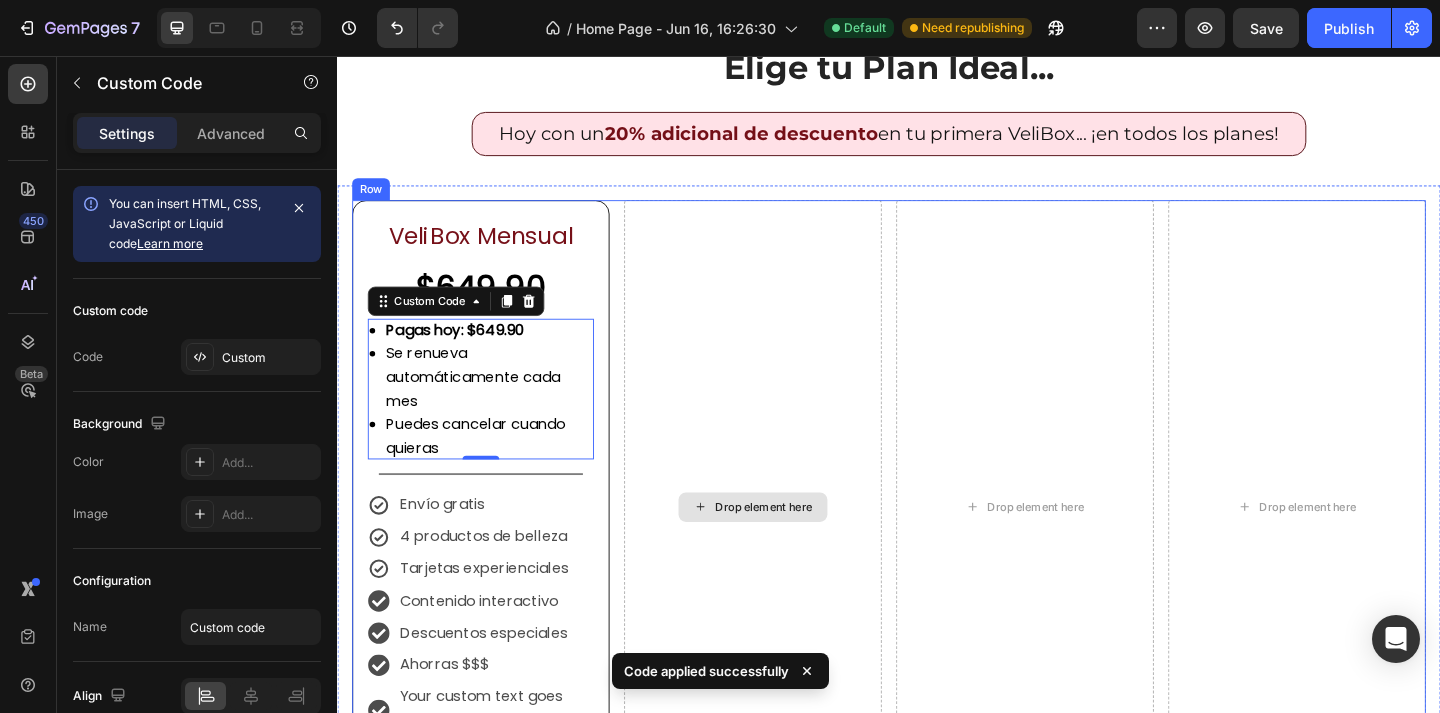 click on "Drop element here" at bounding box center [789, 547] 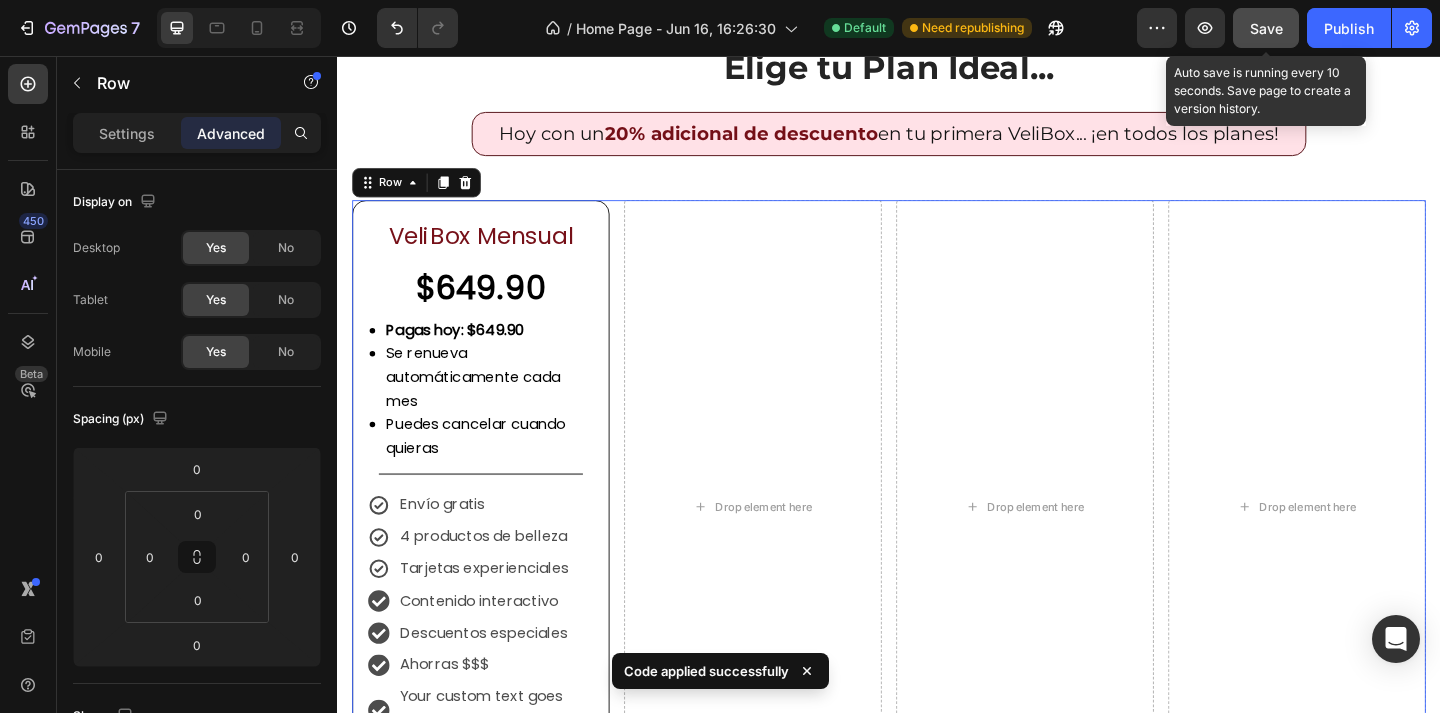 drag, startPoint x: 1268, startPoint y: 27, endPoint x: 167, endPoint y: 30, distance: 1101.004 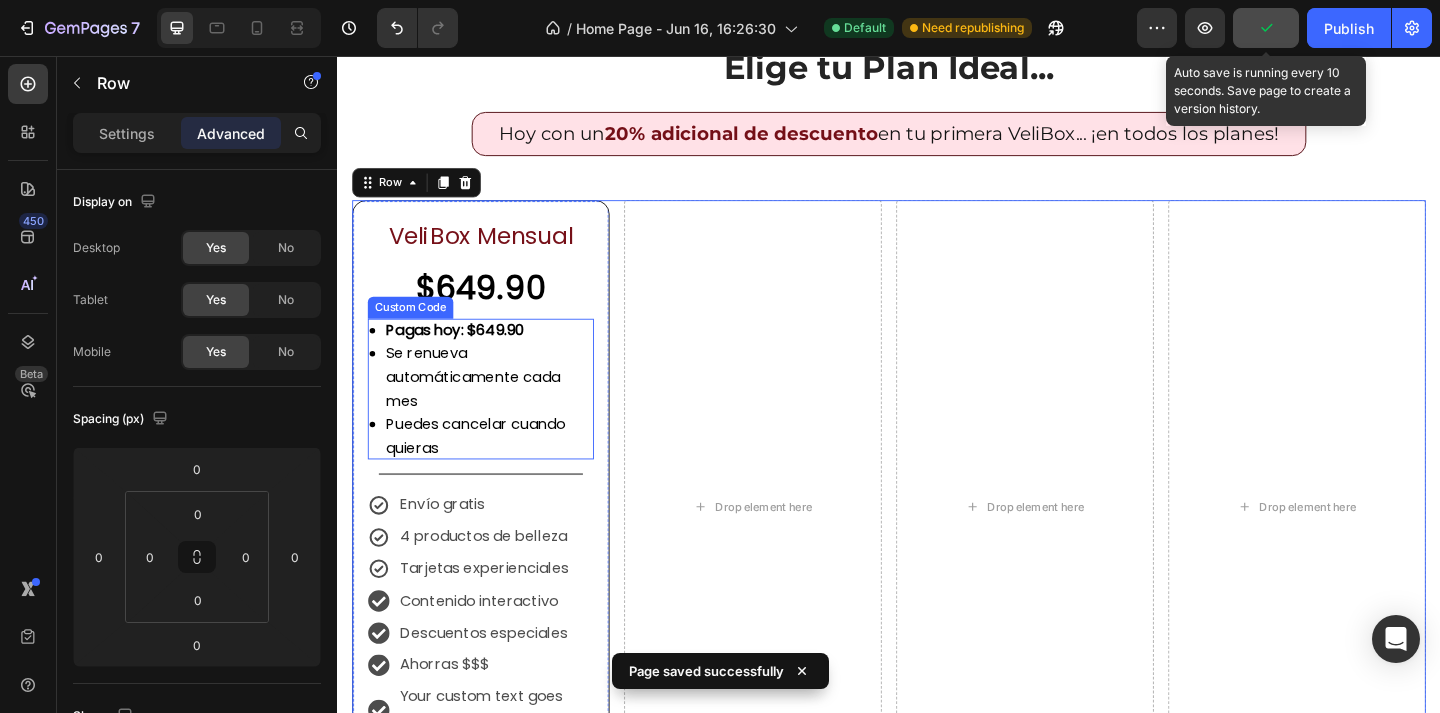 scroll, scrollTop: 2096, scrollLeft: 0, axis: vertical 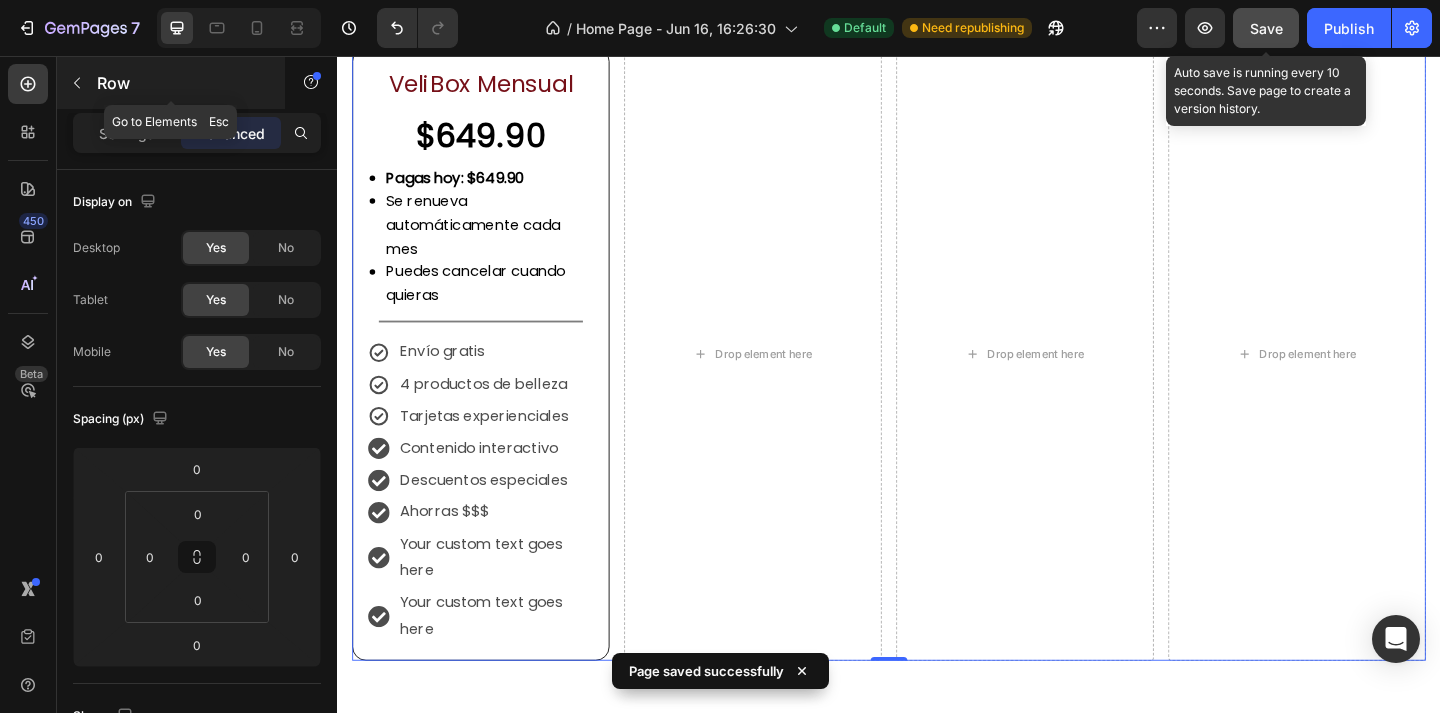 click at bounding box center (77, 83) 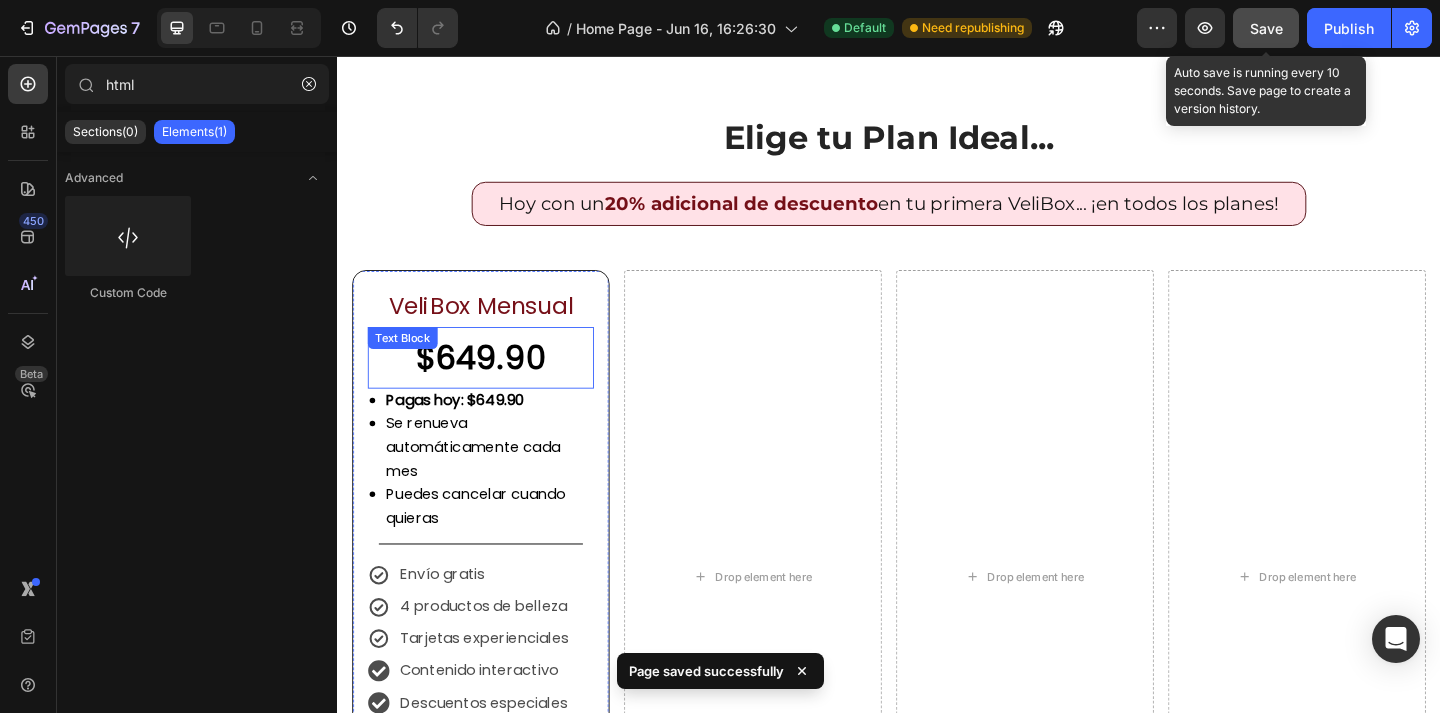 scroll, scrollTop: 1638, scrollLeft: 0, axis: vertical 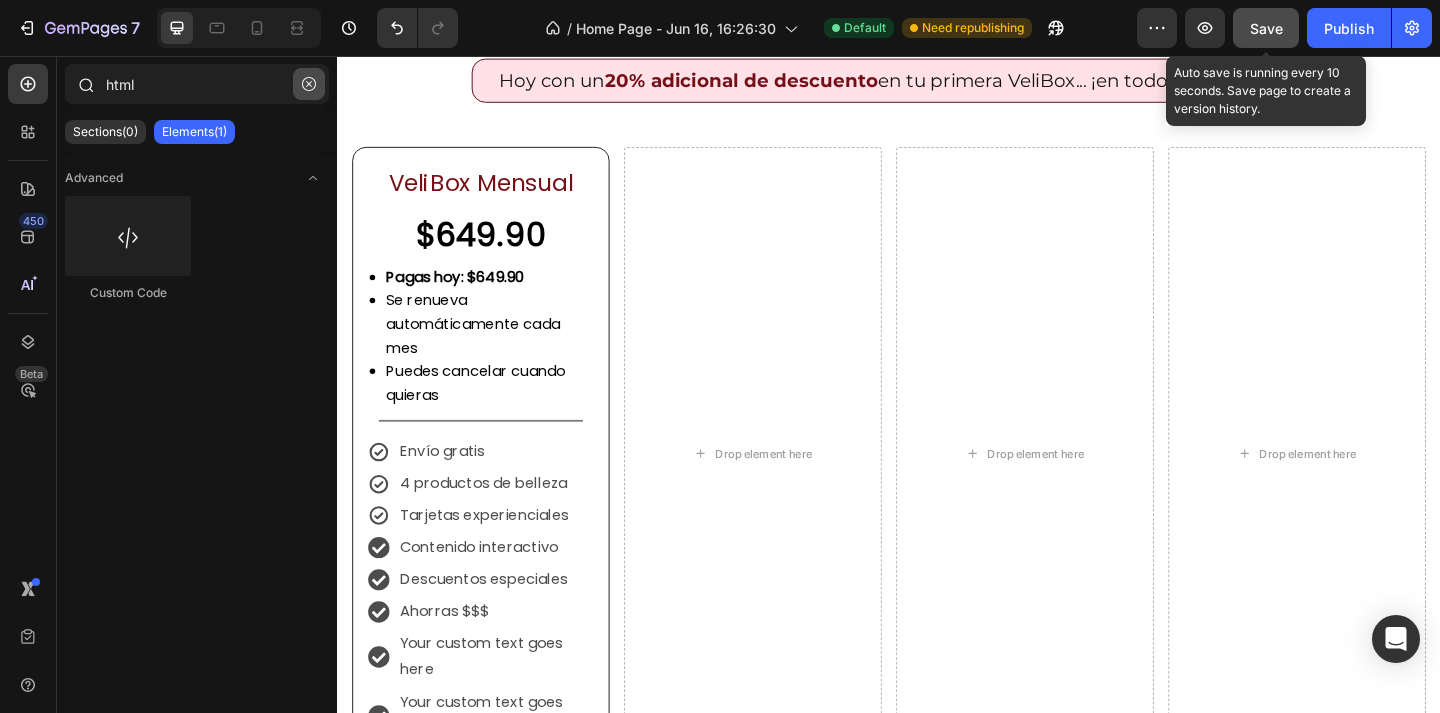 click 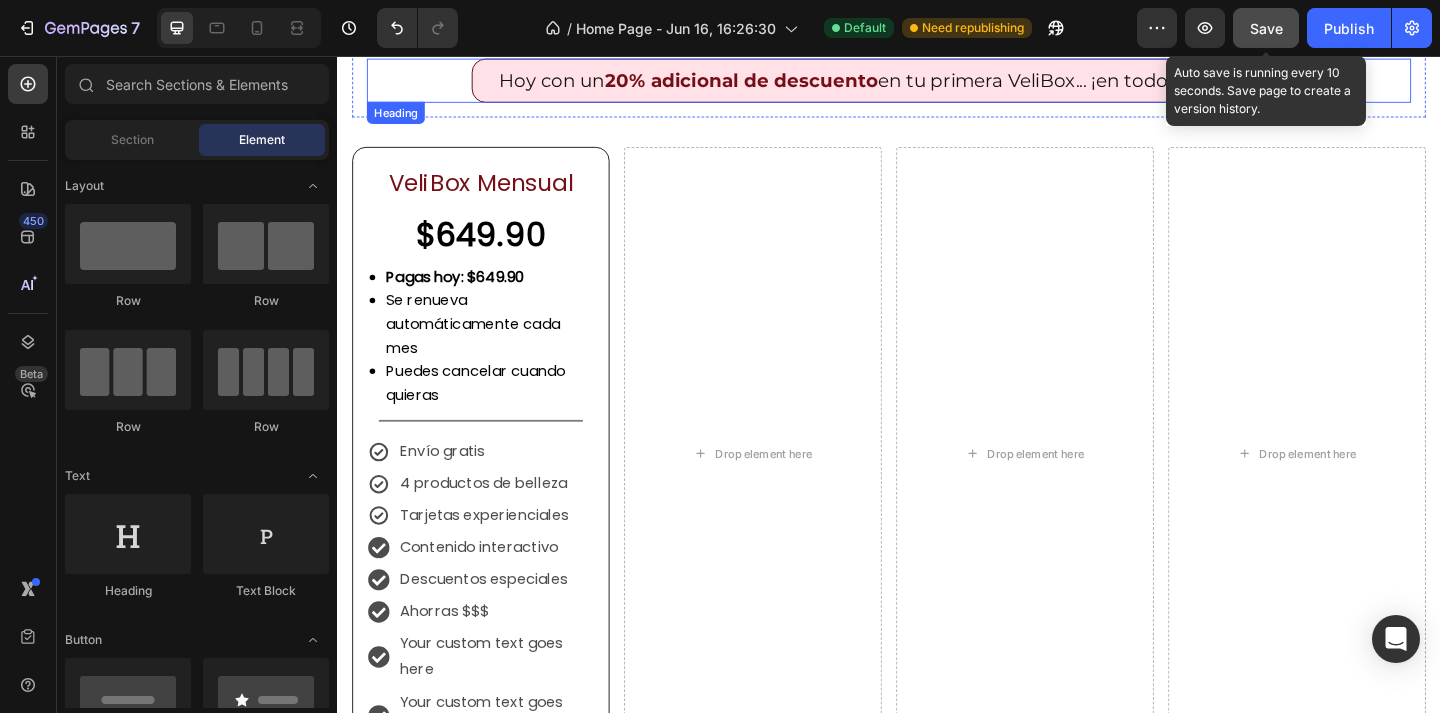 click on "Hoy con un  20% adicional de descuento  en tu primera VeliBox... ¡en todos los planes!" at bounding box center (937, 83) 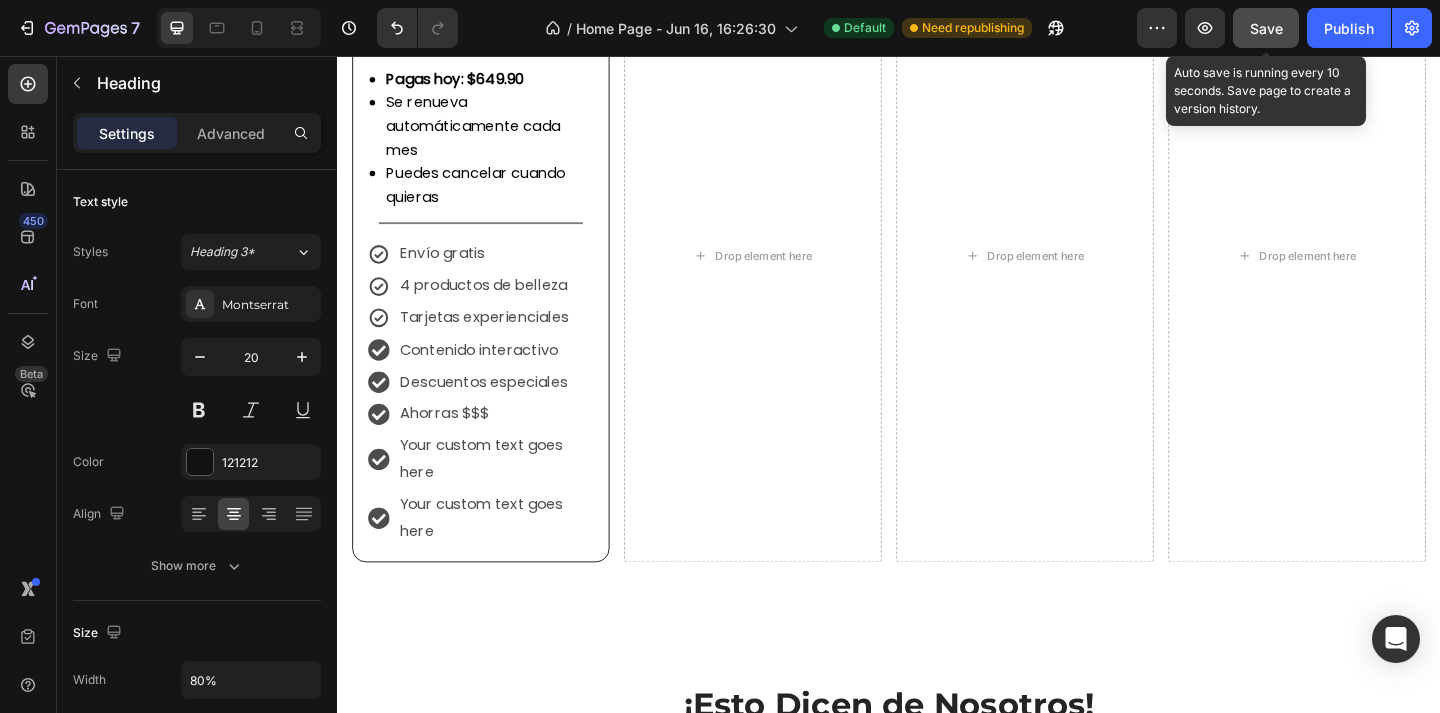 scroll, scrollTop: 2106, scrollLeft: 0, axis: vertical 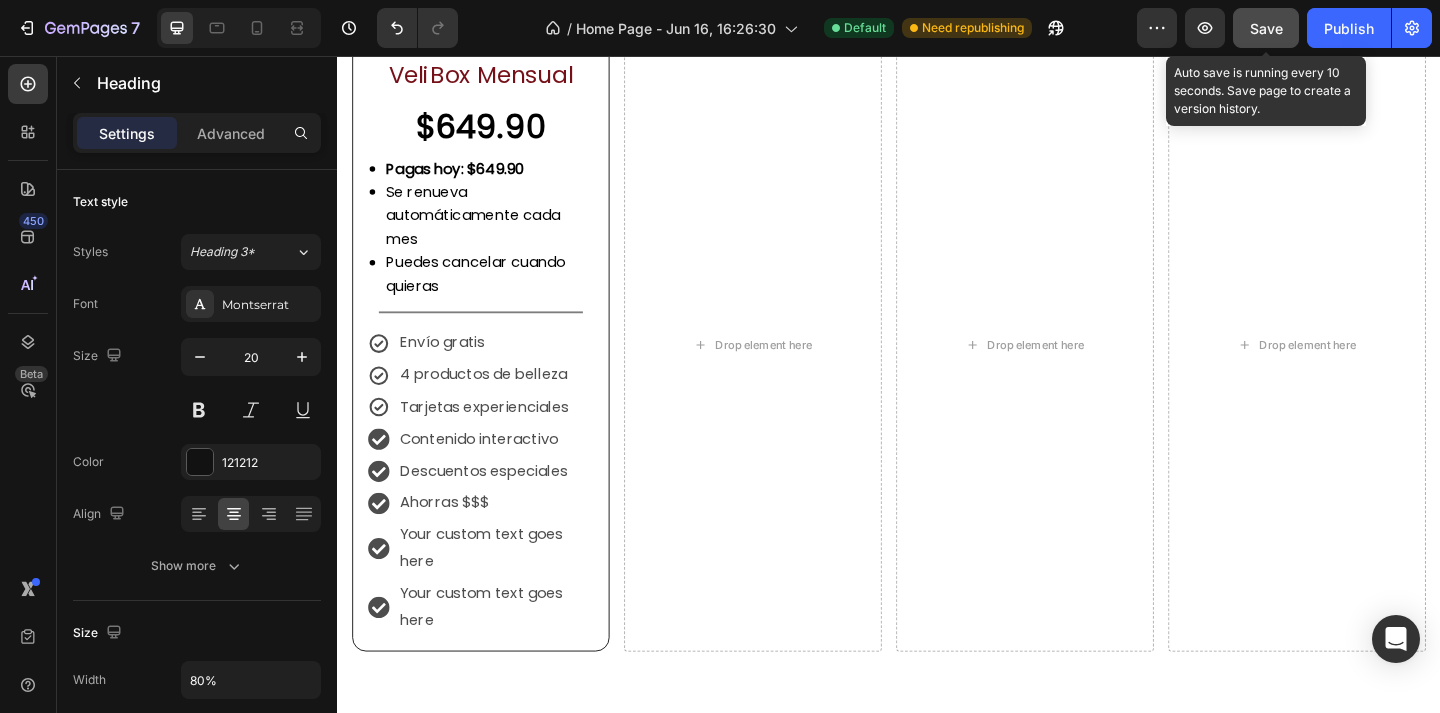 click on "Save" 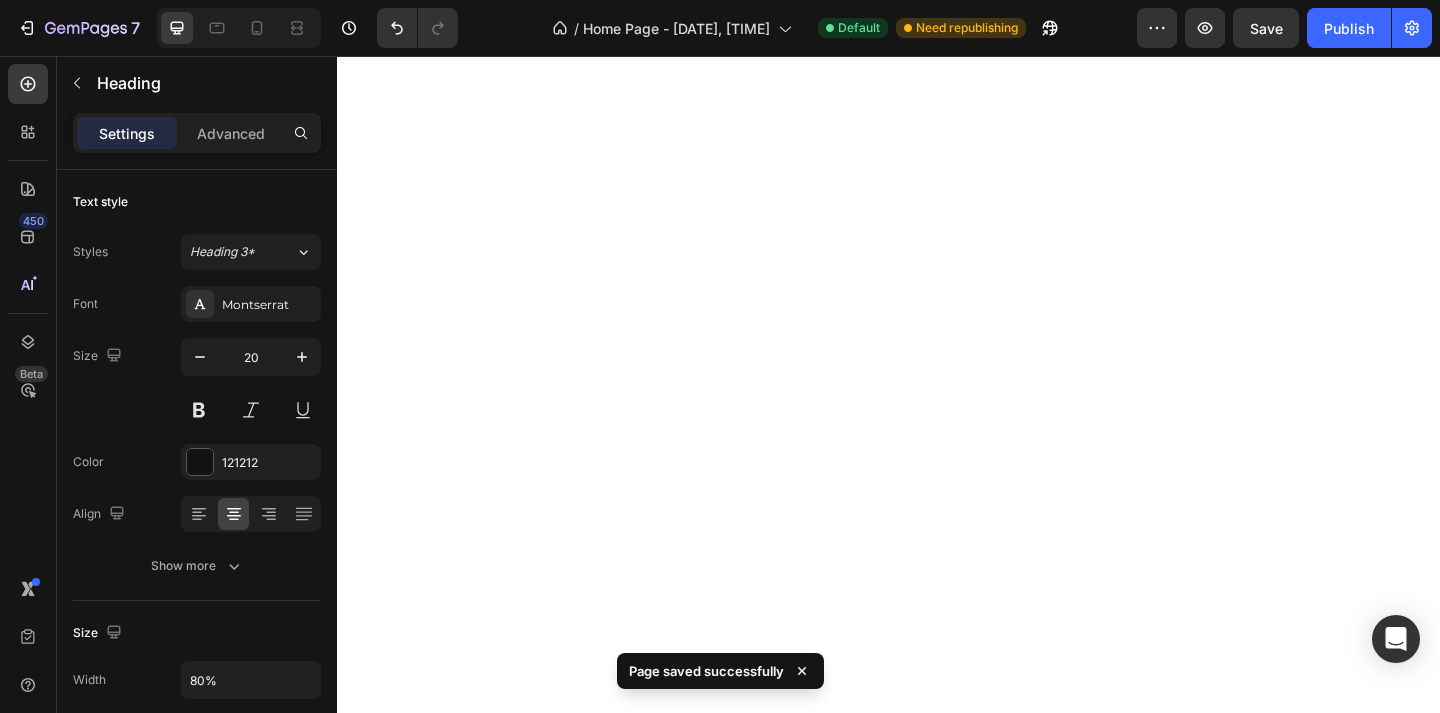 scroll, scrollTop: 0, scrollLeft: 0, axis: both 